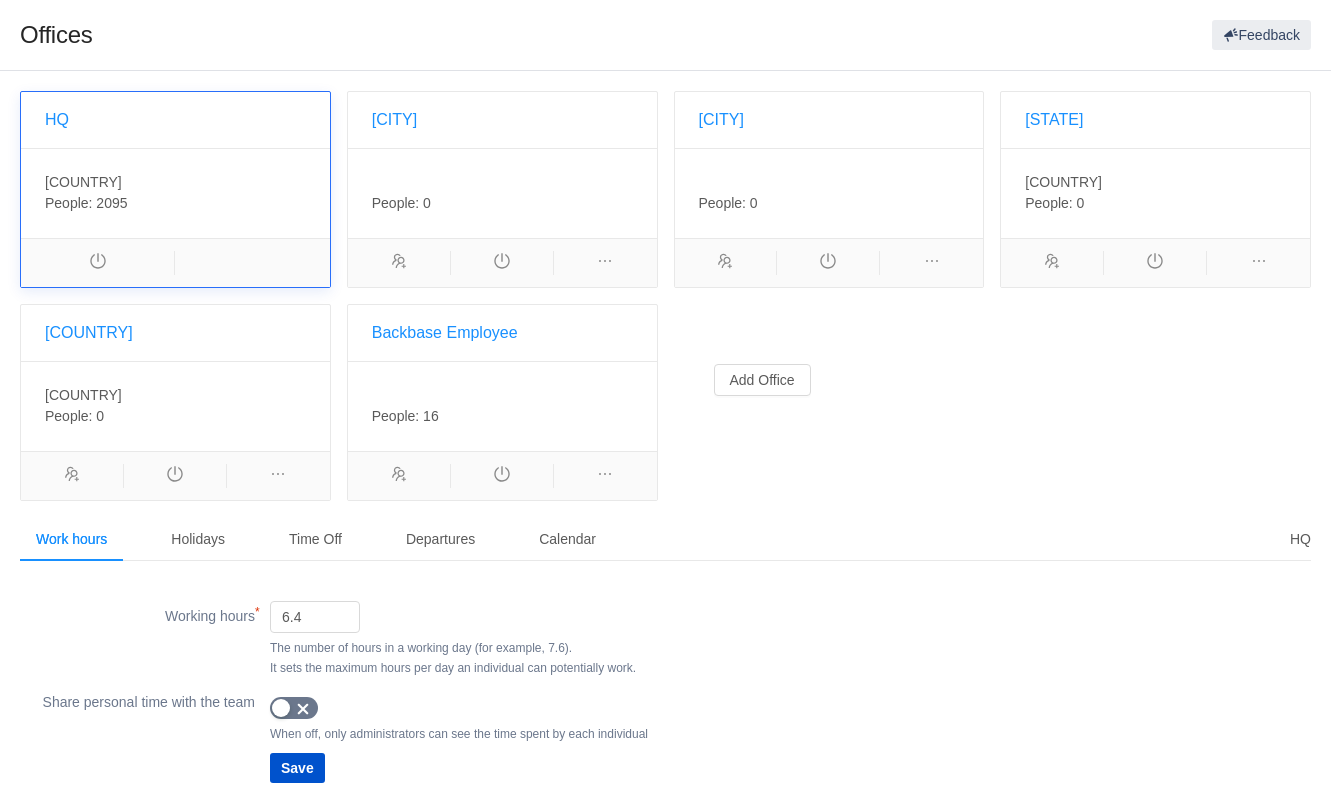 scroll, scrollTop: 9, scrollLeft: 0, axis: vertical 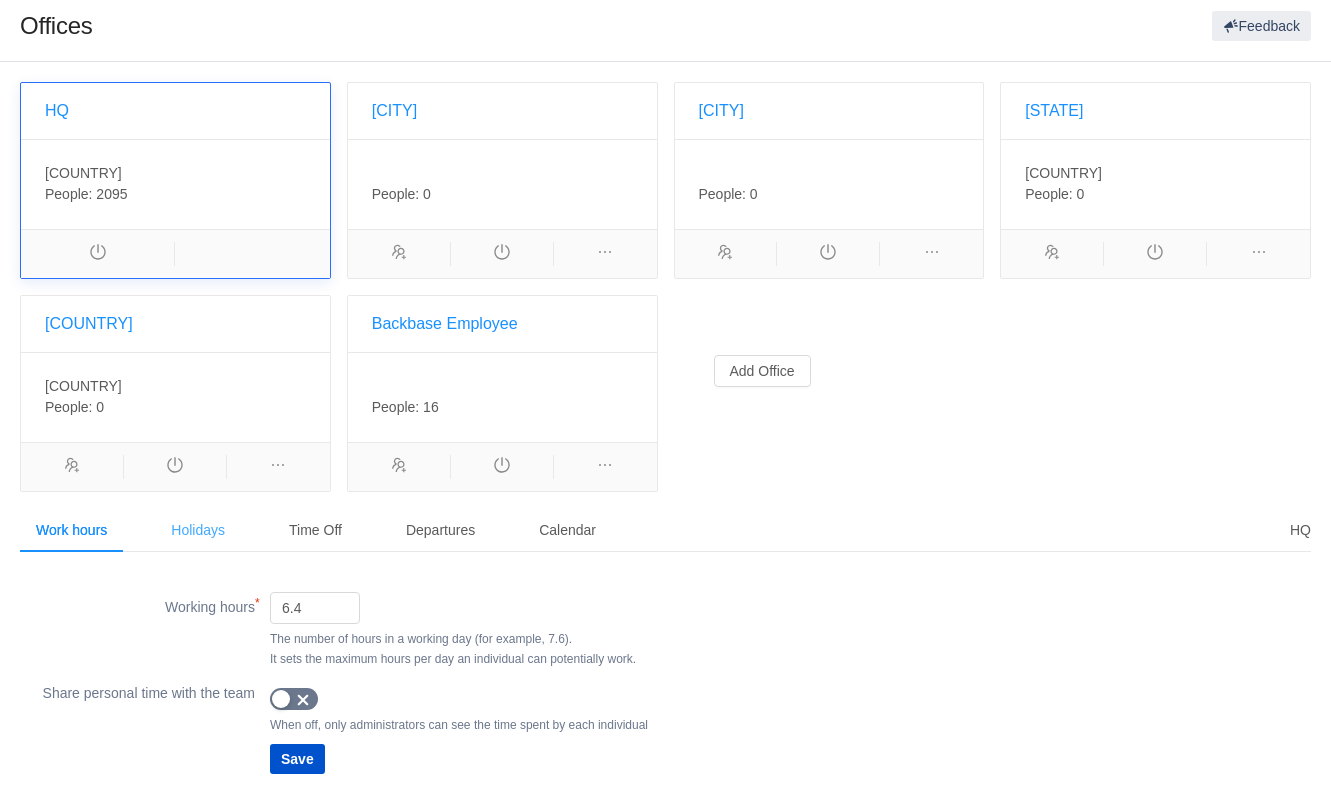 click on "Holidays" at bounding box center [198, 530] 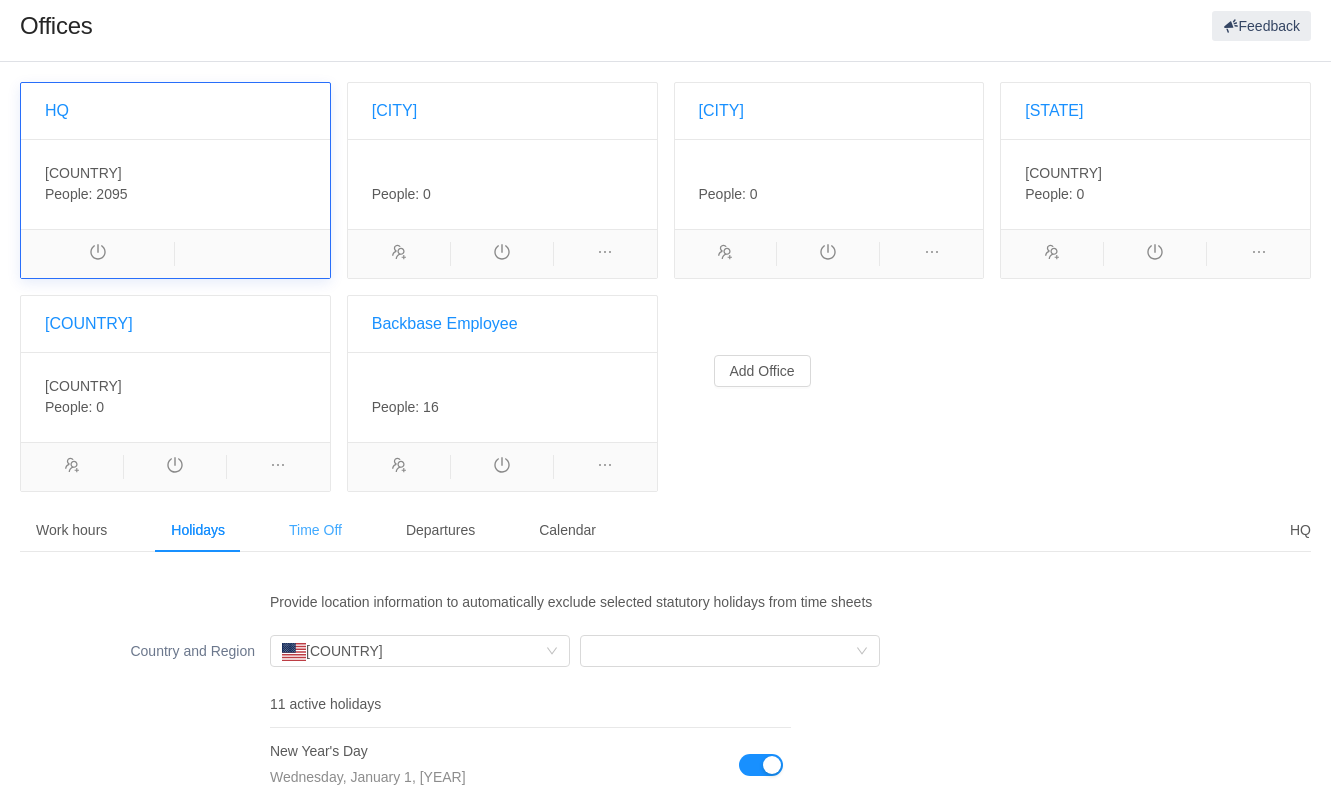 click on "Time Off" at bounding box center [315, 530] 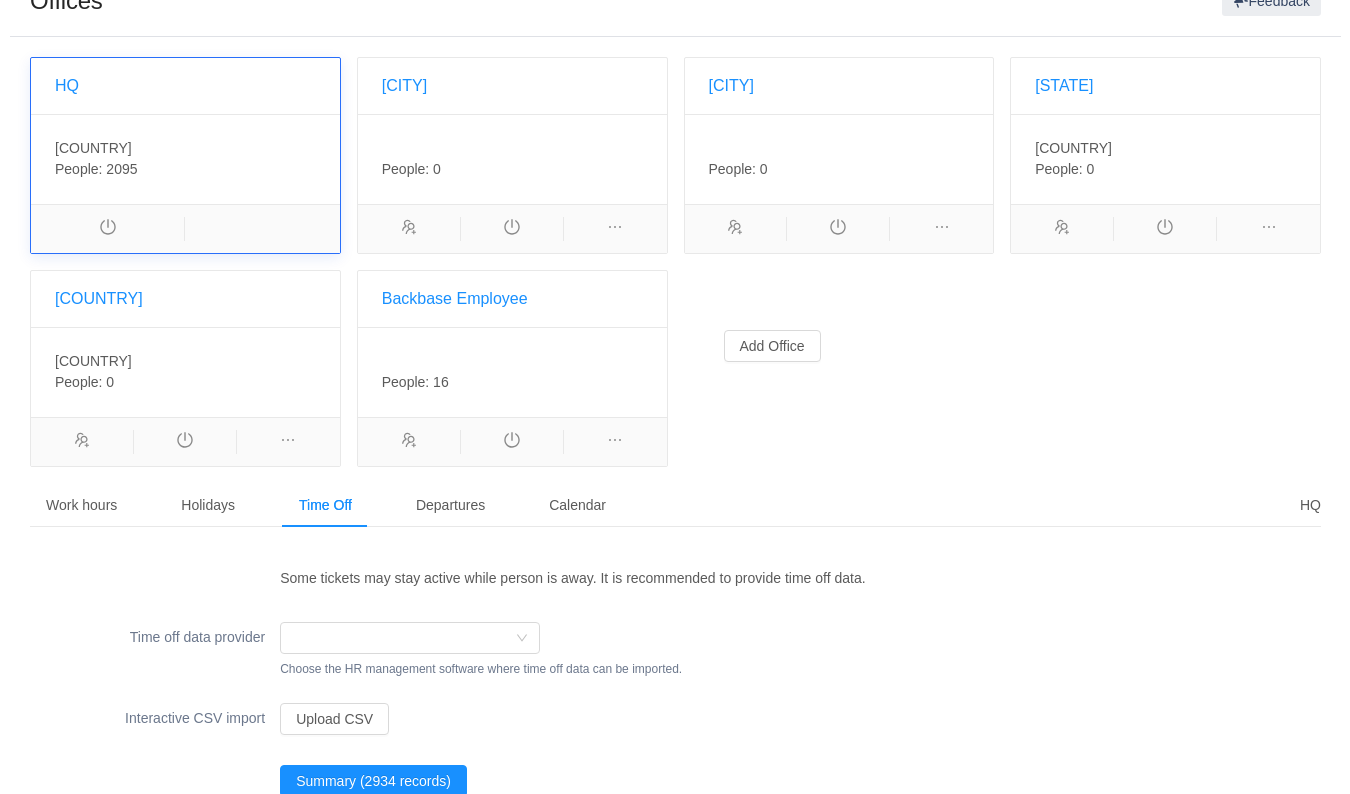 scroll, scrollTop: 58, scrollLeft: 0, axis: vertical 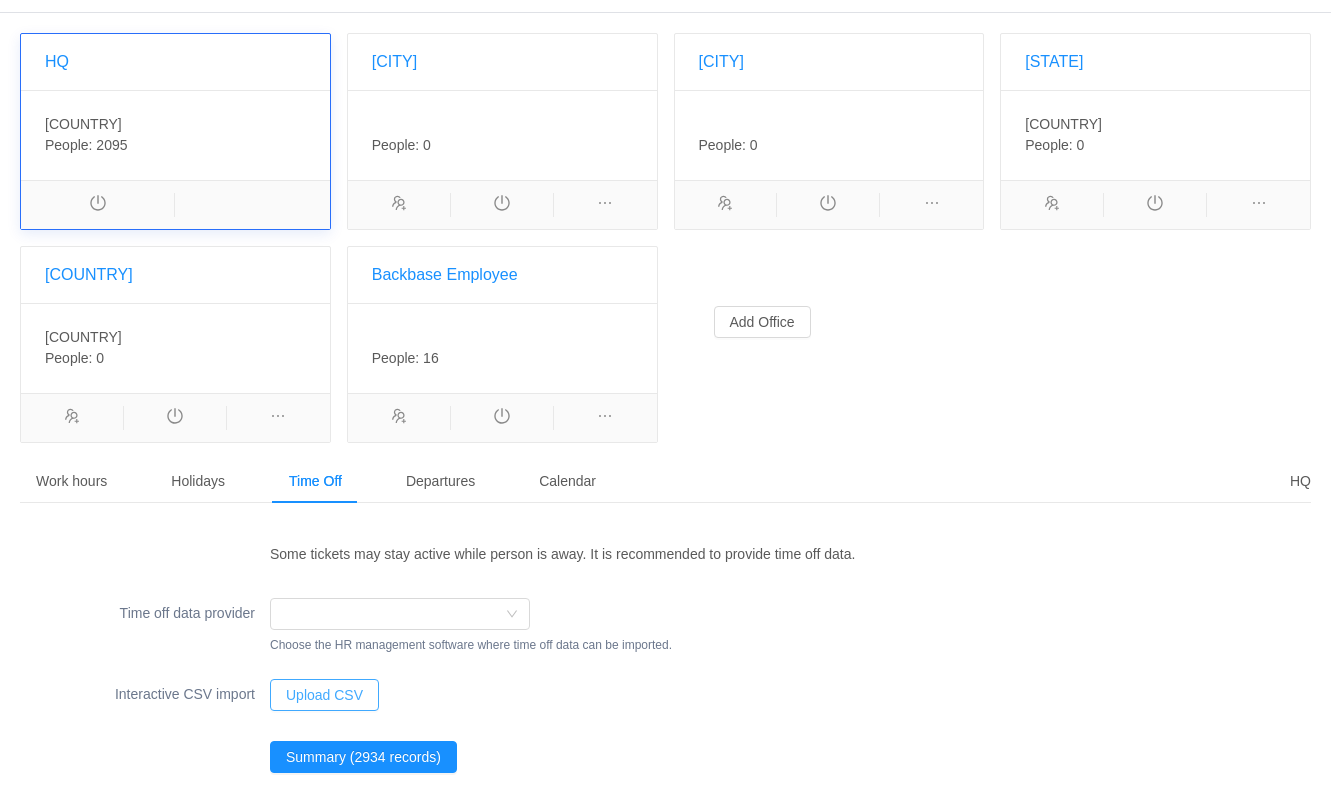 click on "Upload CSV" at bounding box center (324, 695) 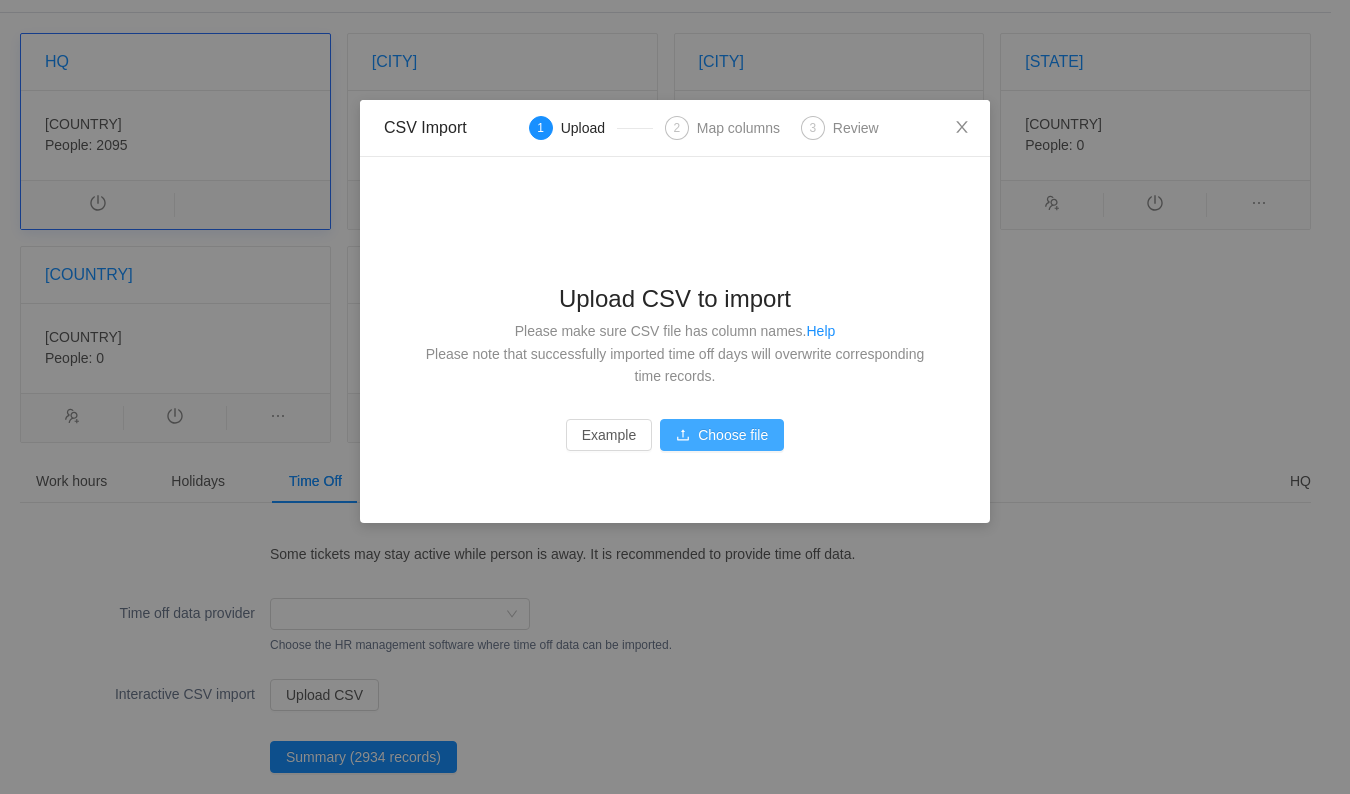 click on "Choose file" at bounding box center [722, 435] 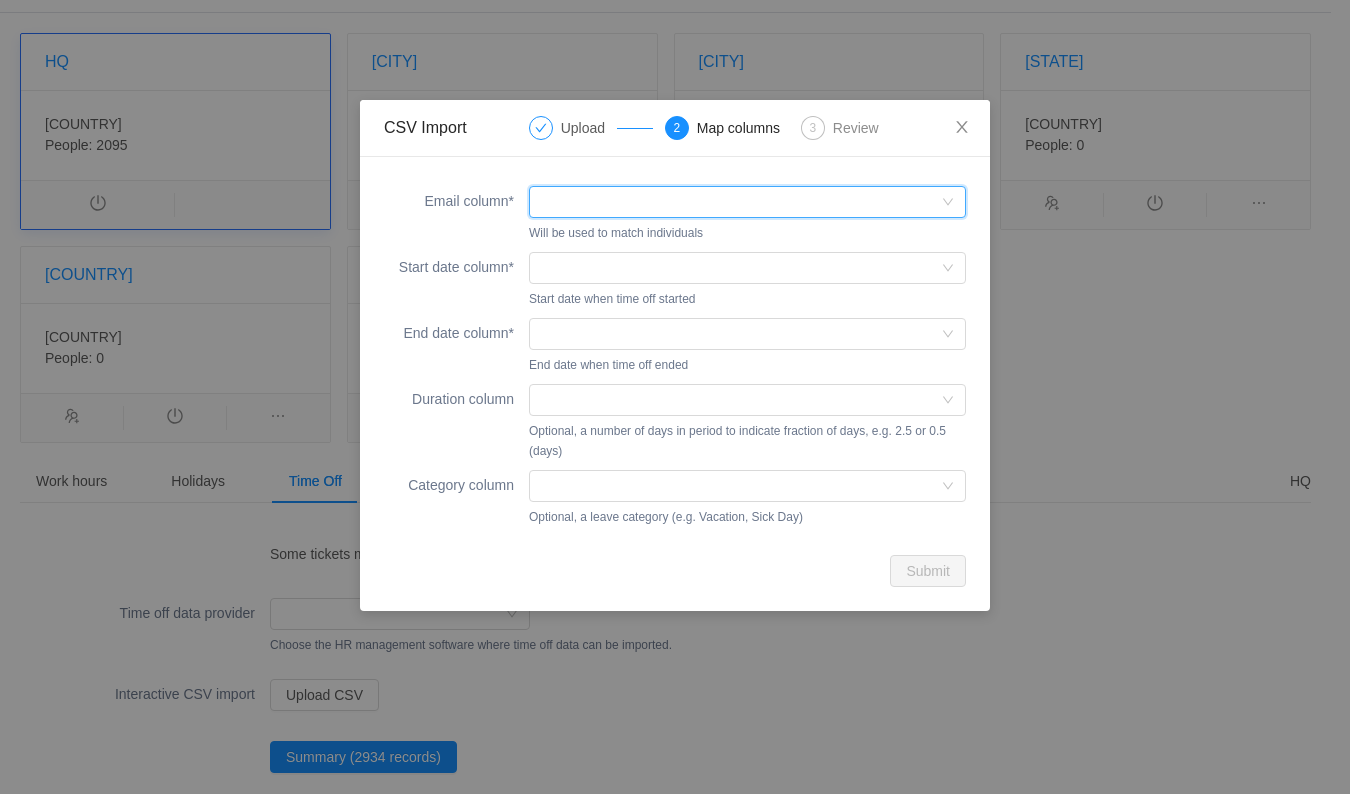 click at bounding box center (741, 202) 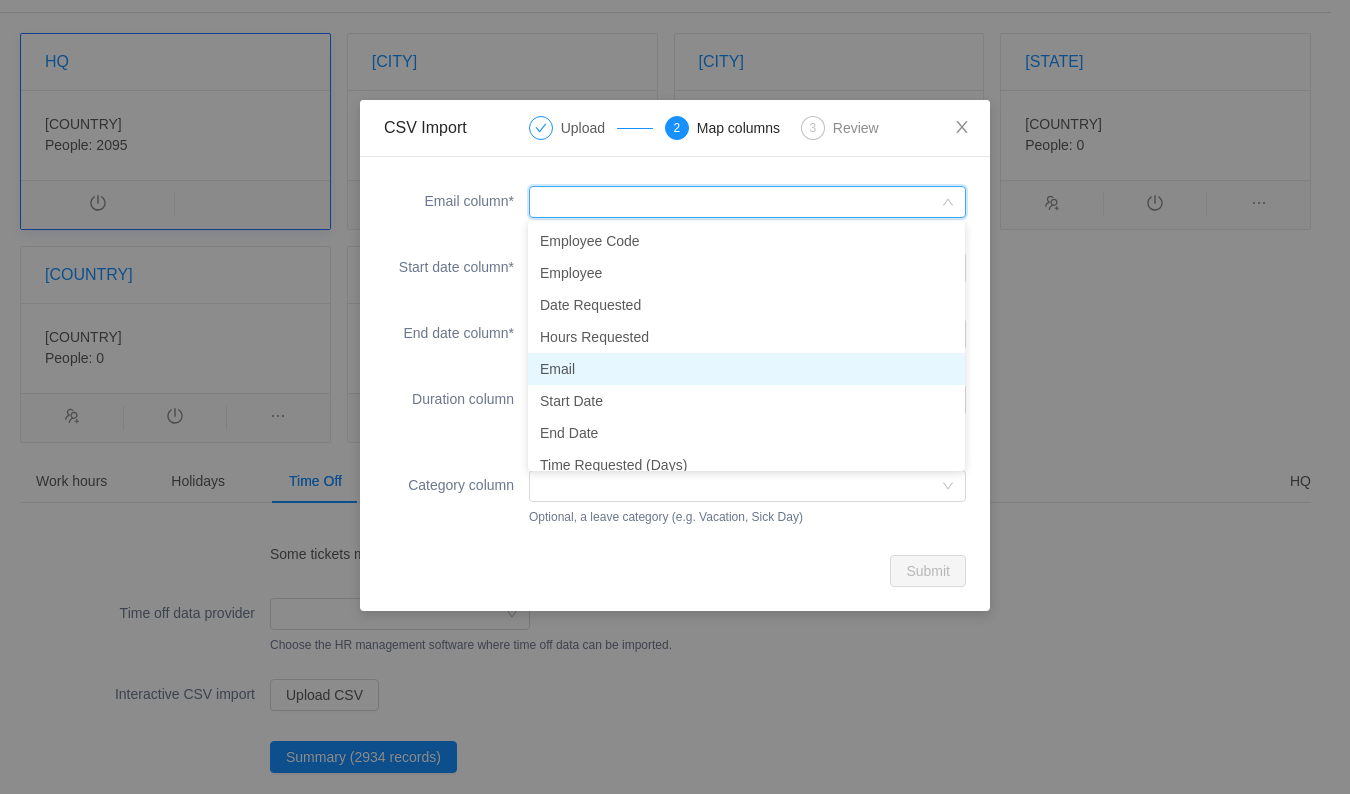 click on "Email" at bounding box center (746, 369) 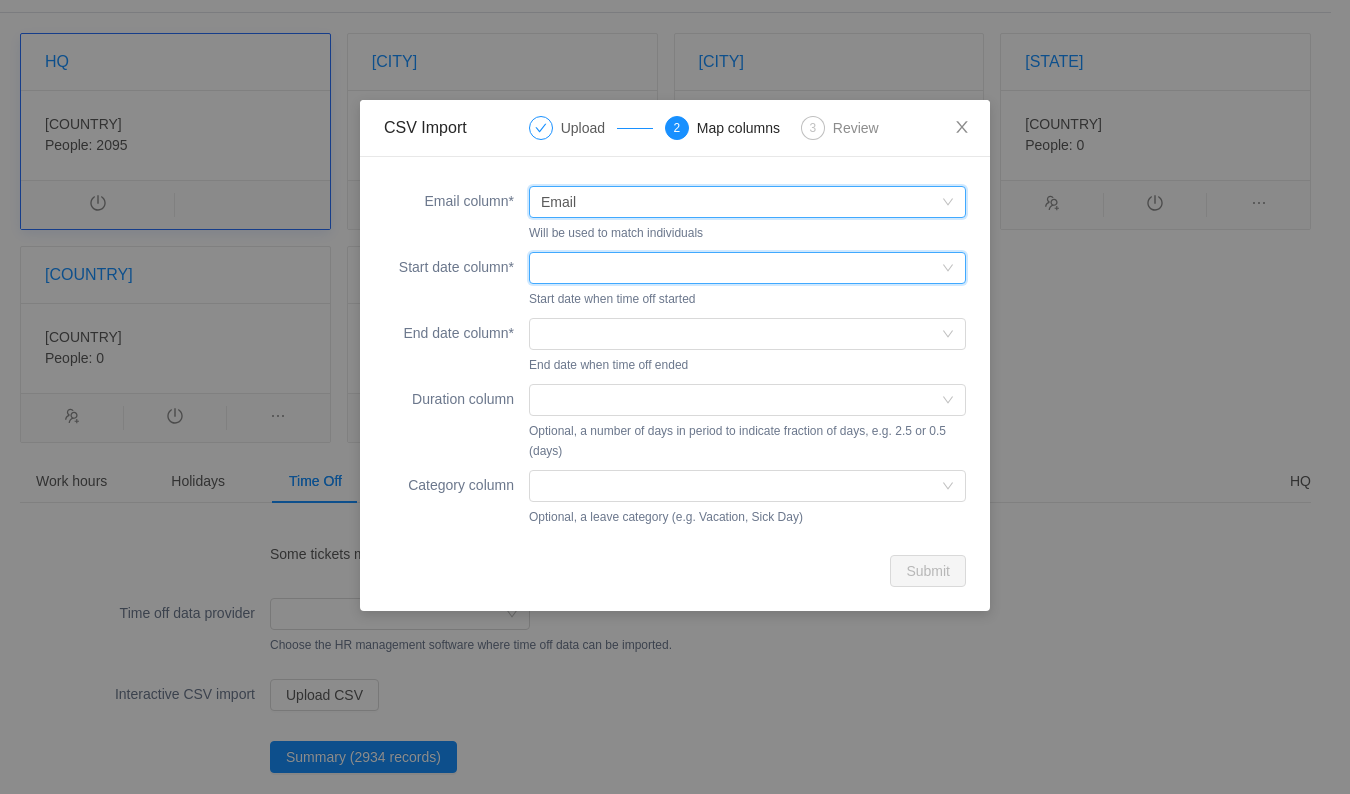 click at bounding box center (741, 268) 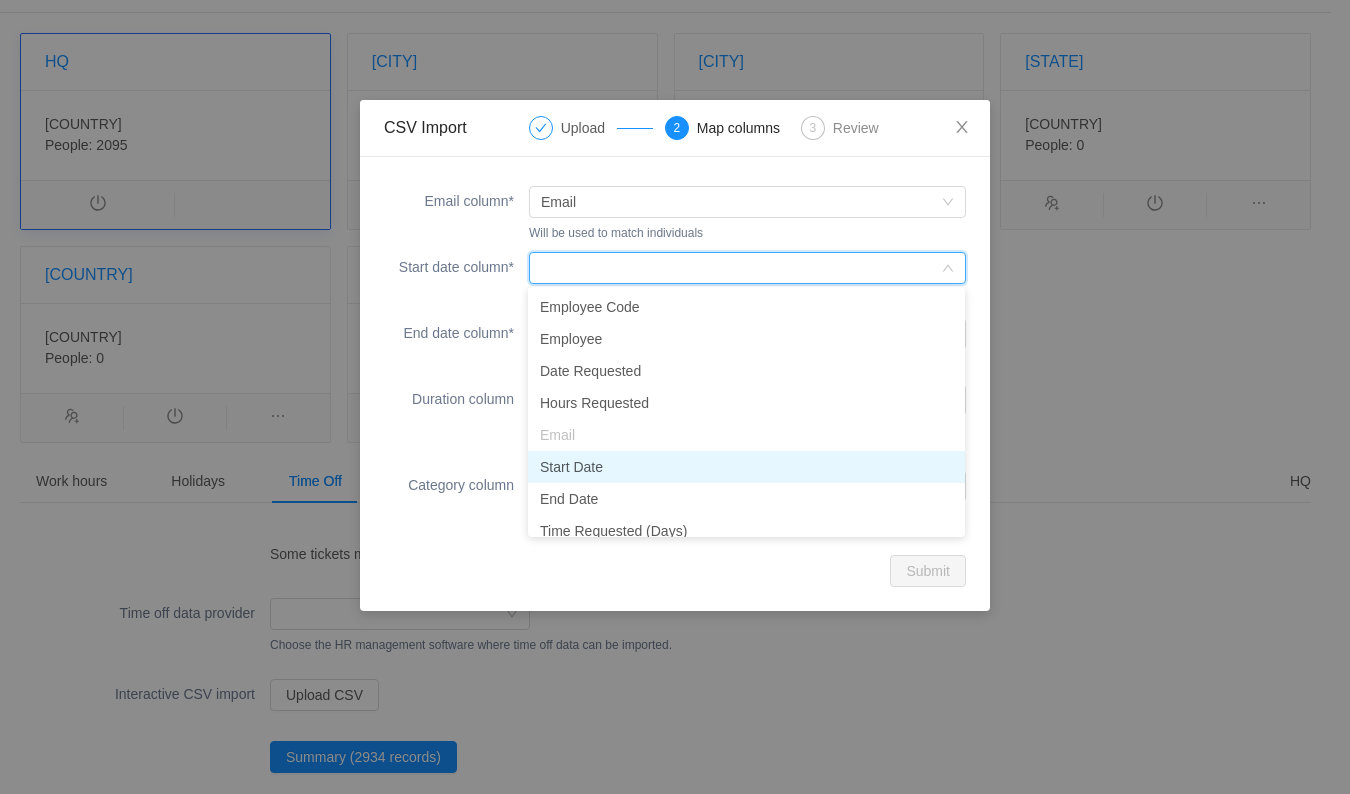 click on "Start Date" at bounding box center [746, 467] 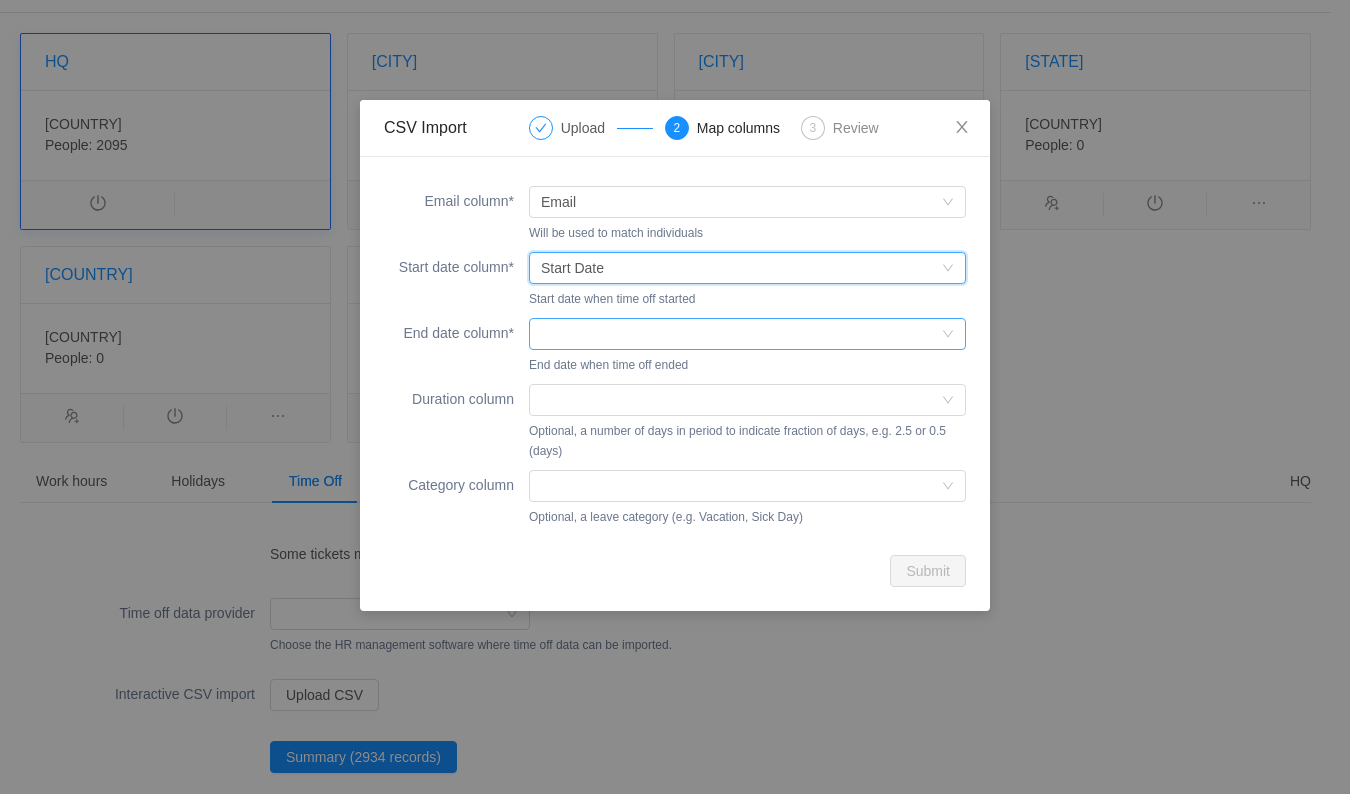 click at bounding box center [741, 334] 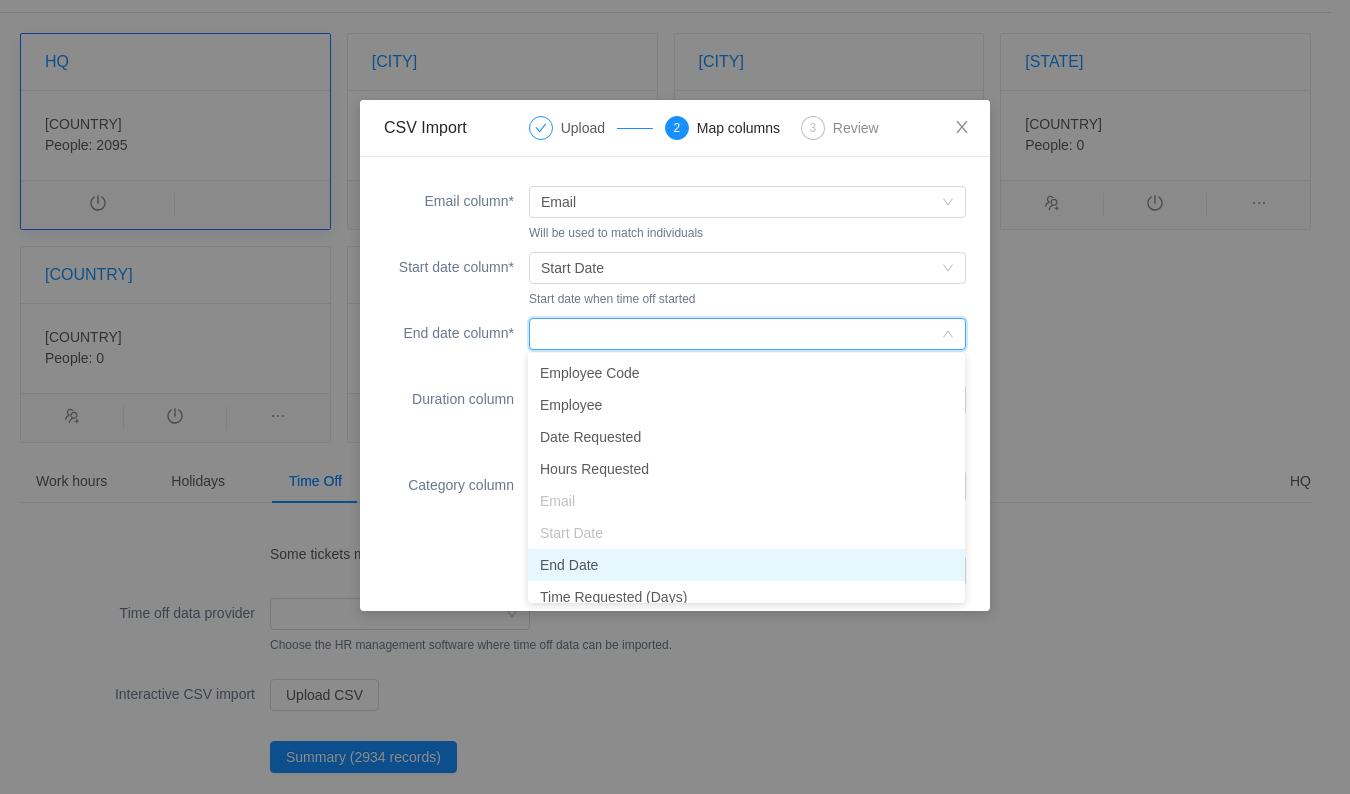 click on "End Date" at bounding box center [746, 565] 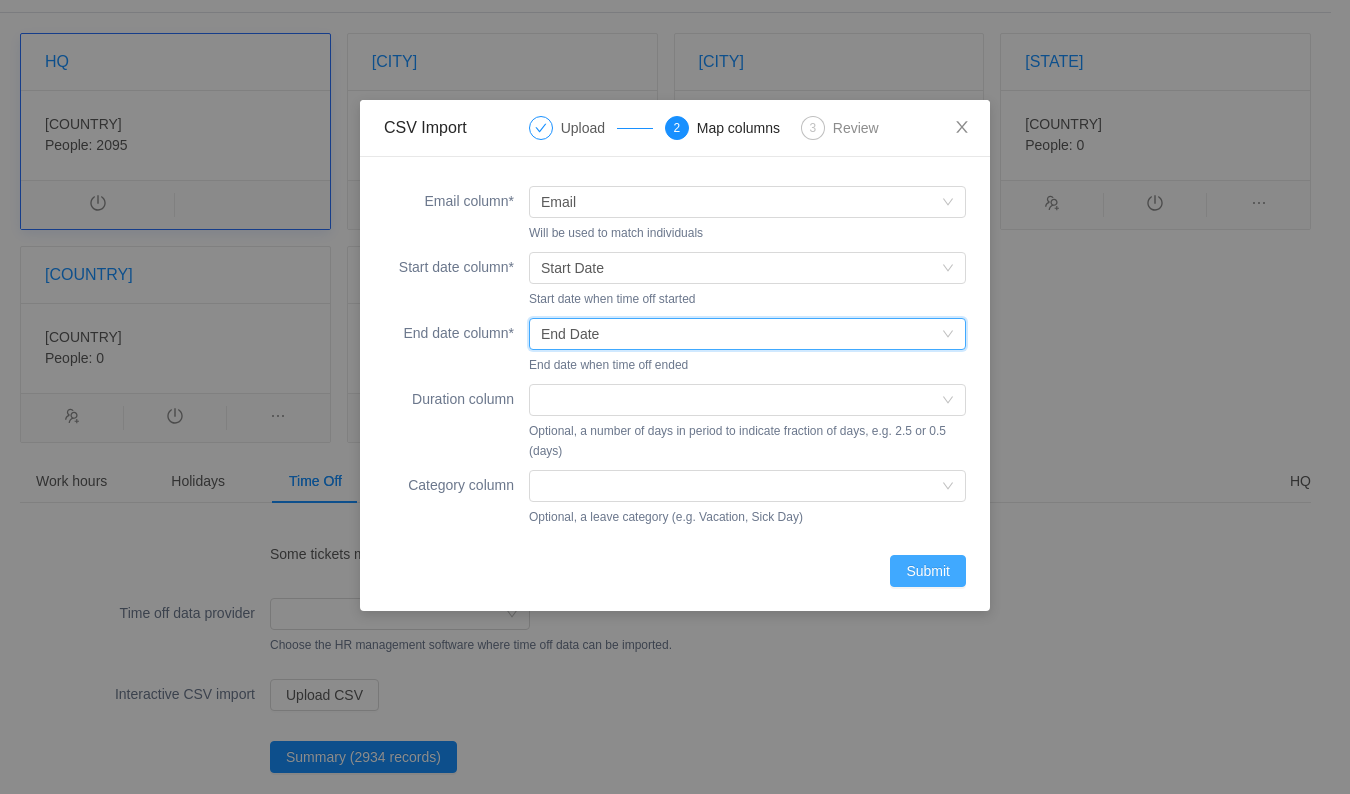 click on "Submit" at bounding box center (928, 571) 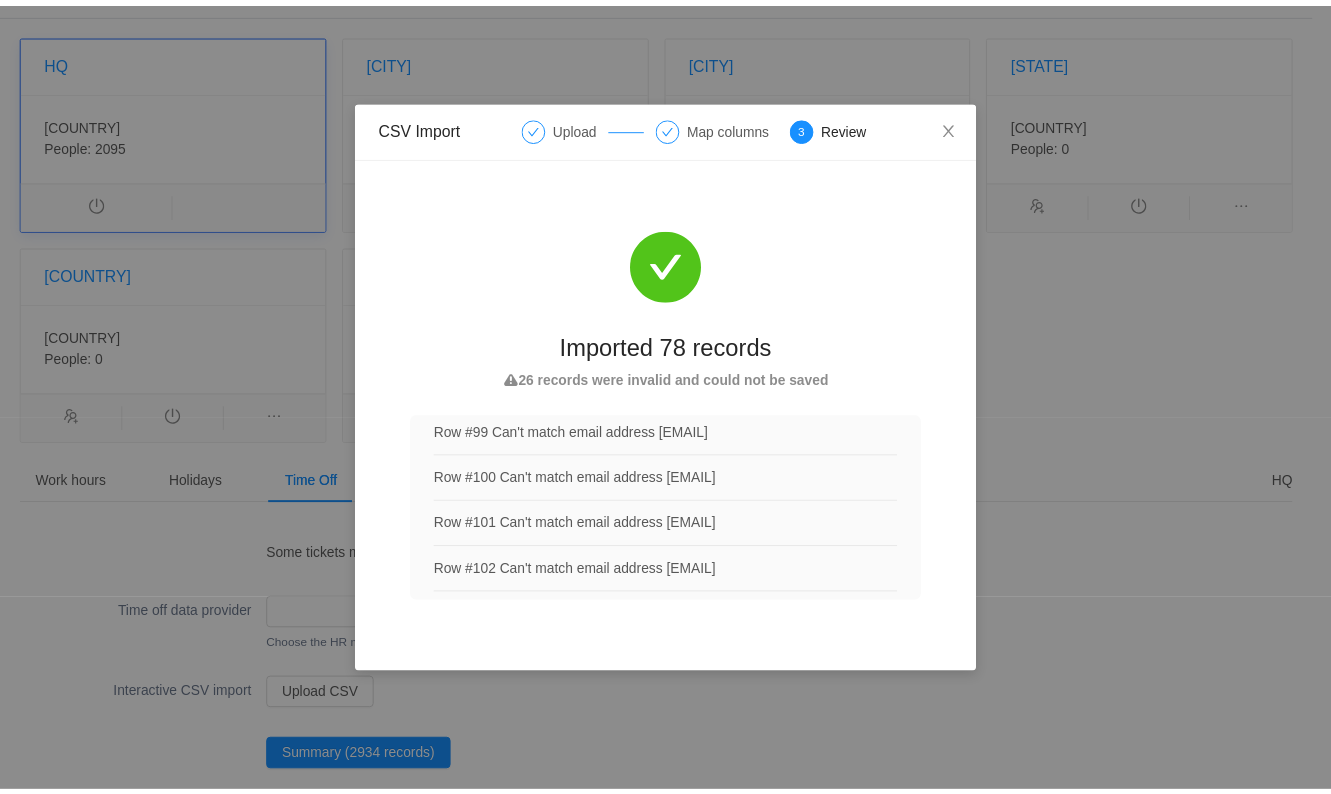 scroll, scrollTop: 1010, scrollLeft: 0, axis: vertical 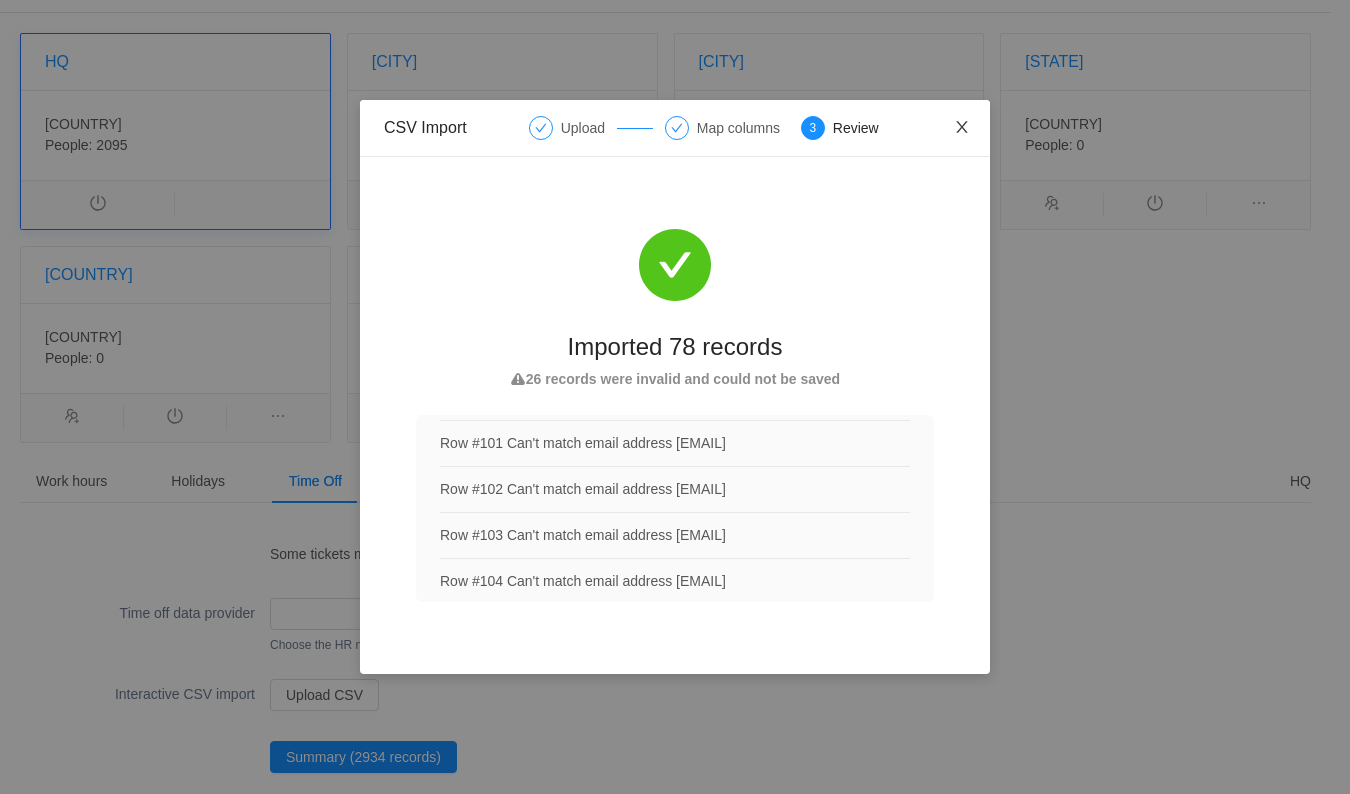 click 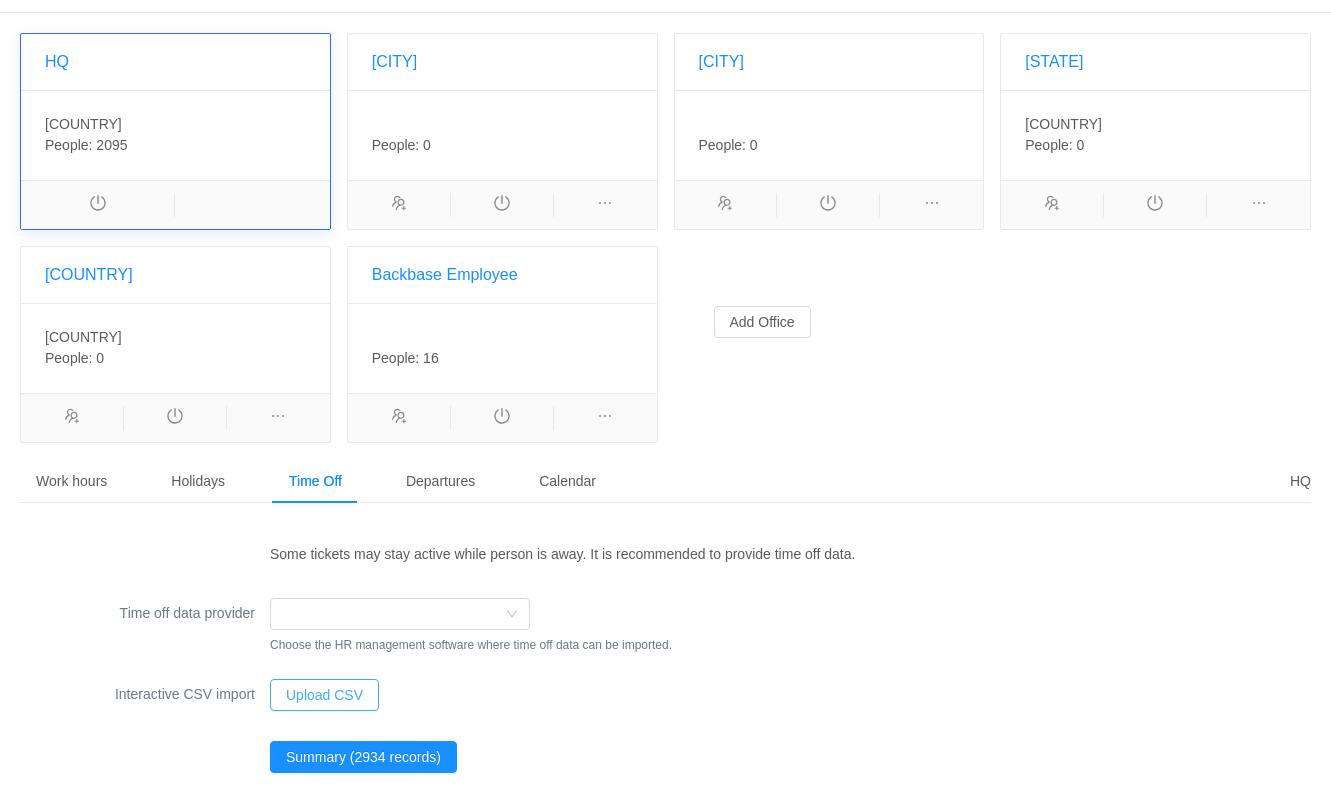 scroll, scrollTop: 0, scrollLeft: 0, axis: both 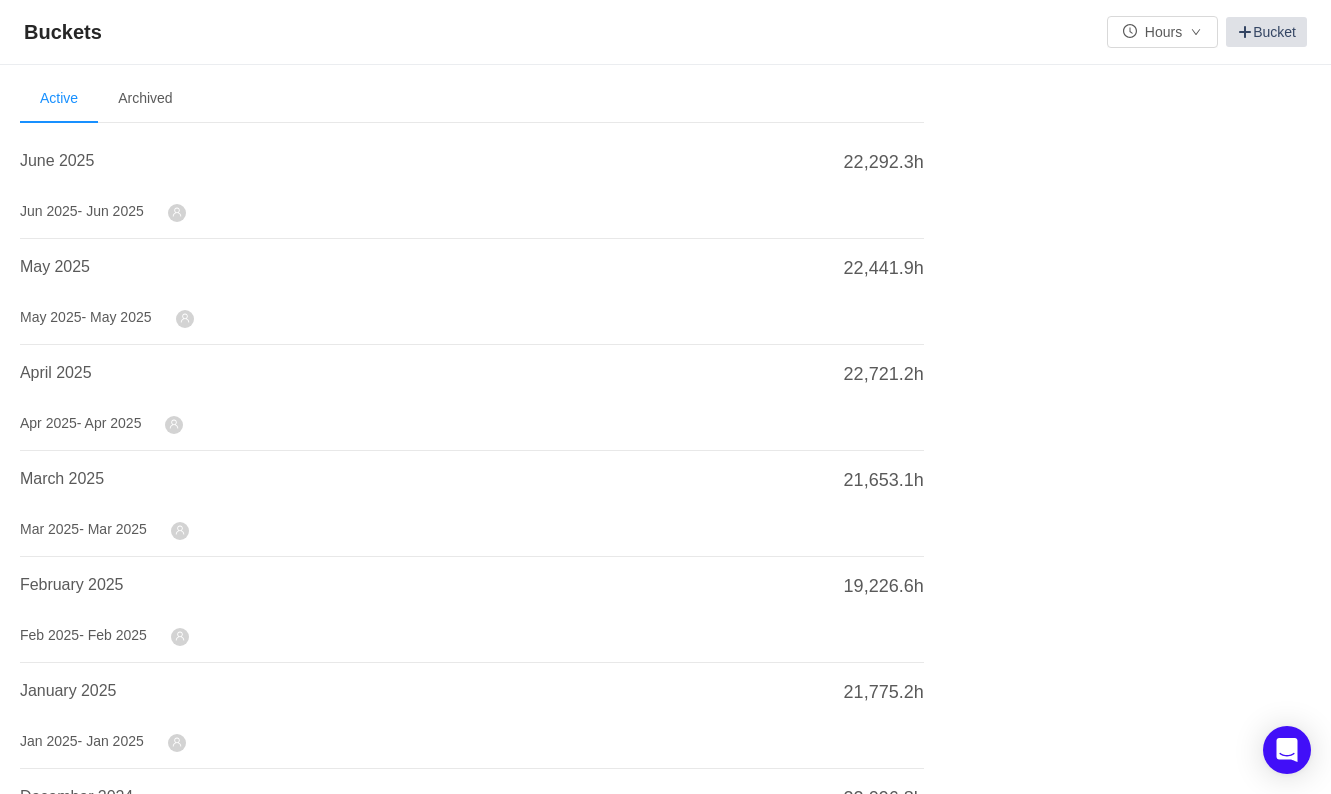 click at bounding box center (1245, 32) 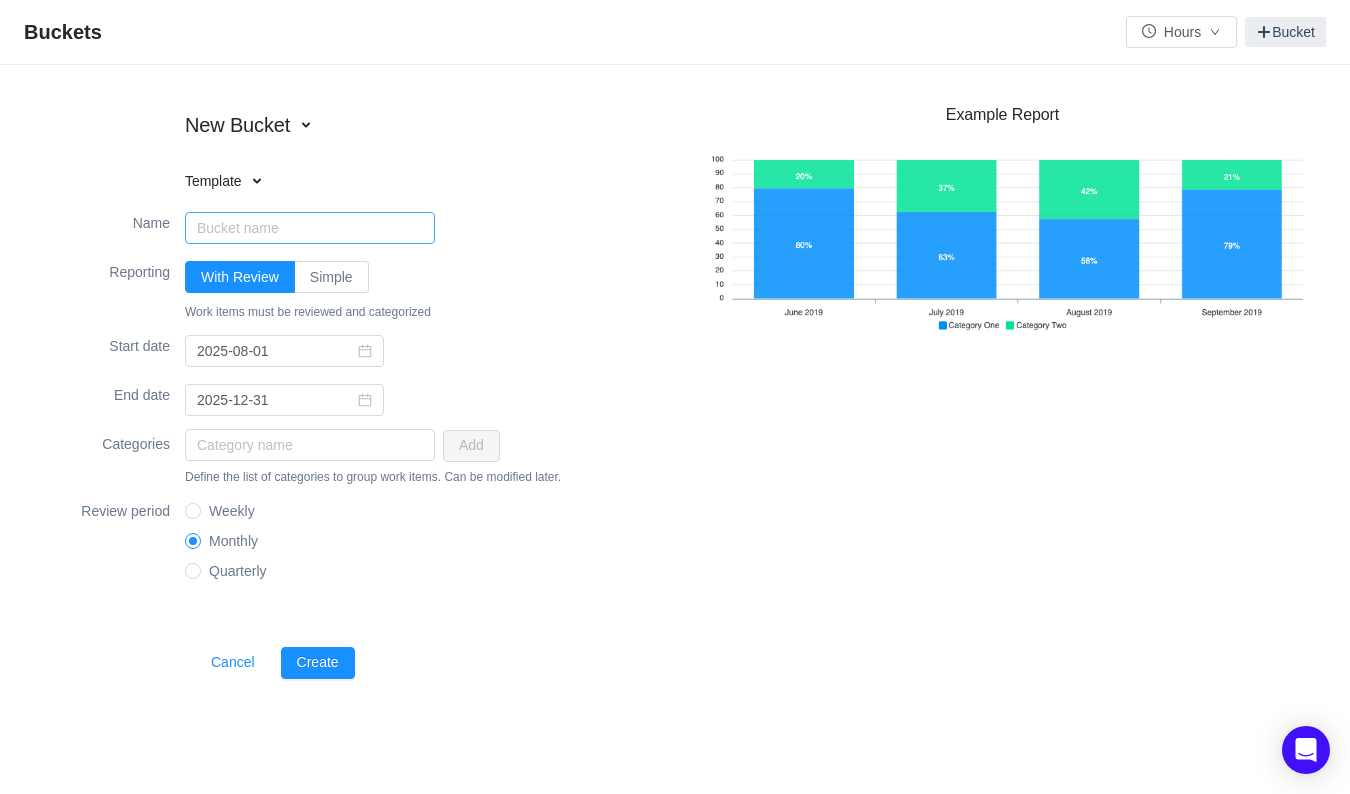click on "Name" at bounding box center (310, 228) 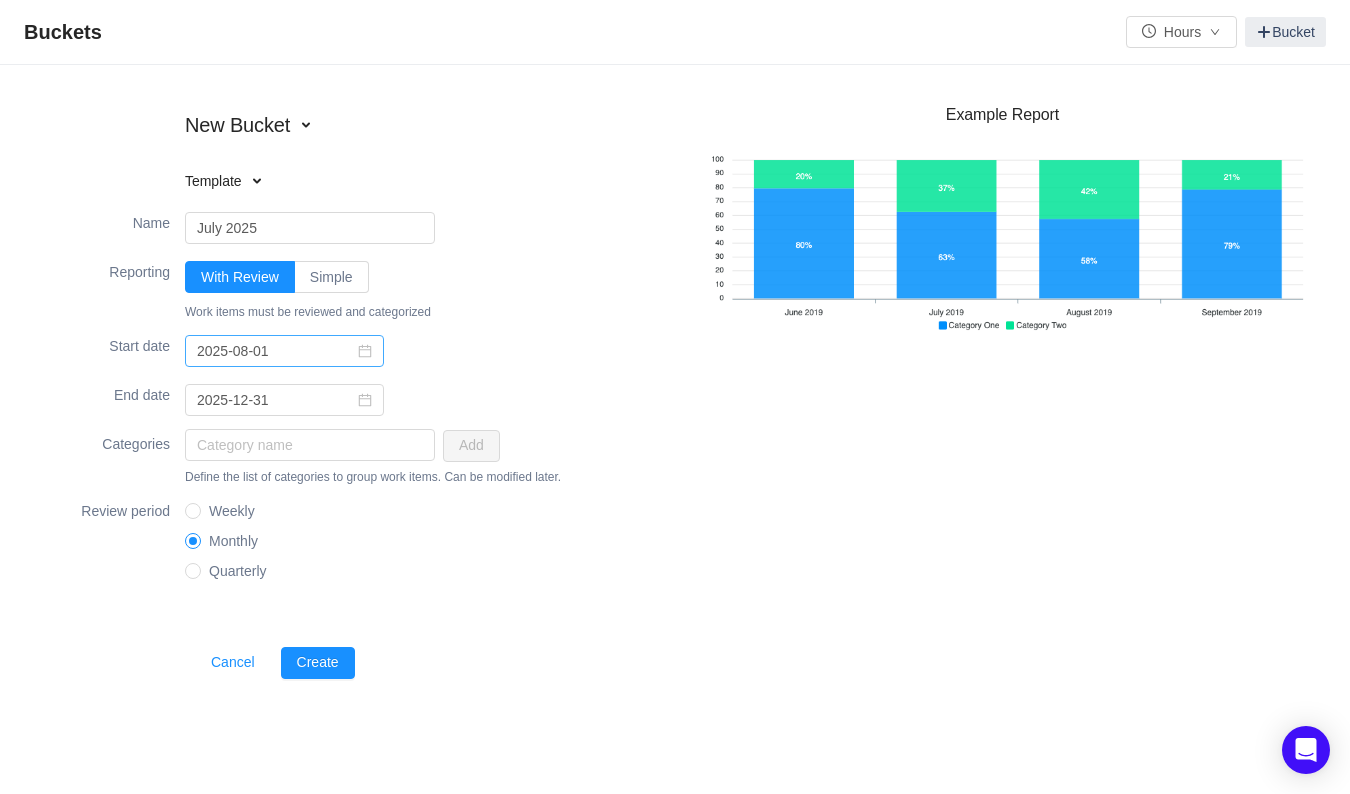 type on "July 2025" 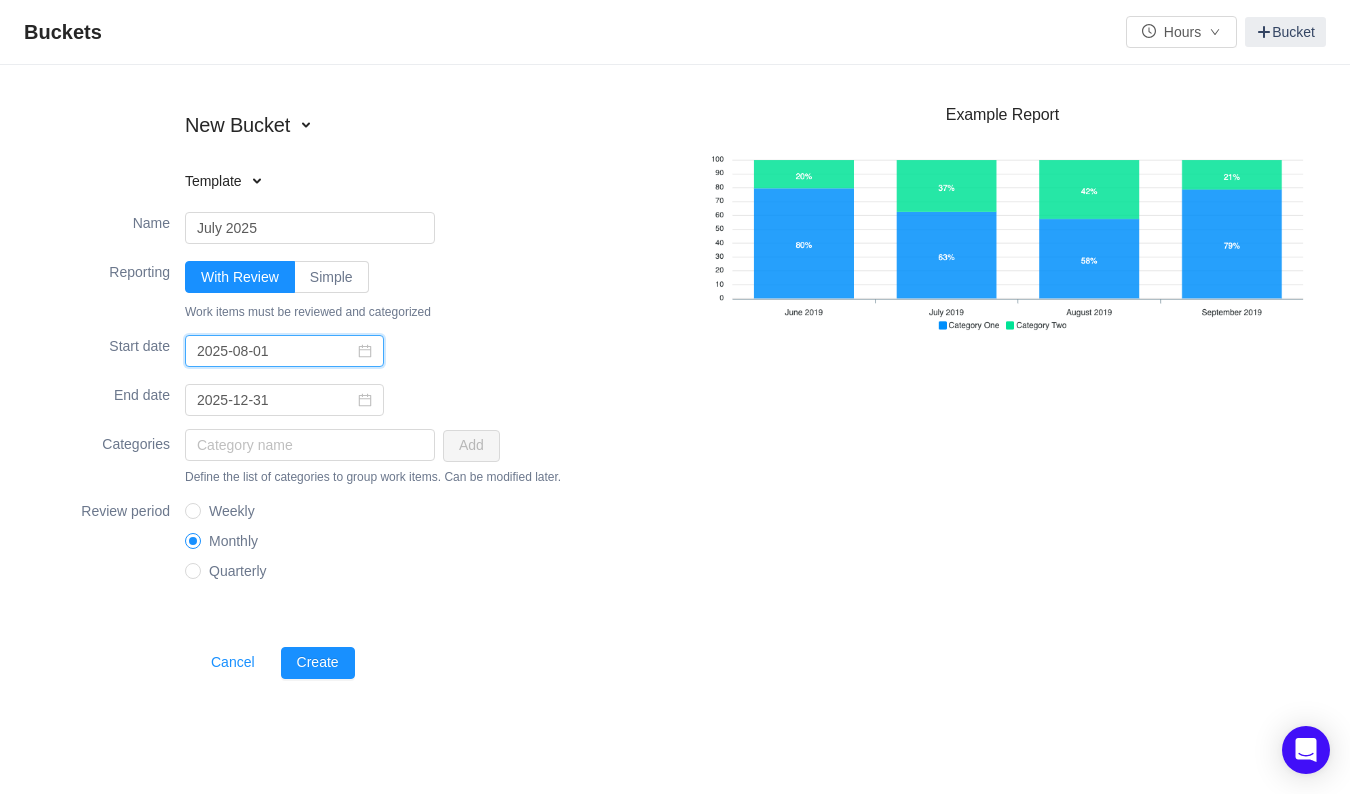click on "2025-08-01" at bounding box center [284, 351] 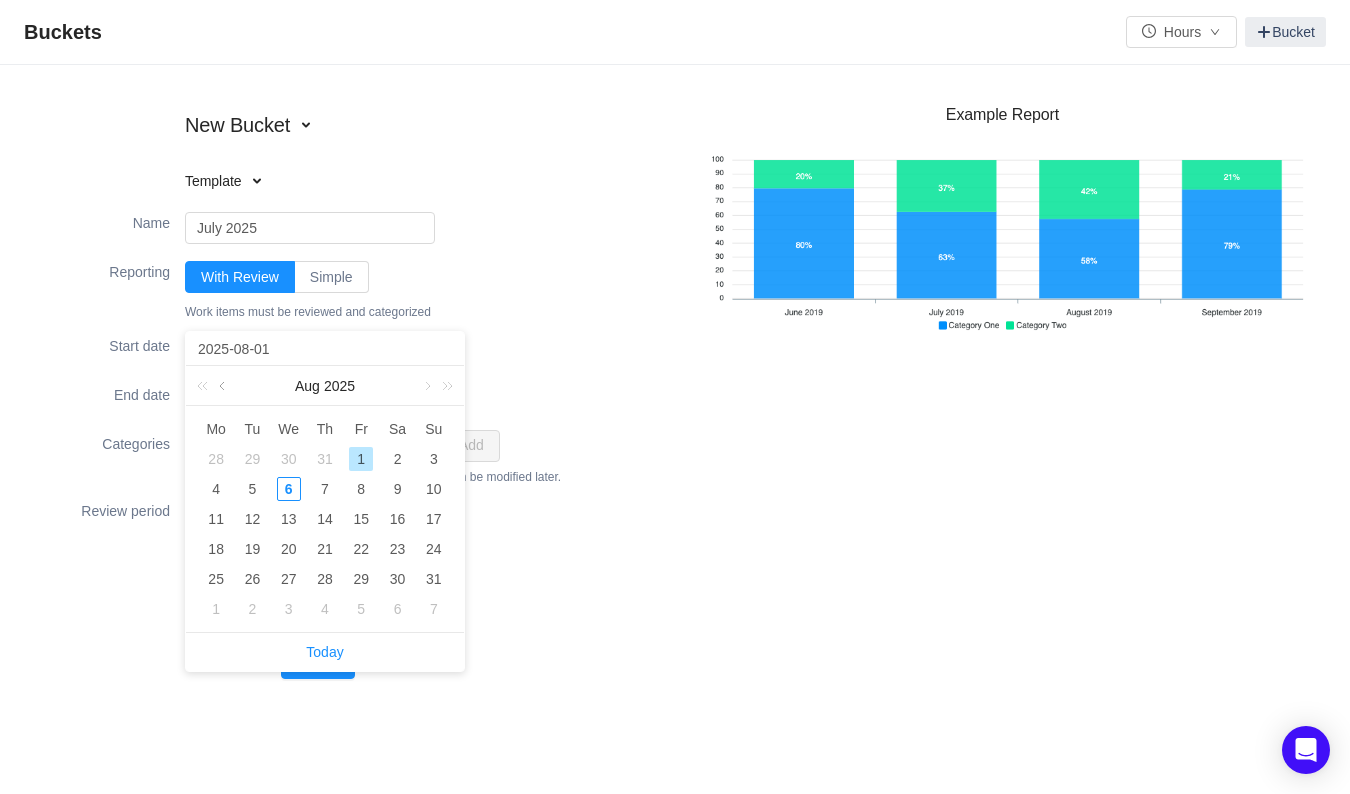 click at bounding box center (224, 386) 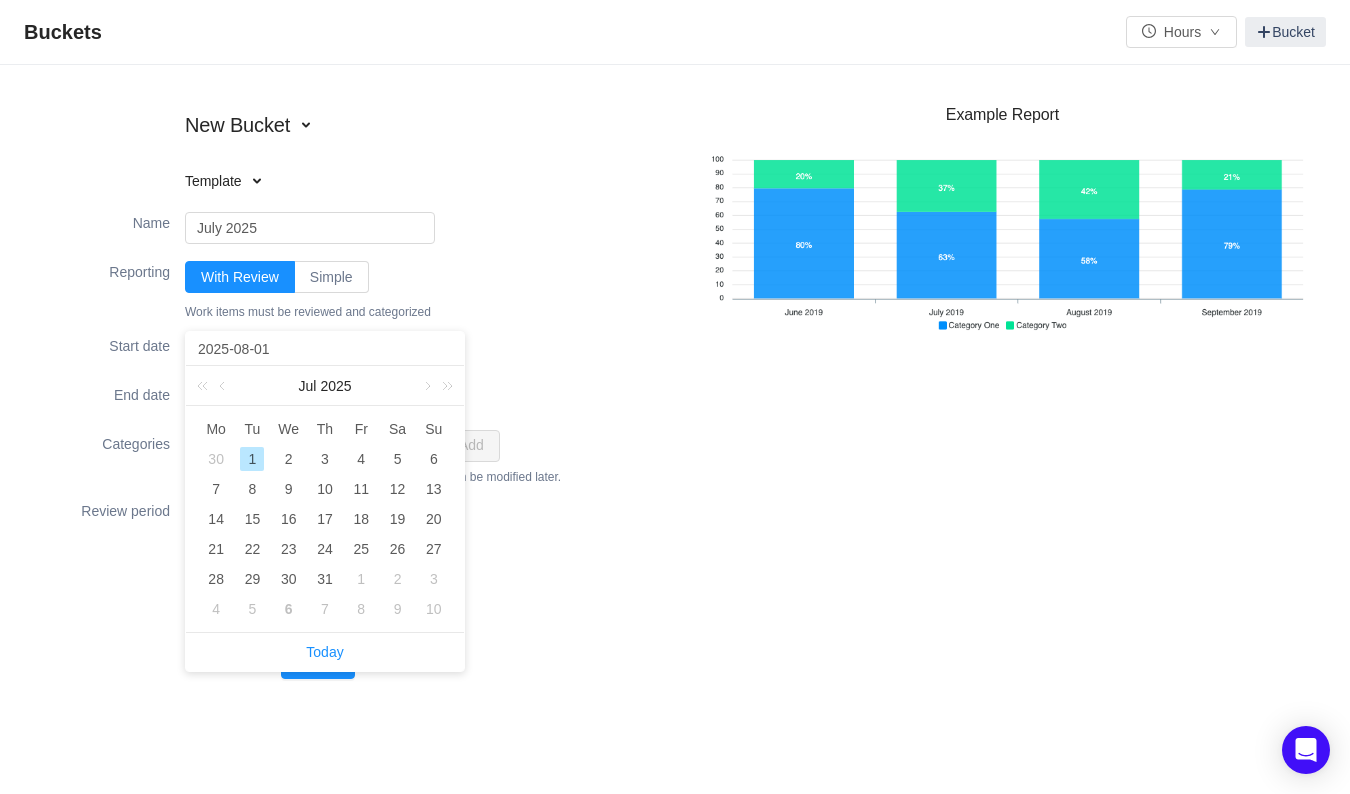 click on "1" at bounding box center (252, 459) 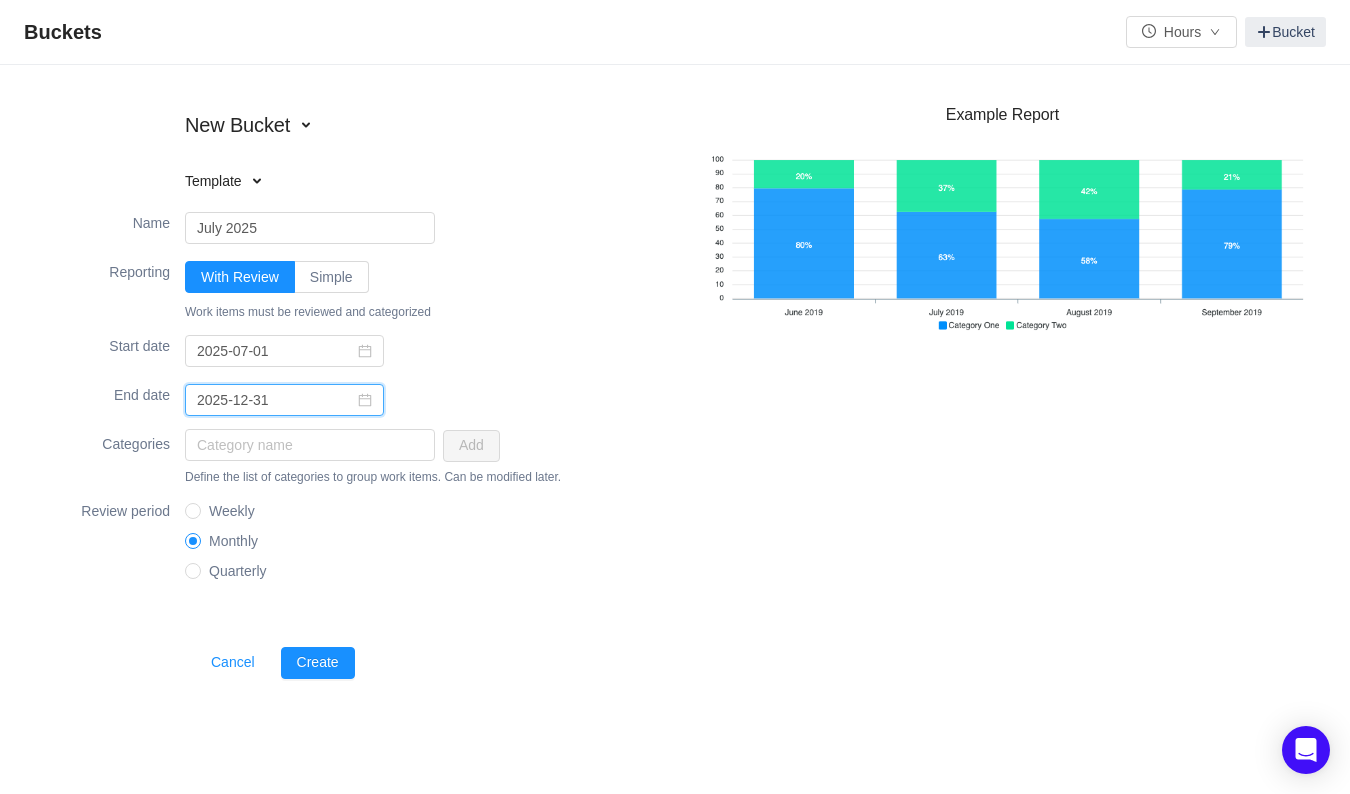 click on "2025-12-31" at bounding box center [284, 400] 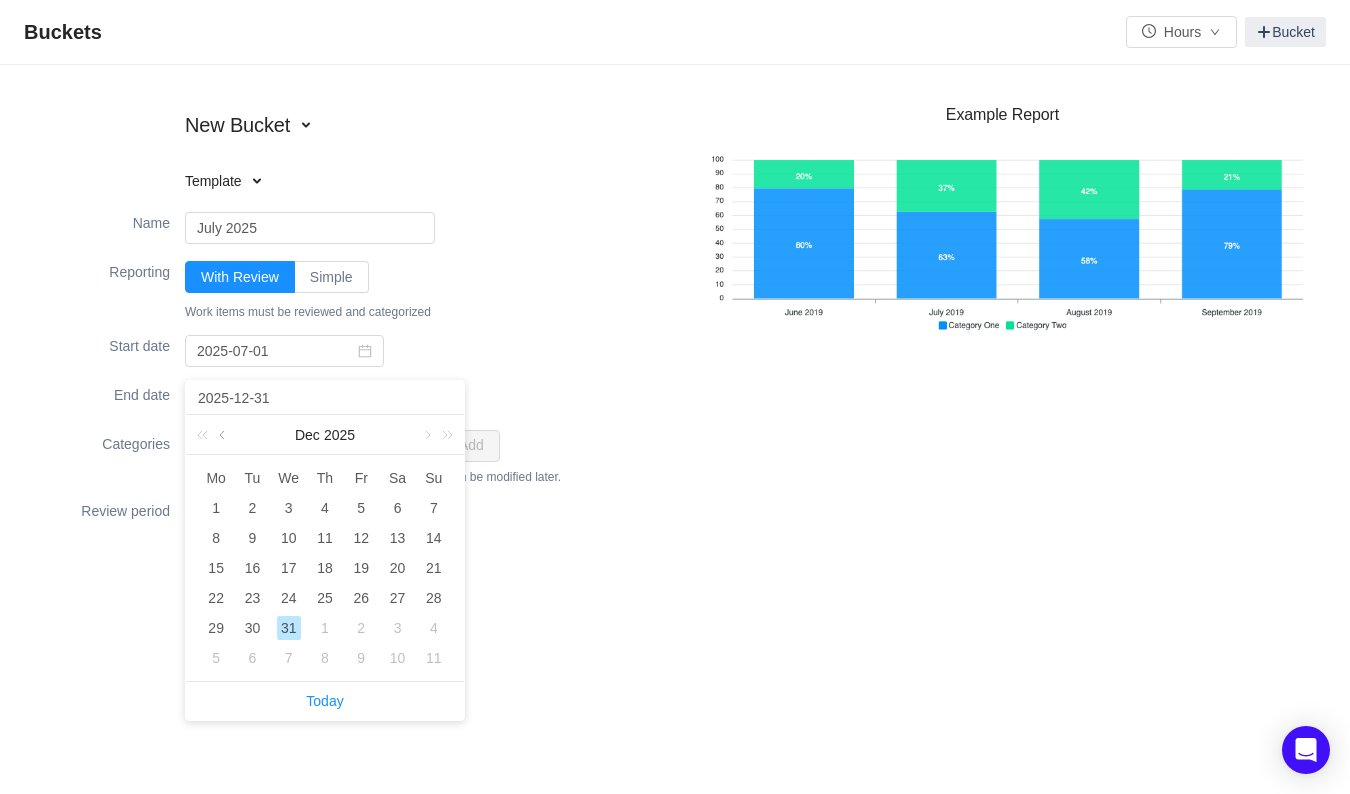 click at bounding box center (224, 435) 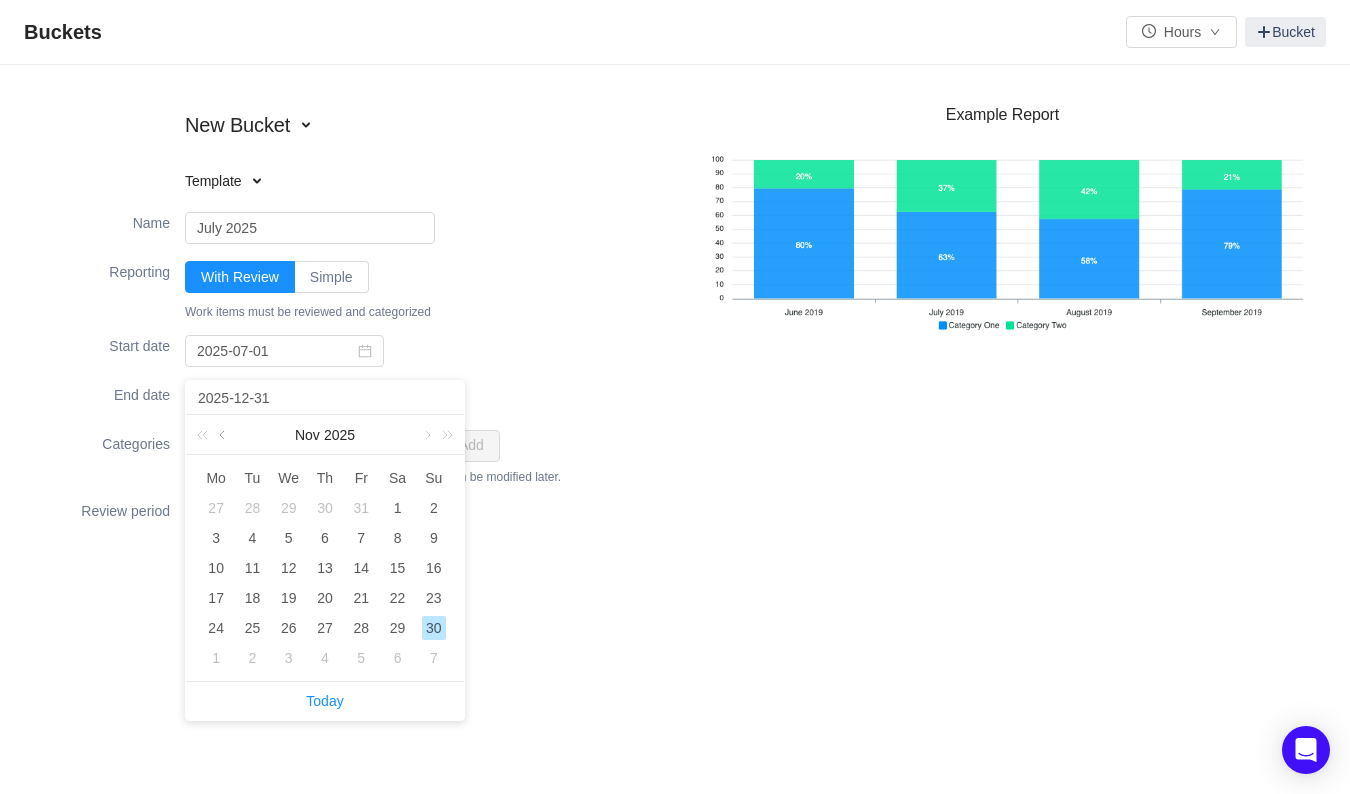click at bounding box center [224, 435] 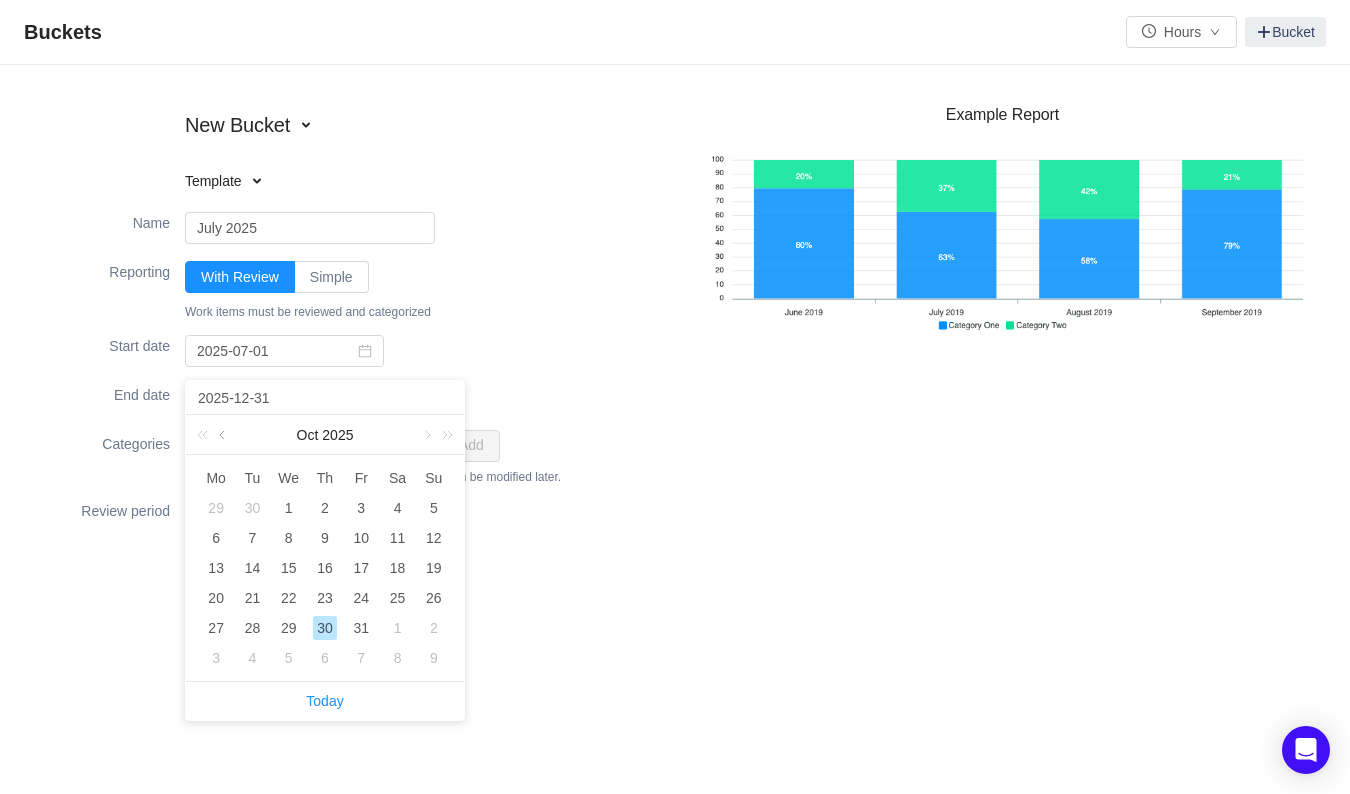 click at bounding box center (224, 435) 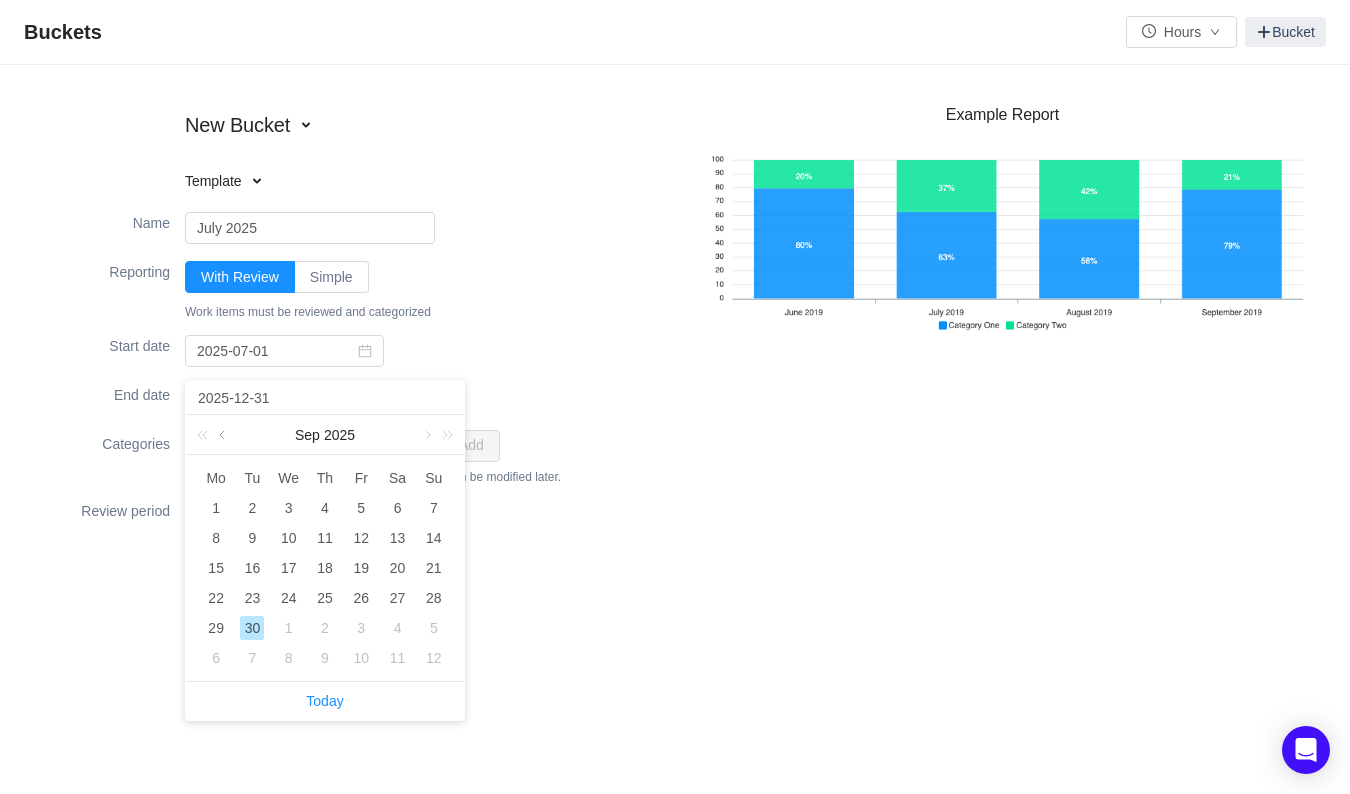 click at bounding box center [224, 435] 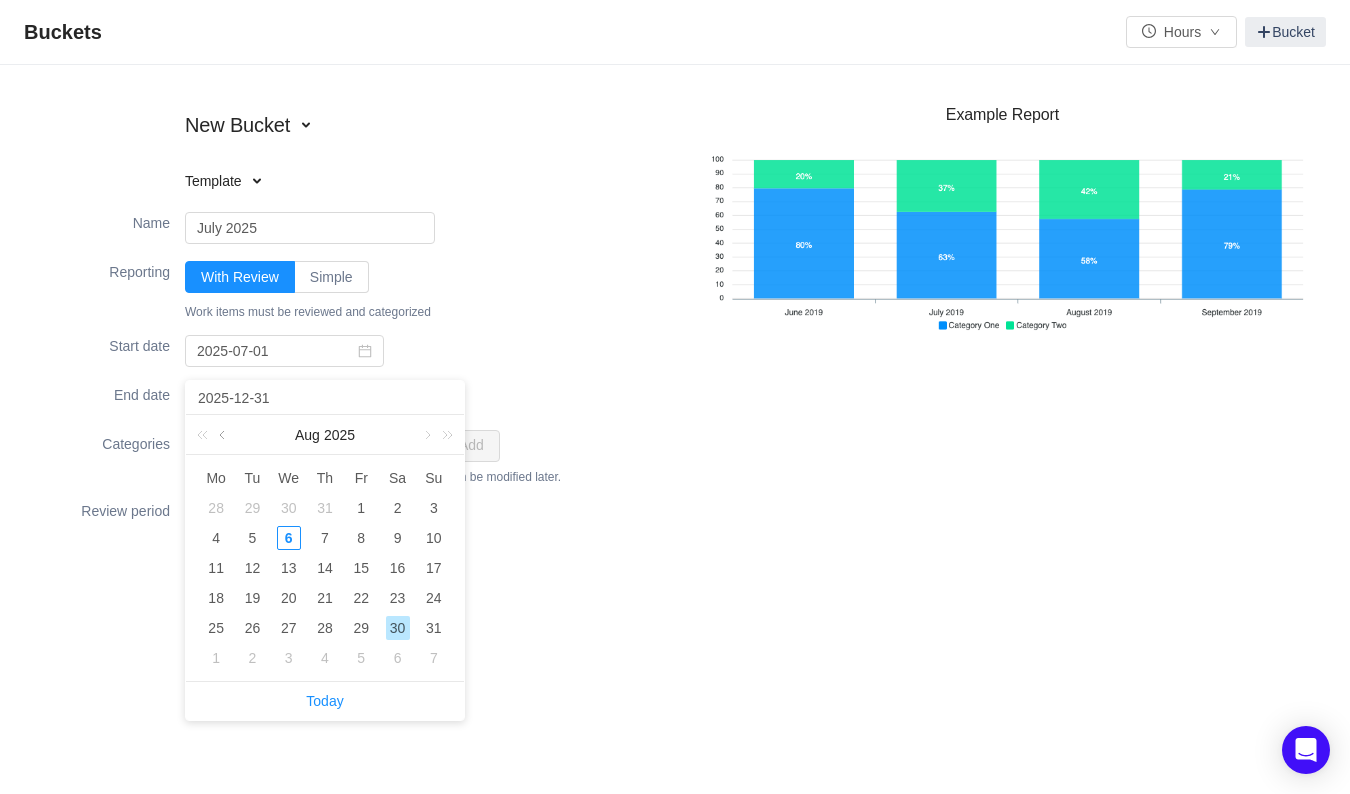 click at bounding box center (224, 435) 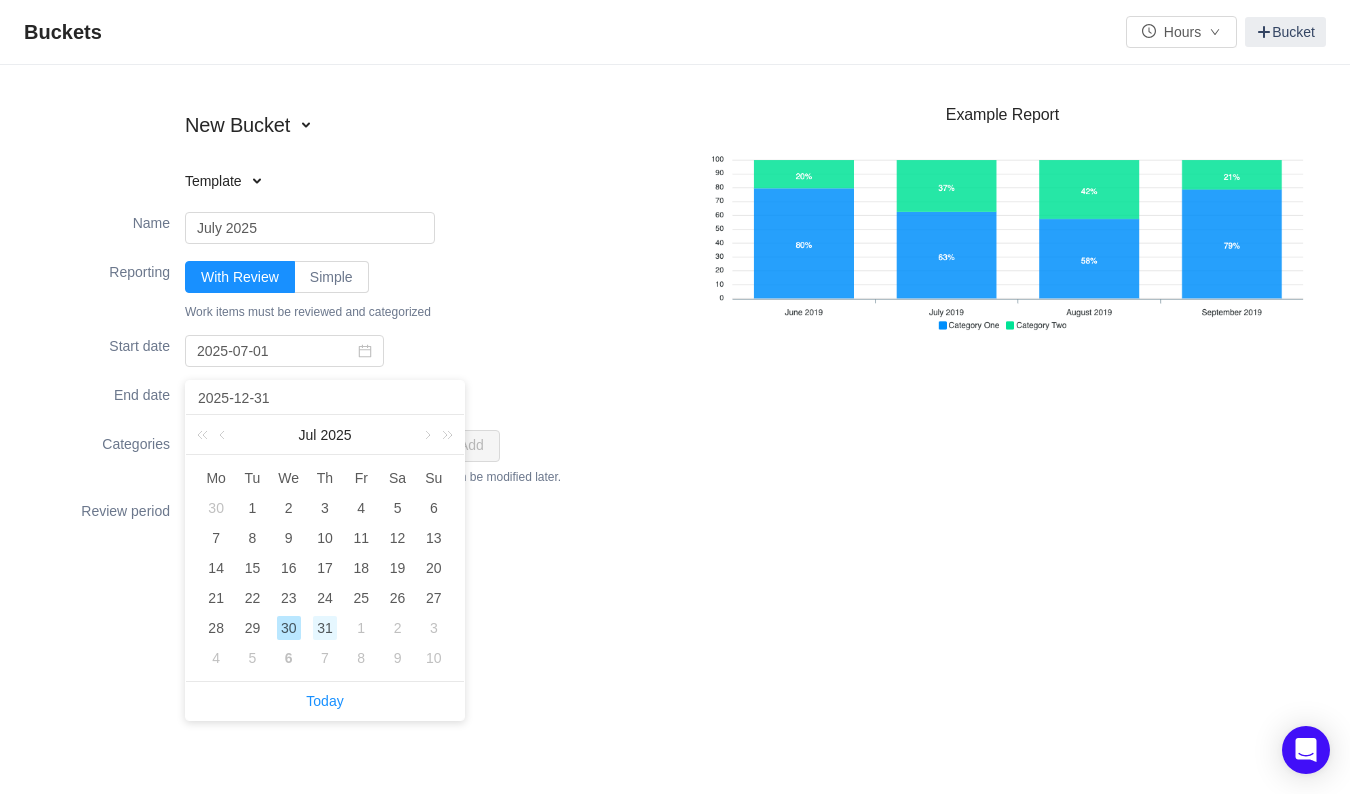 click on "31" at bounding box center [325, 628] 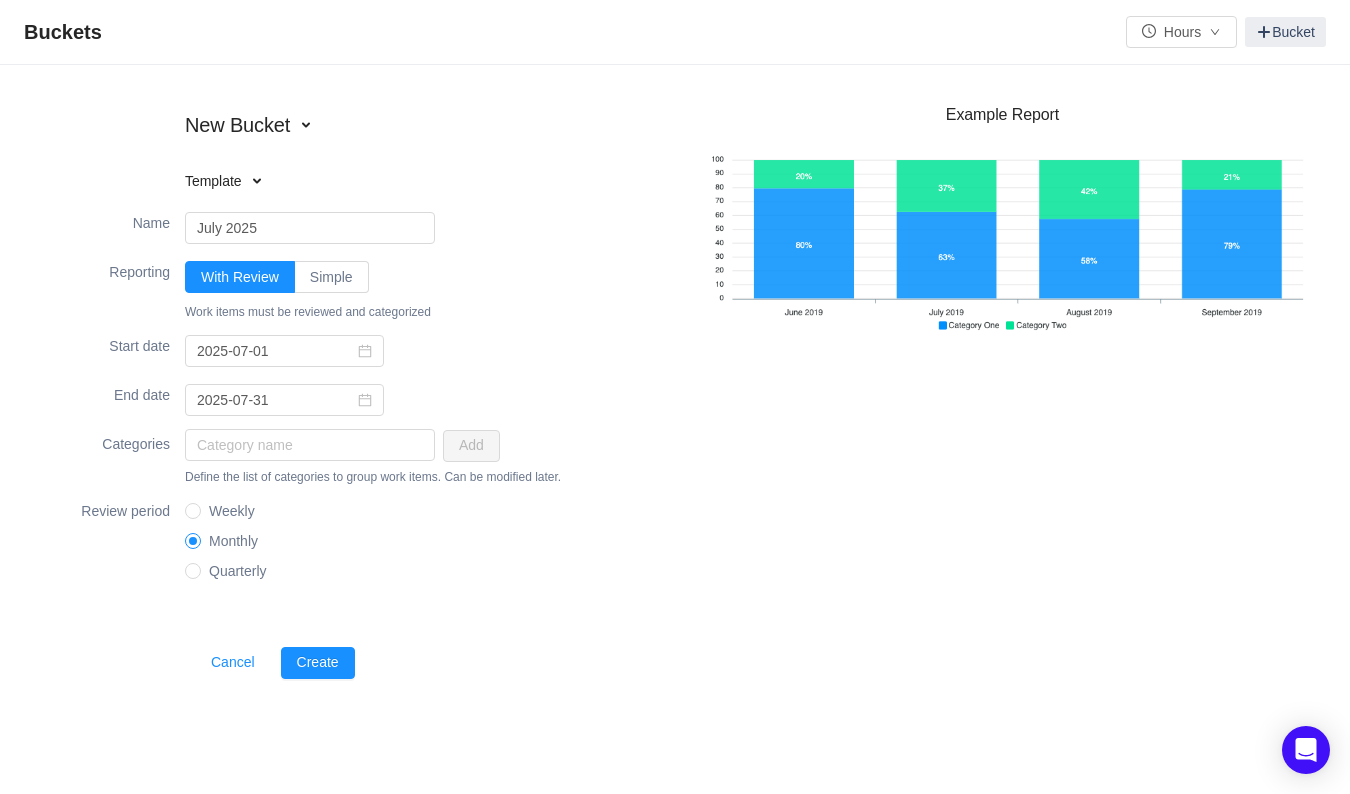 click on "Example Report" at bounding box center [992, 396] 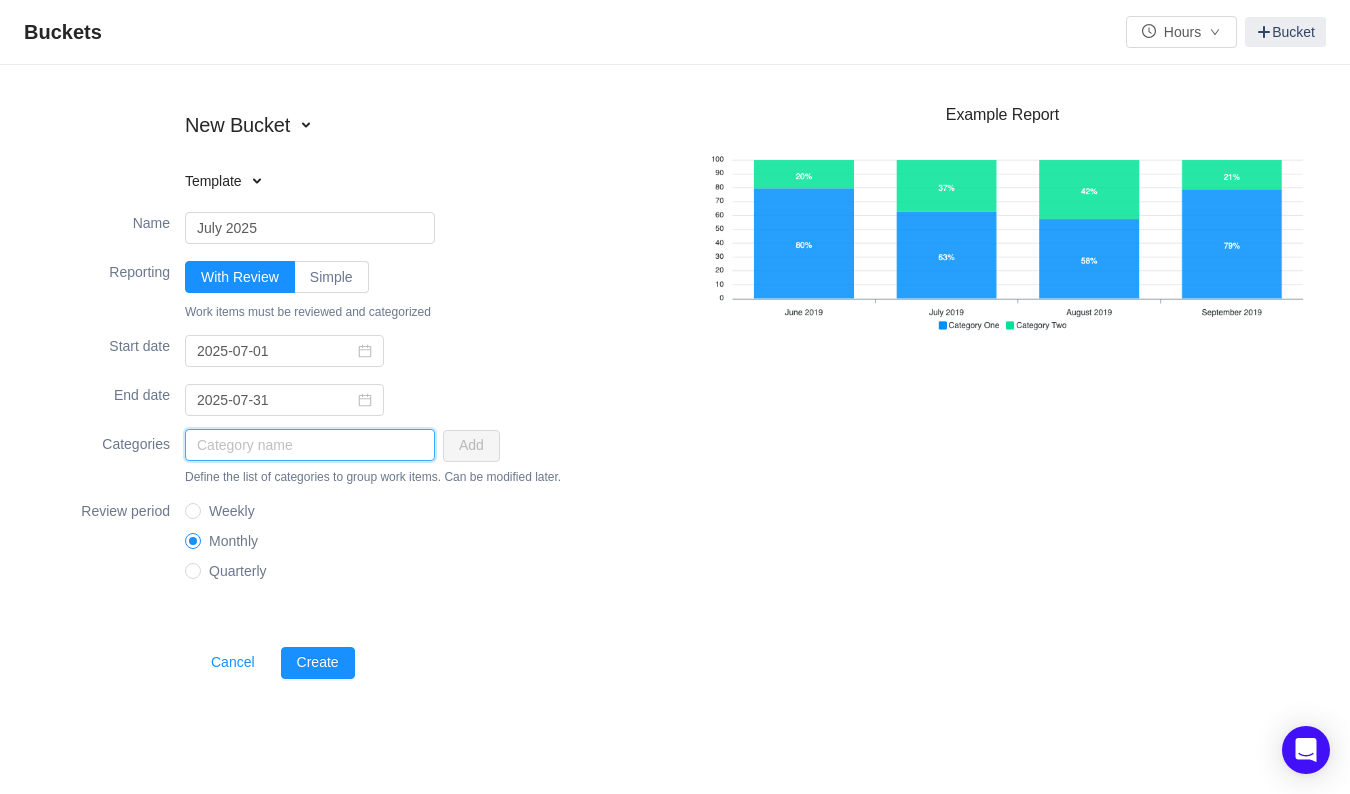 click at bounding box center [310, 445] 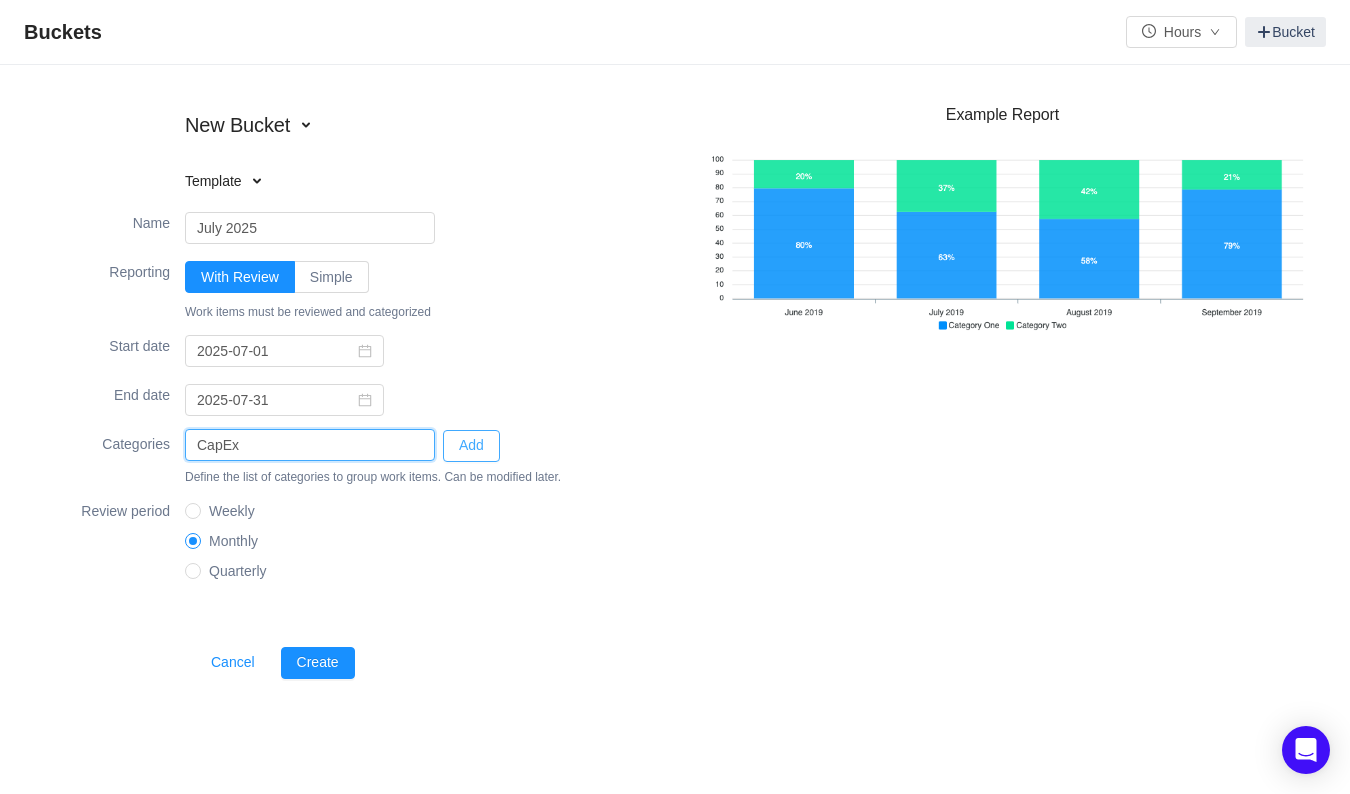 type on "CapEx" 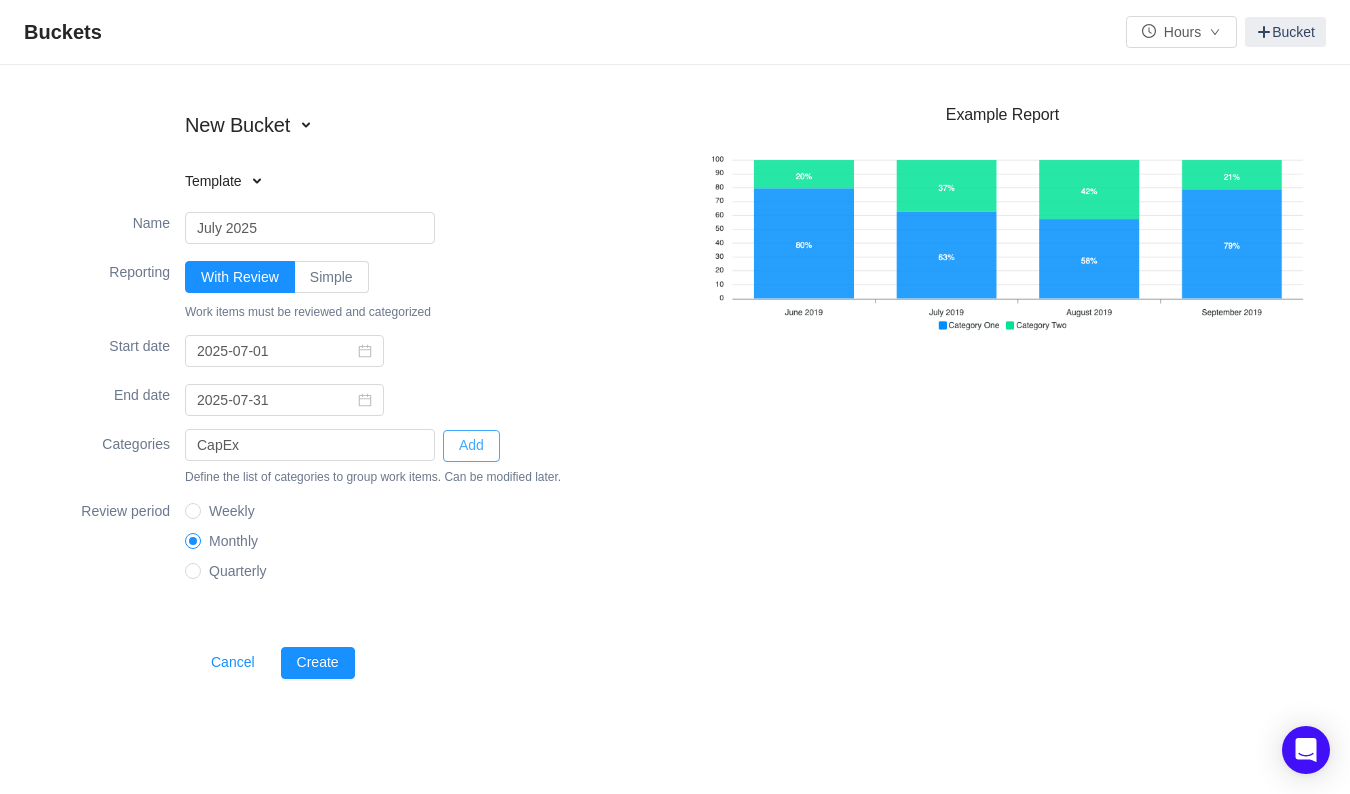click on "Add" at bounding box center [471, 446] 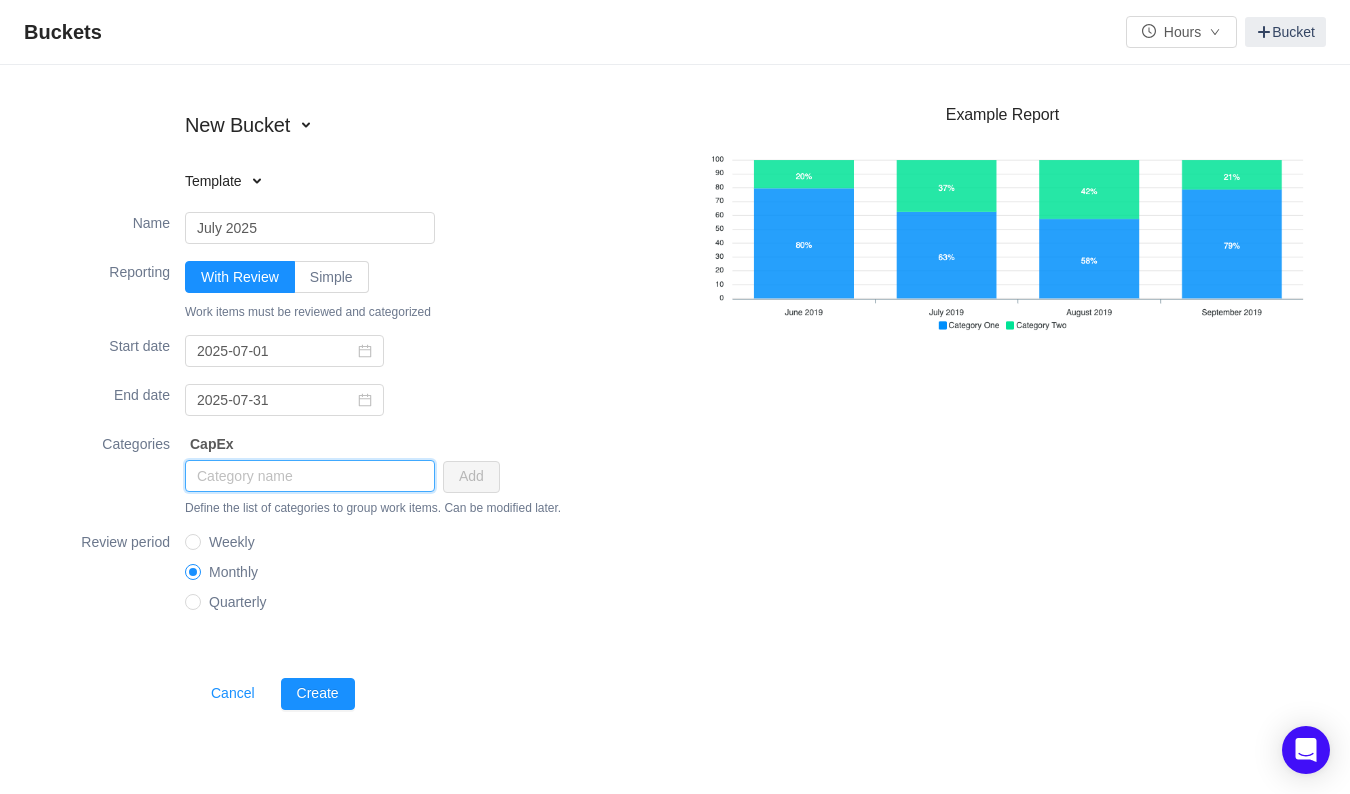click at bounding box center [310, 476] 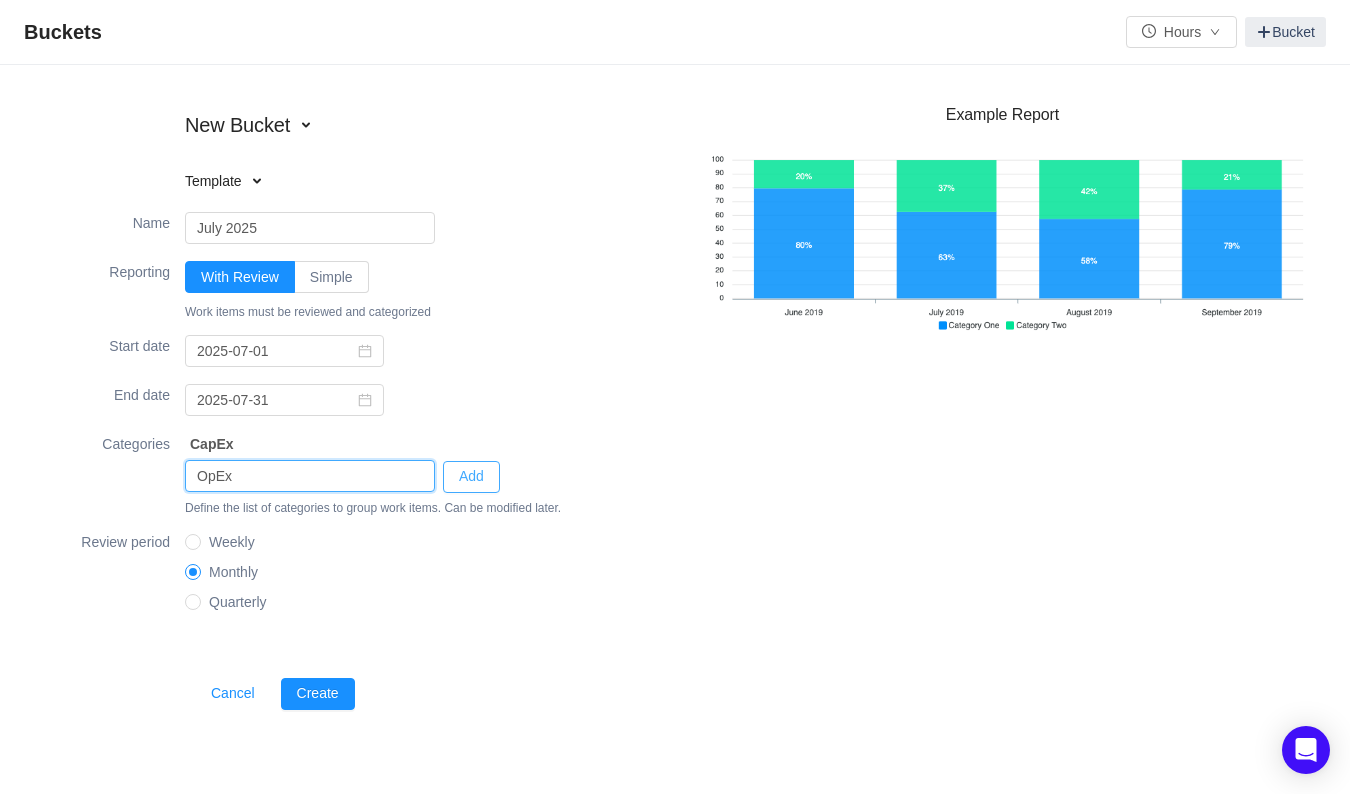 type on "OpEx" 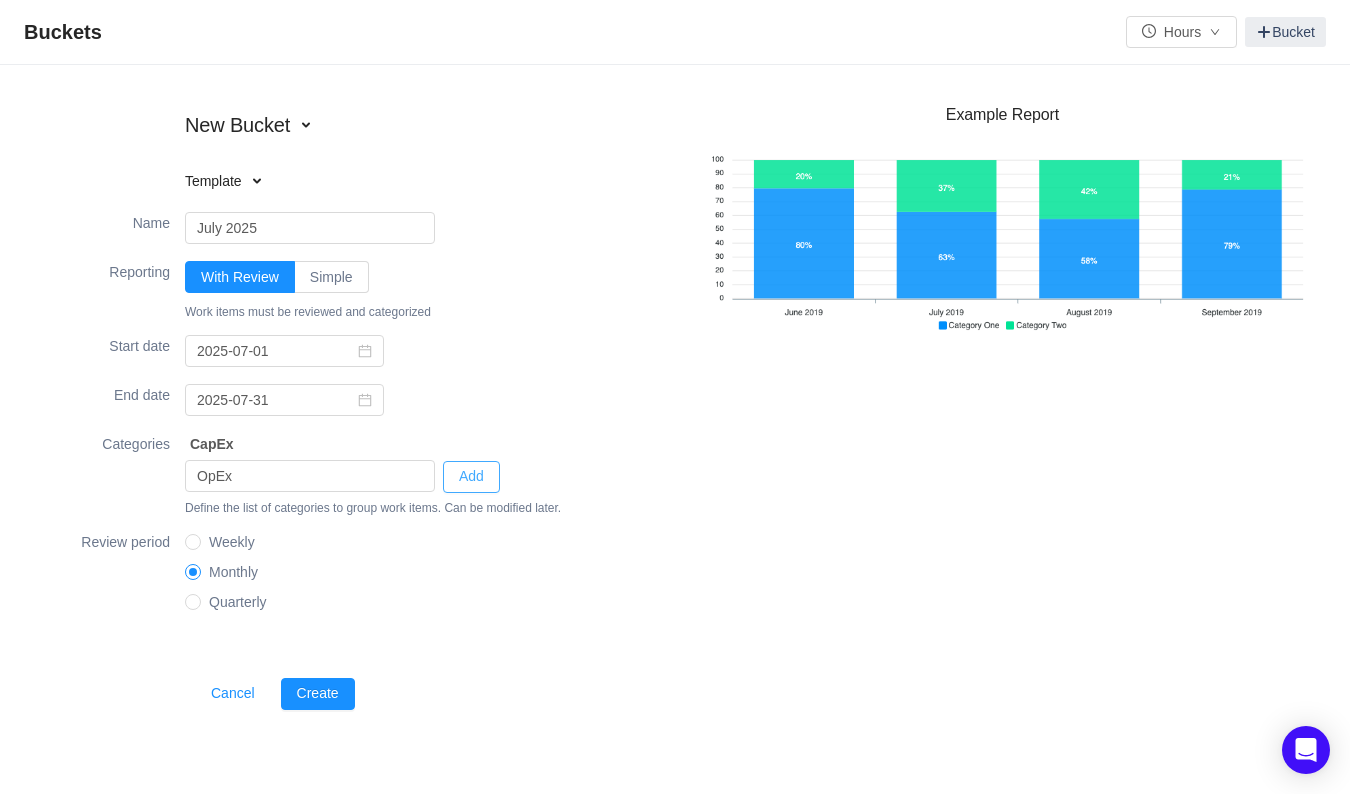 click on "Add" at bounding box center [471, 477] 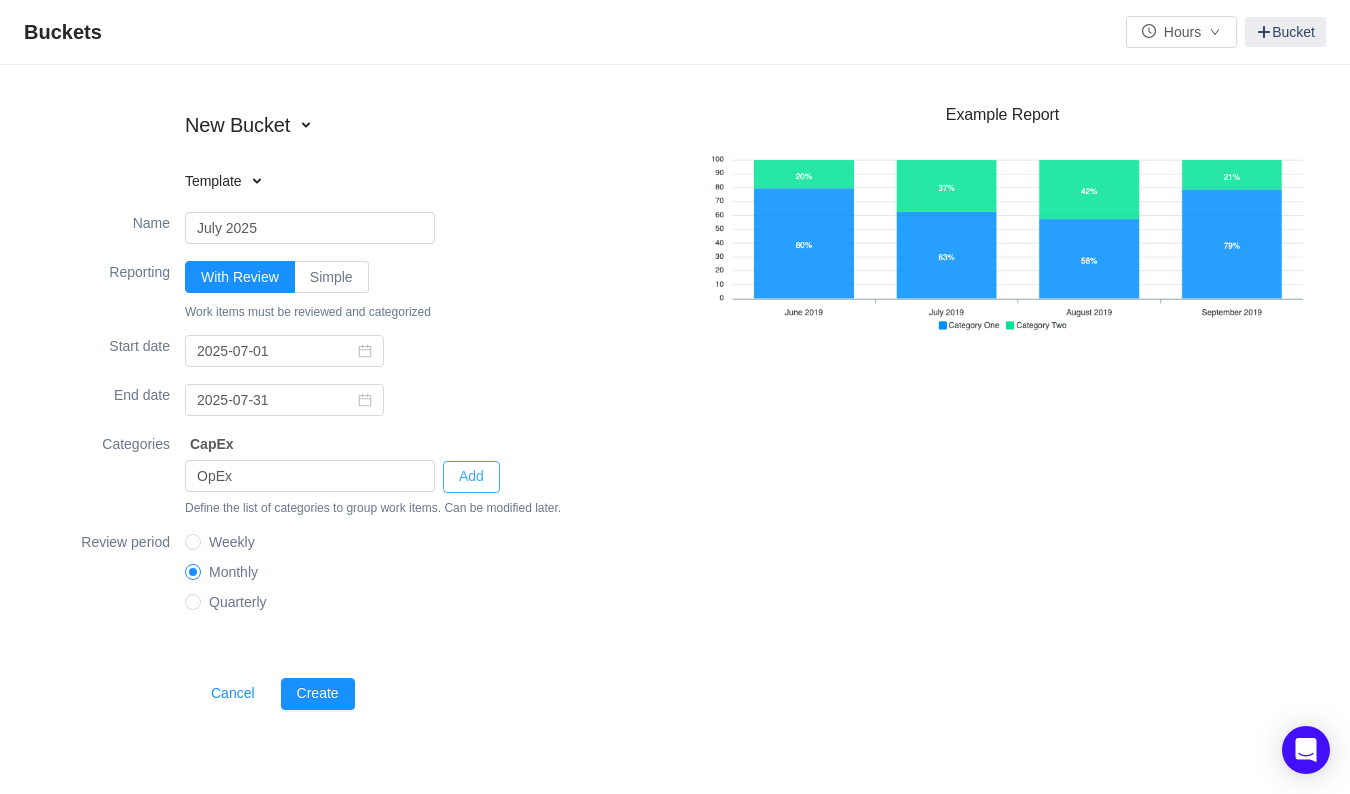 type 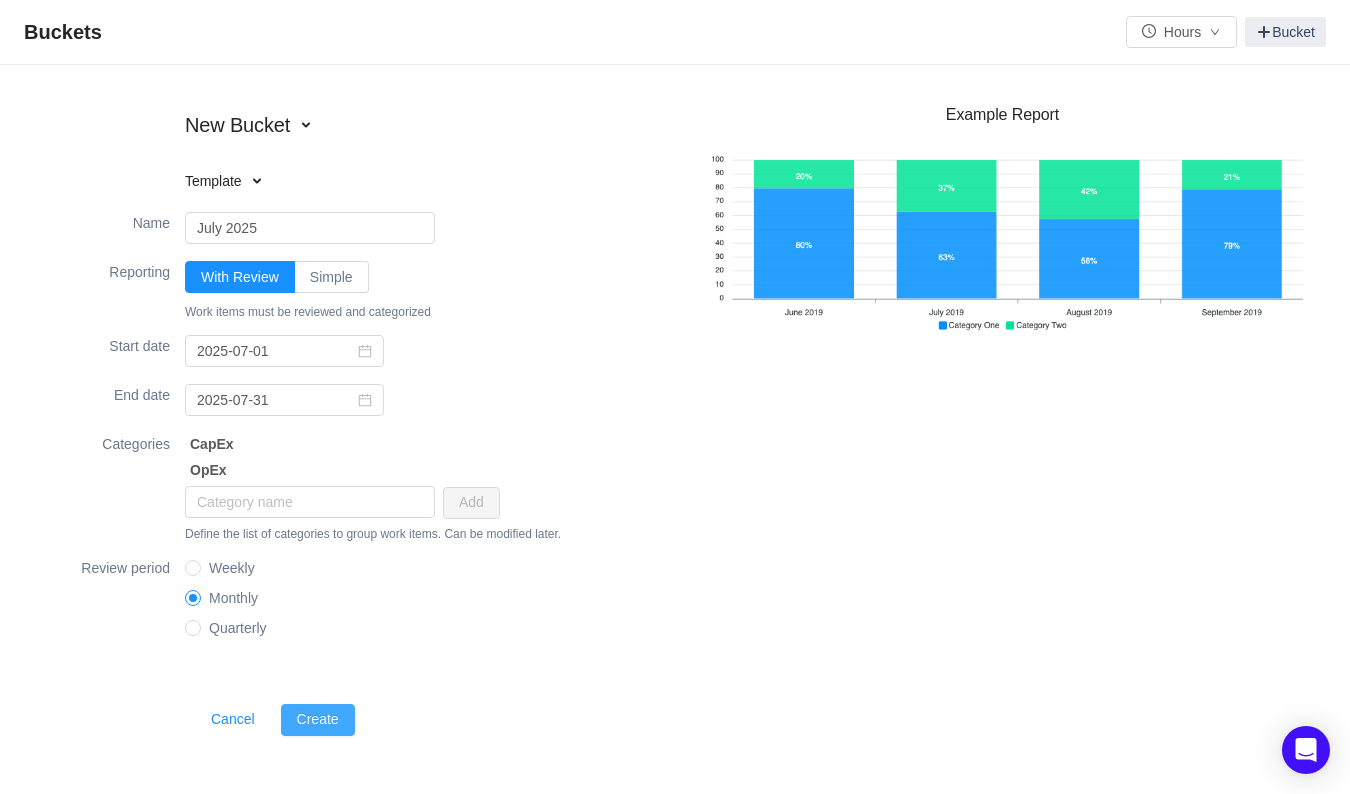 click on "Create" at bounding box center [318, 720] 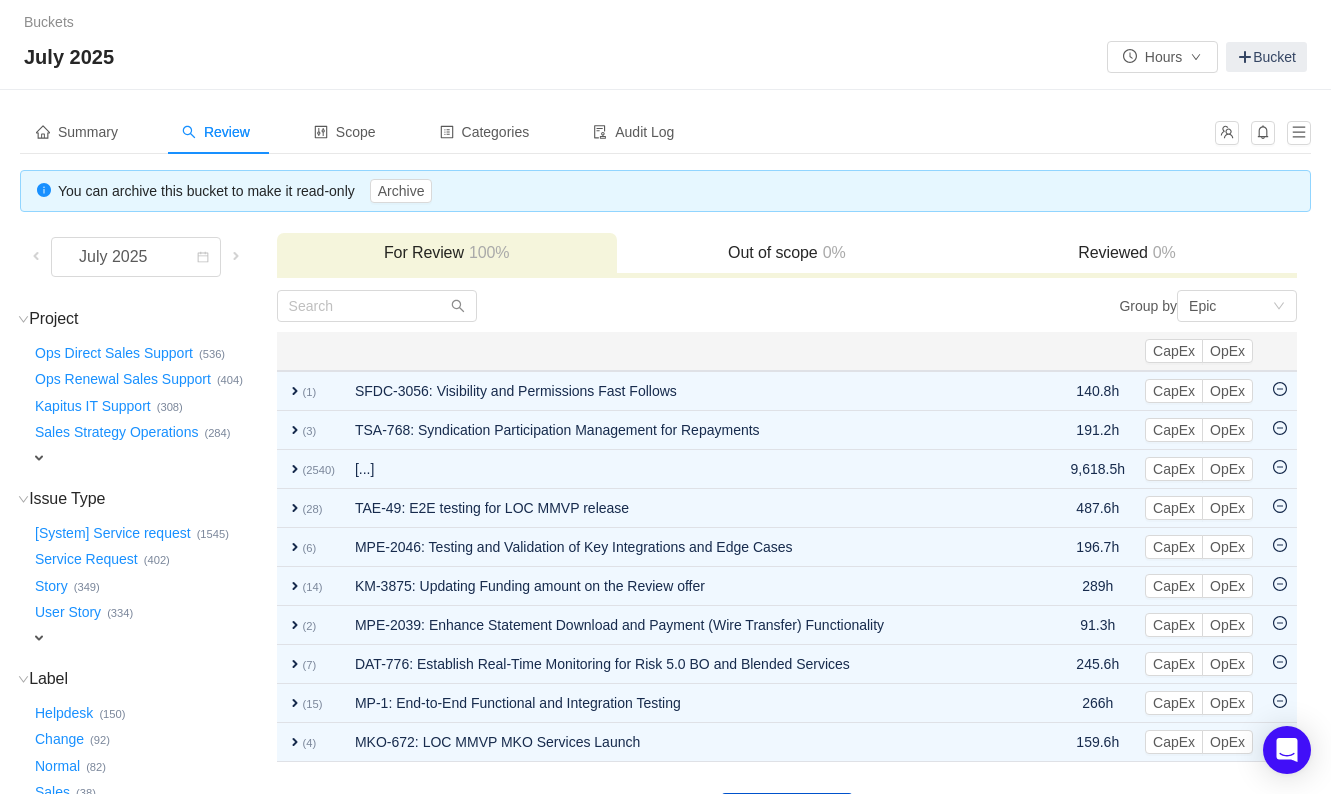 click on "expand" at bounding box center [39, 638] 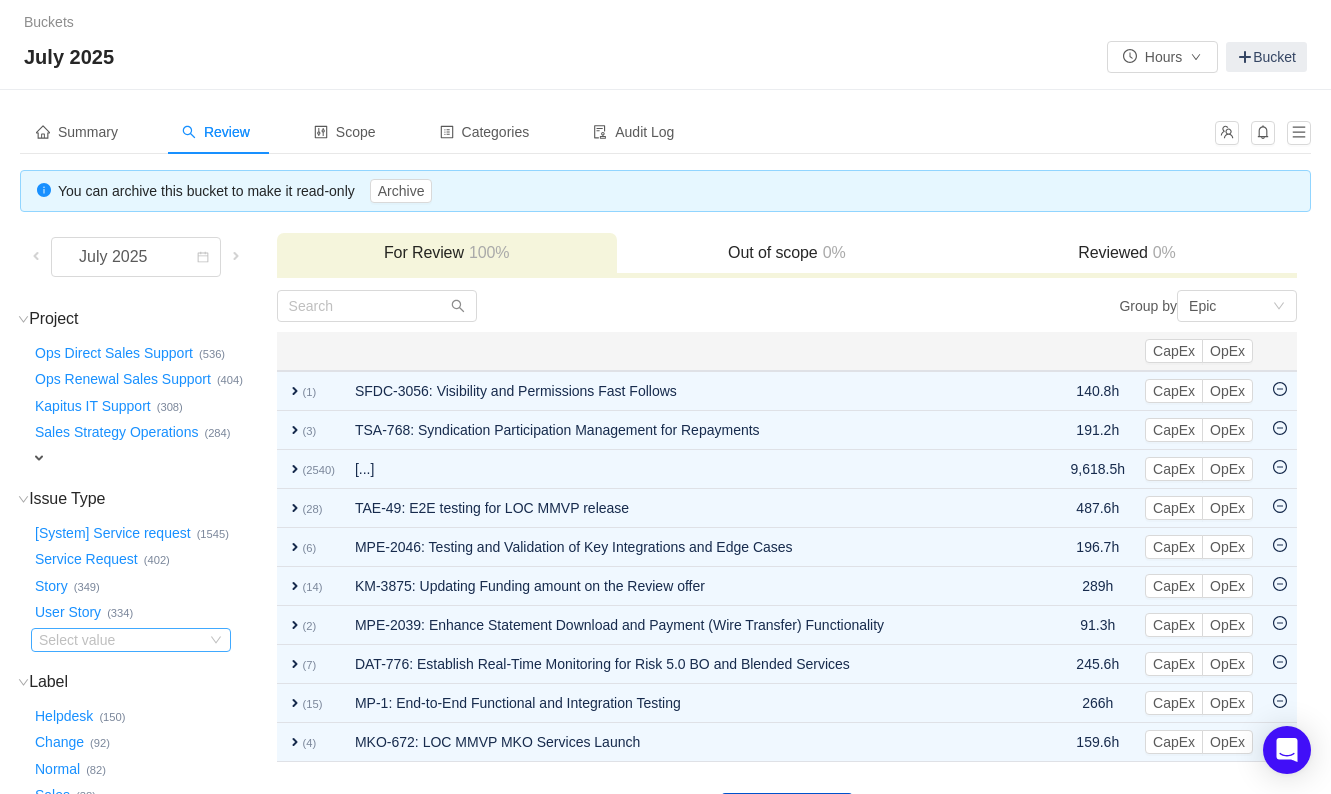 click on "Select value" at bounding box center (118, 640) 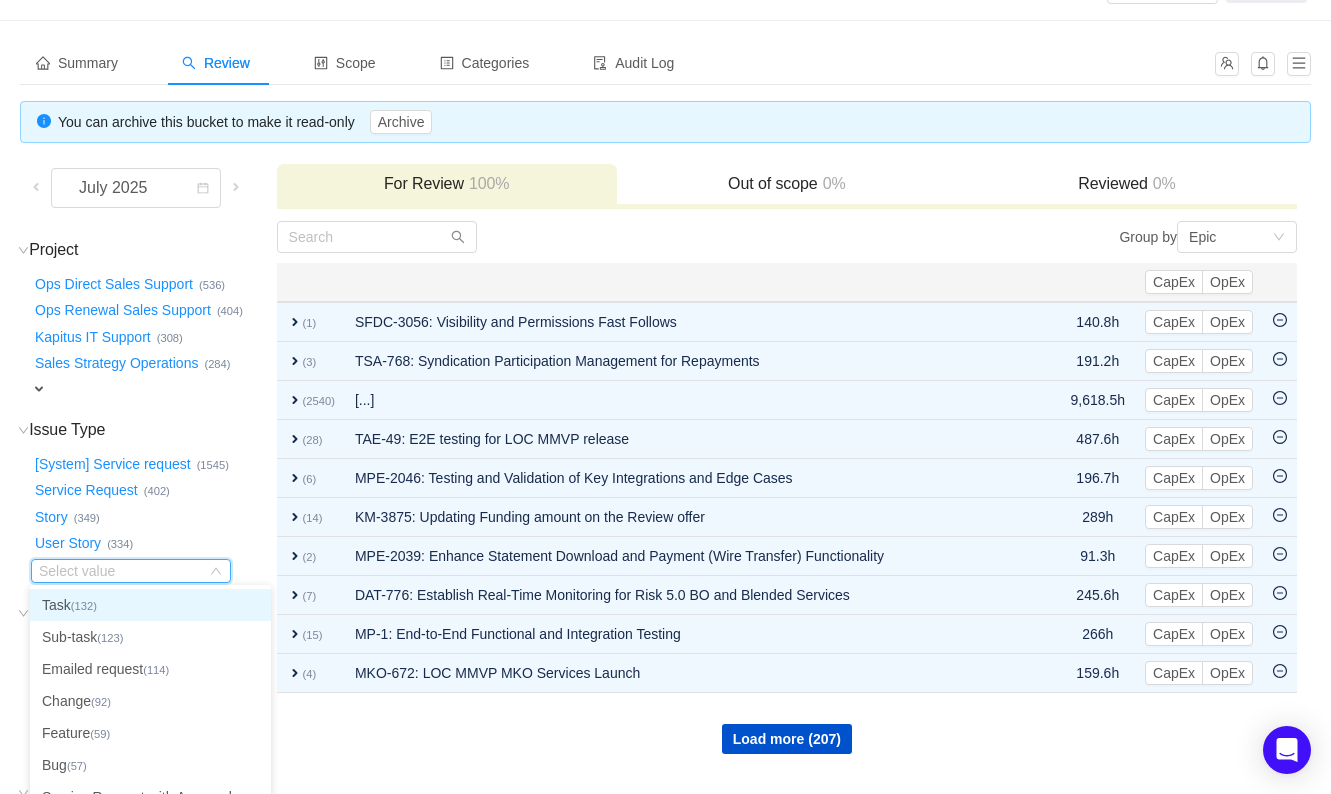 scroll, scrollTop: 124, scrollLeft: 0, axis: vertical 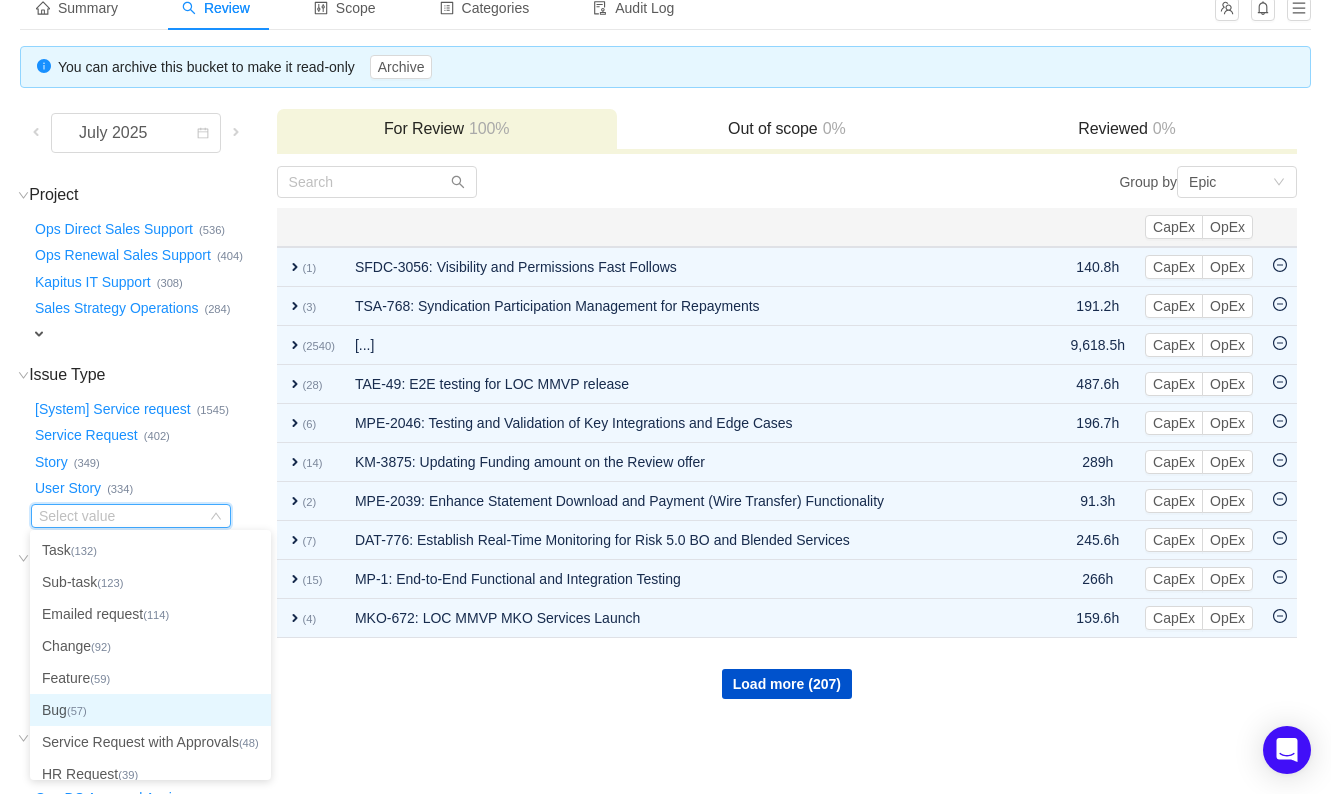 click on "Bug  (57)" at bounding box center [150, 710] 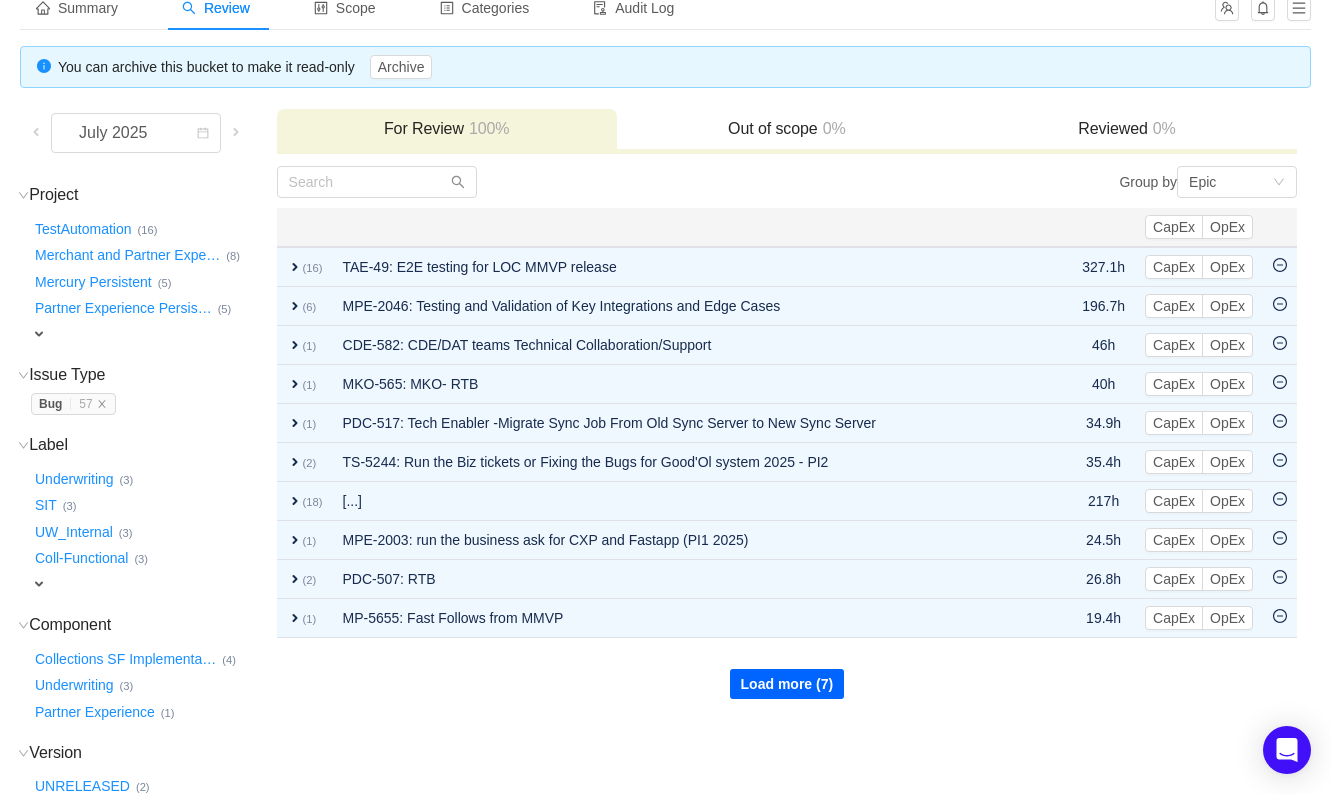 click on "Load more (7)" at bounding box center (787, 684) 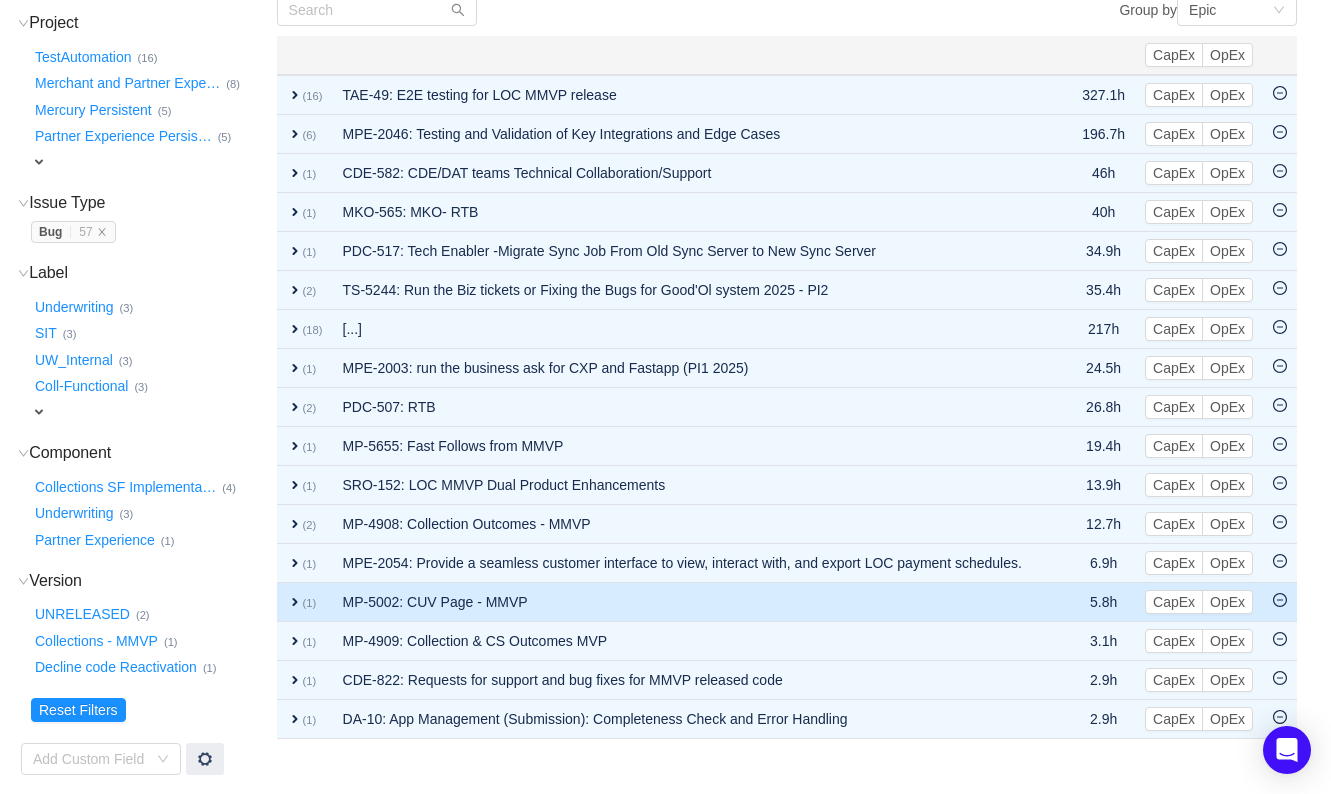 scroll, scrollTop: 0, scrollLeft: 0, axis: both 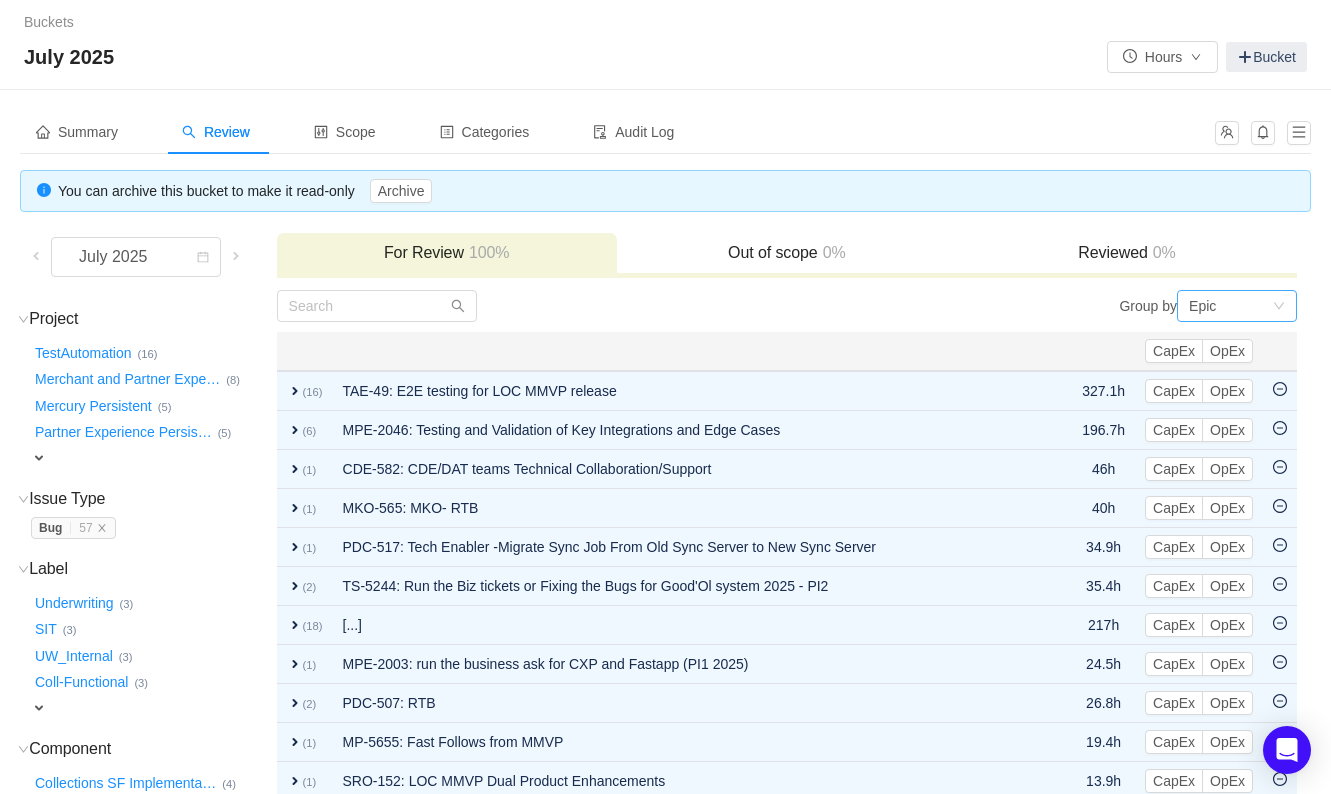click on "Epic" at bounding box center (1202, 306) 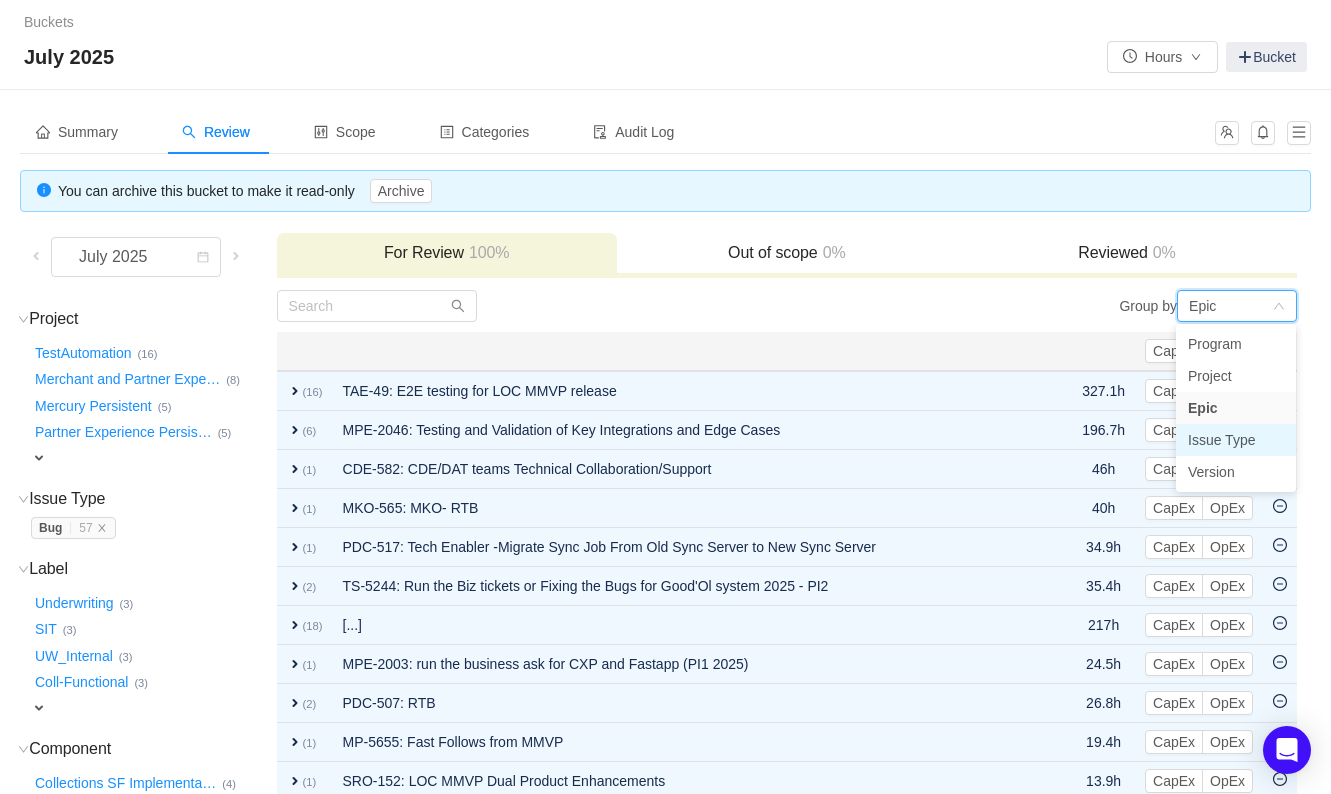 click on "Issue Type" at bounding box center (1236, 440) 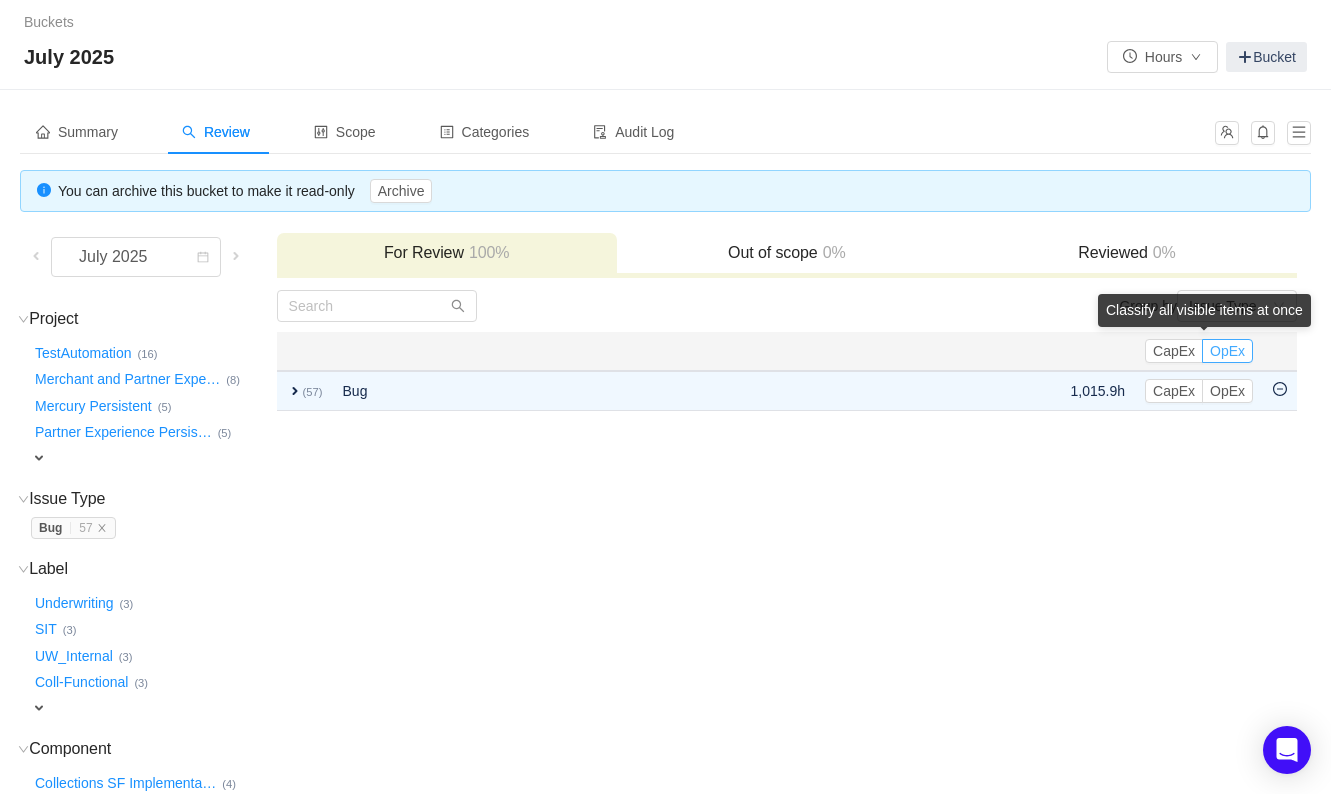 click on "OpEx" at bounding box center [1227, 351] 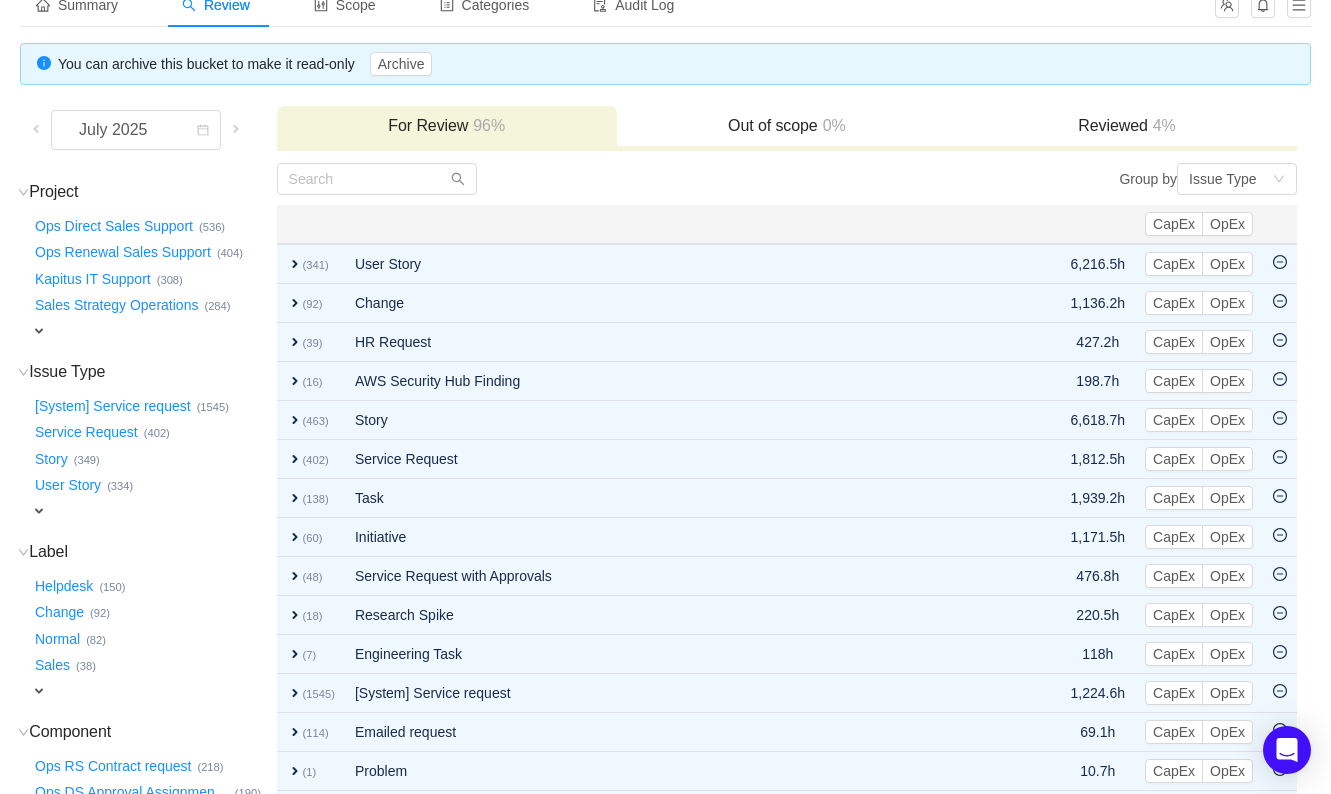 scroll, scrollTop: 0, scrollLeft: 0, axis: both 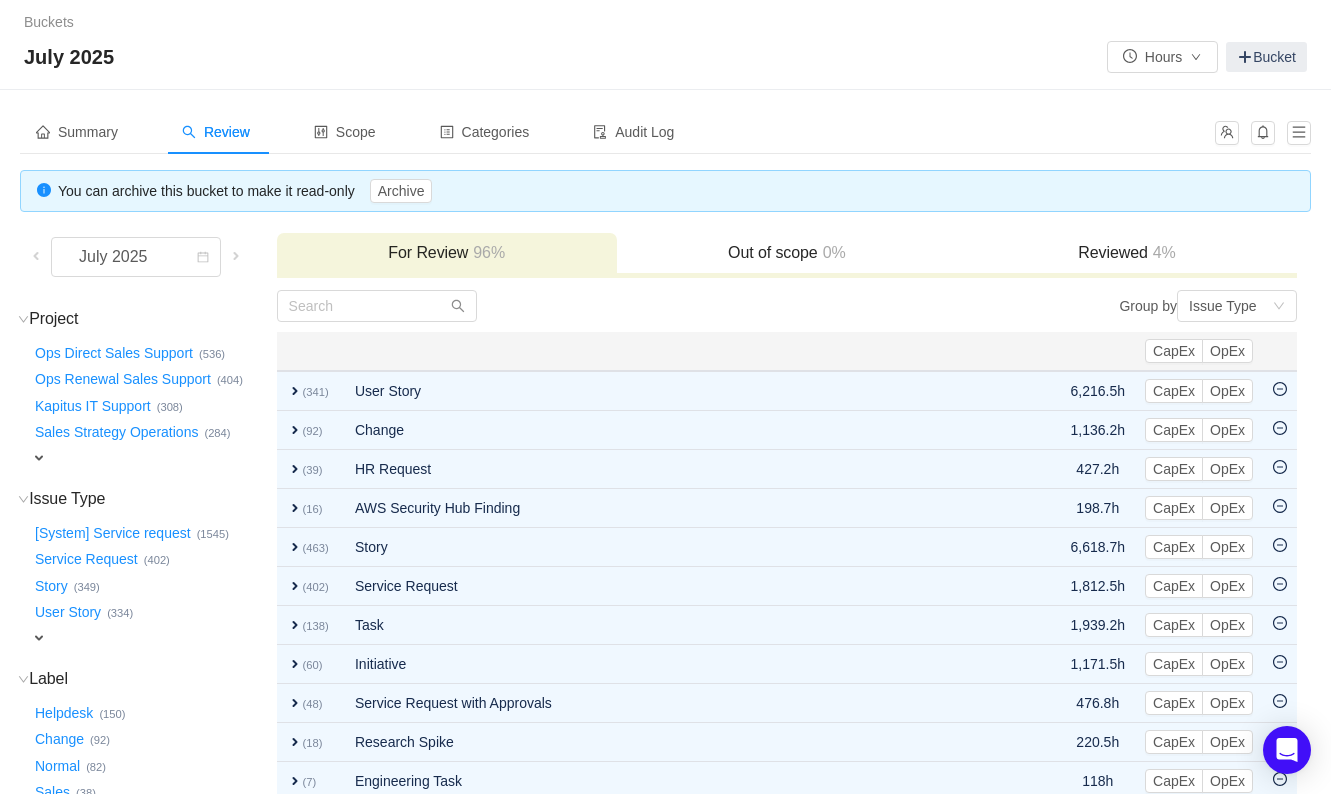 click on "expand" at bounding box center (39, 638) 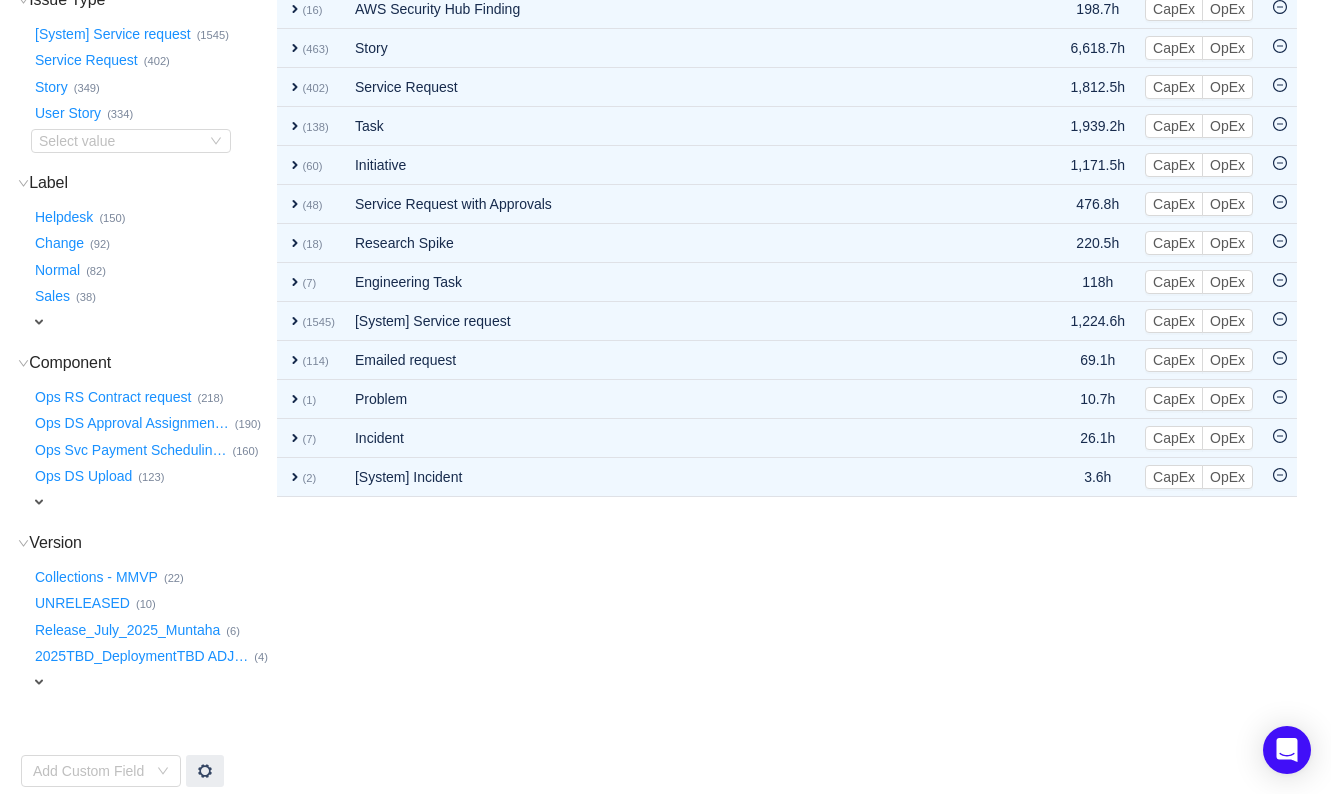 scroll, scrollTop: 499, scrollLeft: 0, axis: vertical 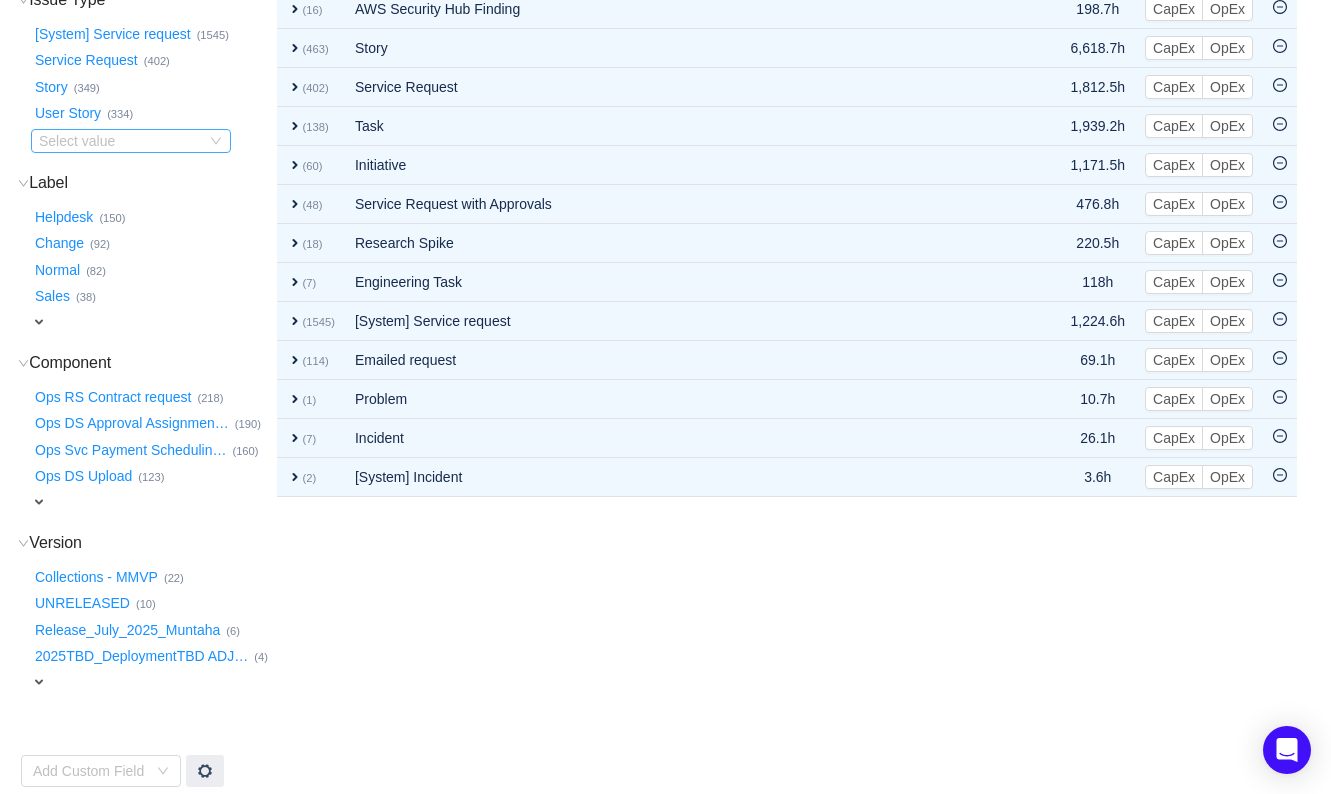click on "Select value" at bounding box center [118, 141] 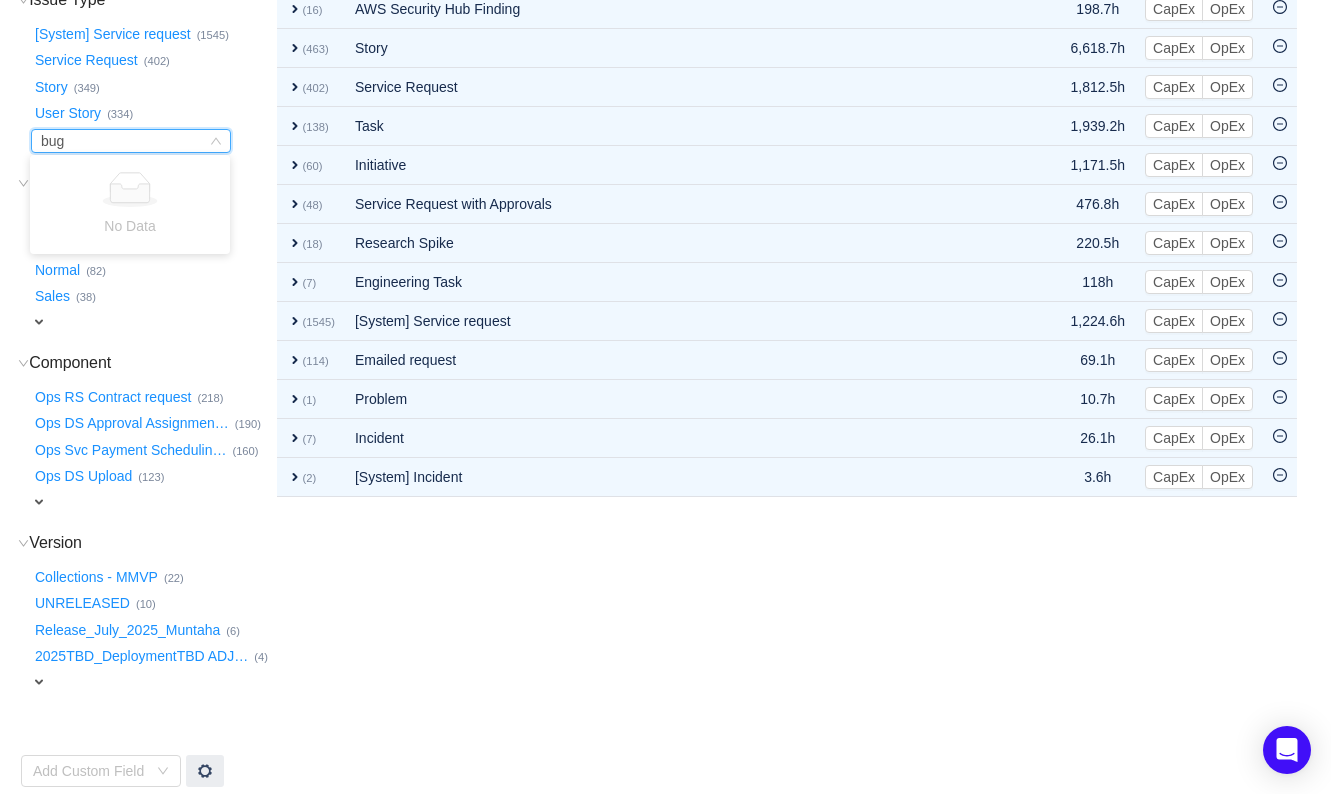 type on "bug" 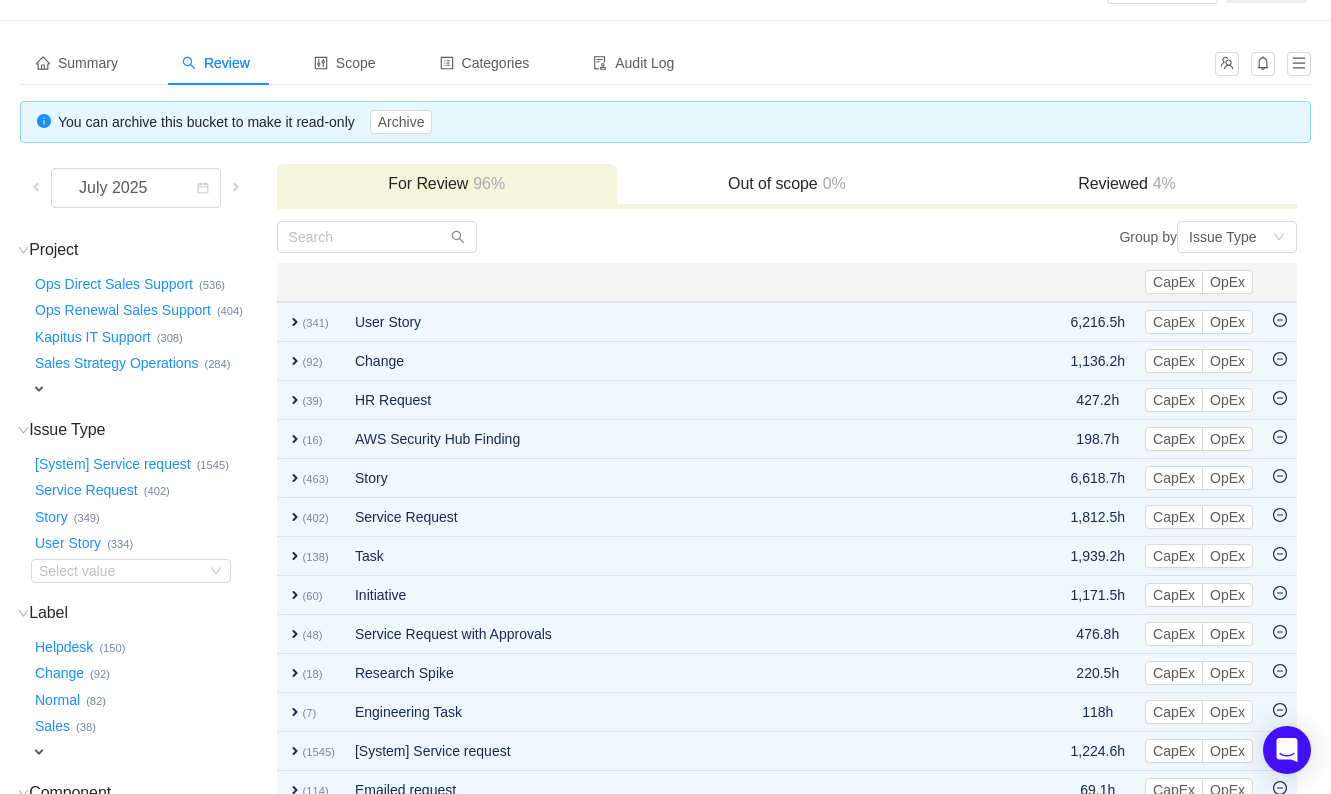 scroll, scrollTop: 0, scrollLeft: 0, axis: both 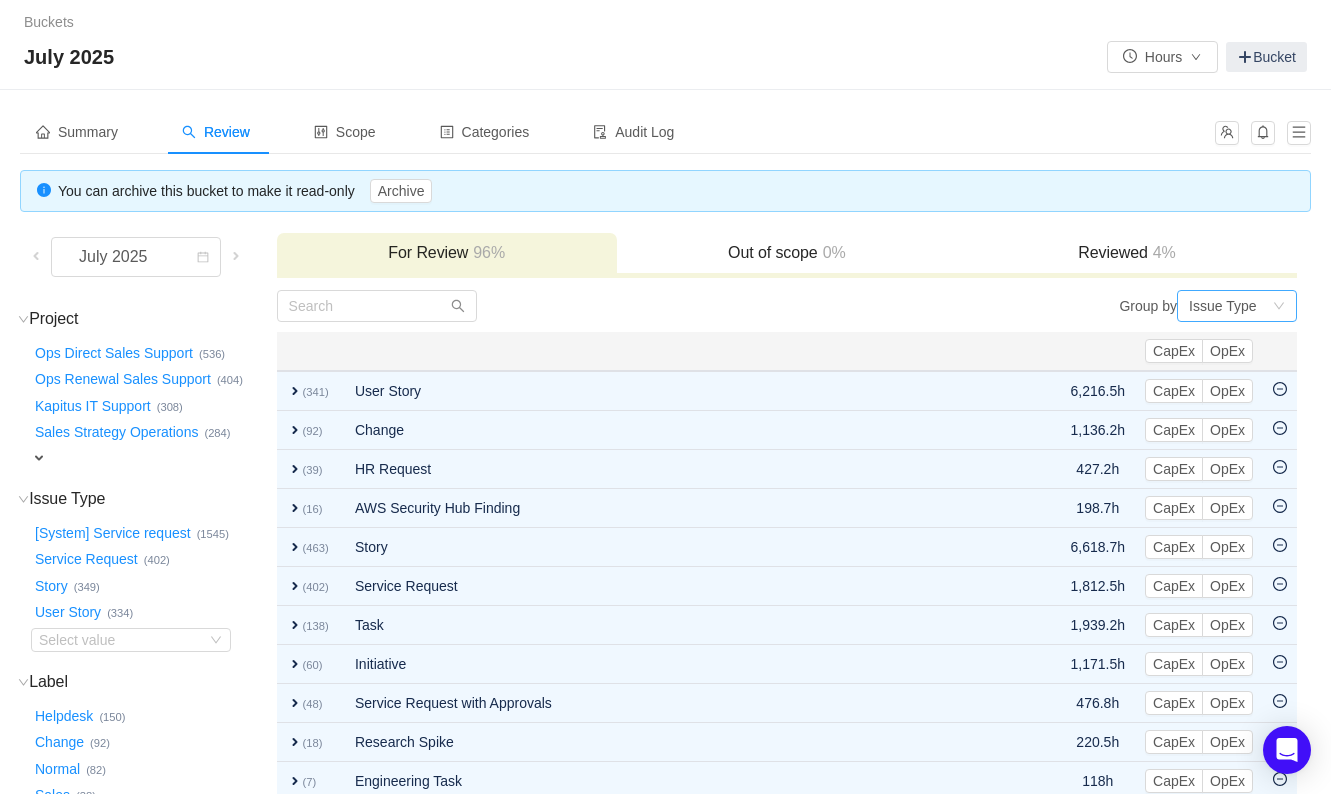 click on "Issue Type" at bounding box center (1230, 306) 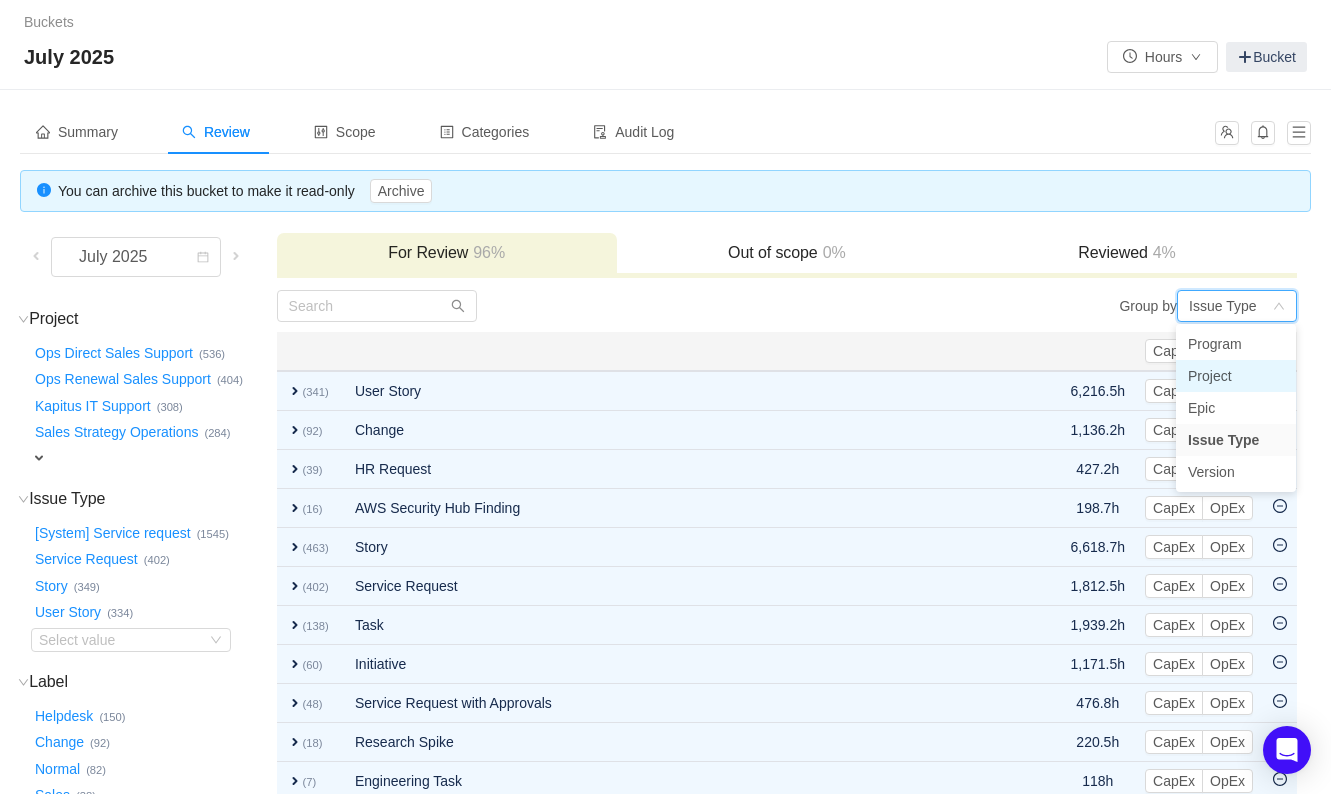 click on "Project" at bounding box center [1236, 376] 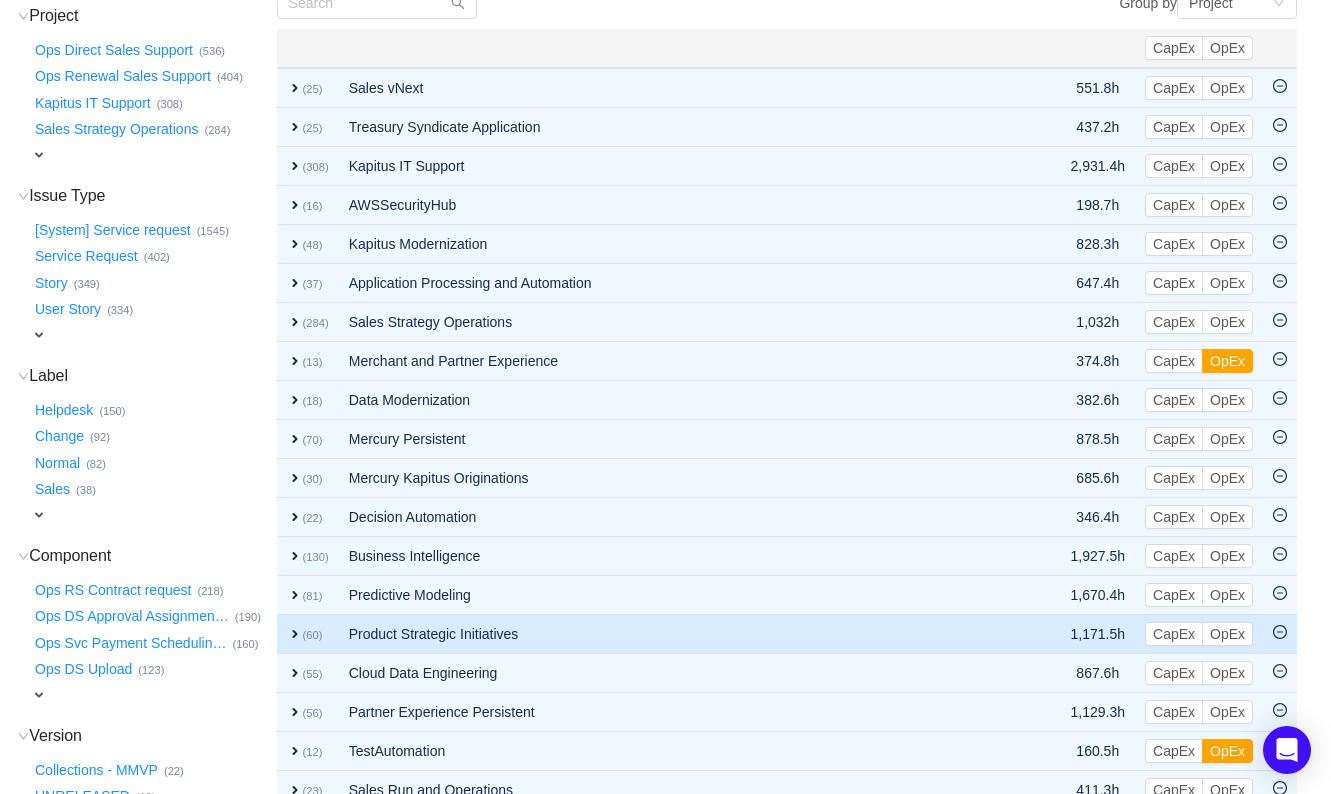 scroll, scrollTop: 509, scrollLeft: 0, axis: vertical 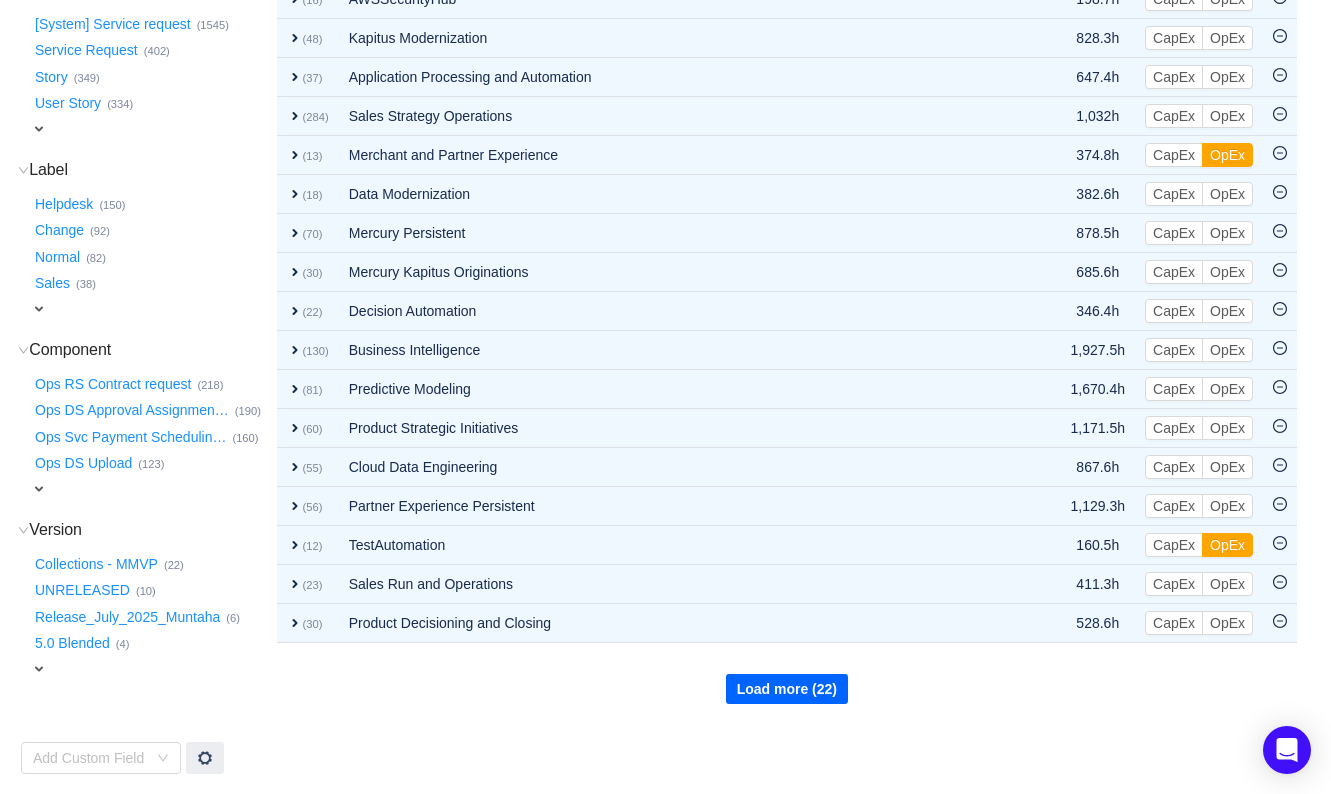 click on "Load more (22)" at bounding box center (787, 689) 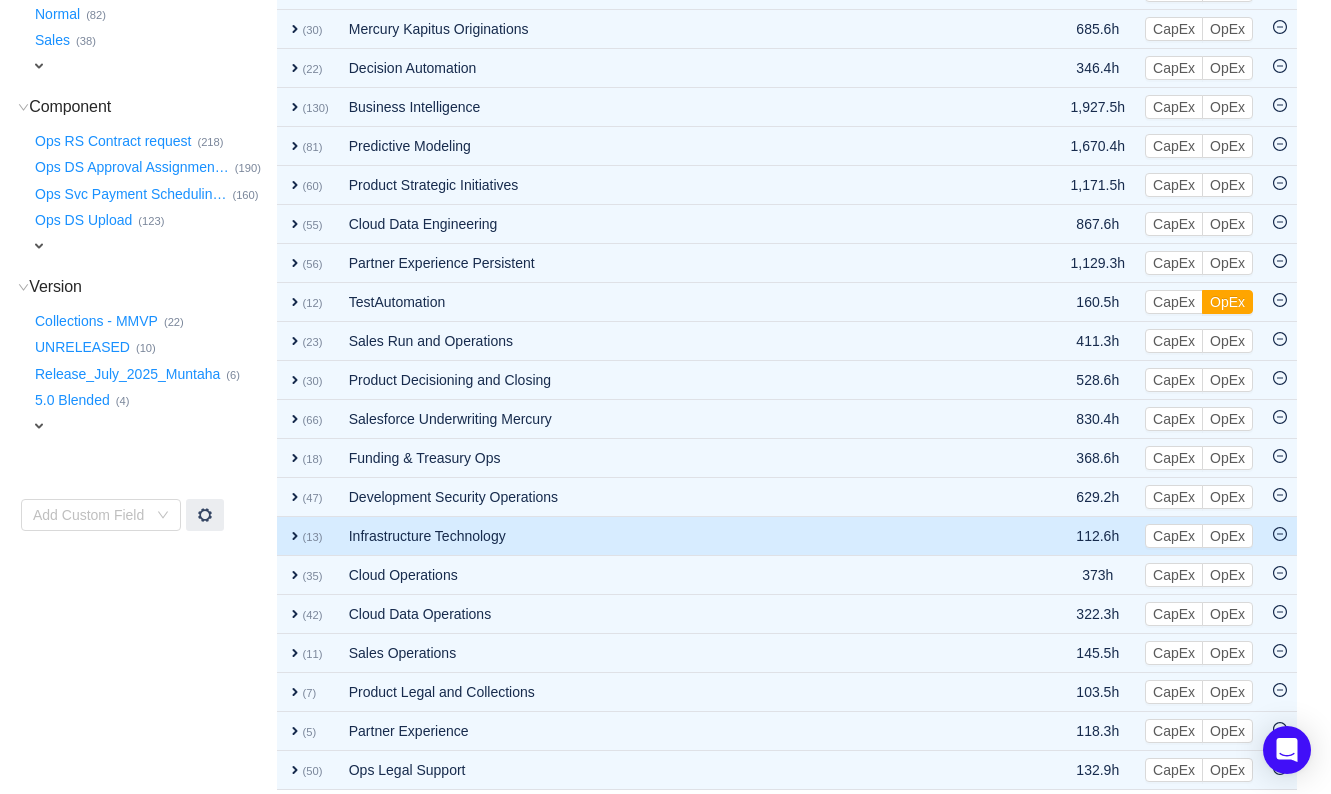 scroll, scrollTop: 824, scrollLeft: 0, axis: vertical 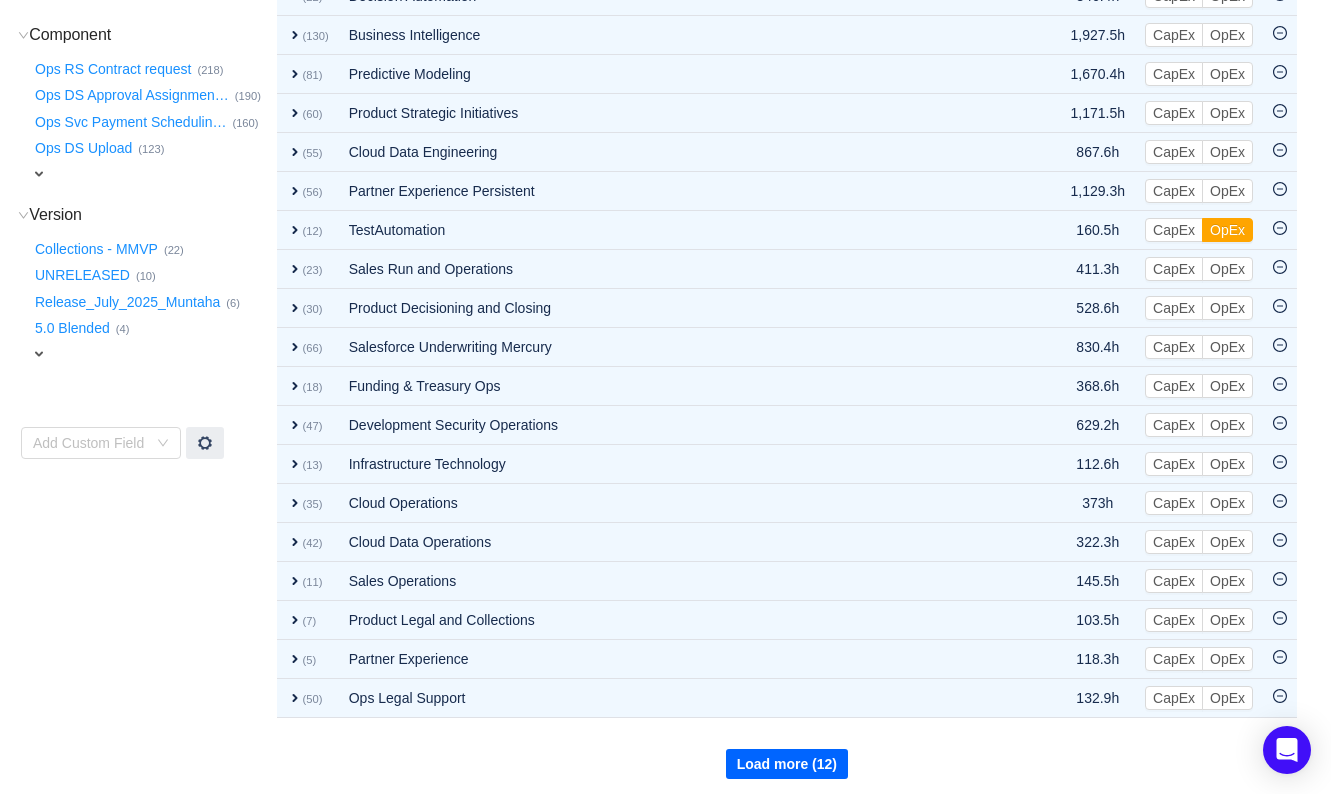 click on "Load more (12)" at bounding box center (787, 764) 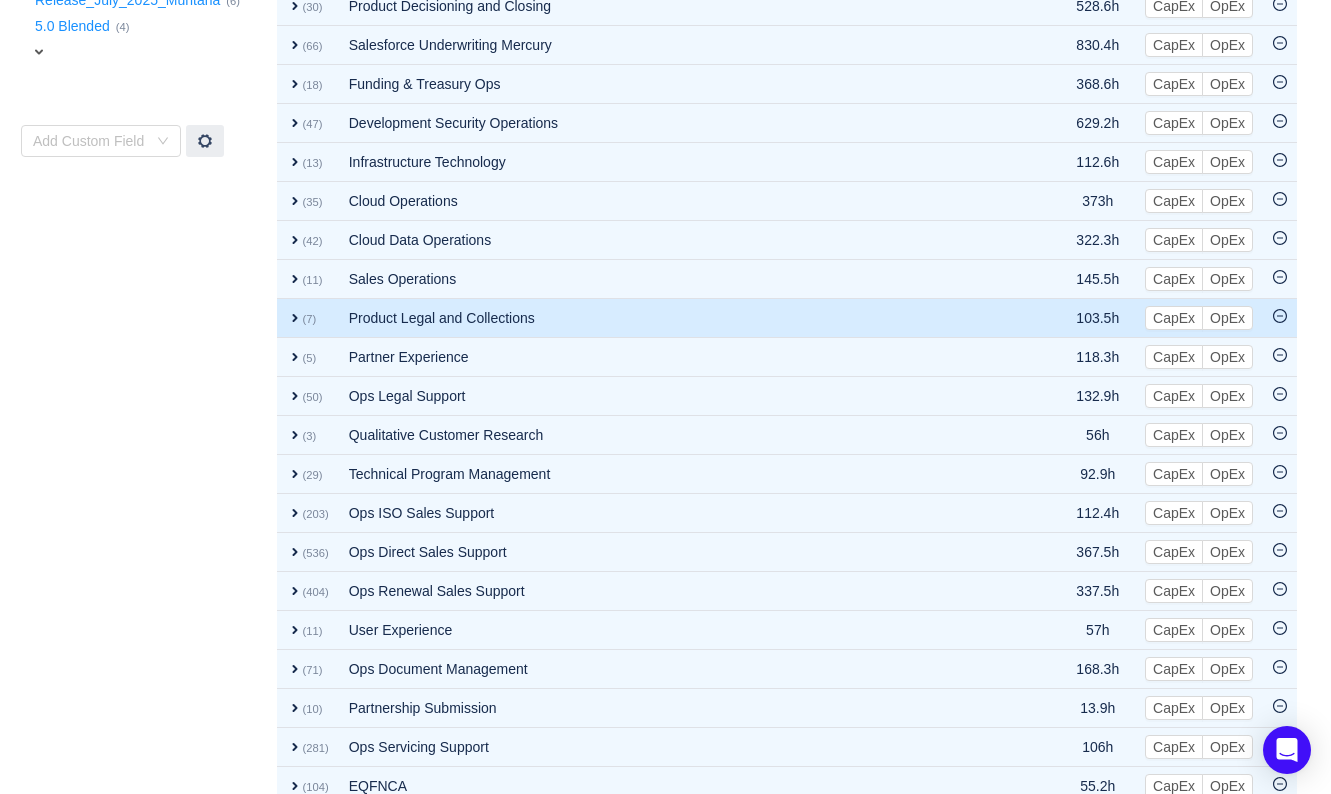 scroll, scrollTop: 1212, scrollLeft: 0, axis: vertical 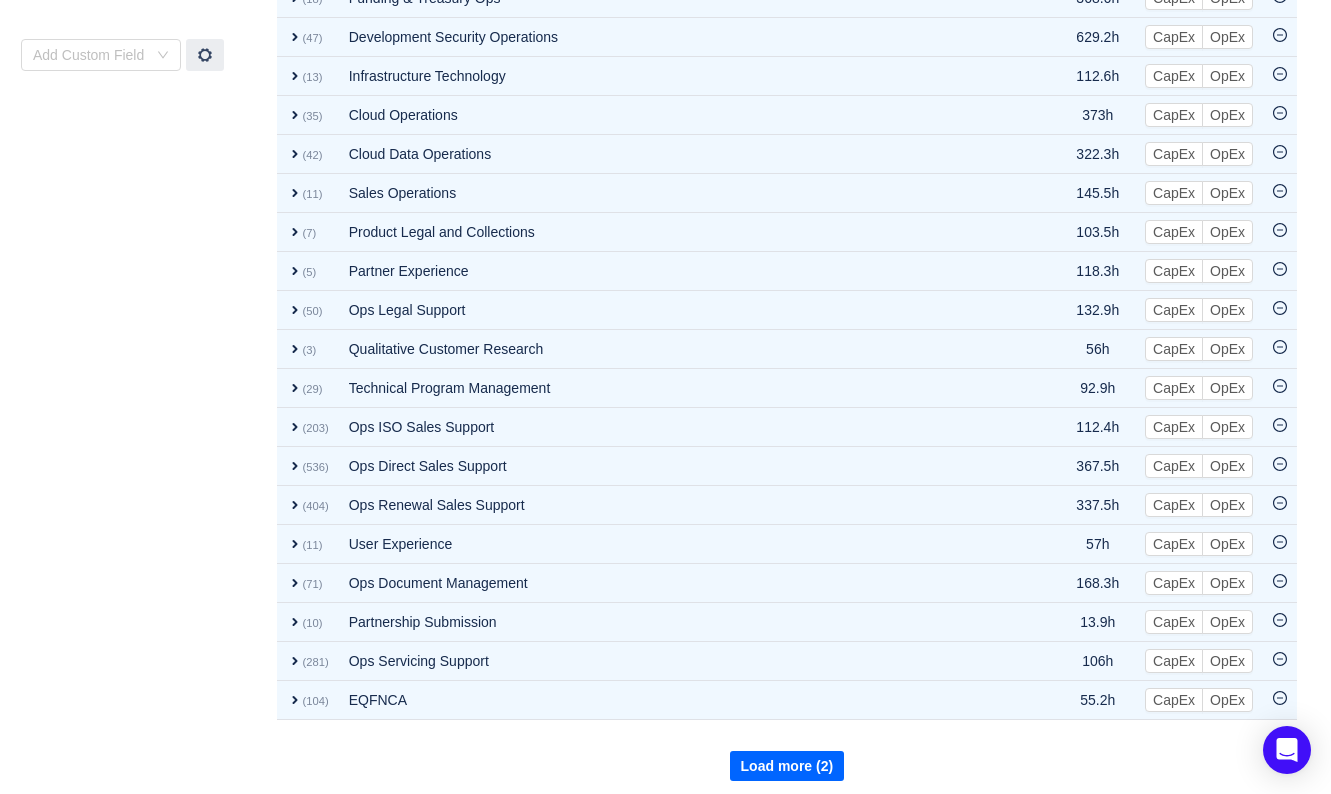 click on "Load more (2)" at bounding box center (787, 766) 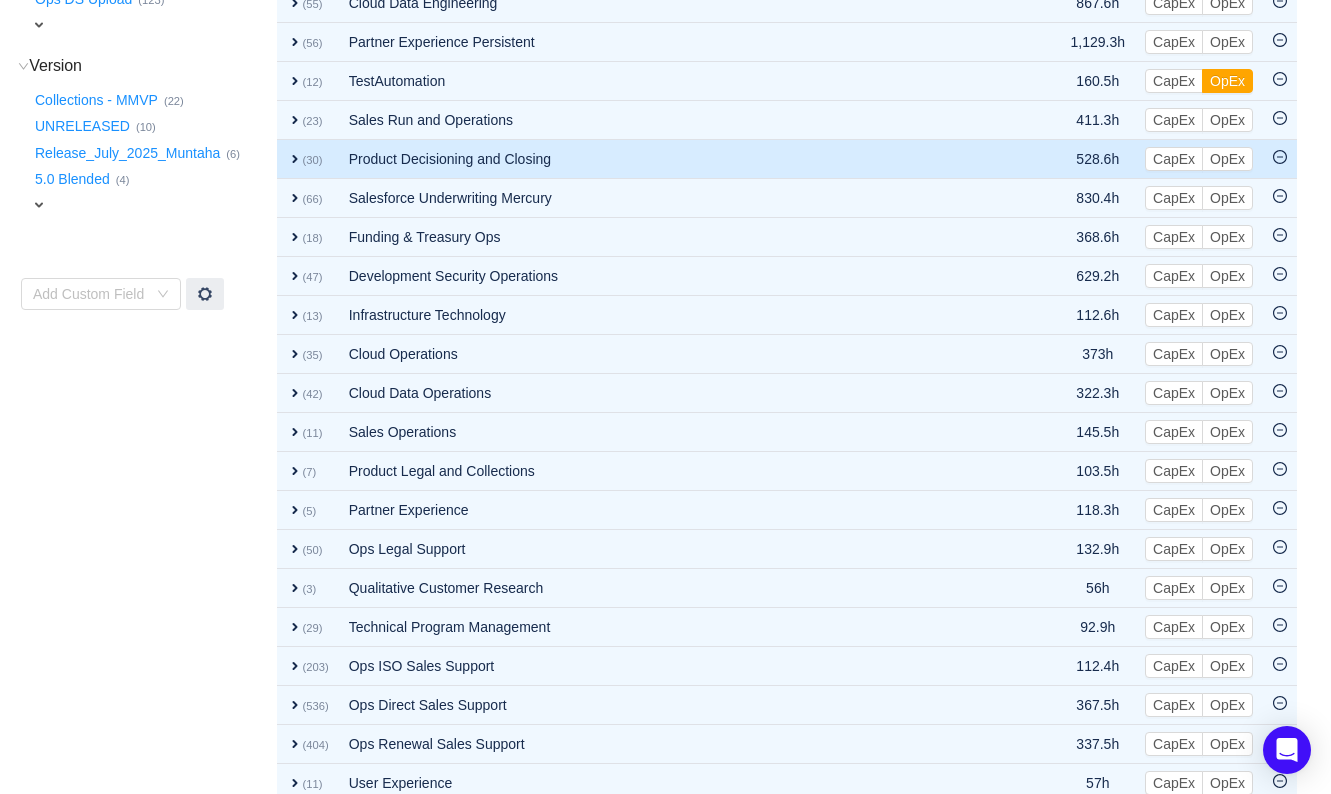 scroll, scrollTop: 1227, scrollLeft: 0, axis: vertical 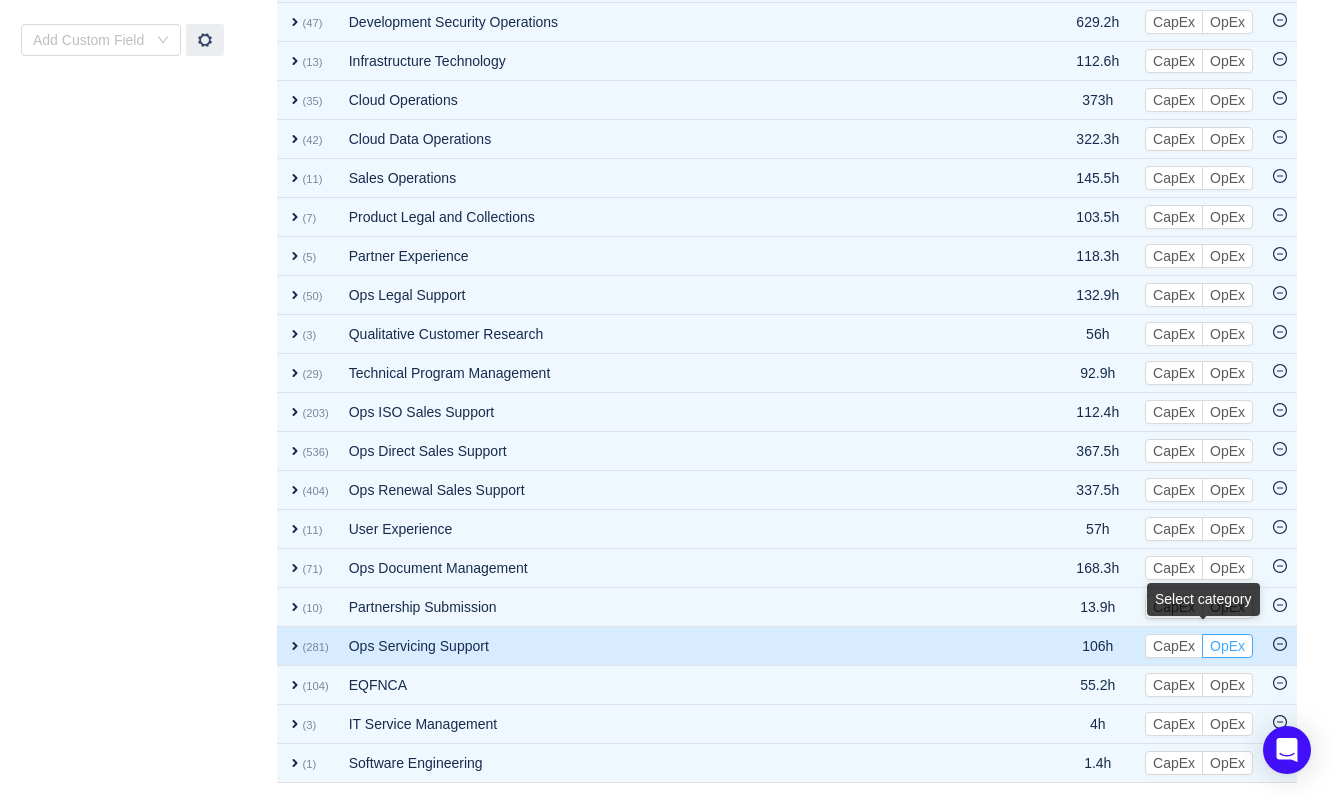 click on "OpEx" at bounding box center (1227, 646) 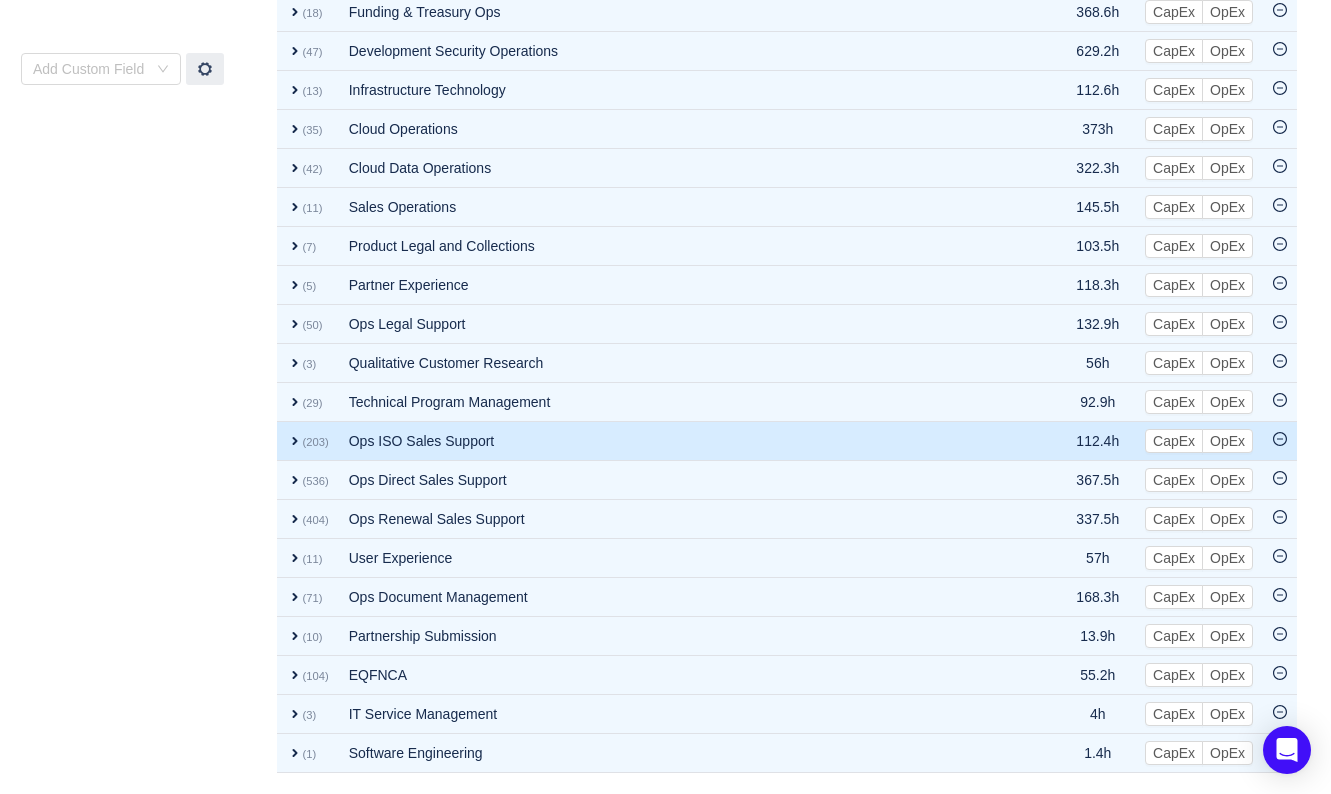scroll, scrollTop: 1188, scrollLeft: 0, axis: vertical 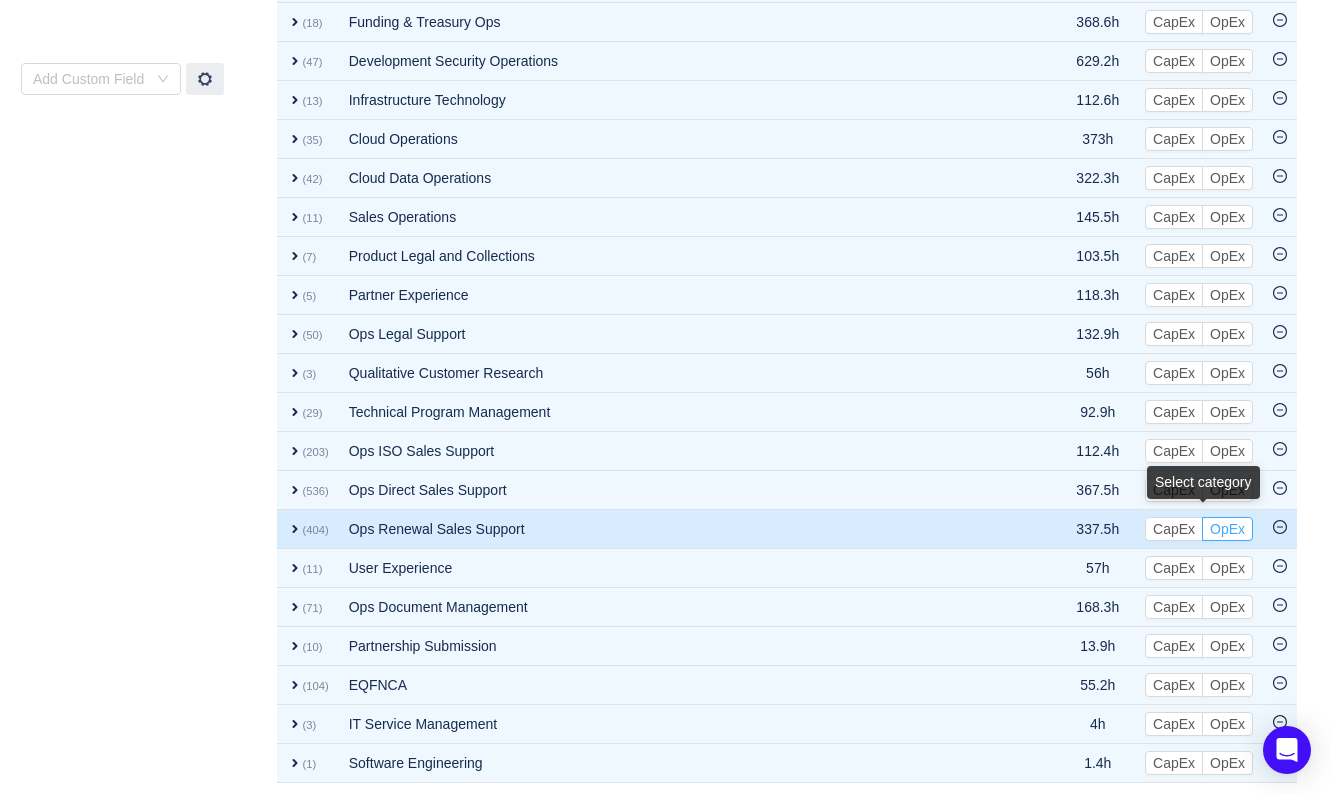 click on "OpEx" at bounding box center (1227, 529) 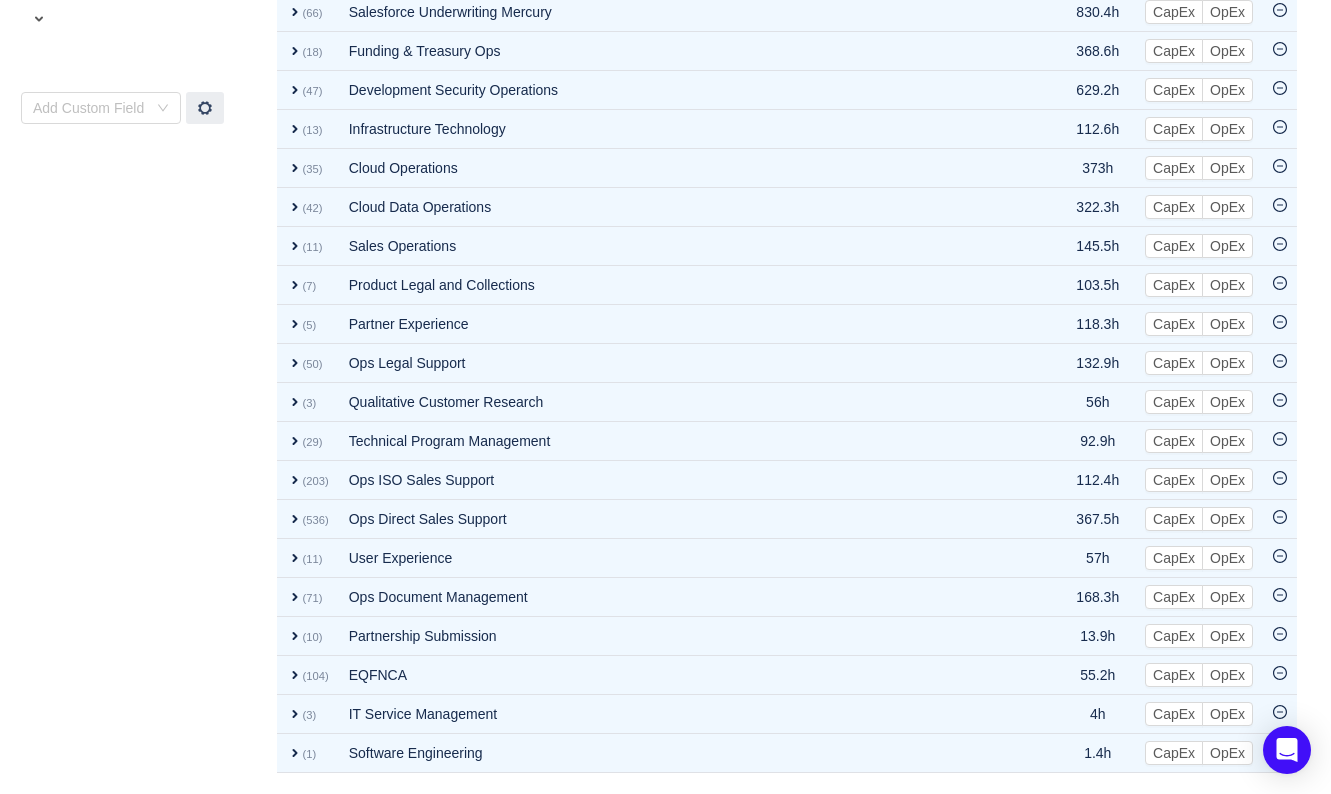 scroll, scrollTop: 1150, scrollLeft: 0, axis: vertical 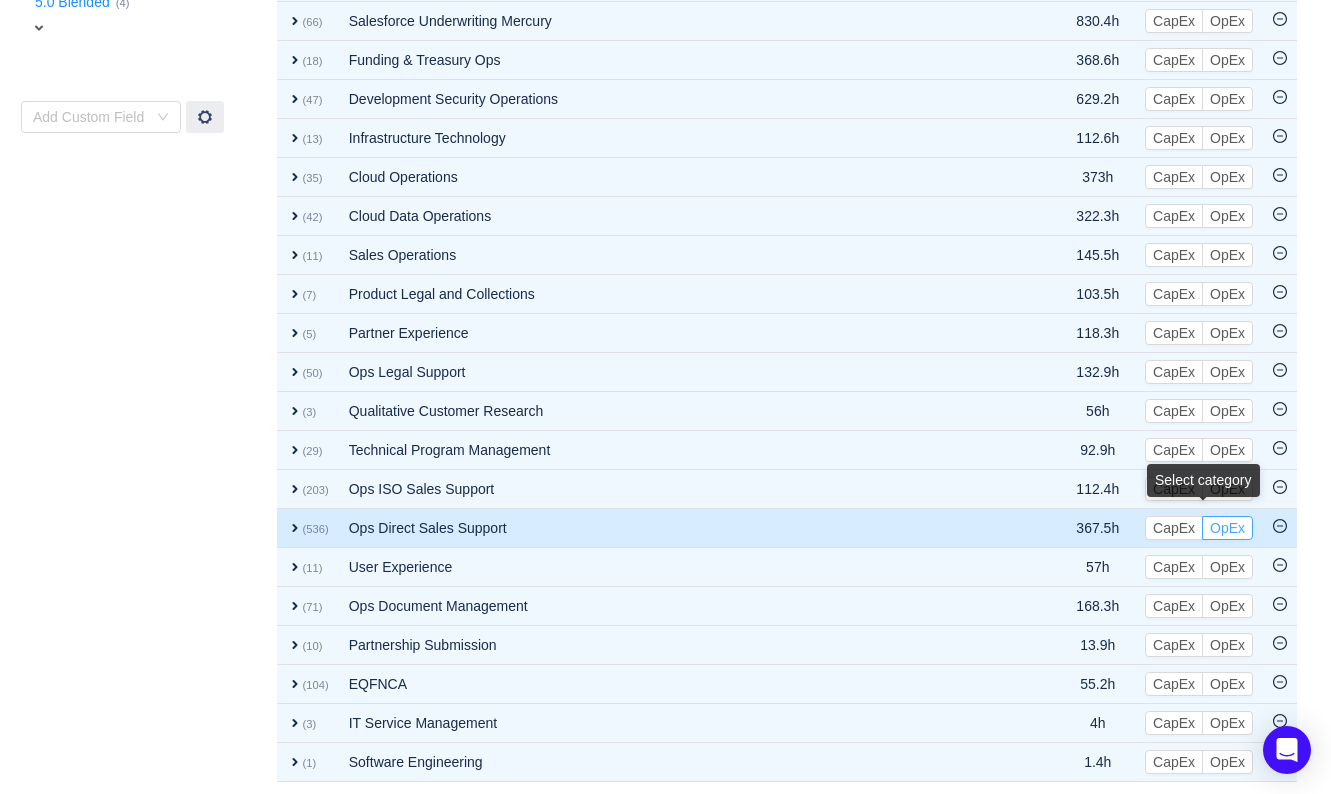click on "OpEx" at bounding box center (1227, 528) 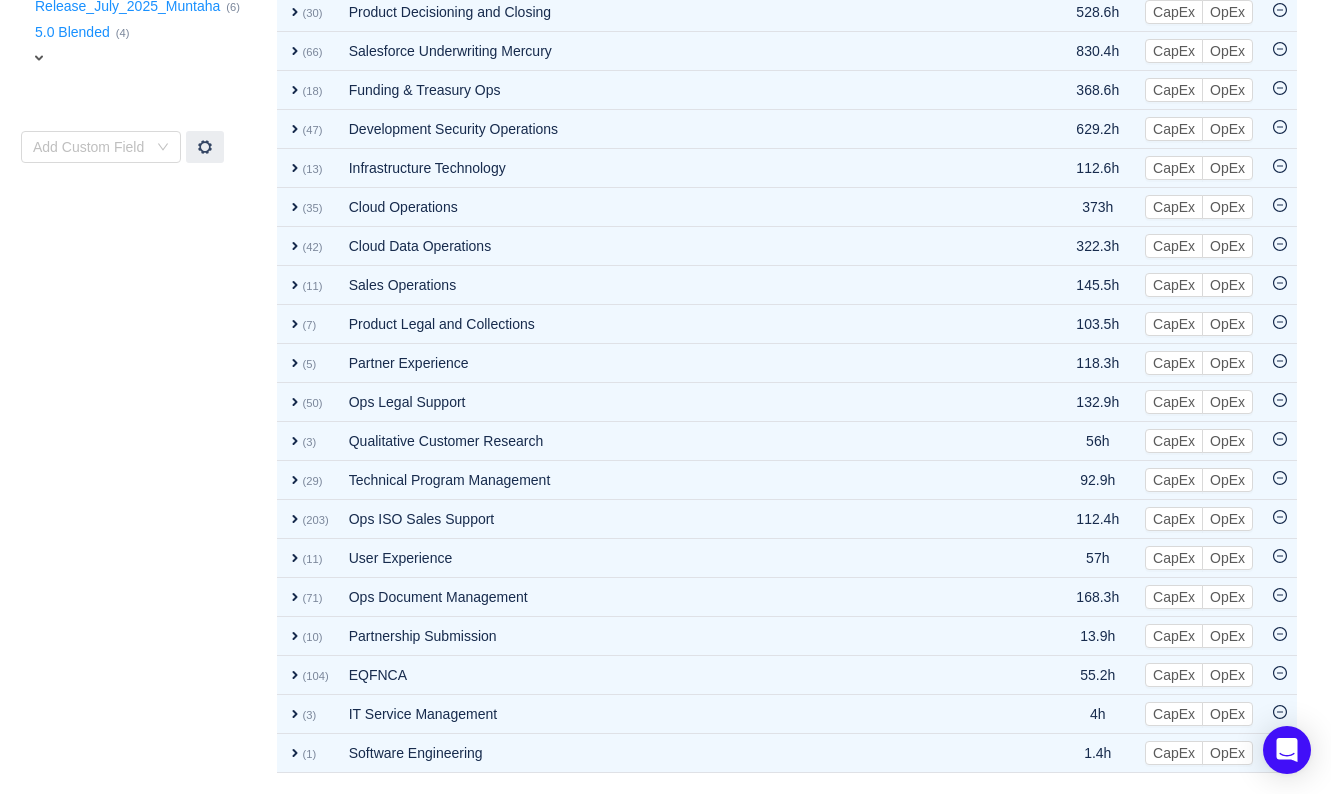 scroll, scrollTop: 1110, scrollLeft: 0, axis: vertical 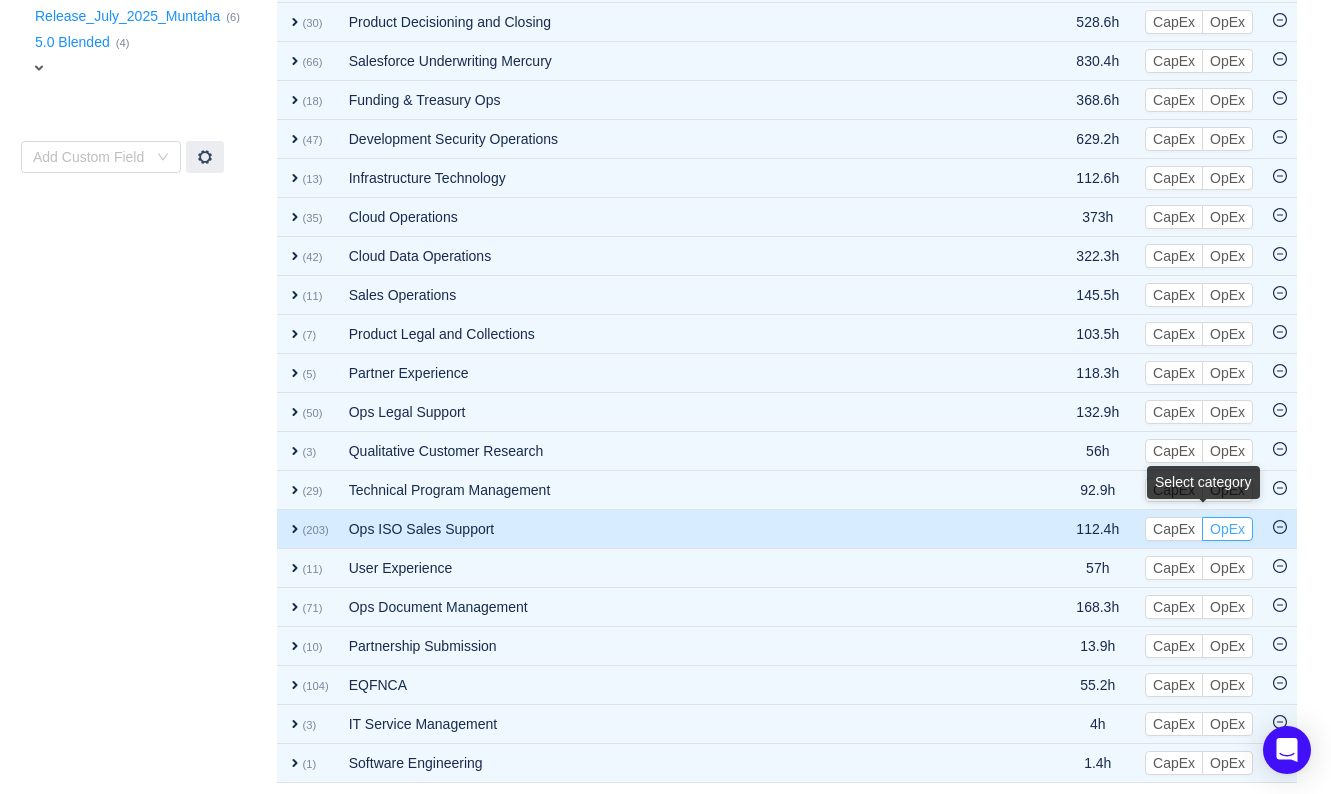 click on "OpEx" at bounding box center [1227, 529] 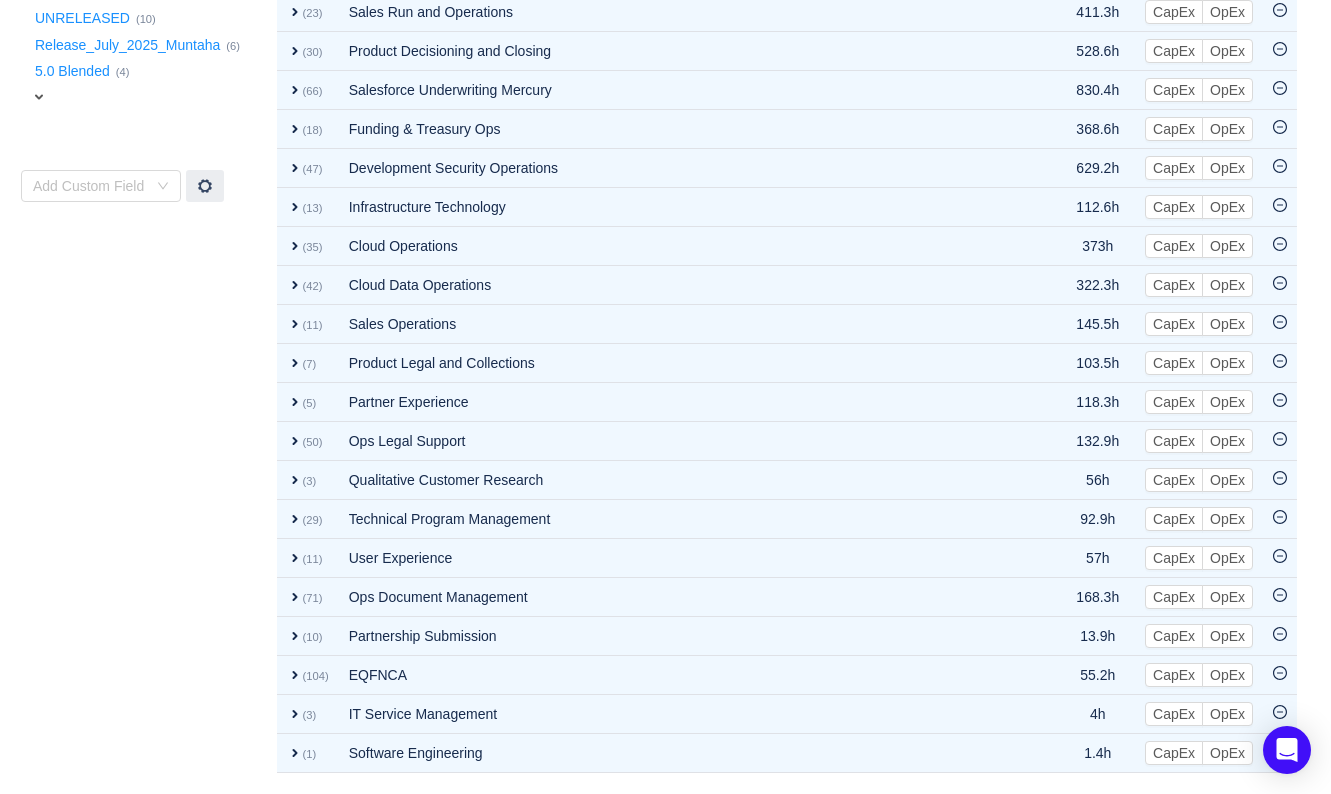 scroll, scrollTop: 1072, scrollLeft: 0, axis: vertical 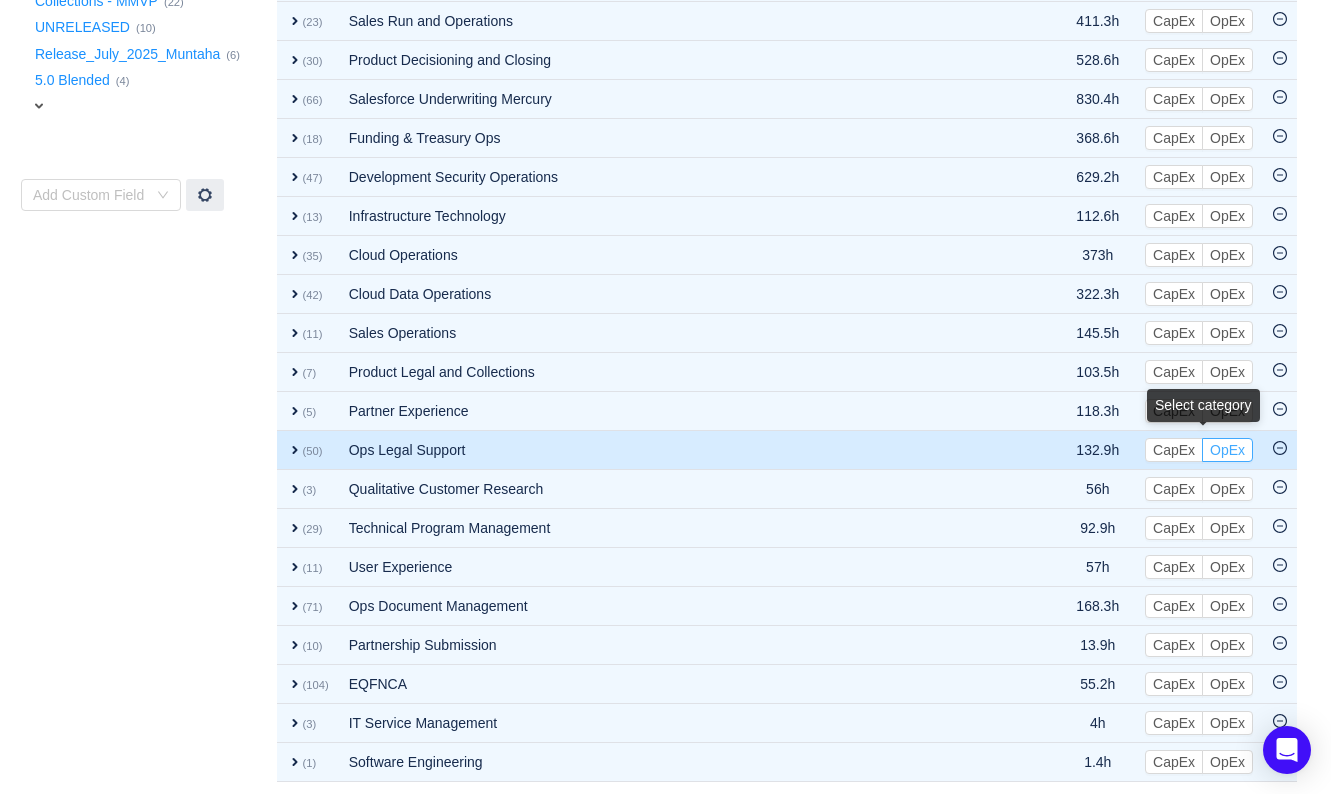 click on "OpEx" at bounding box center [1227, 450] 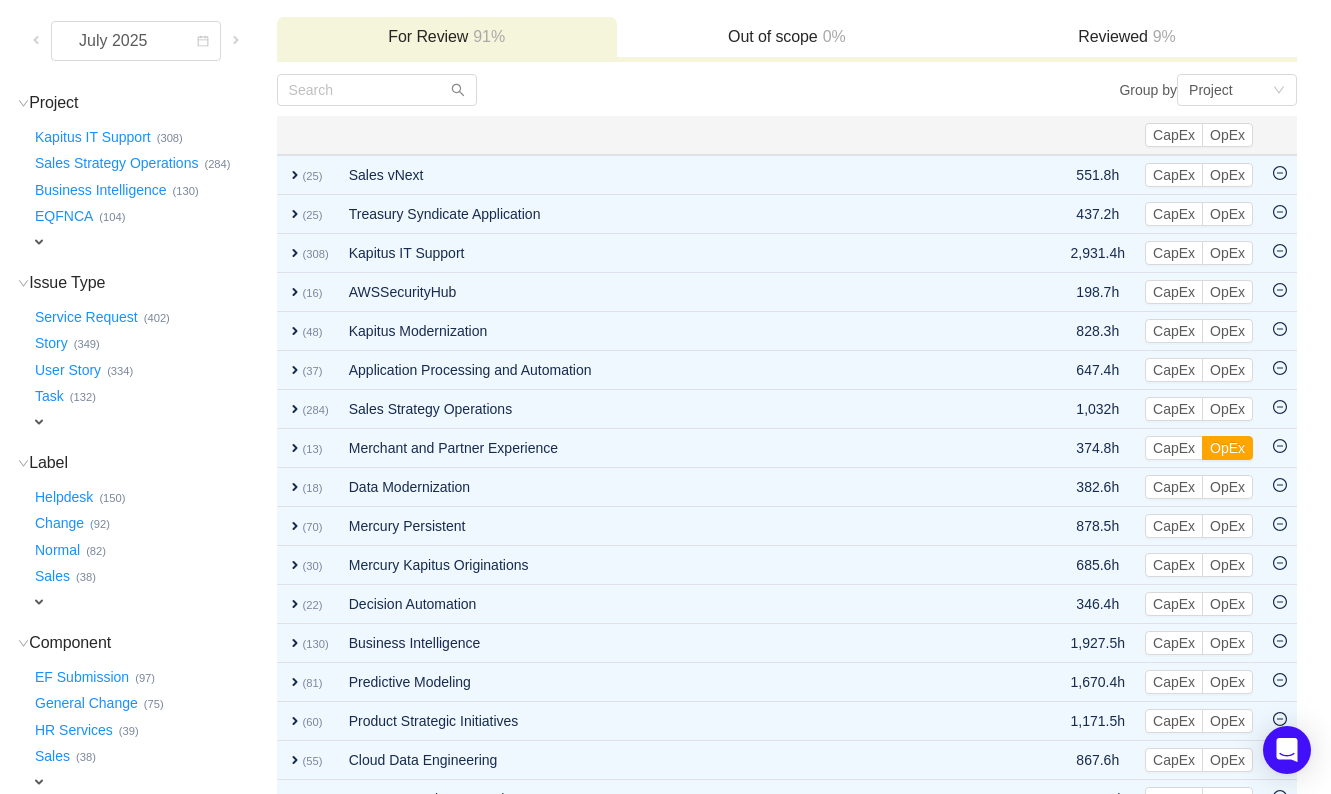 scroll, scrollTop: 158, scrollLeft: 0, axis: vertical 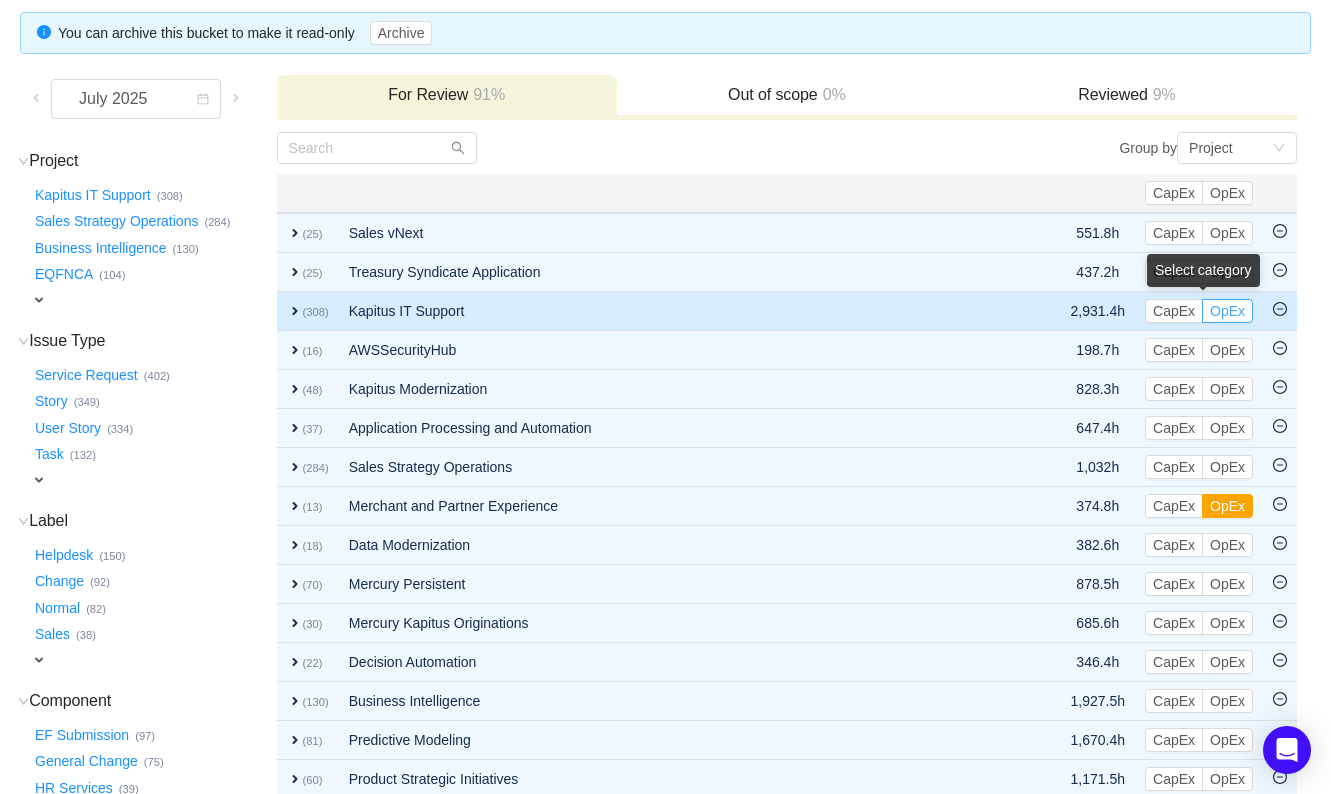 click on "OpEx" at bounding box center [1227, 311] 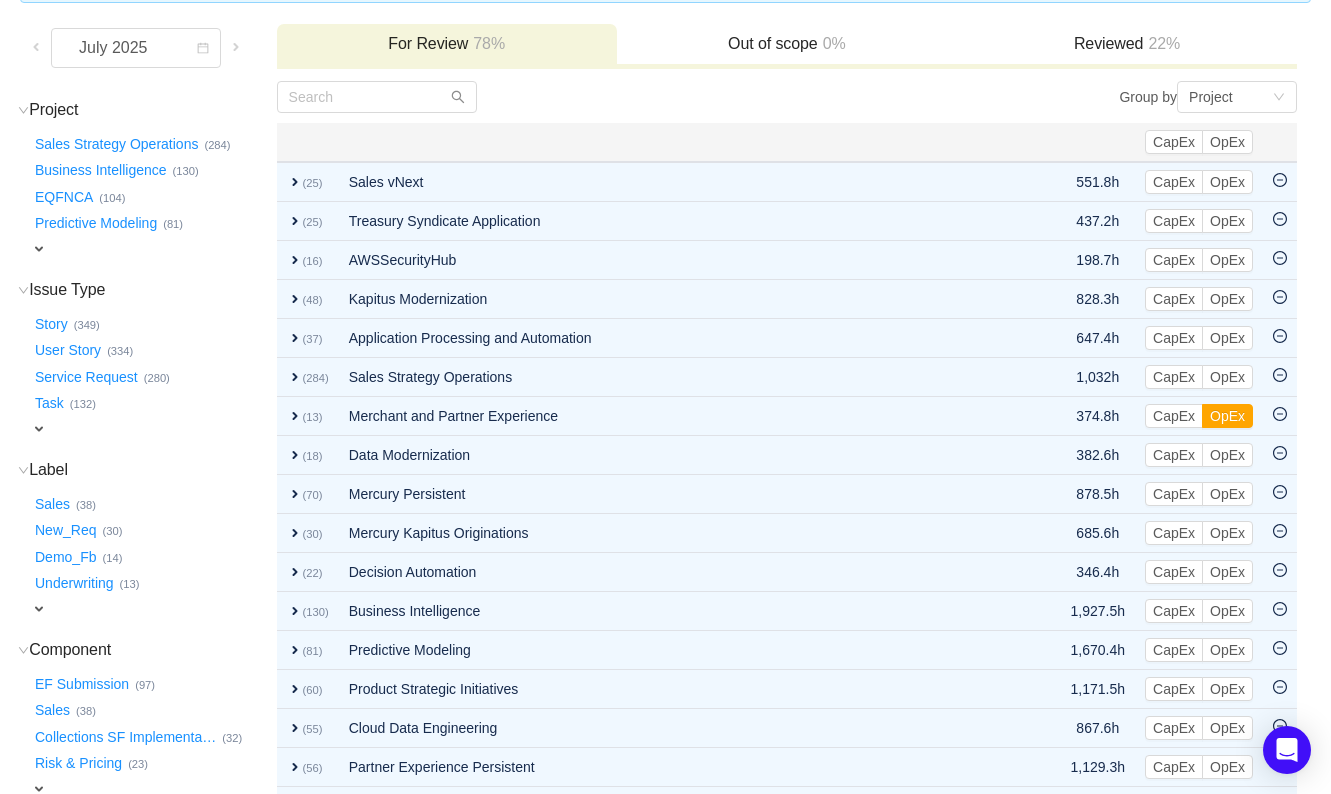 scroll, scrollTop: 0, scrollLeft: 0, axis: both 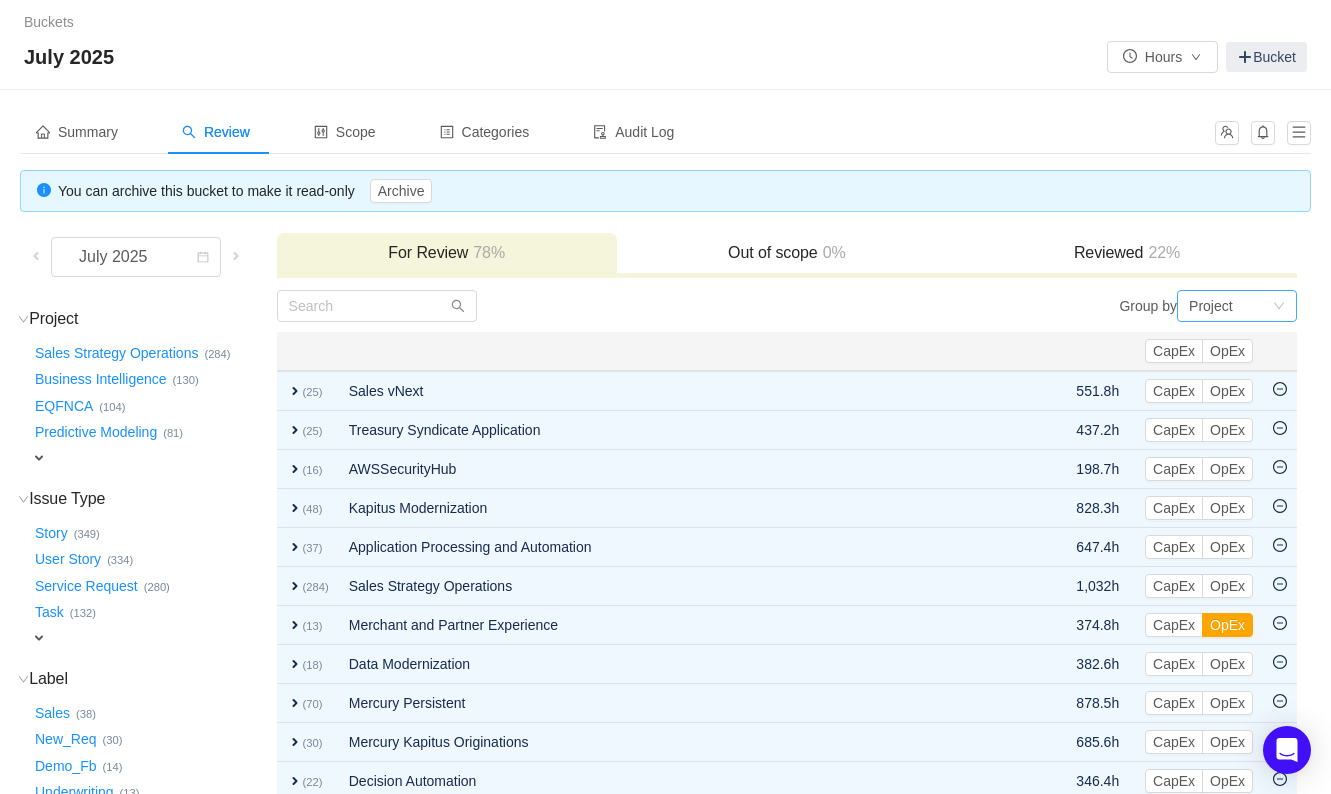 click on "Project" at bounding box center (1211, 306) 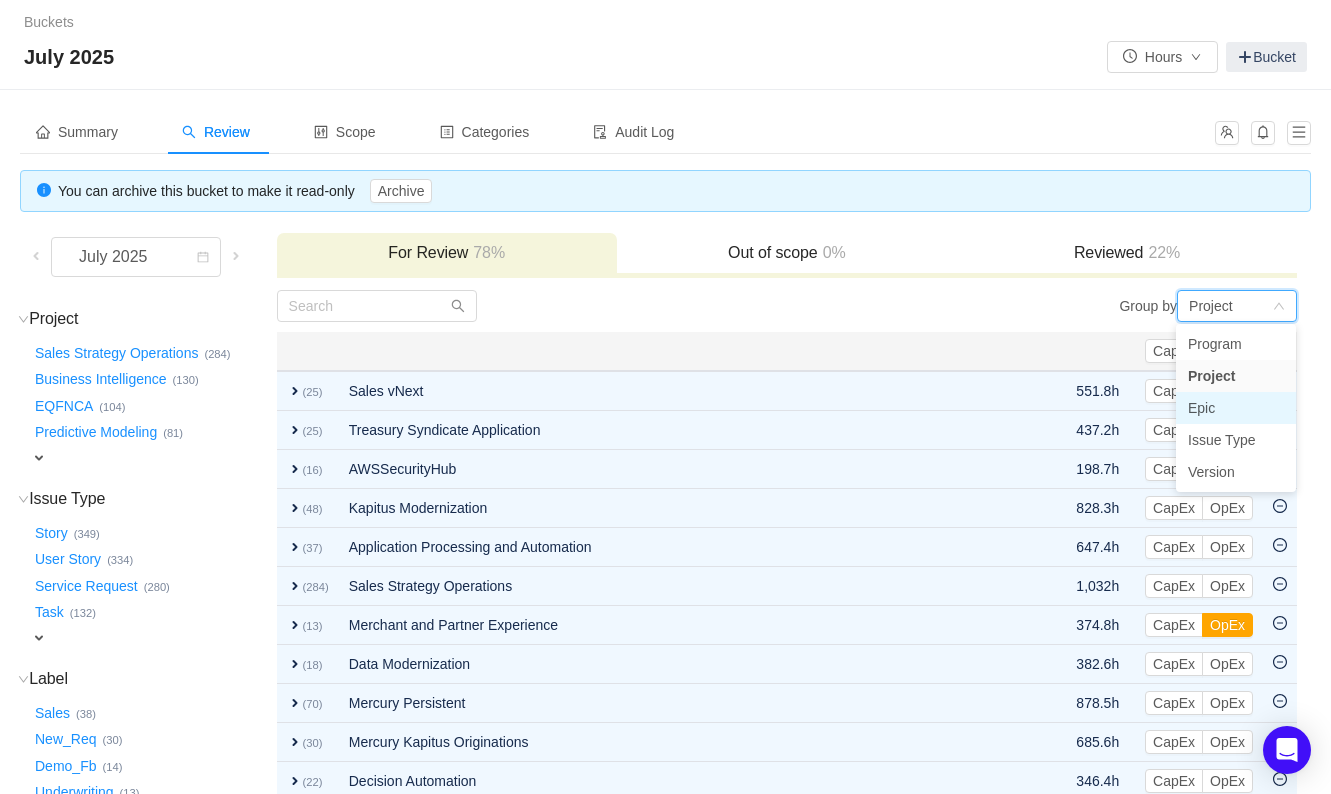 click on "Epic" at bounding box center (1236, 408) 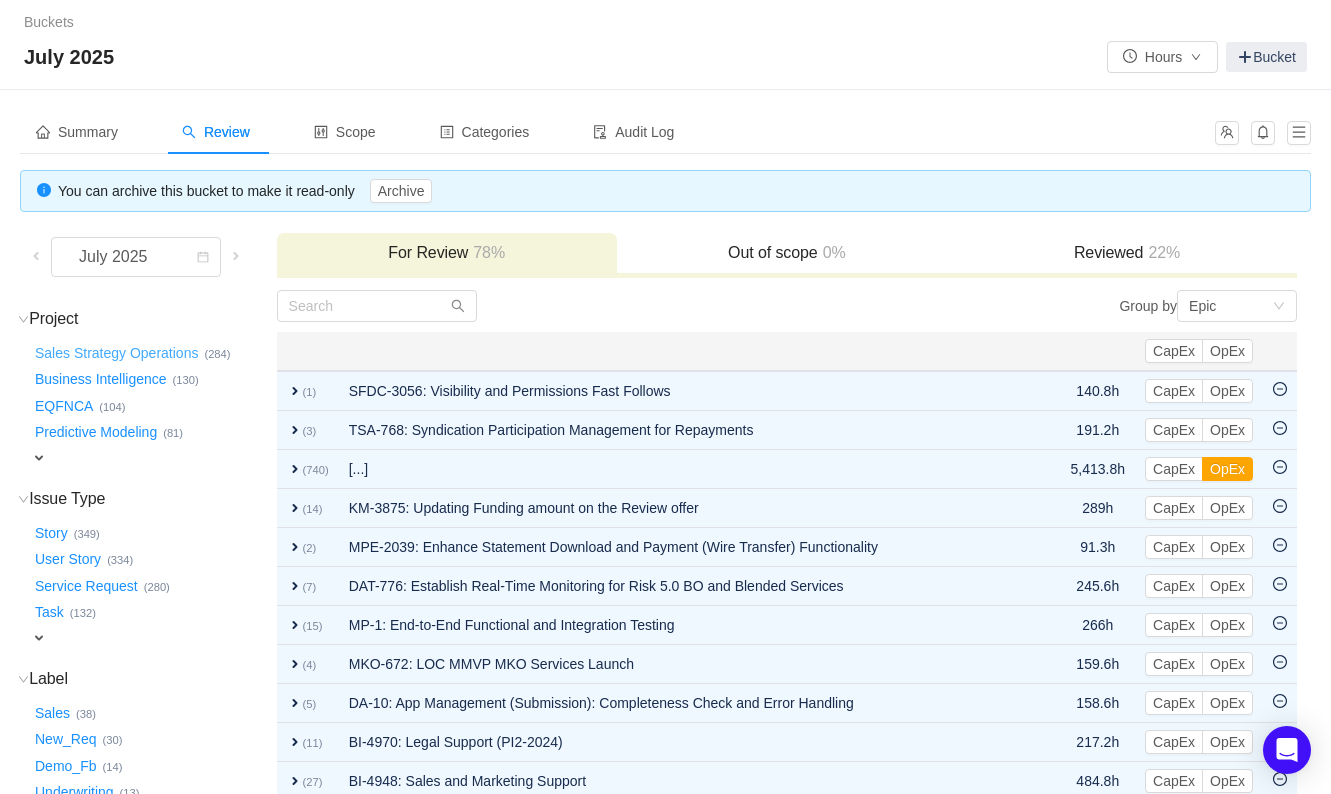 click on "Sales Strategy Operations …" at bounding box center [117, 353] 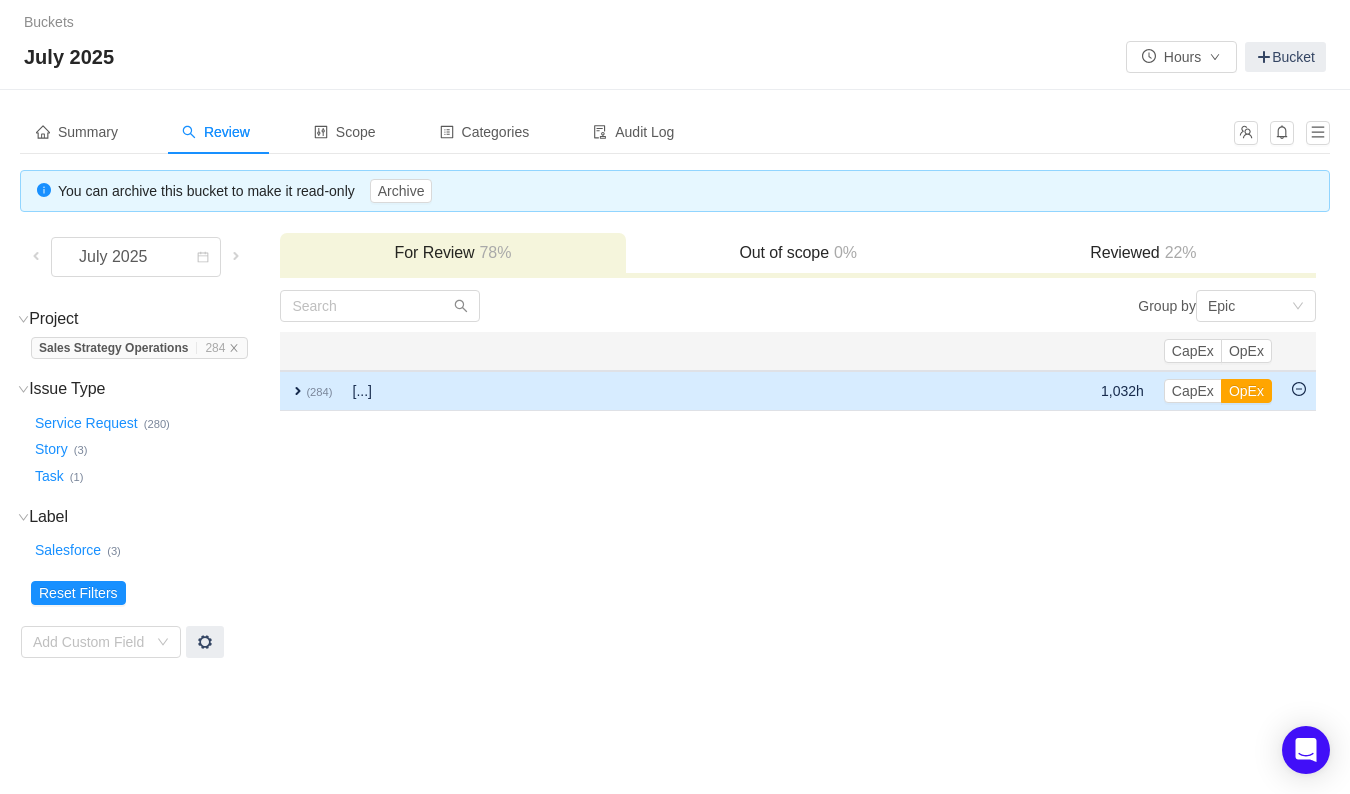 click on "expand" at bounding box center [298, 391] 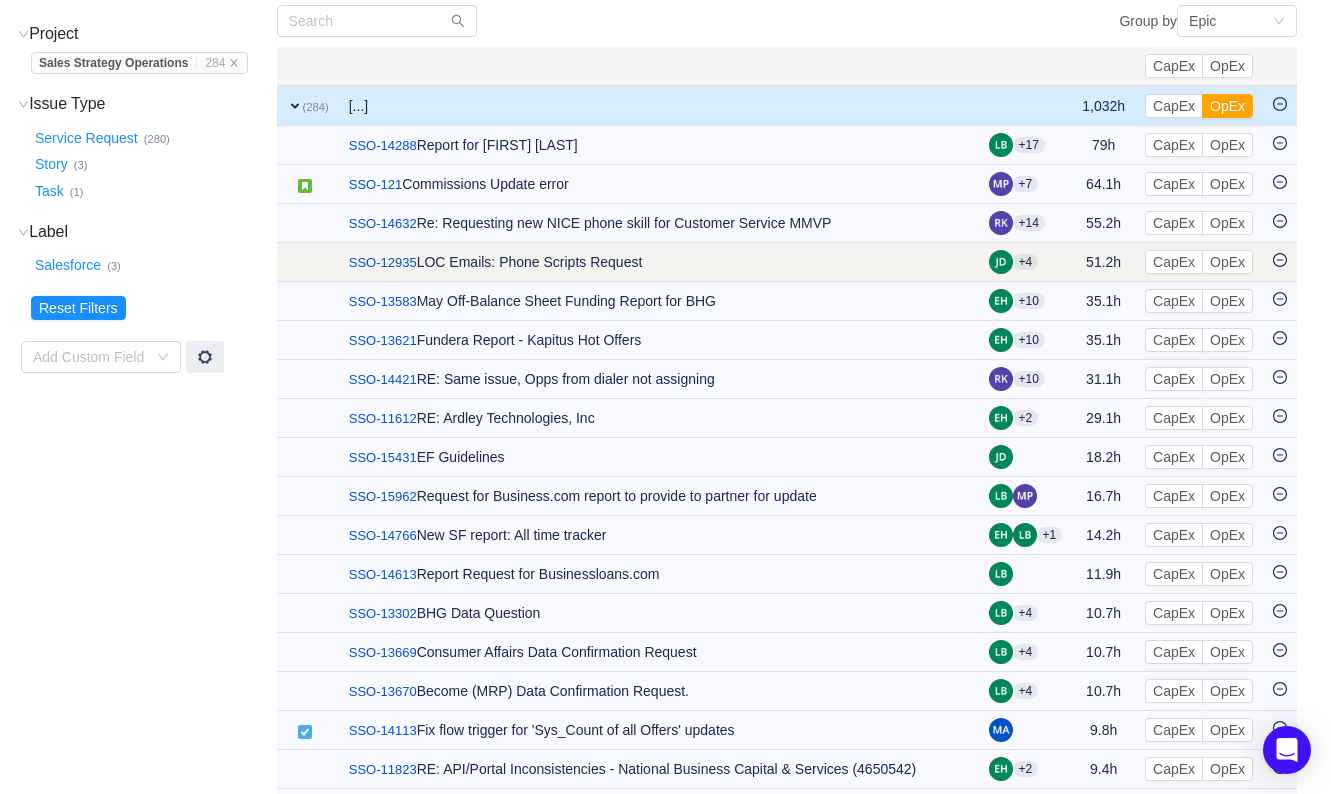 scroll, scrollTop: 0, scrollLeft: 0, axis: both 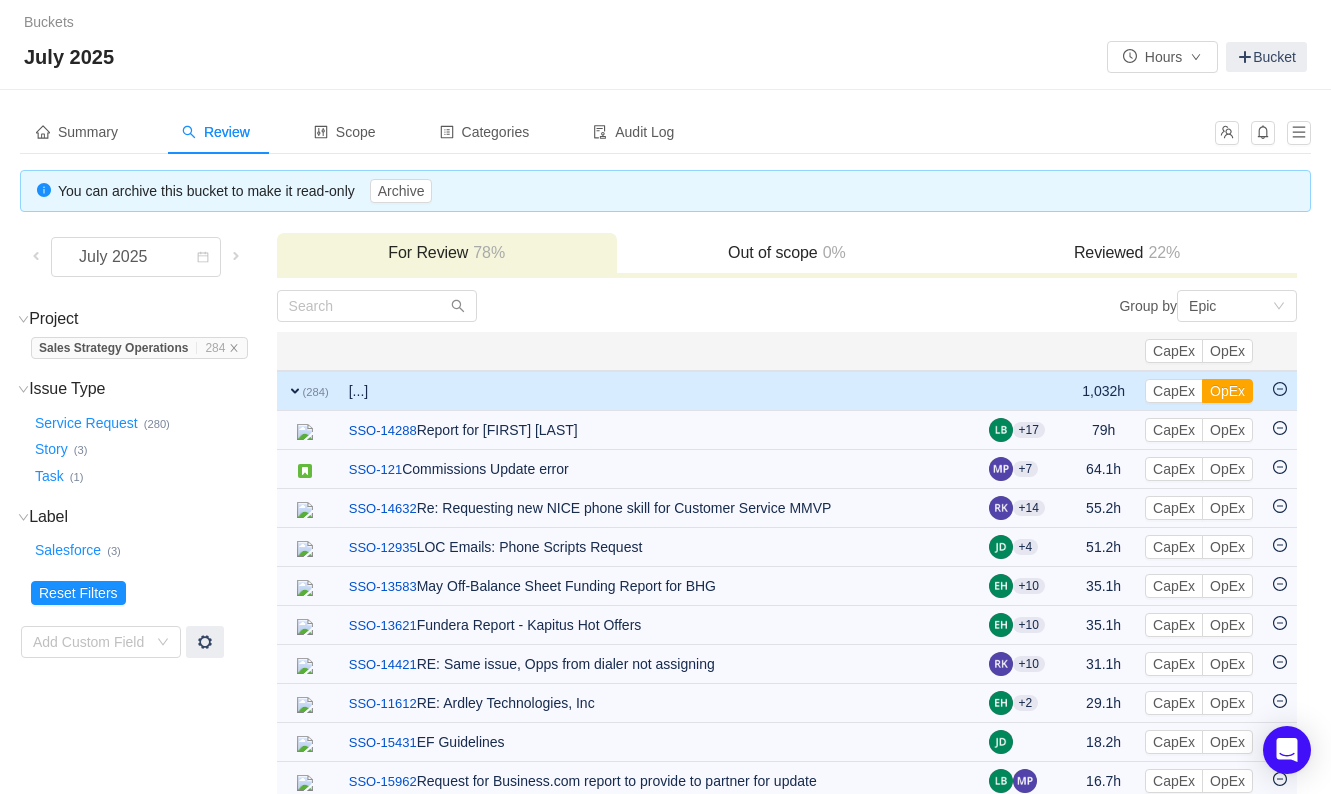 click on "expand (284)" at bounding box center [308, 391] 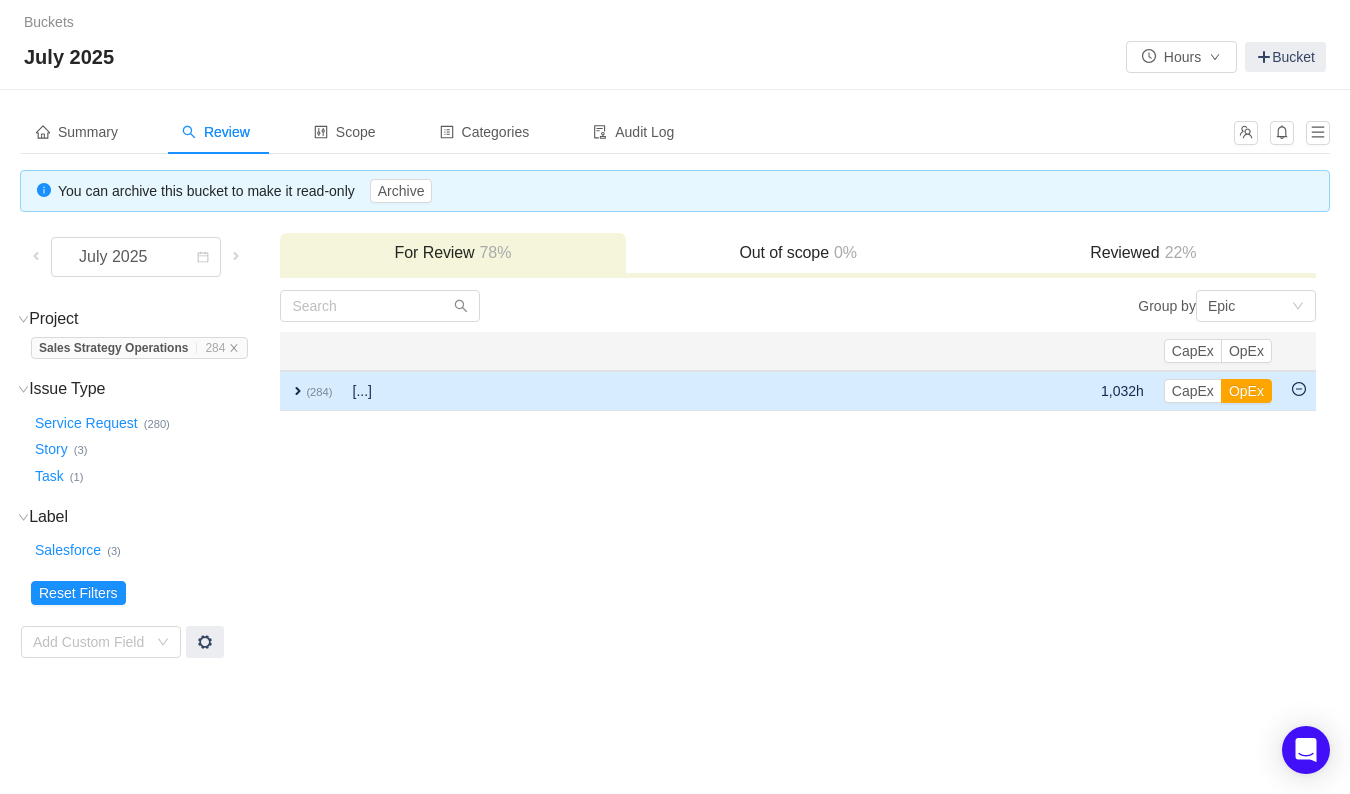 click on "expand" at bounding box center [298, 391] 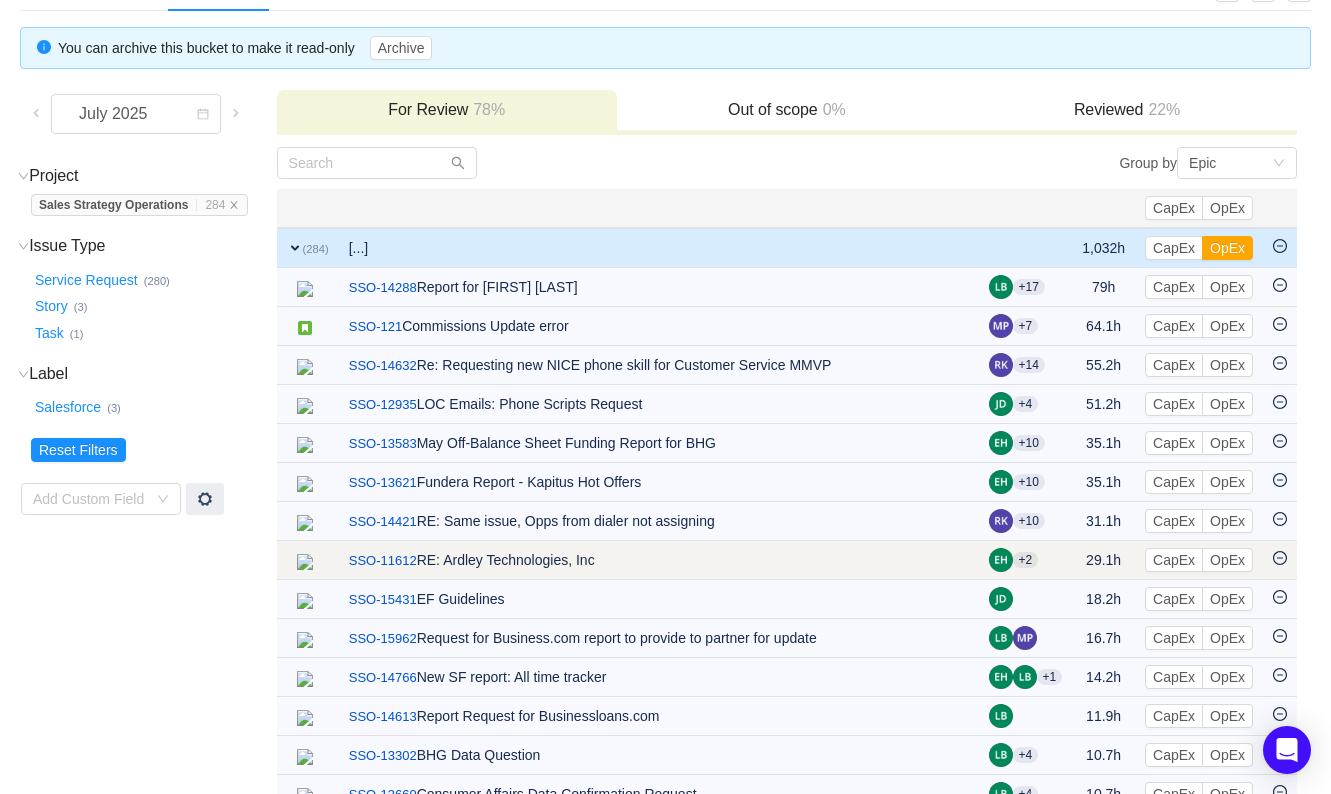 scroll, scrollTop: 0, scrollLeft: 0, axis: both 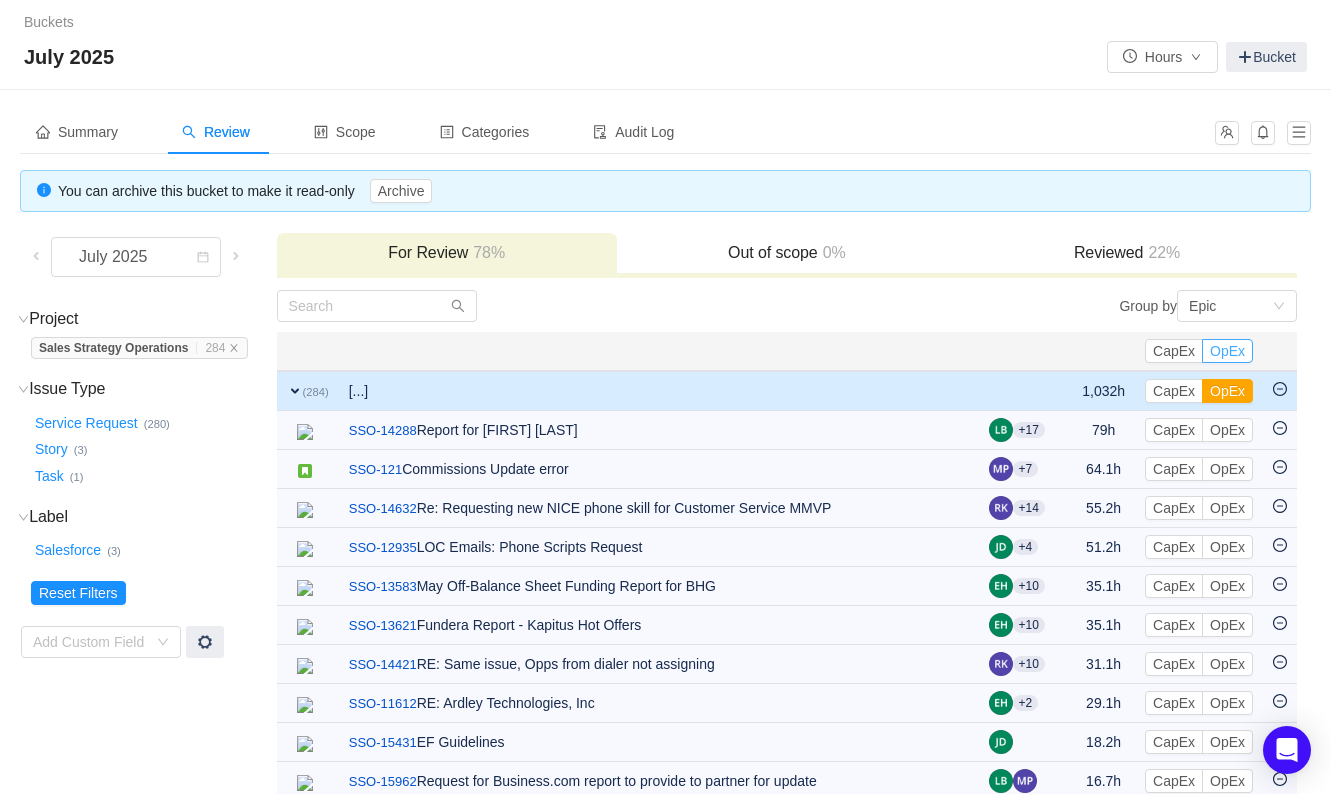 click on "OpEx" at bounding box center (1227, 351) 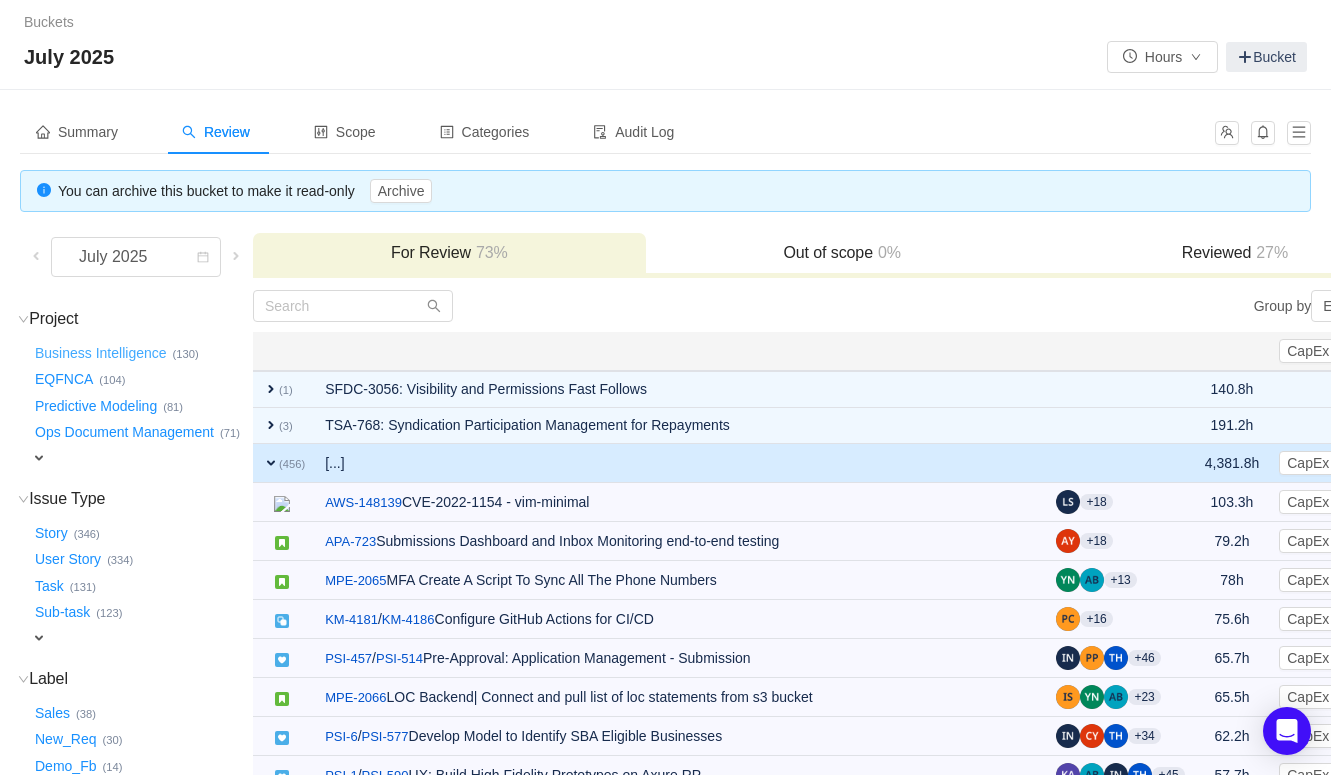 click on "Business Intelligence …" at bounding box center (102, 353) 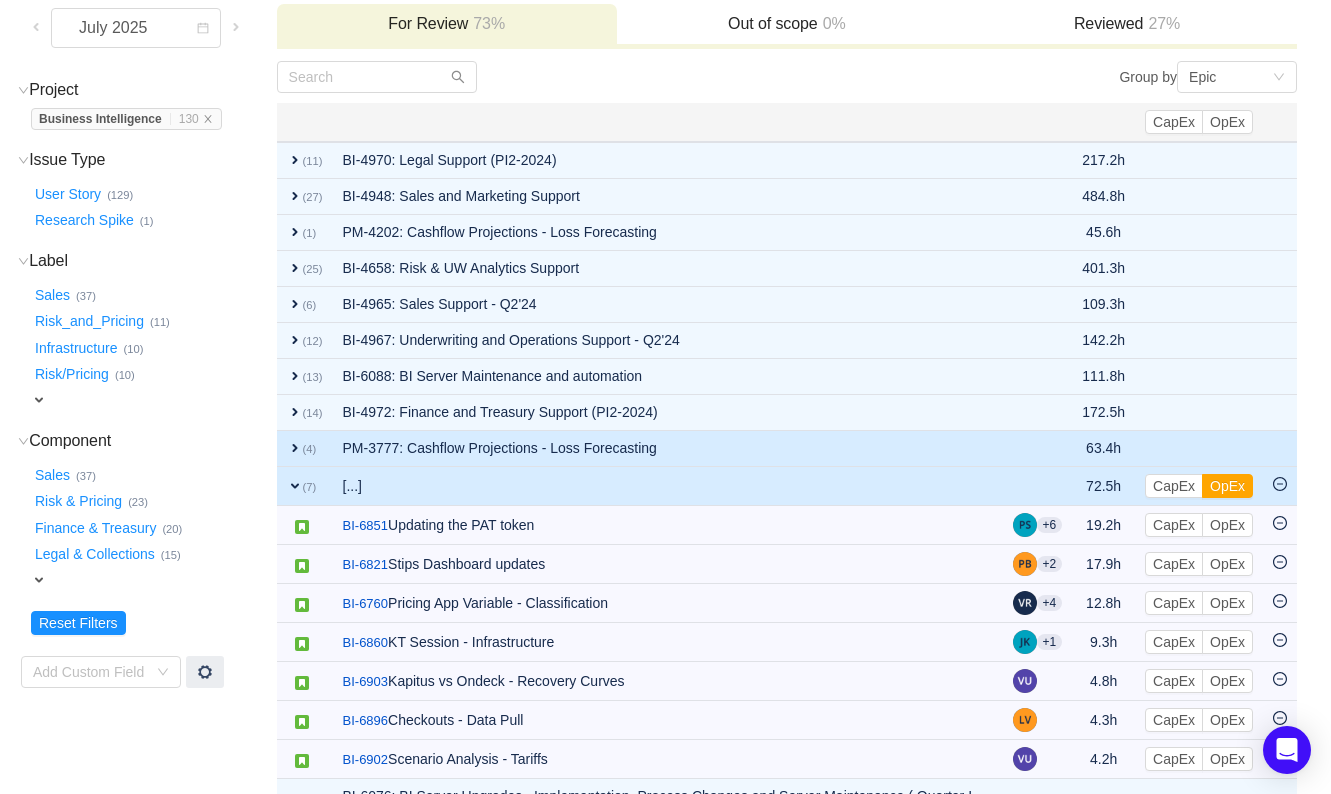 scroll, scrollTop: 432, scrollLeft: 0, axis: vertical 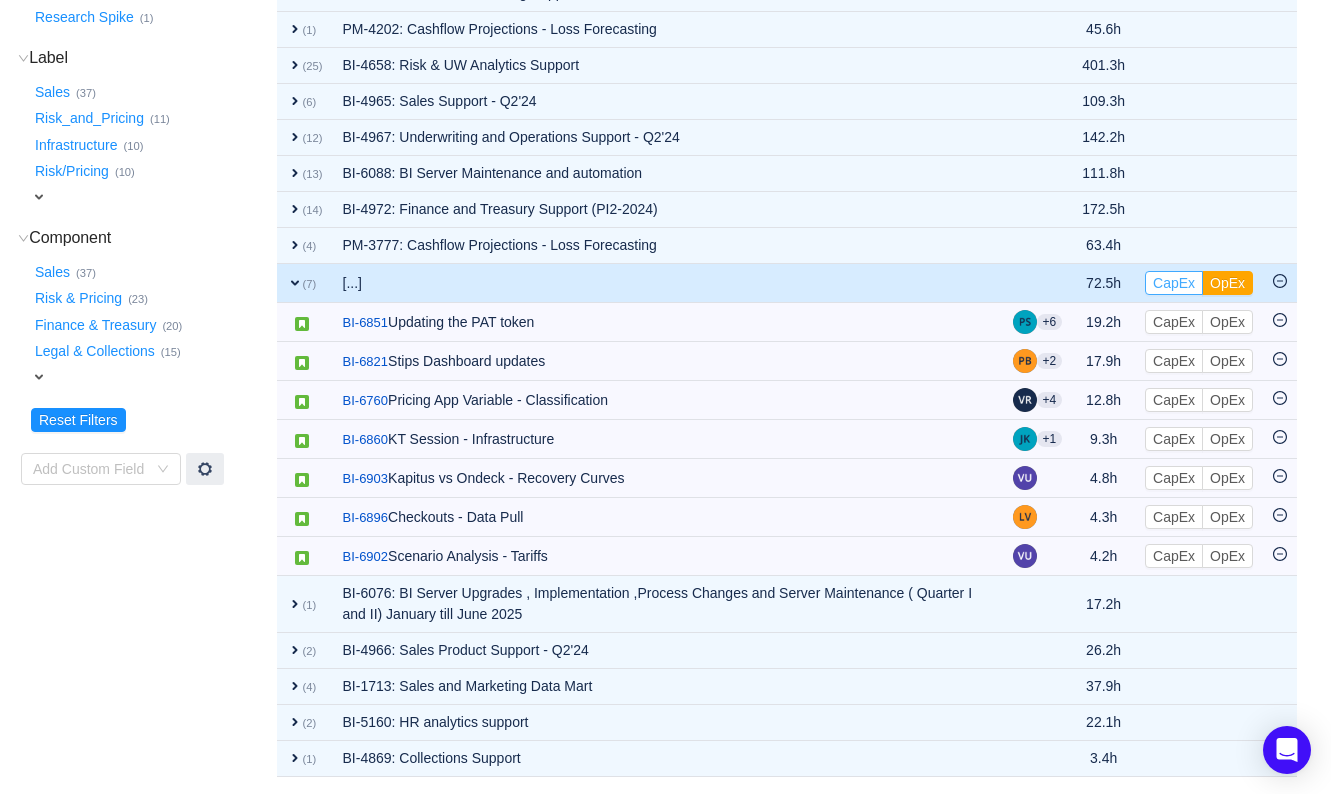 click on "CapEx" at bounding box center (1174, 283) 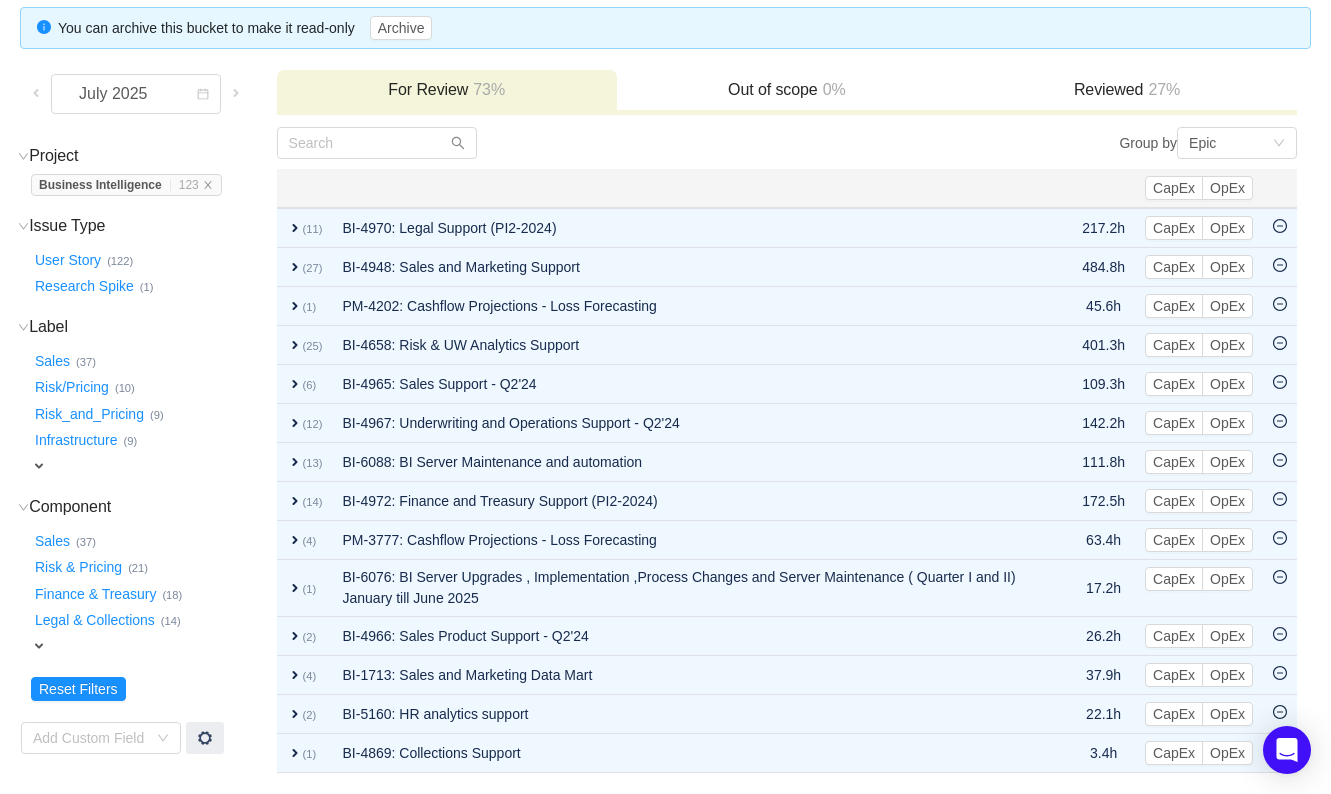 scroll, scrollTop: 158, scrollLeft: 0, axis: vertical 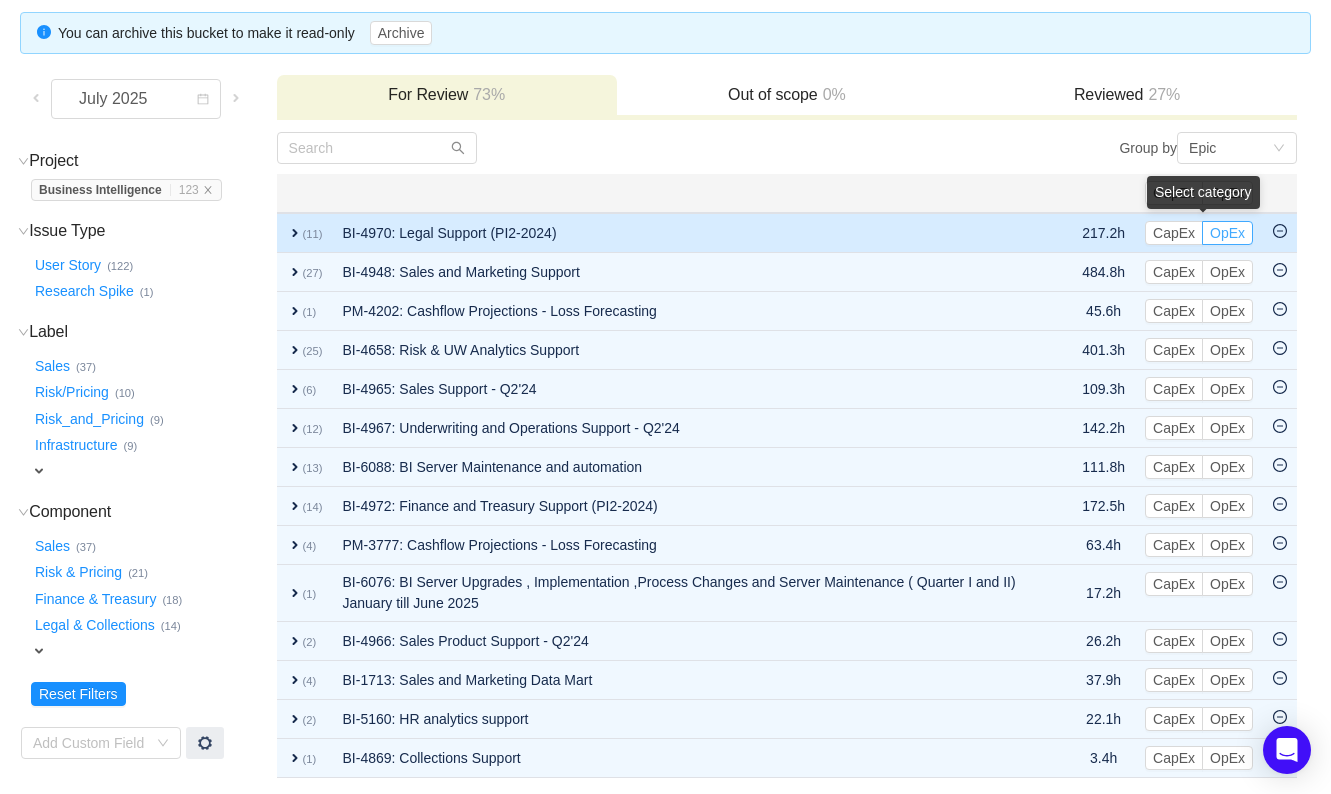 click on "OpEx" at bounding box center (1227, 233) 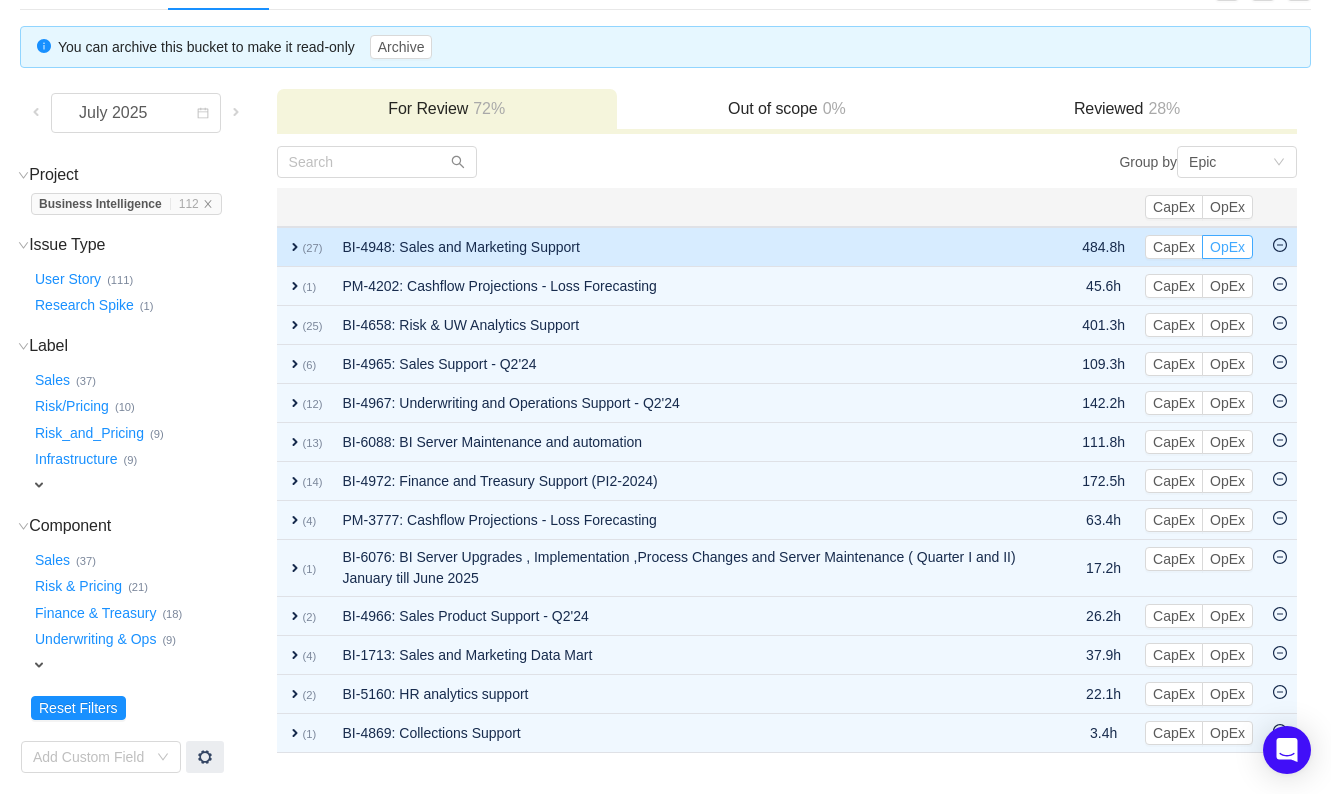 scroll, scrollTop: 142, scrollLeft: 0, axis: vertical 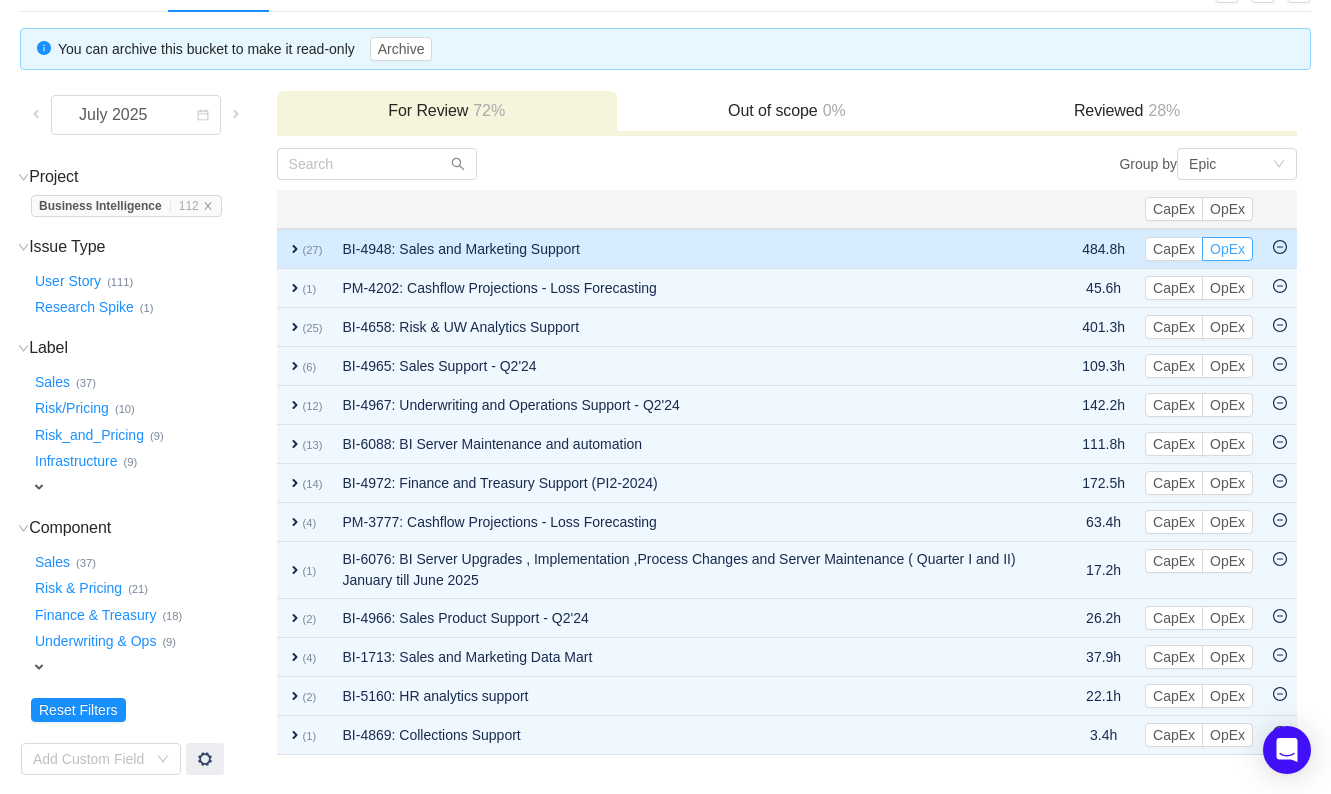click on "OpEx" at bounding box center (1227, 249) 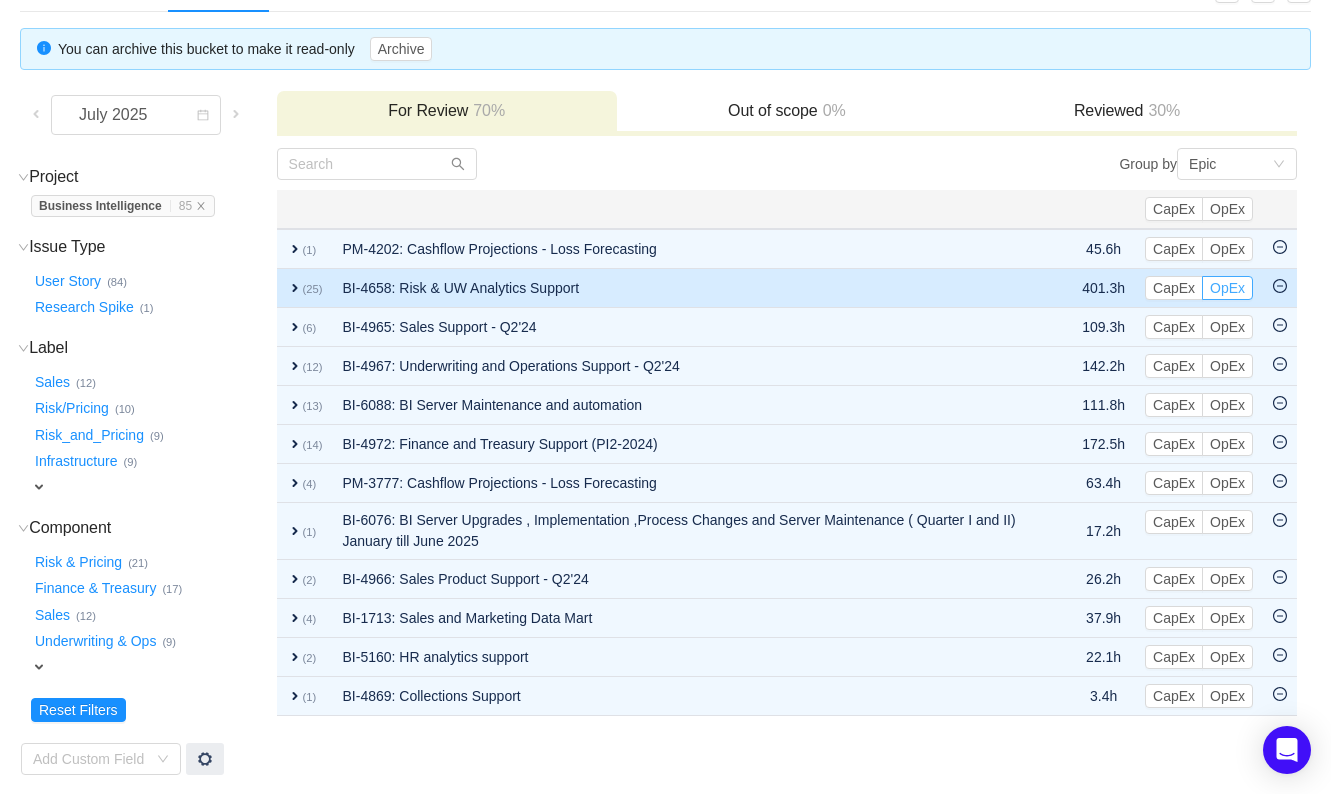 click on "OpEx" at bounding box center [1227, 288] 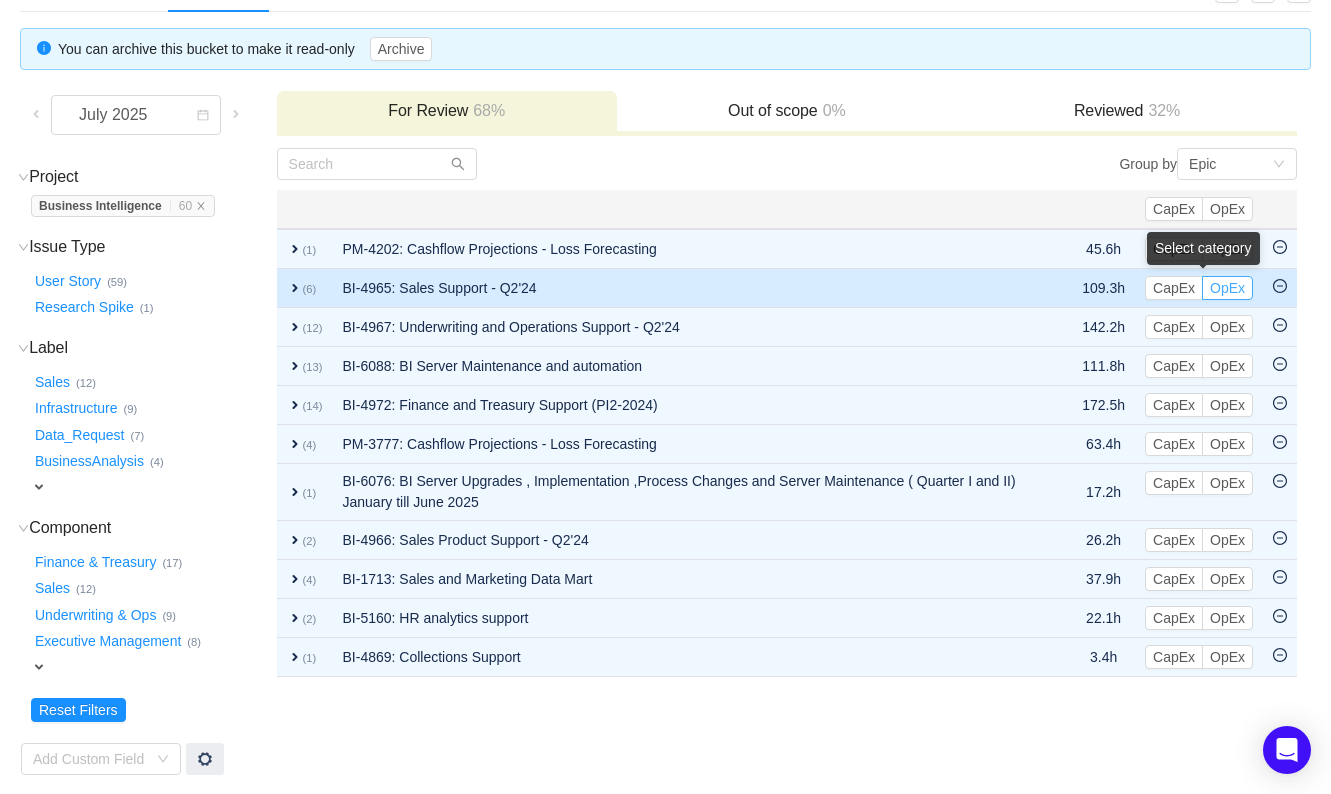 click on "OpEx" at bounding box center [1227, 288] 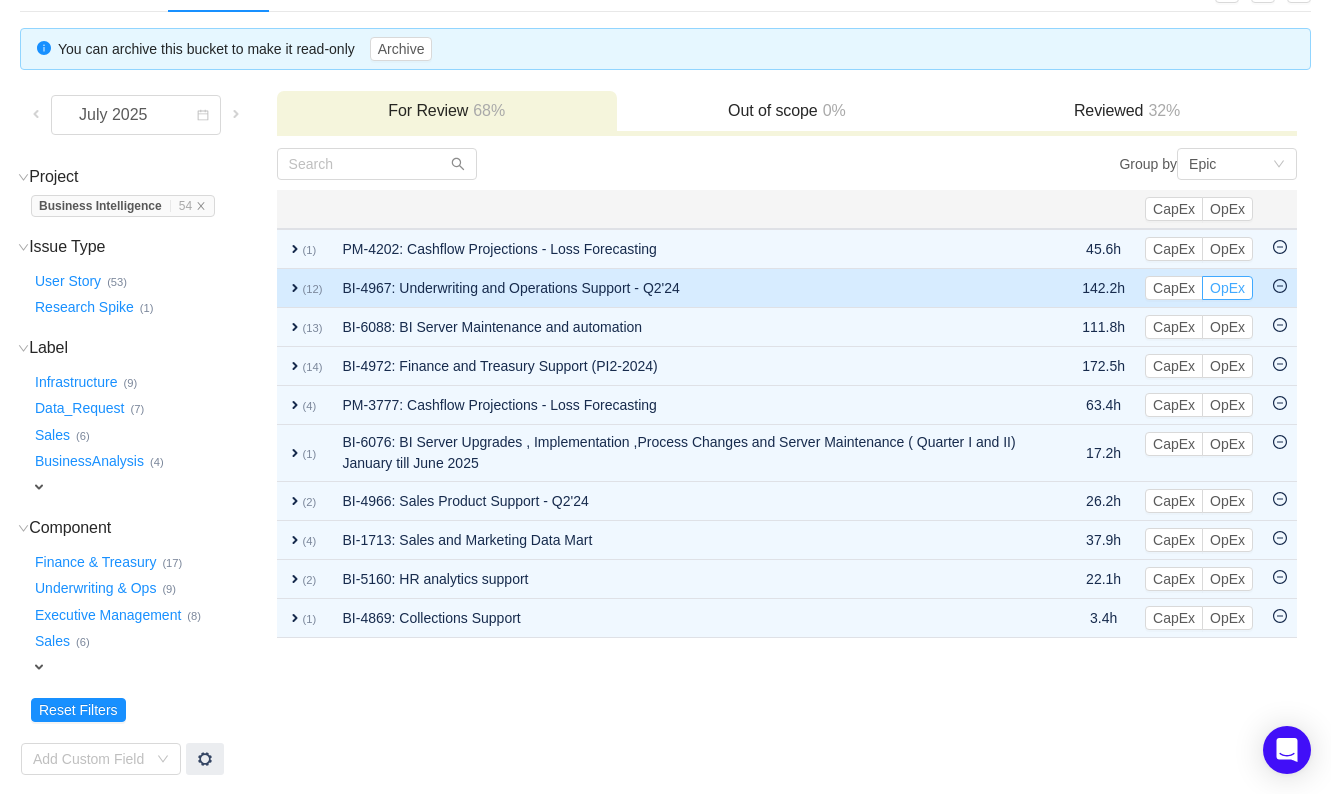 click on "OpEx" at bounding box center [1227, 288] 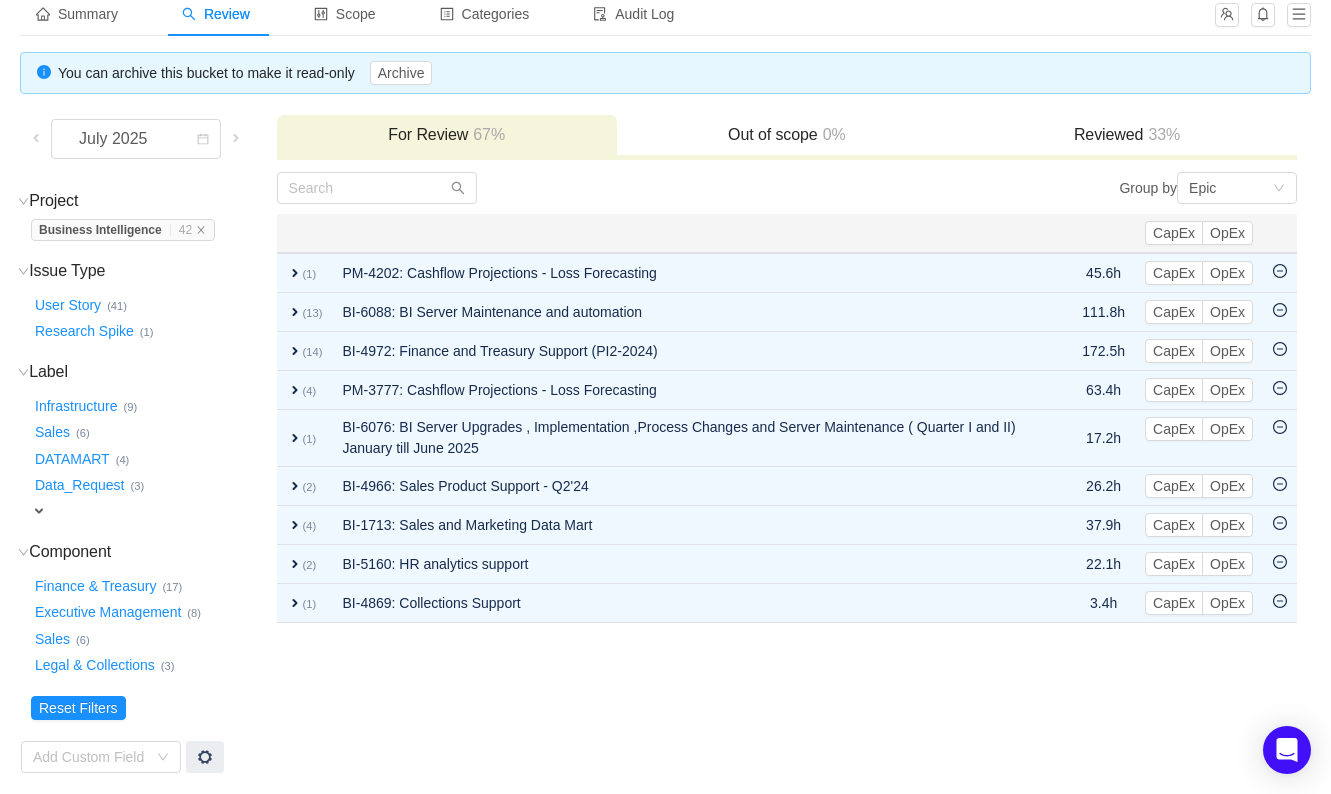 scroll, scrollTop: 116, scrollLeft: 0, axis: vertical 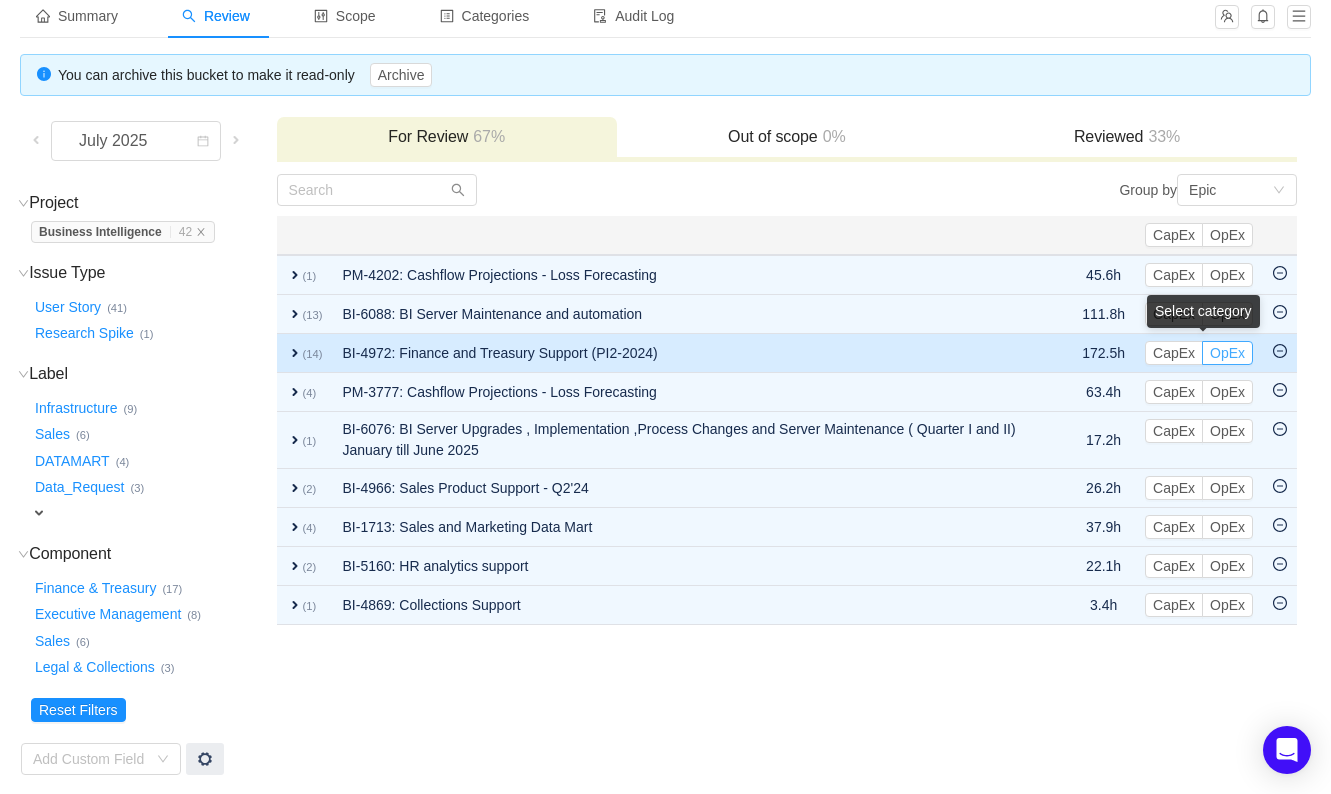 click on "OpEx" at bounding box center (1227, 353) 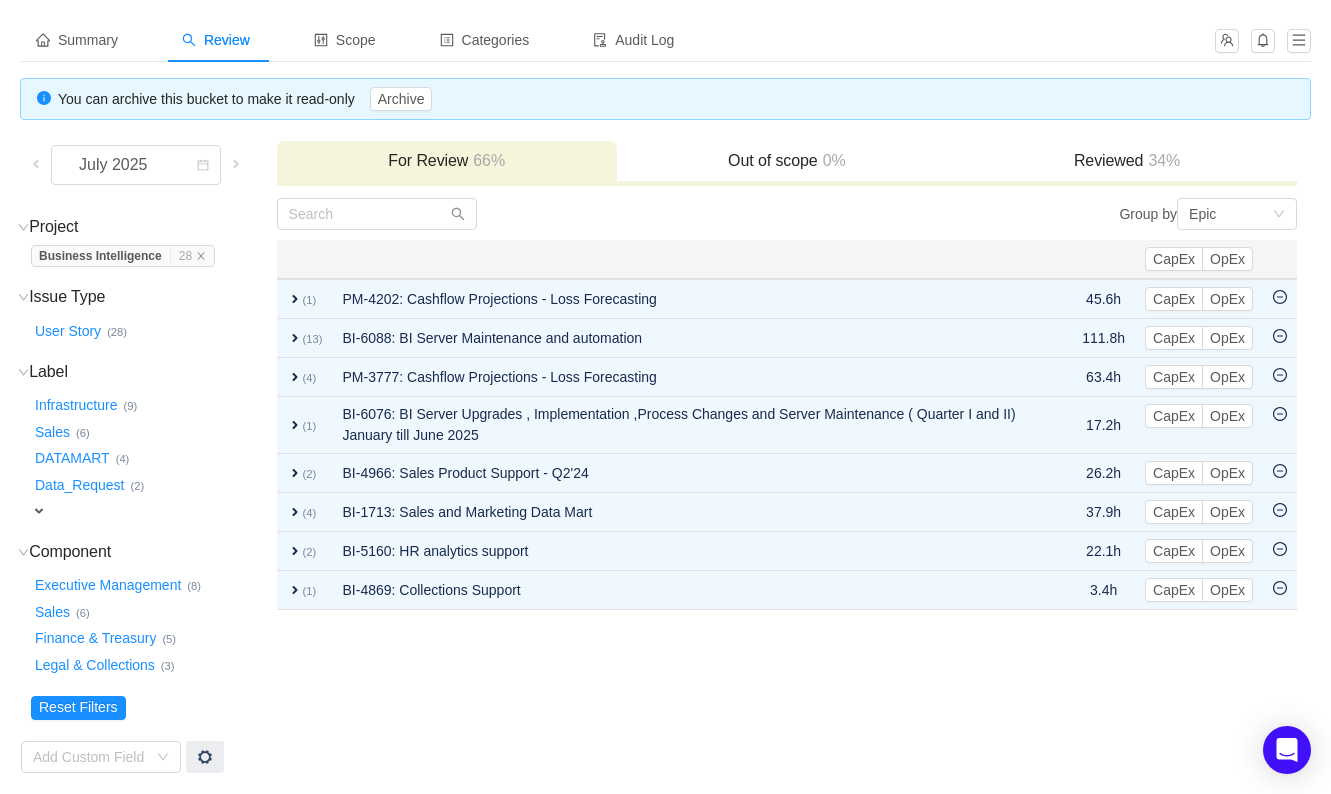 scroll, scrollTop: 90, scrollLeft: 0, axis: vertical 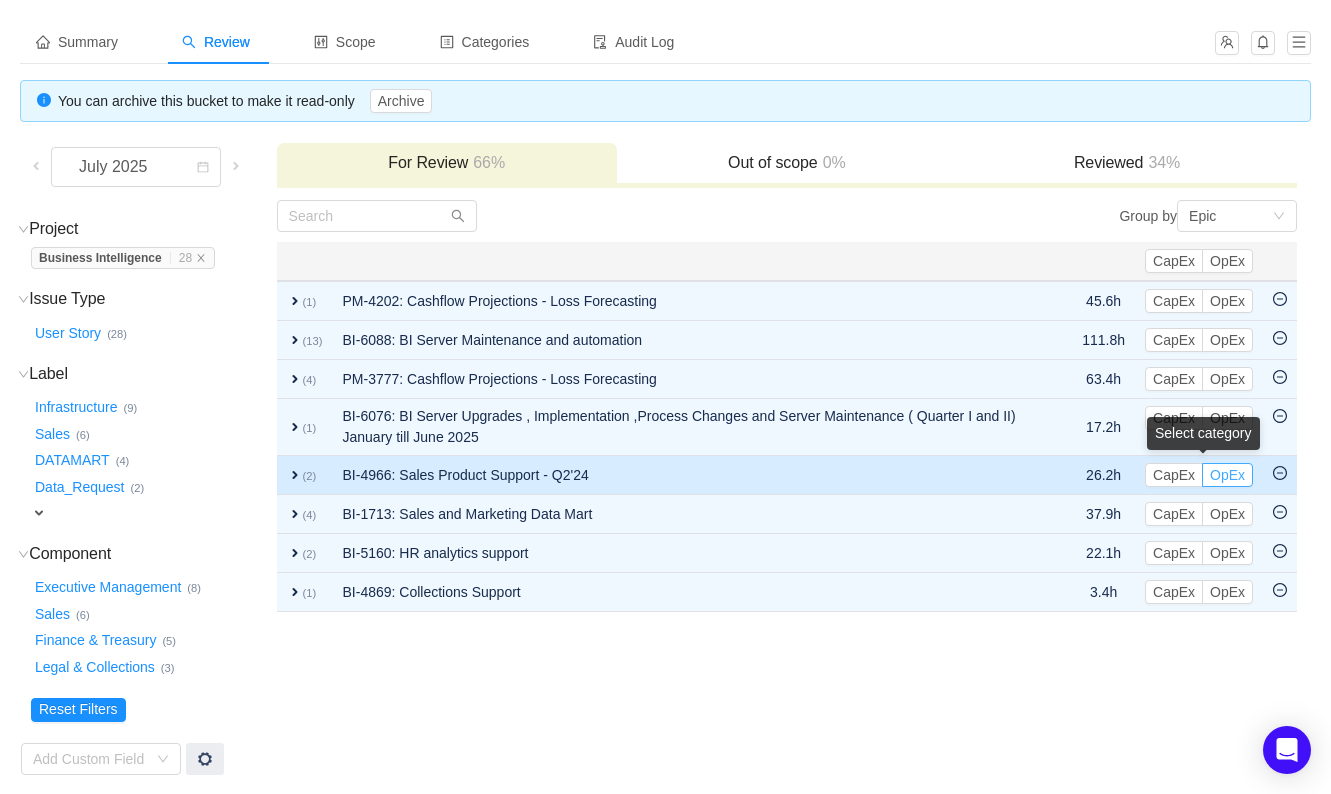 click on "OpEx" at bounding box center [1227, 475] 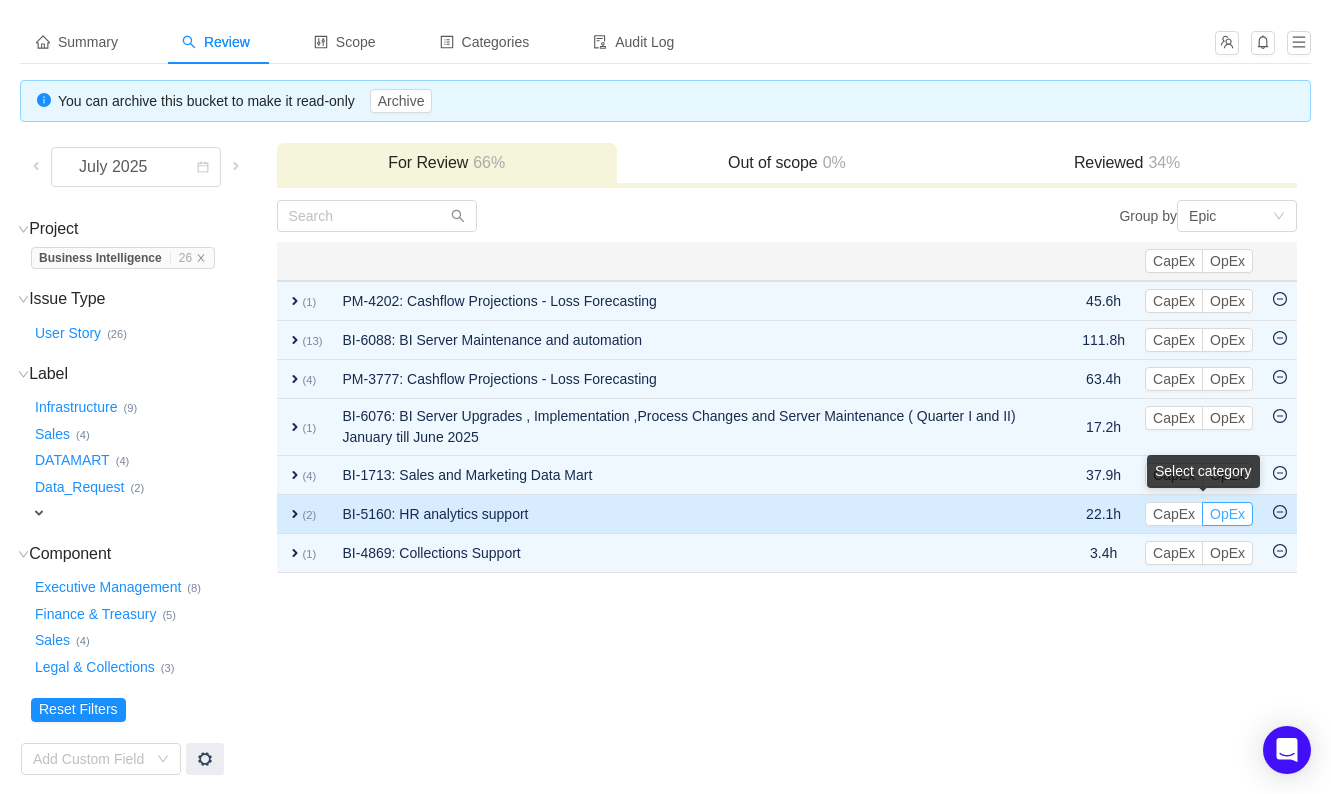 click on "OpEx" at bounding box center [1227, 514] 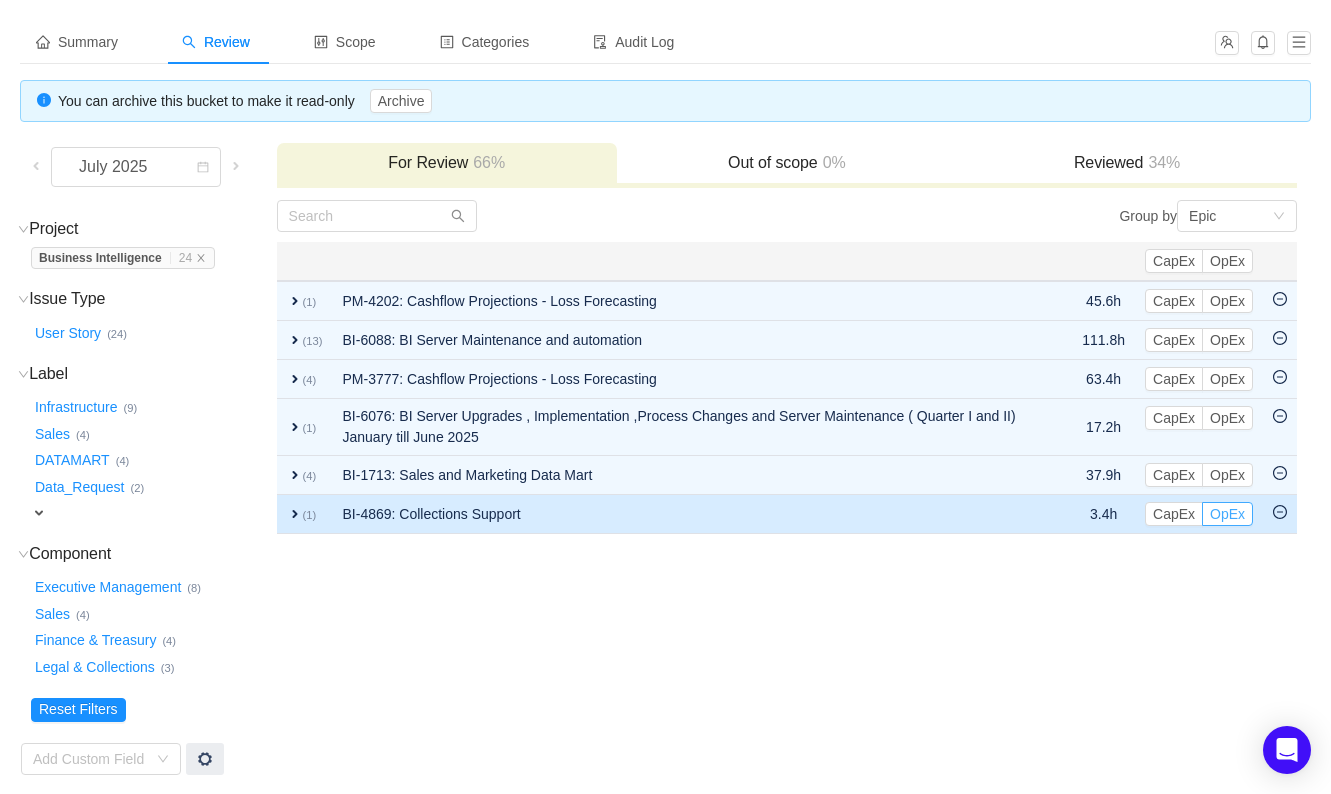 click on "OpEx" at bounding box center (1227, 514) 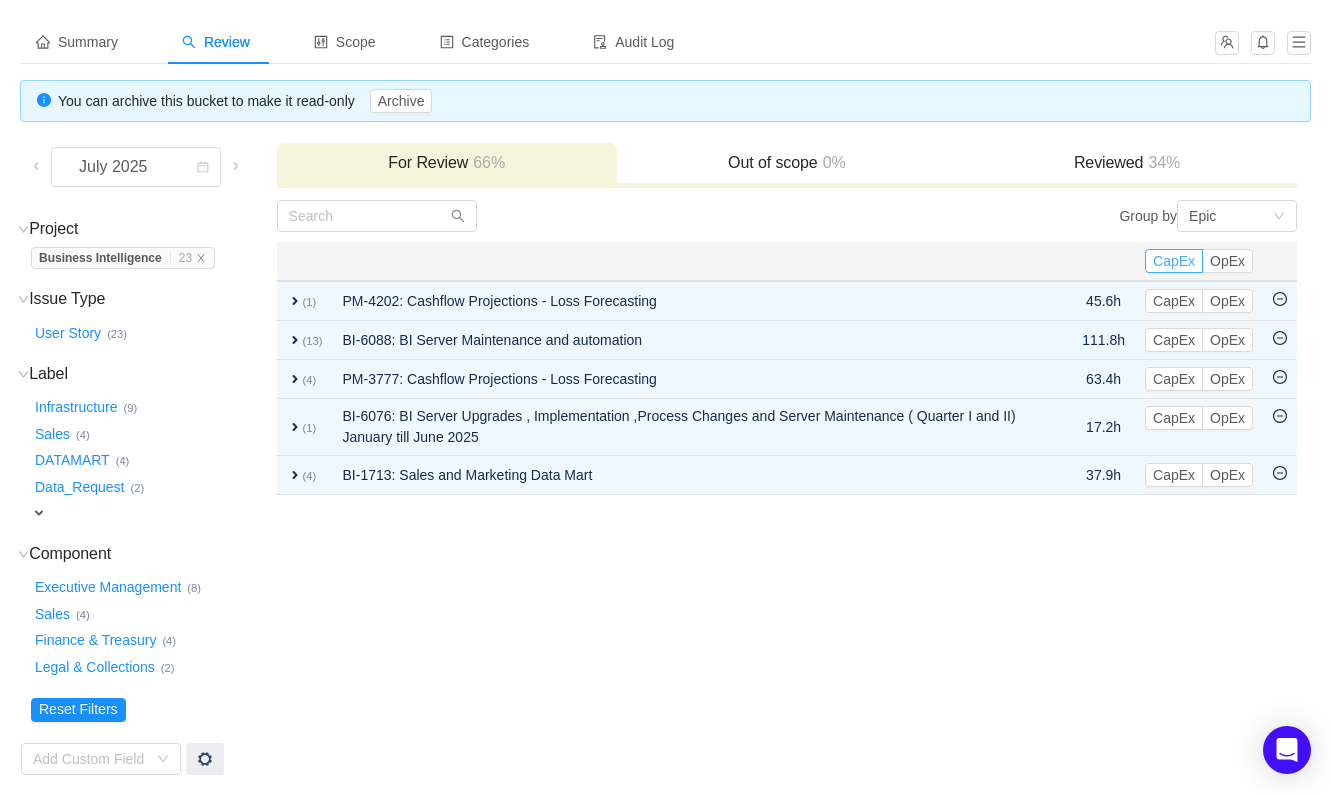 click on "CapEx" at bounding box center (1174, 261) 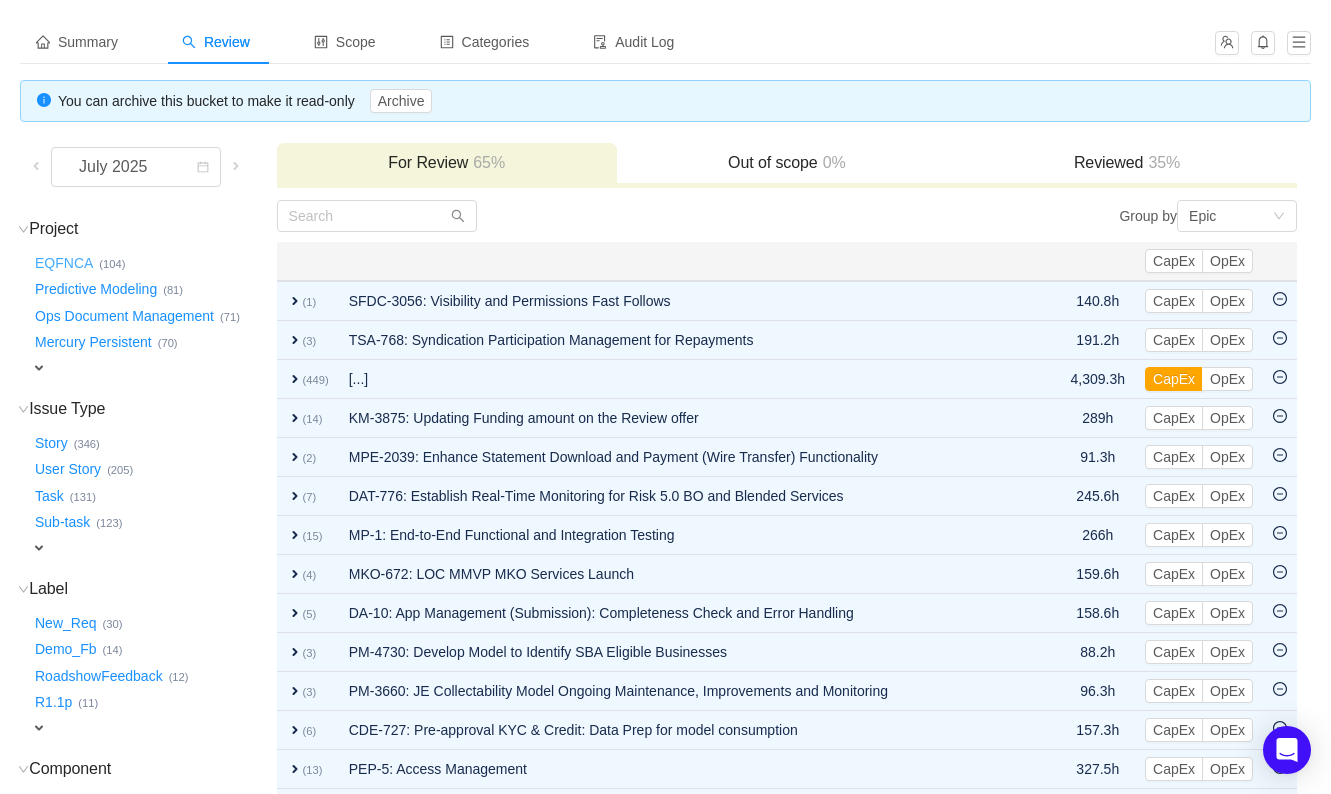 click on "EQFNCA …" at bounding box center (65, 263) 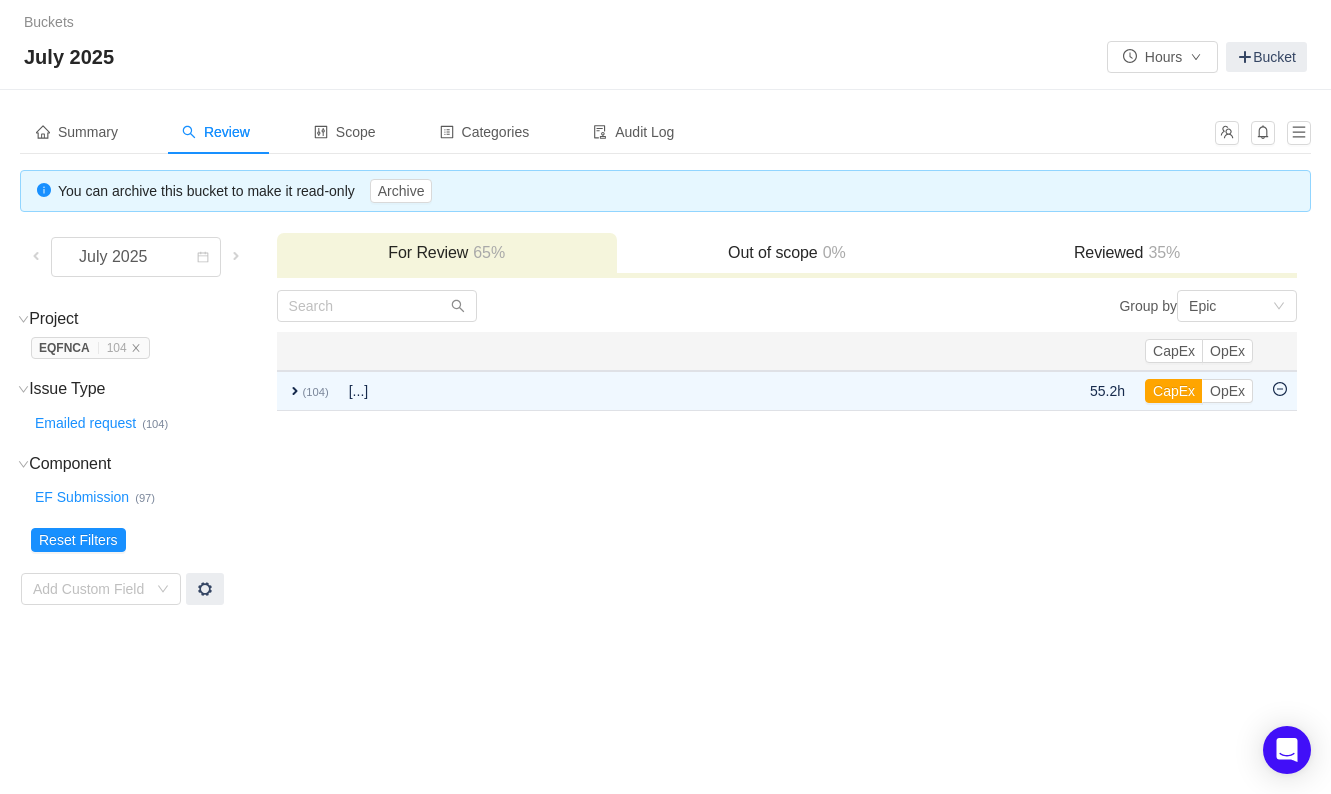 scroll, scrollTop: 0, scrollLeft: 0, axis: both 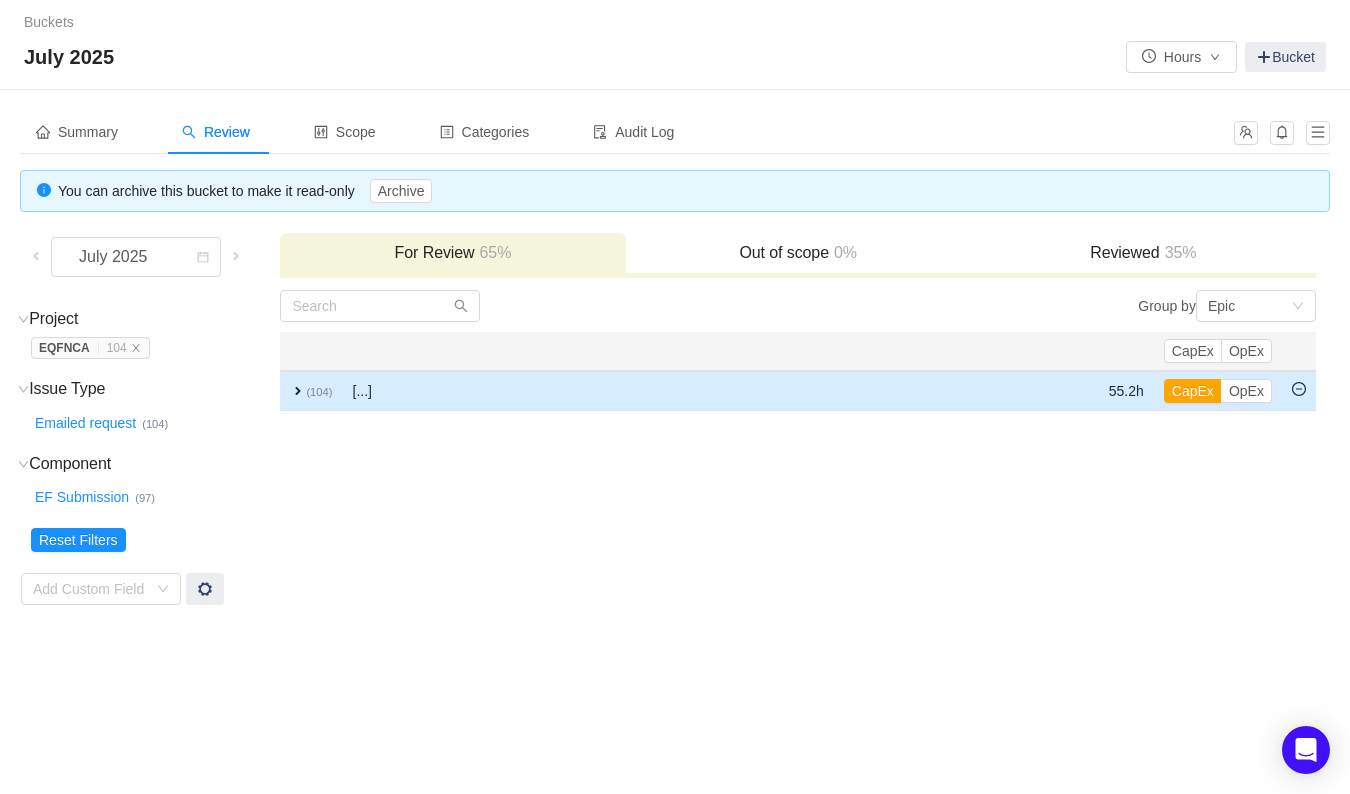 click on "expand" at bounding box center (298, 391) 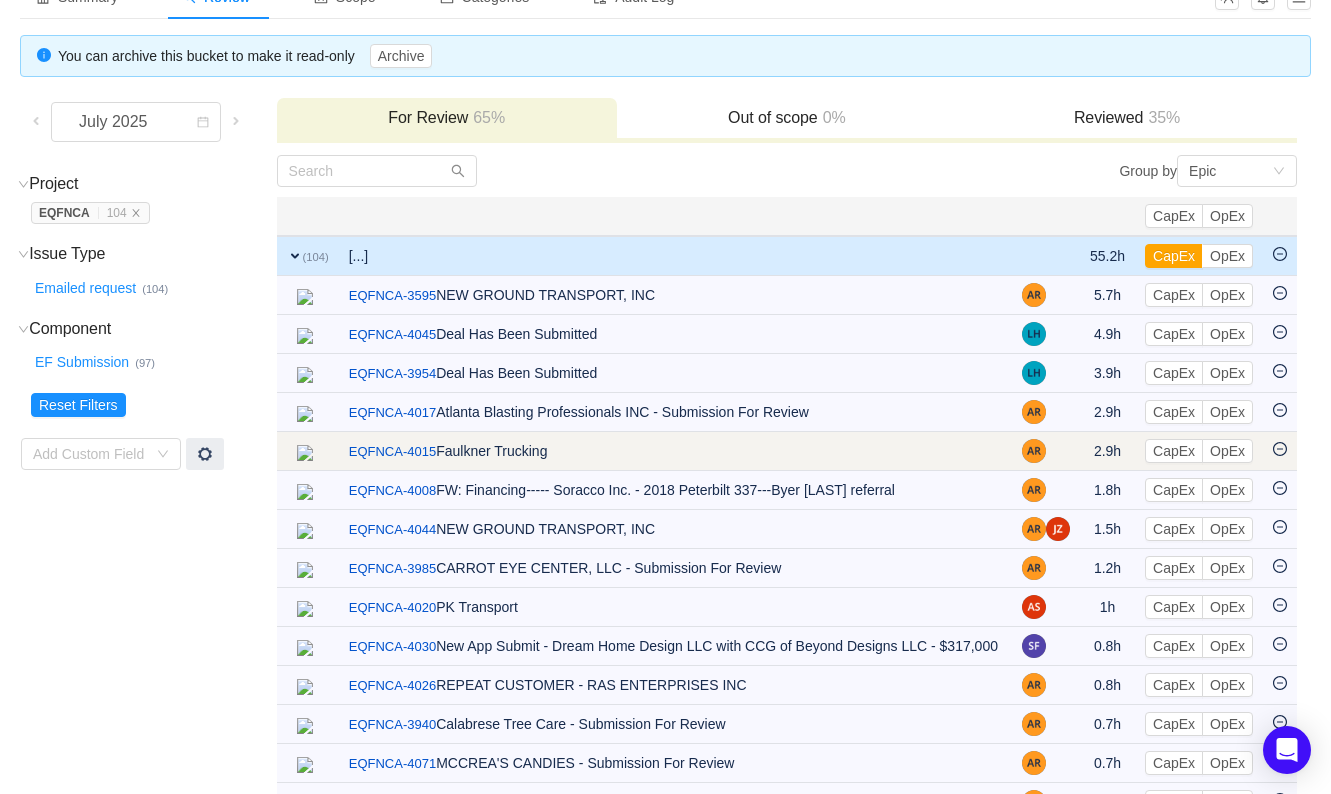 scroll, scrollTop: 249, scrollLeft: 0, axis: vertical 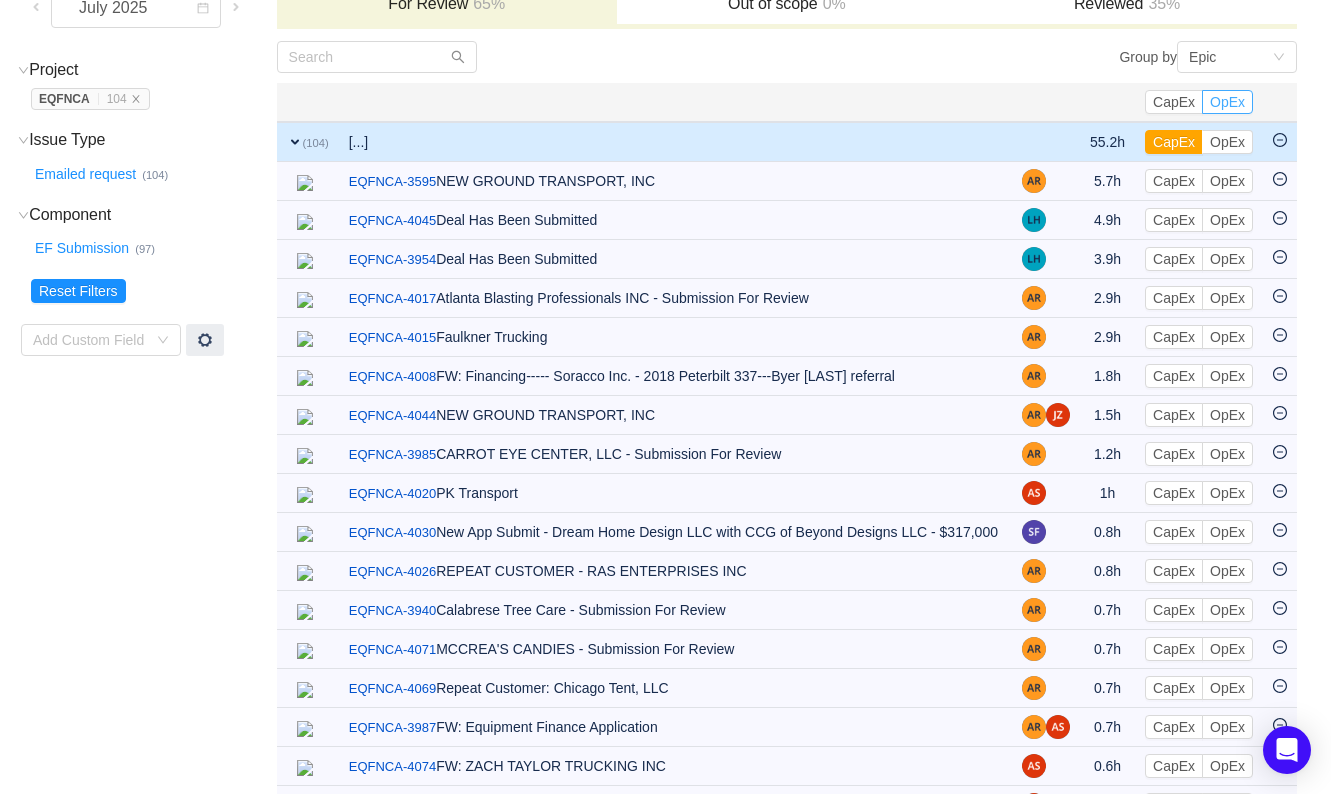 click on "OpEx" at bounding box center (1227, 102) 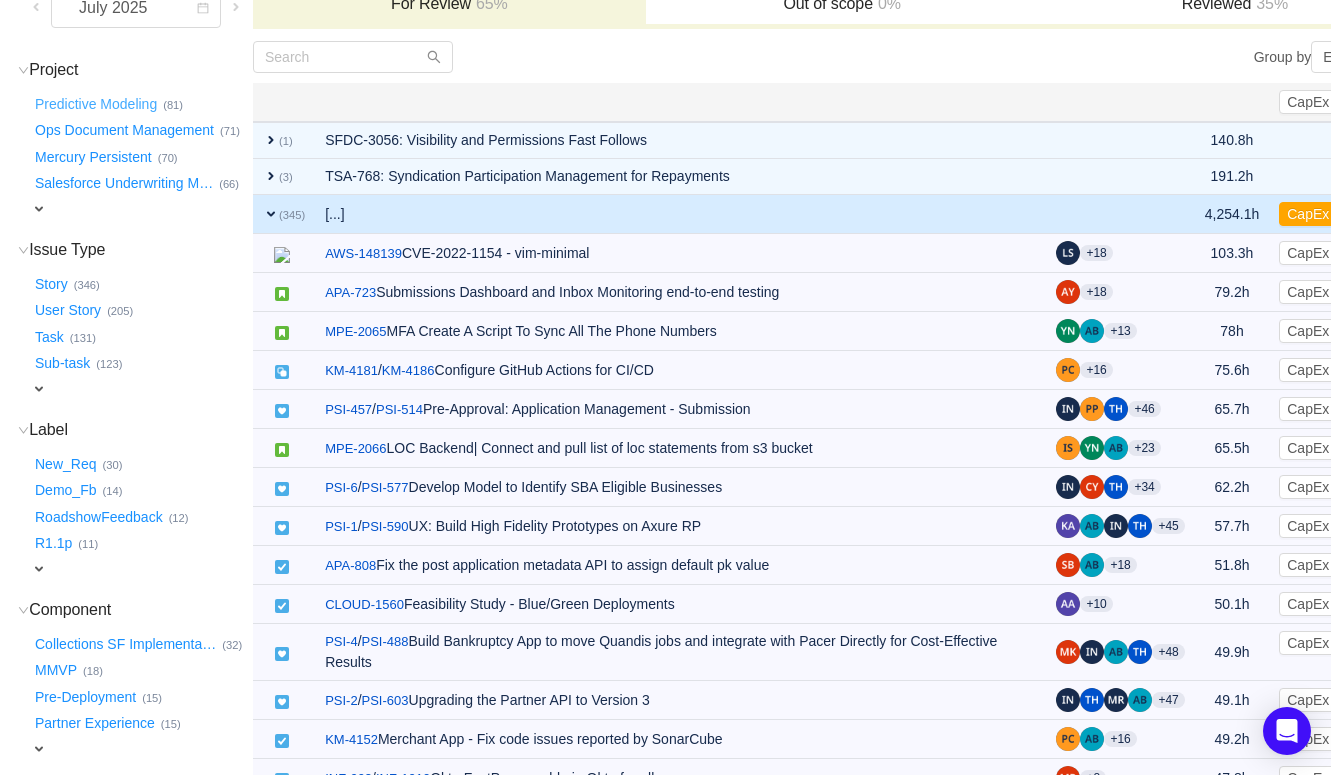 click on "Predictive Modeling …" at bounding box center [97, 104] 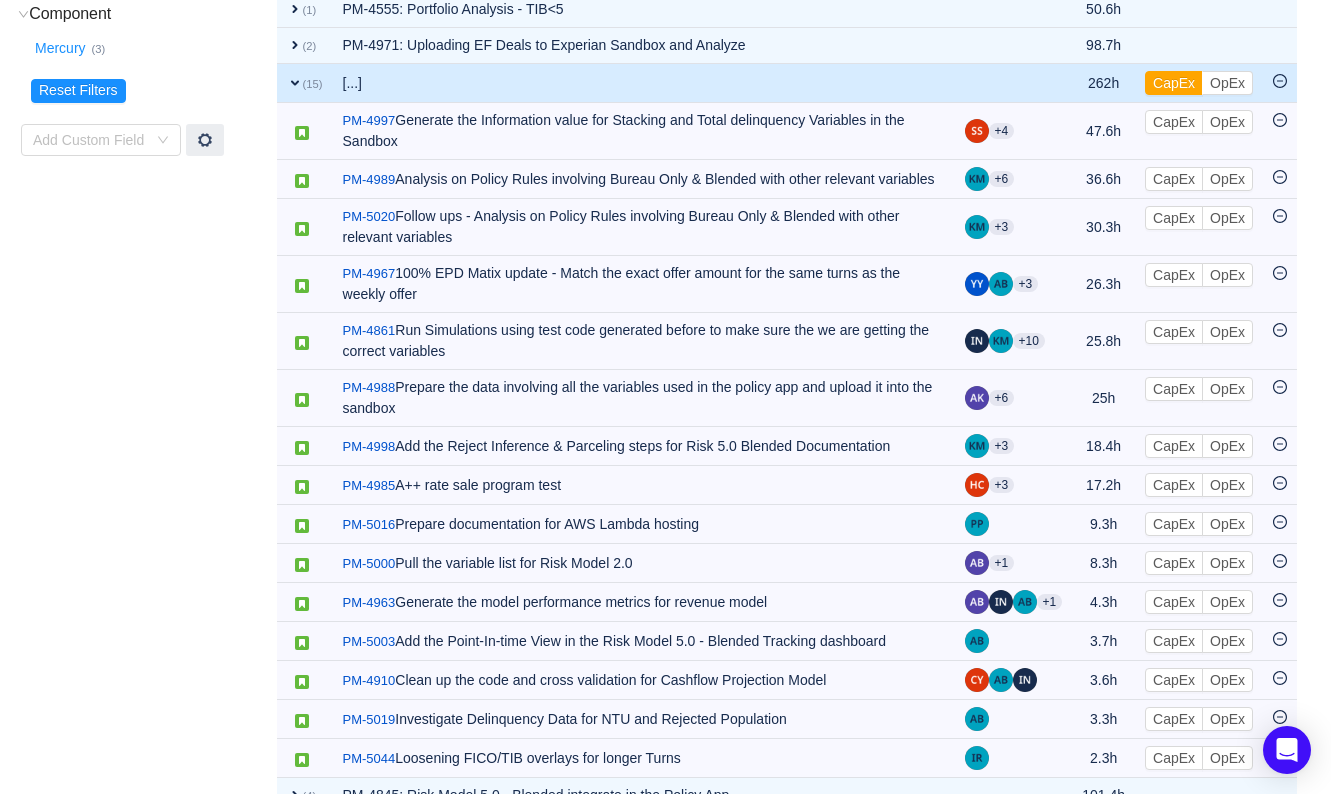 scroll, scrollTop: 0, scrollLeft: 0, axis: both 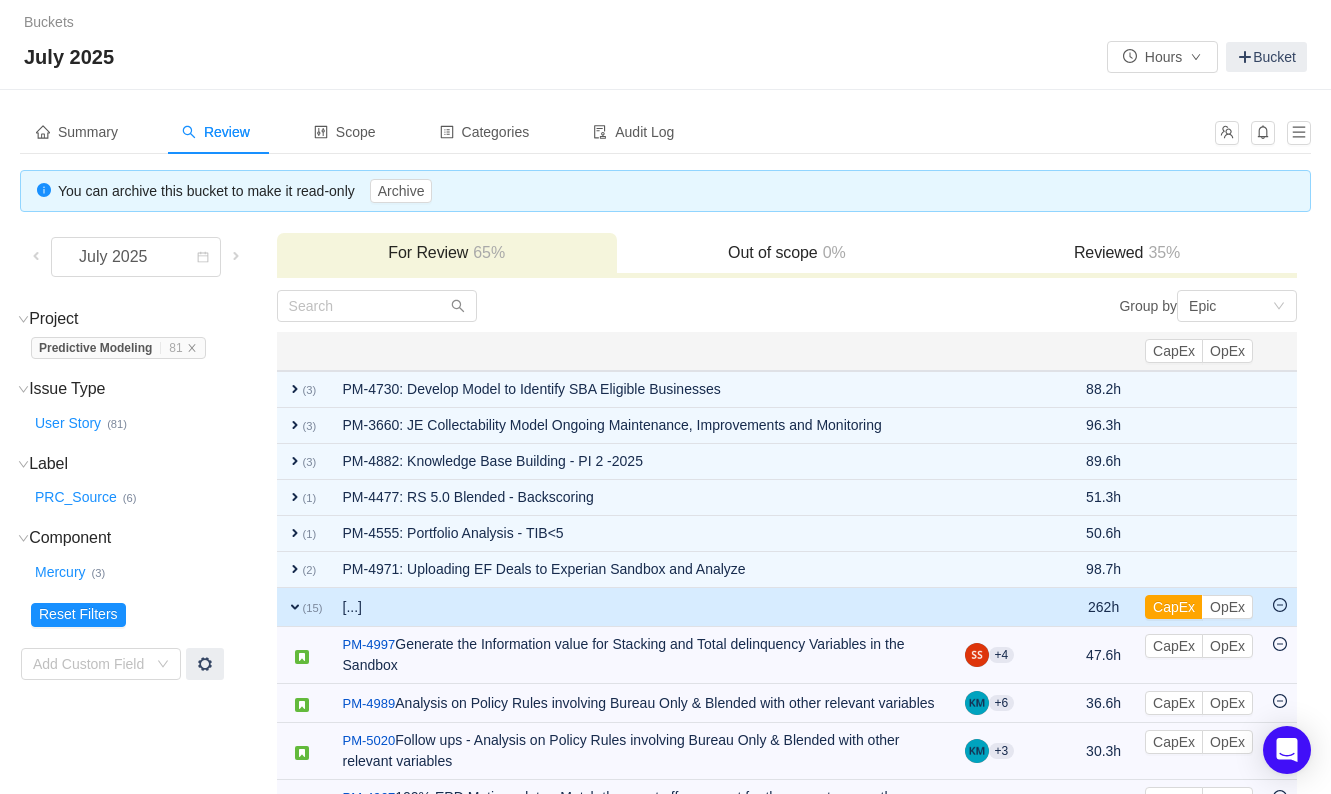 click on "expand (15)" at bounding box center [305, 607] 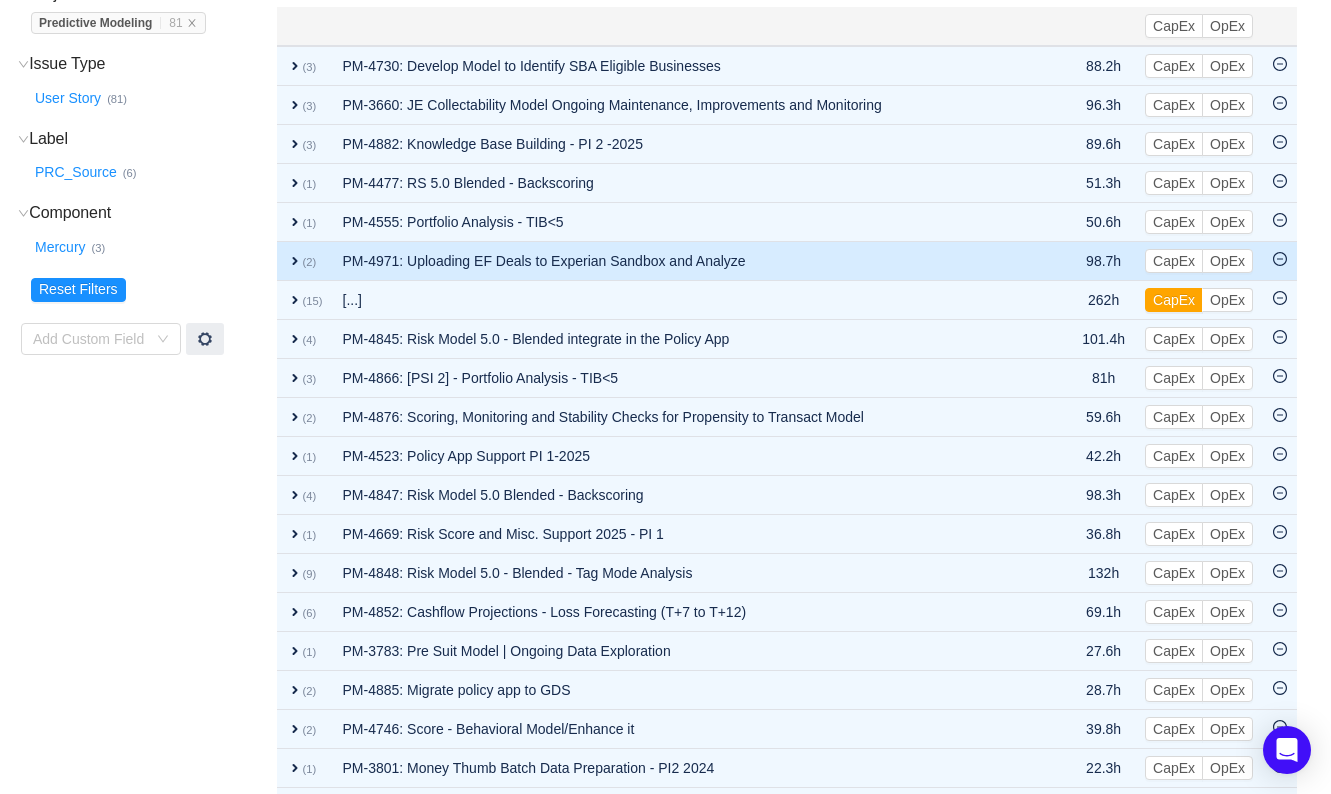 scroll, scrollTop: 375, scrollLeft: 0, axis: vertical 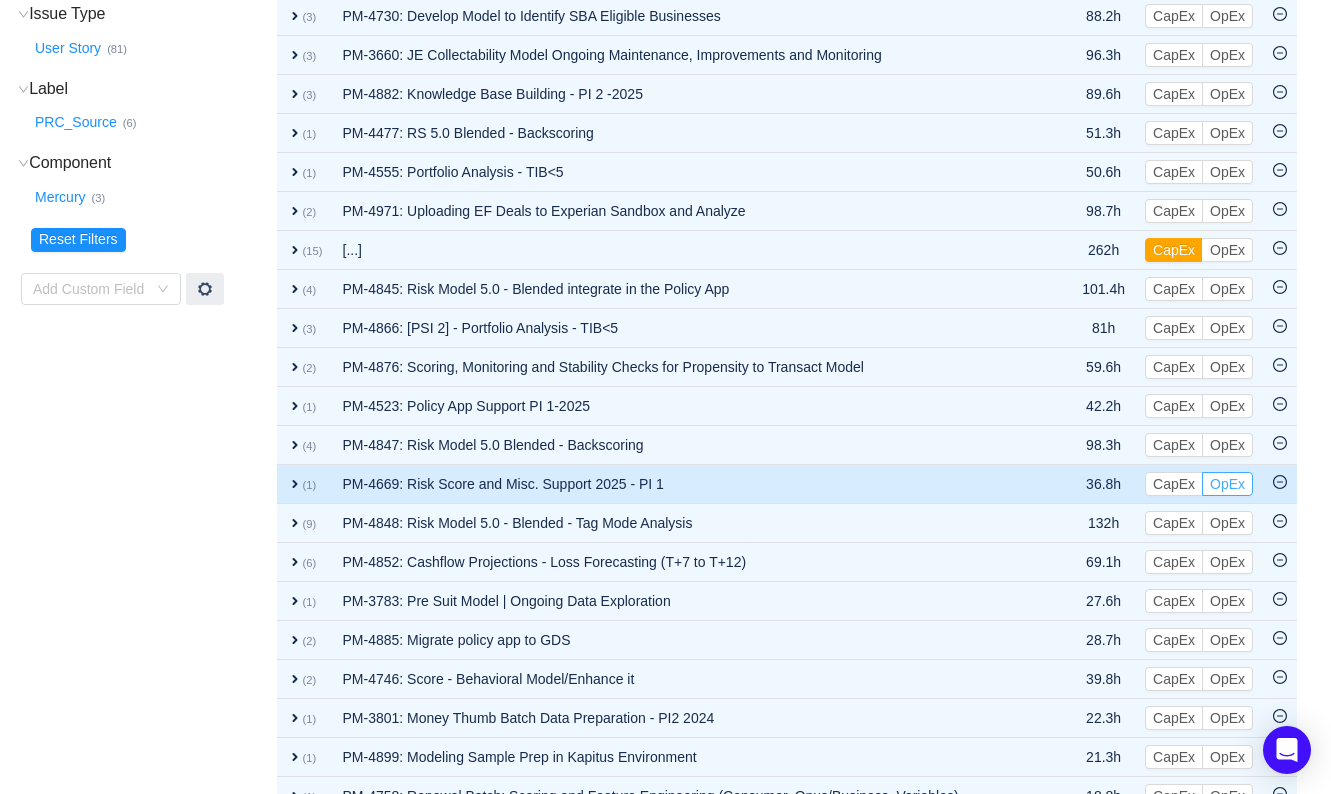 click on "OpEx" at bounding box center (1227, 484) 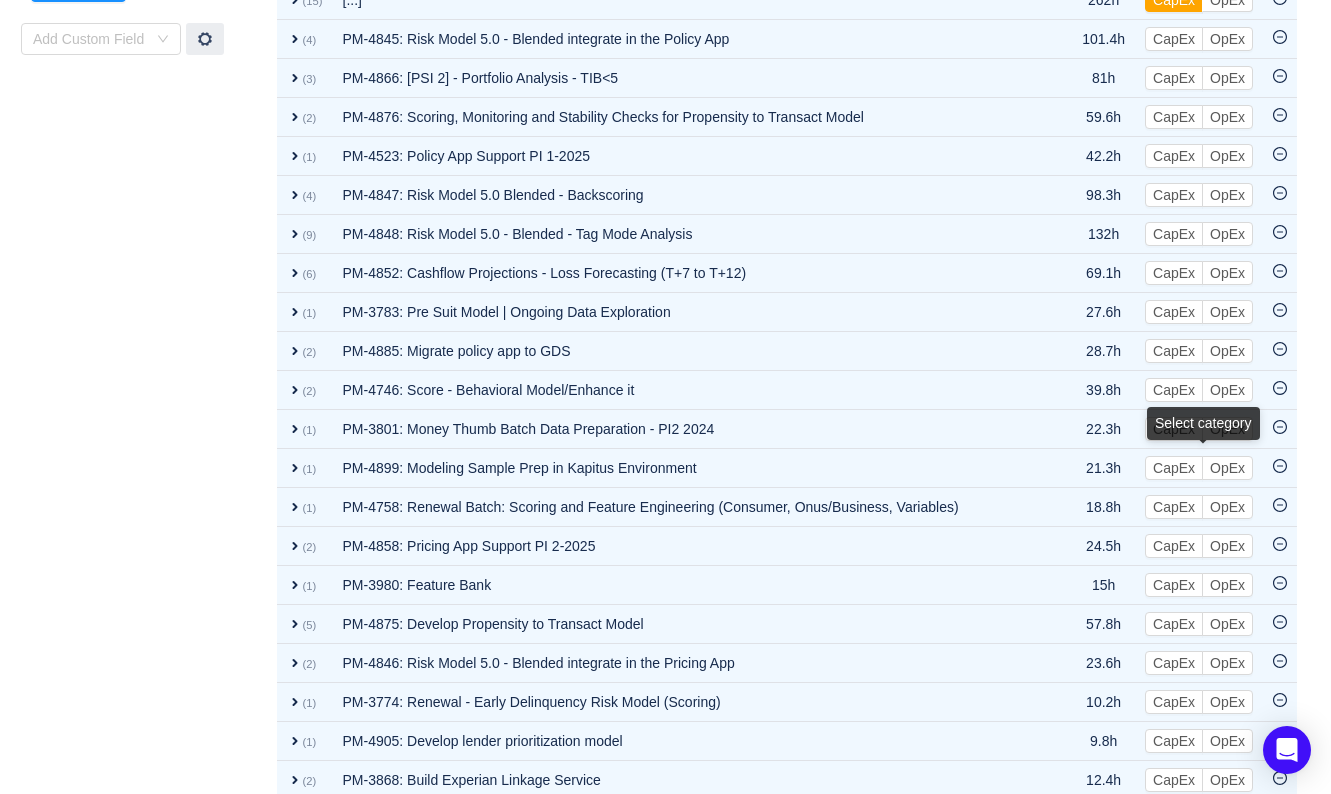 scroll, scrollTop: 684, scrollLeft: 0, axis: vertical 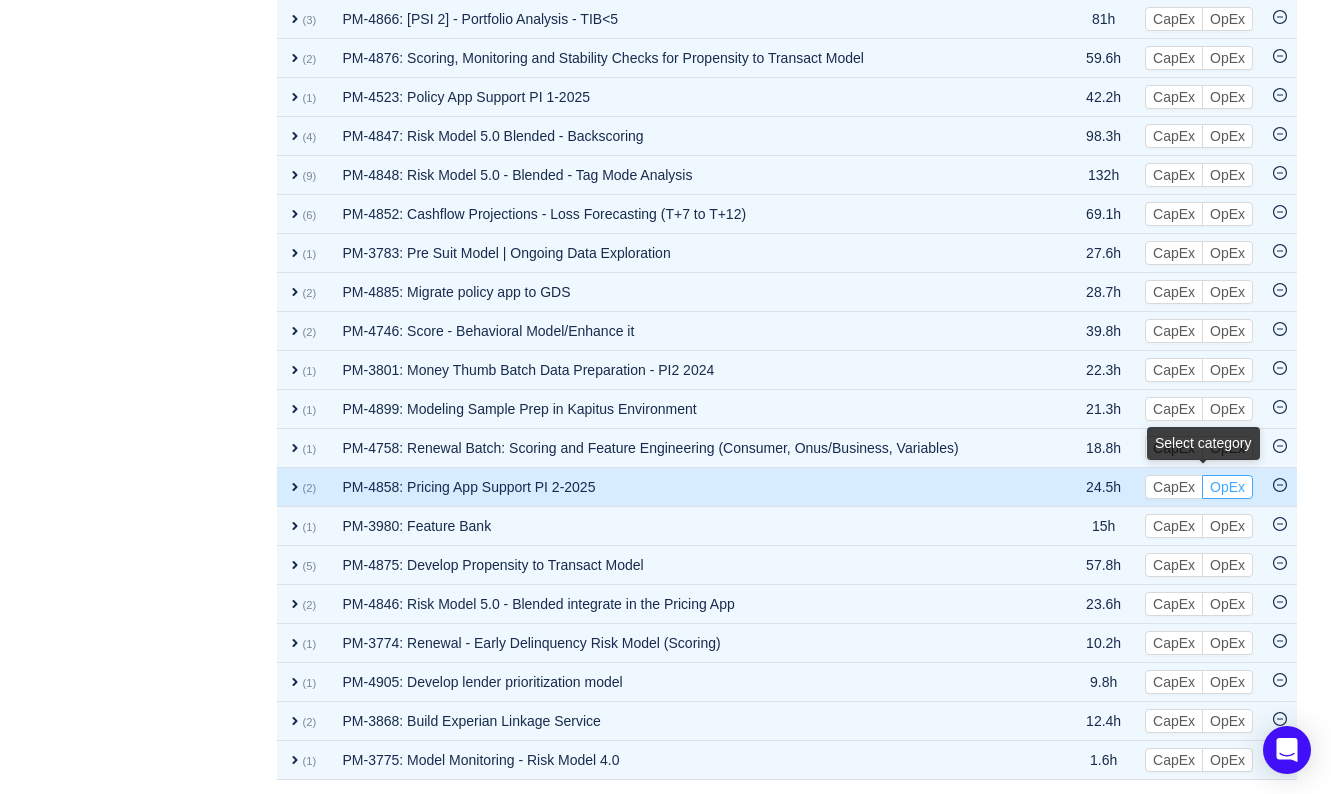 click on "OpEx" at bounding box center [1227, 487] 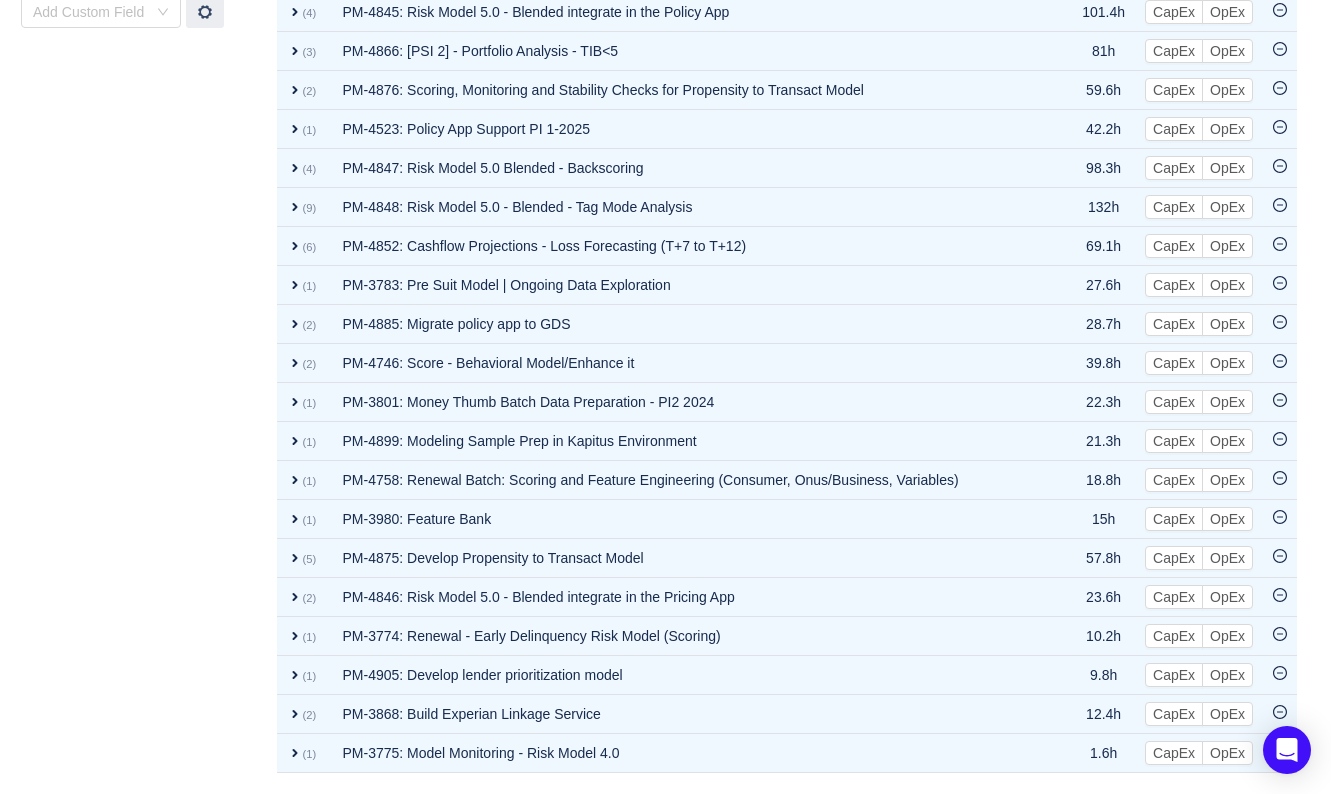 scroll, scrollTop: 645, scrollLeft: 0, axis: vertical 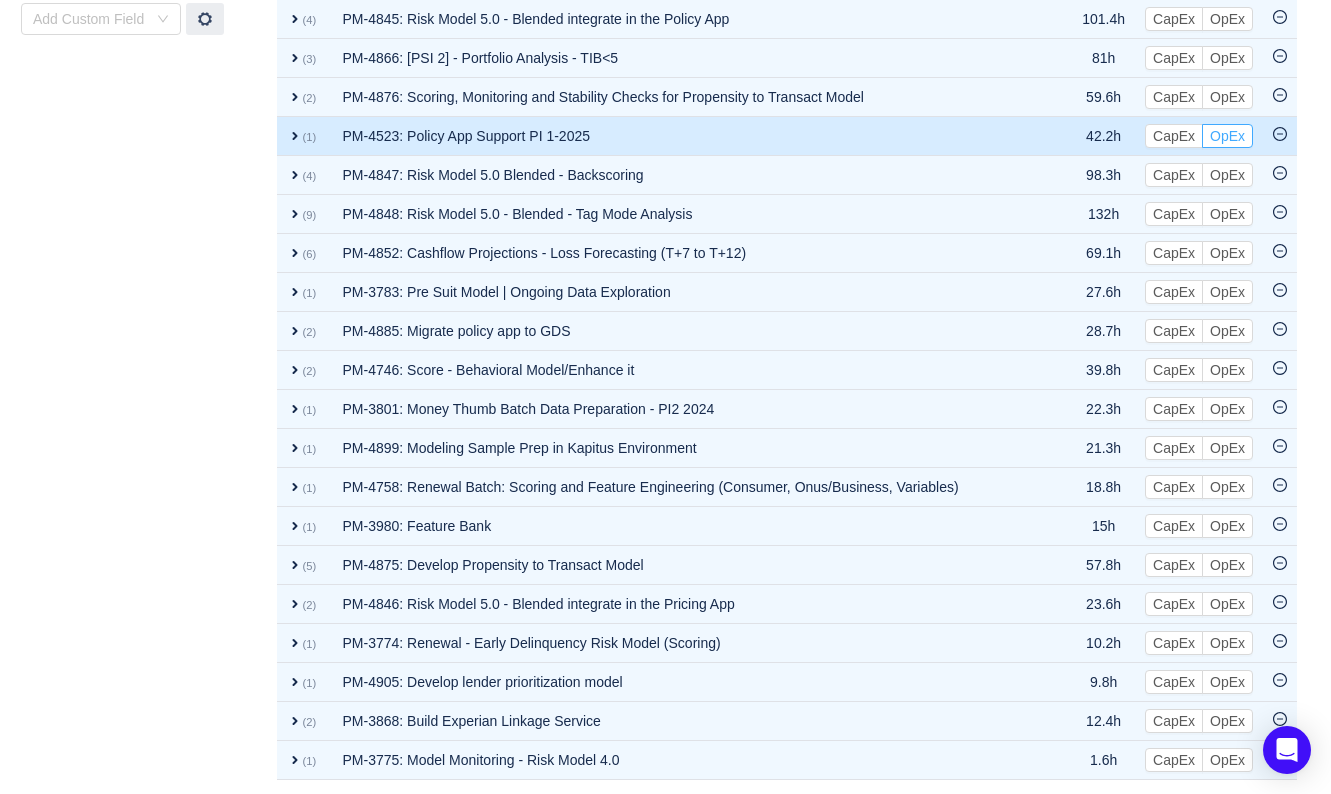 click on "OpEx" at bounding box center (1227, 136) 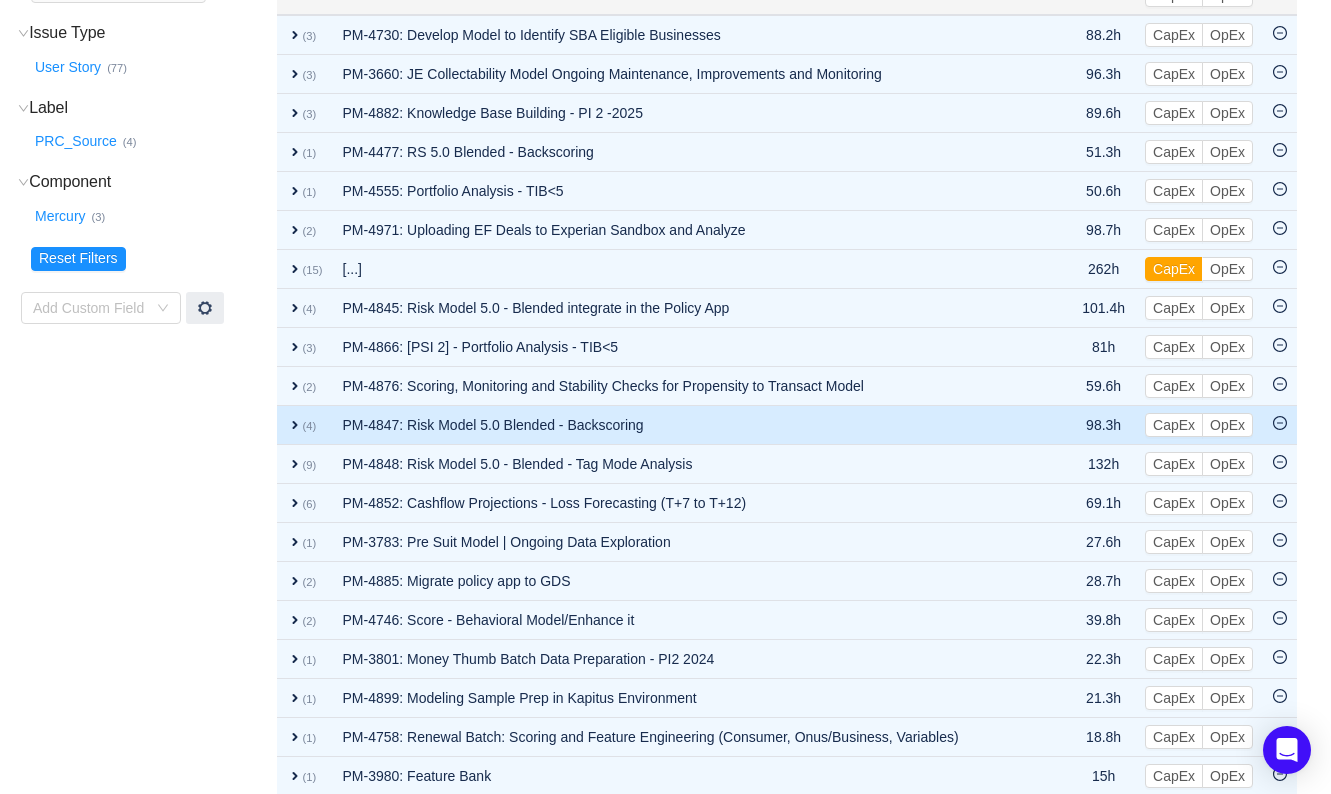 scroll, scrollTop: 231, scrollLeft: 0, axis: vertical 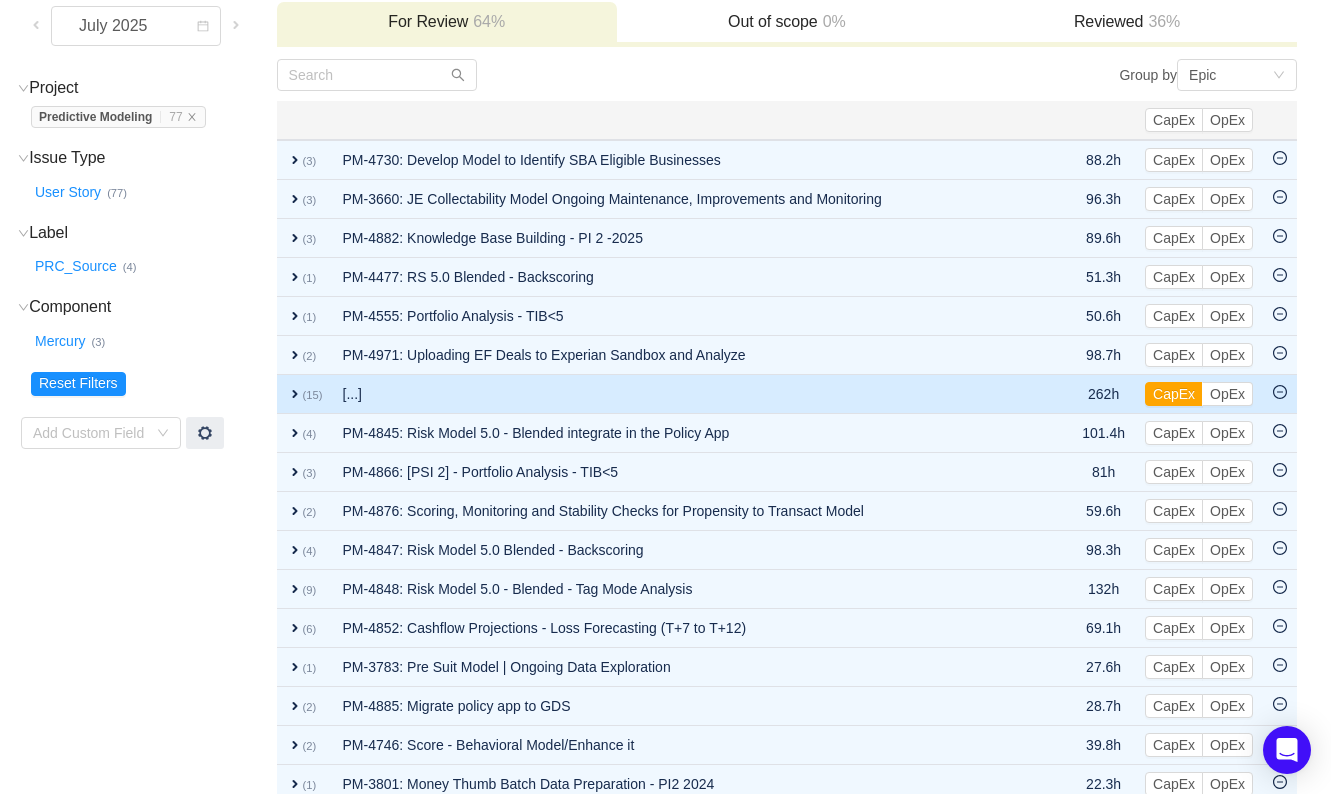 click on "expand" at bounding box center [295, 394] 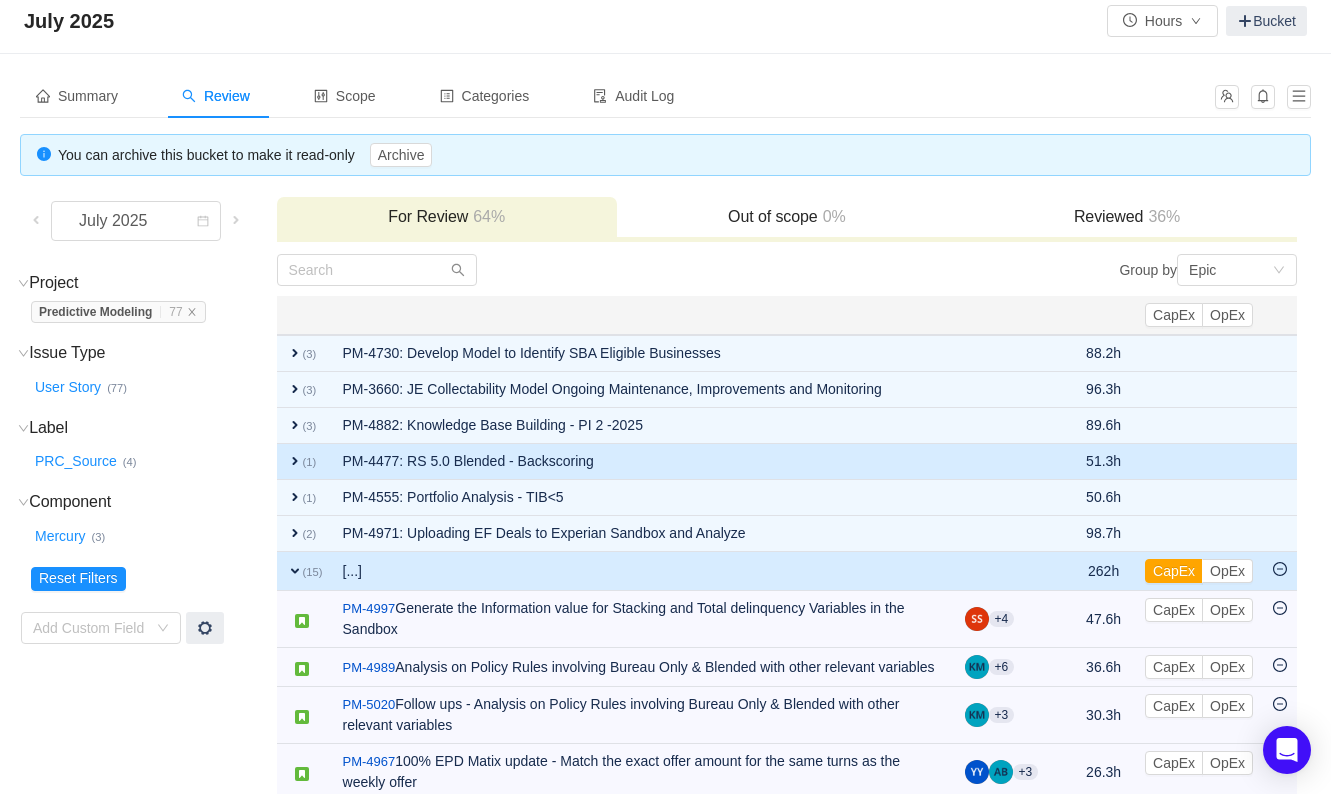 scroll, scrollTop: 0, scrollLeft: 0, axis: both 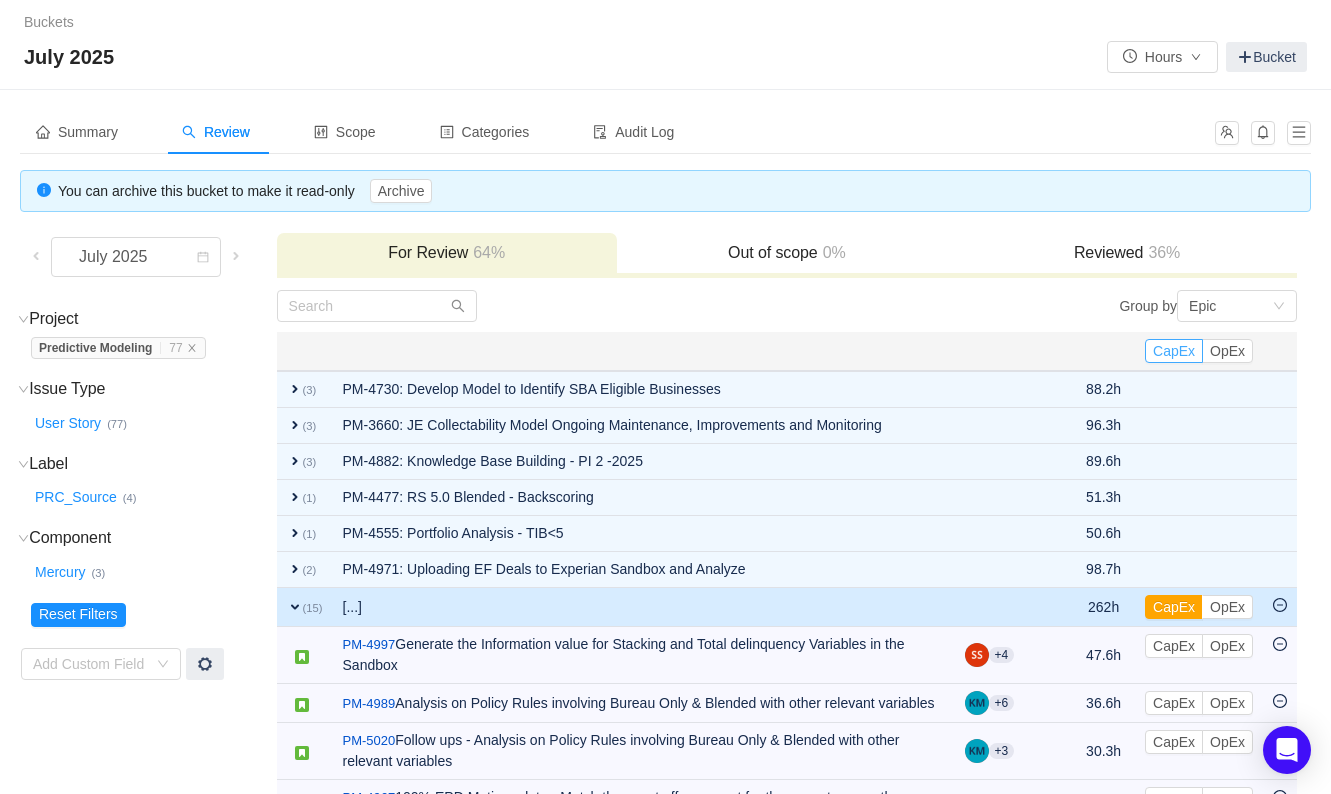 click on "CapEx" at bounding box center [1174, 351] 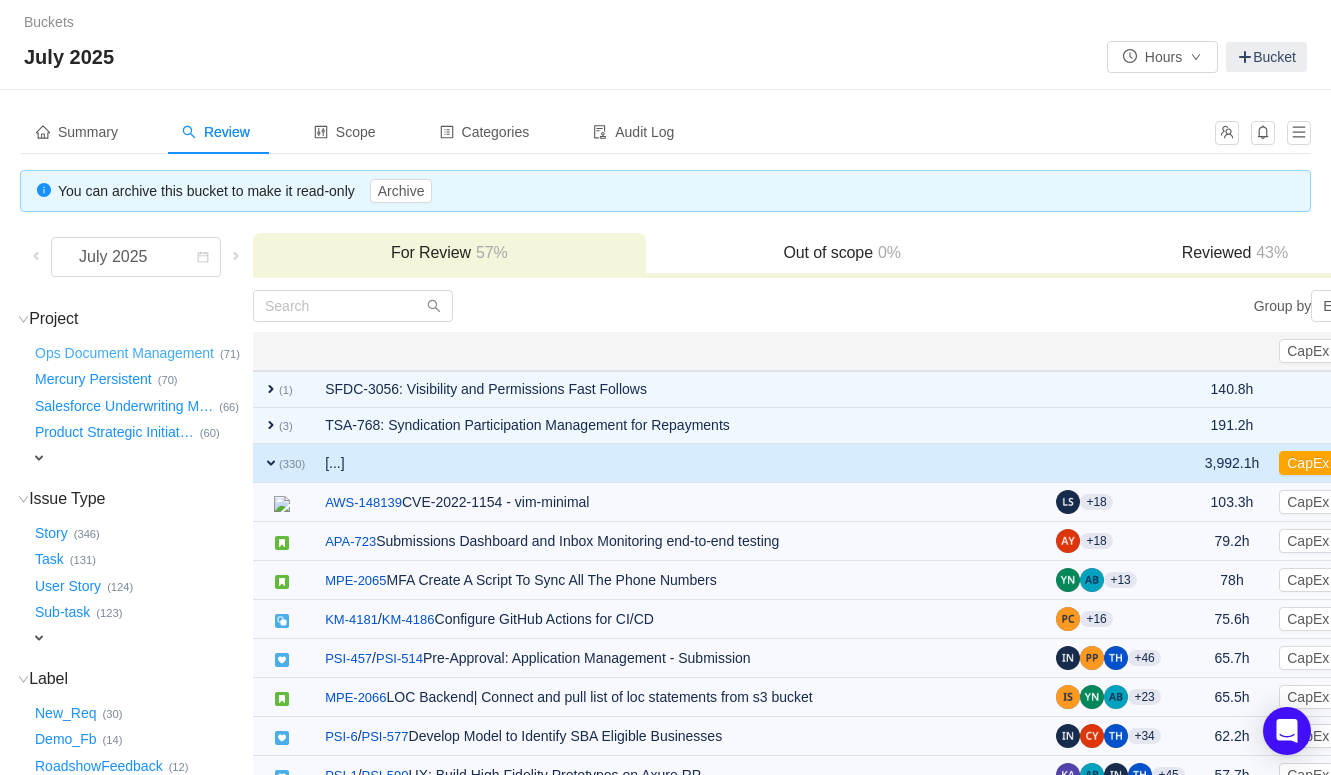 click on "Ops Document Management …" at bounding box center (125, 353) 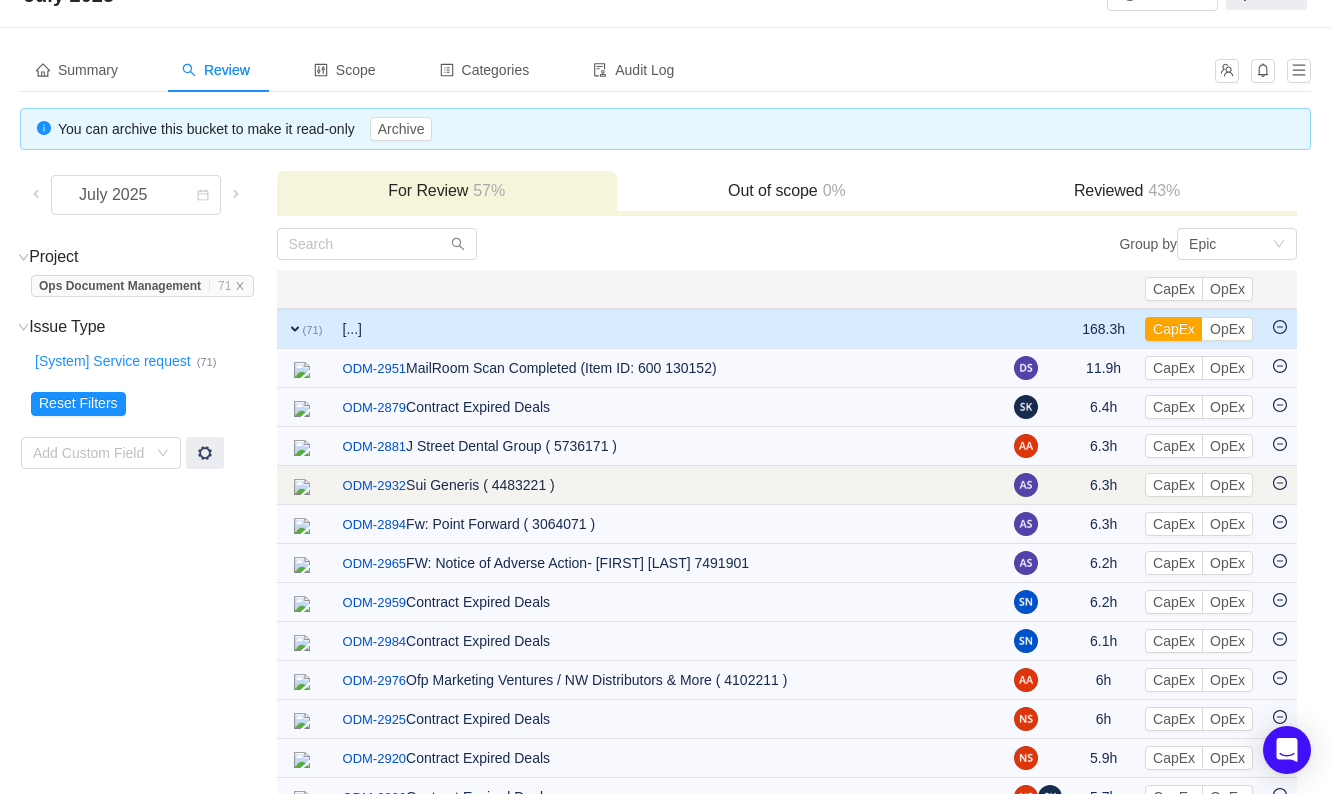 scroll, scrollTop: 0, scrollLeft: 0, axis: both 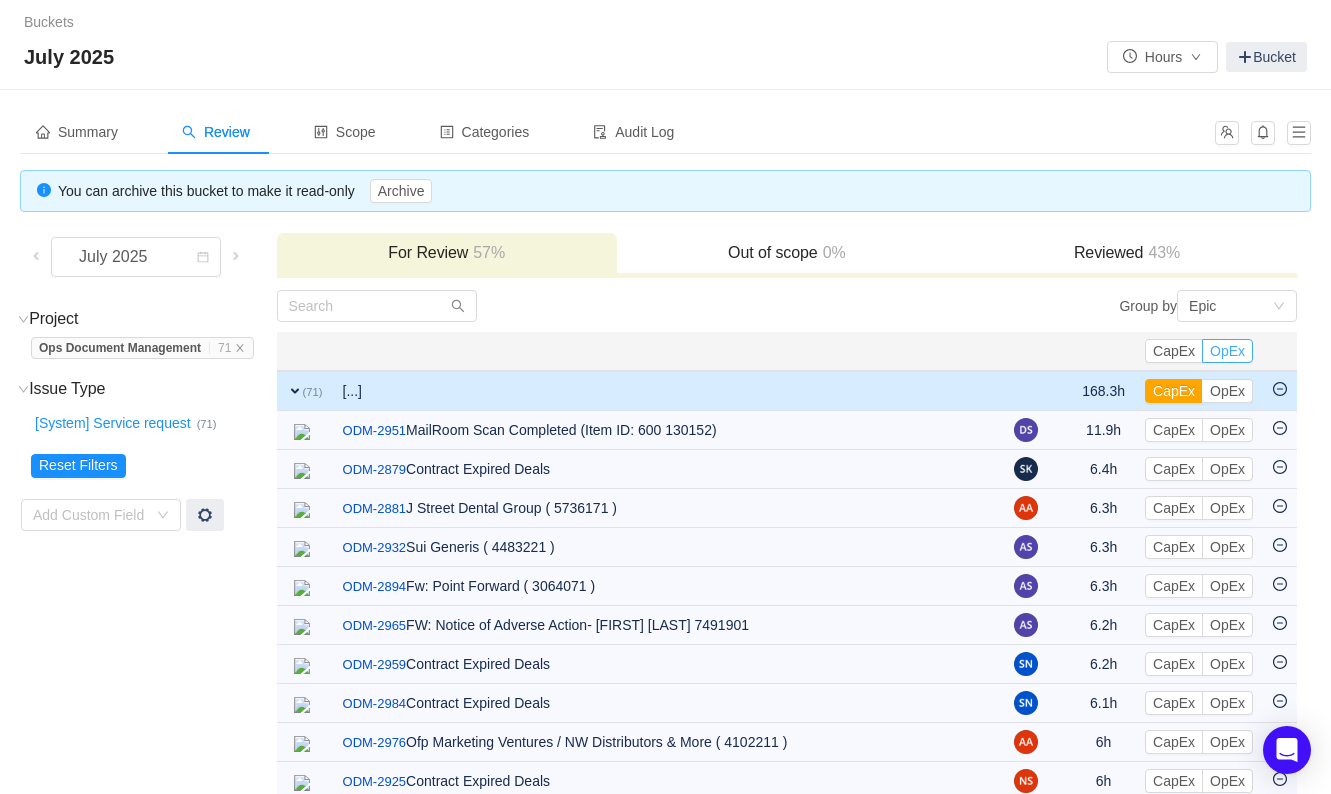 click on "OpEx" at bounding box center (1227, 351) 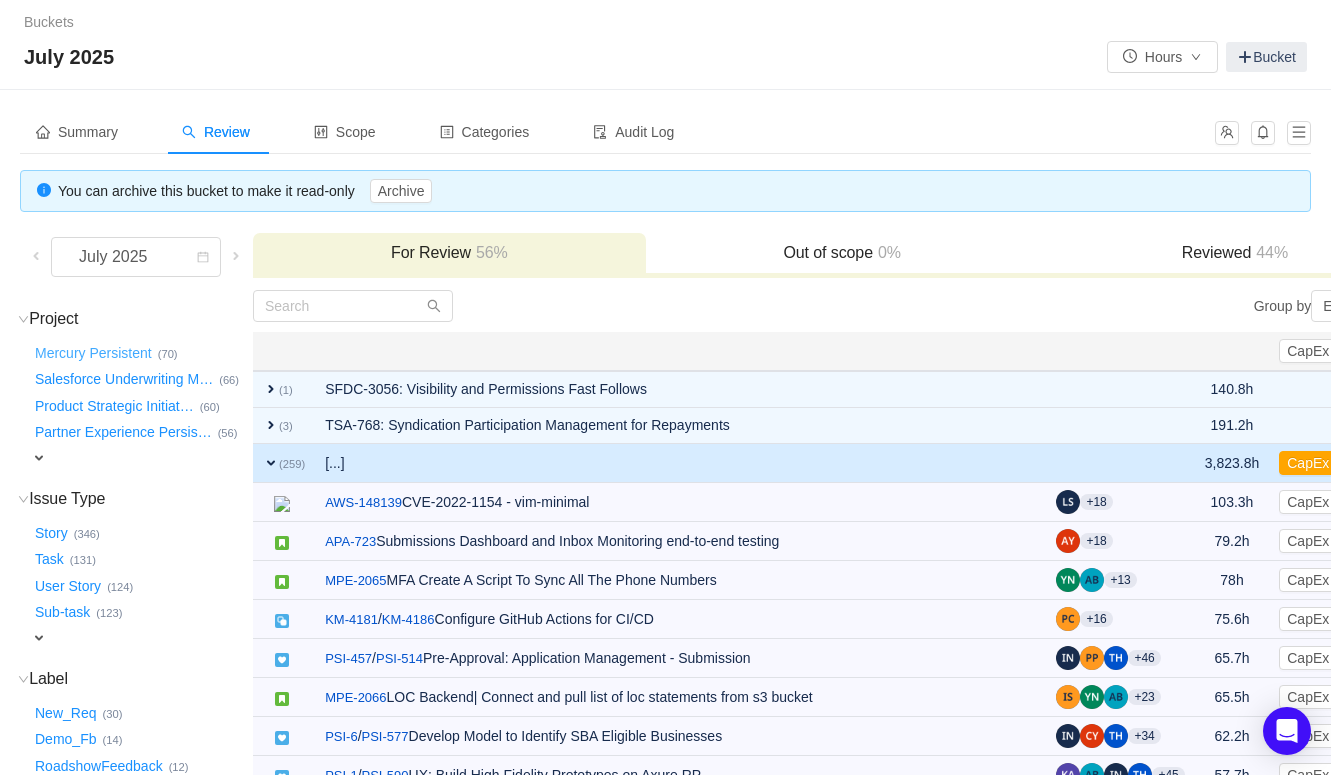 click on "Mercury Persistent …" at bounding box center (94, 353) 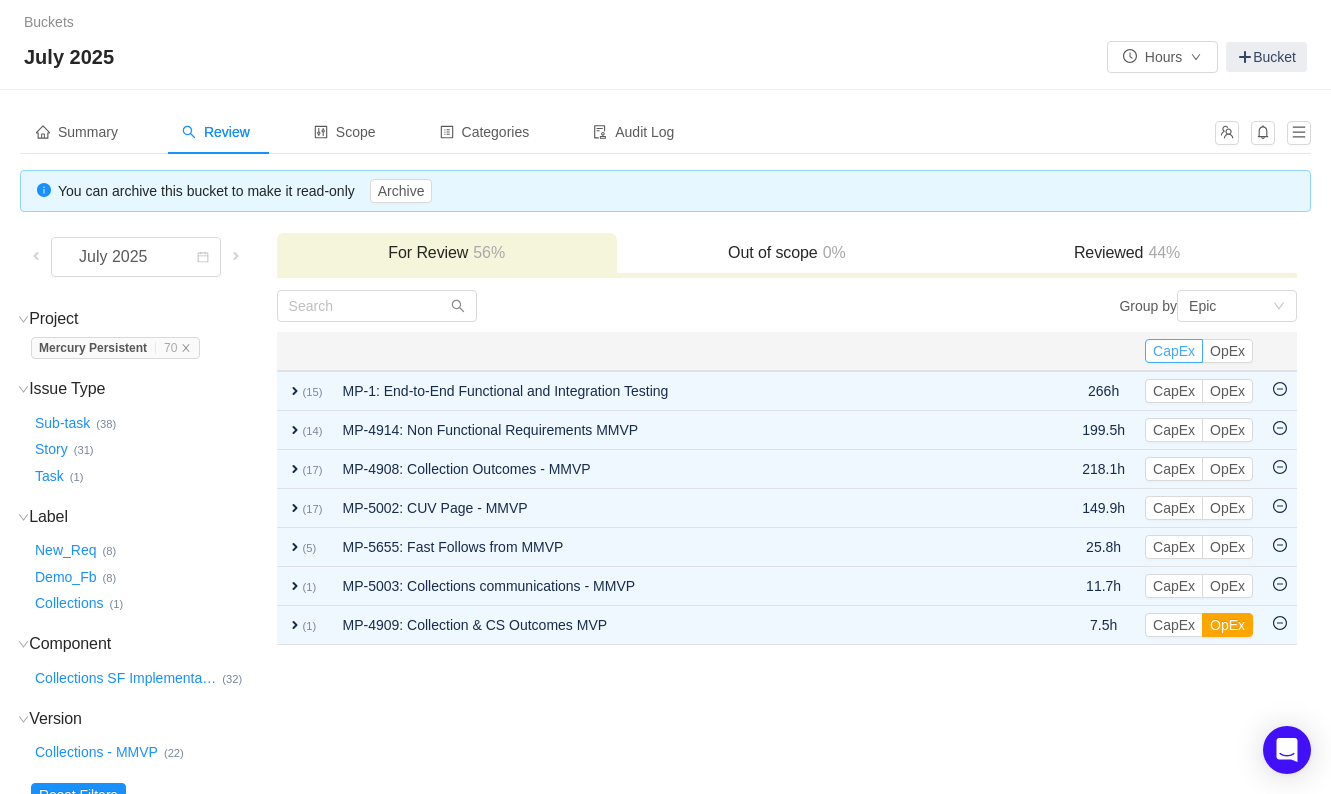 click on "CapEx" at bounding box center [1174, 351] 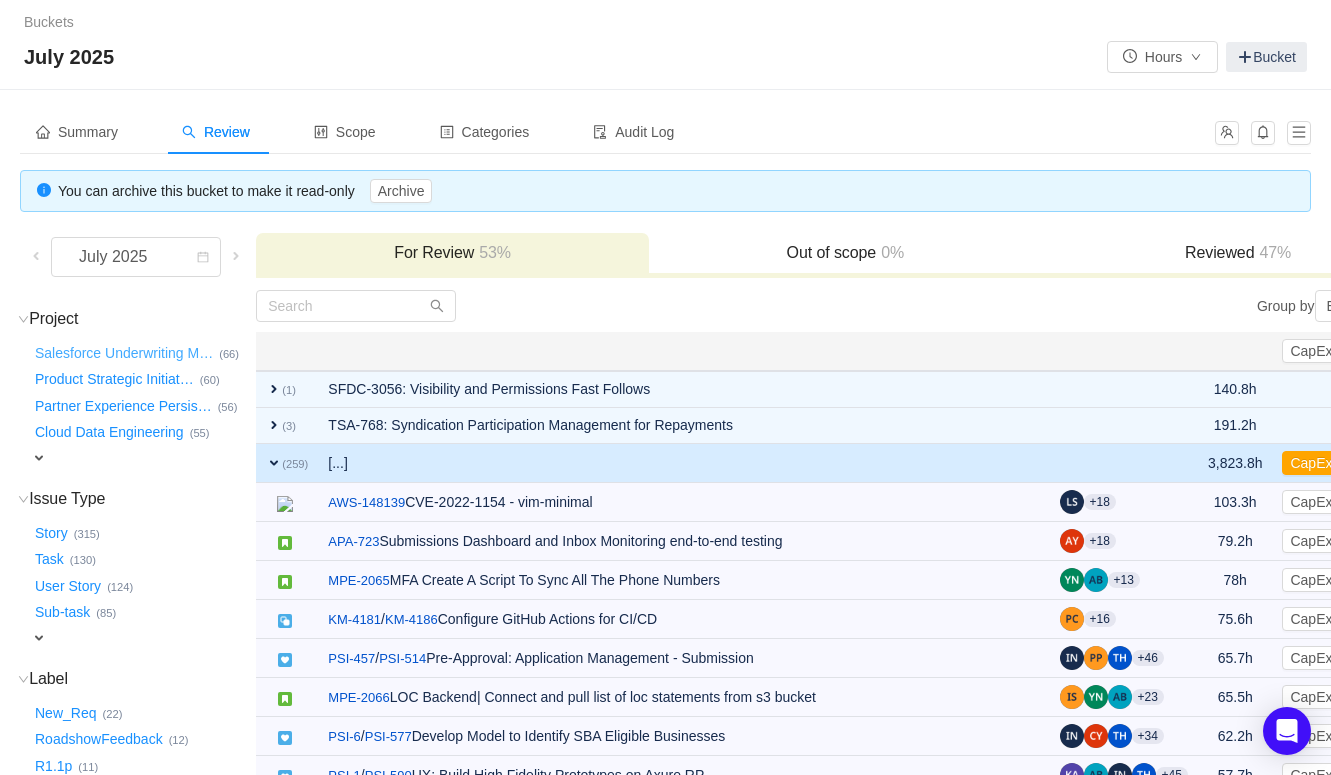 click on "Salesforce Underwriting M …" at bounding box center (125, 353) 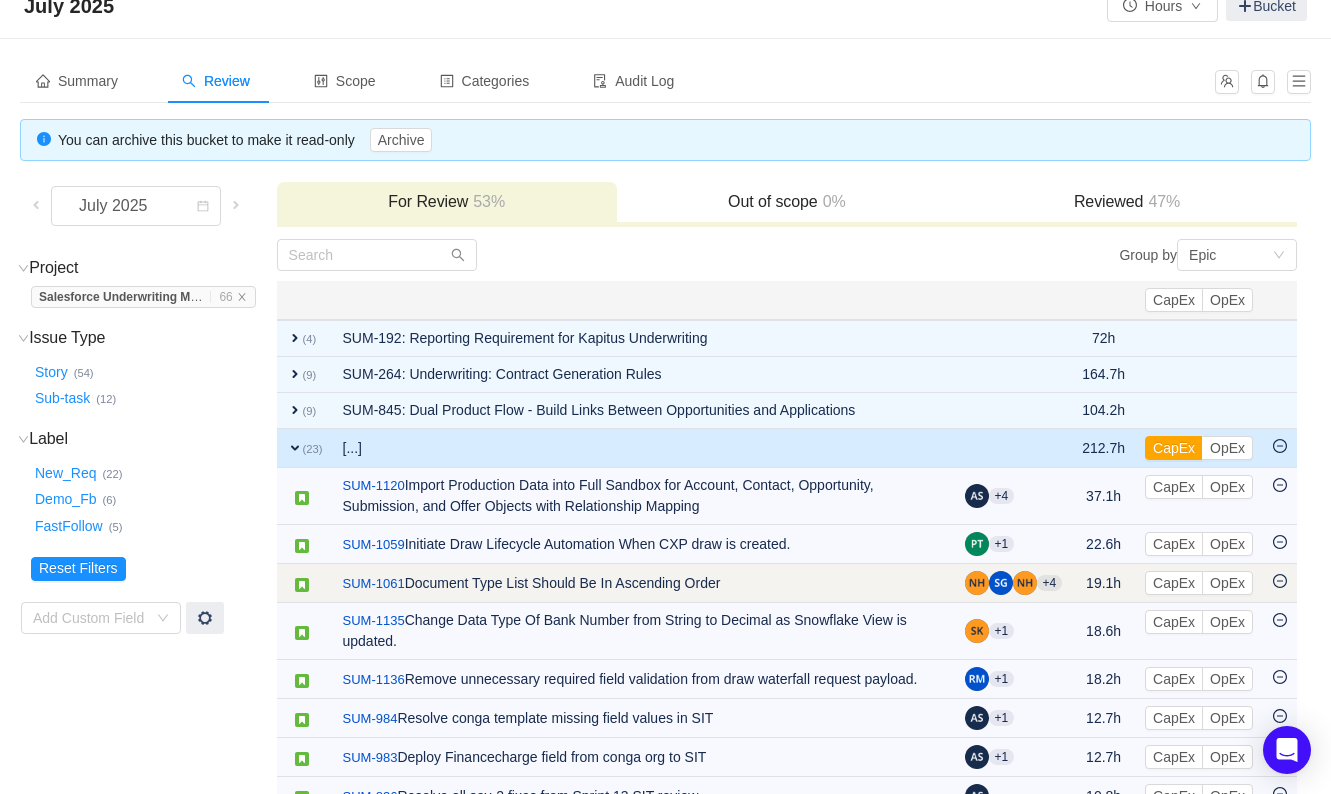 scroll, scrollTop: 0, scrollLeft: 0, axis: both 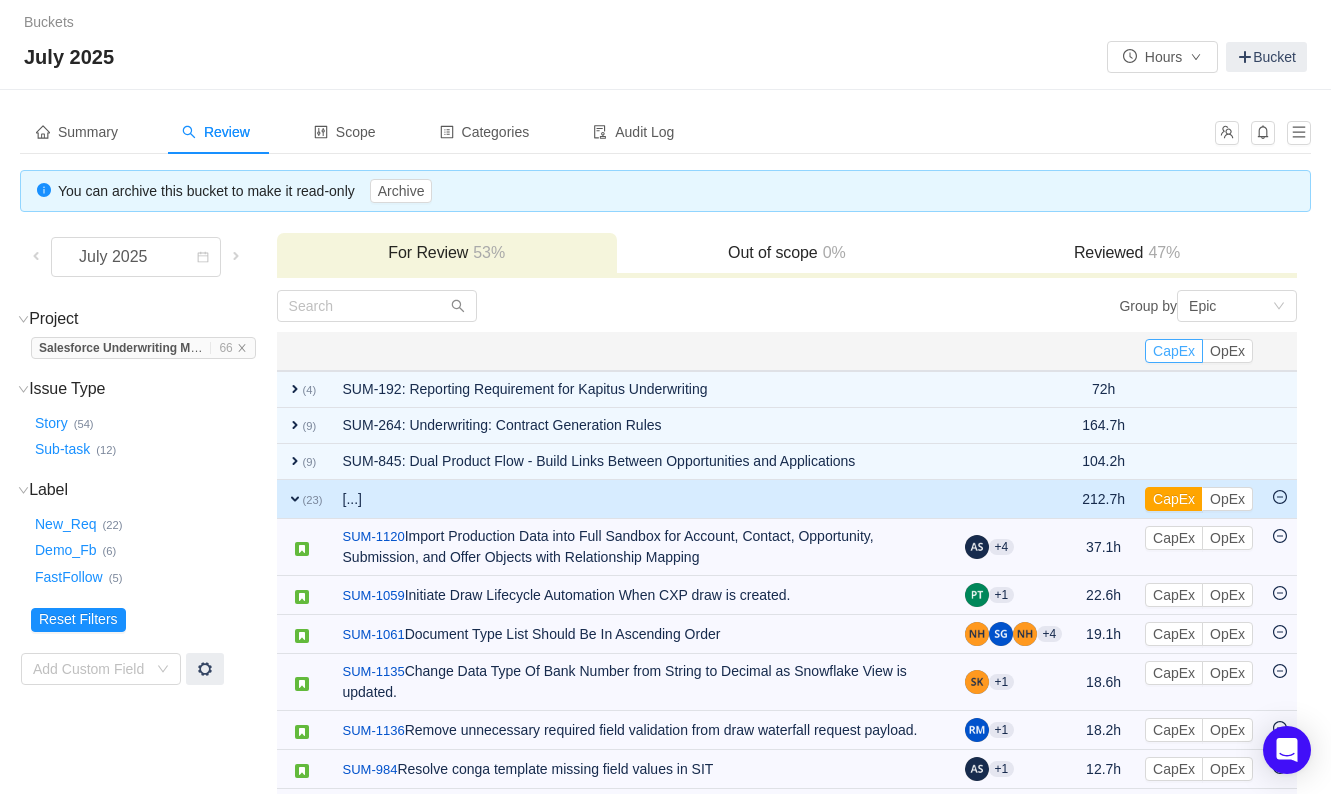 click on "CapEx" at bounding box center [1174, 351] 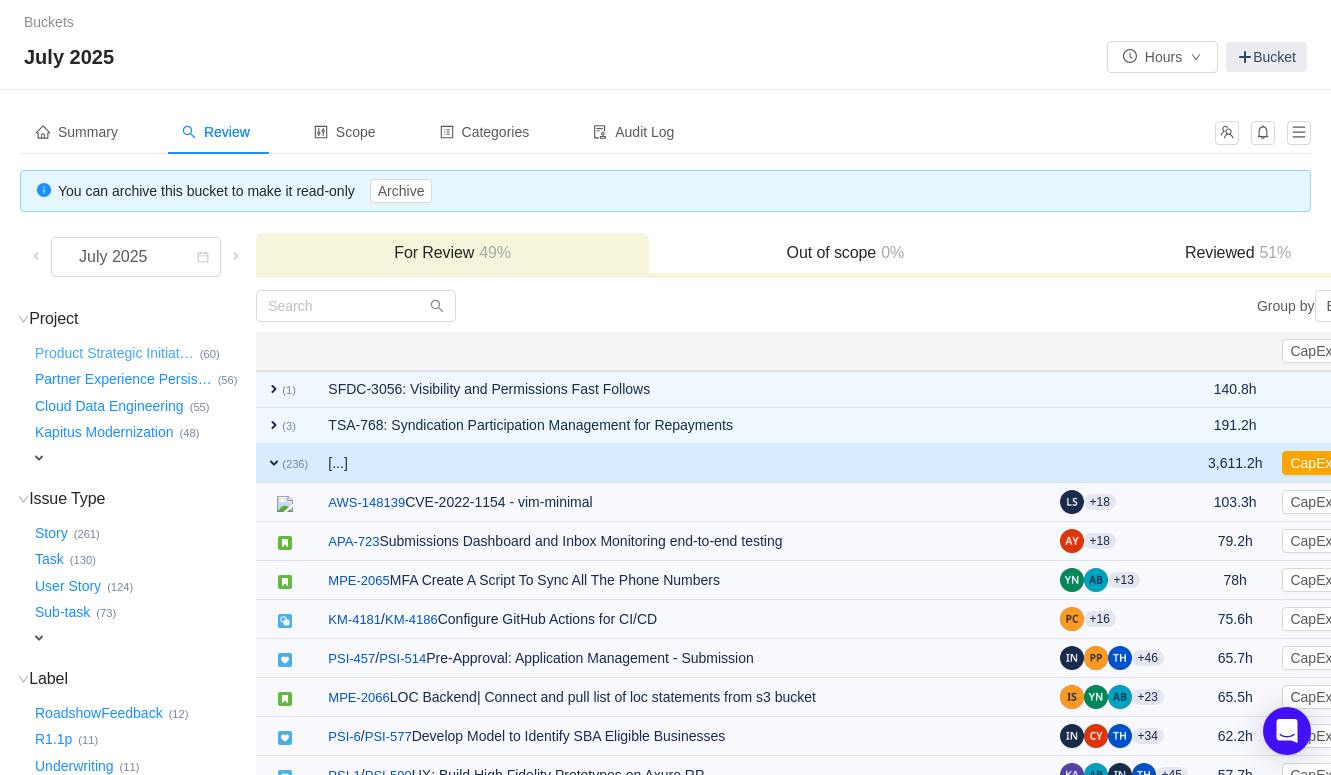 click on "Product Strategic Initiat …" at bounding box center [115, 353] 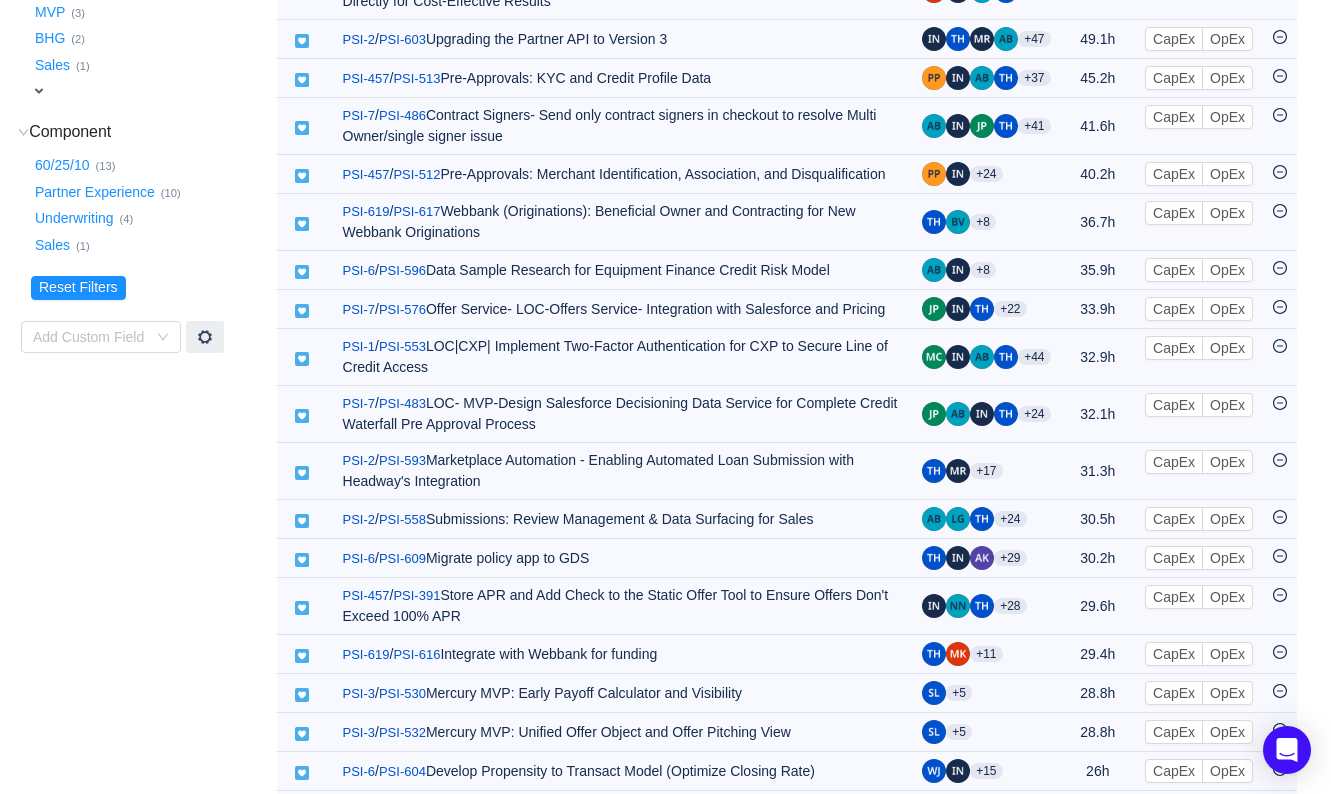 scroll, scrollTop: 0, scrollLeft: 0, axis: both 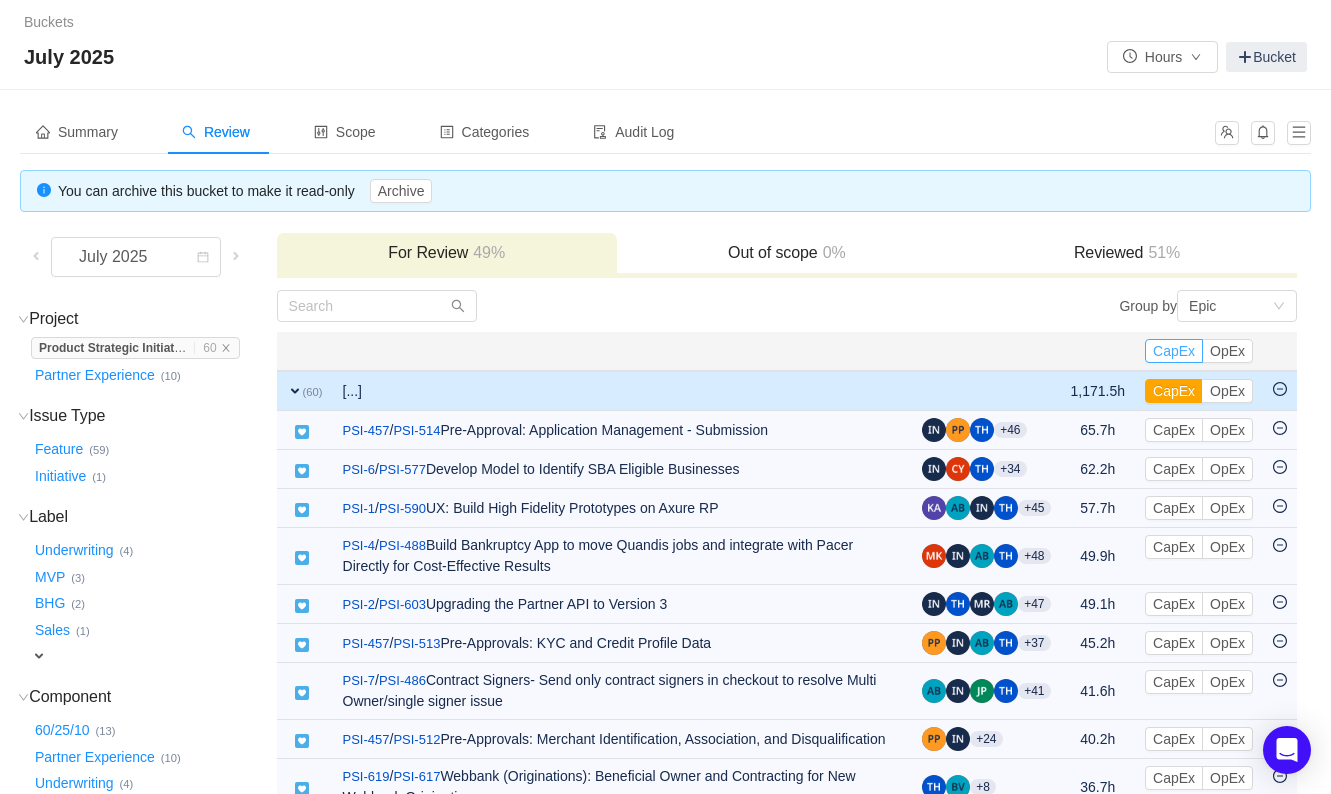 click on "CapEx" at bounding box center [1174, 351] 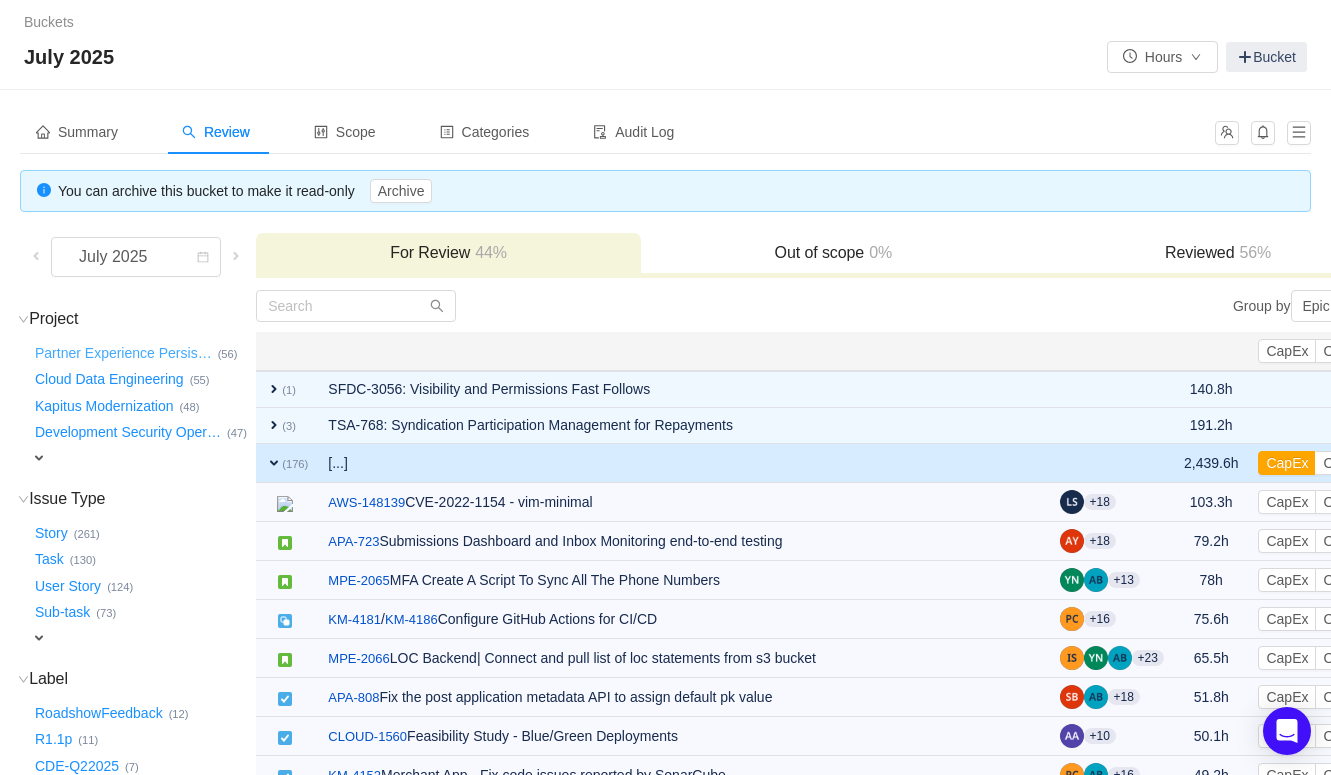 click on "Partner Experience Persis …" at bounding box center (124, 353) 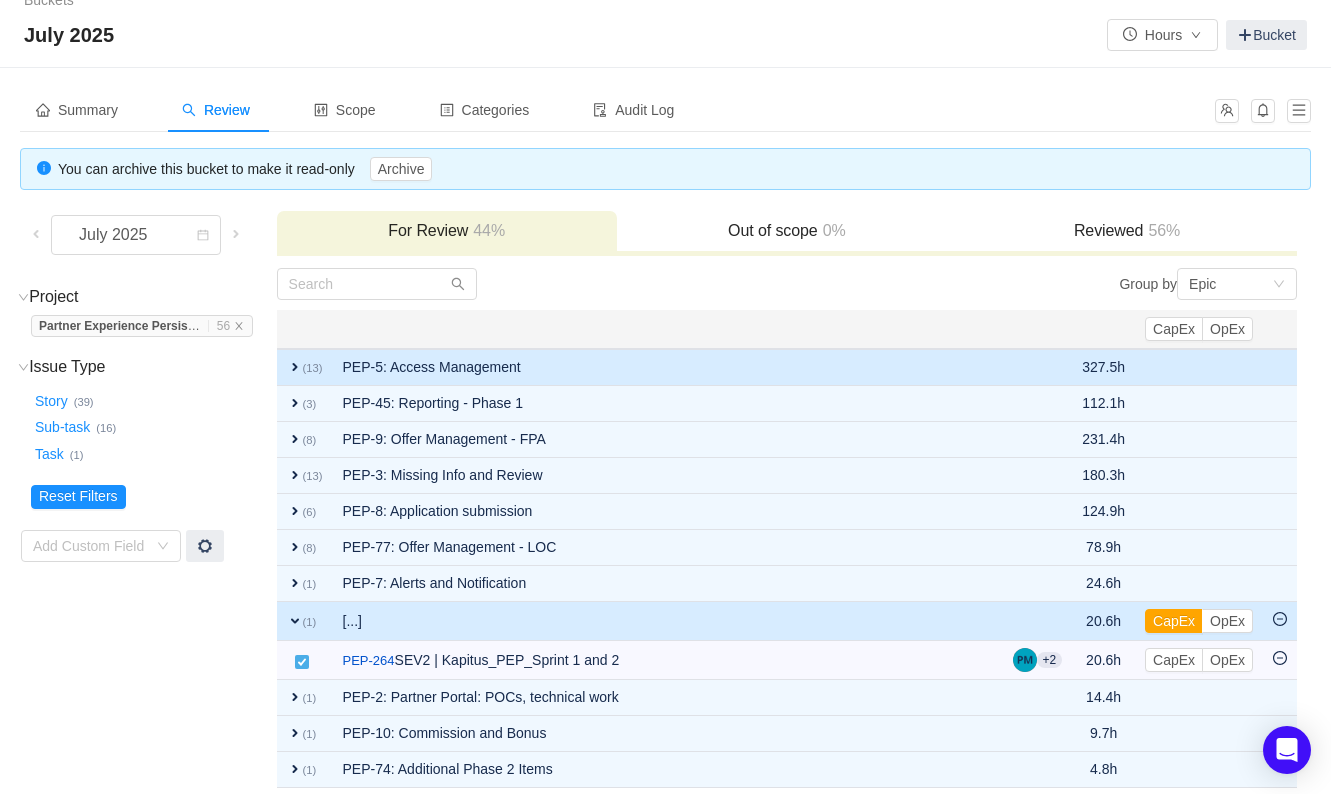 scroll, scrollTop: 33, scrollLeft: 0, axis: vertical 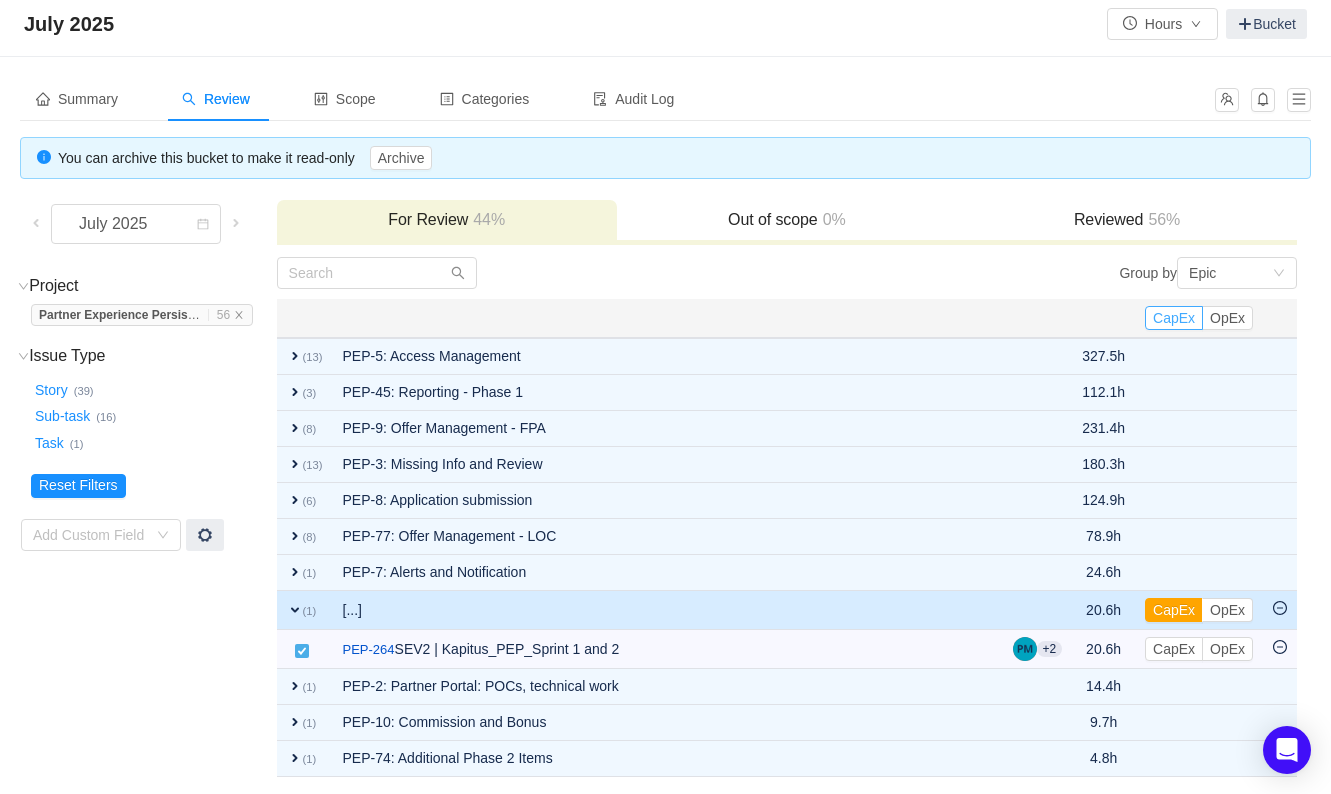 click on "CapEx" at bounding box center [1174, 318] 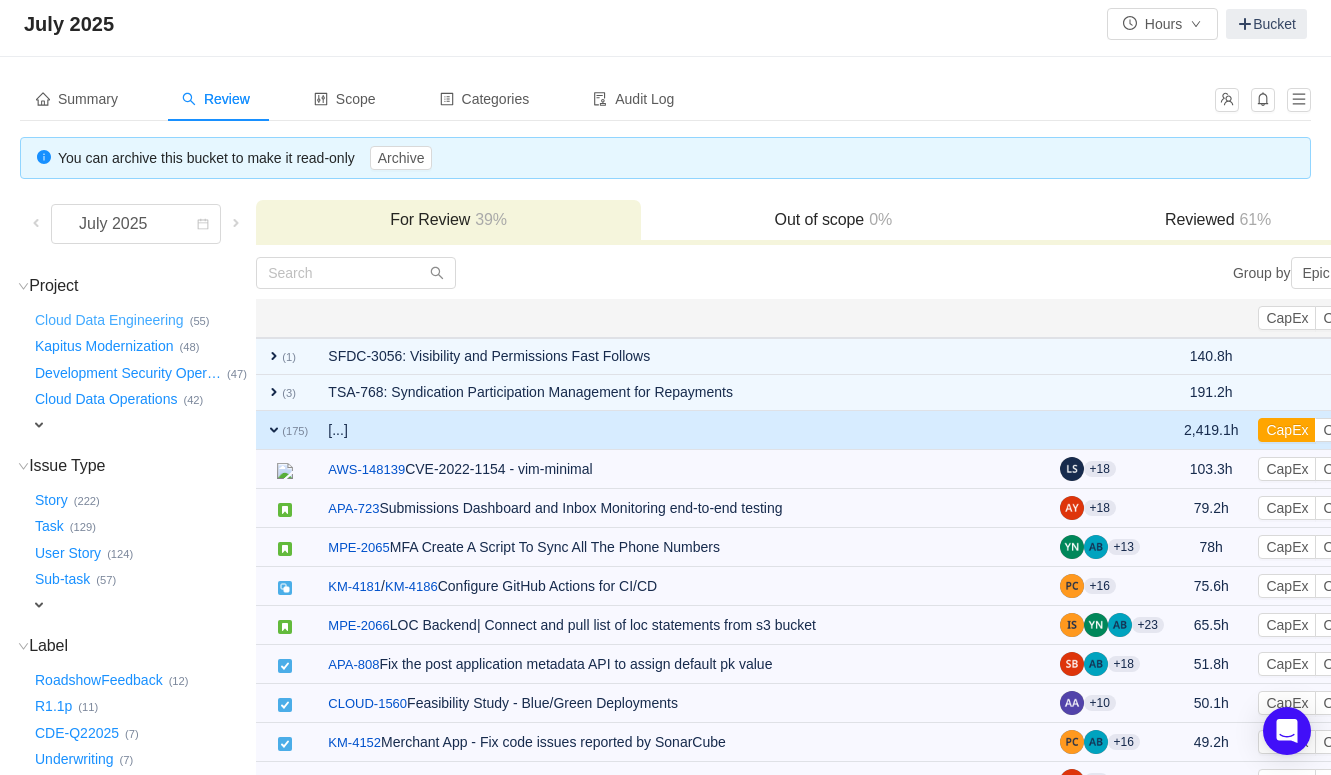 click on "Cloud Data Engineering …" at bounding box center [110, 320] 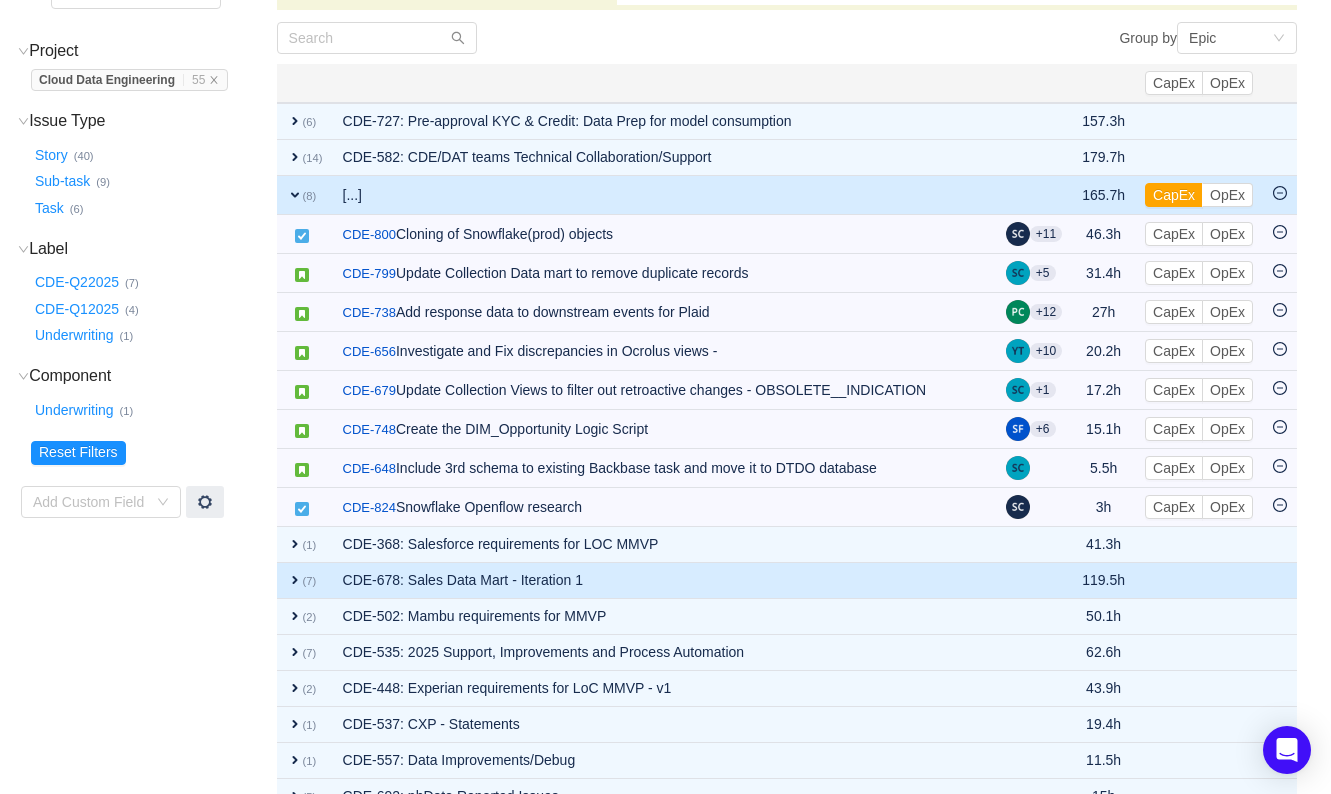 scroll, scrollTop: 0, scrollLeft: 0, axis: both 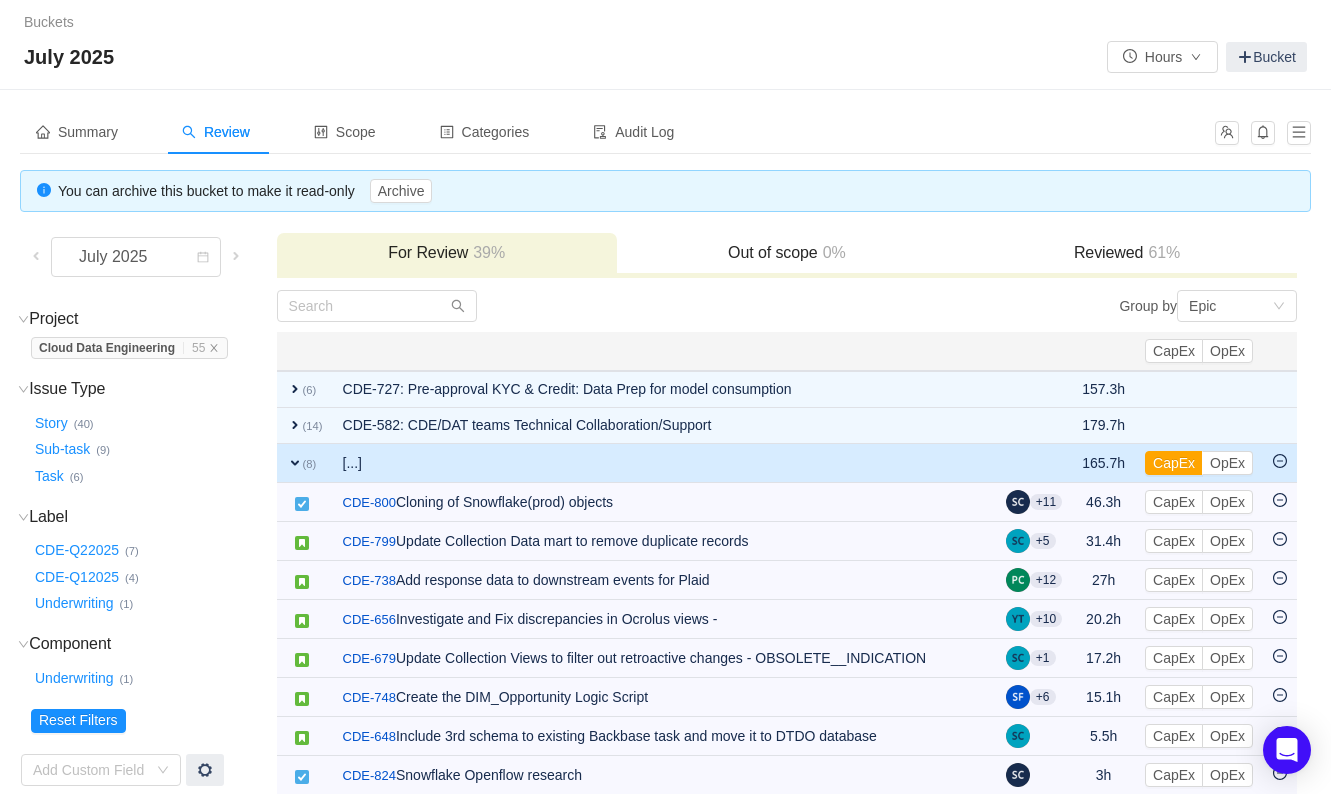 click on "expand" at bounding box center [295, 463] 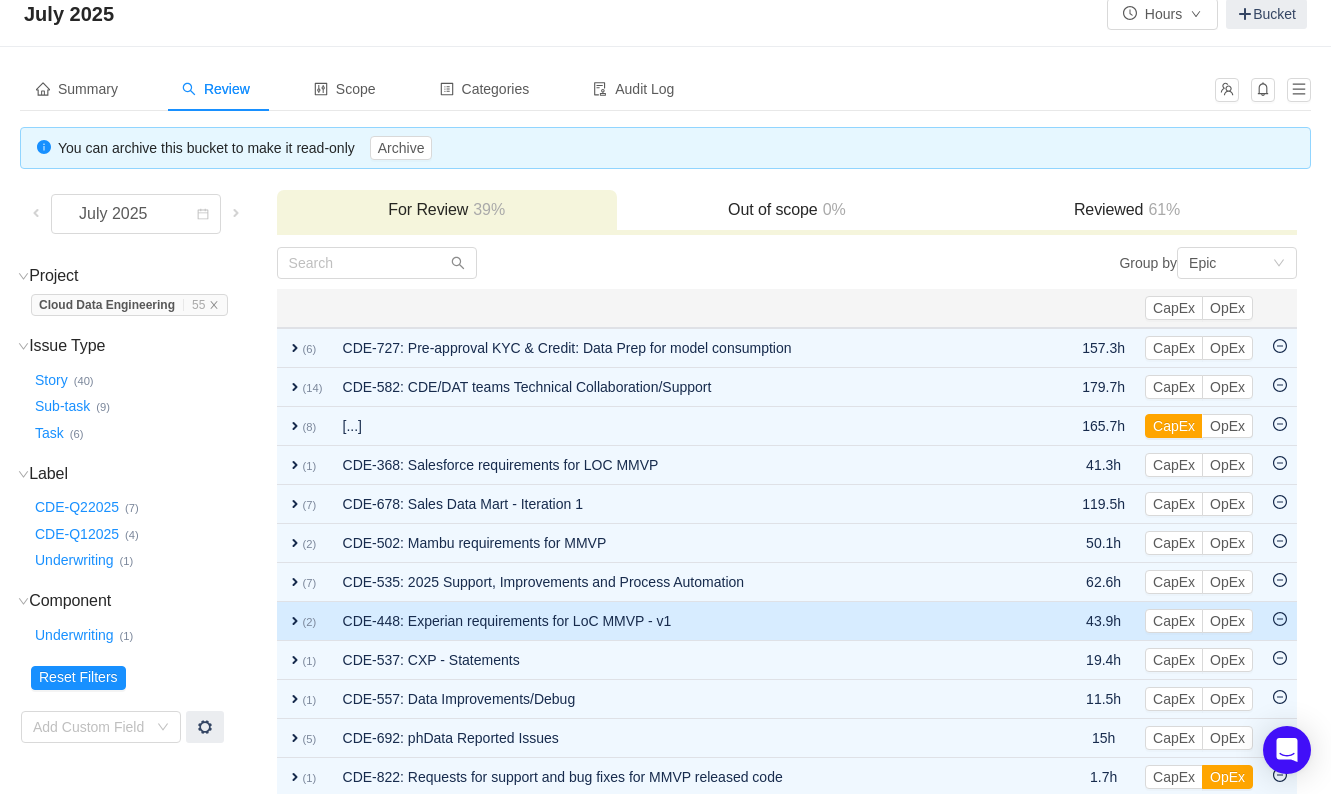 scroll, scrollTop: 63, scrollLeft: 0, axis: vertical 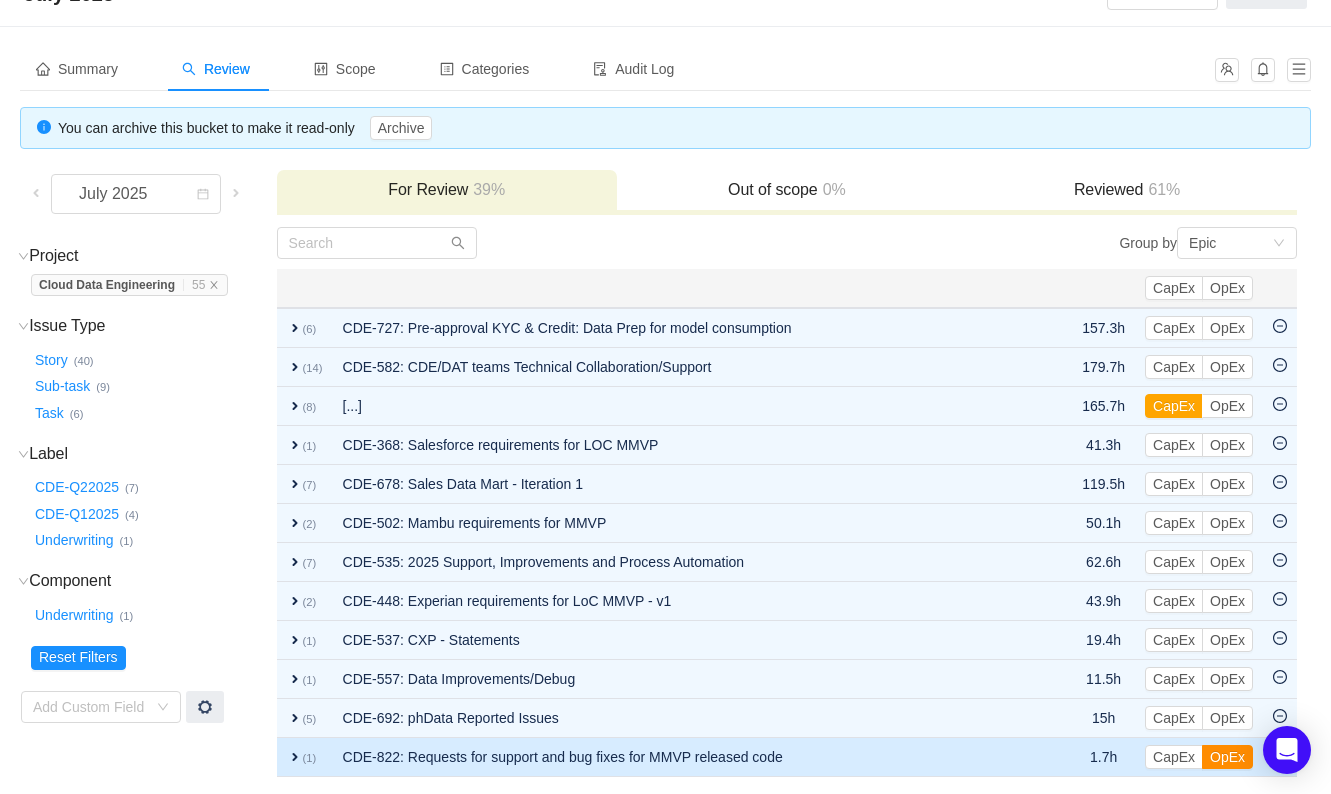 click on "OpEx" at bounding box center (1227, 757) 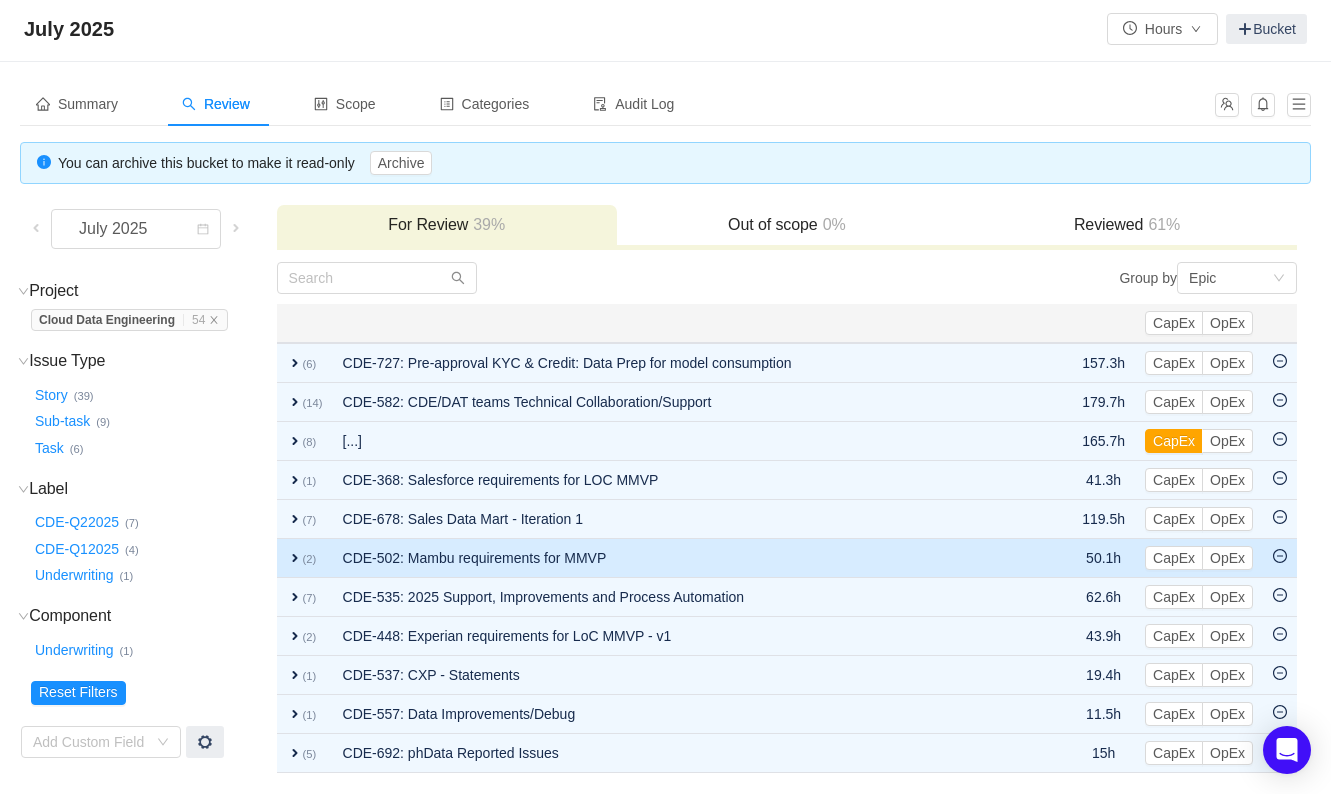 scroll, scrollTop: 24, scrollLeft: 0, axis: vertical 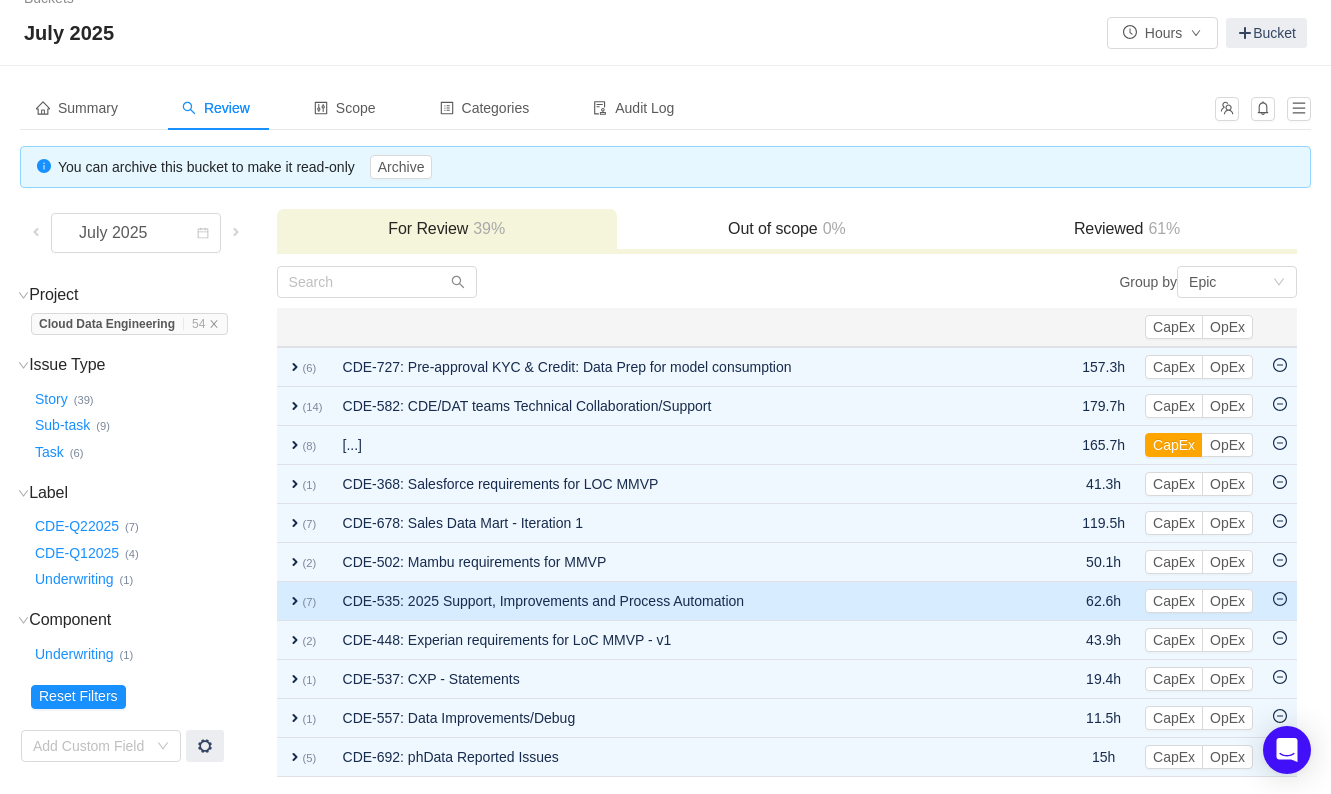 click on "expand" at bounding box center [295, 601] 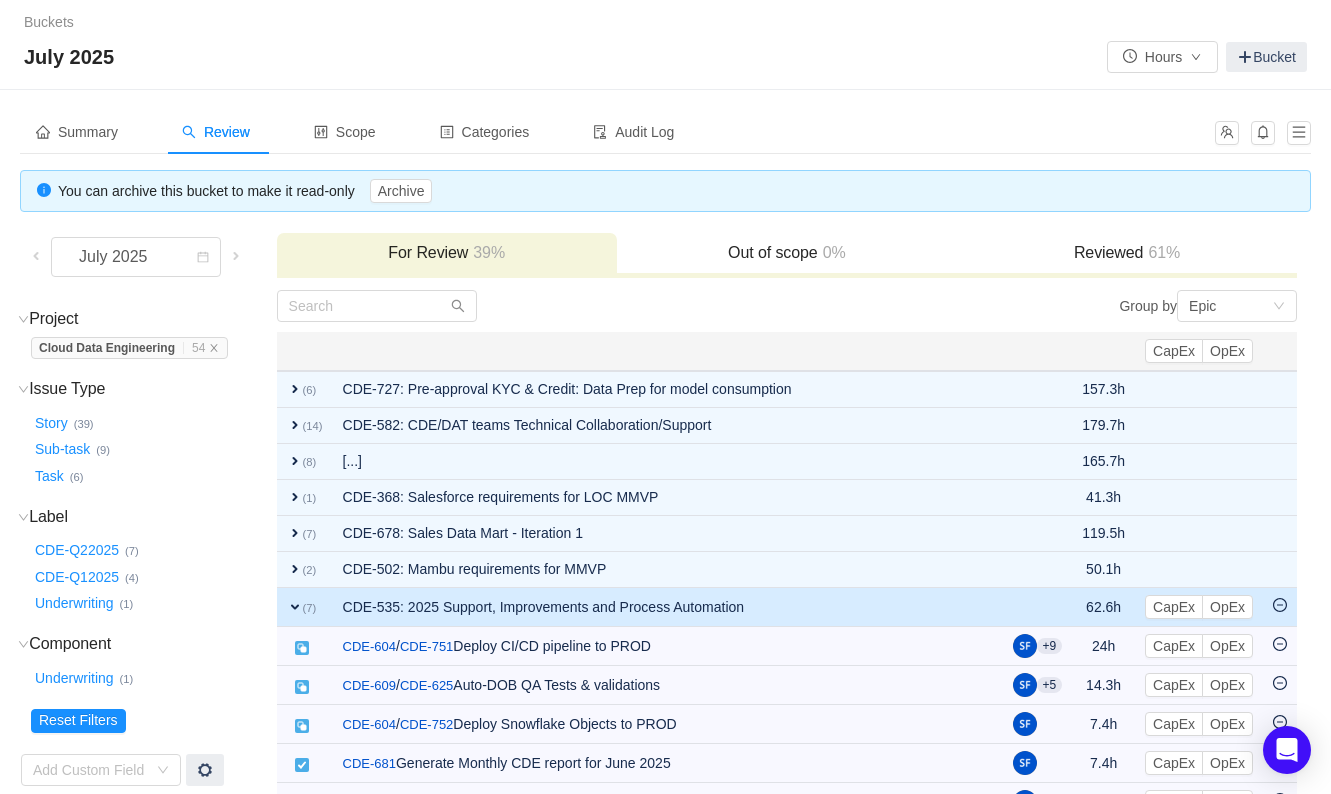 scroll, scrollTop: 0, scrollLeft: 0, axis: both 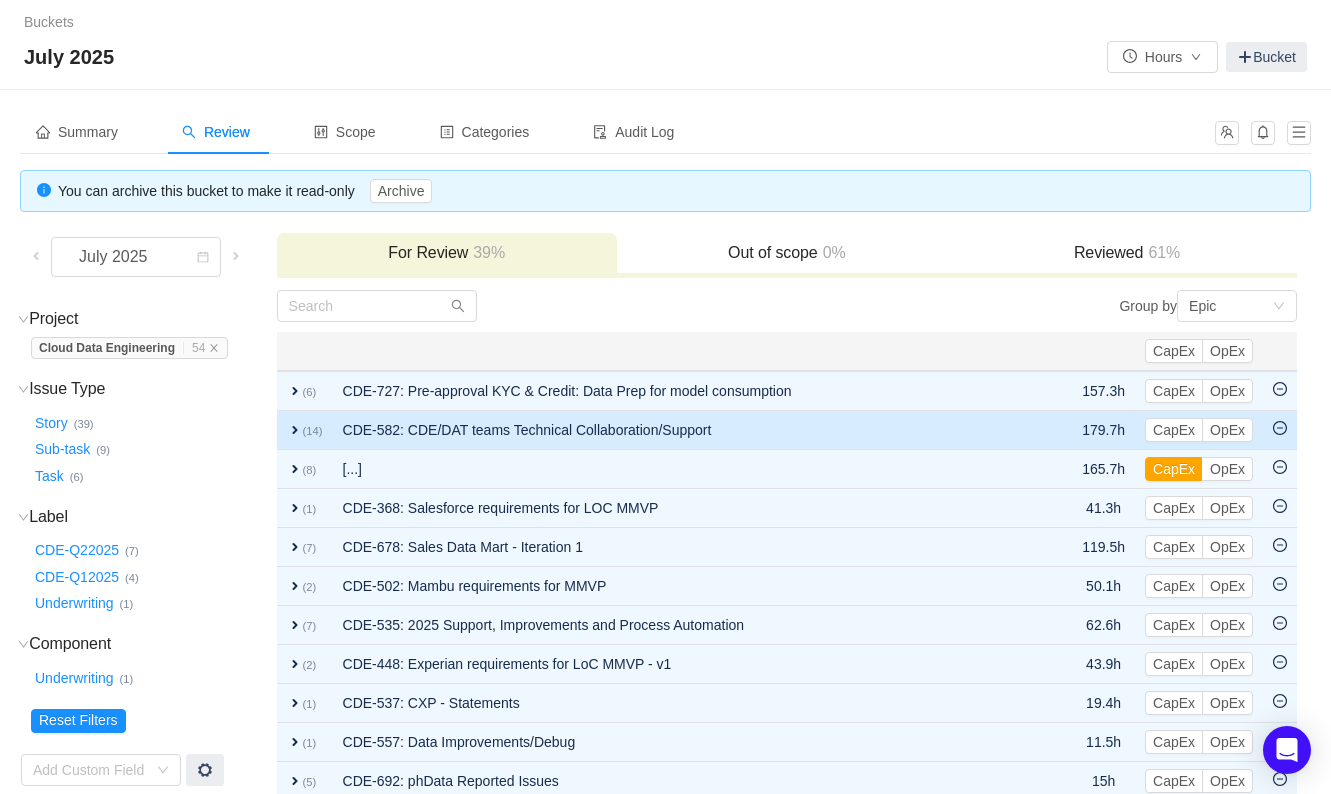 click on "expand" at bounding box center [295, 430] 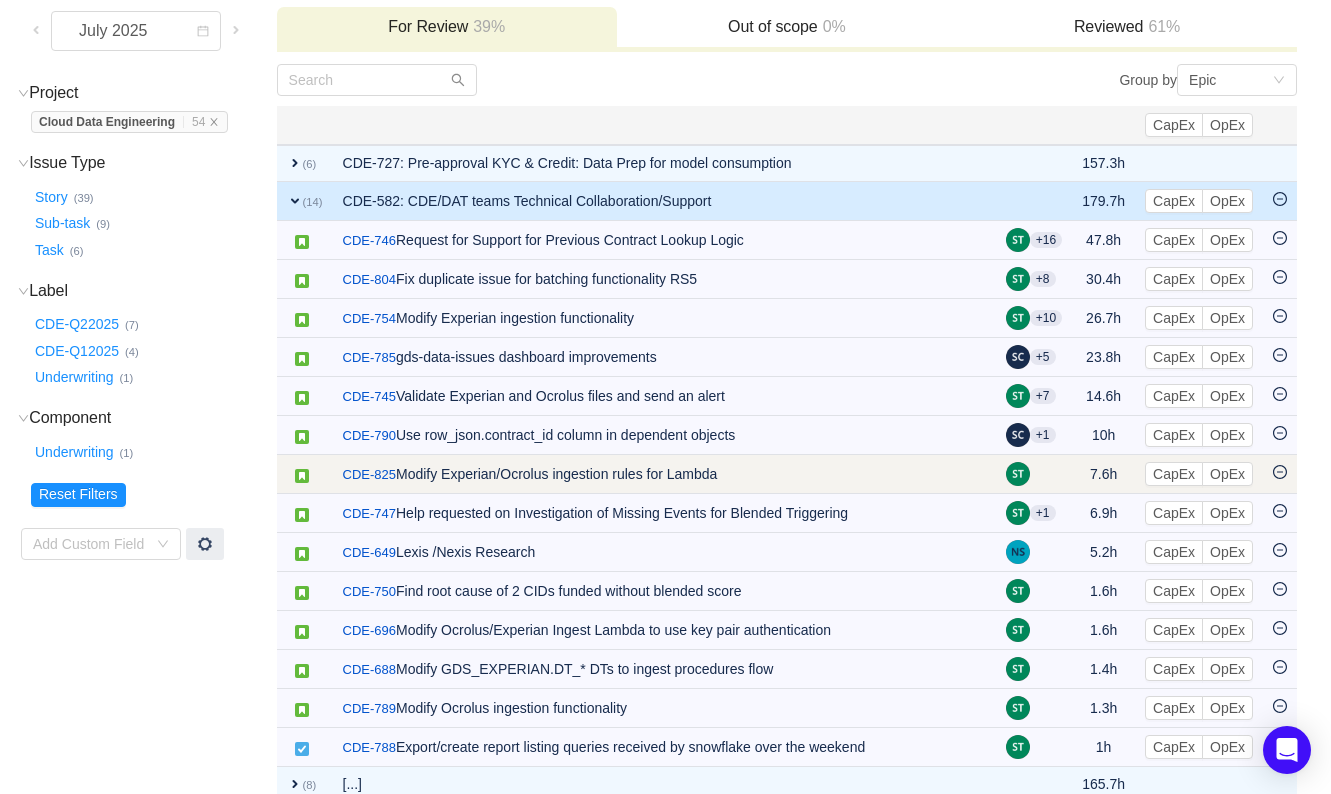 scroll, scrollTop: 0, scrollLeft: 0, axis: both 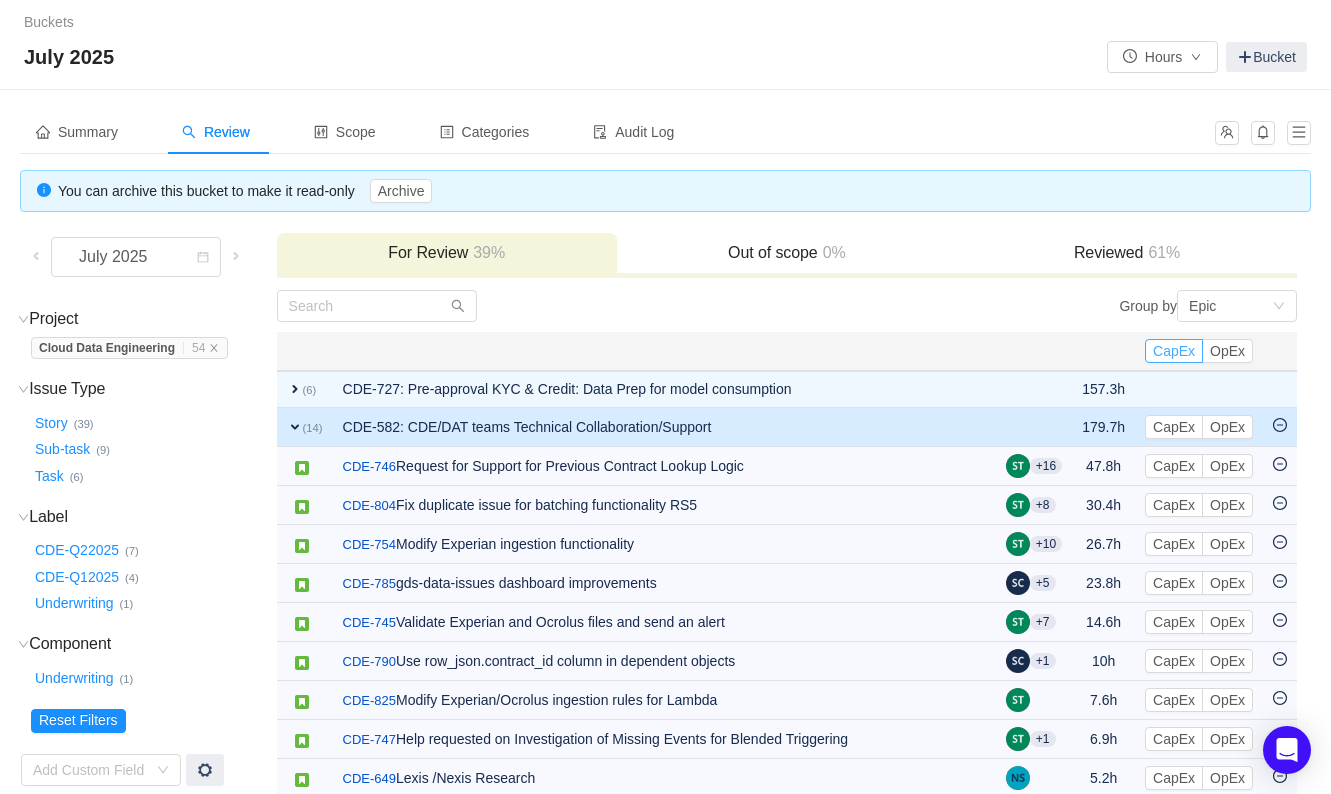 click on "CapEx" at bounding box center (1174, 351) 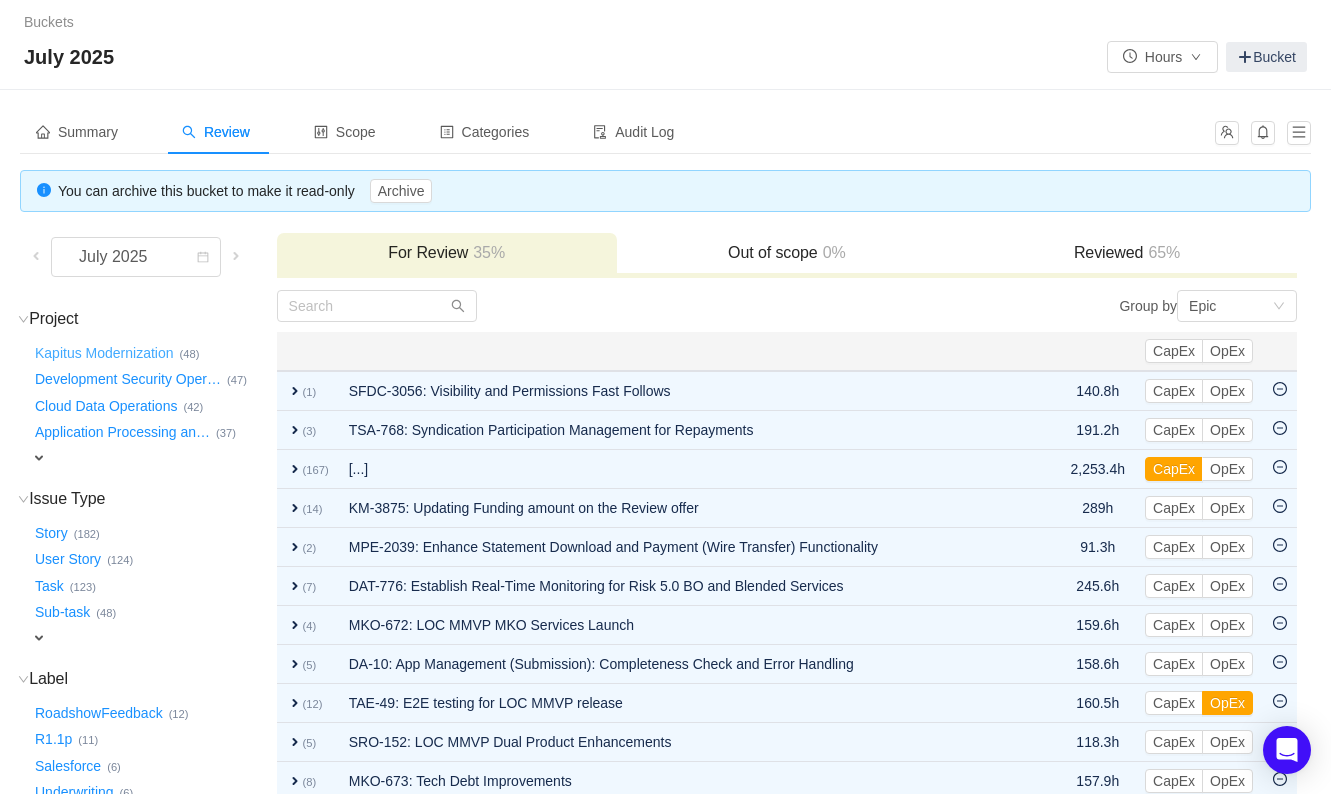click on "Kapitus Modernization …" at bounding box center [105, 353] 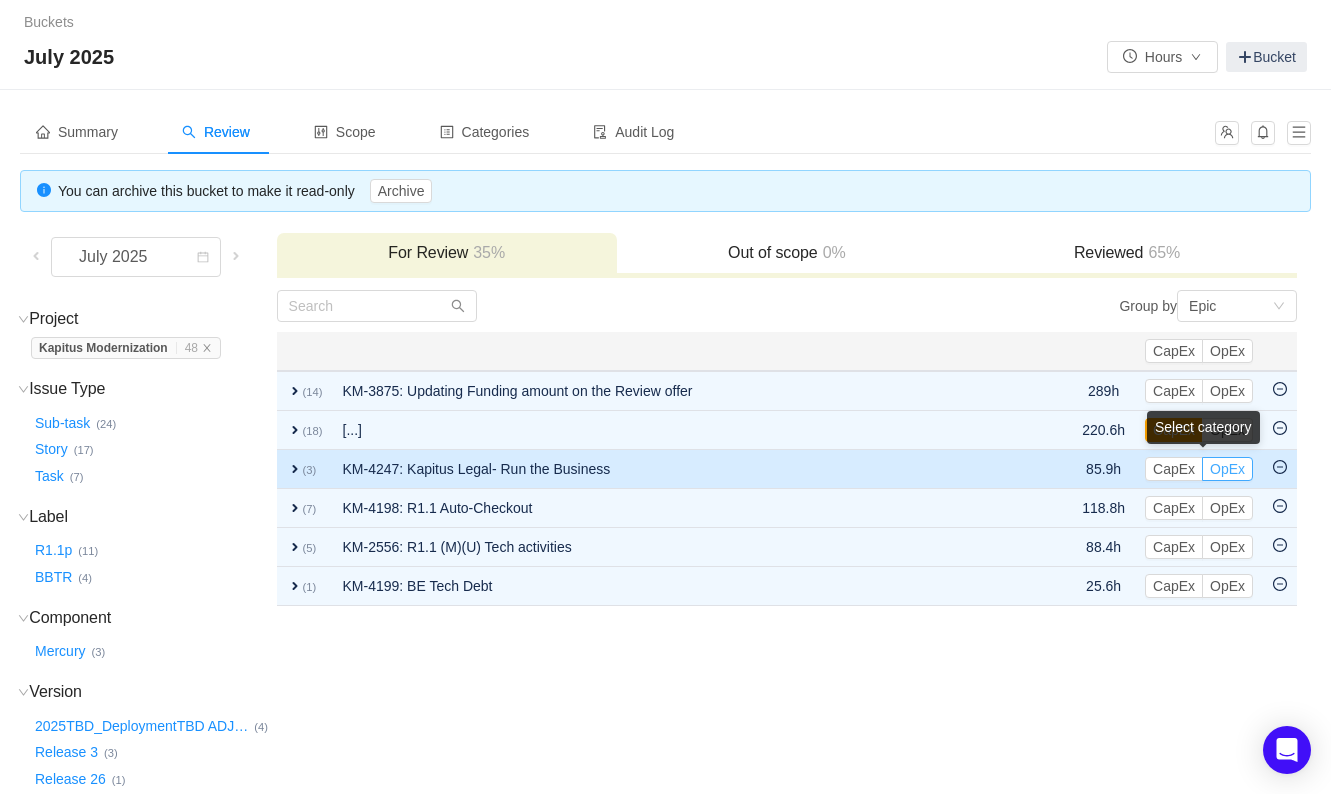click on "OpEx" at bounding box center [1227, 469] 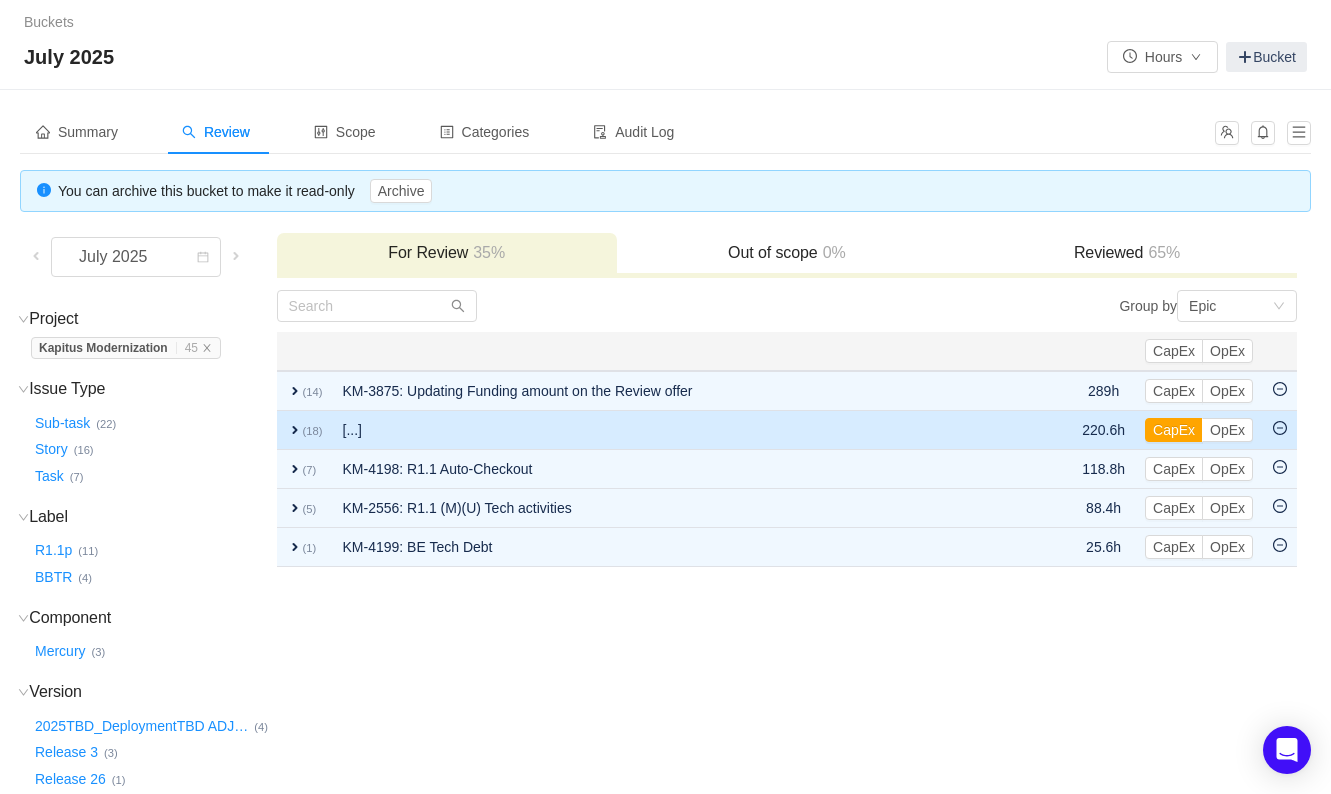 click on "expand" at bounding box center (295, 430) 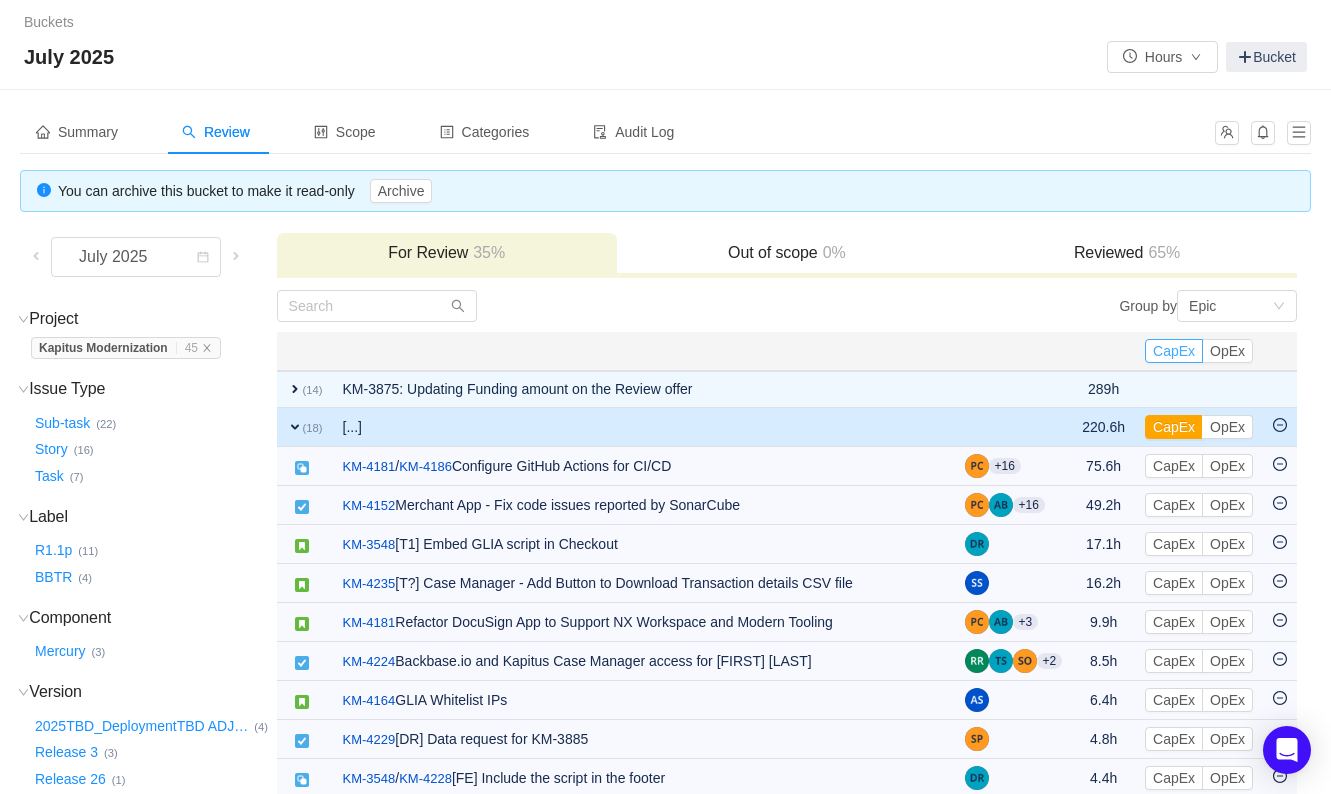 click on "CapEx" at bounding box center (1174, 351) 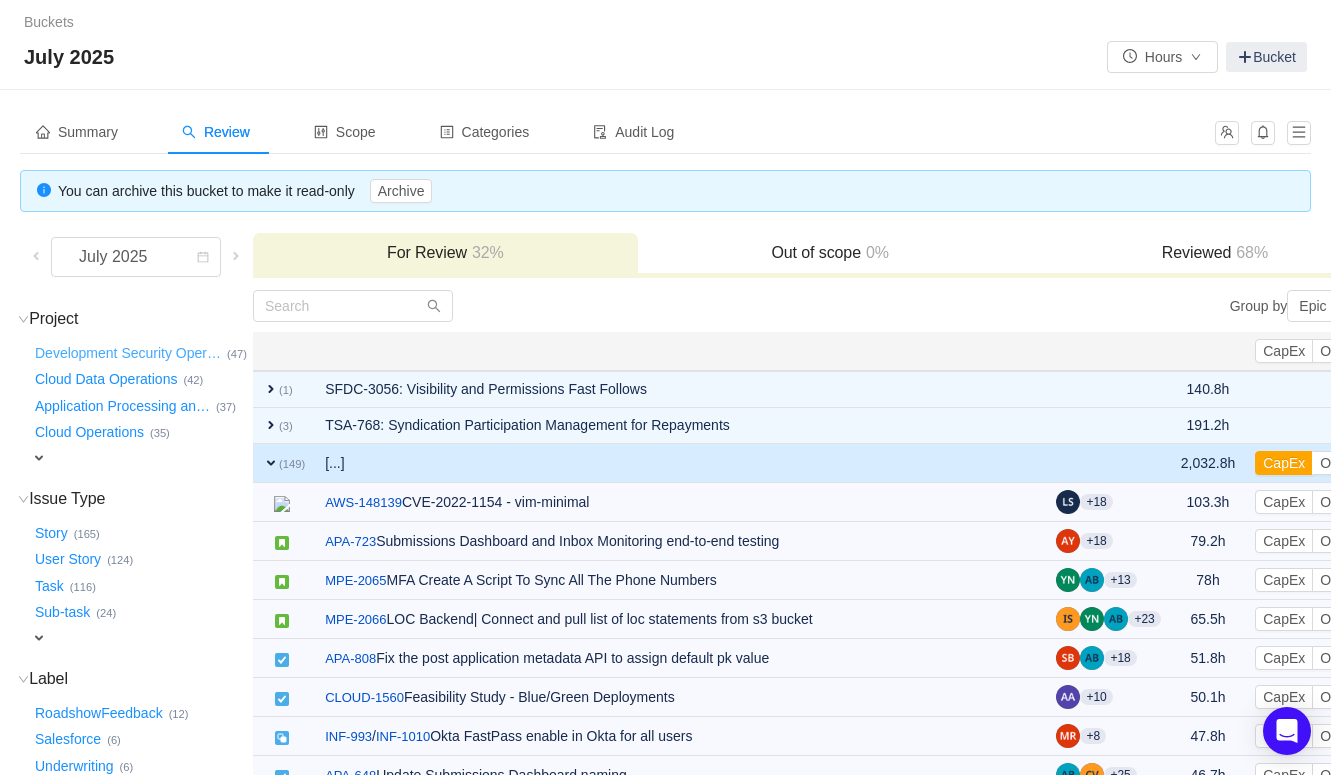 click on "Development Security Oper …" at bounding box center [129, 353] 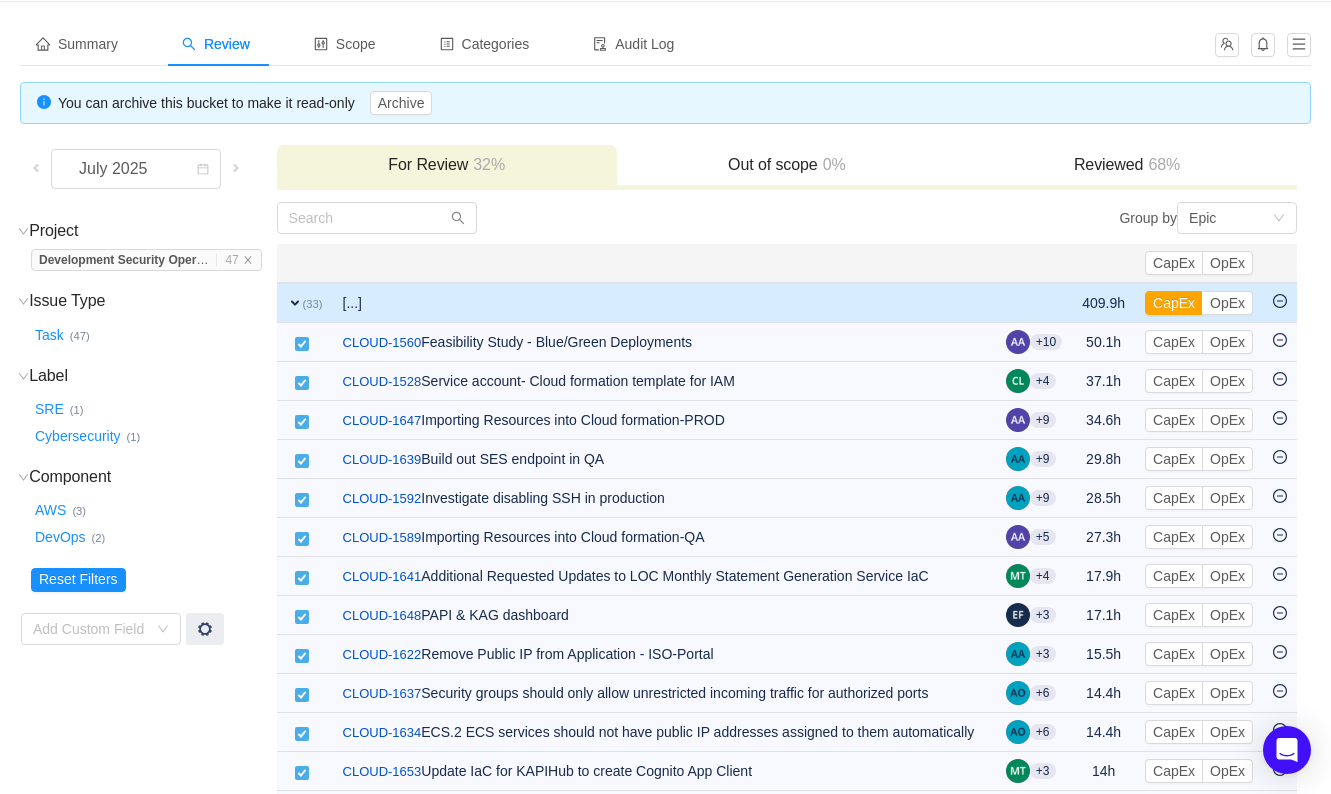 scroll, scrollTop: 0, scrollLeft: 0, axis: both 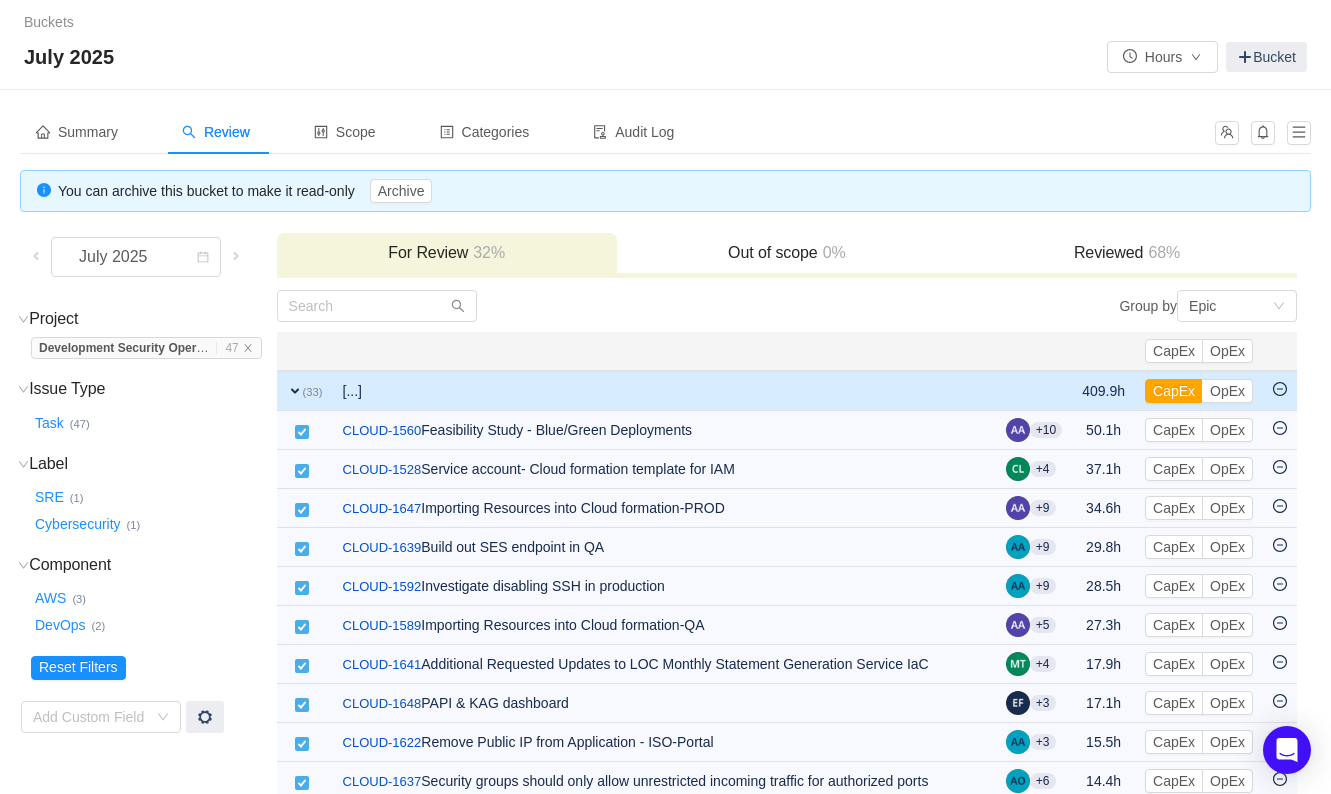 click on "expand" at bounding box center [295, 391] 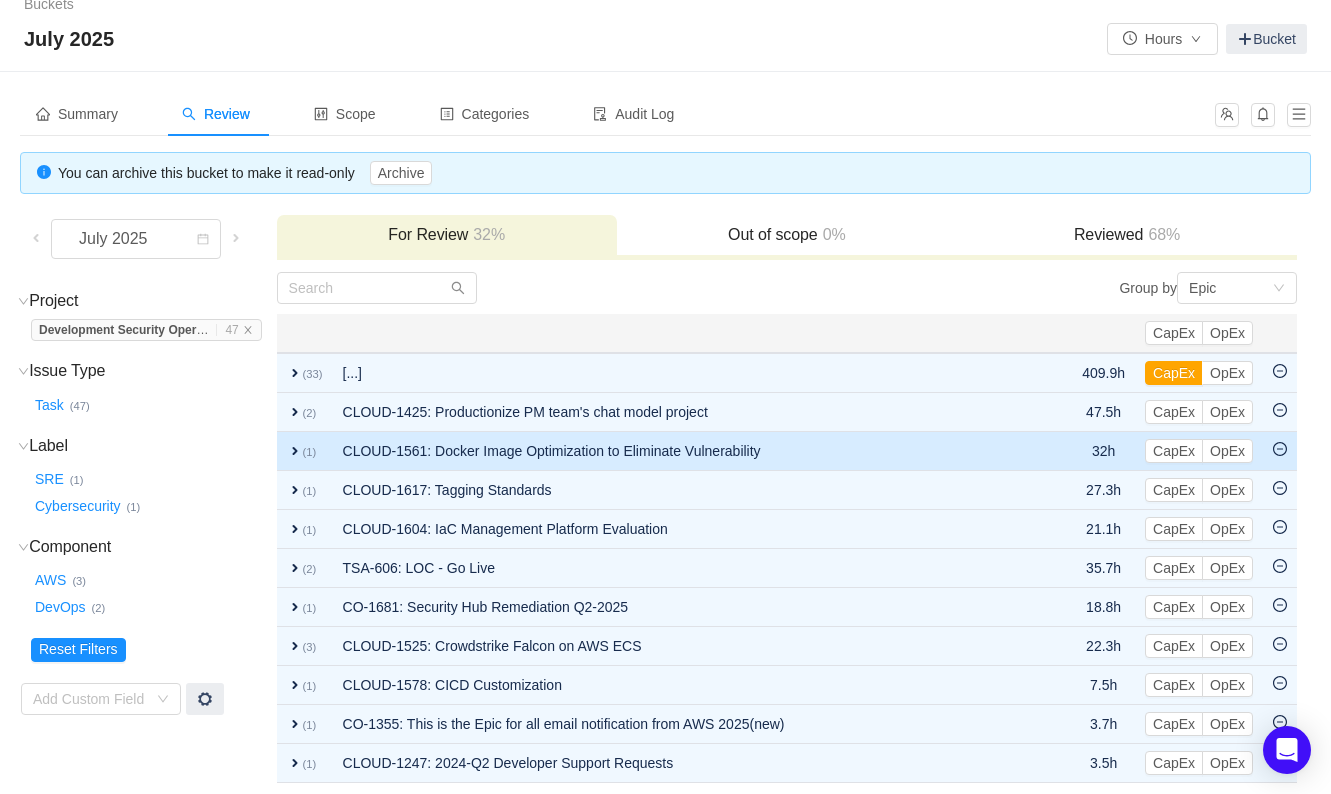 scroll, scrollTop: 24, scrollLeft: 0, axis: vertical 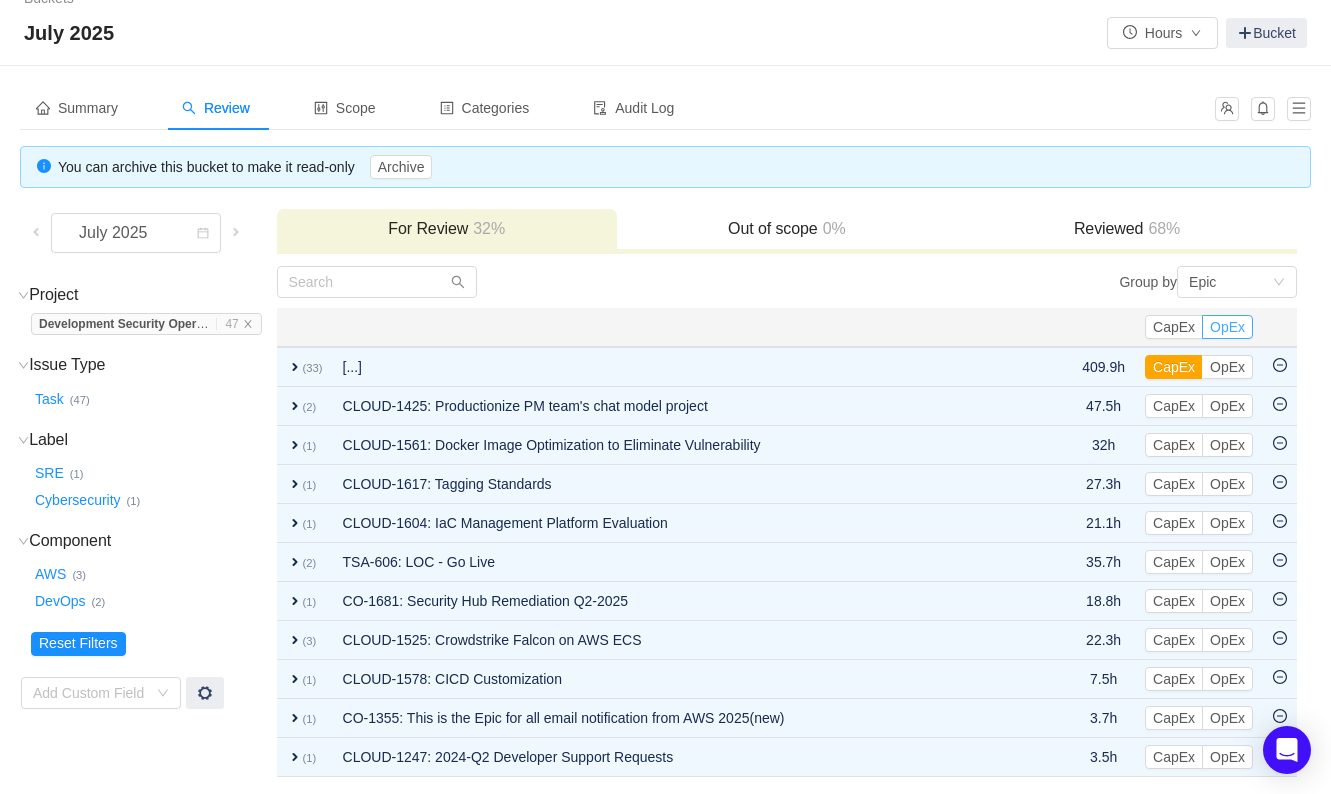 click on "OpEx" at bounding box center [1227, 327] 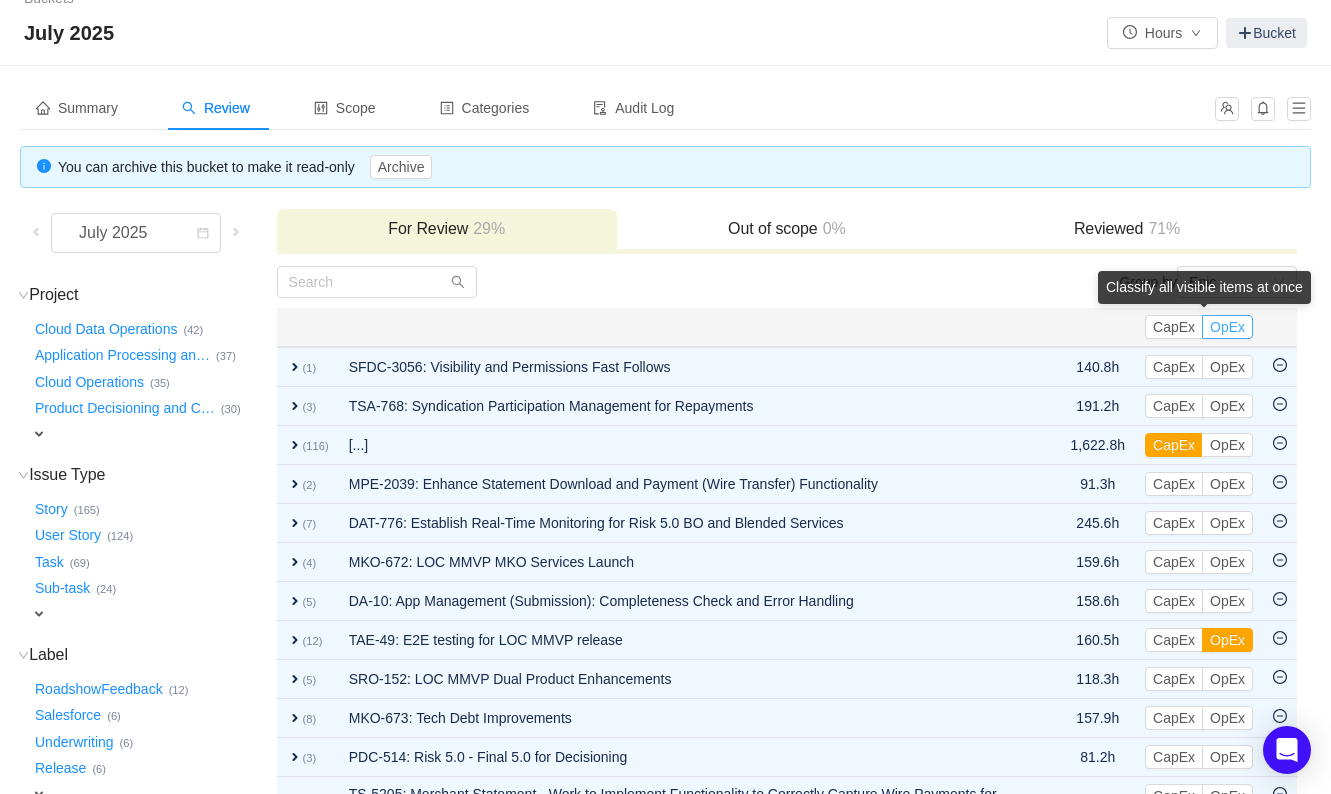 click on "OpEx" at bounding box center [1227, 327] 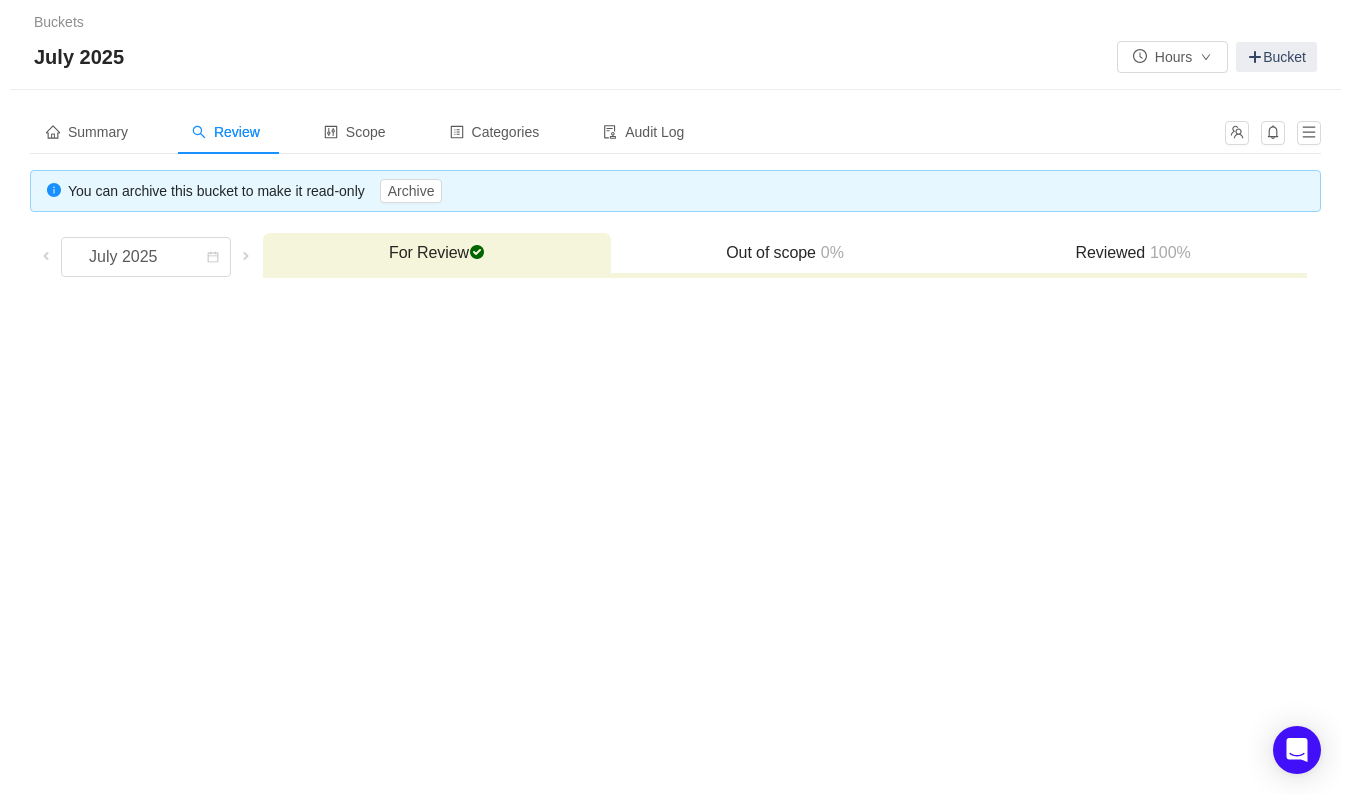 scroll, scrollTop: 0, scrollLeft: 0, axis: both 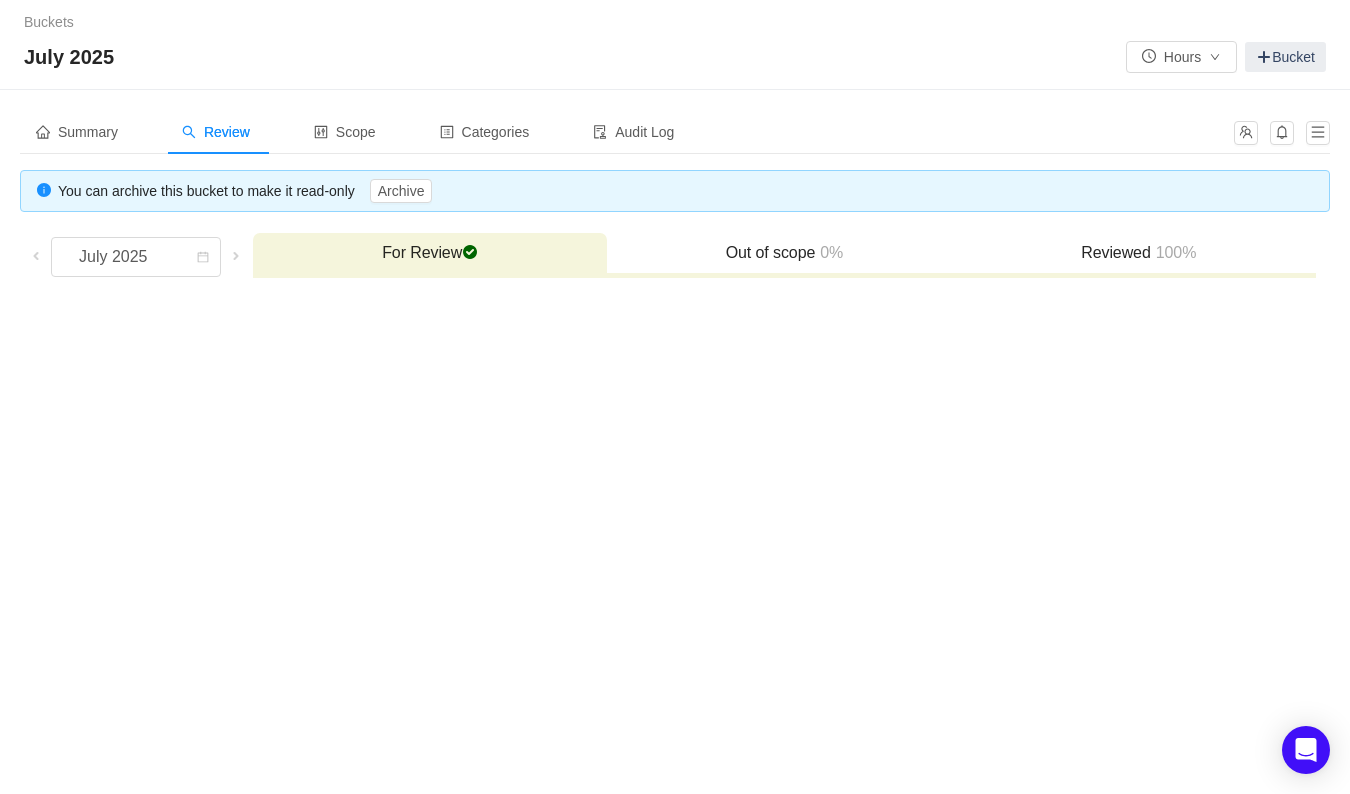 click on "Reviewed  100%" at bounding box center [1139, 253] 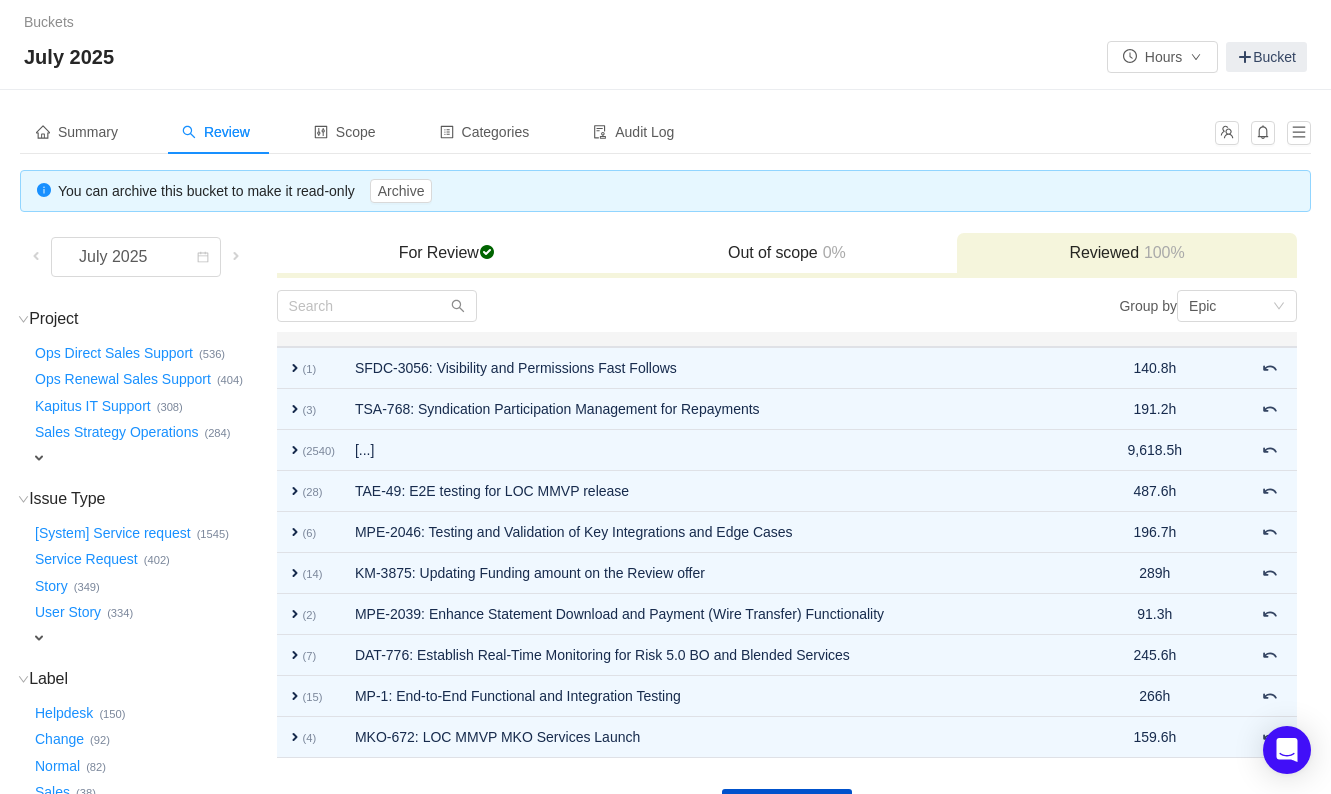 click on "For Review  checked" at bounding box center [447, 253] 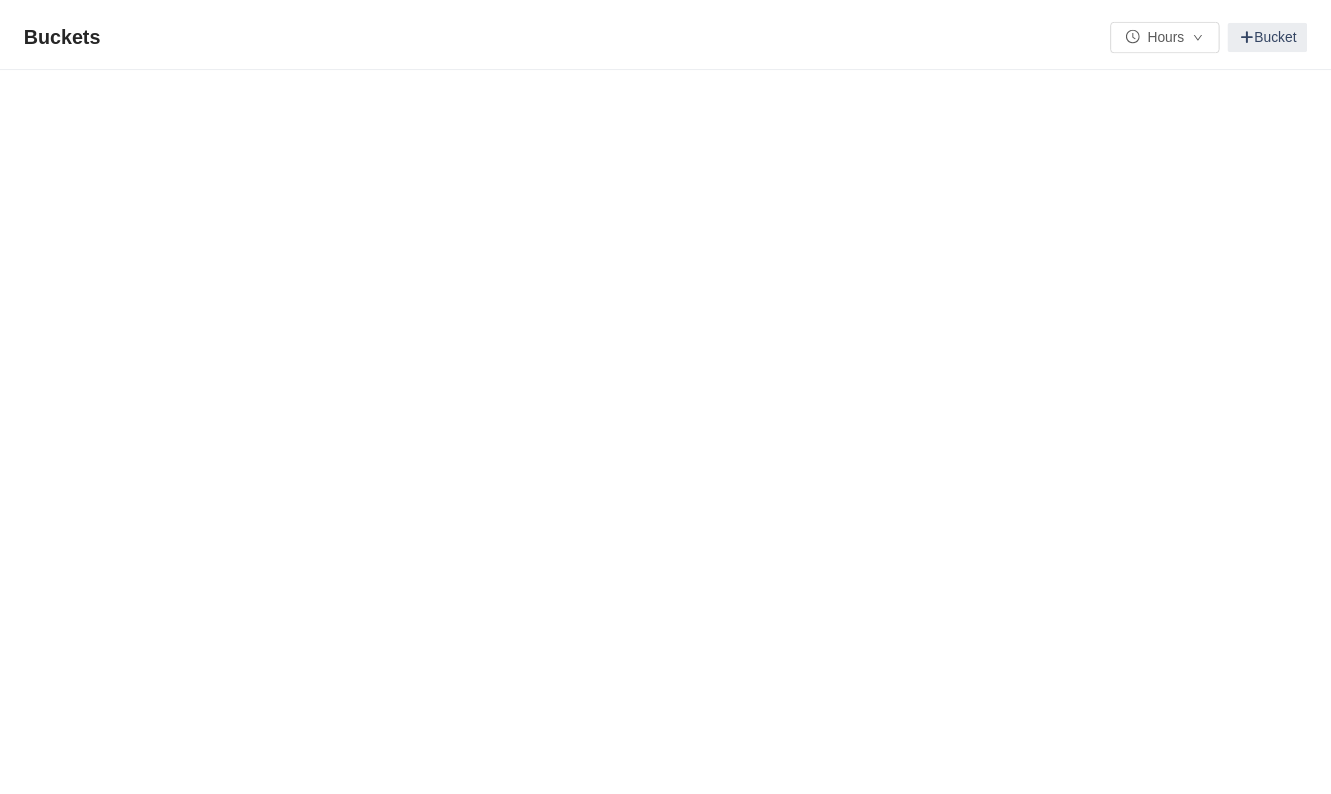 scroll, scrollTop: 0, scrollLeft: 0, axis: both 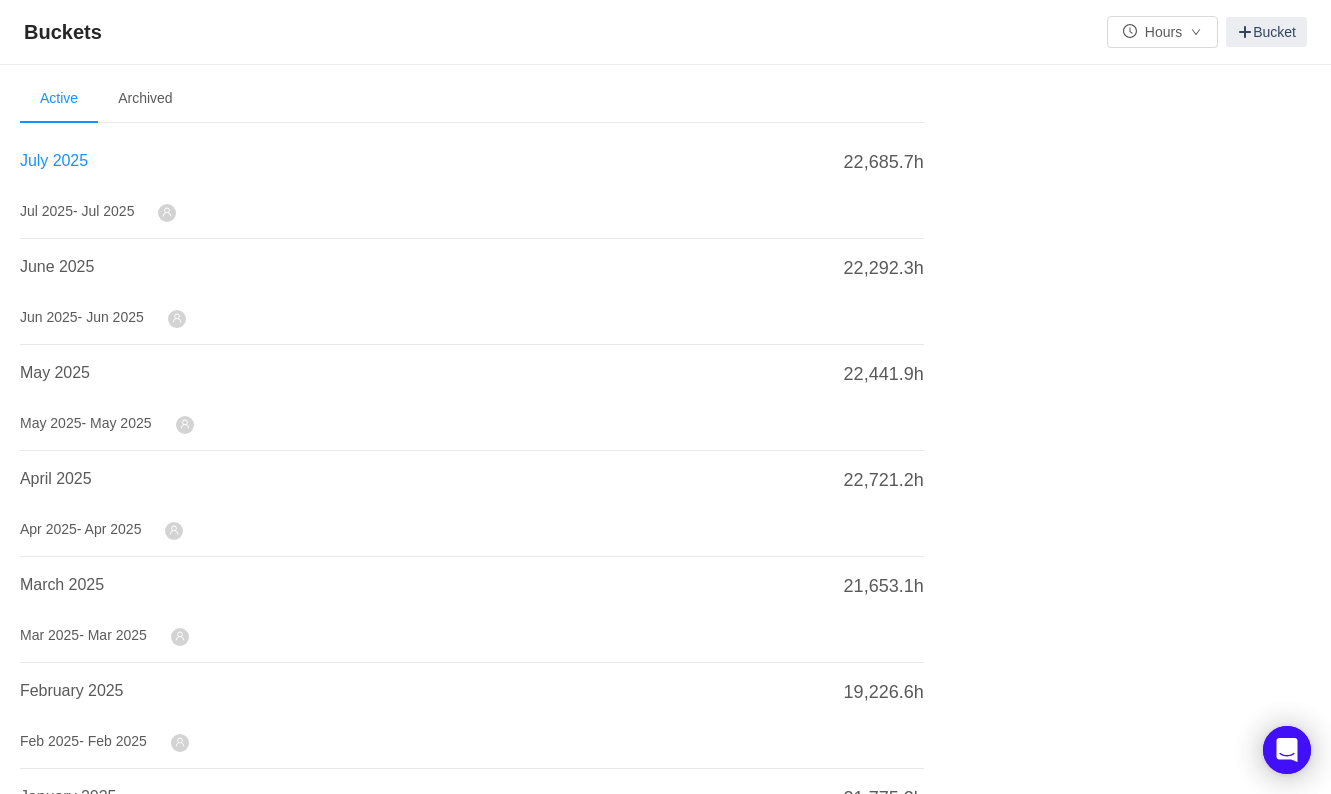 click on "July 2025" at bounding box center (54, 160) 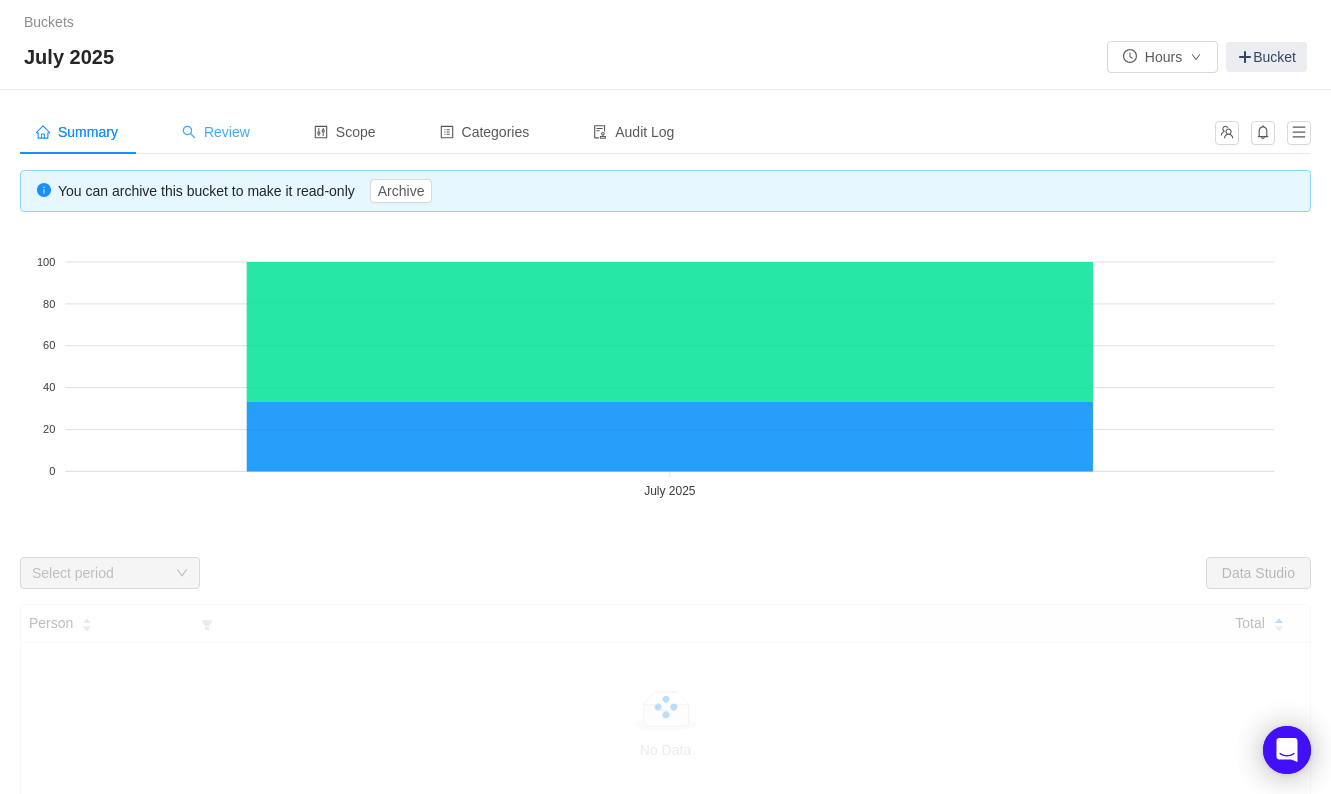 click on "Review" at bounding box center [216, 132] 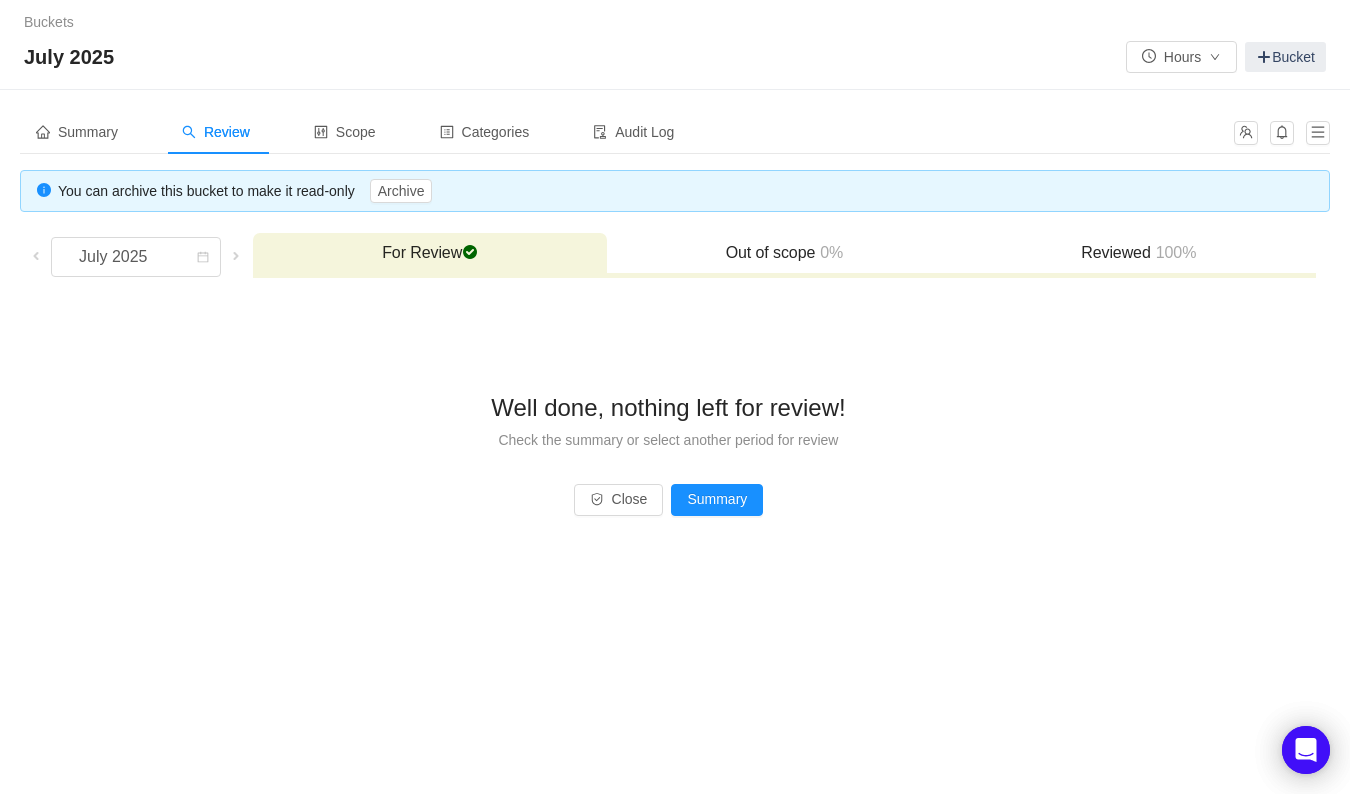 click on "Reviewed  100%" at bounding box center [1139, 253] 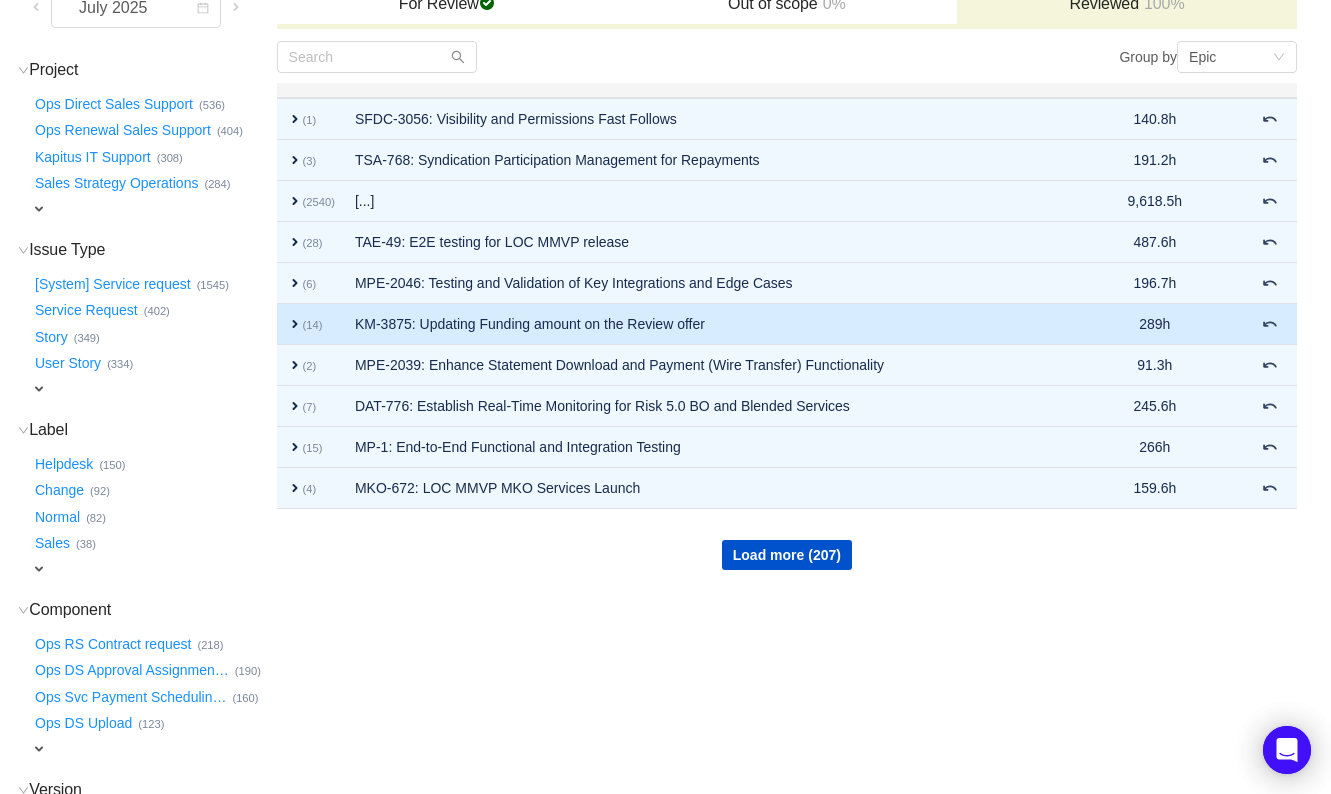 scroll, scrollTop: 0, scrollLeft: 0, axis: both 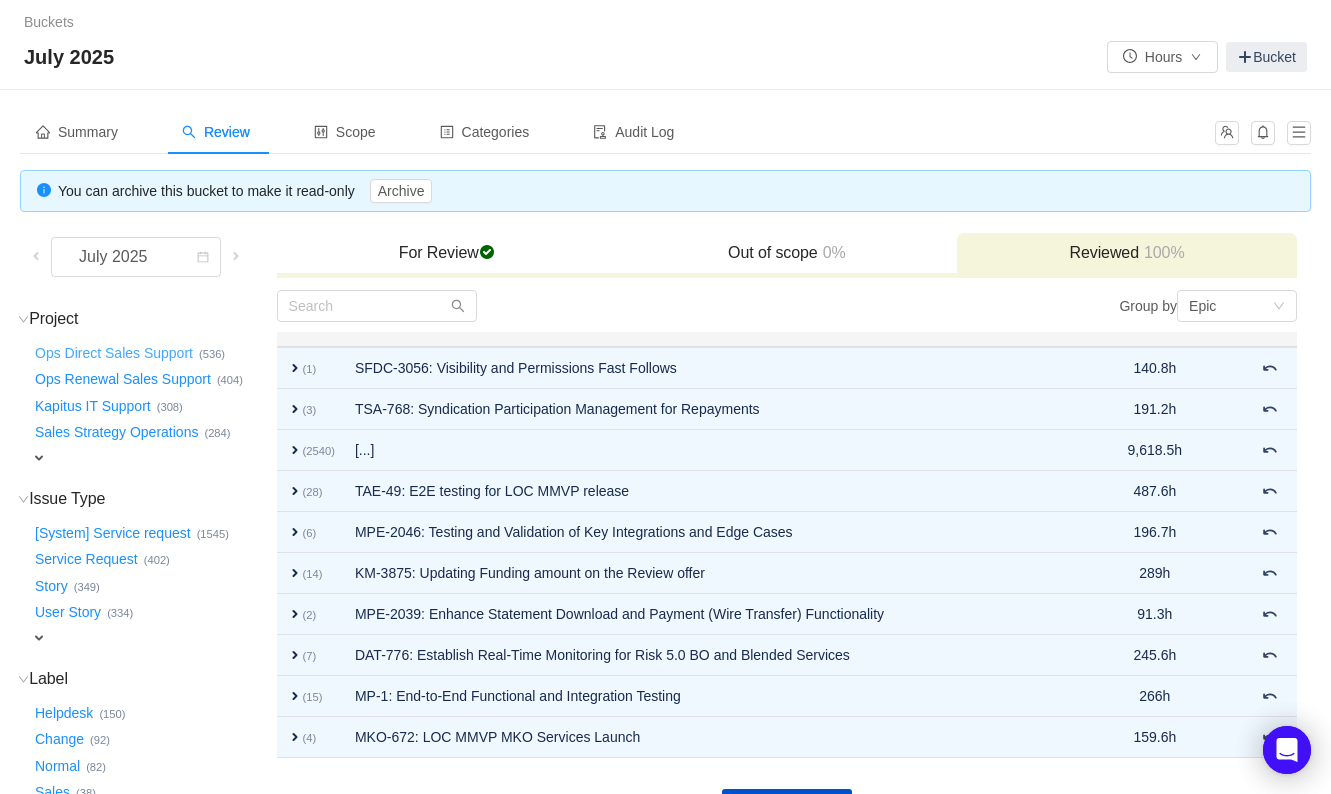 click on "Ops Direct Sales Support …" at bounding box center (115, 353) 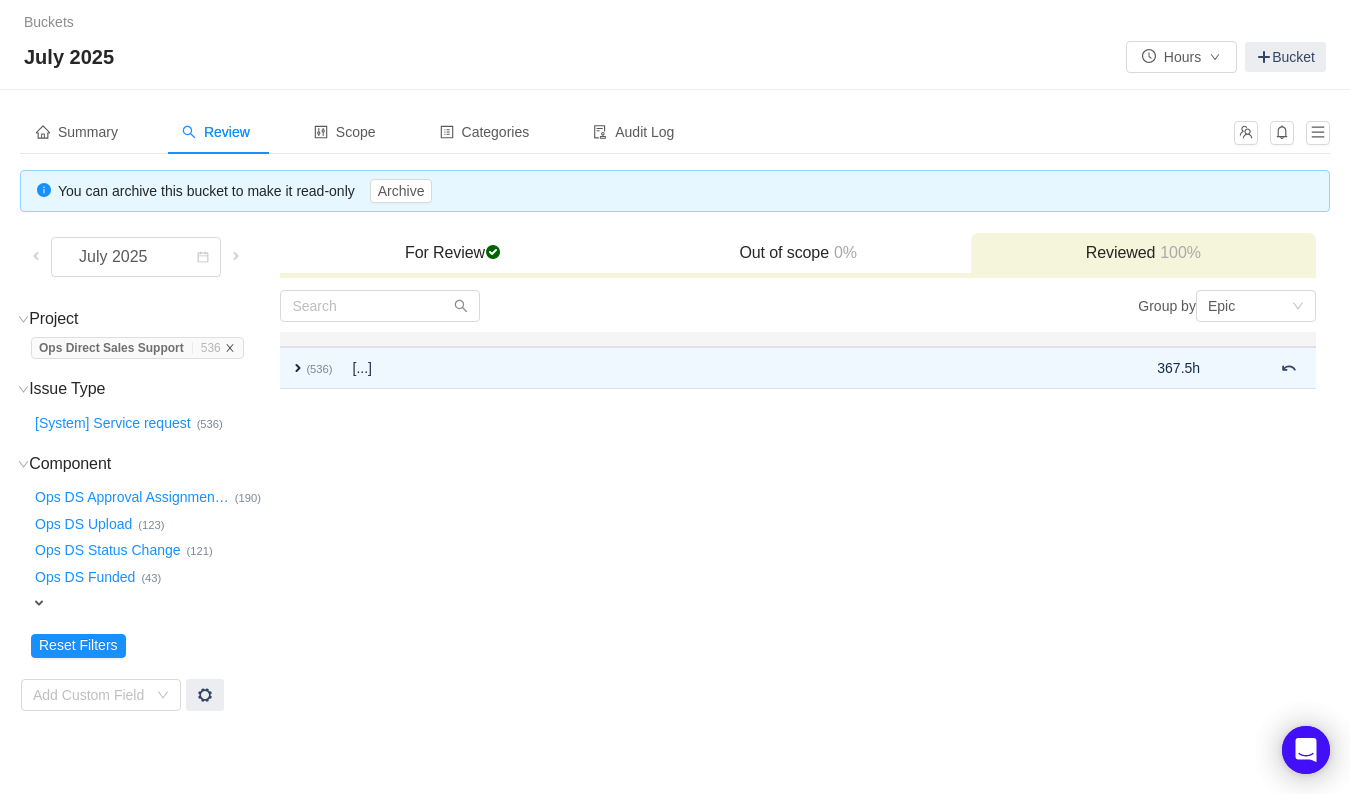 click 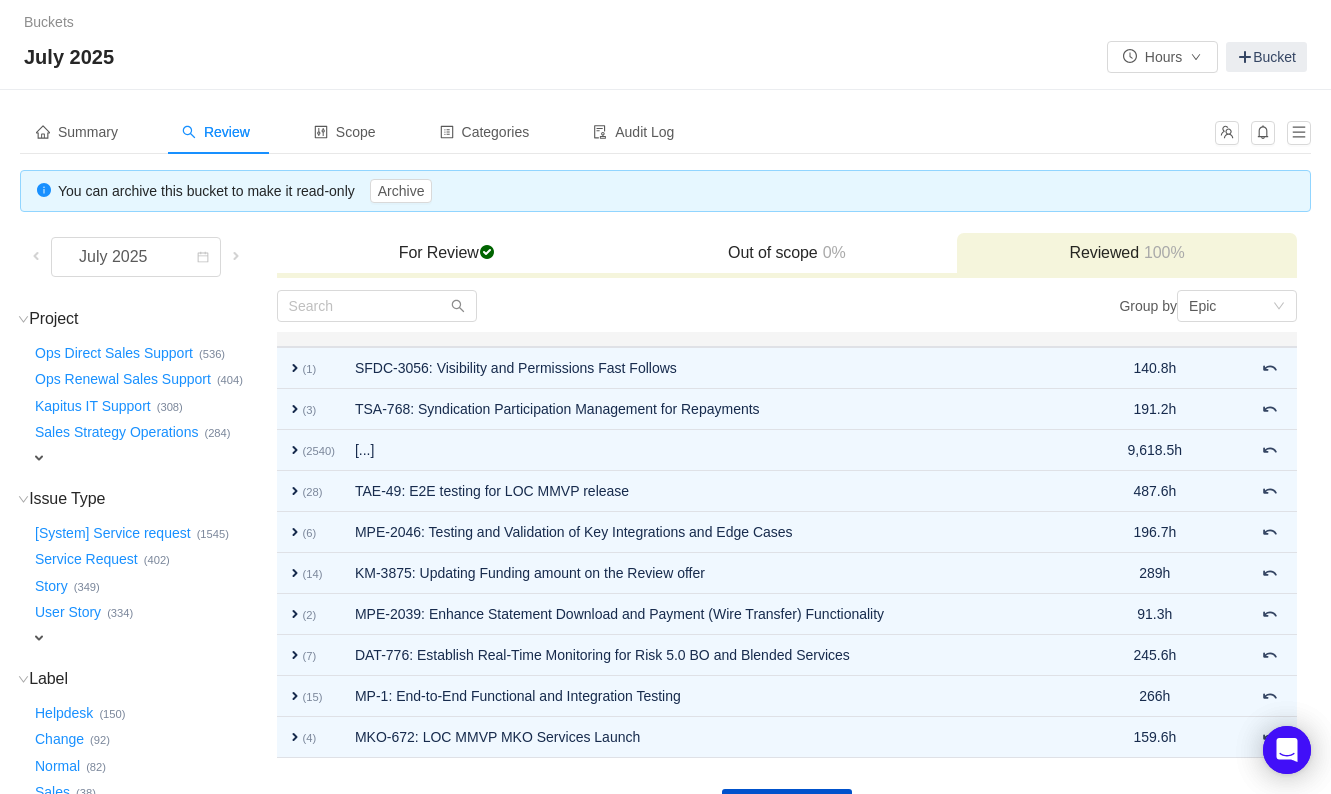 click on "expand" at bounding box center (39, 458) 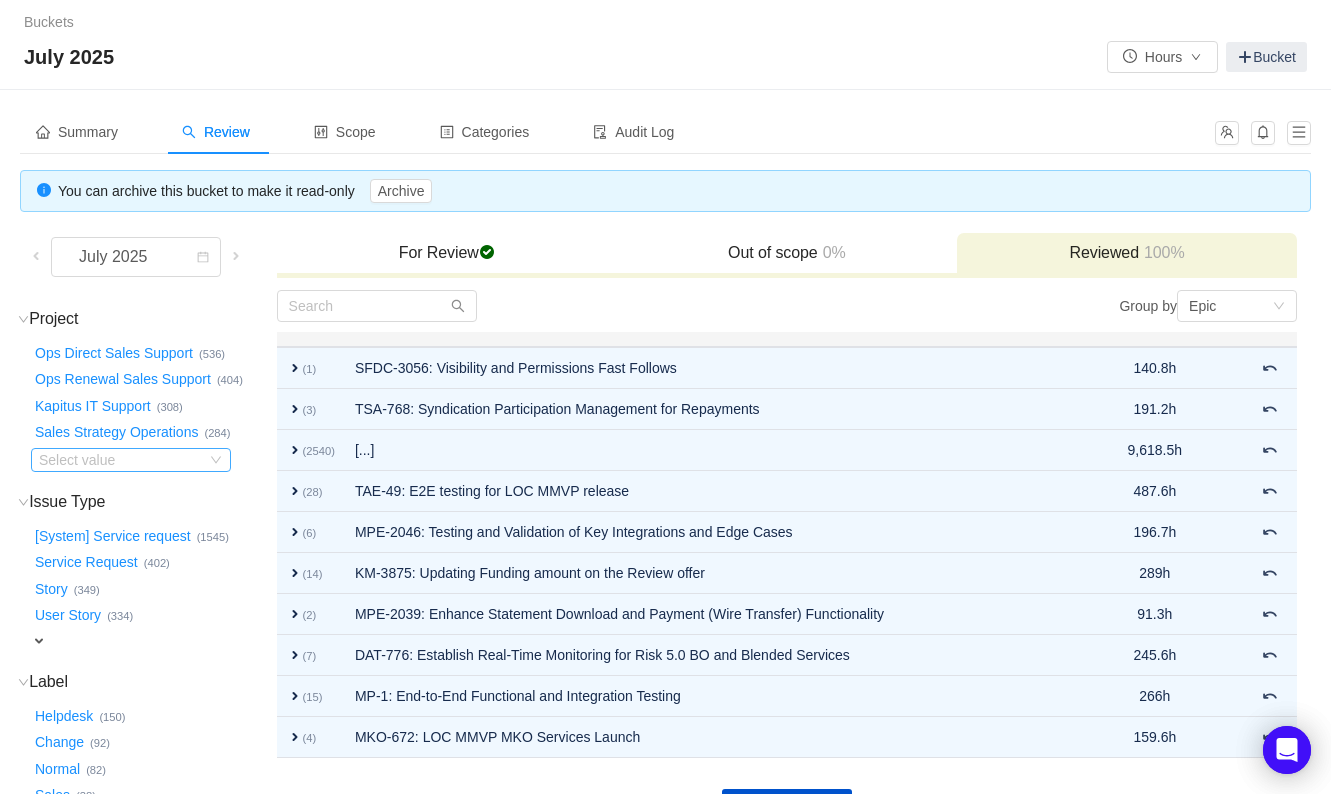 click at bounding box center (216, 461) 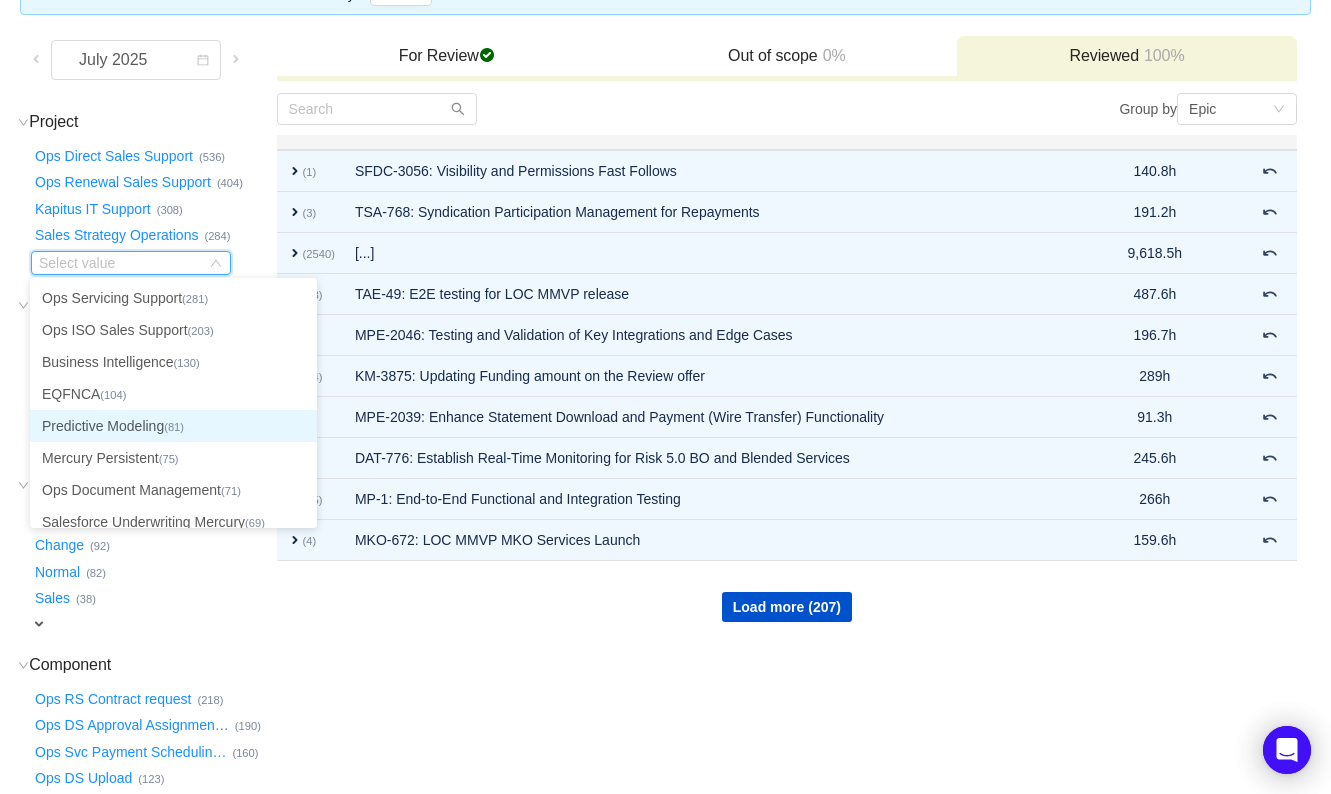 scroll, scrollTop: 499, scrollLeft: 0, axis: vertical 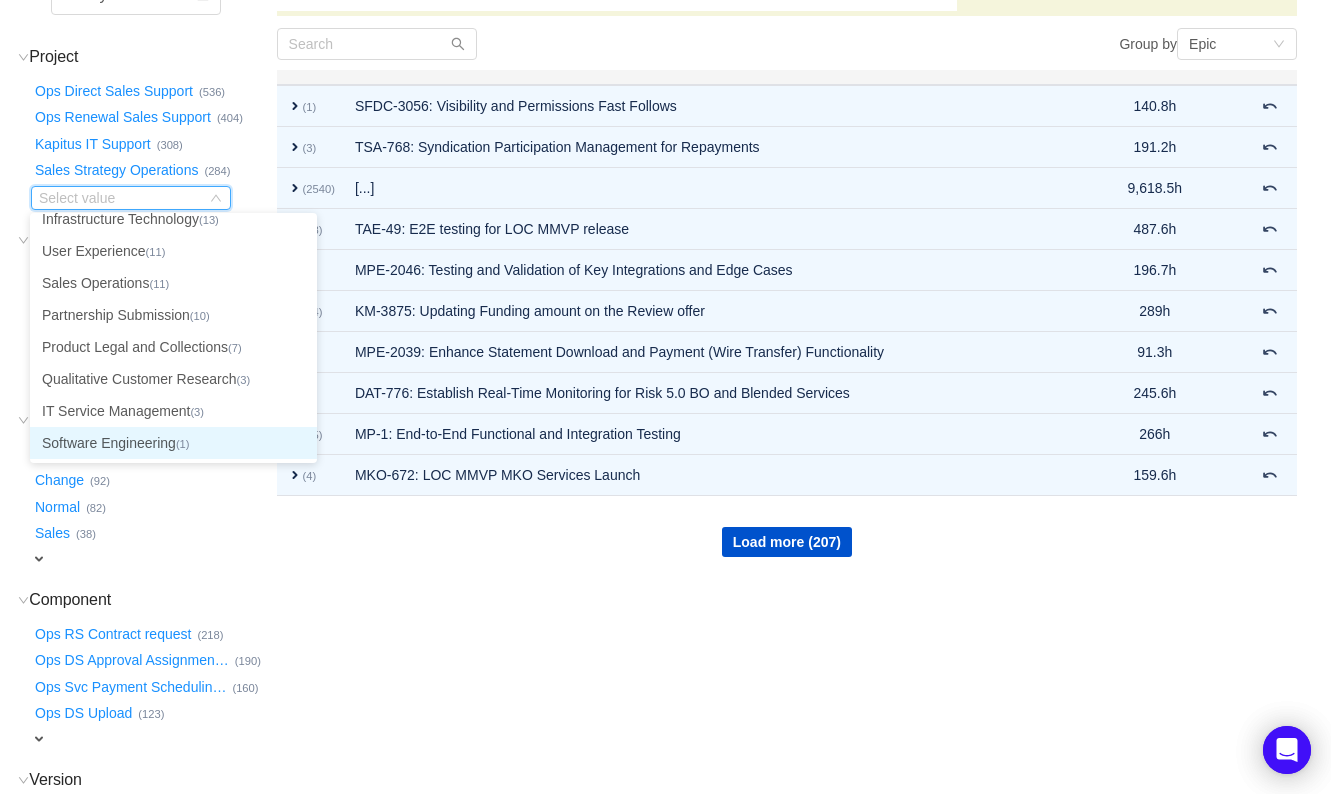 click on "Software Engineering  (1)" at bounding box center [173, 443] 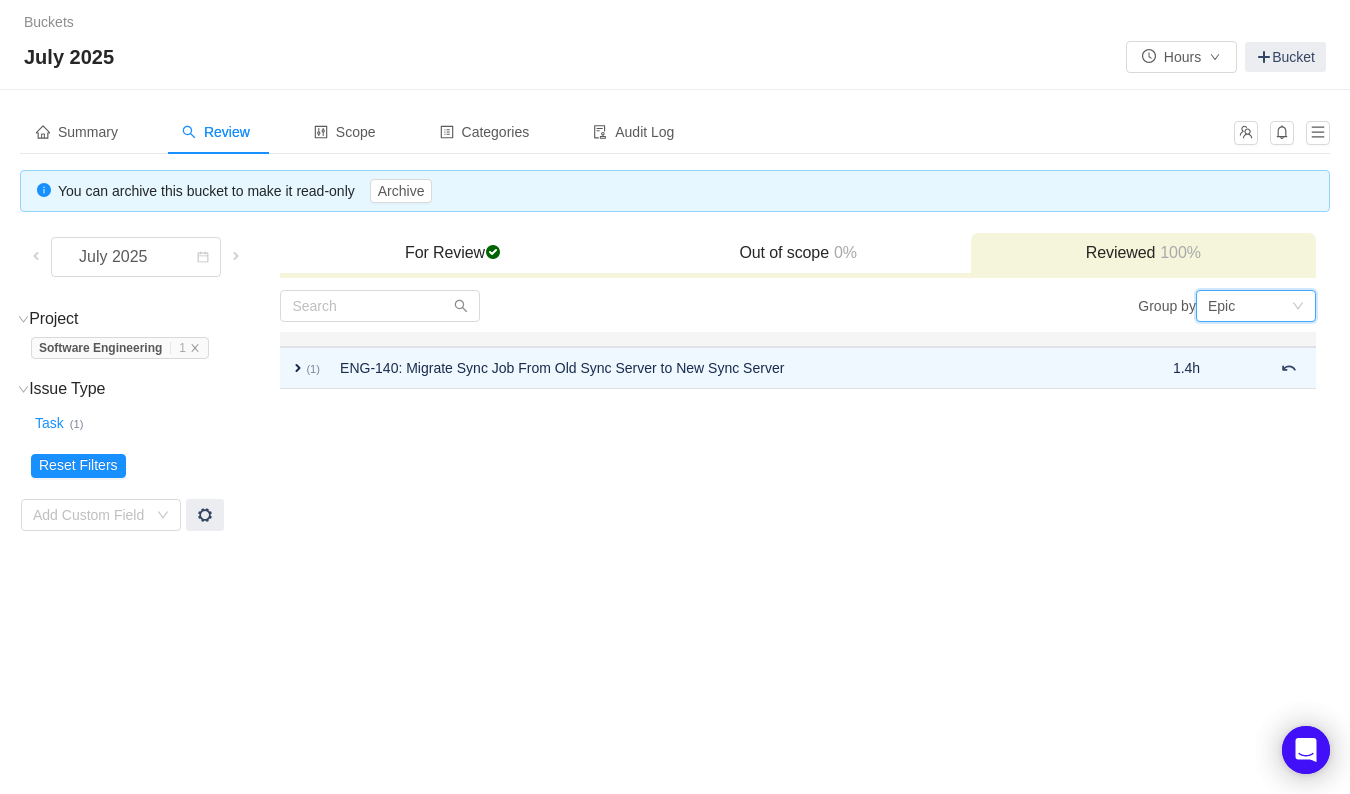 click on "Epic" at bounding box center (1221, 306) 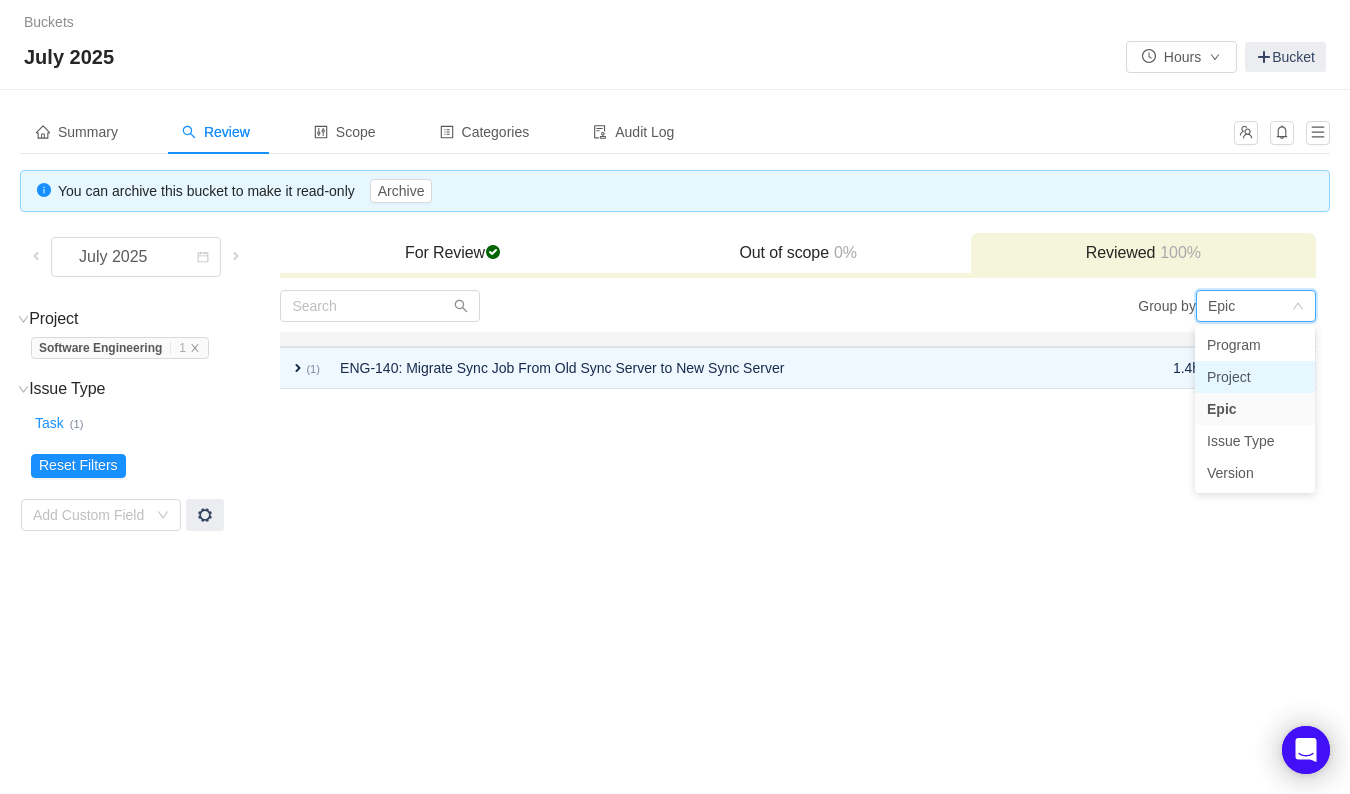 click on "Project" at bounding box center [1255, 377] 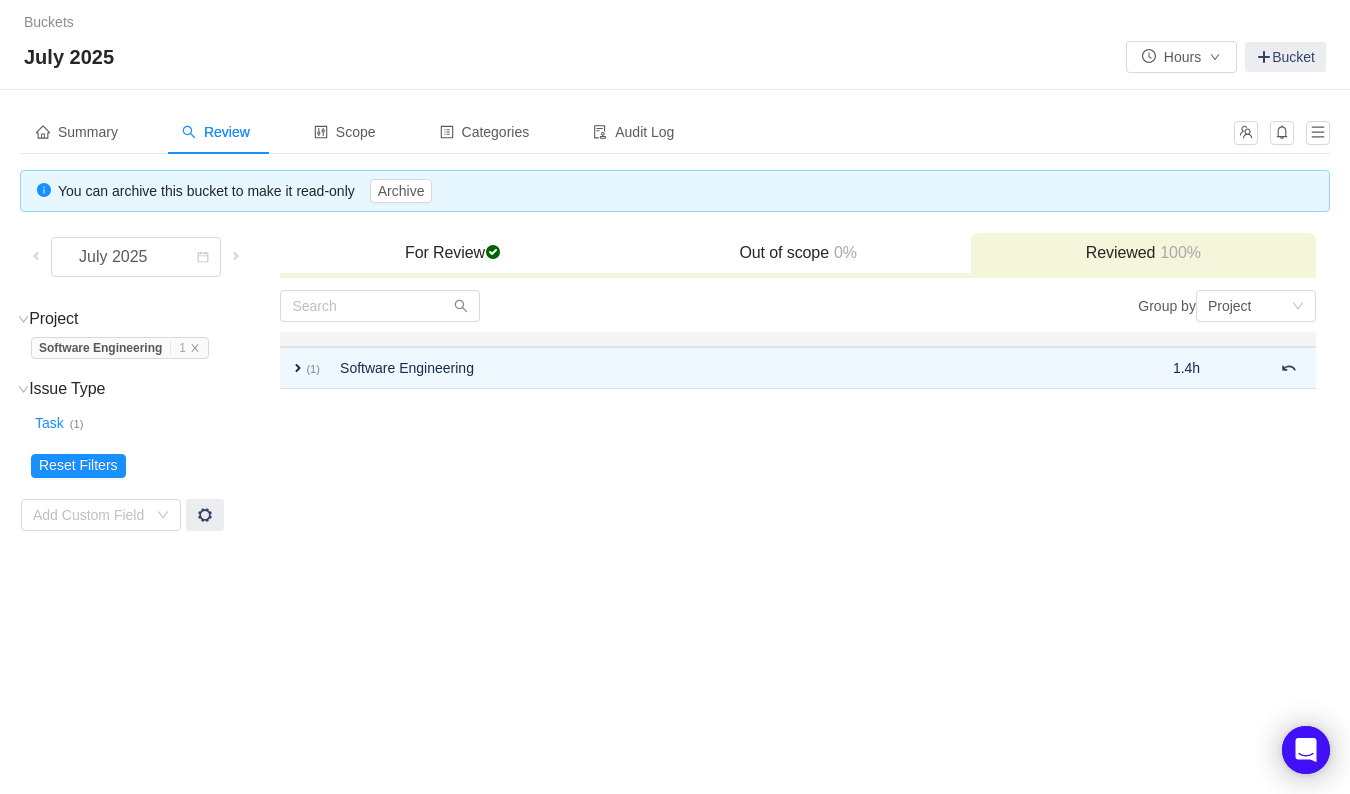 click 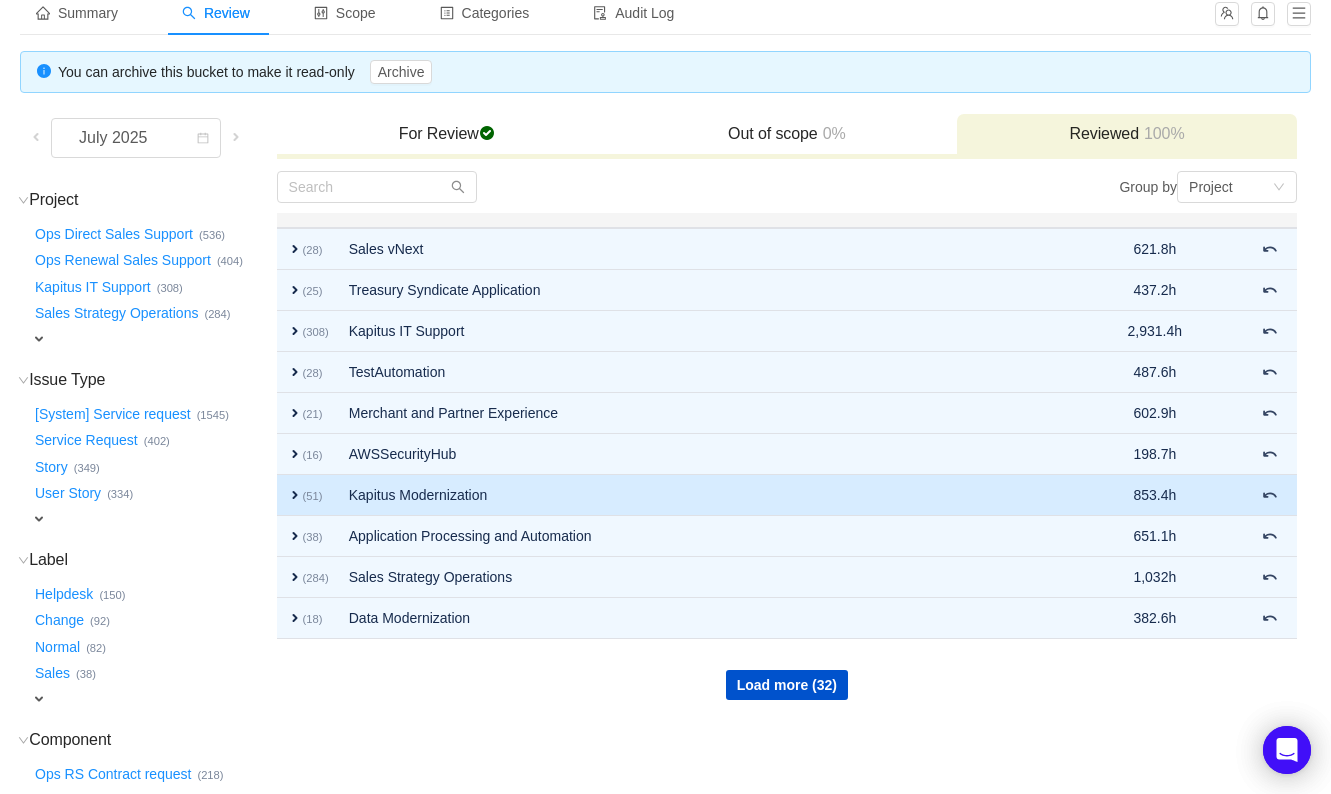 scroll, scrollTop: 375, scrollLeft: 0, axis: vertical 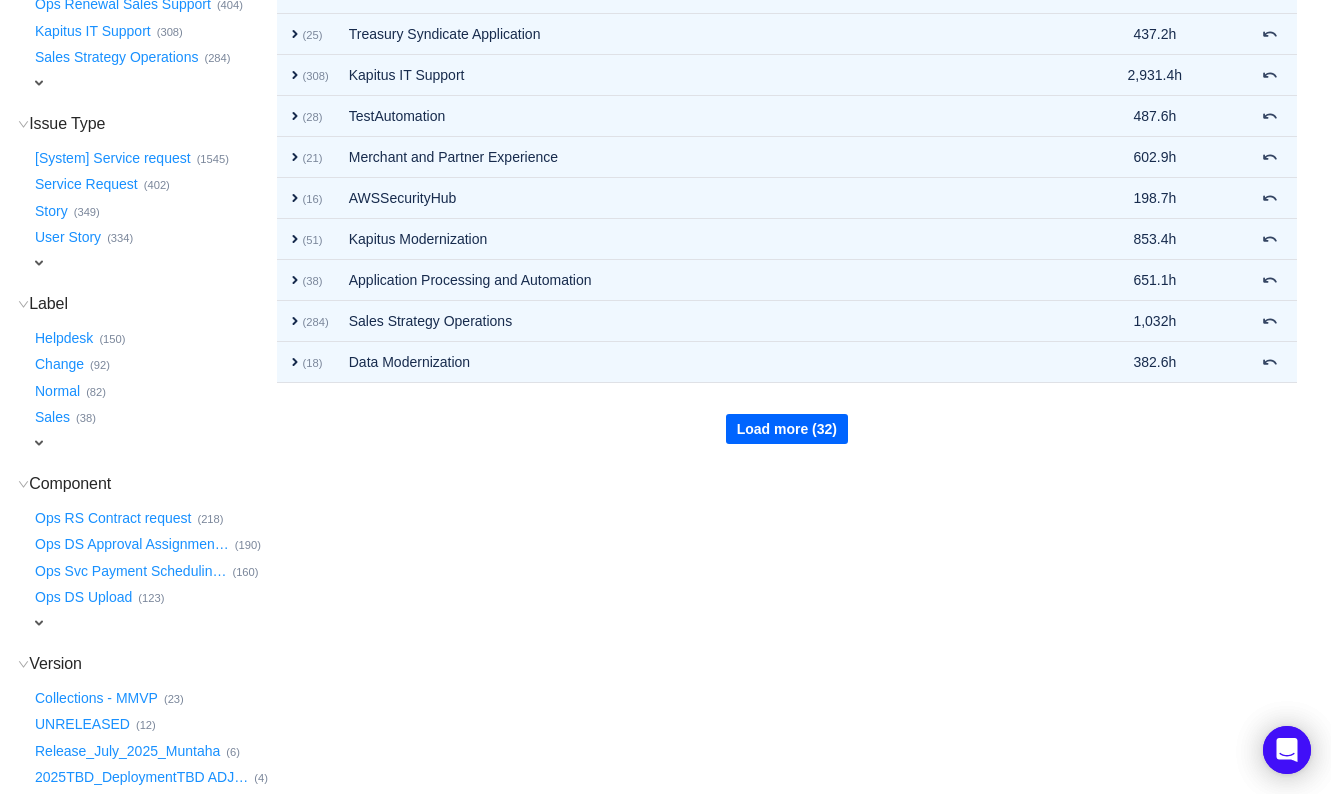 click on "Load more (32)" at bounding box center (787, 429) 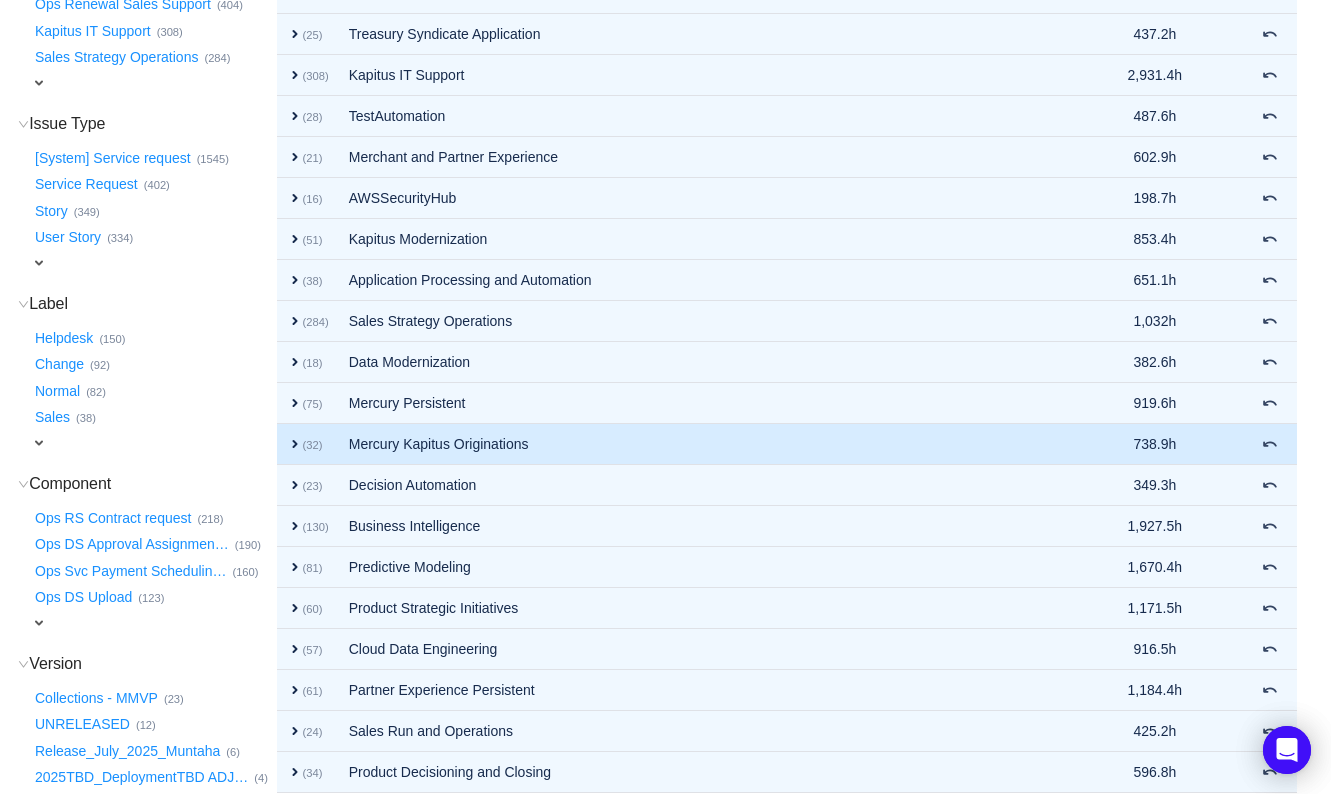 scroll, scrollTop: 509, scrollLeft: 0, axis: vertical 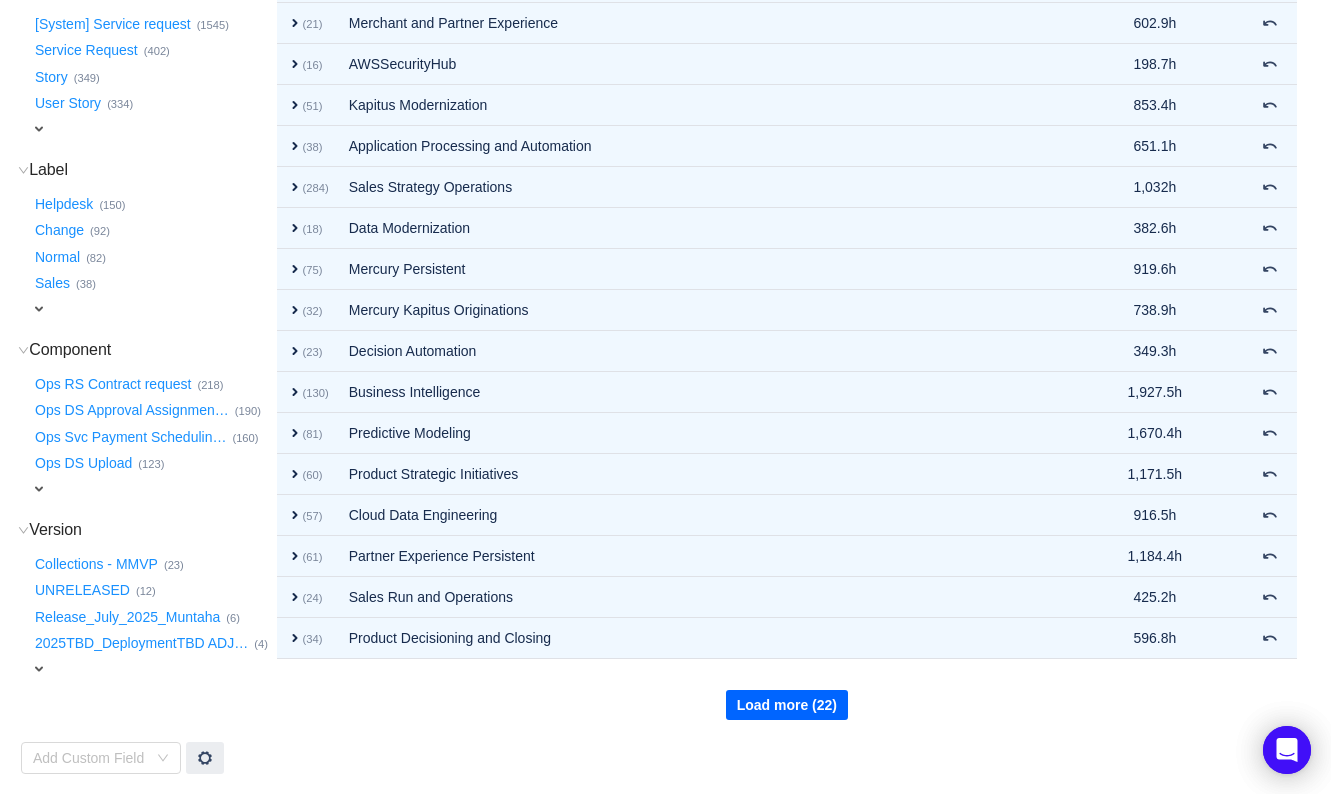 click on "Load more (22)" at bounding box center [787, 705] 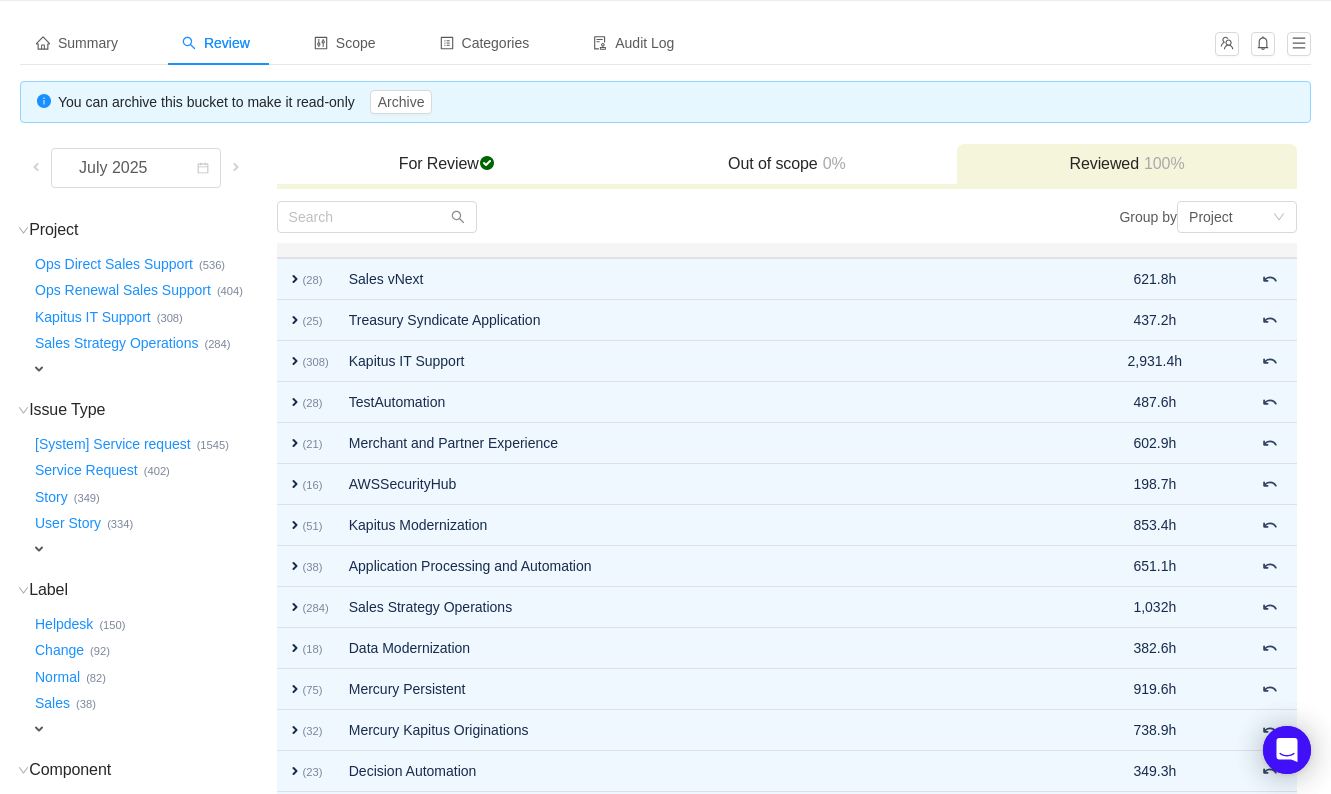 scroll, scrollTop: 0, scrollLeft: 0, axis: both 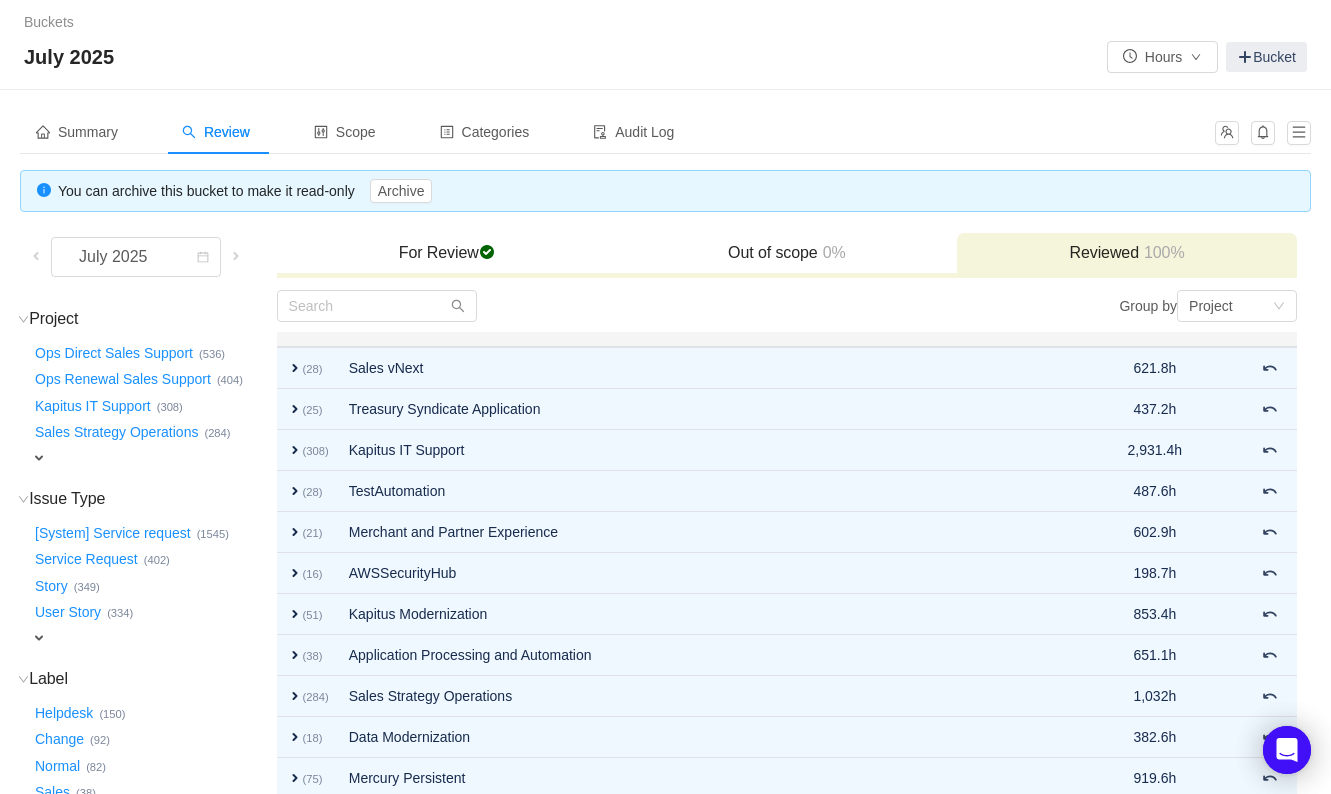 click on "100%" at bounding box center [1162, 252] 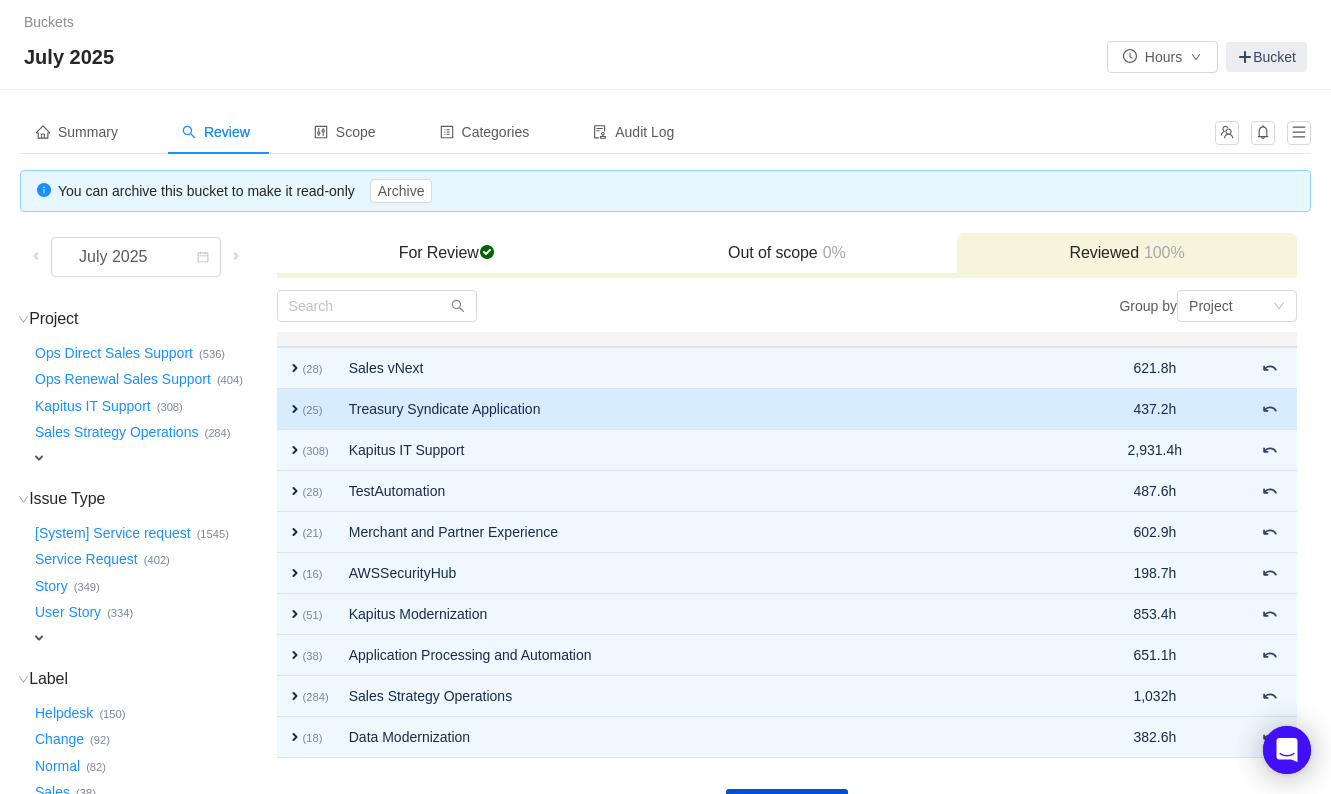 scroll, scrollTop: 509, scrollLeft: 0, axis: vertical 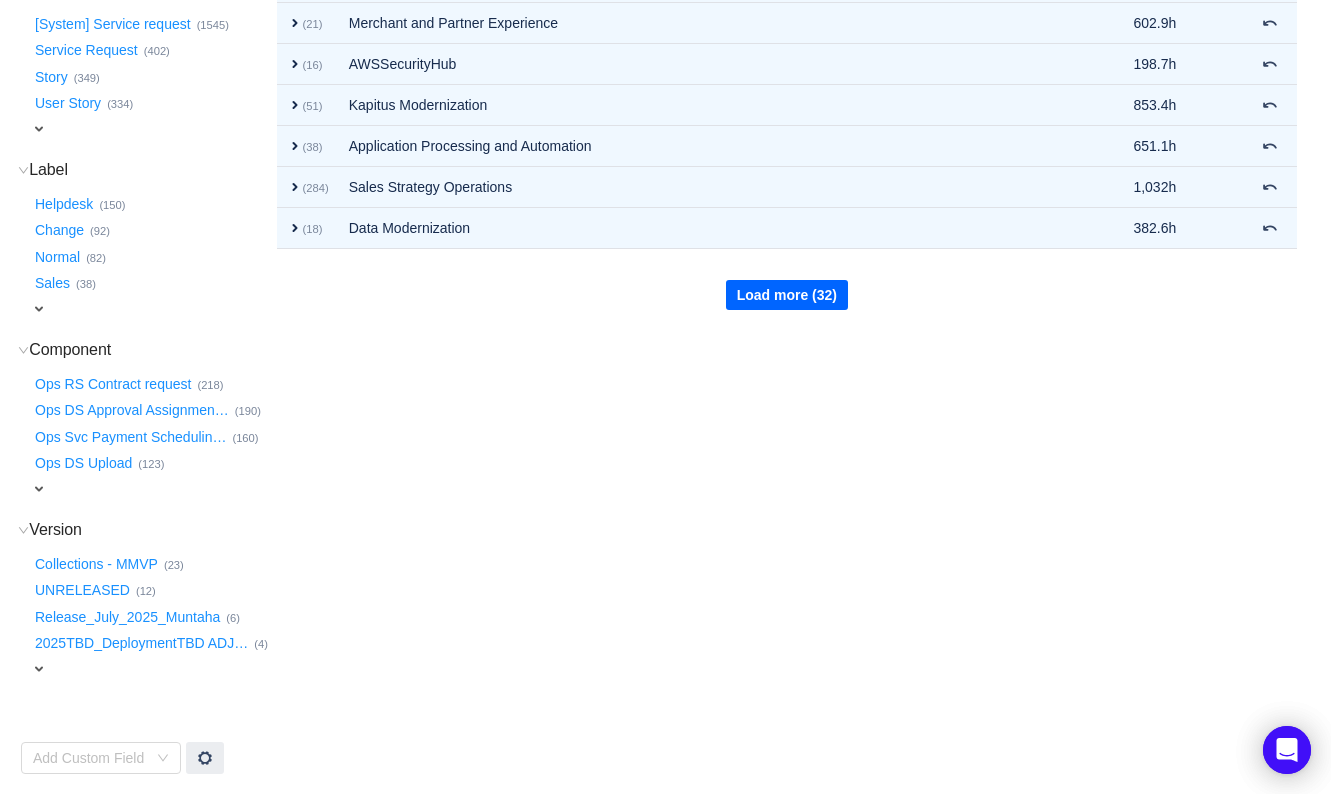 click on "Load more (32)" at bounding box center (787, 295) 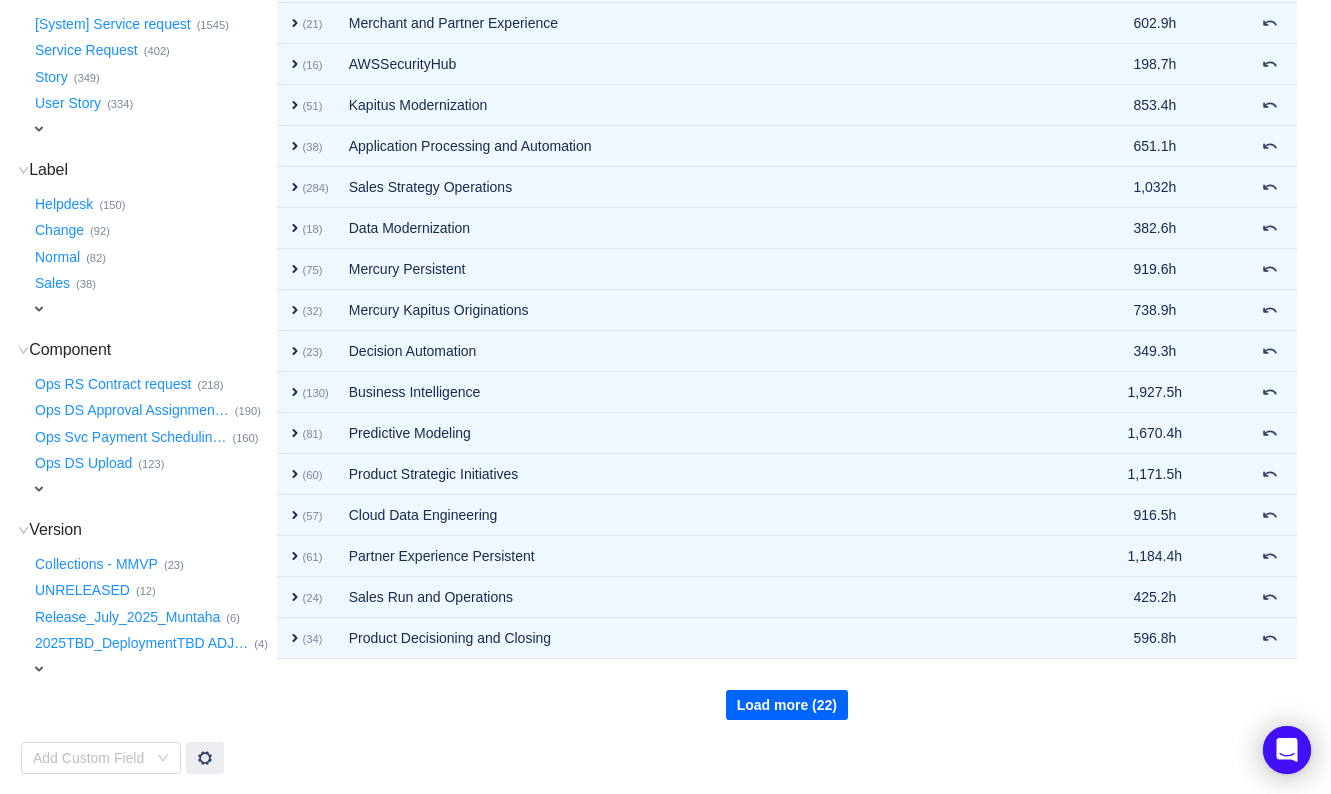 click on "Load more (22)" at bounding box center [787, 705] 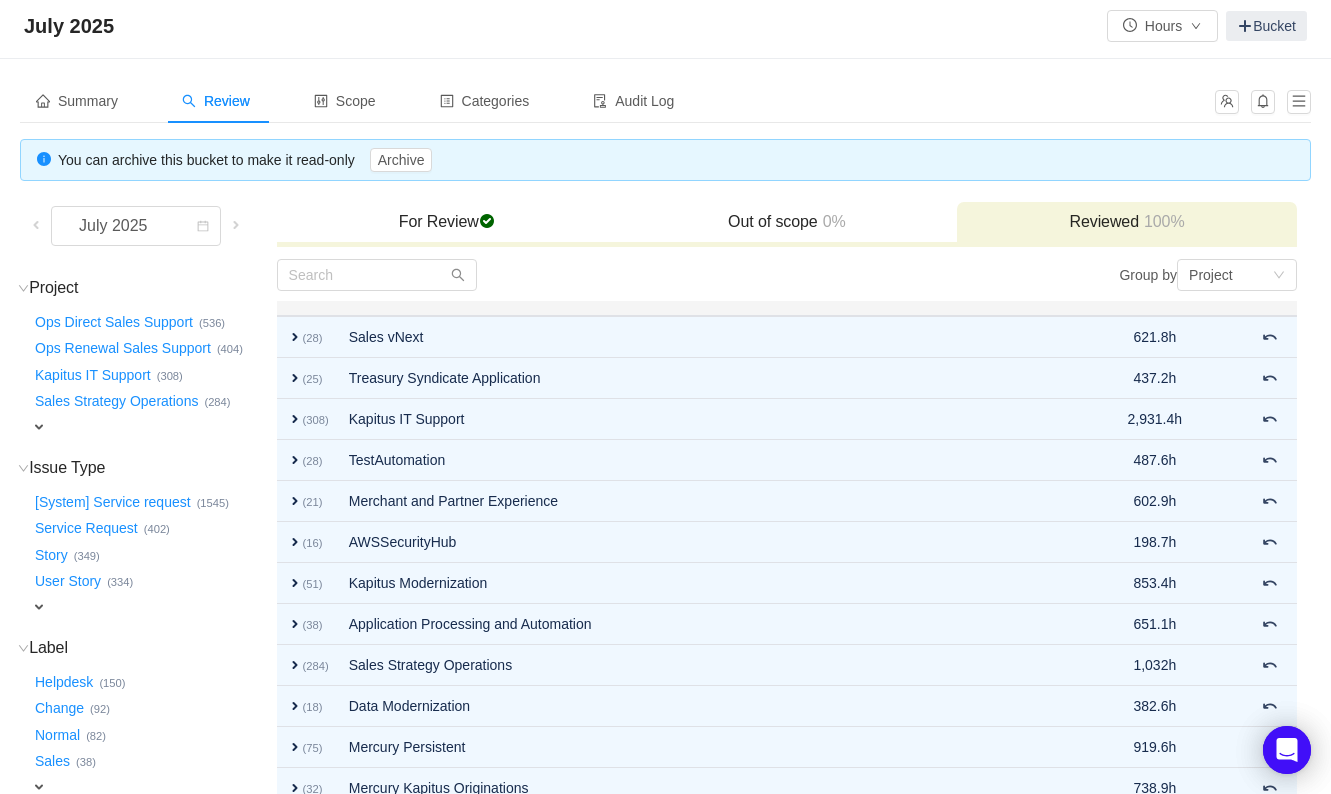 scroll, scrollTop: 0, scrollLeft: 0, axis: both 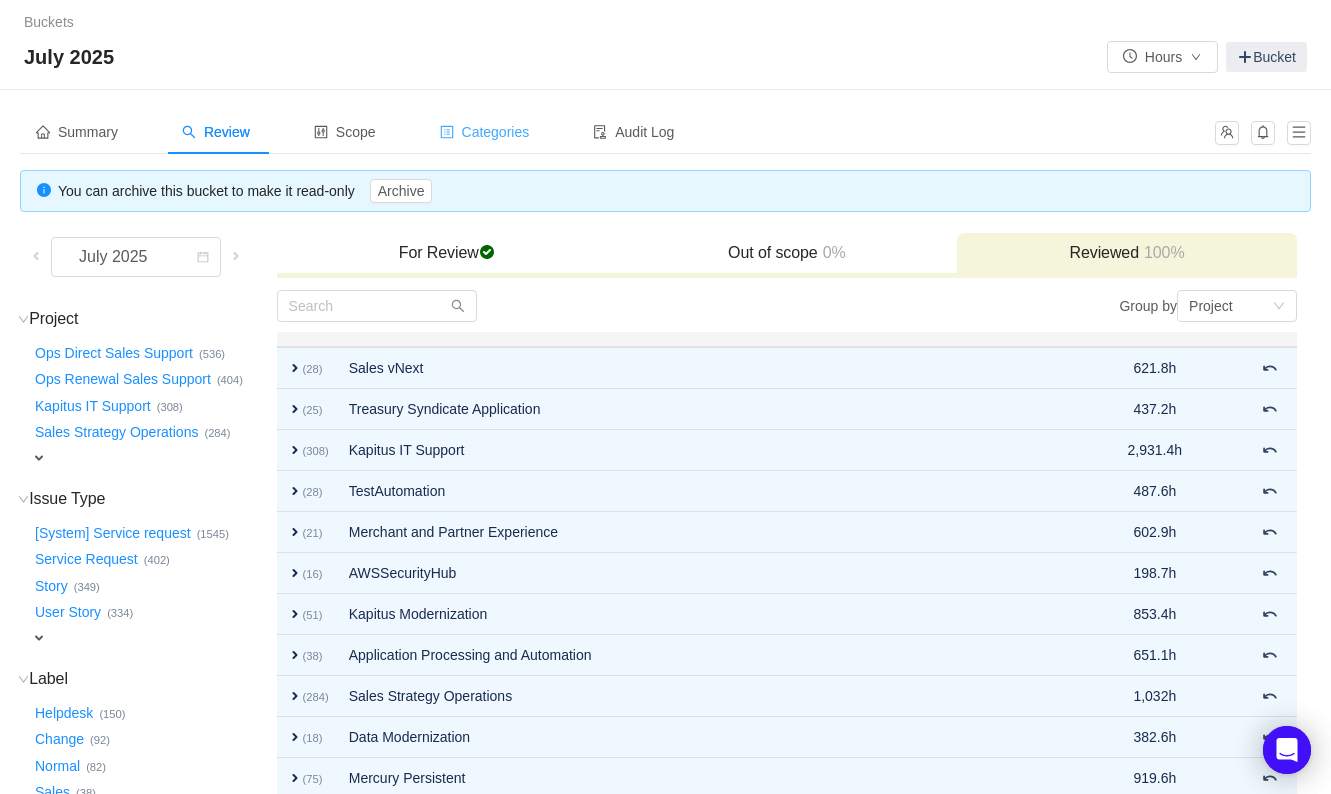 click on "Categories" at bounding box center [485, 132] 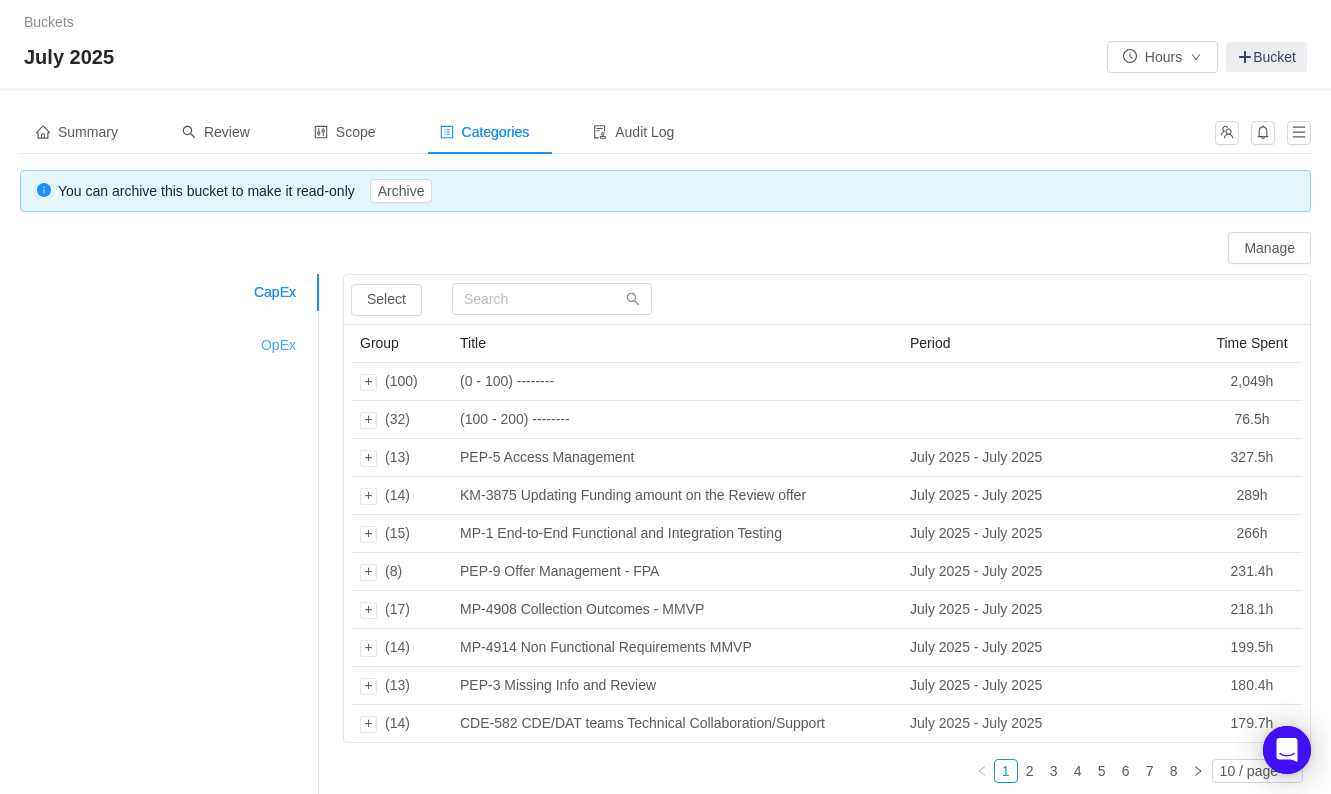 click on "OpEx" at bounding box center (170, 345) 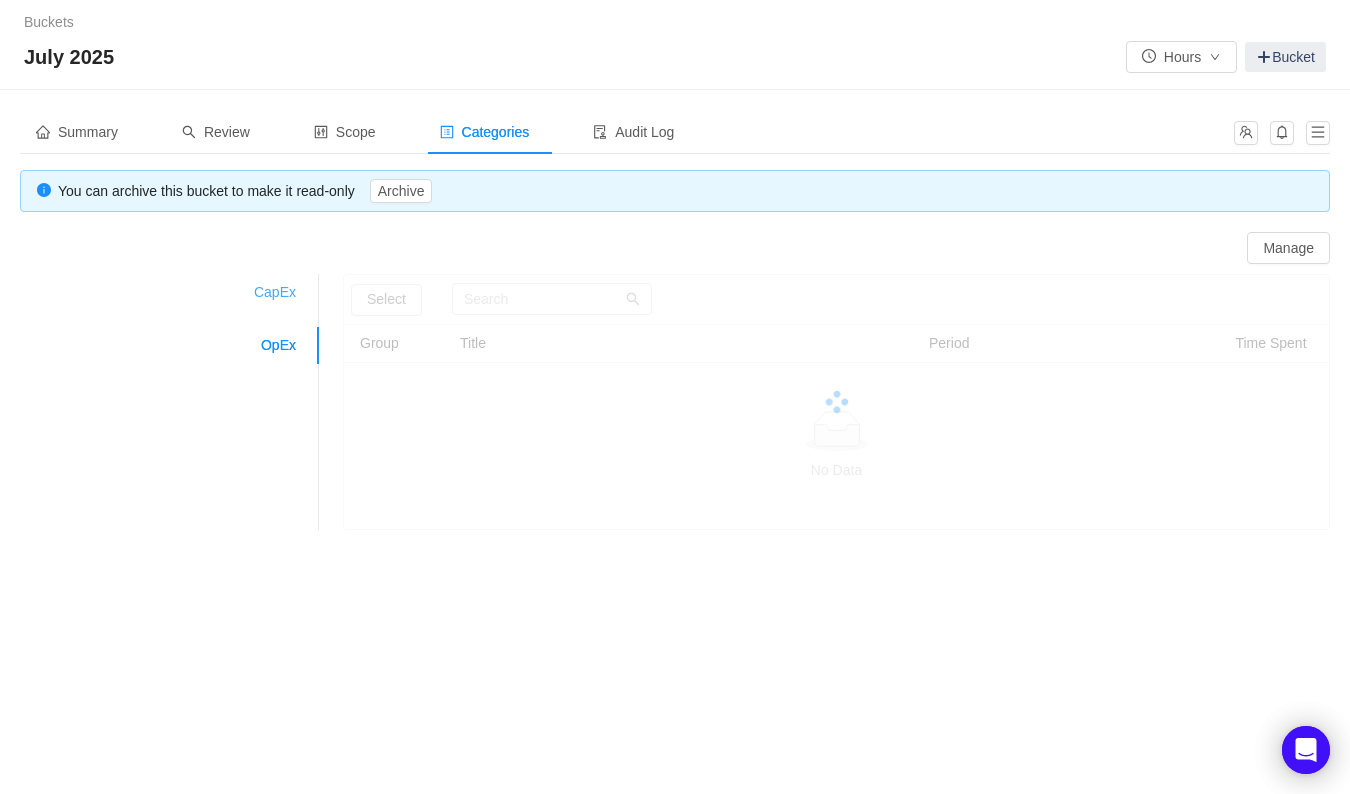 click on "CapEx" at bounding box center [170, 292] 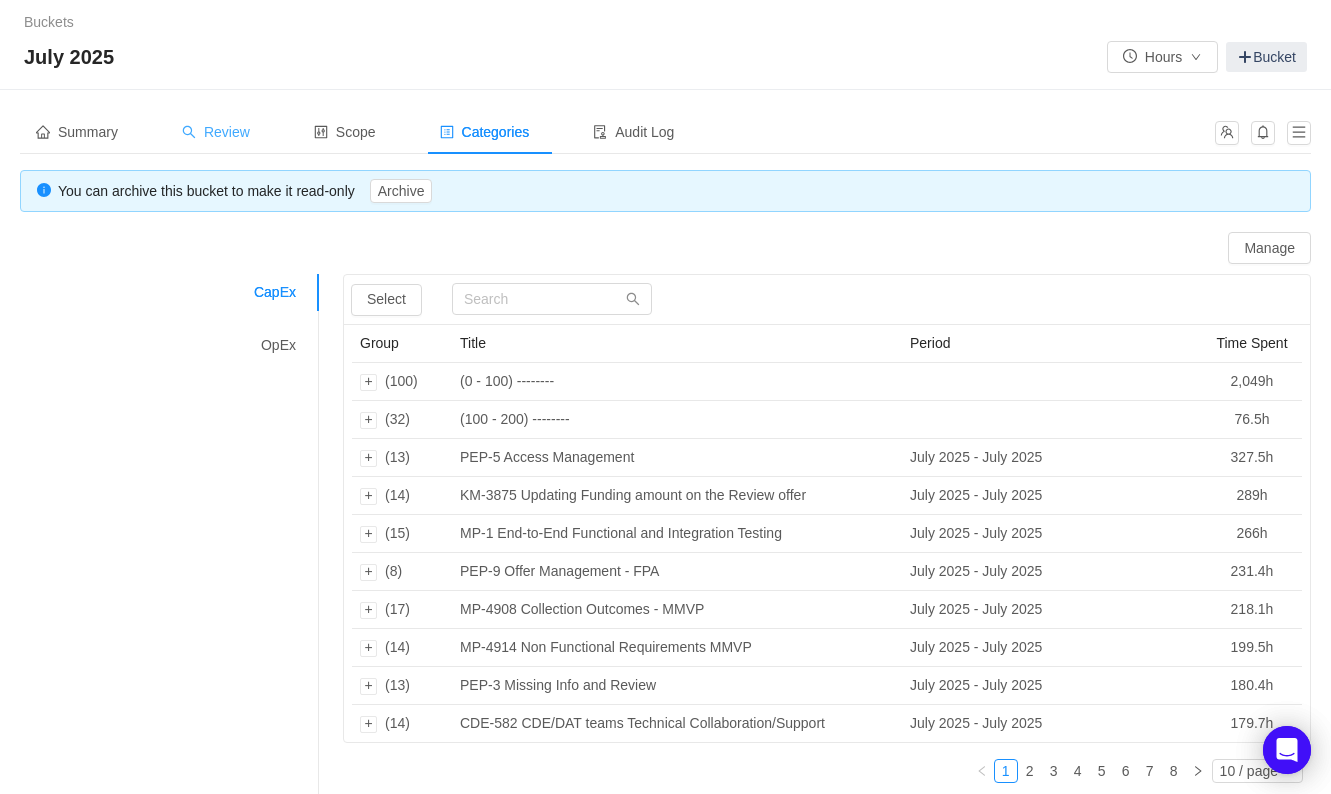 click on "Review" at bounding box center [216, 132] 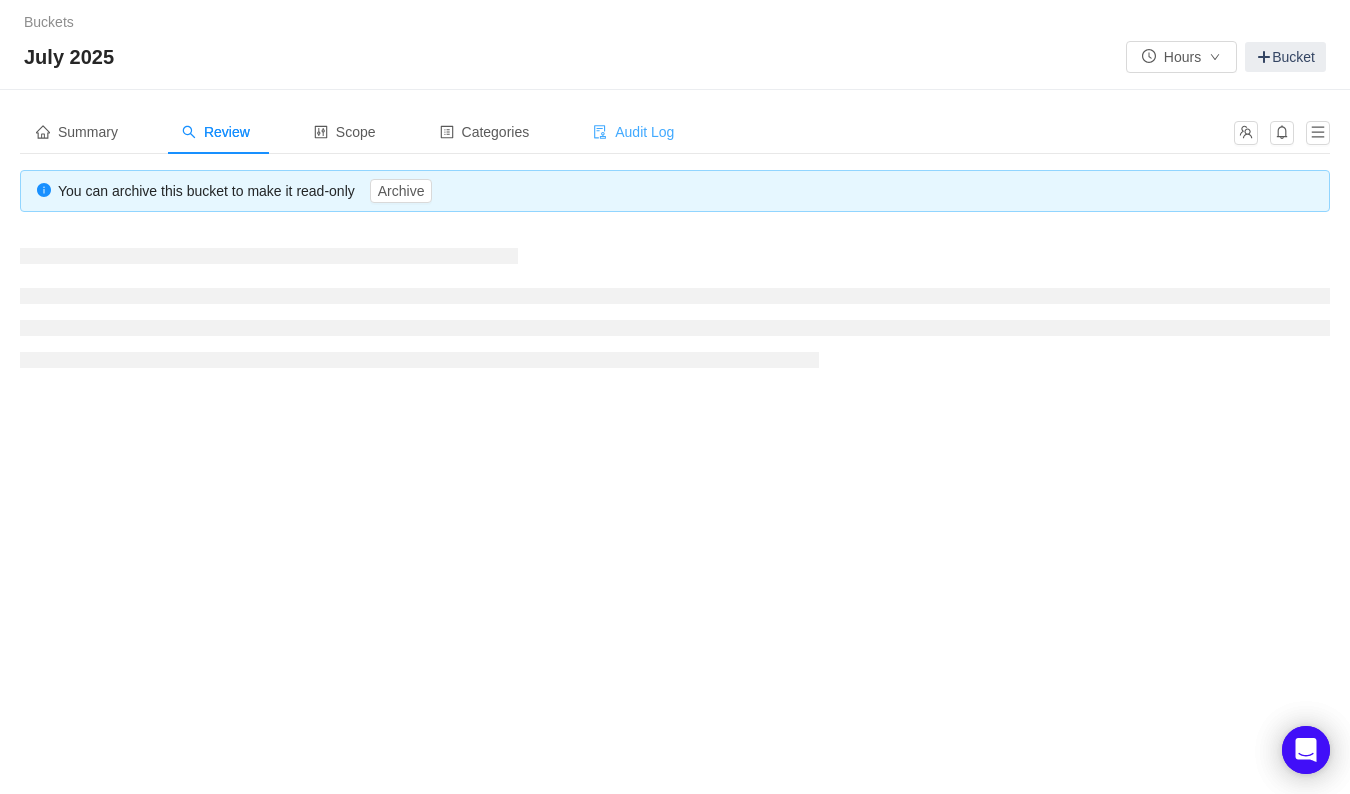 click 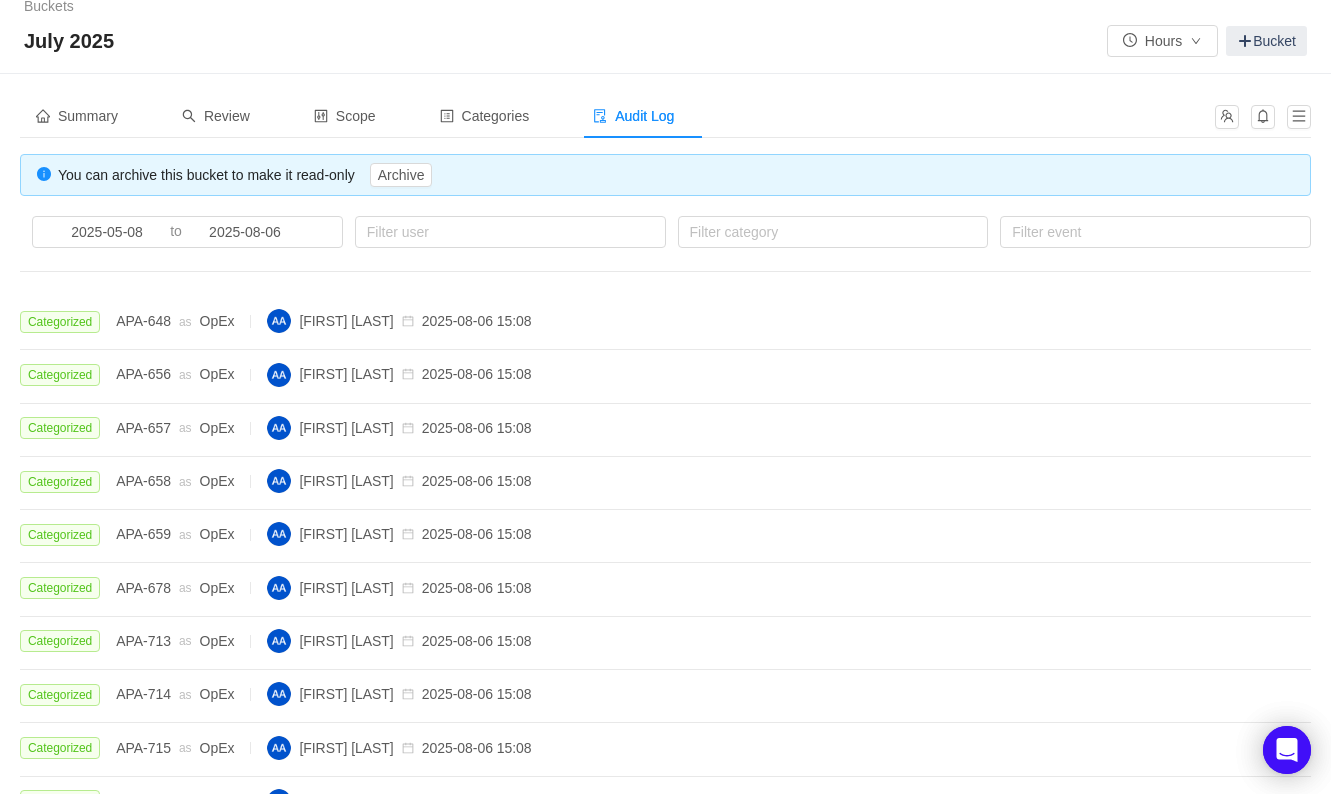 scroll, scrollTop: 0, scrollLeft: 0, axis: both 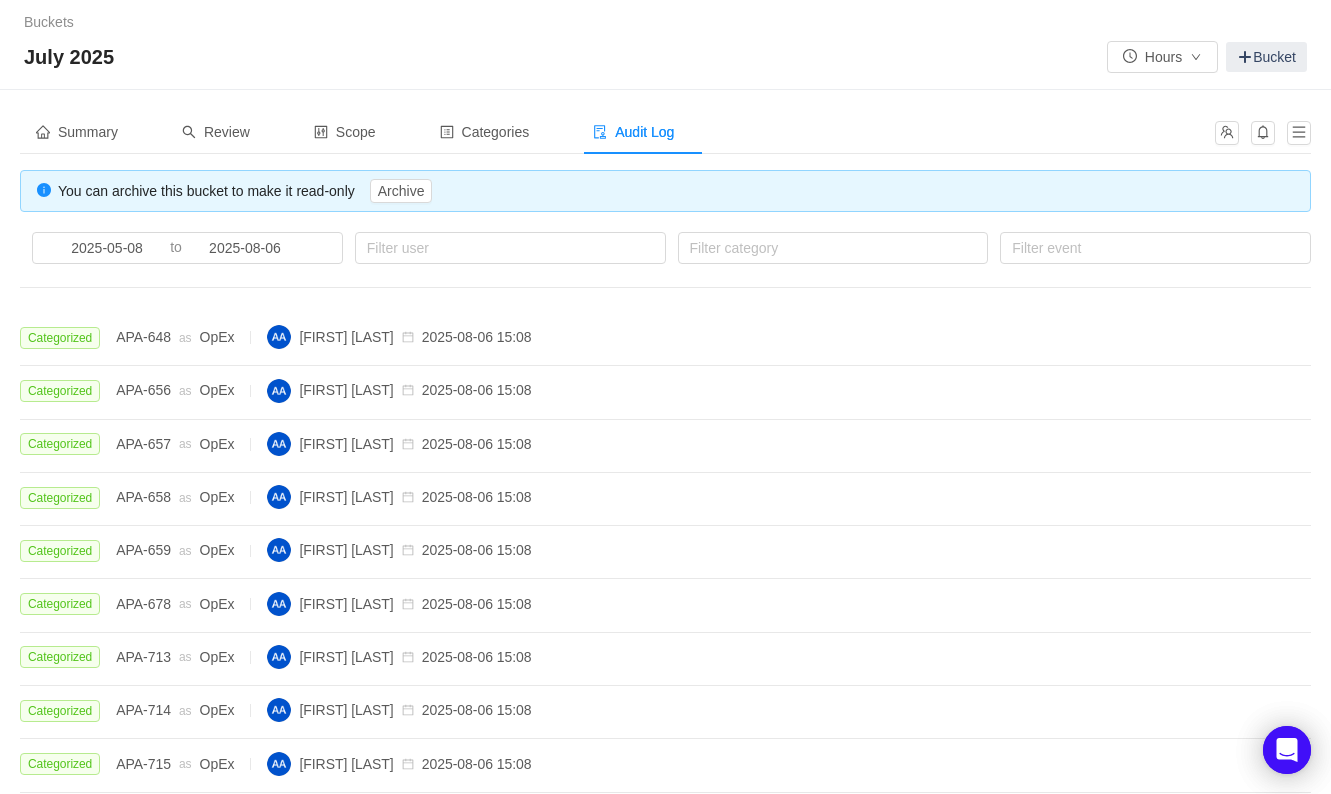 click on "2025-08-06 15:08" at bounding box center (477, 337) 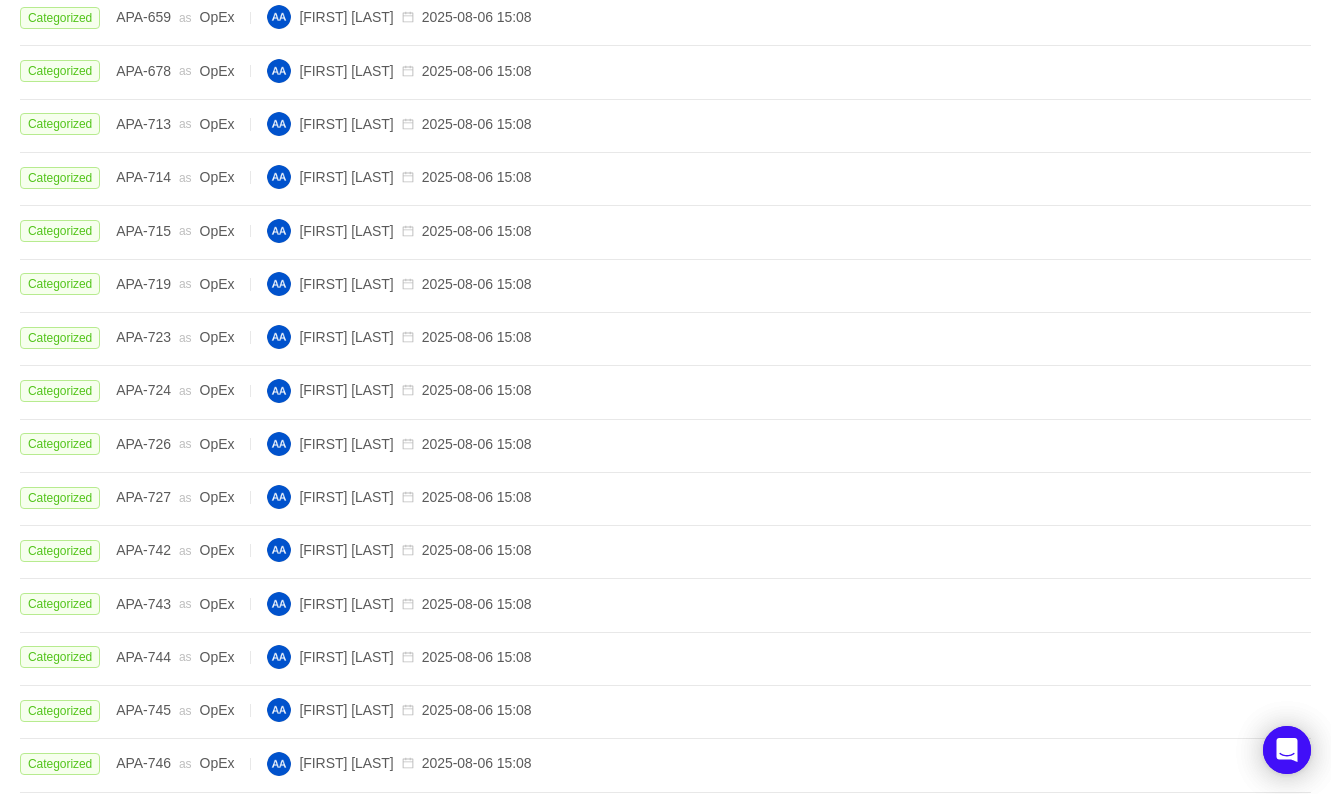 scroll, scrollTop: 0, scrollLeft: 0, axis: both 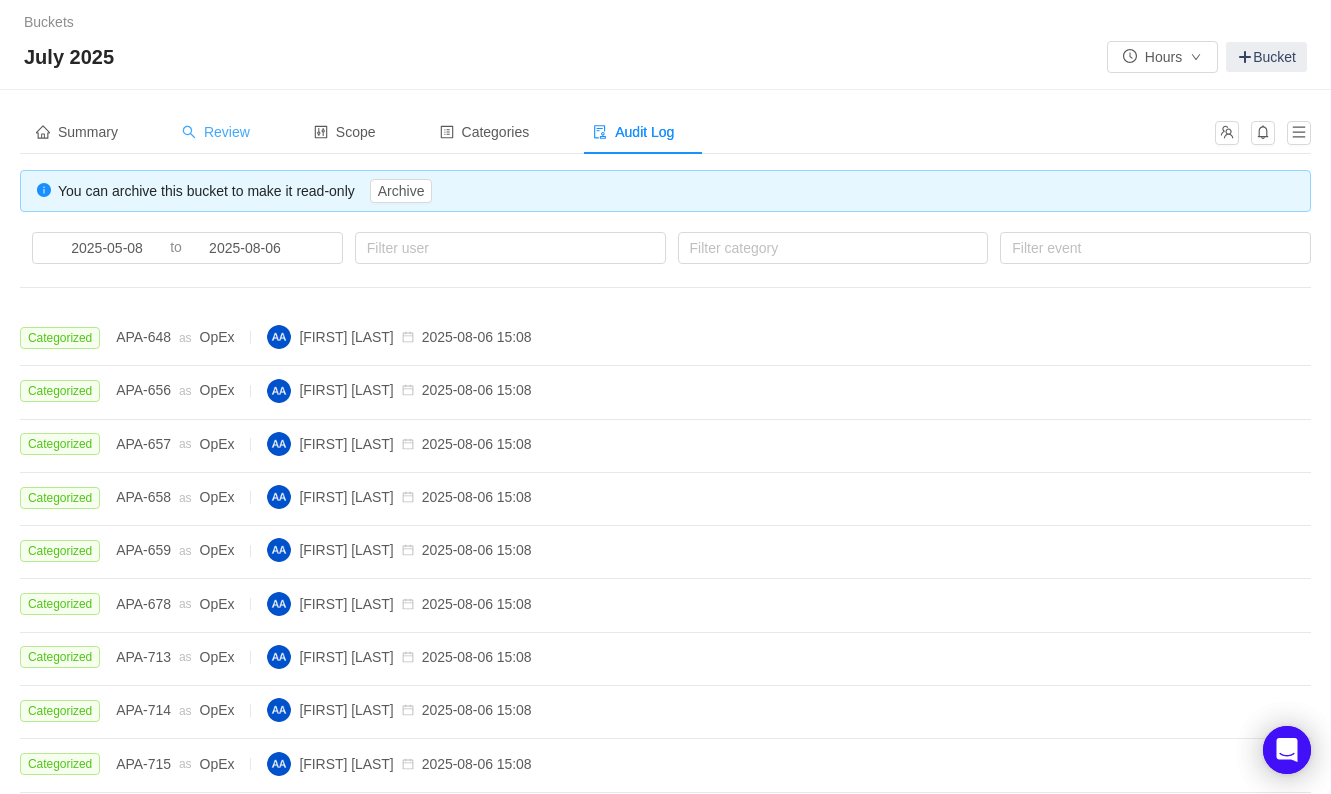 click on "Review" at bounding box center (216, 132) 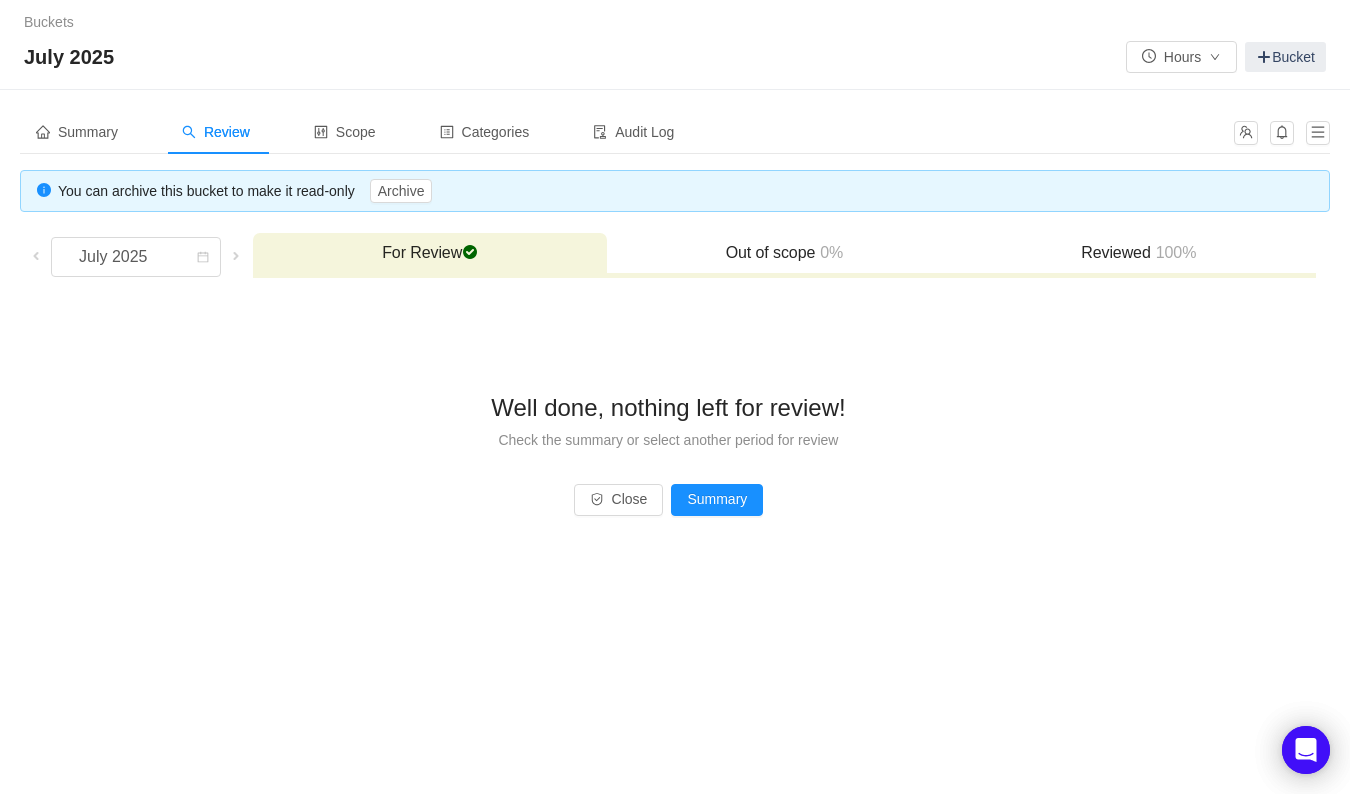 click on "Reviewed  100%" at bounding box center (1139, 253) 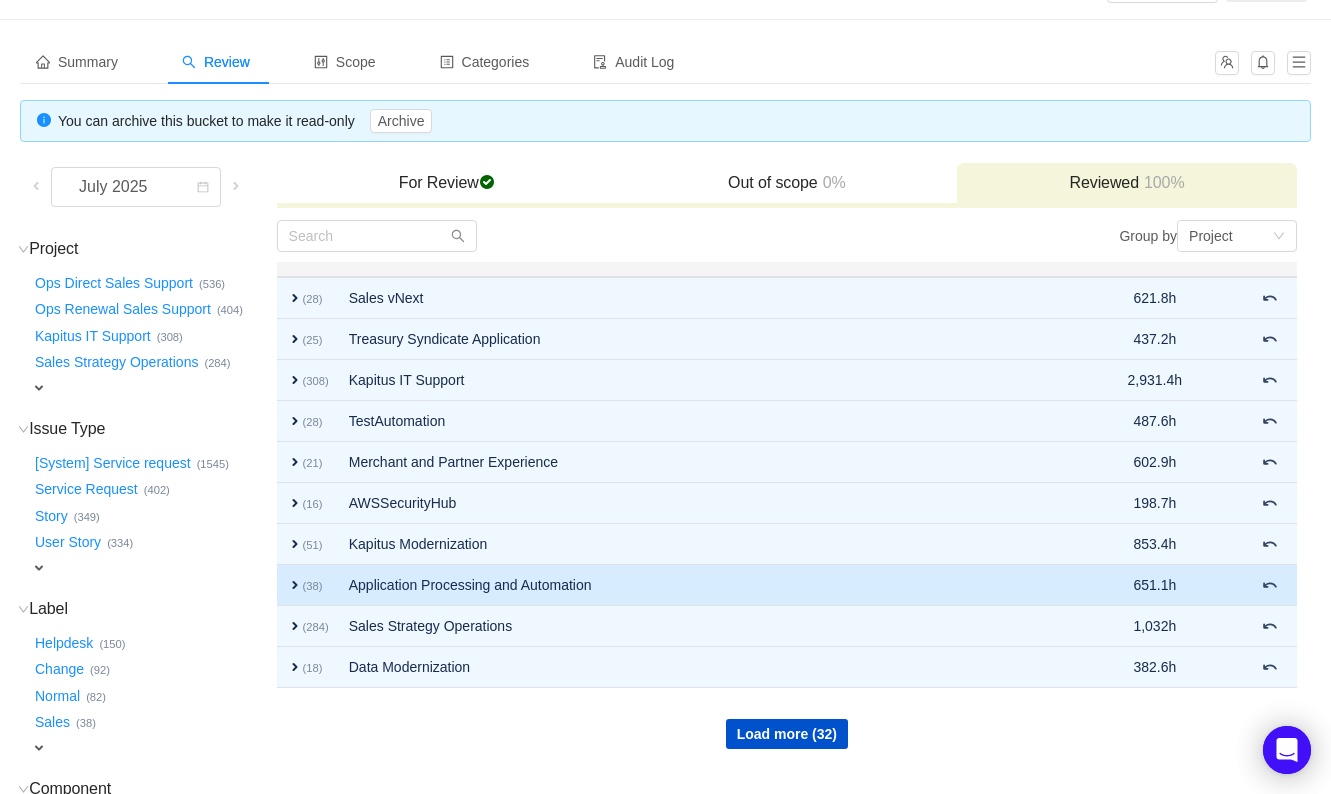scroll, scrollTop: 499, scrollLeft: 0, axis: vertical 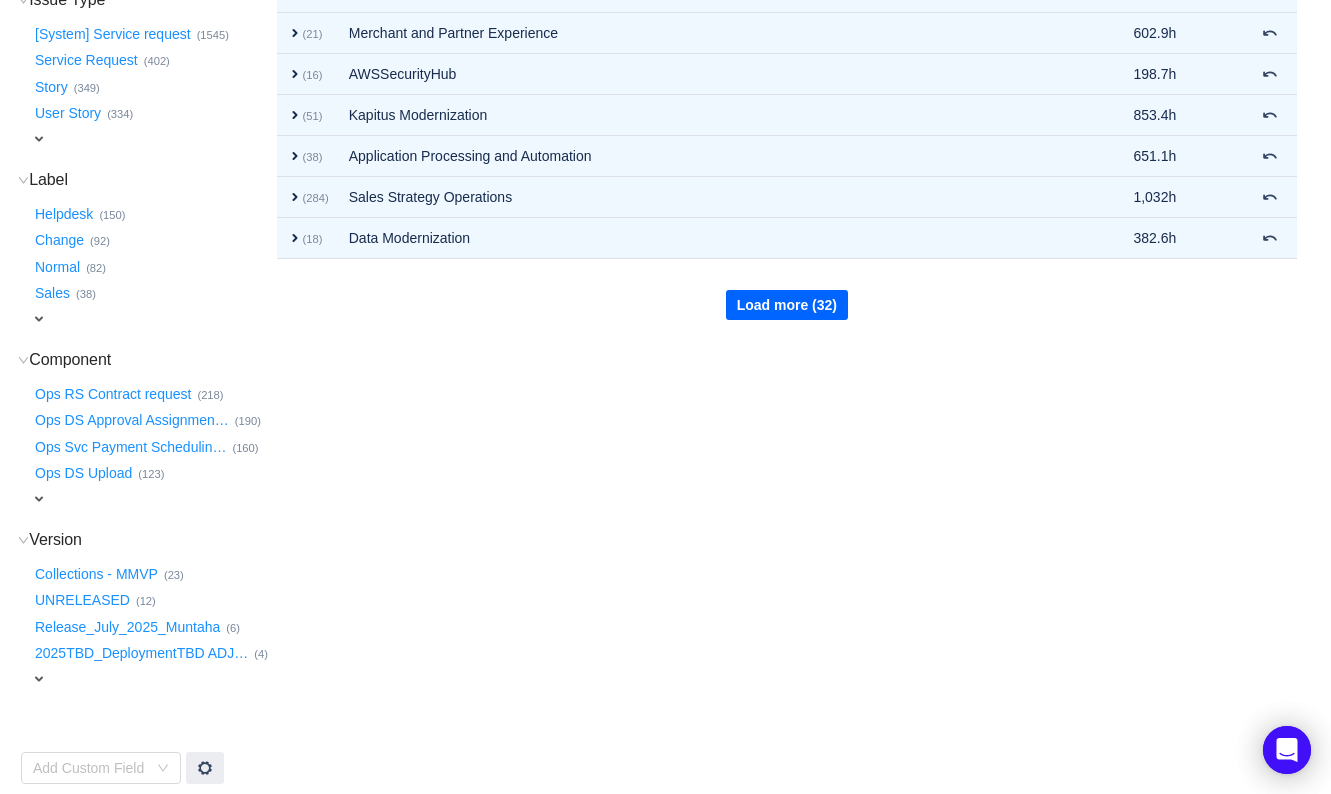 click on "Load more (32)" at bounding box center (787, 305) 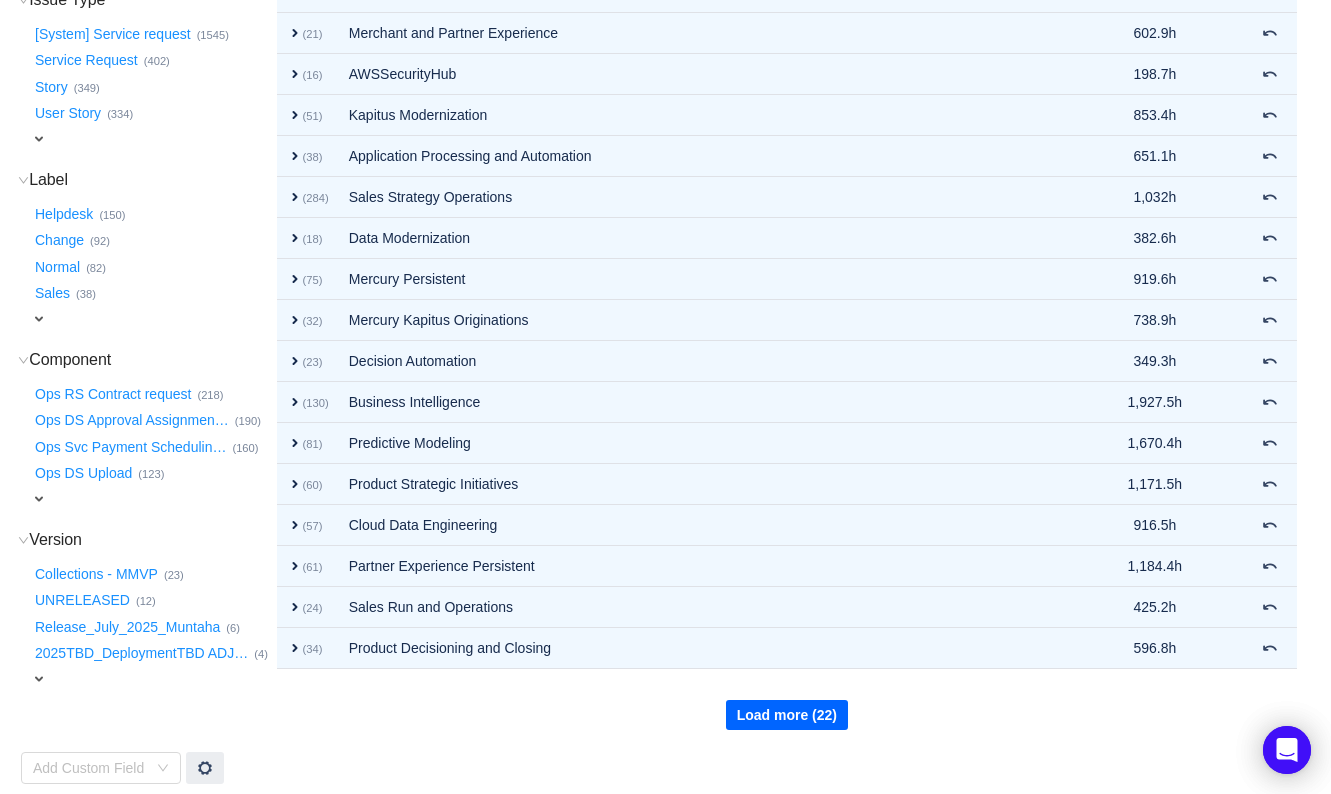 click on "Load more (22)" at bounding box center (787, 715) 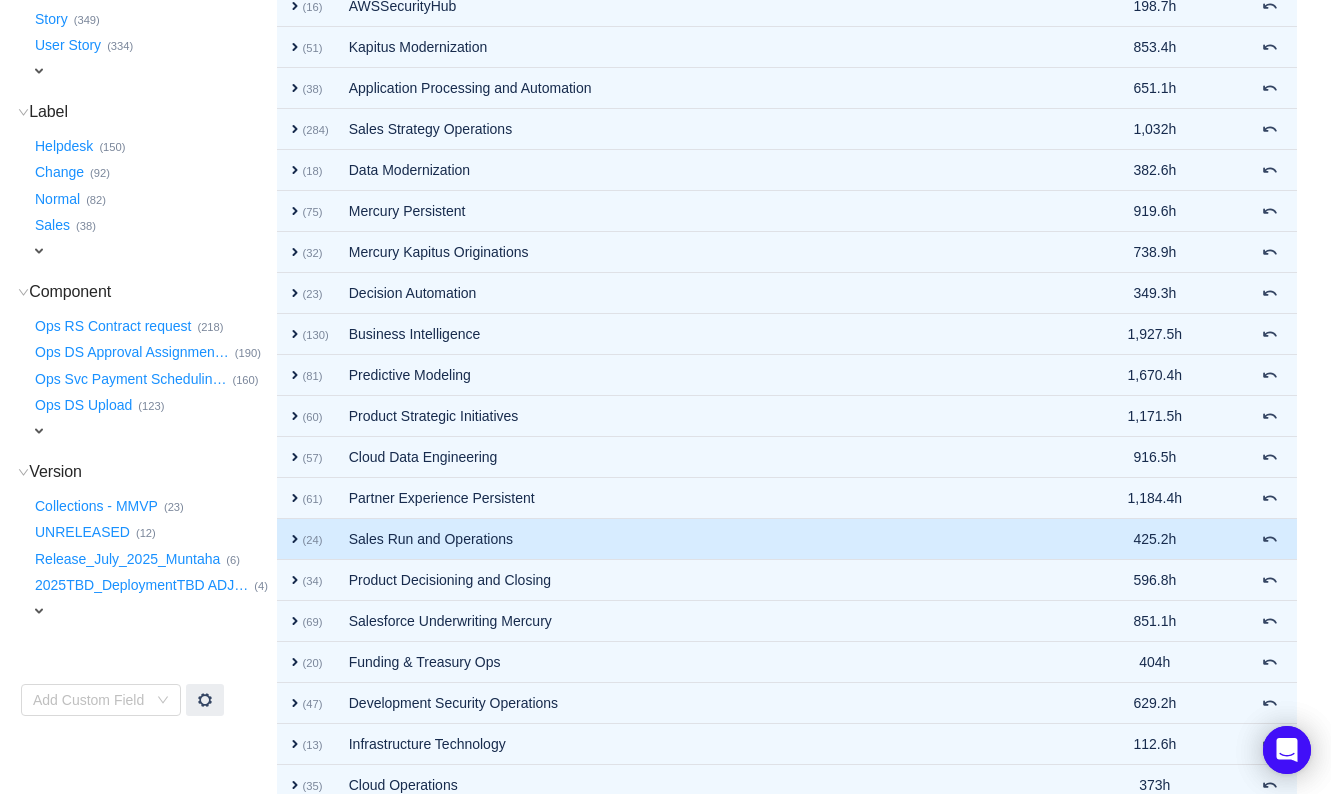 scroll, scrollTop: 860, scrollLeft: 0, axis: vertical 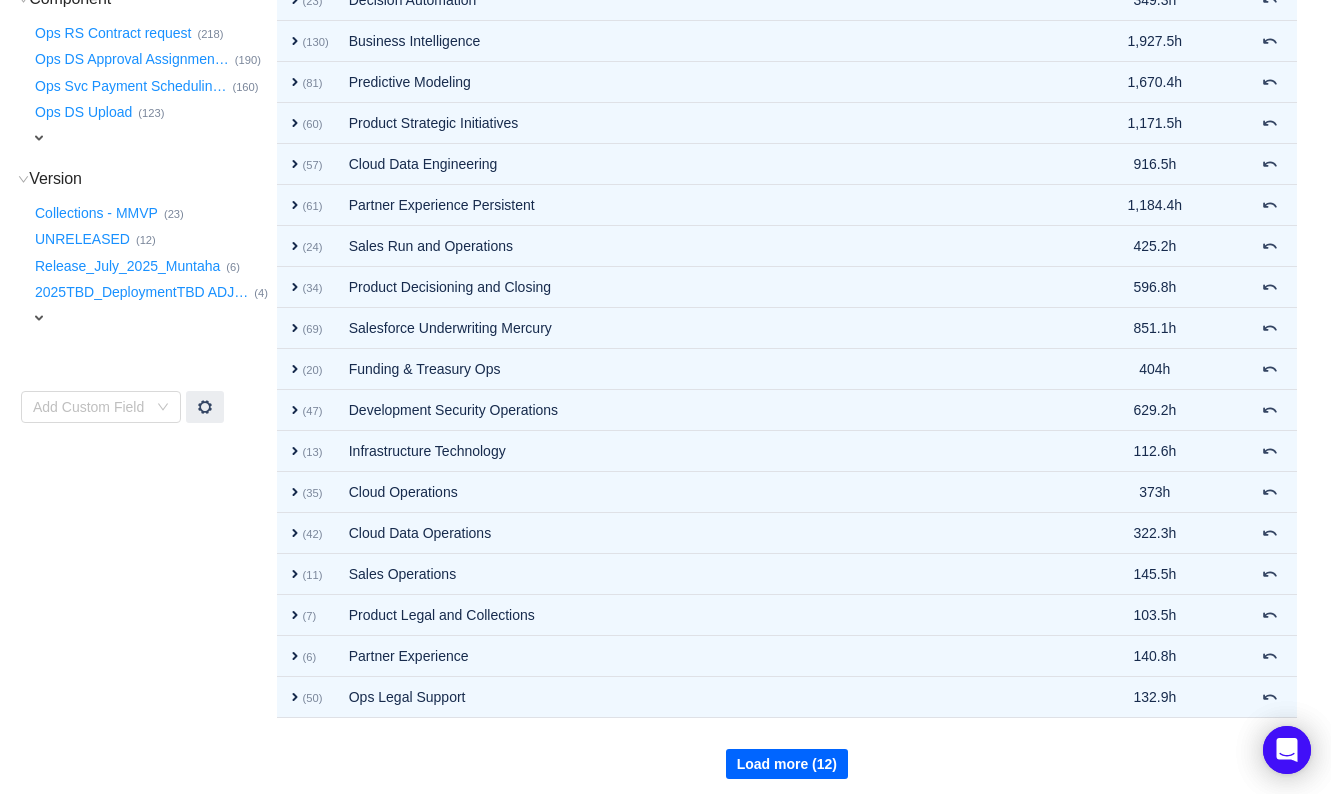 click on "Load more (12)" at bounding box center (787, 764) 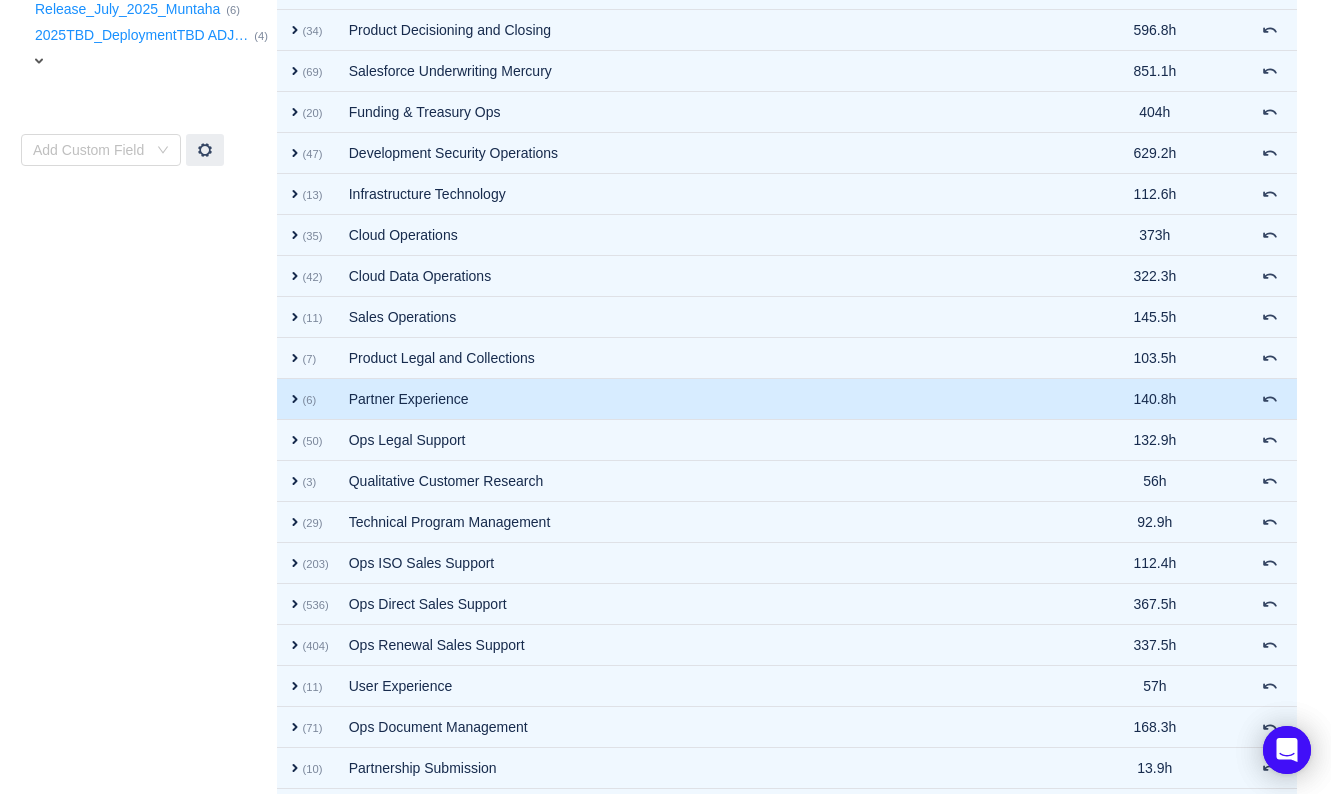 scroll, scrollTop: 1269, scrollLeft: 0, axis: vertical 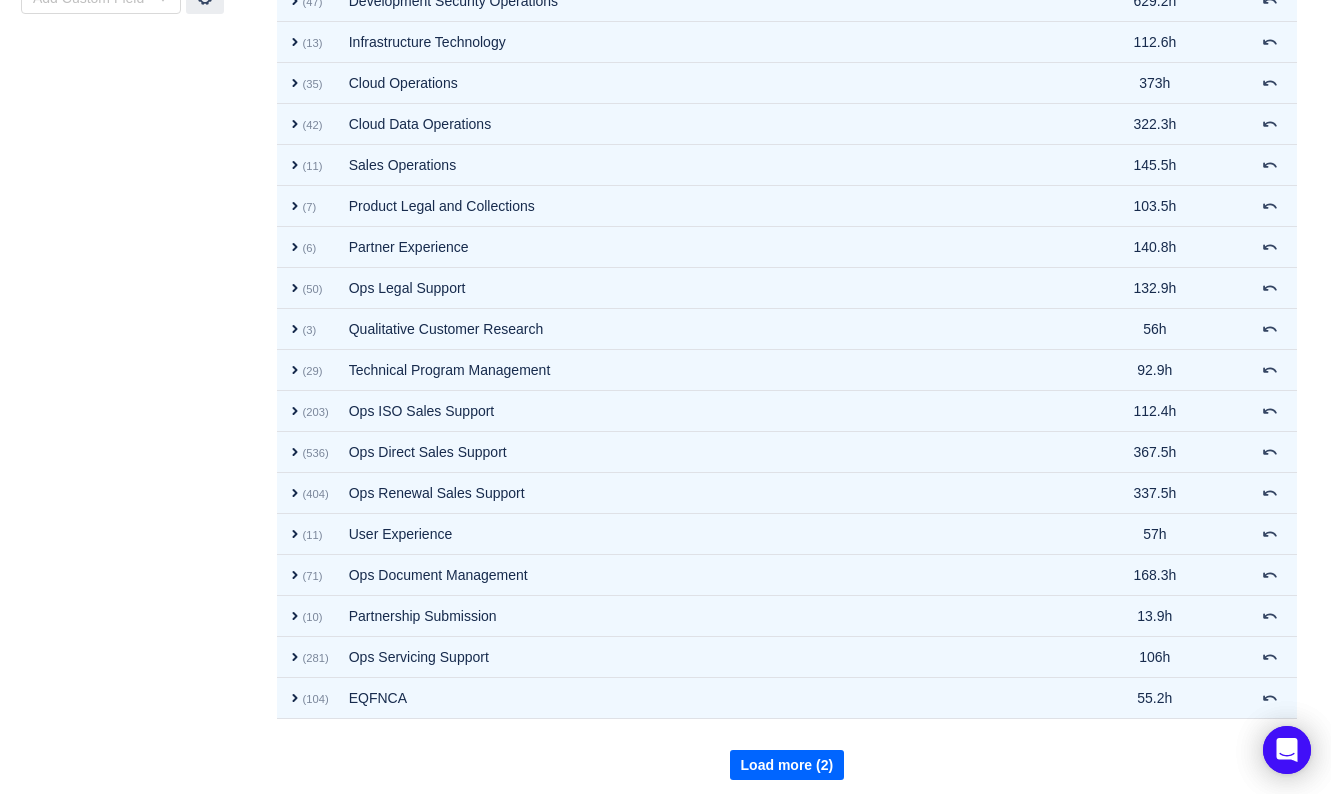 click on "Load more (2)" at bounding box center [787, 765] 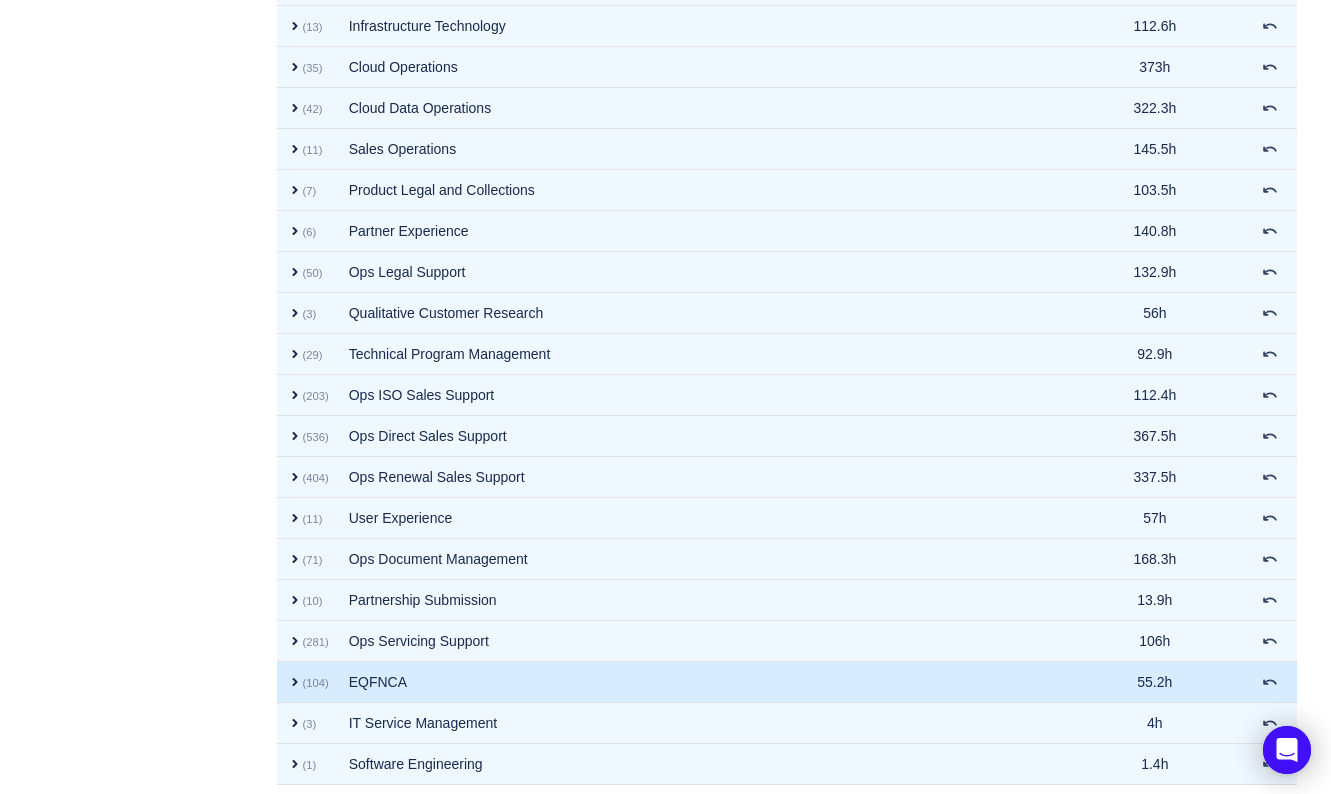 scroll, scrollTop: 1288, scrollLeft: 0, axis: vertical 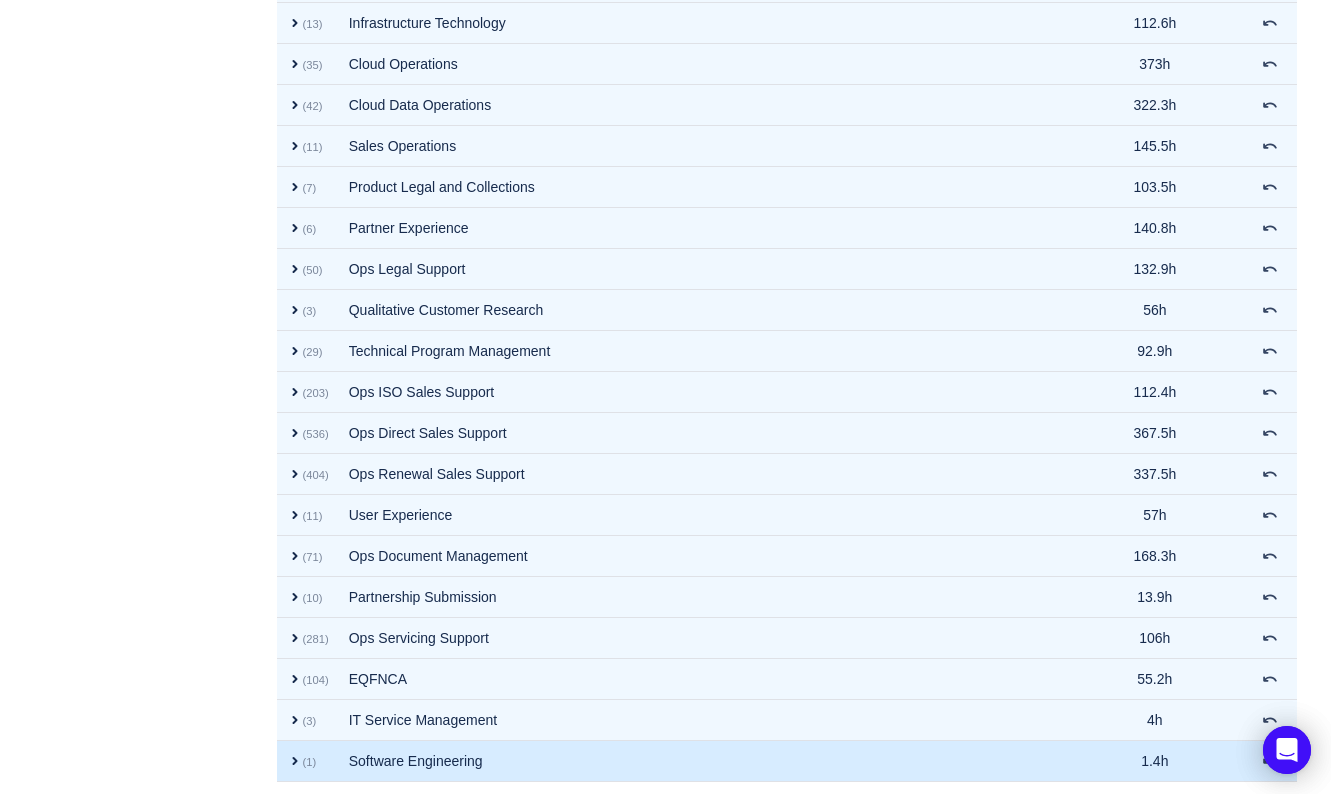click on "expand" at bounding box center (295, 761) 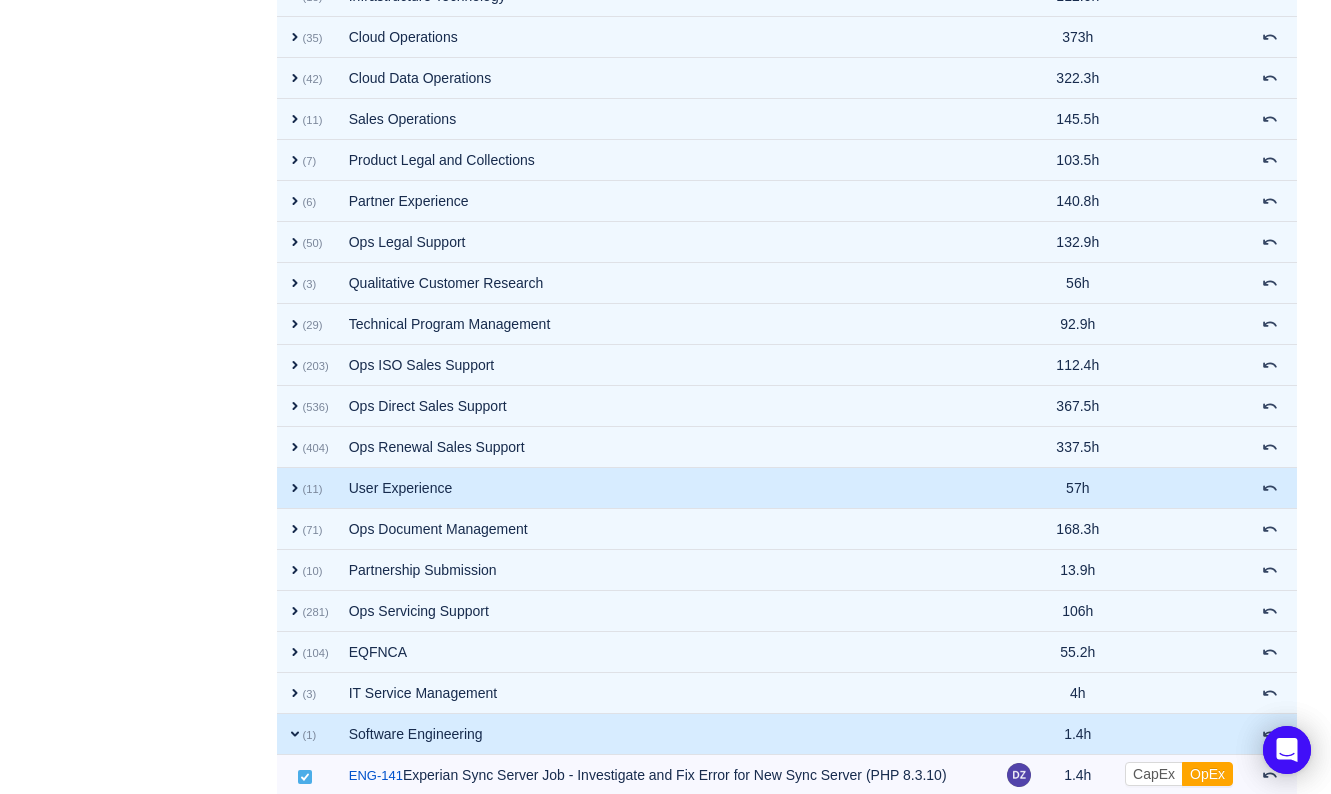 scroll, scrollTop: 1329, scrollLeft: 0, axis: vertical 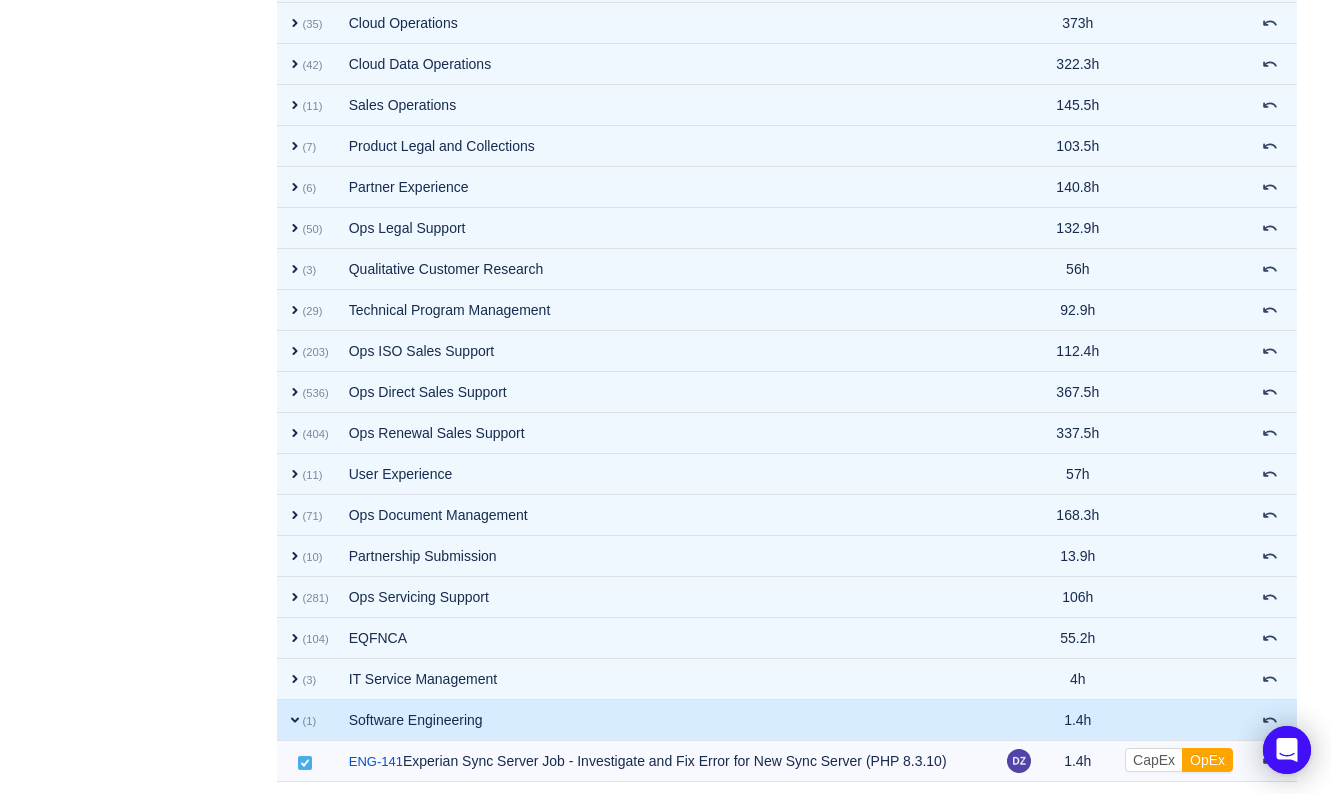 click on "(1)" at bounding box center [310, 721] 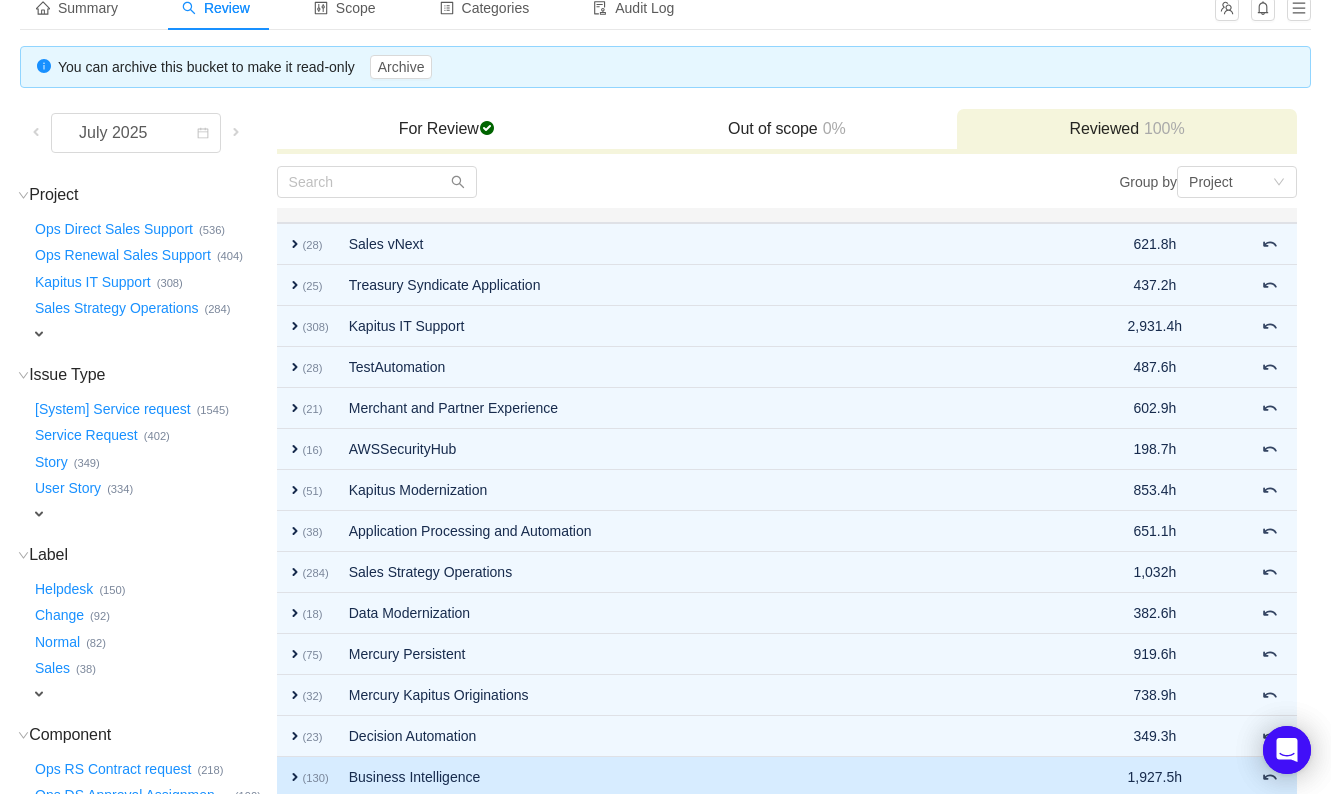 scroll, scrollTop: 163, scrollLeft: 0, axis: vertical 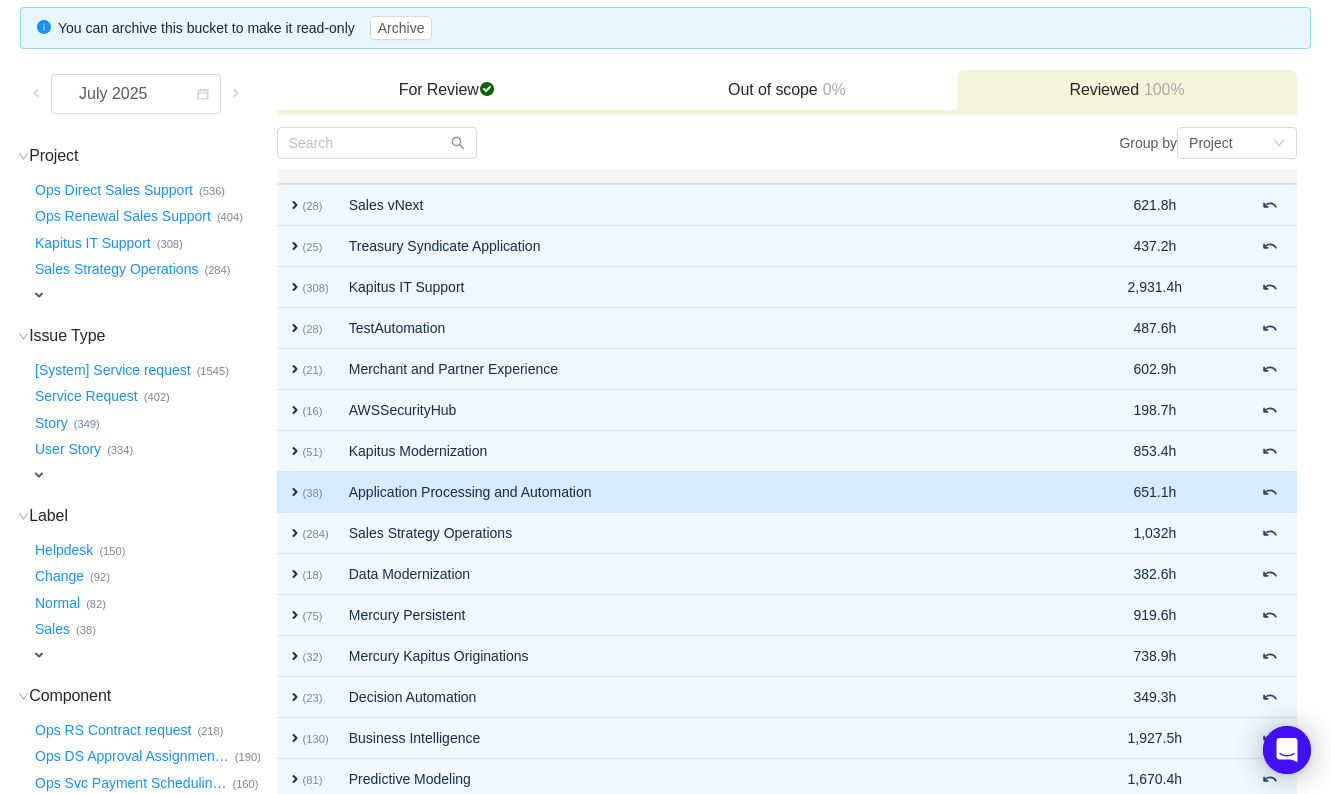 click on "expand" at bounding box center [295, 492] 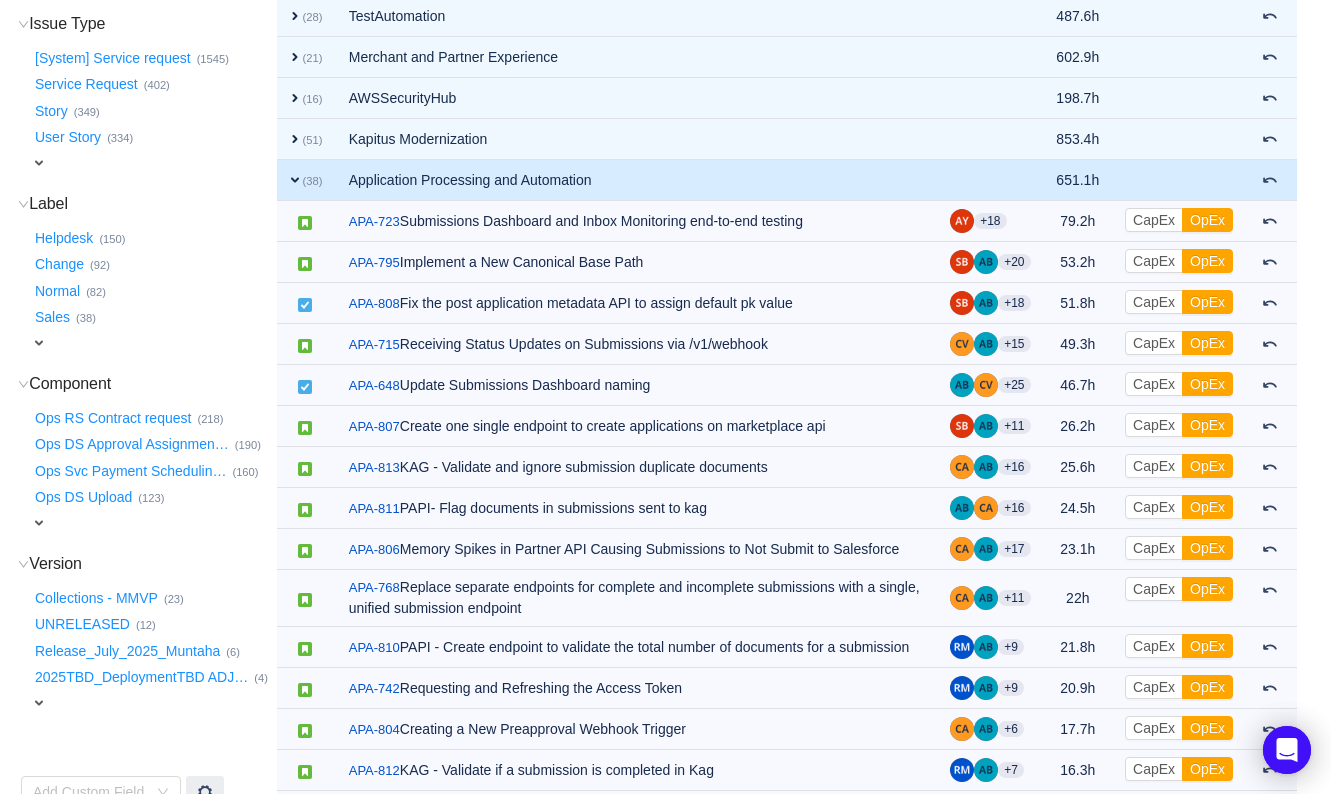 scroll, scrollTop: 413, scrollLeft: 0, axis: vertical 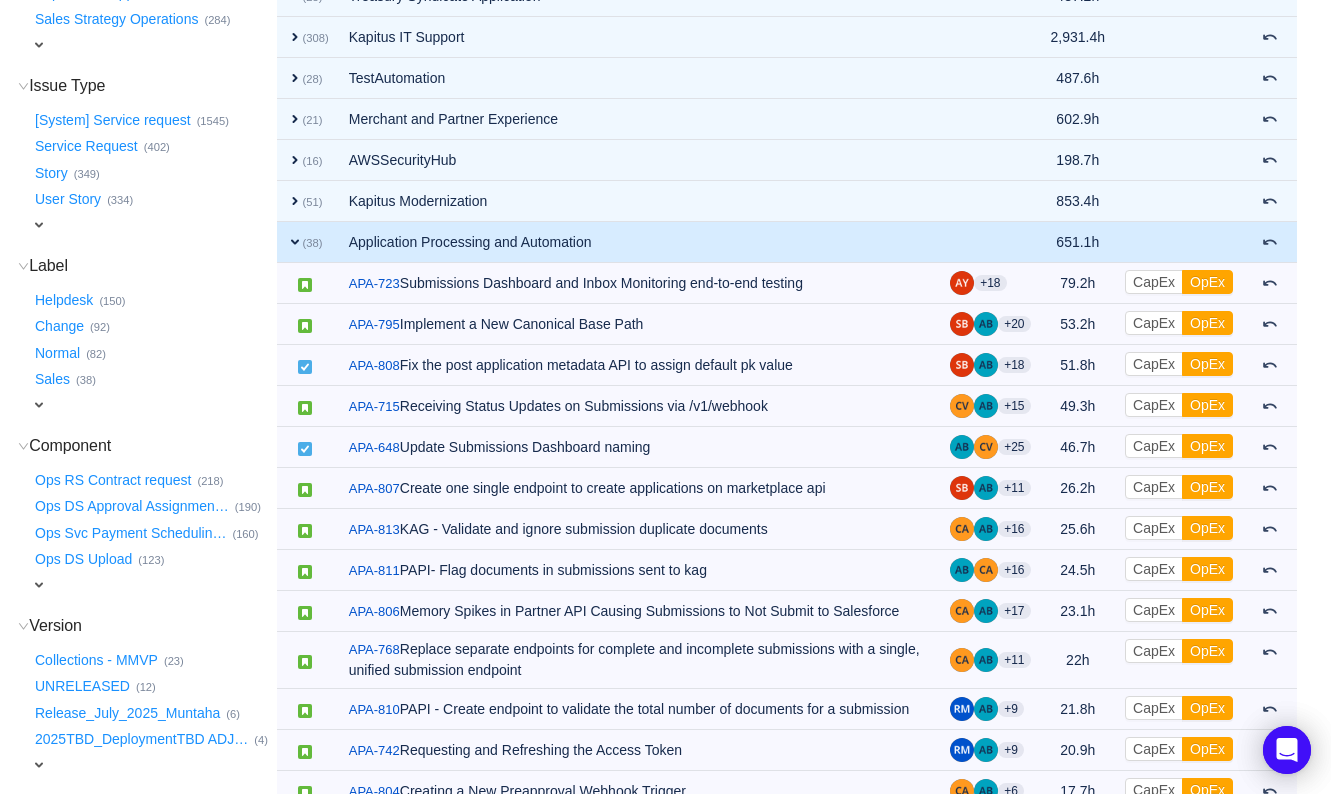 click on "expand" at bounding box center [295, 242] 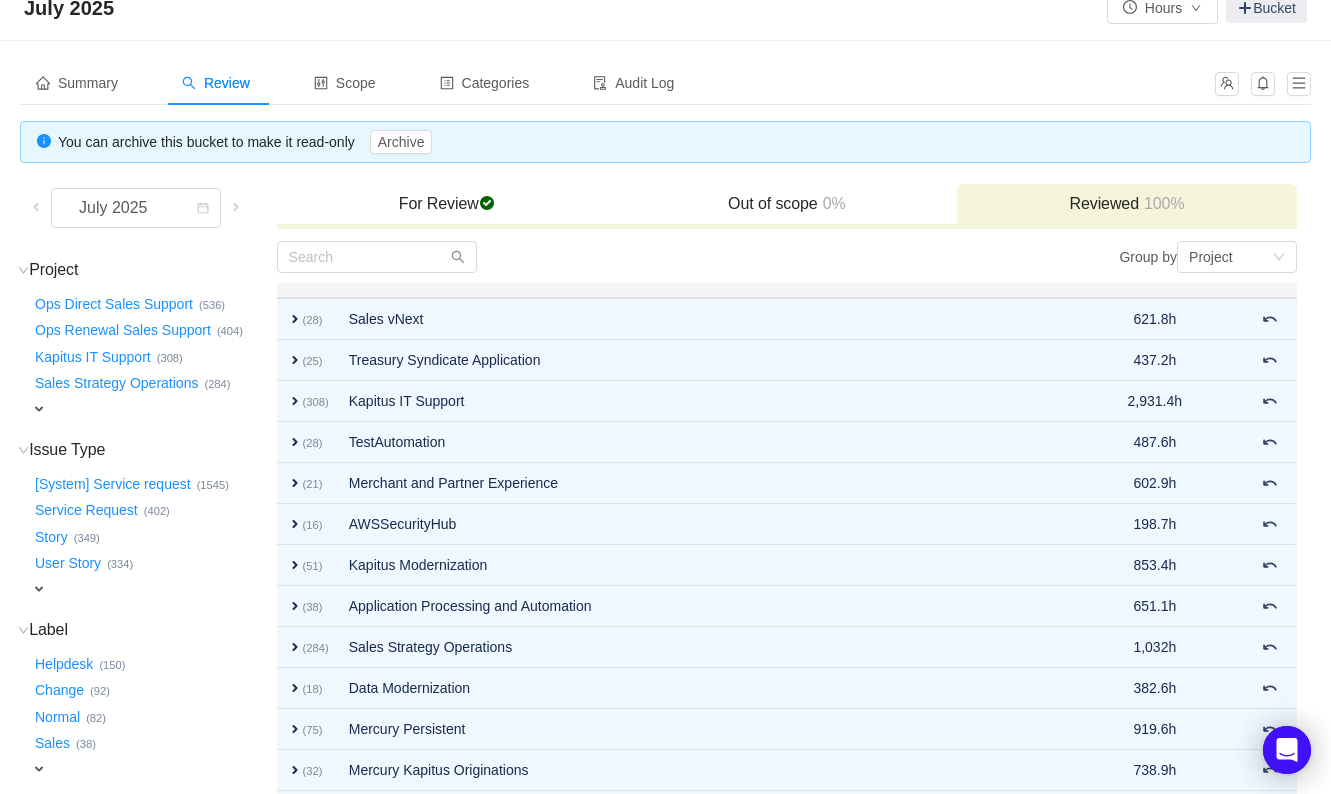 scroll, scrollTop: 0, scrollLeft: 0, axis: both 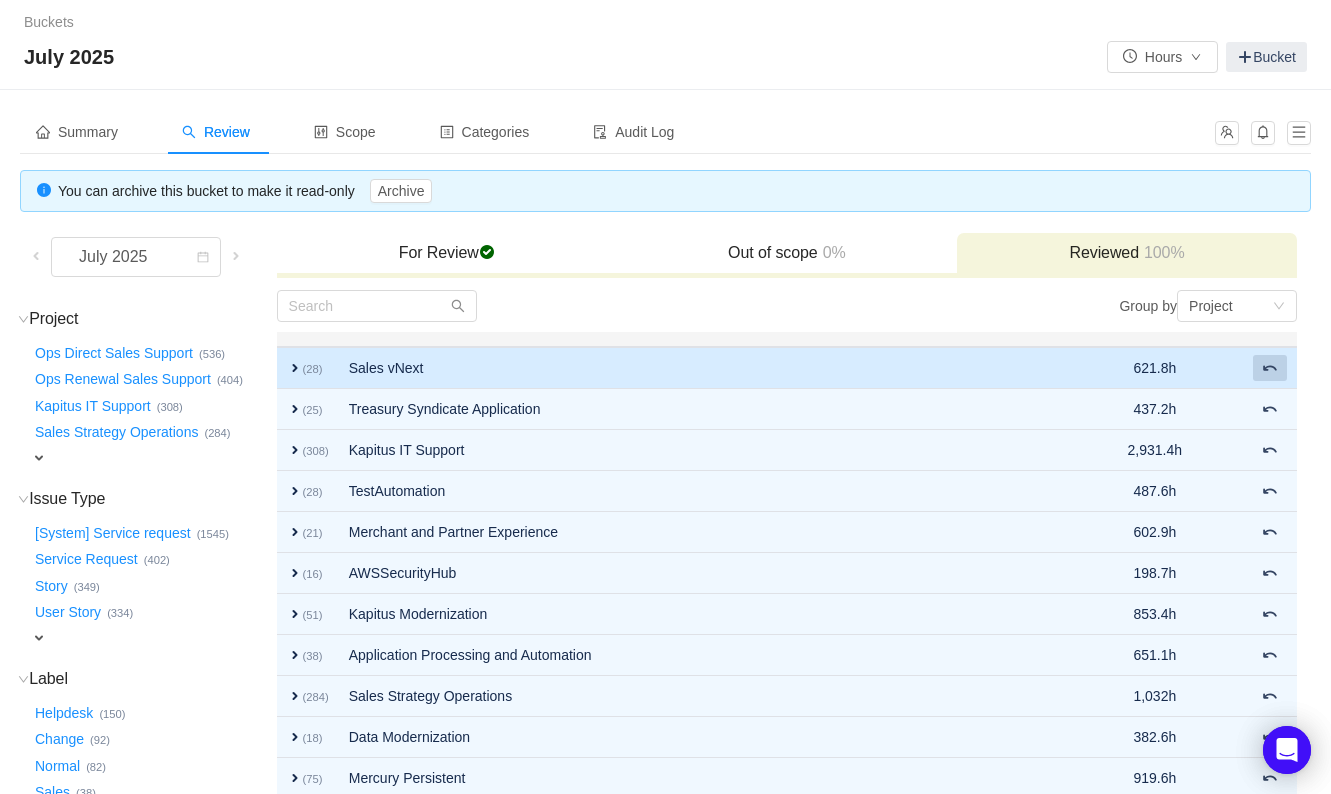 click at bounding box center [1270, 368] 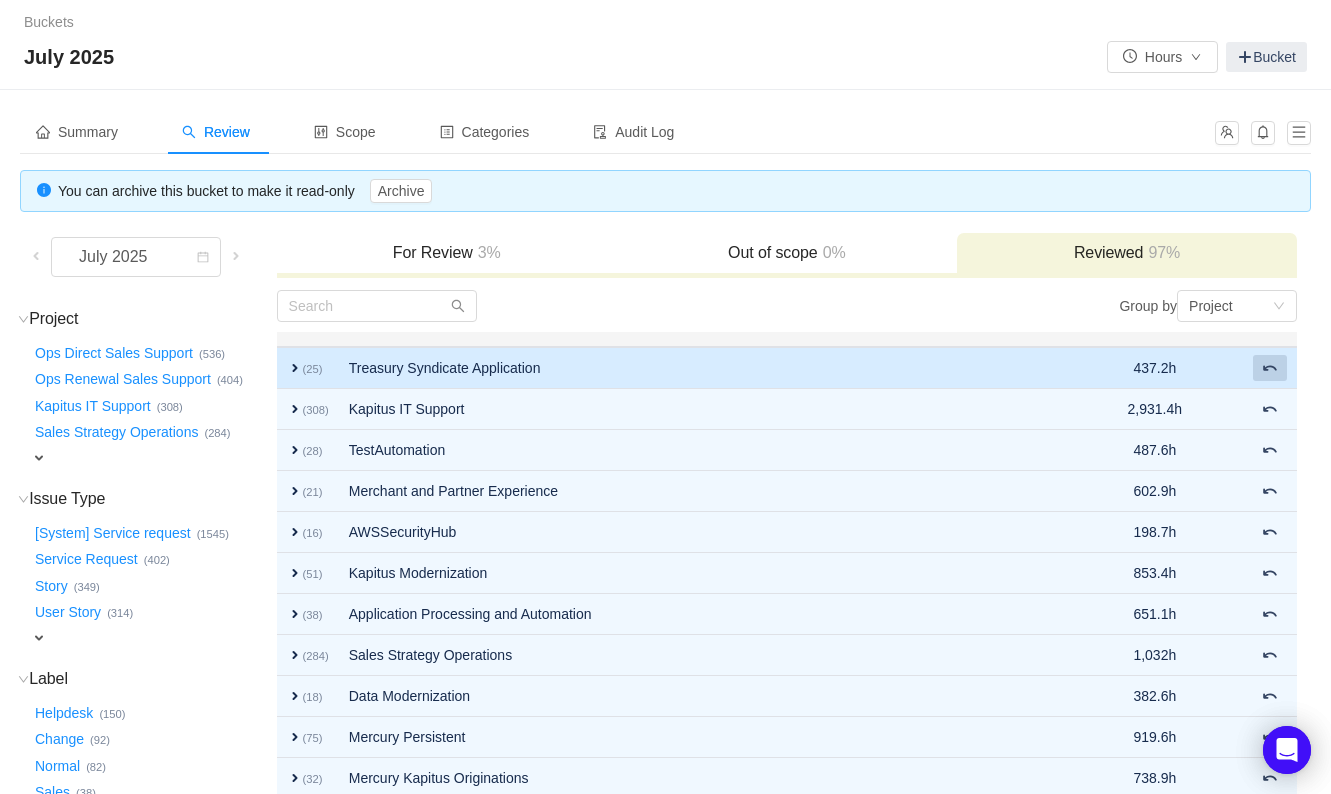 click at bounding box center [1270, 368] 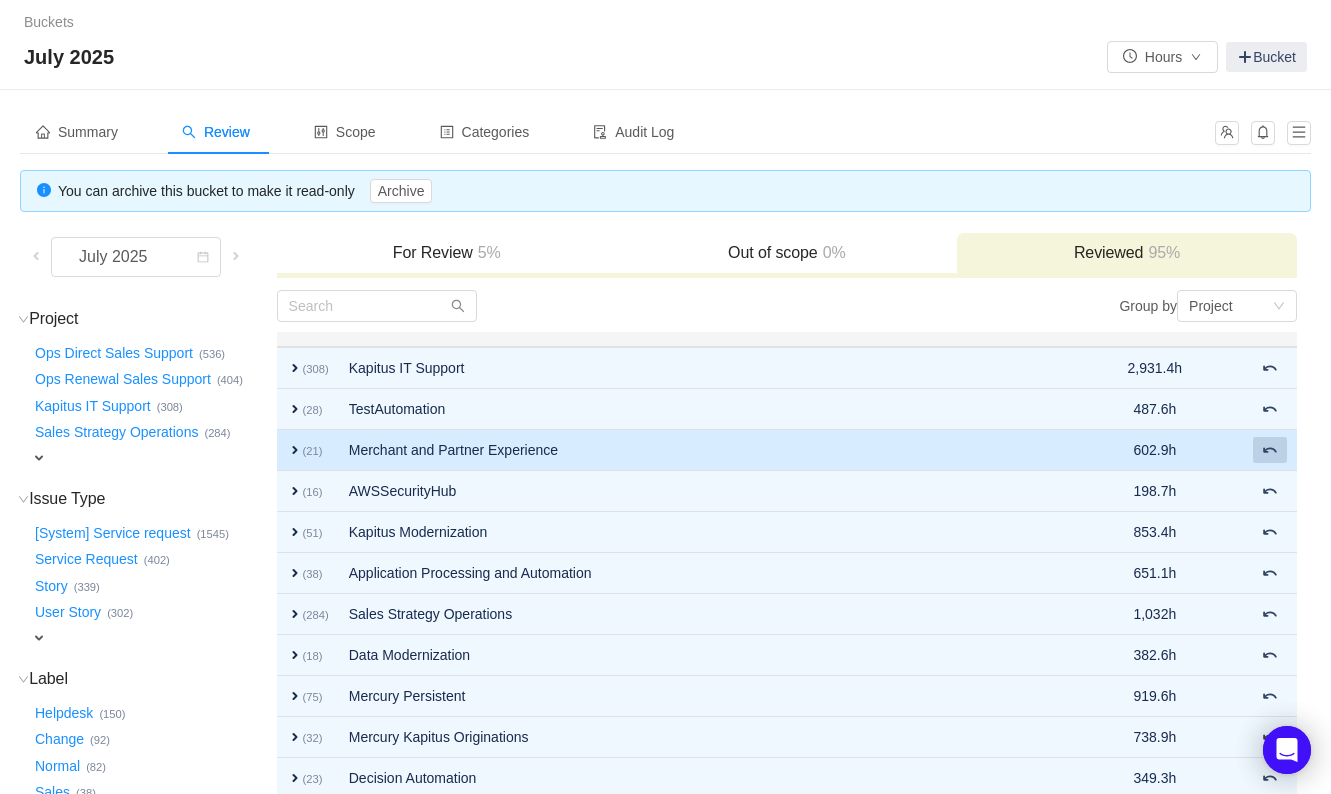 click at bounding box center [1270, 450] 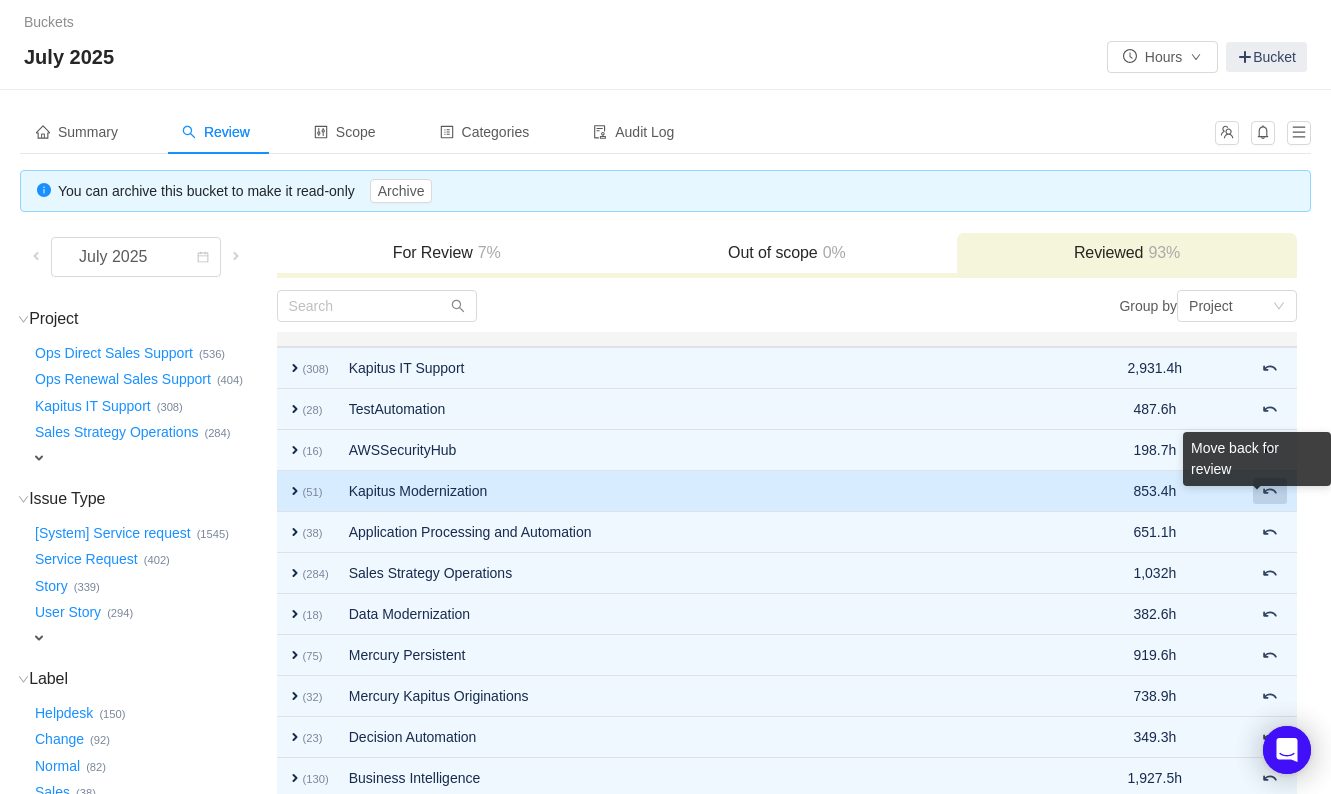 scroll, scrollTop: 124, scrollLeft: 0, axis: vertical 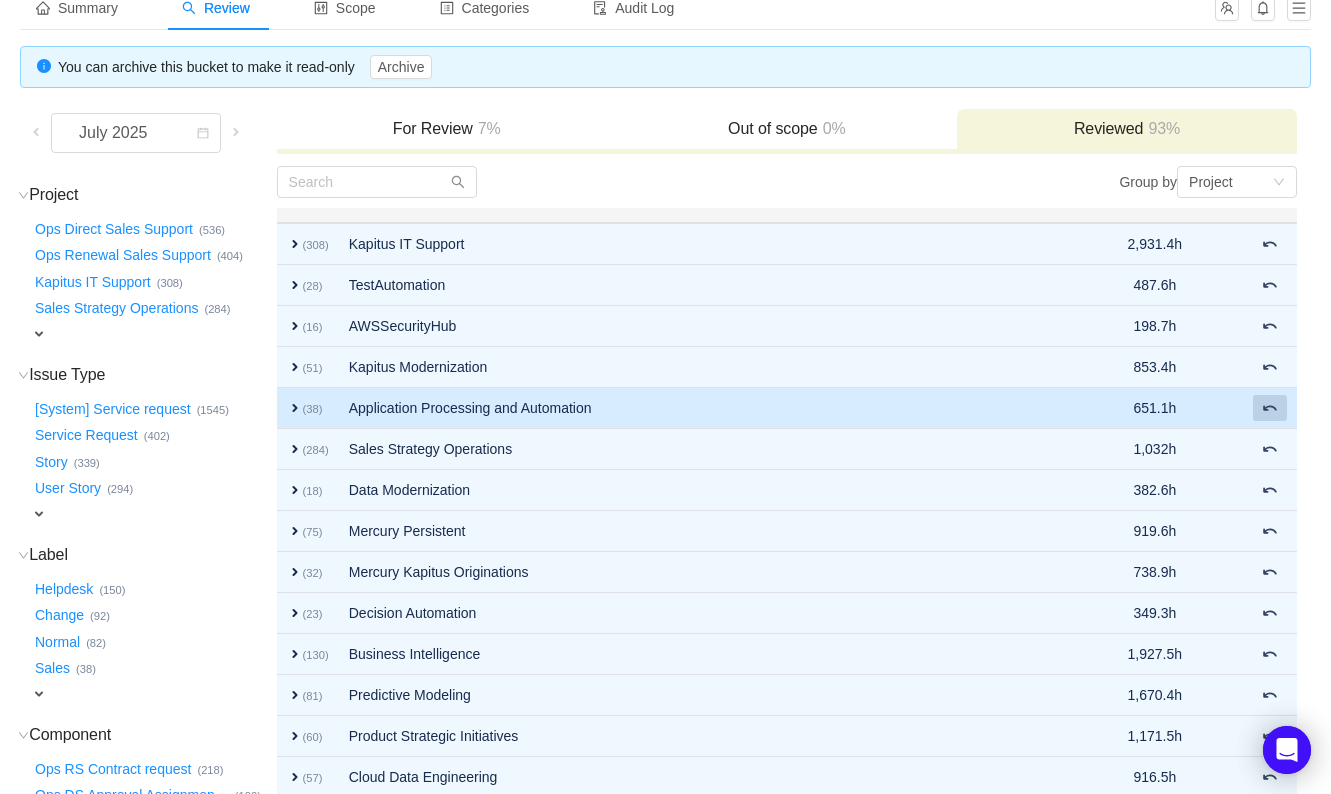 click at bounding box center [1270, 408] 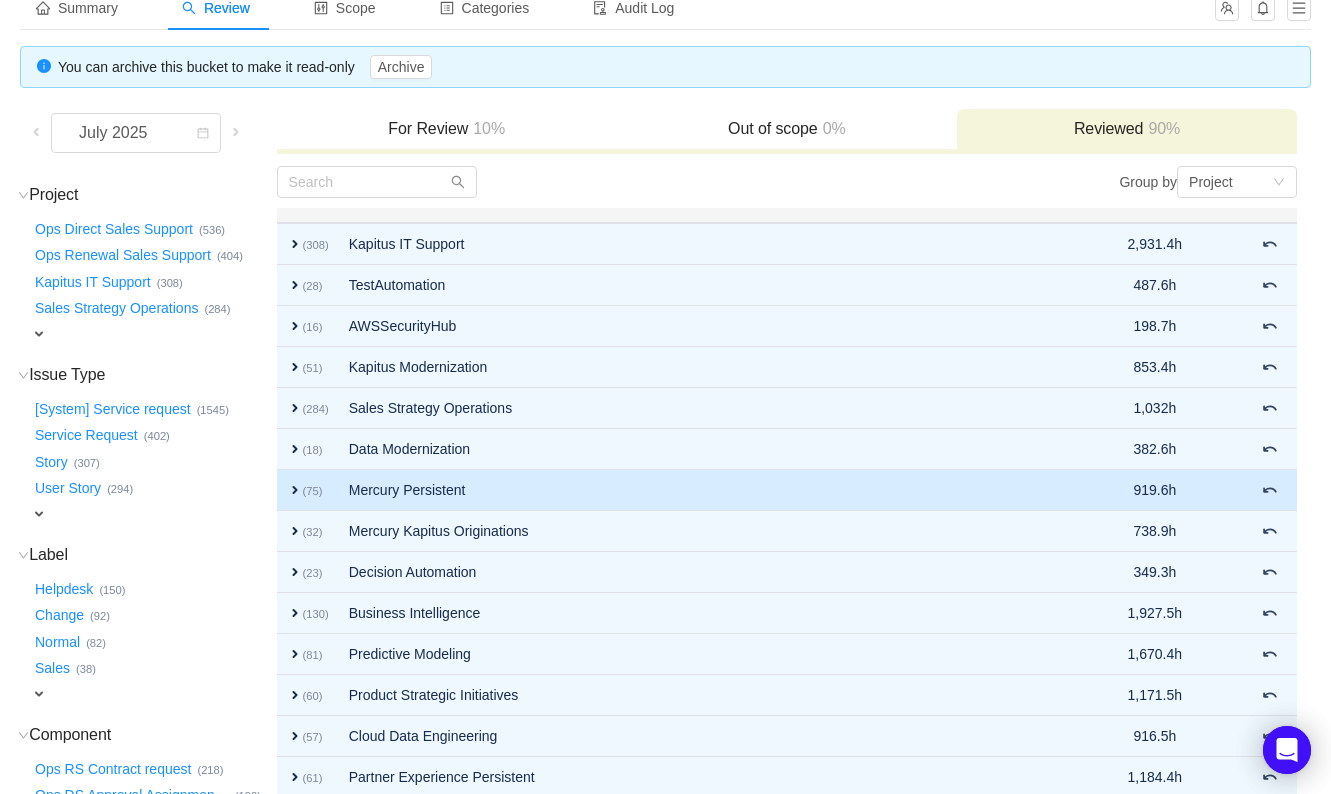 click on "expand" at bounding box center [295, 490] 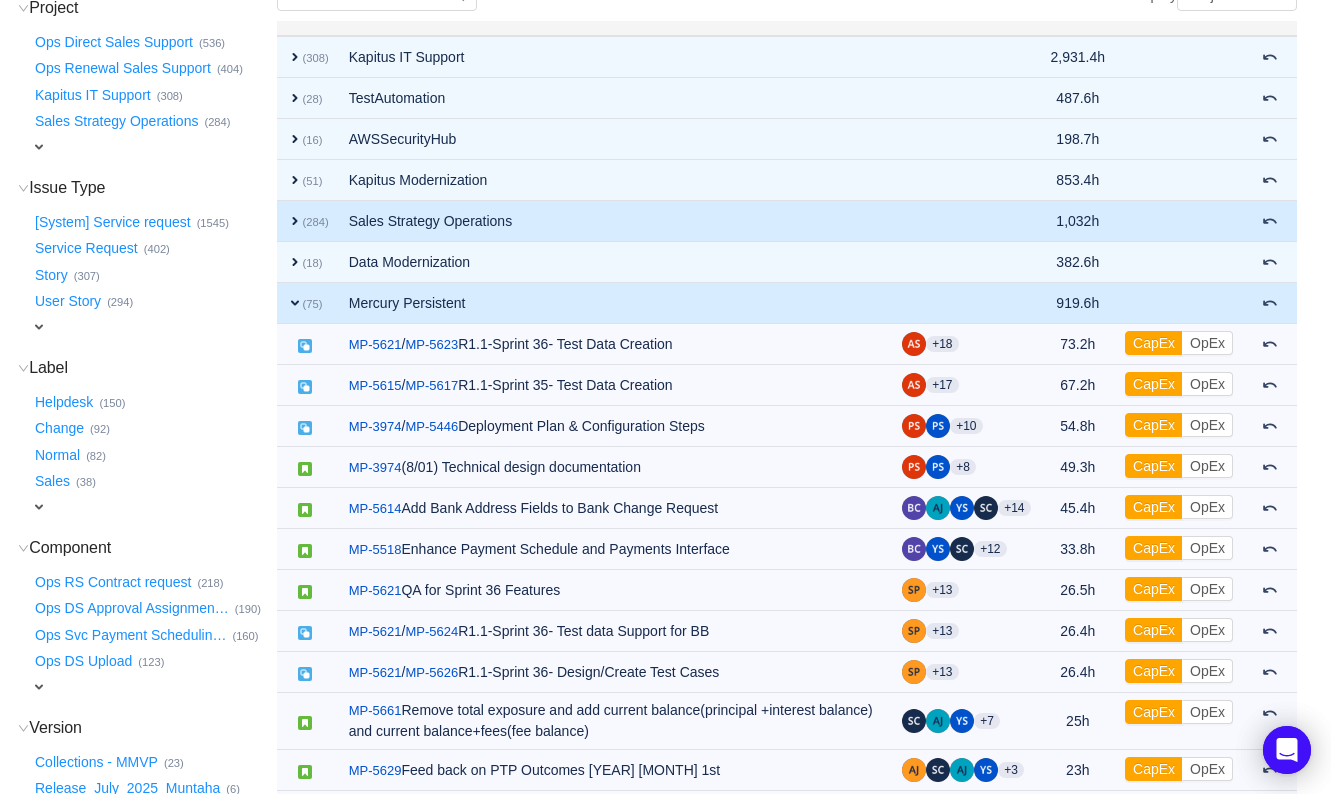 scroll, scrollTop: 0, scrollLeft: 0, axis: both 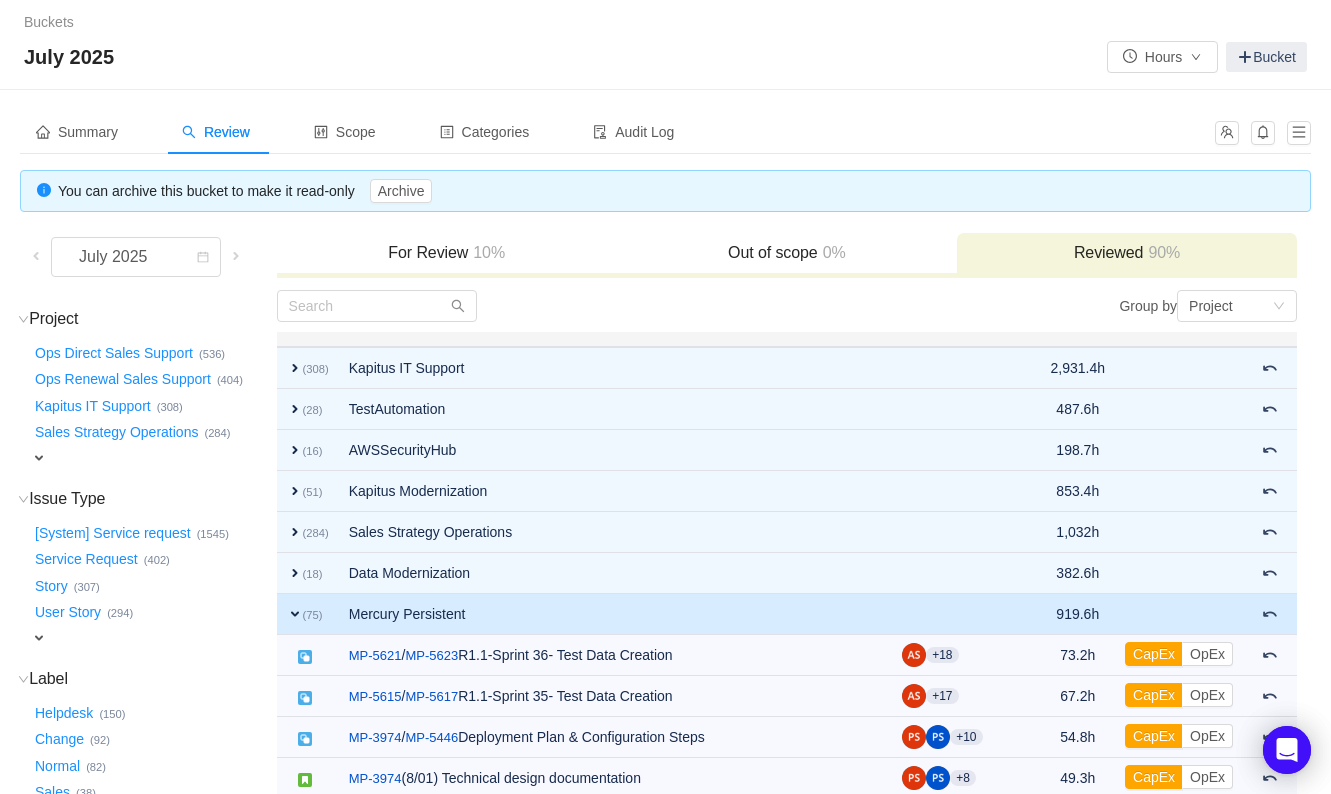 click on "expand" at bounding box center [295, 614] 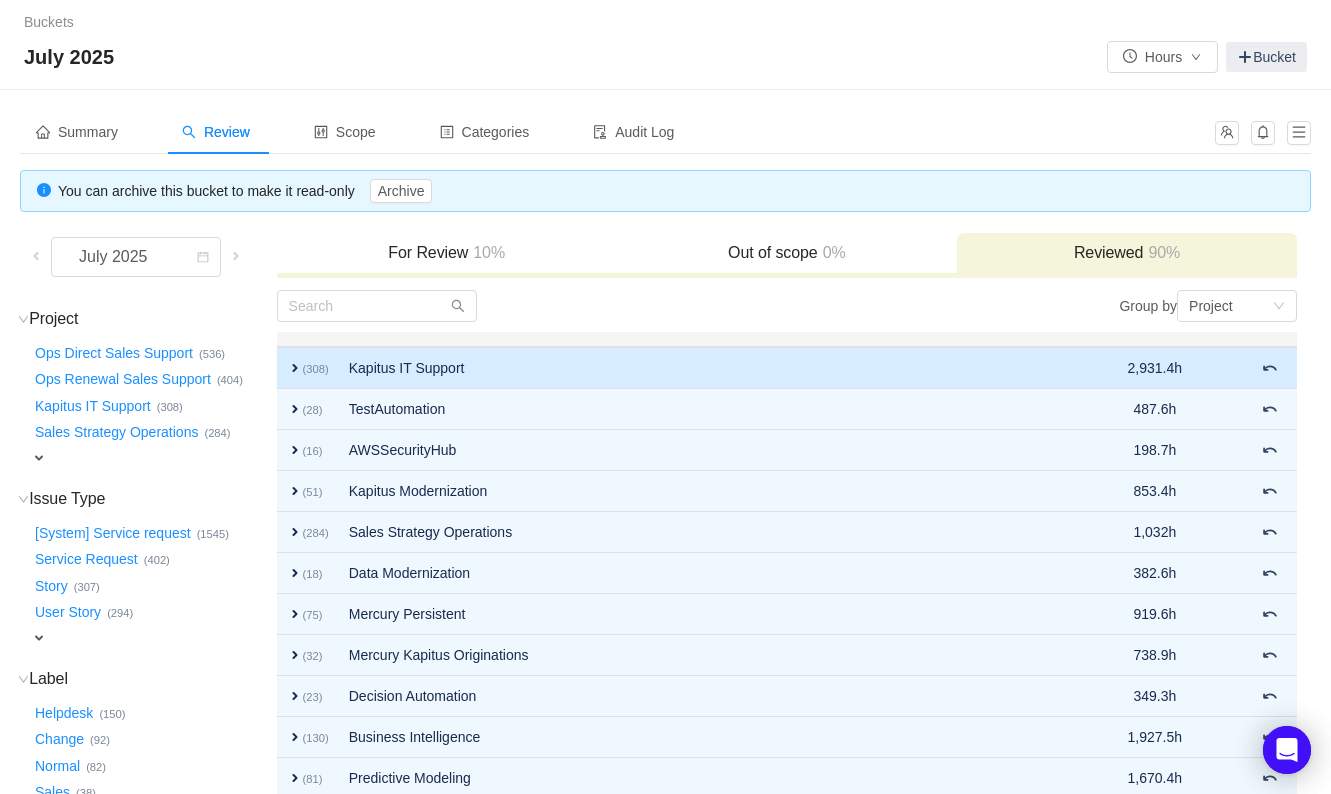 click on "expand" at bounding box center (295, 368) 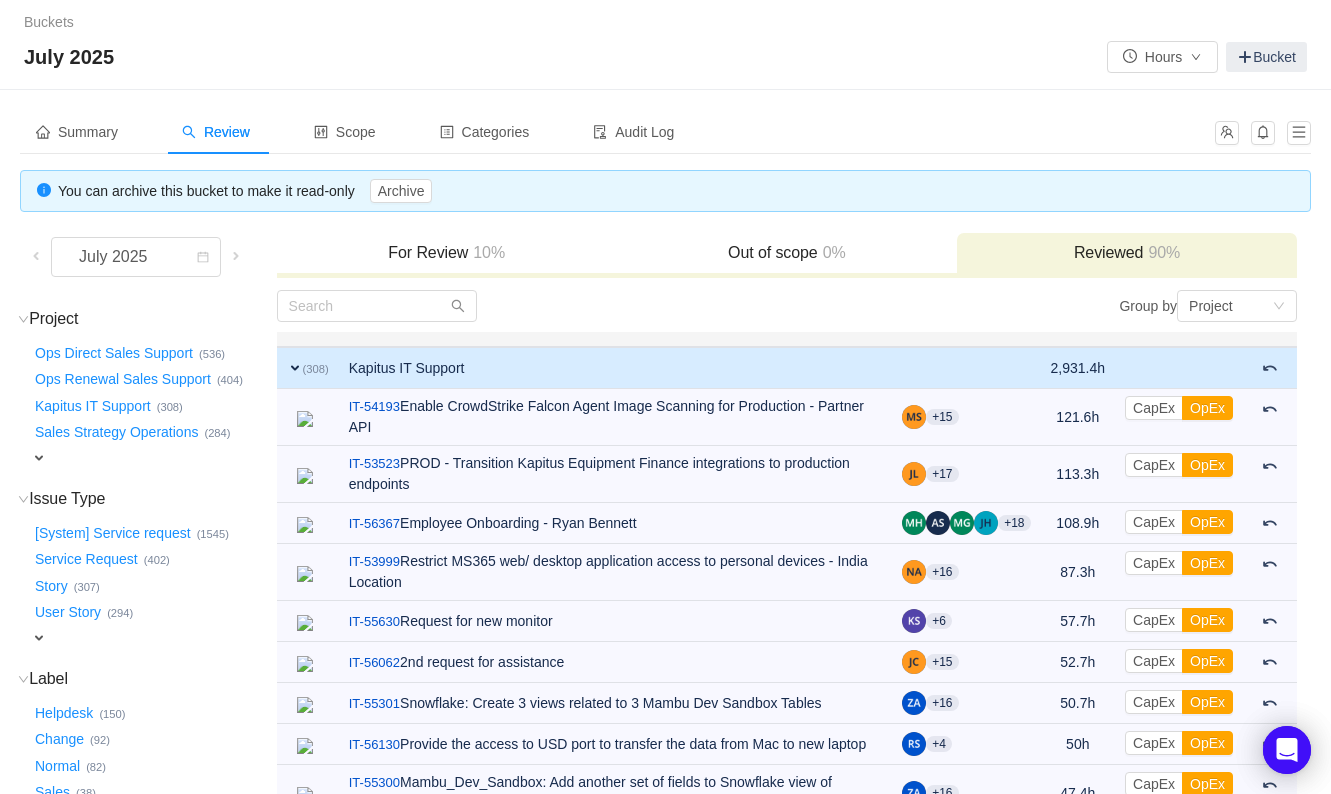 click on "expand" at bounding box center (295, 368) 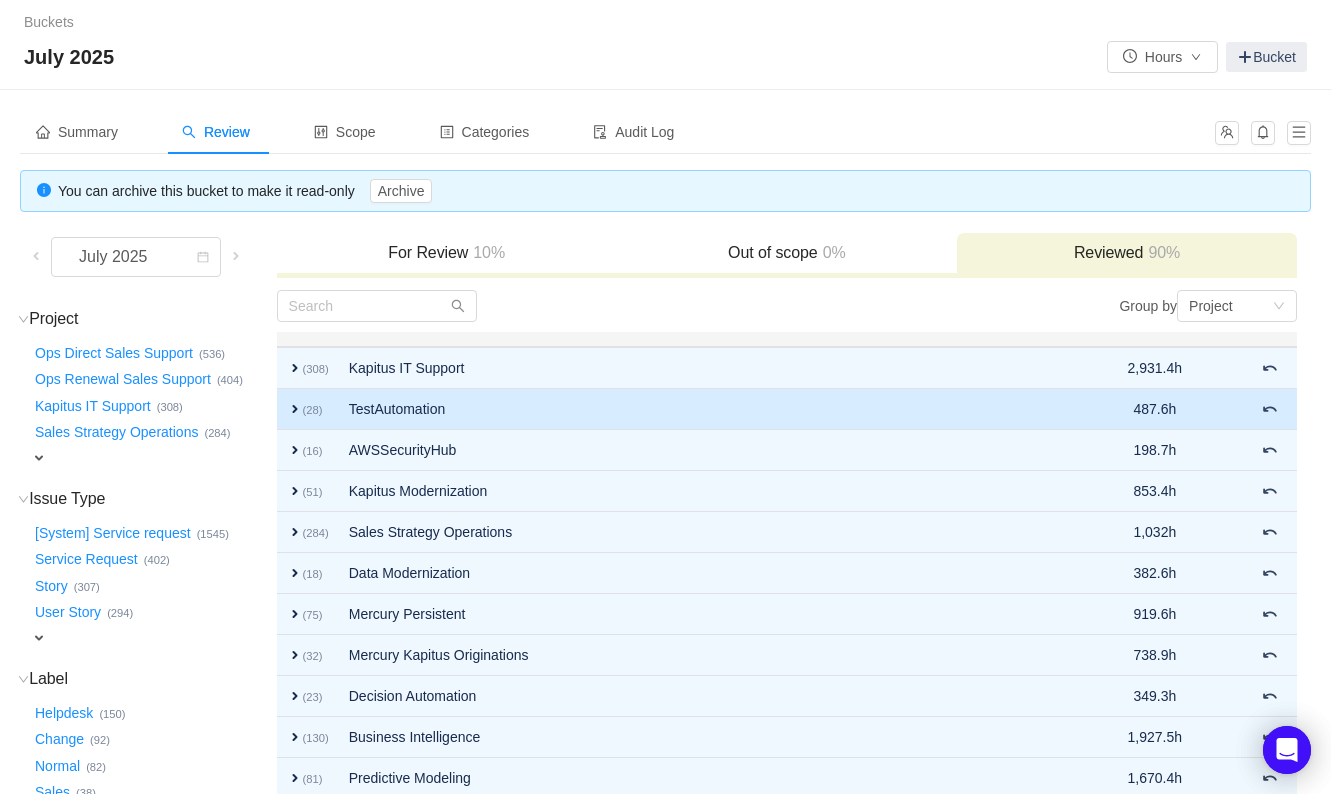 click on "expand" at bounding box center [295, 409] 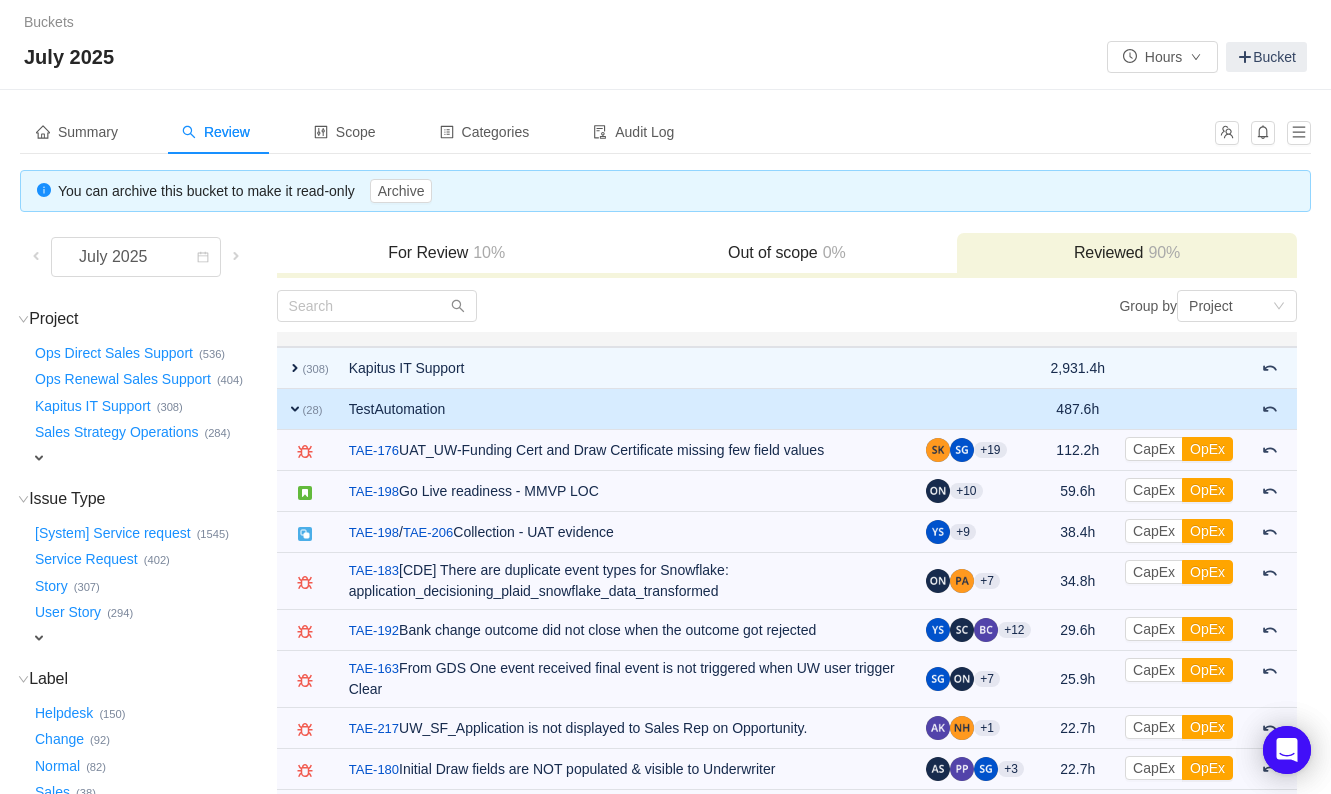 click on "expand" at bounding box center [295, 409] 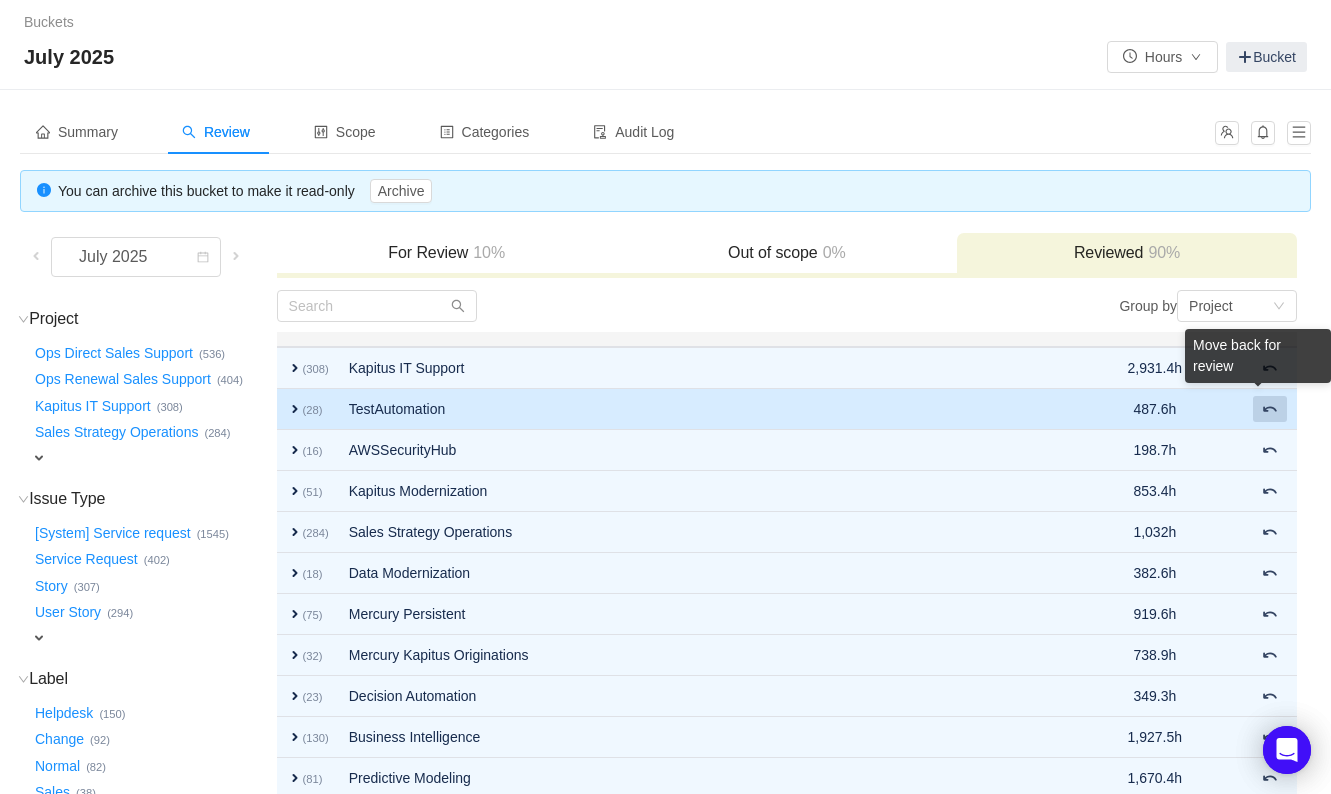 click at bounding box center [1270, 409] 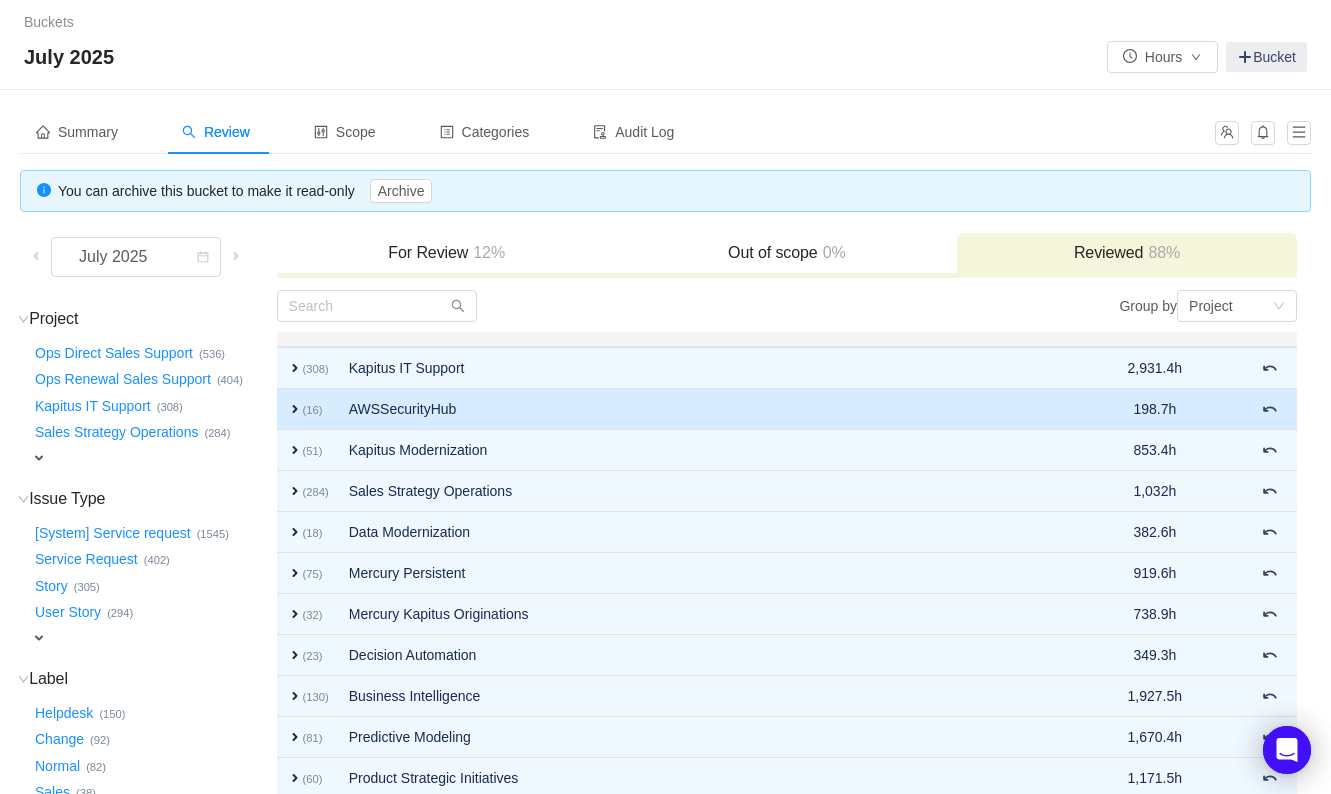 click on "expand" at bounding box center [295, 409] 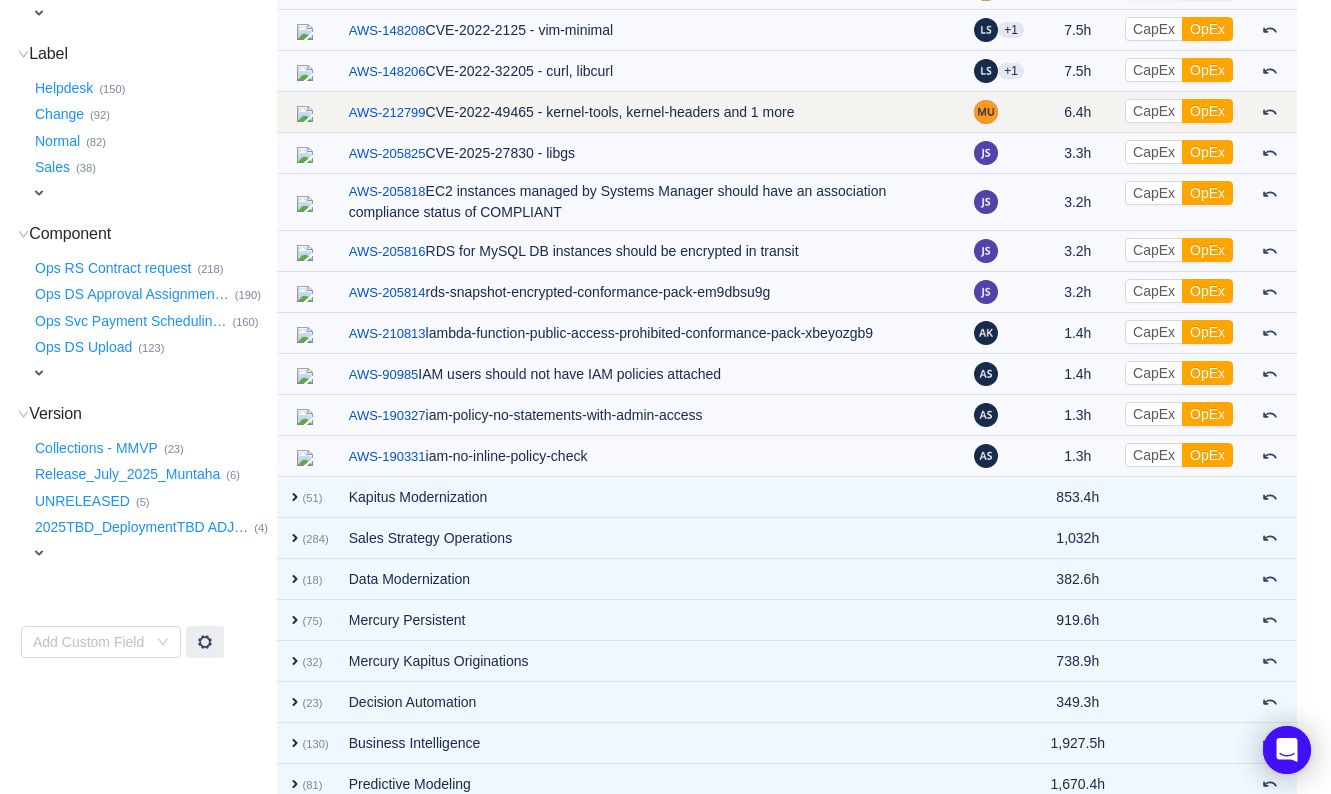 scroll, scrollTop: 124, scrollLeft: 0, axis: vertical 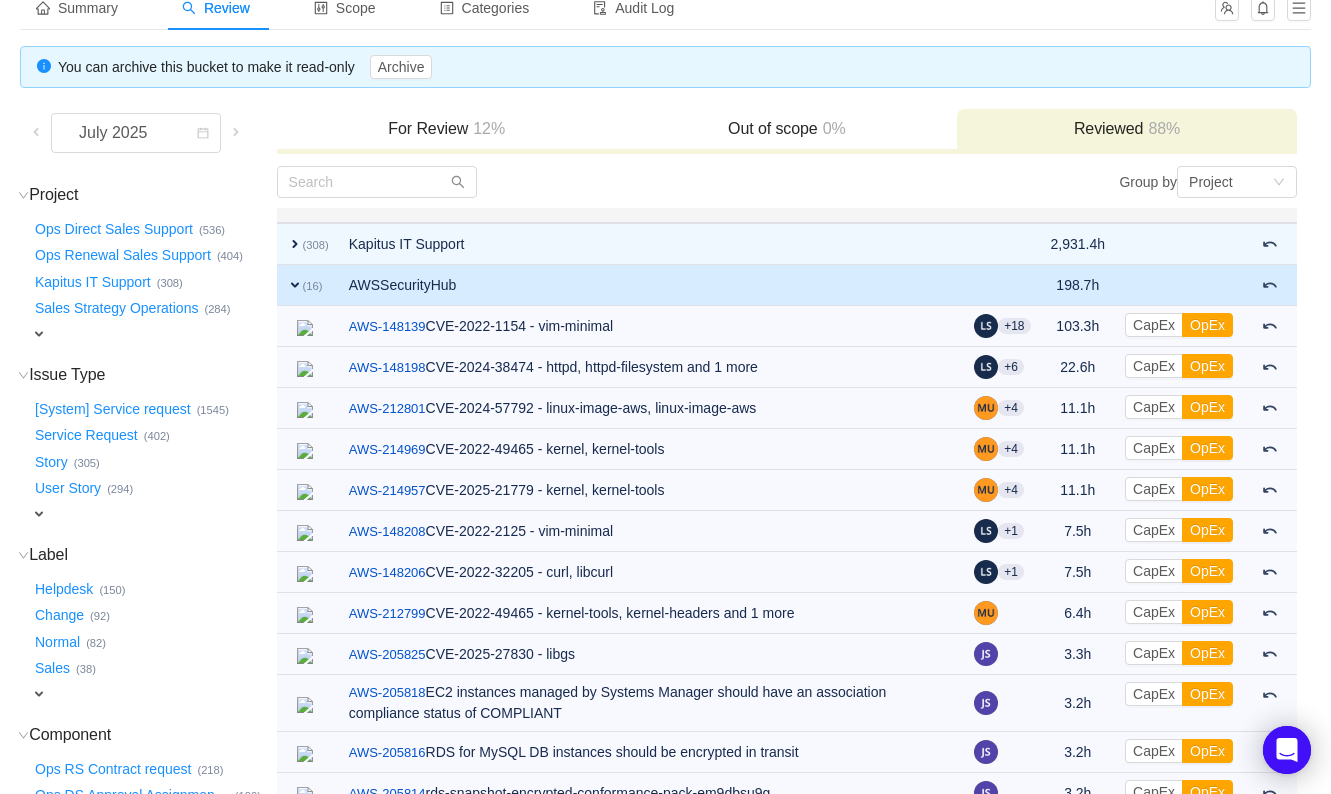 click on "expand" at bounding box center [295, 285] 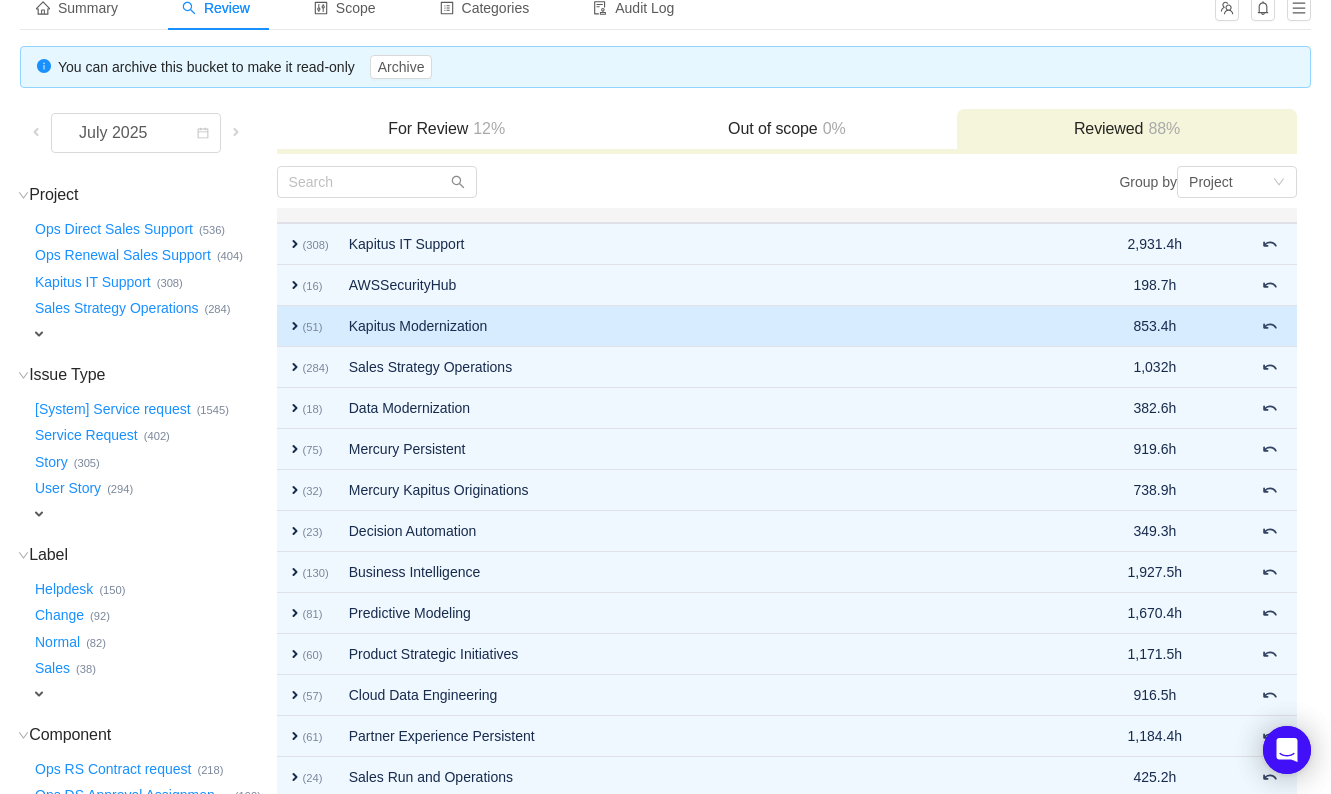 click on "expand" at bounding box center [295, 326] 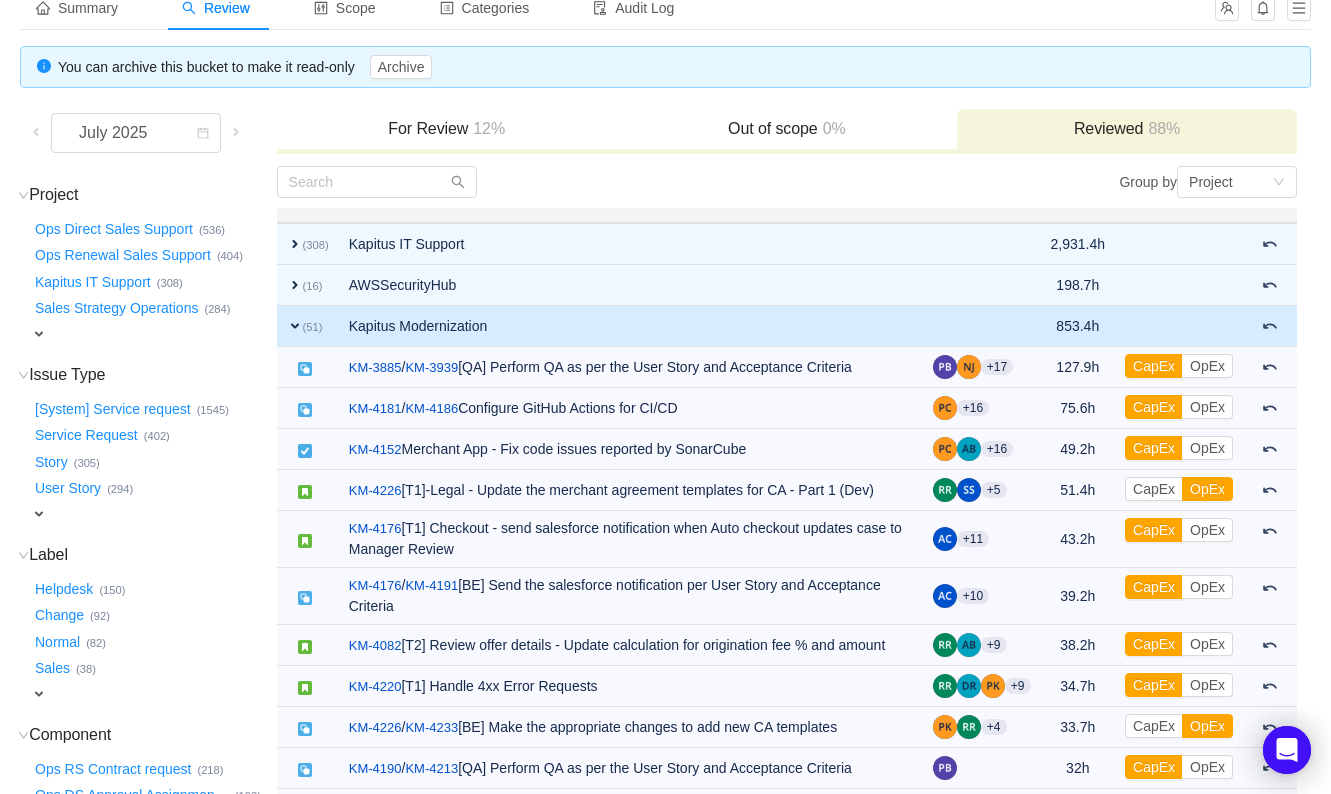 click on "expand" at bounding box center (295, 326) 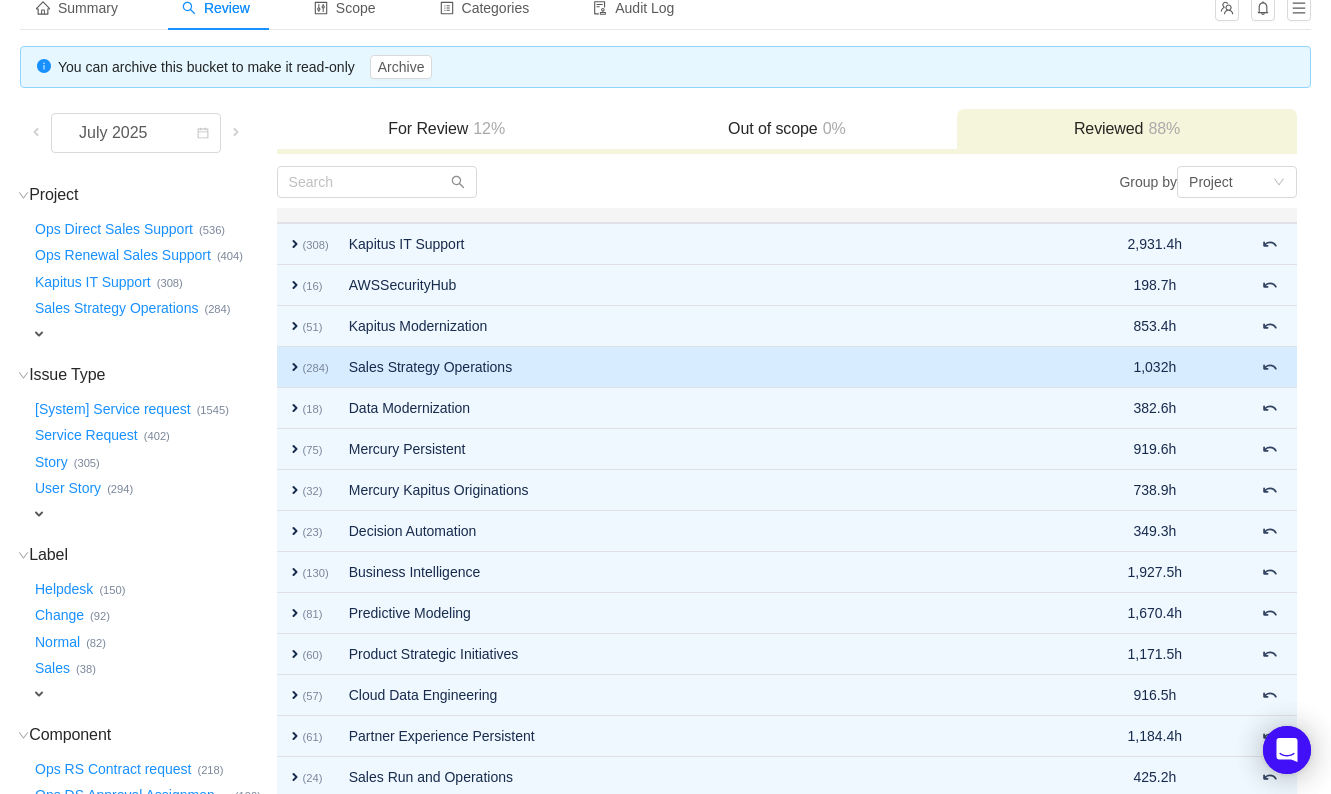 click on "expand" at bounding box center (295, 367) 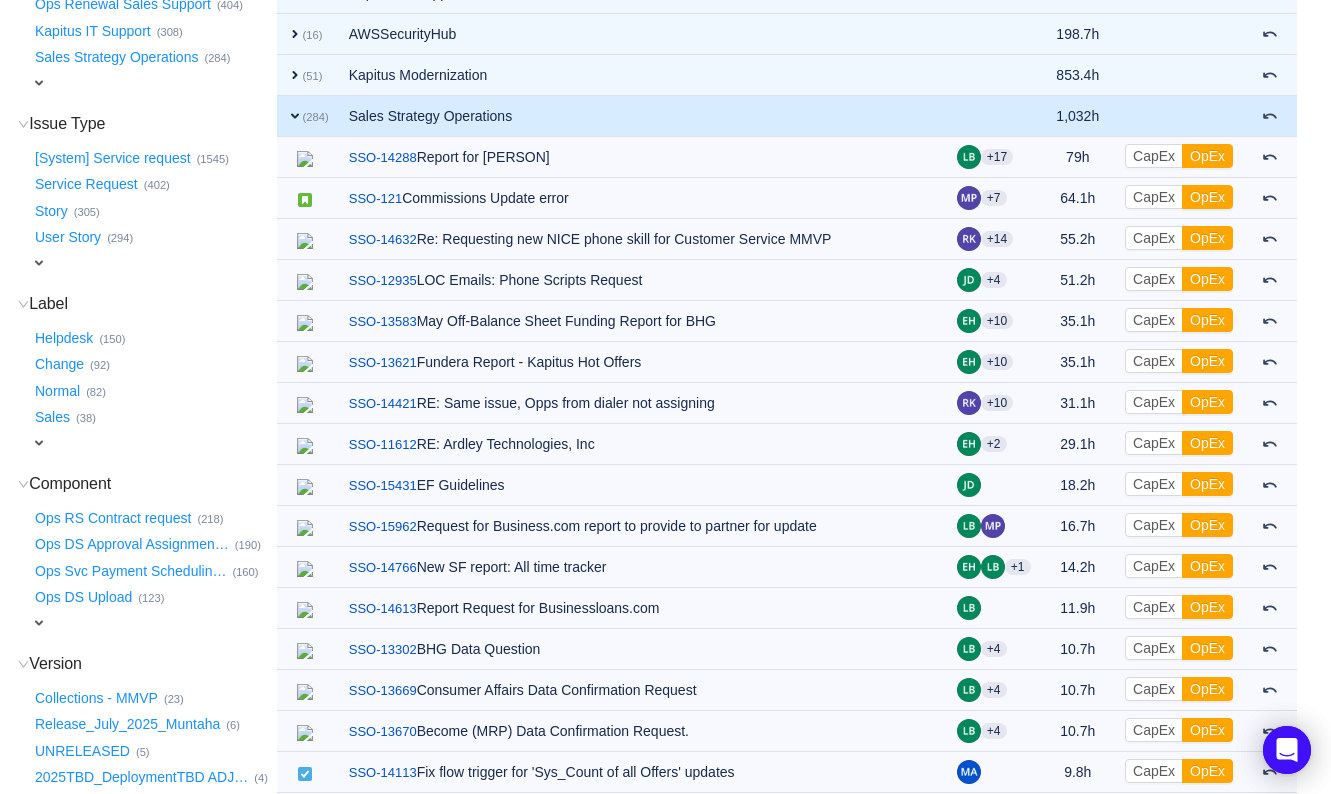 scroll, scrollTop: 0, scrollLeft: 0, axis: both 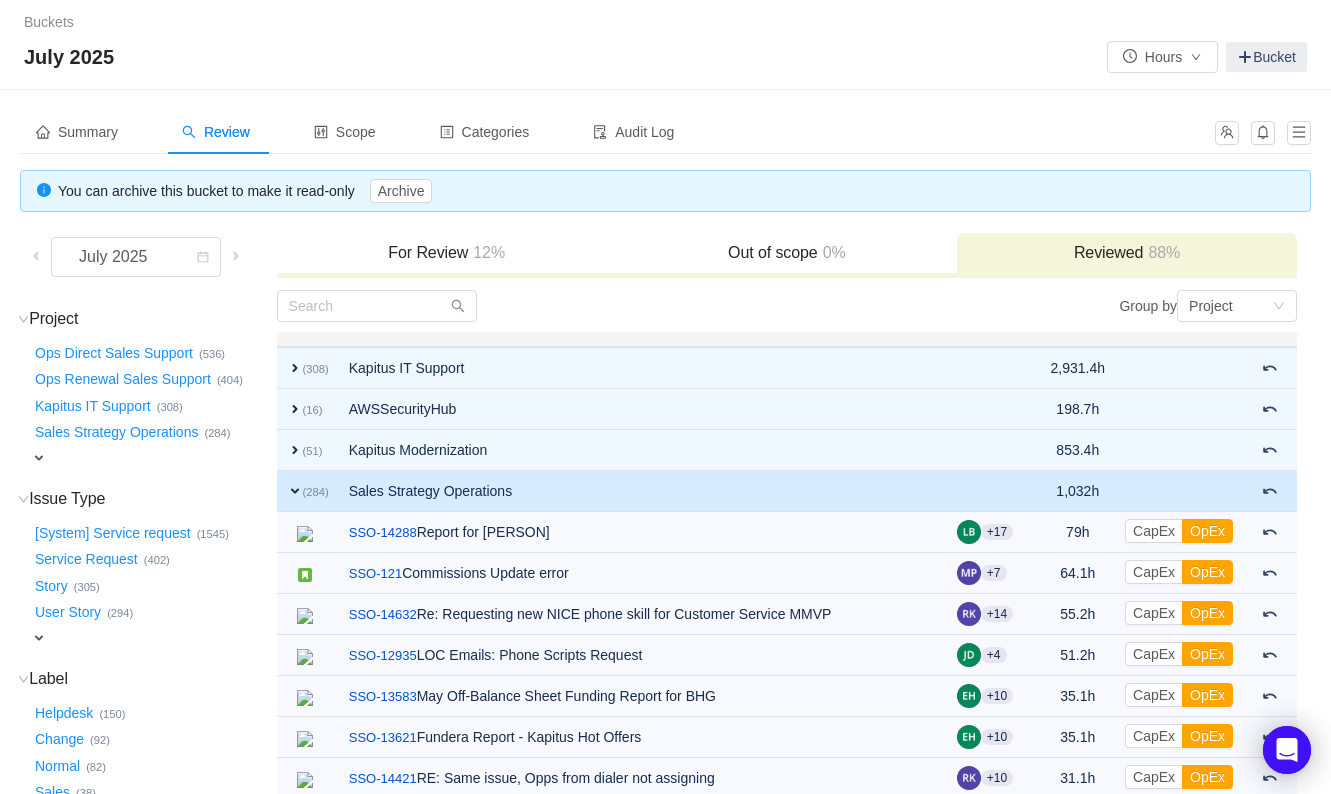 click on "expand" at bounding box center [295, 491] 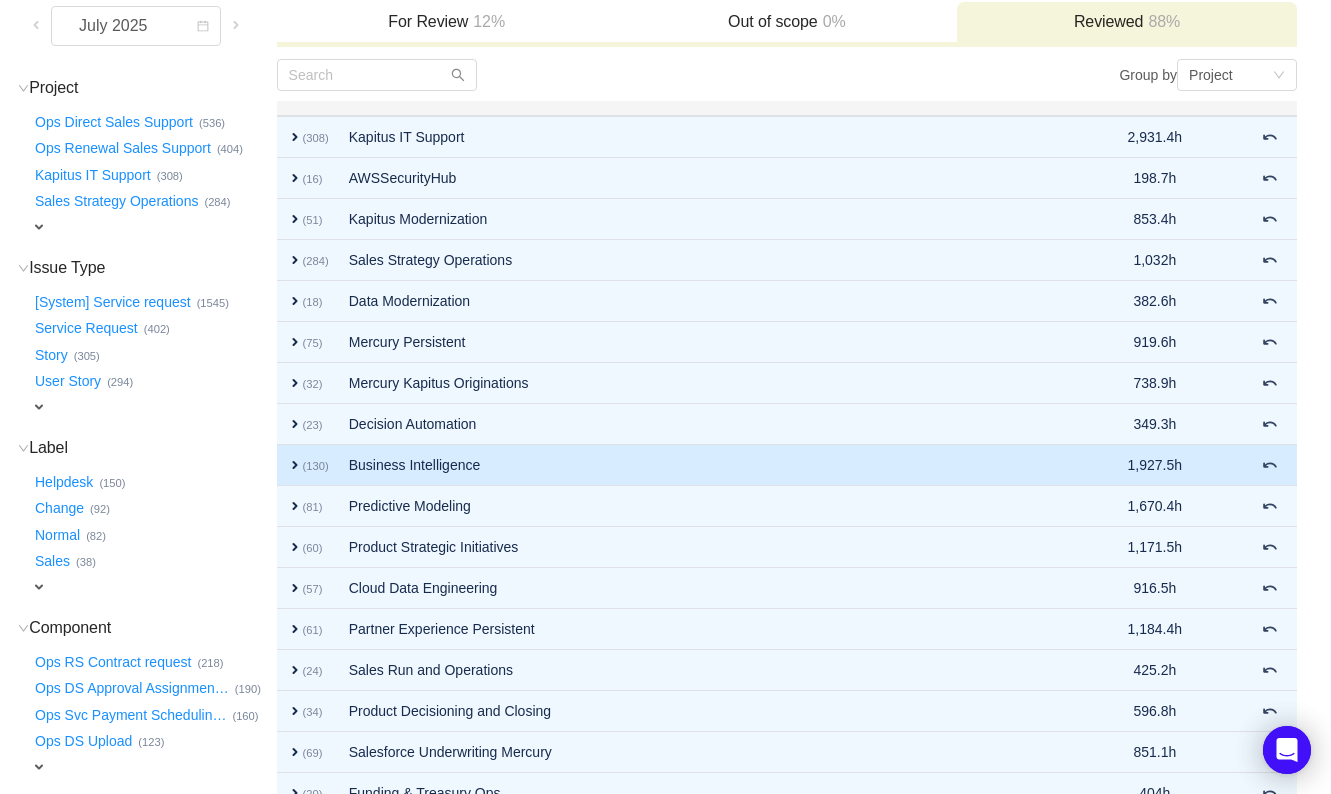 scroll, scrollTop: 249, scrollLeft: 0, axis: vertical 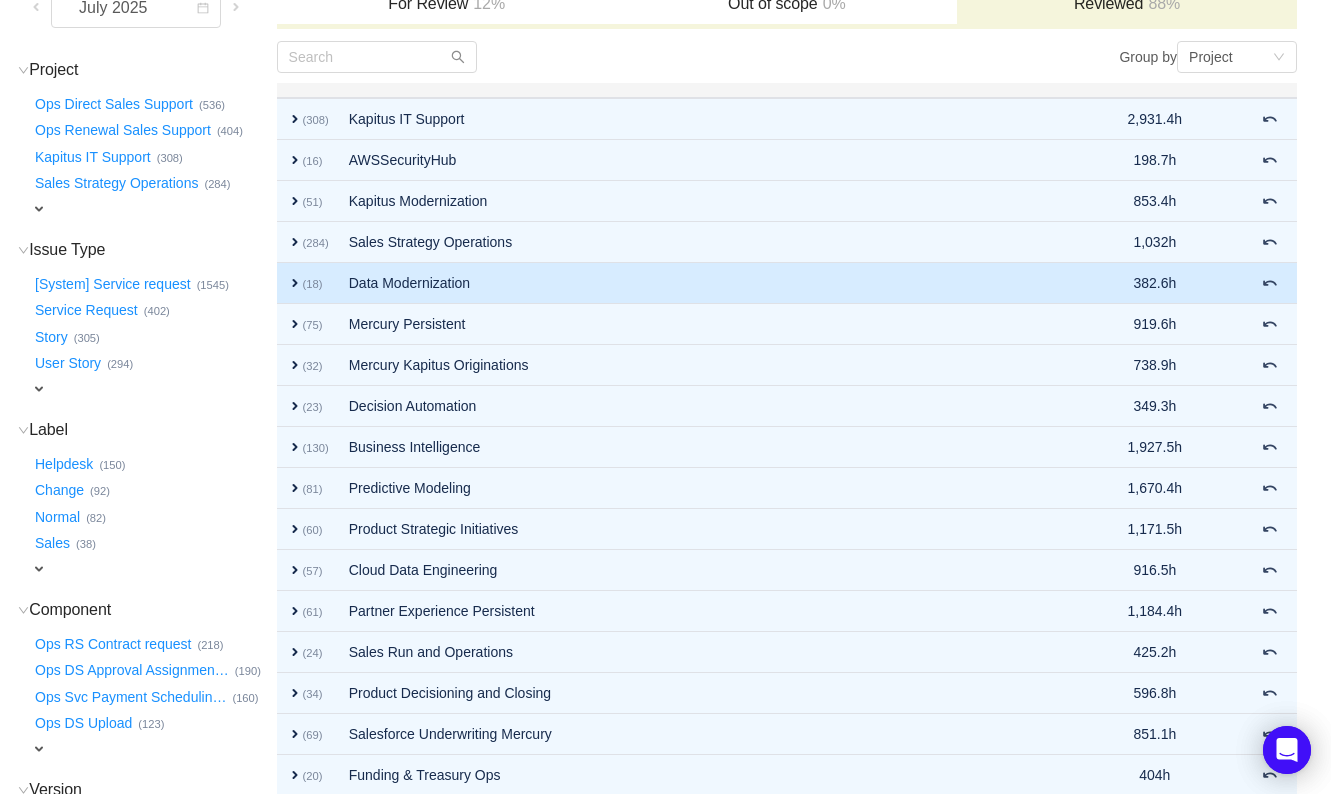 click on "expand" at bounding box center (295, 283) 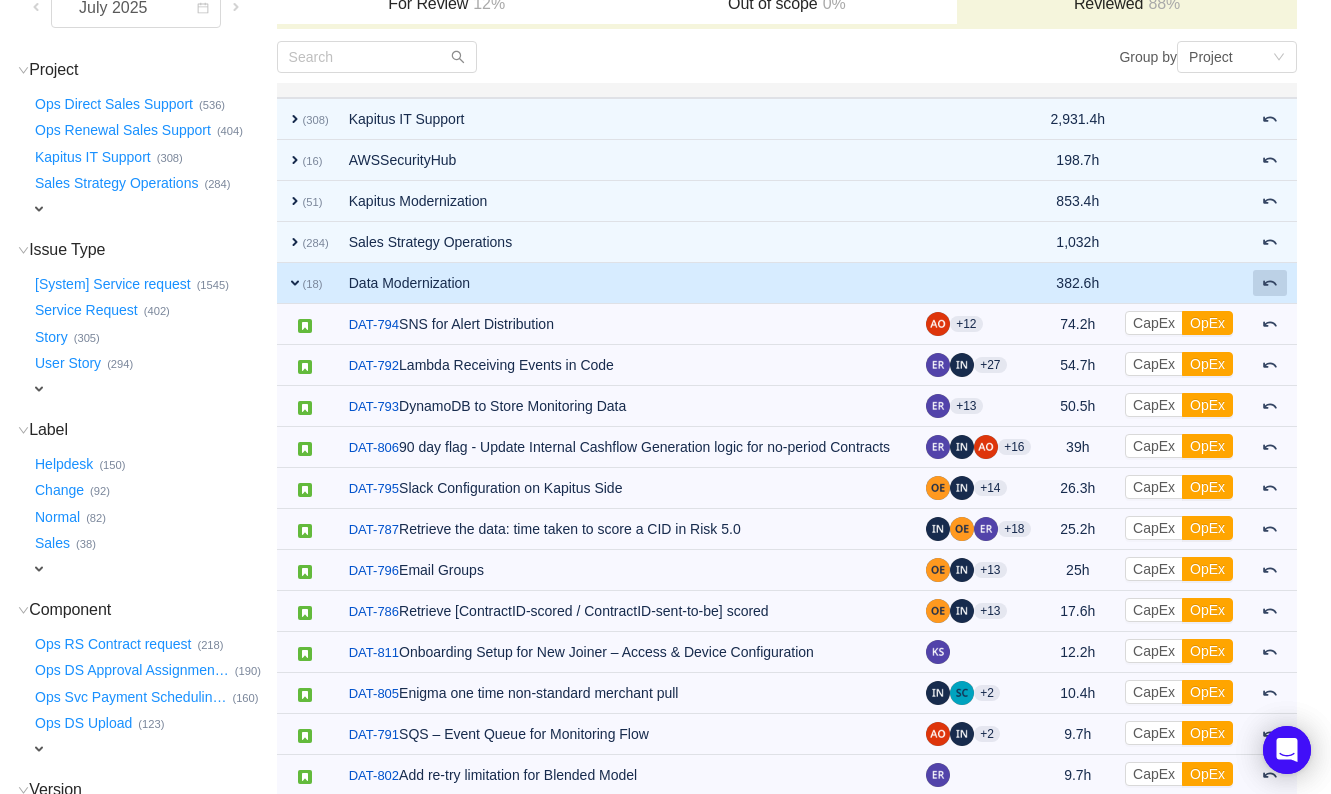 click at bounding box center [1270, 283] 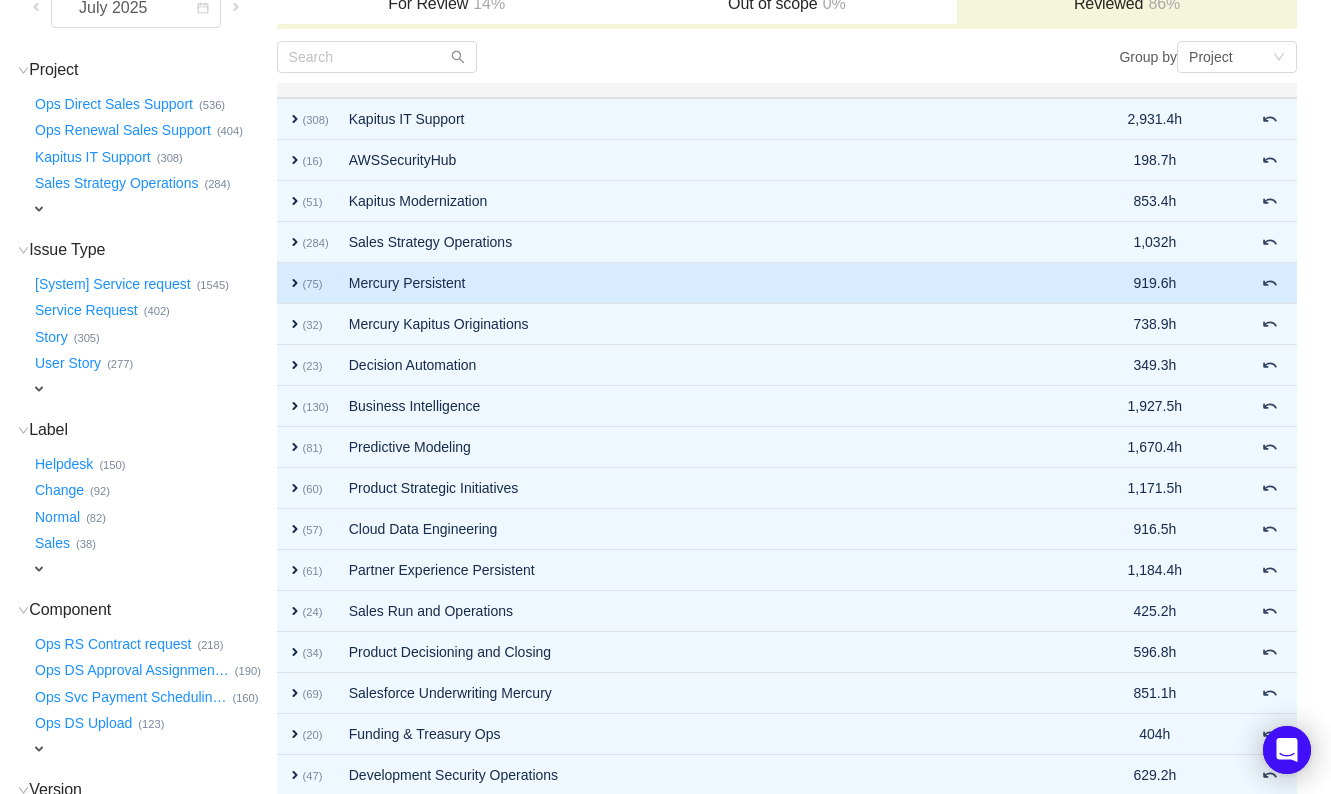 click on "expand (75)" at bounding box center (308, 283) 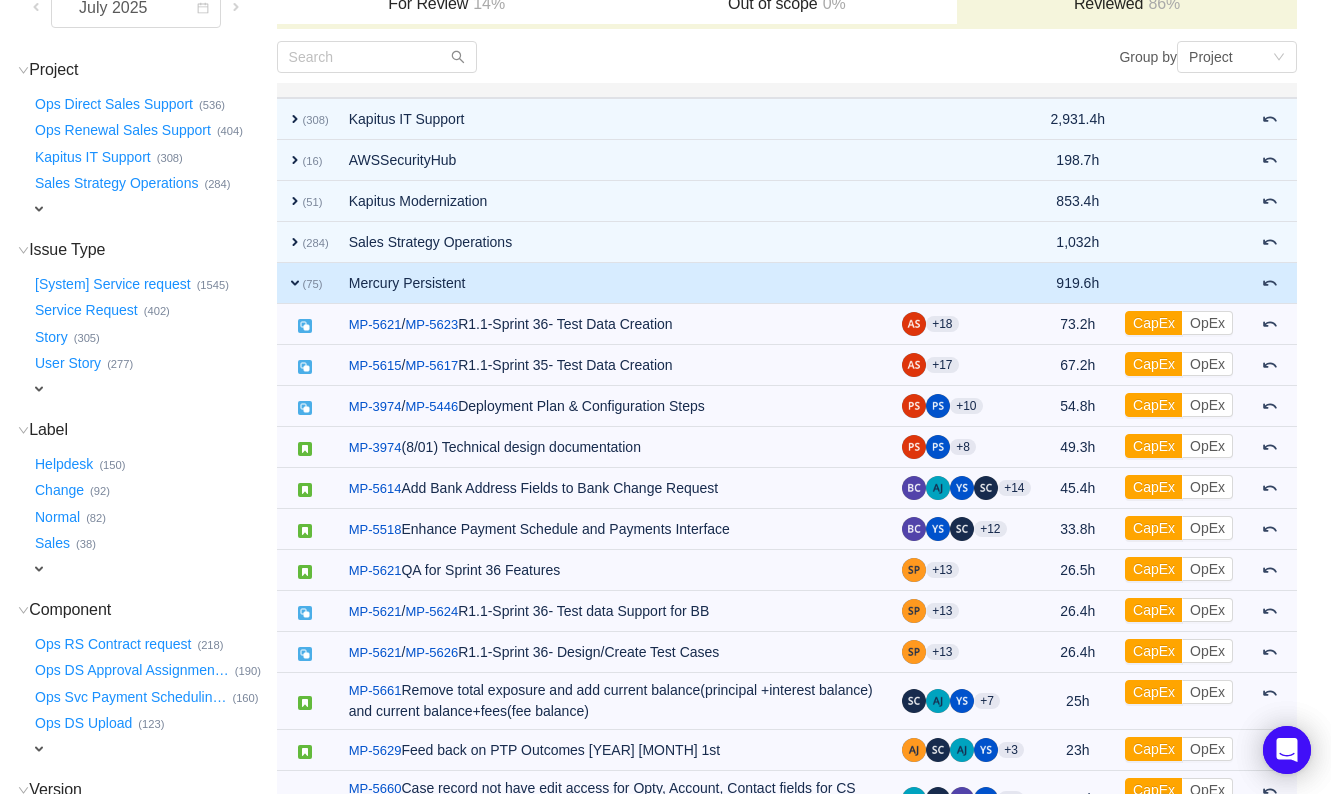 click on "expand" at bounding box center (295, 283) 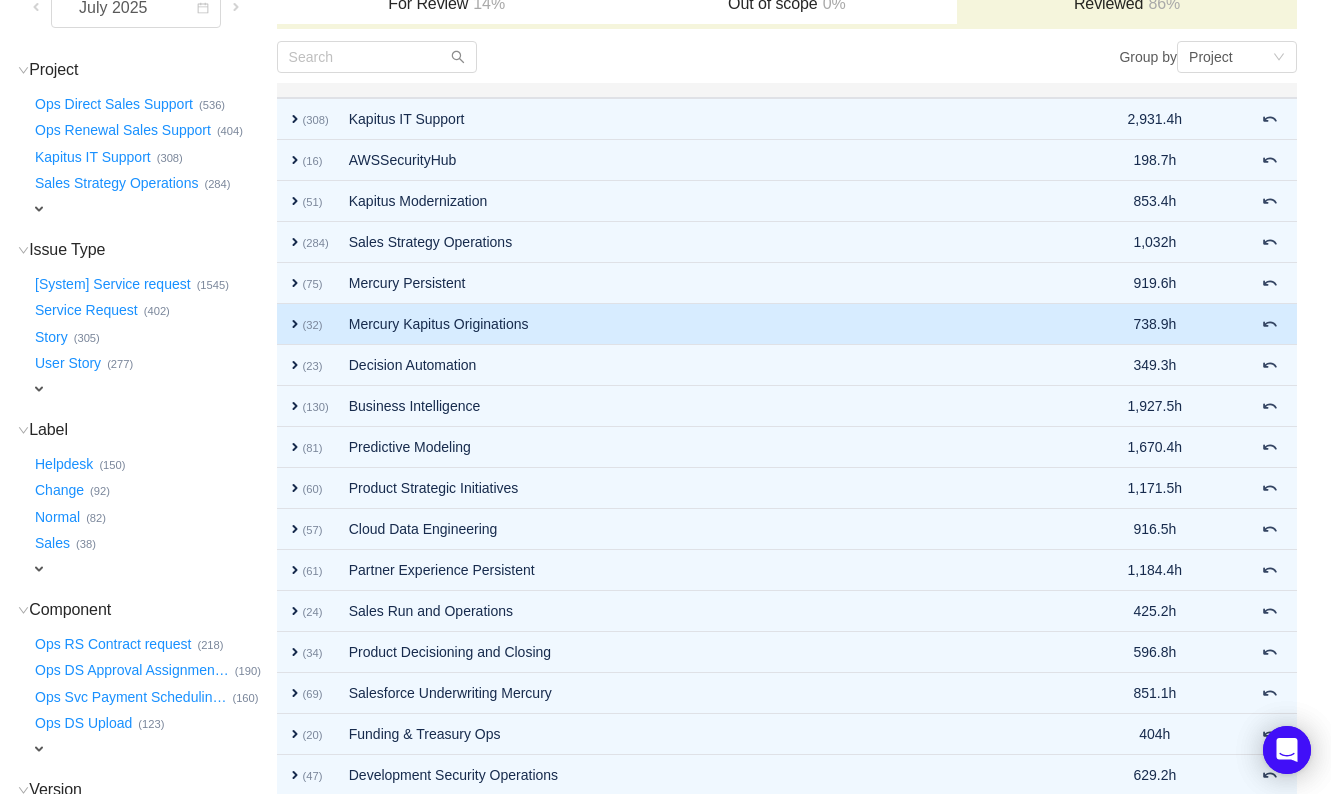 click on "expand" at bounding box center [295, 324] 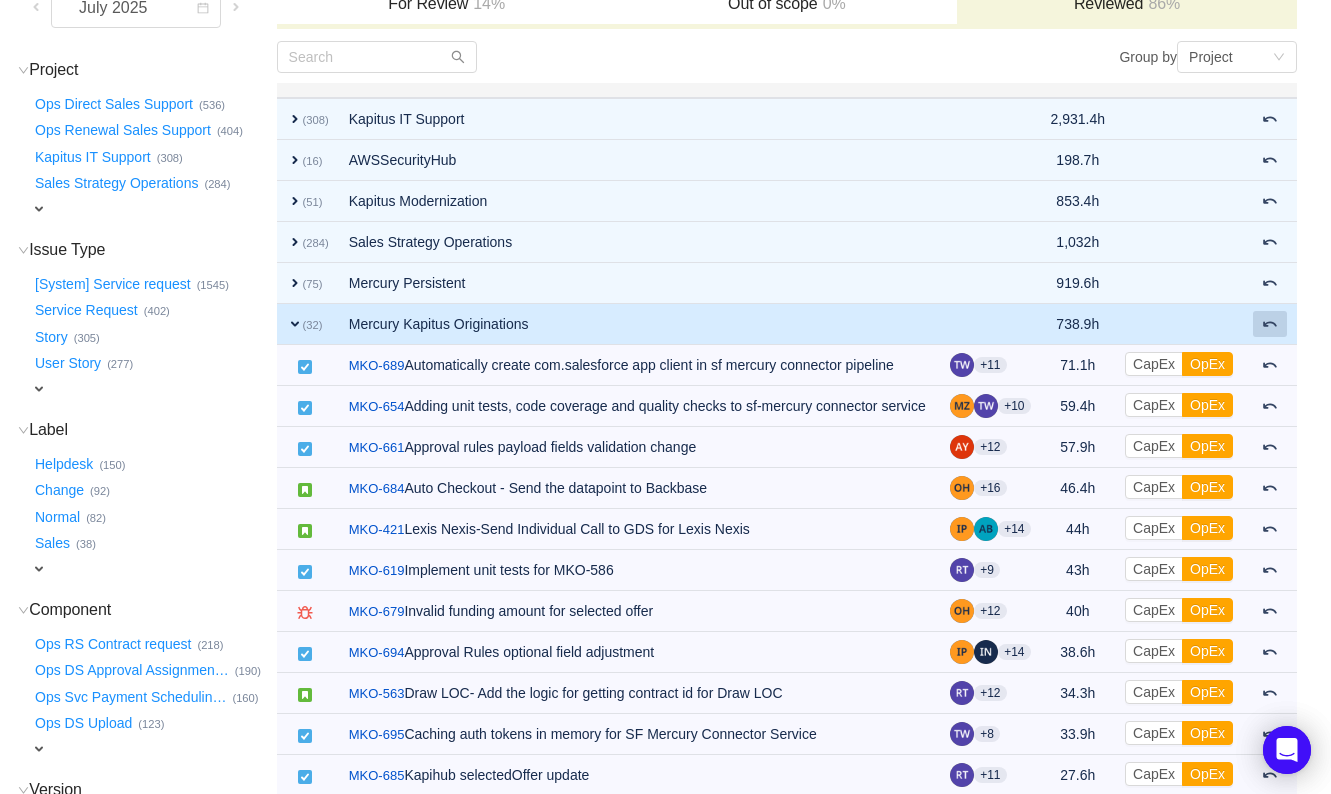 click at bounding box center (1270, 324) 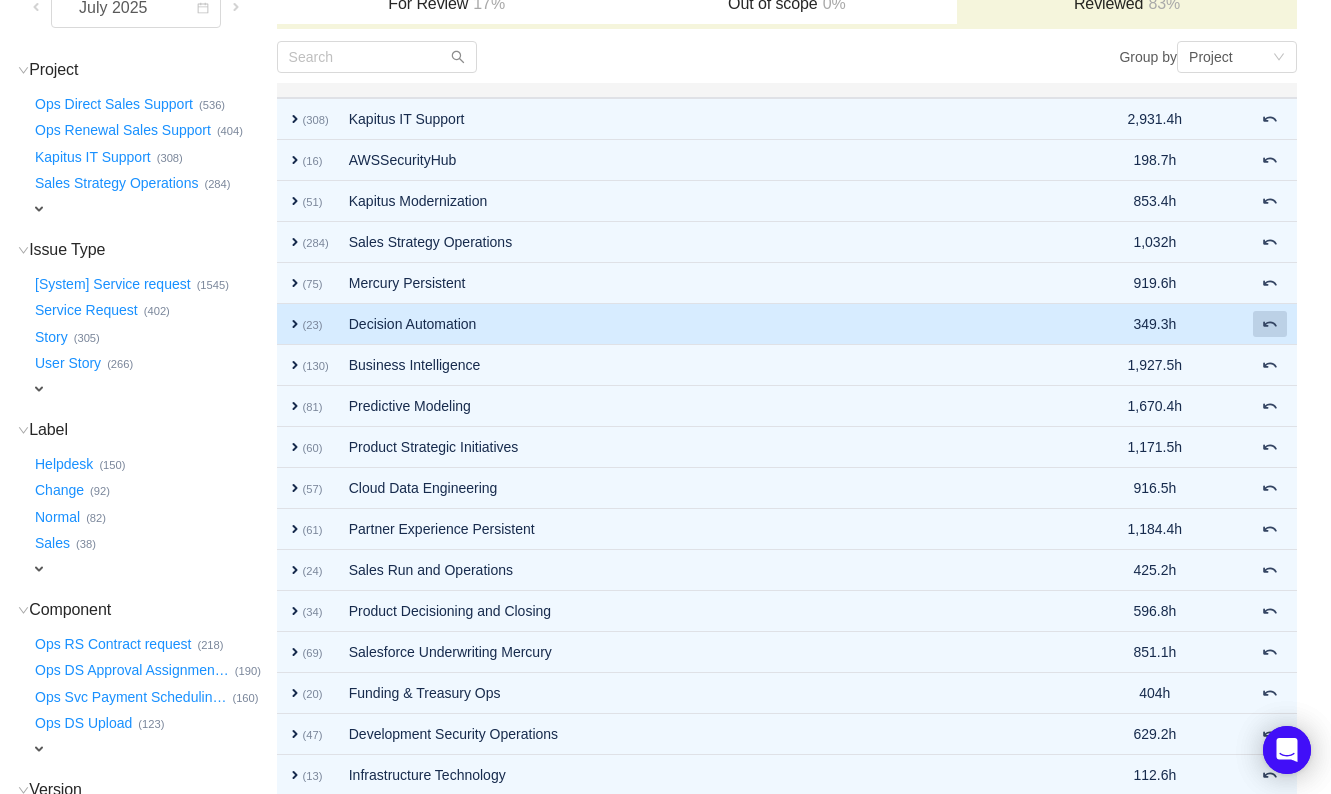 click at bounding box center (1270, 324) 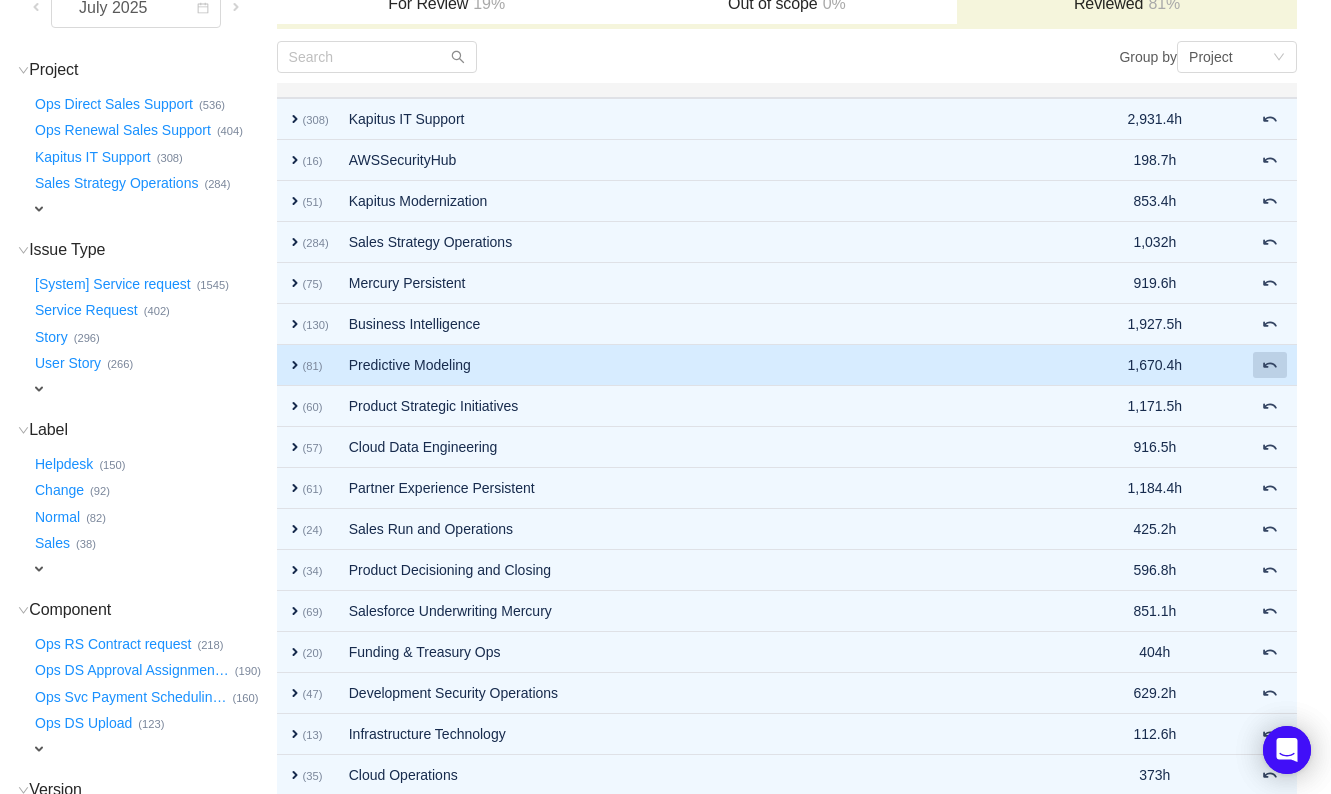 click at bounding box center [1270, 365] 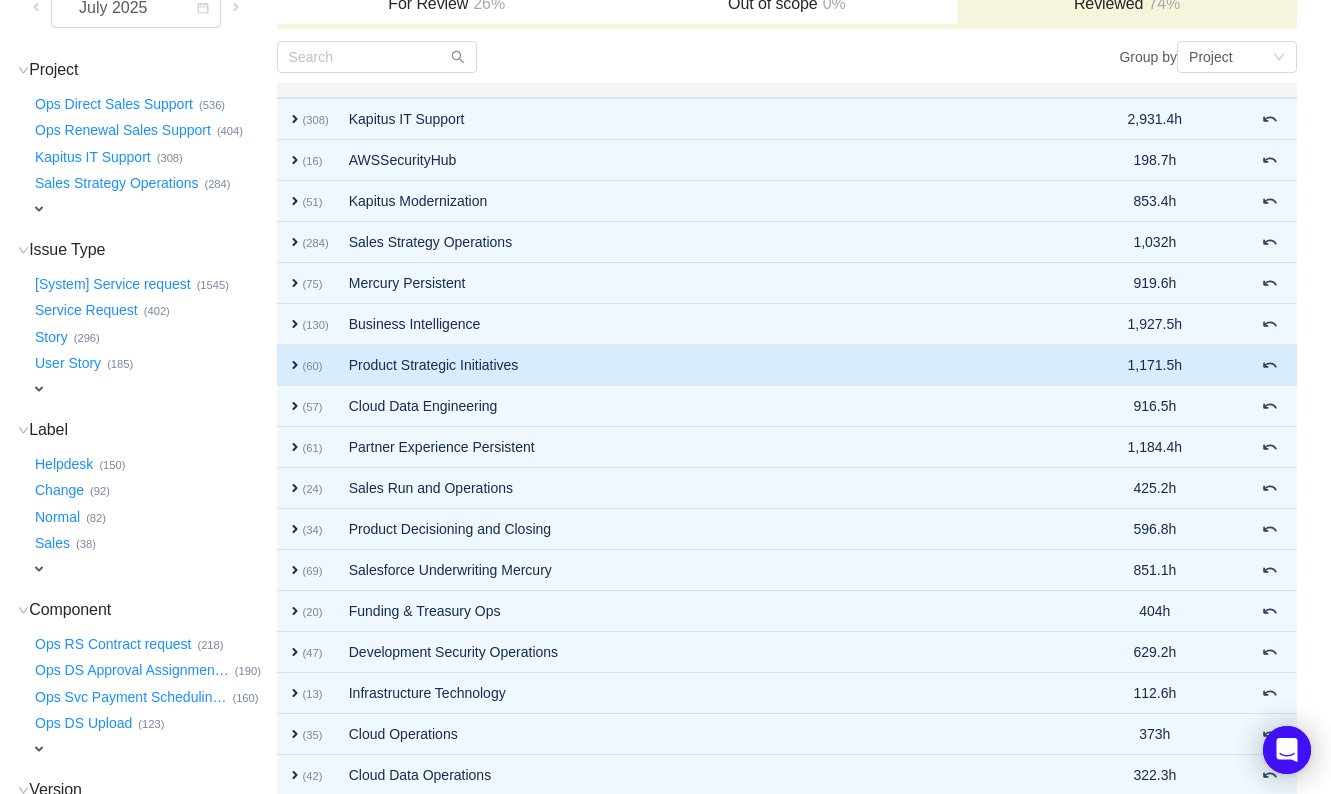 click on "expand" at bounding box center [295, 365] 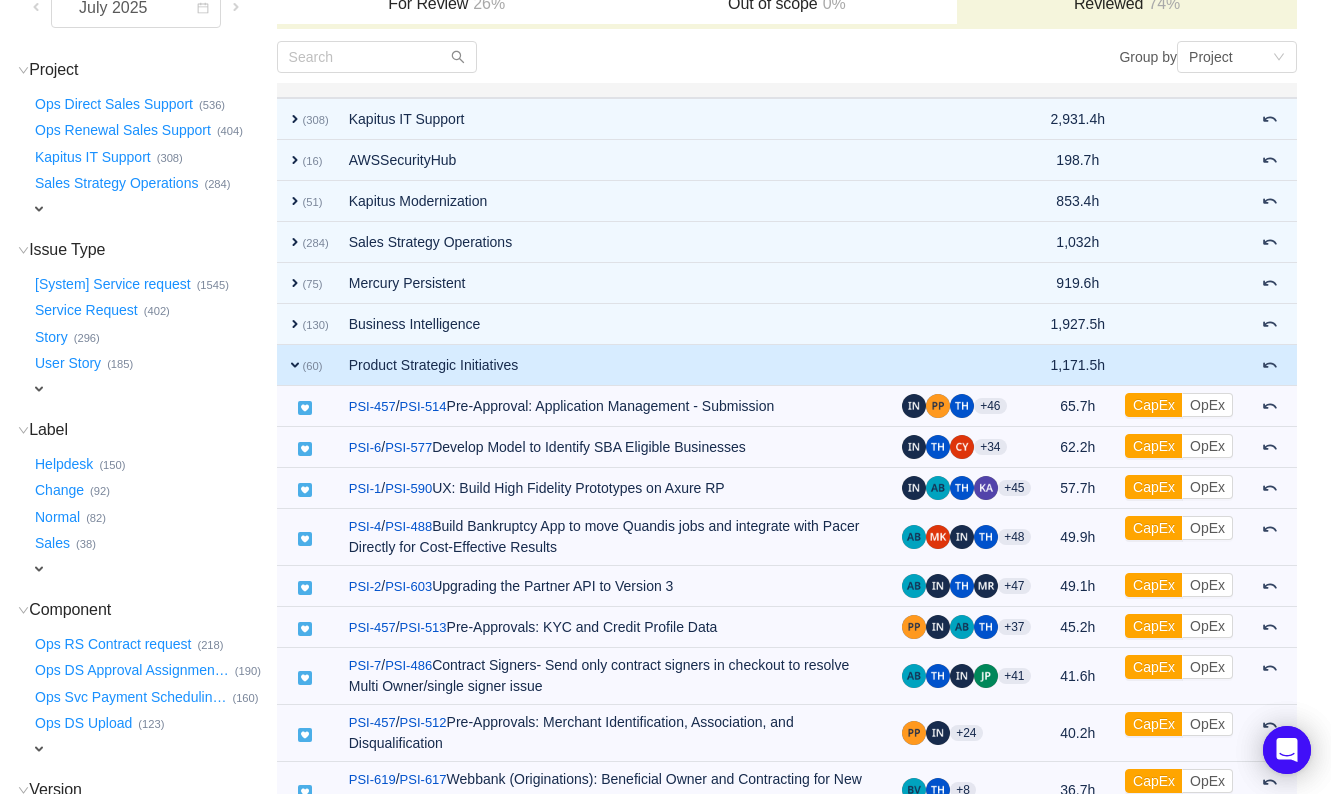 click on "expand" at bounding box center [295, 365] 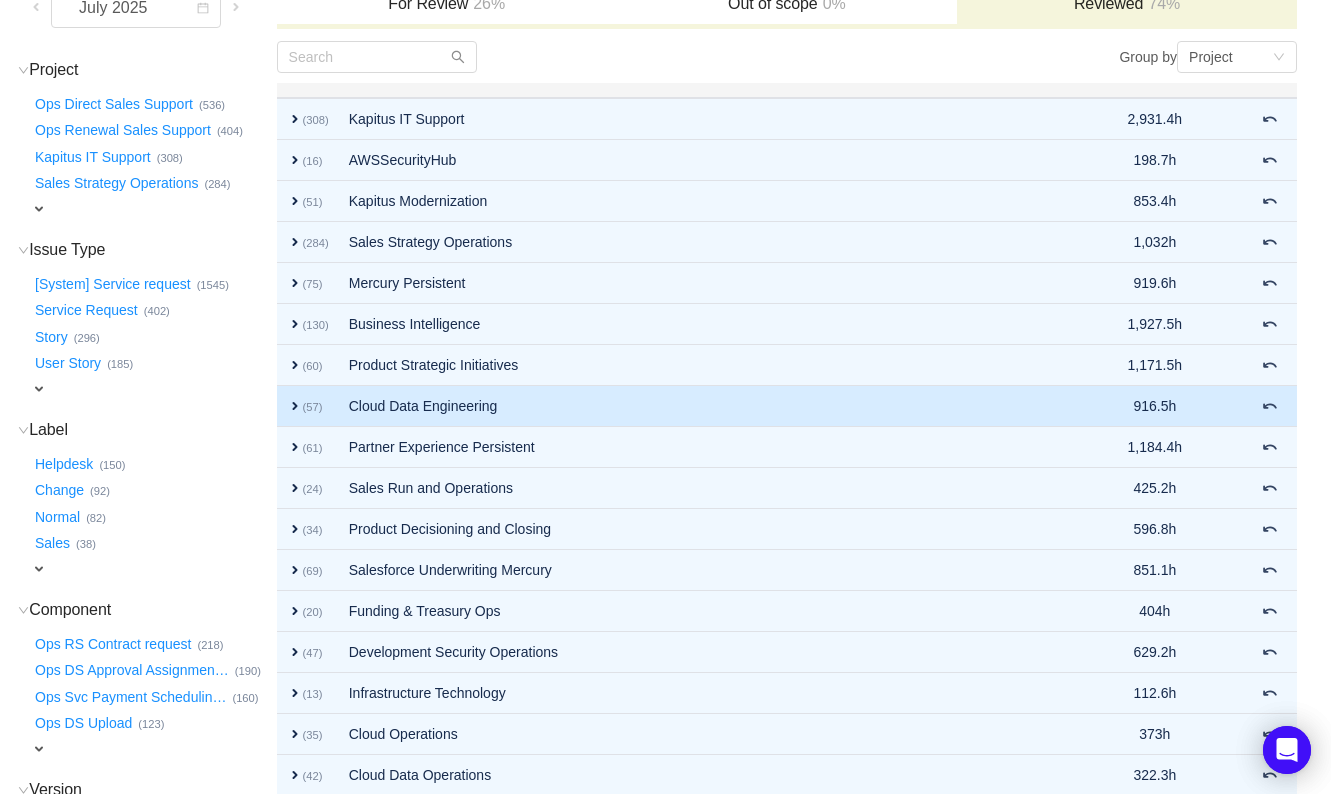click on "expand" at bounding box center (295, 406) 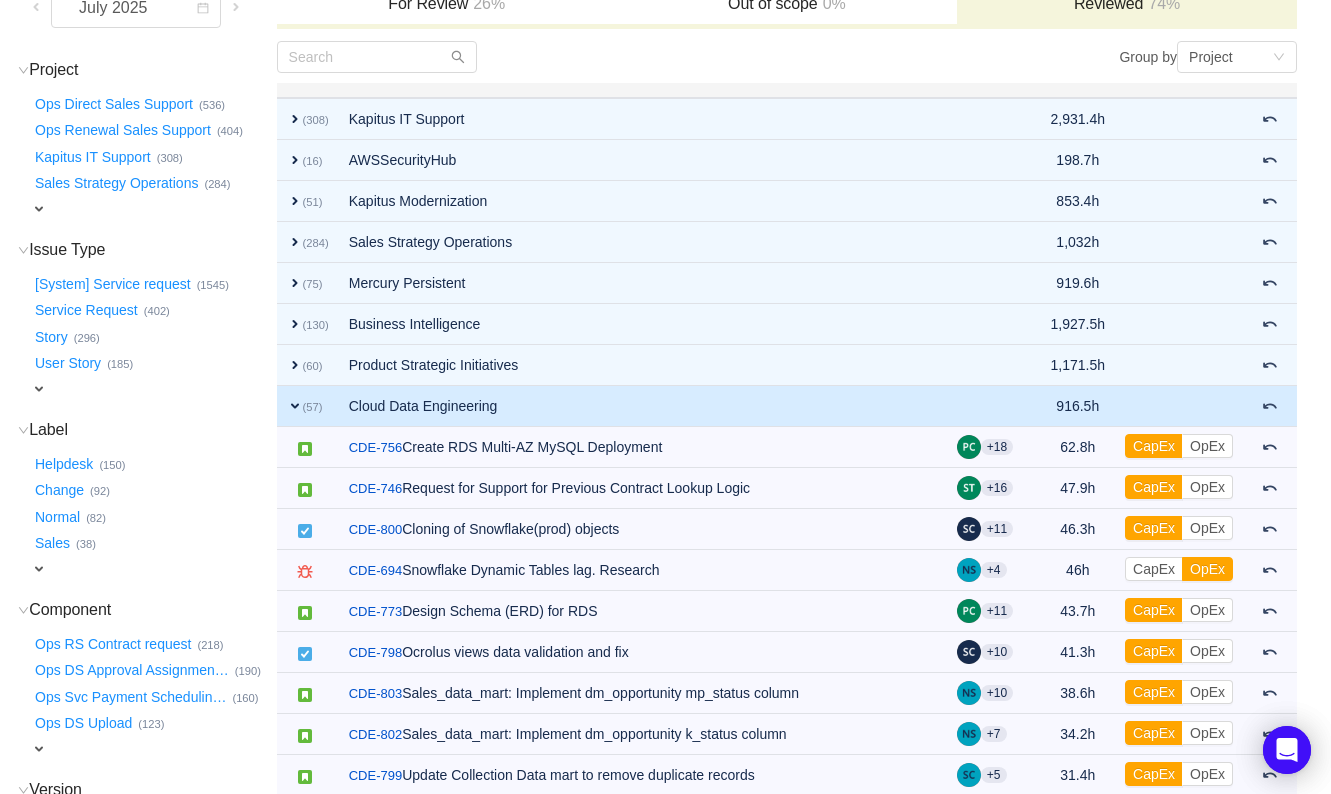 click on "expand" at bounding box center (295, 406) 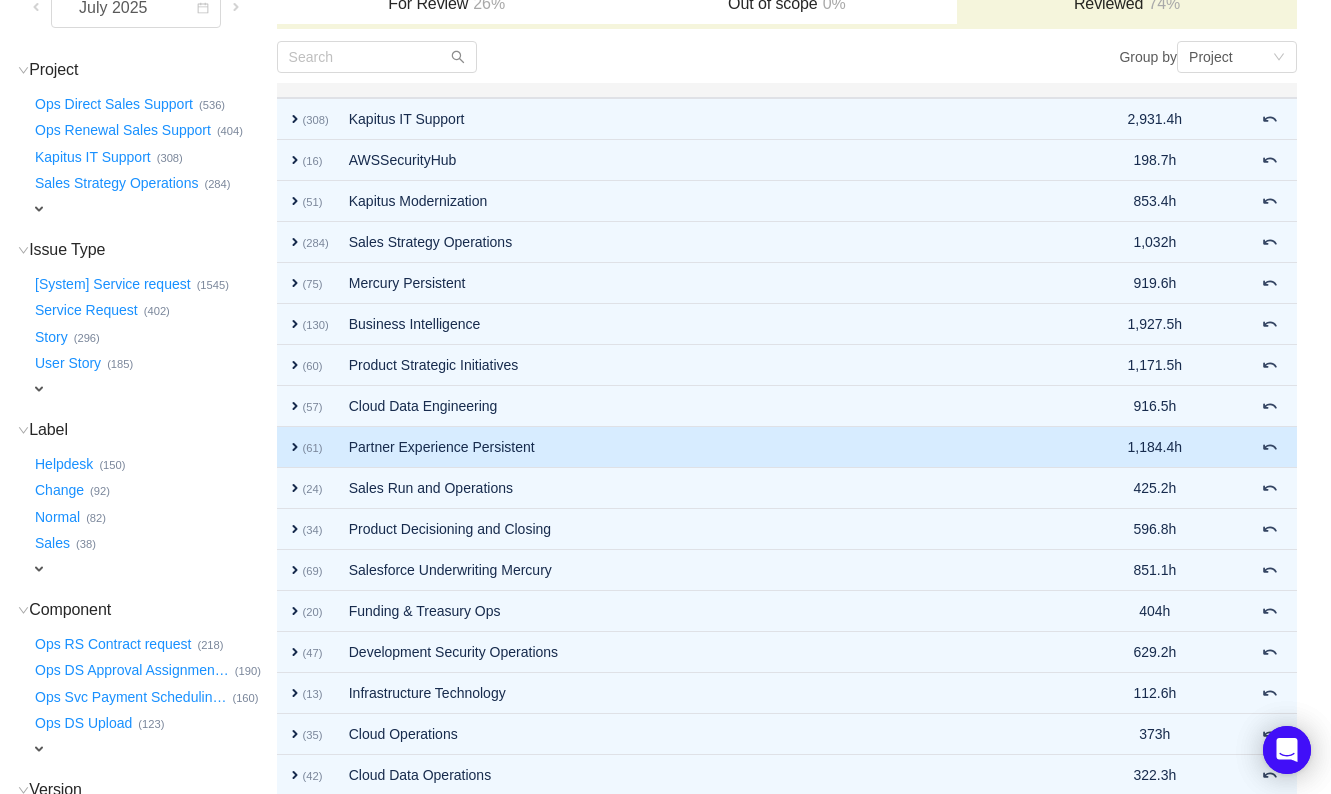 click on "expand" at bounding box center [295, 447] 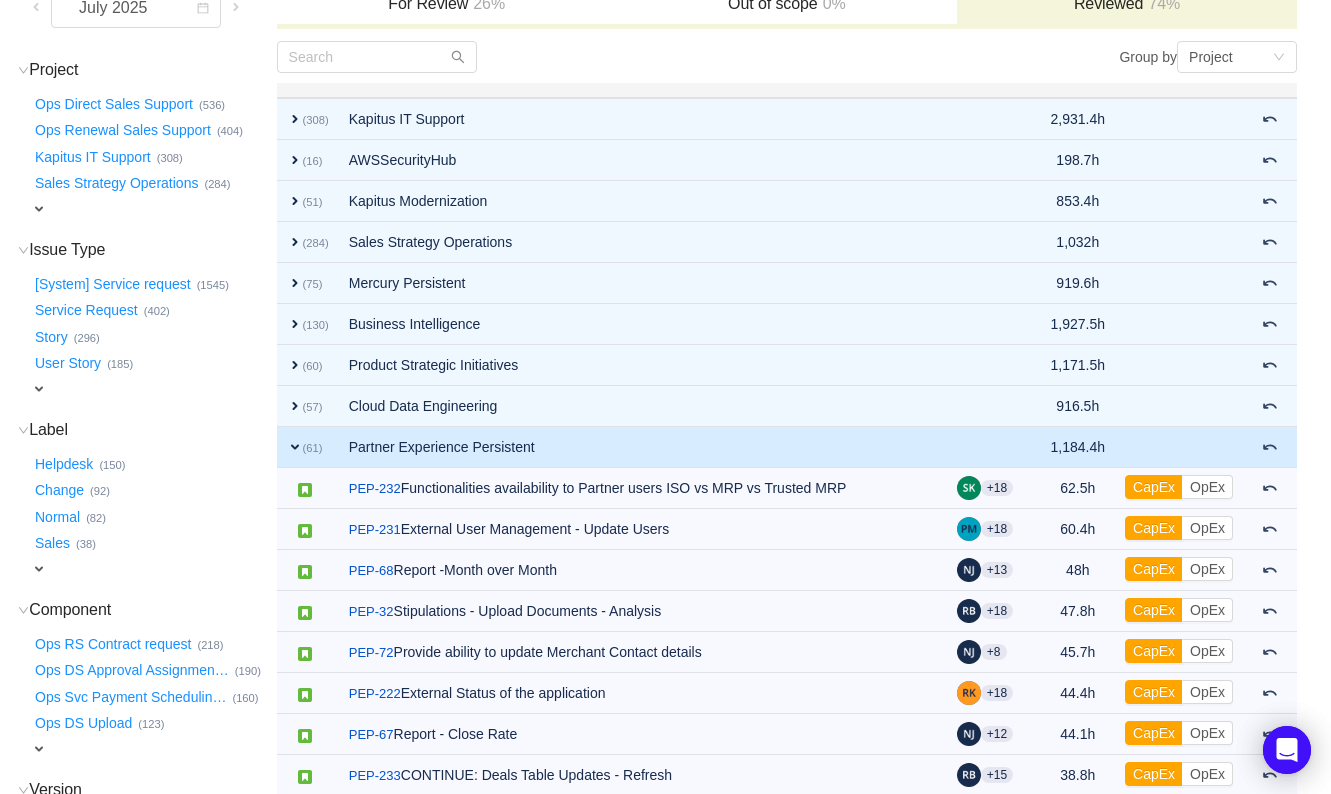 click on "expand" at bounding box center [295, 447] 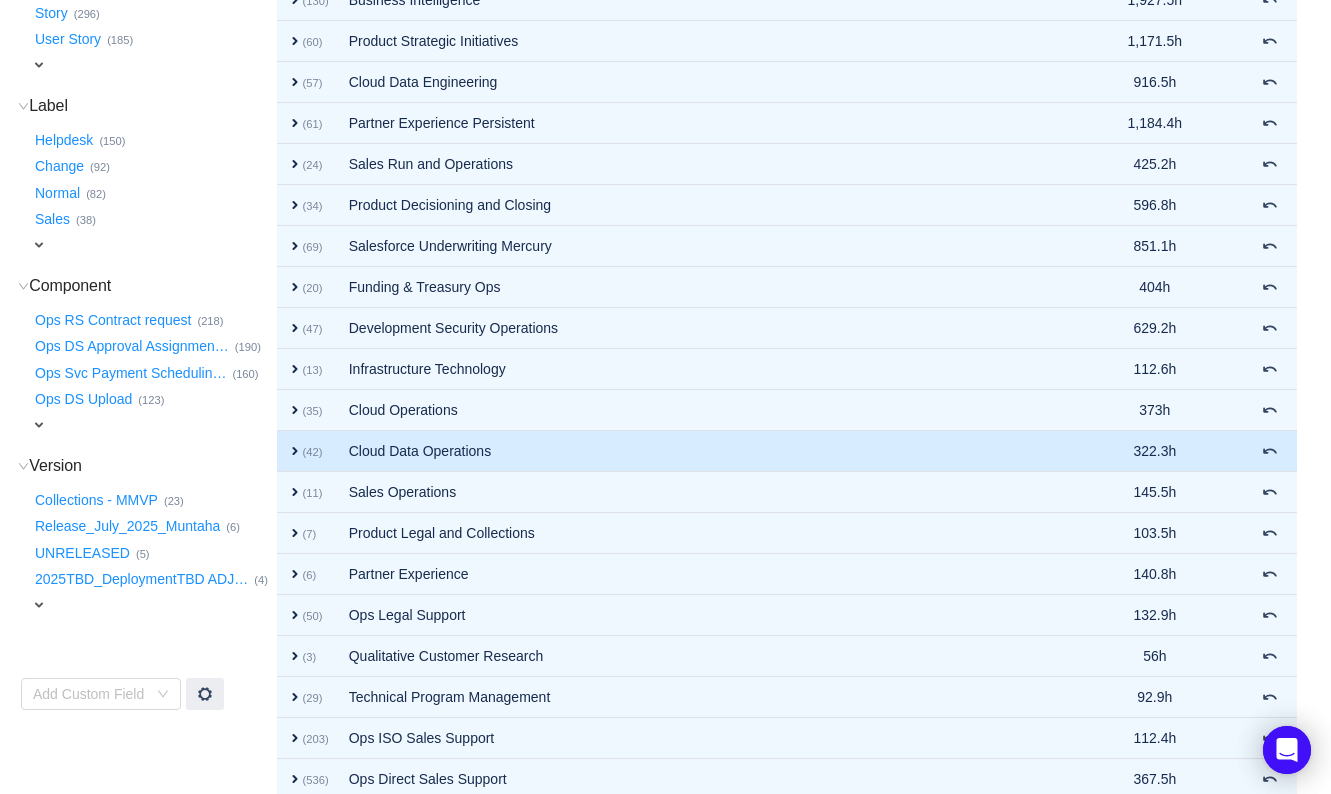 scroll, scrollTop: 625, scrollLeft: 0, axis: vertical 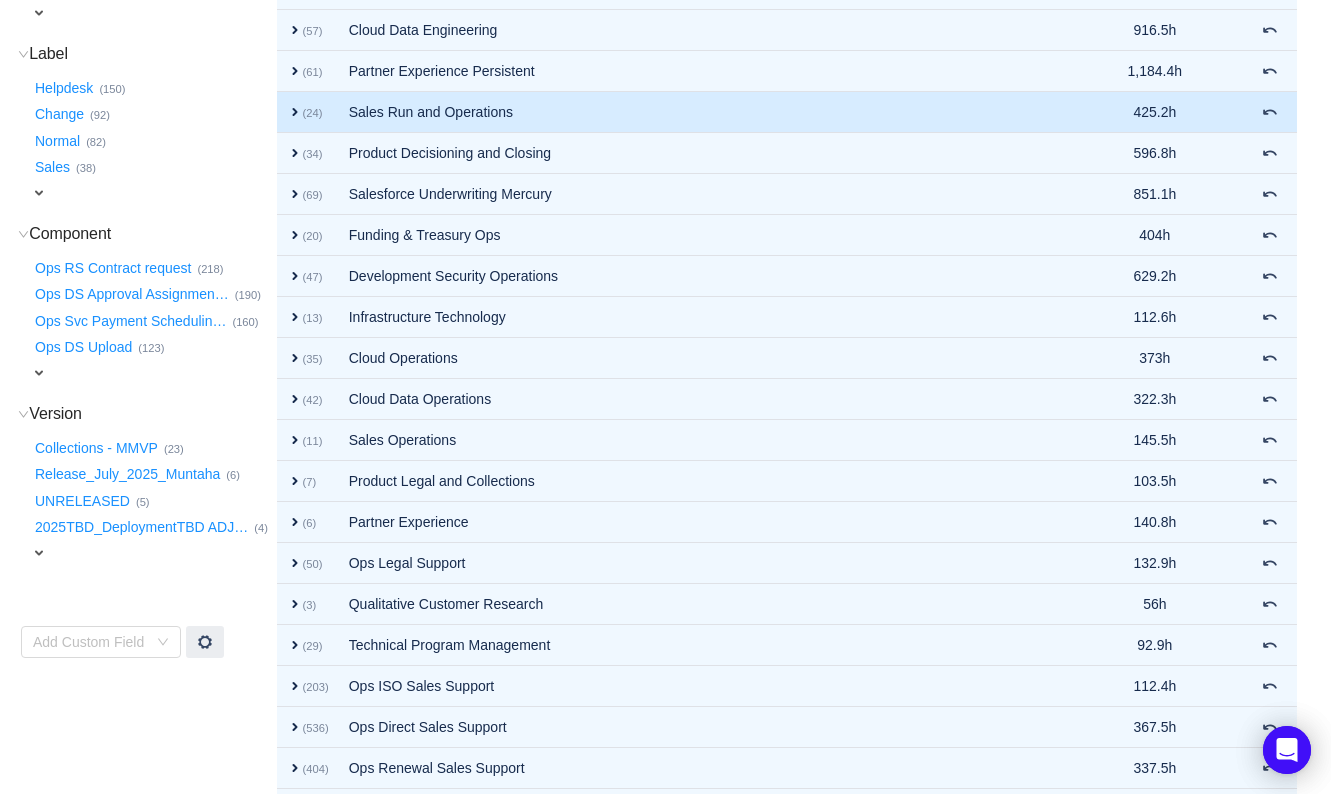 click on "expand" at bounding box center (295, 112) 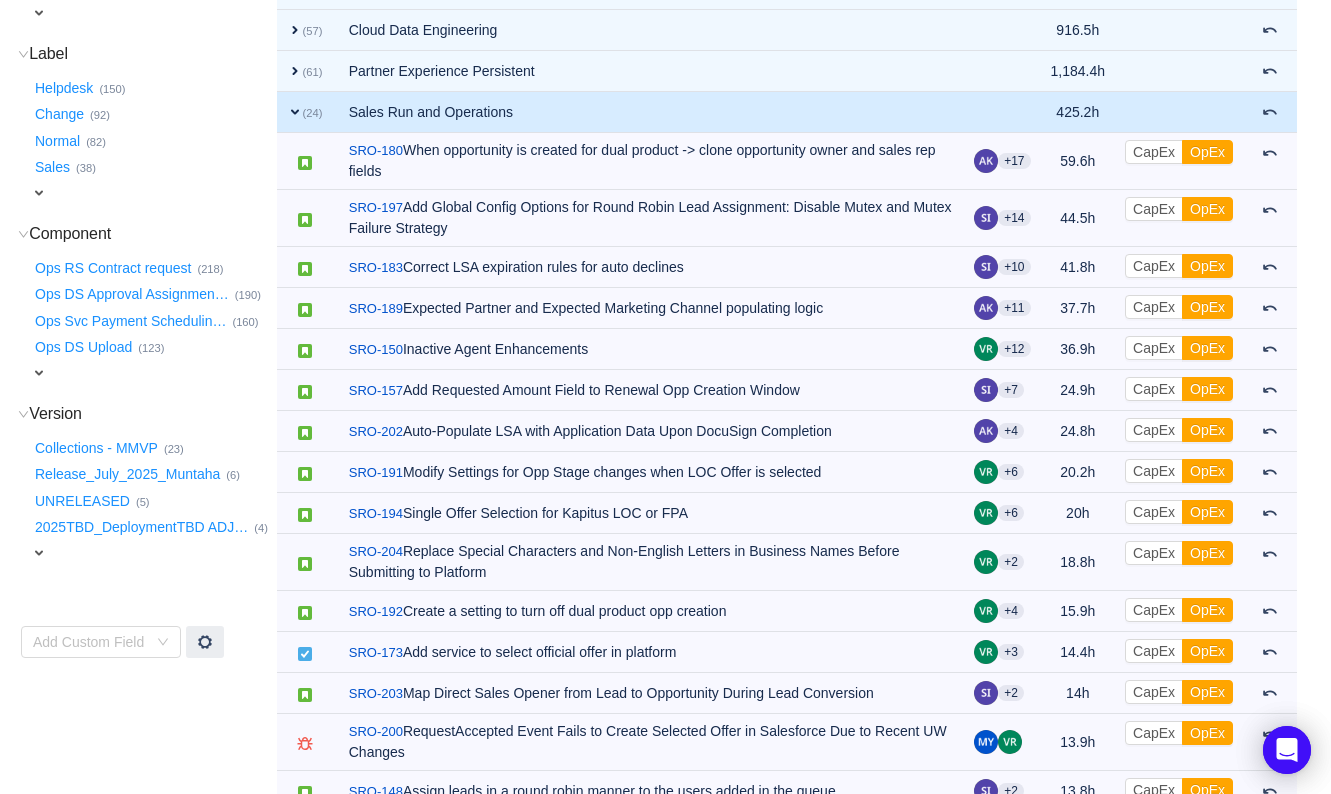 click on "expand" at bounding box center [295, 112] 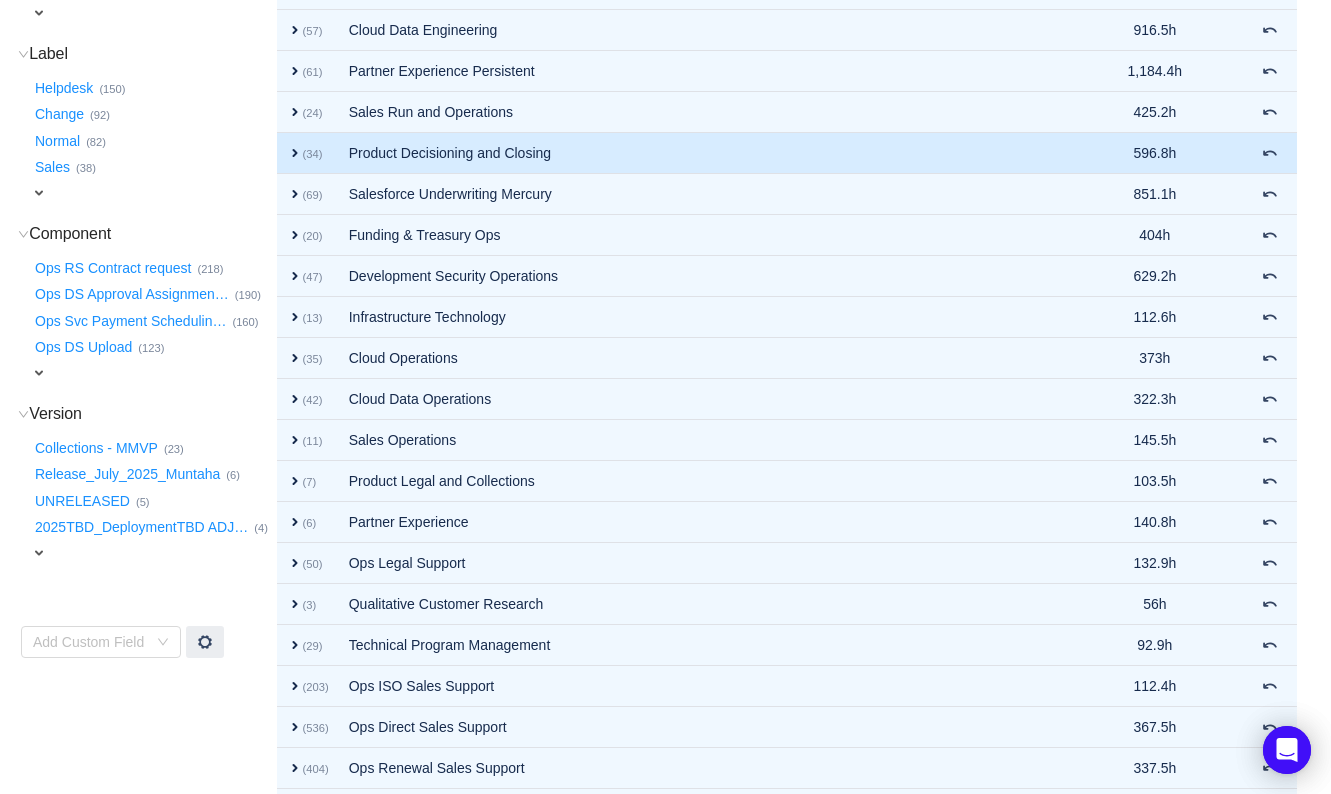 click on "expand" at bounding box center (295, 153) 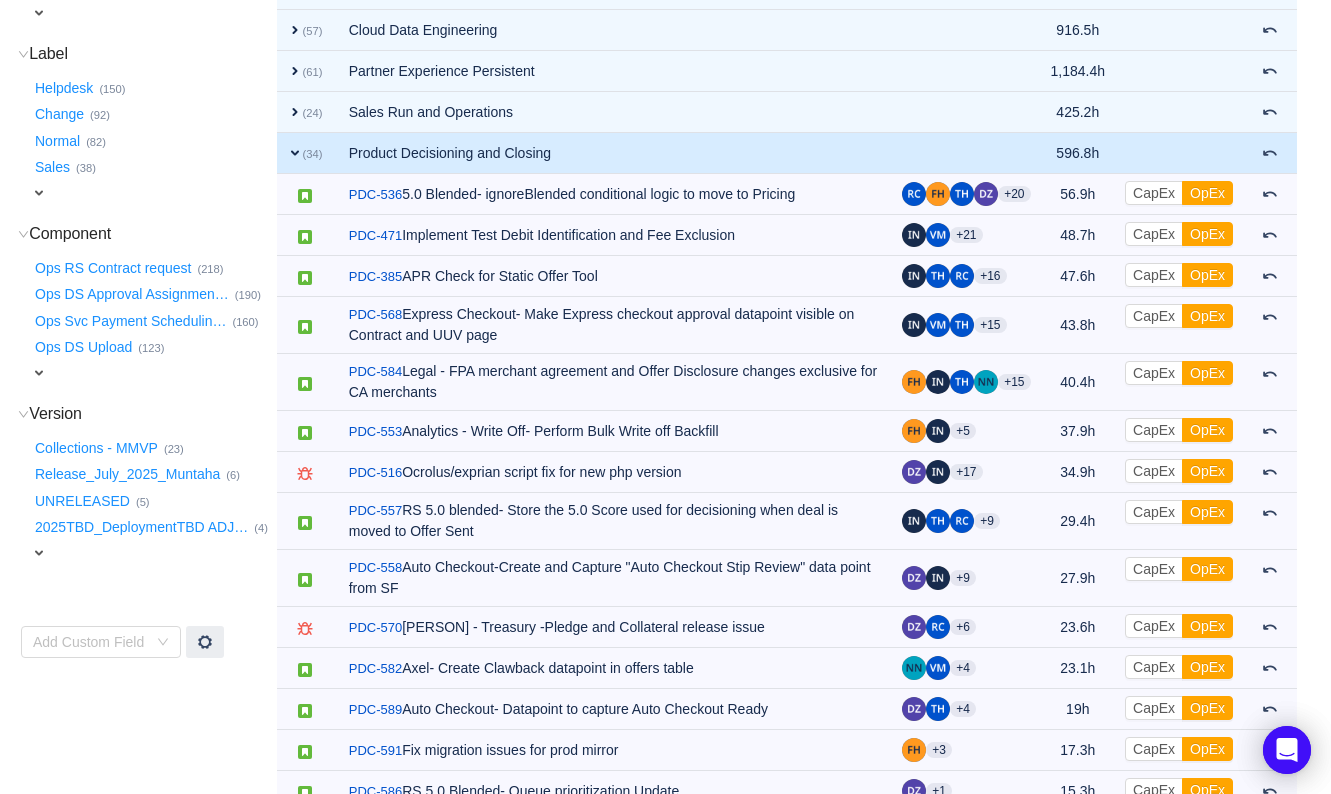 click on "expand" at bounding box center [295, 153] 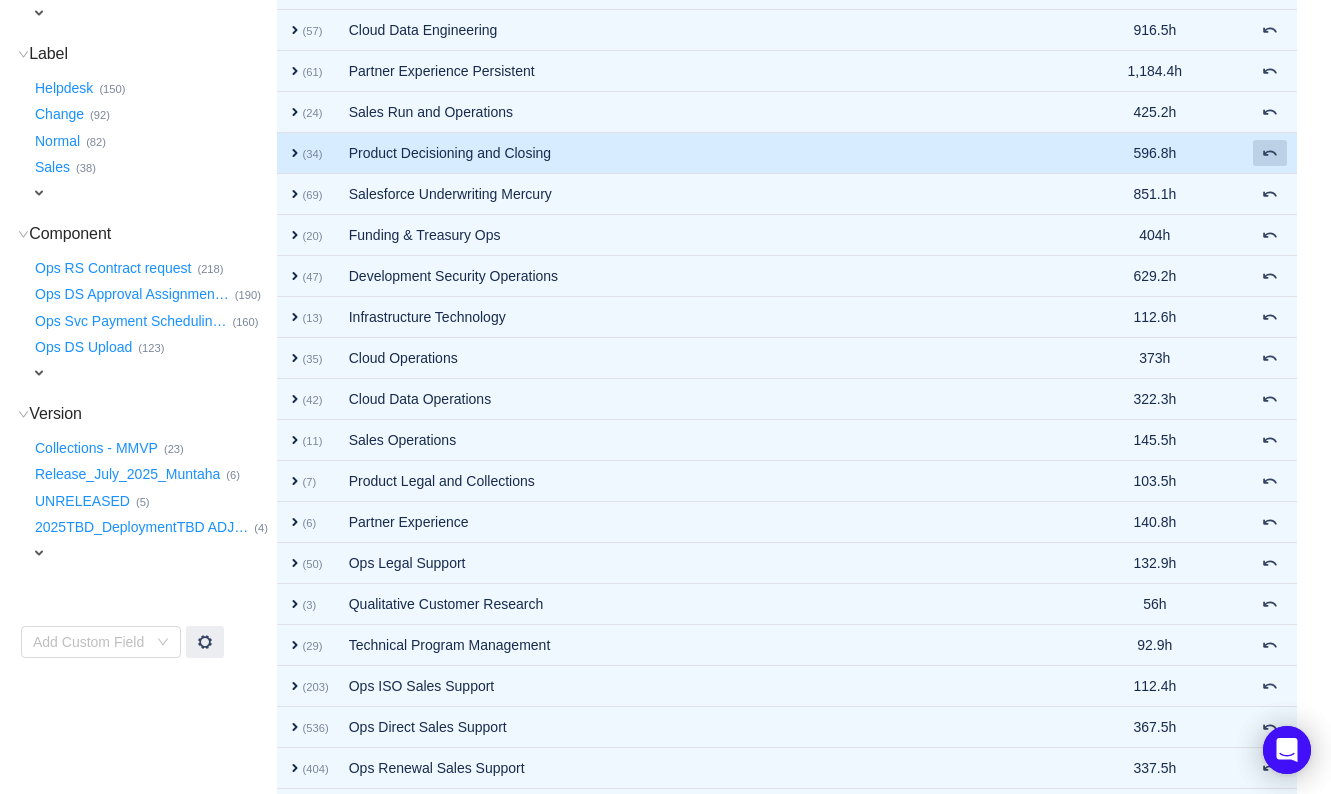 click at bounding box center (1270, 153) 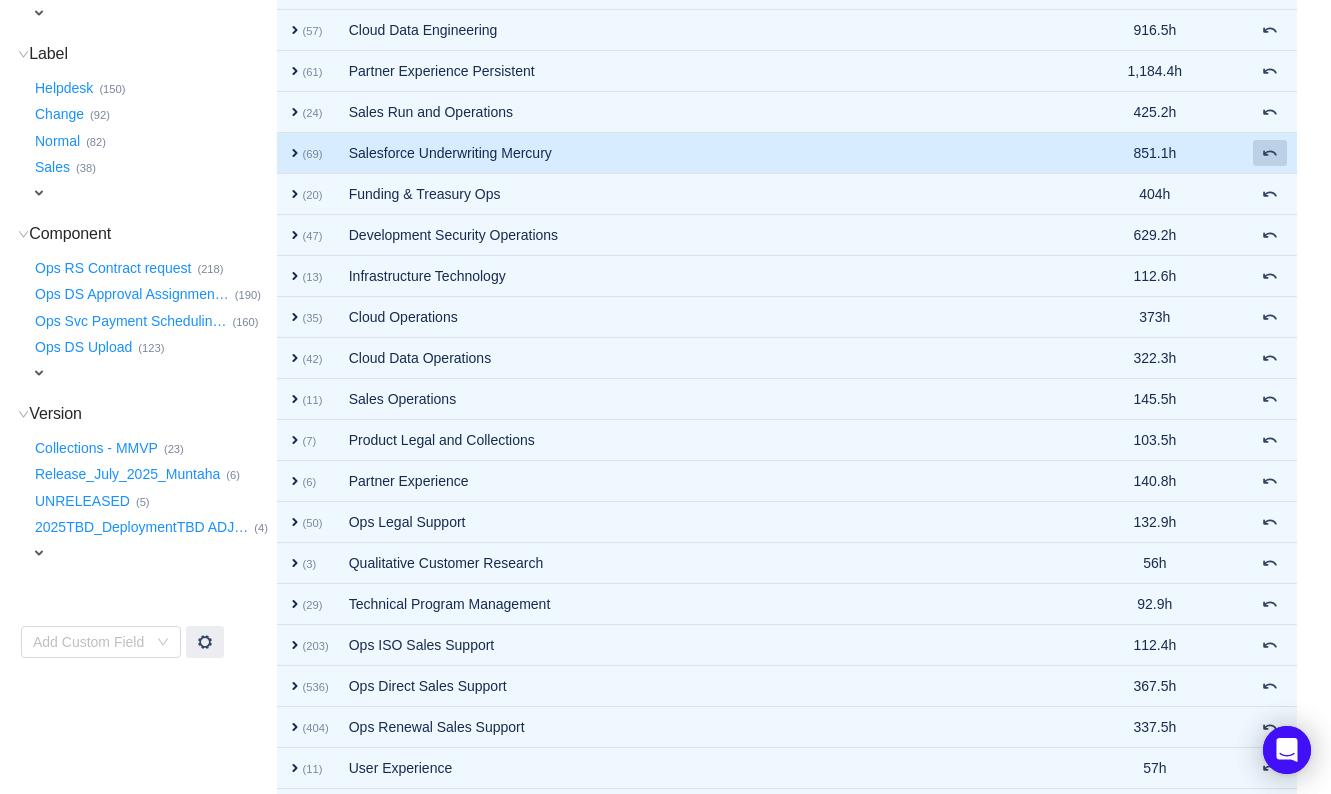 click at bounding box center (1270, 153) 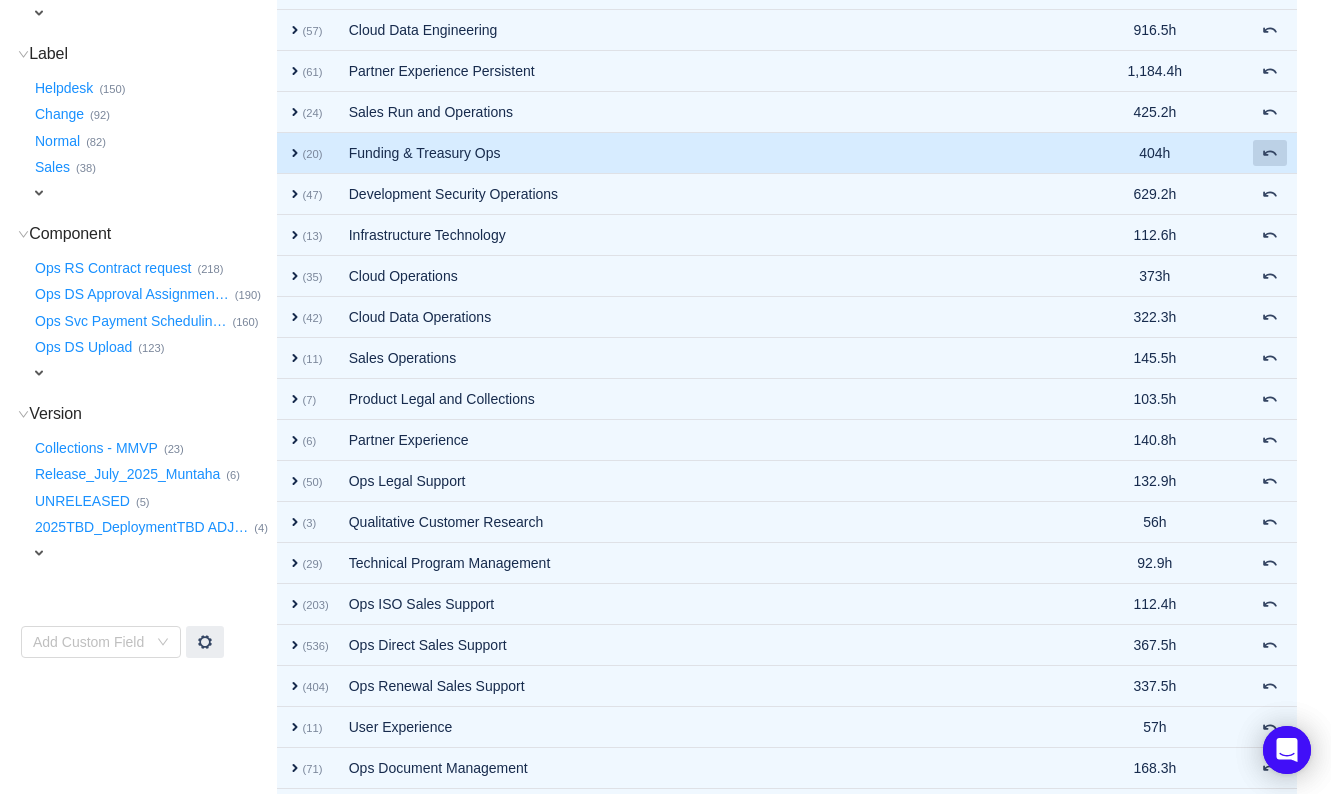 click at bounding box center (1270, 153) 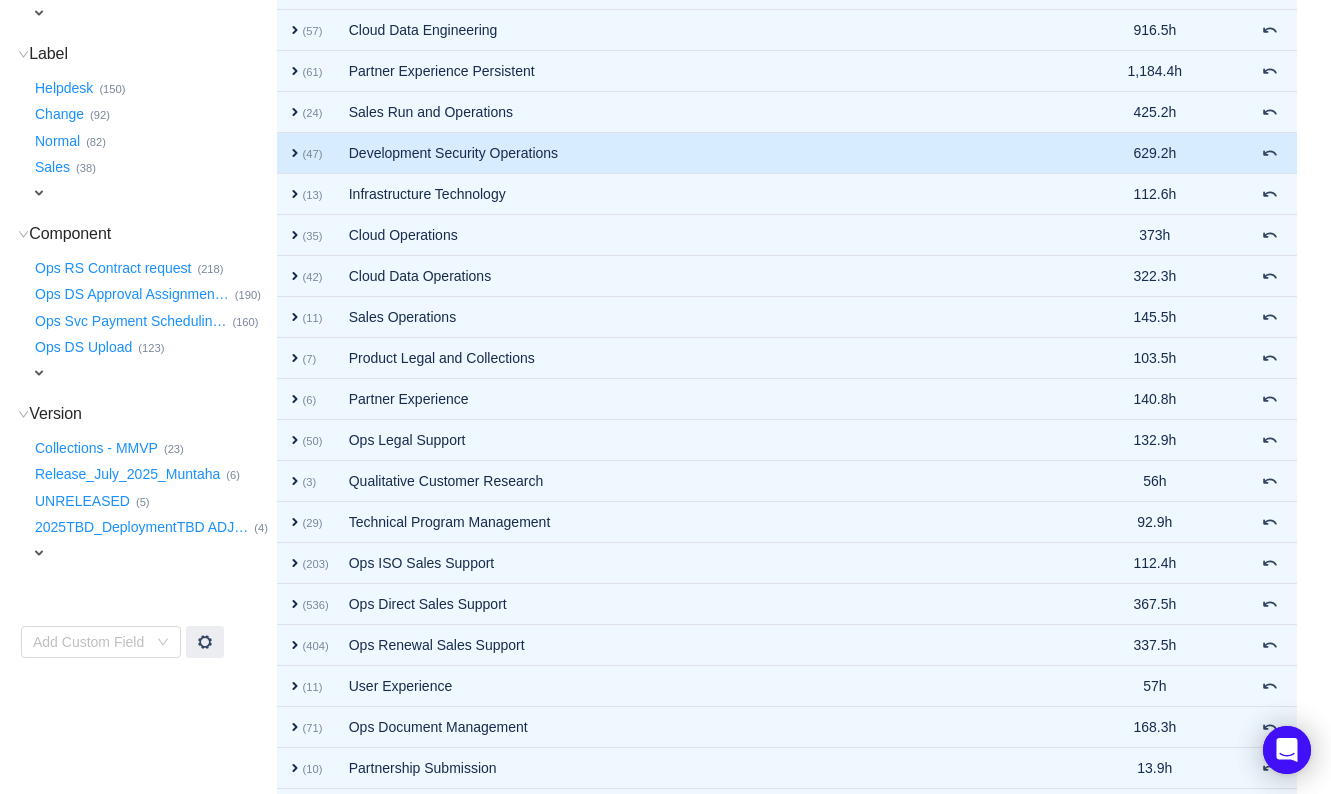 click on "expand" at bounding box center (295, 153) 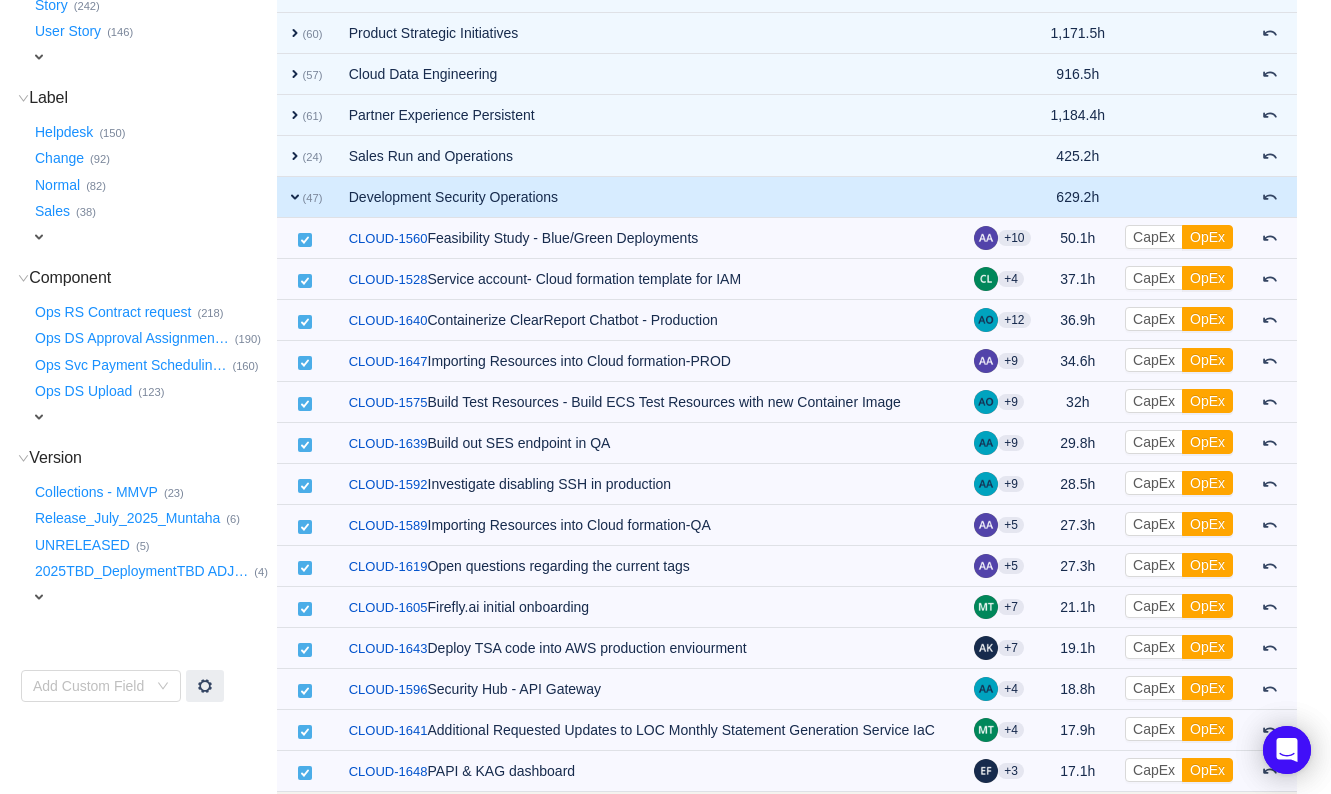 scroll, scrollTop: 375, scrollLeft: 0, axis: vertical 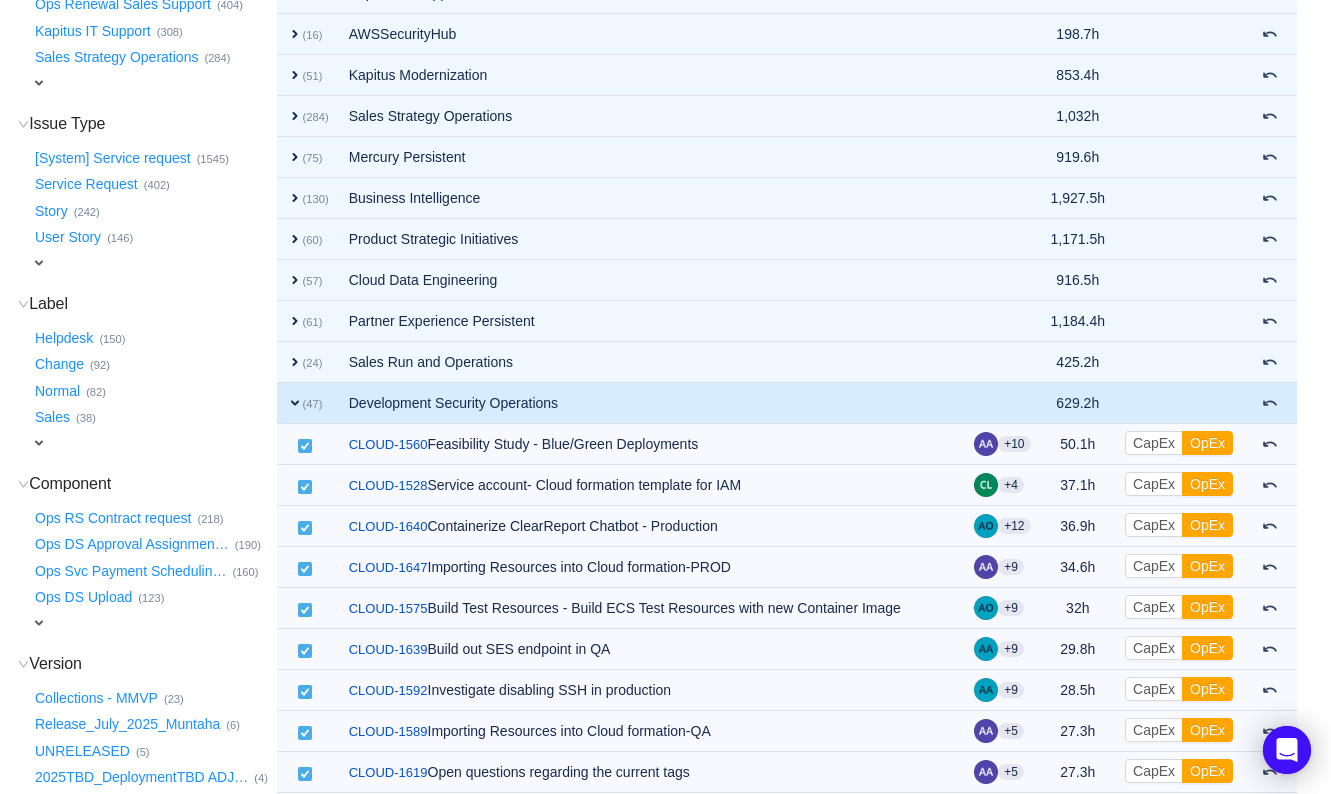 click on "expand" at bounding box center (295, 403) 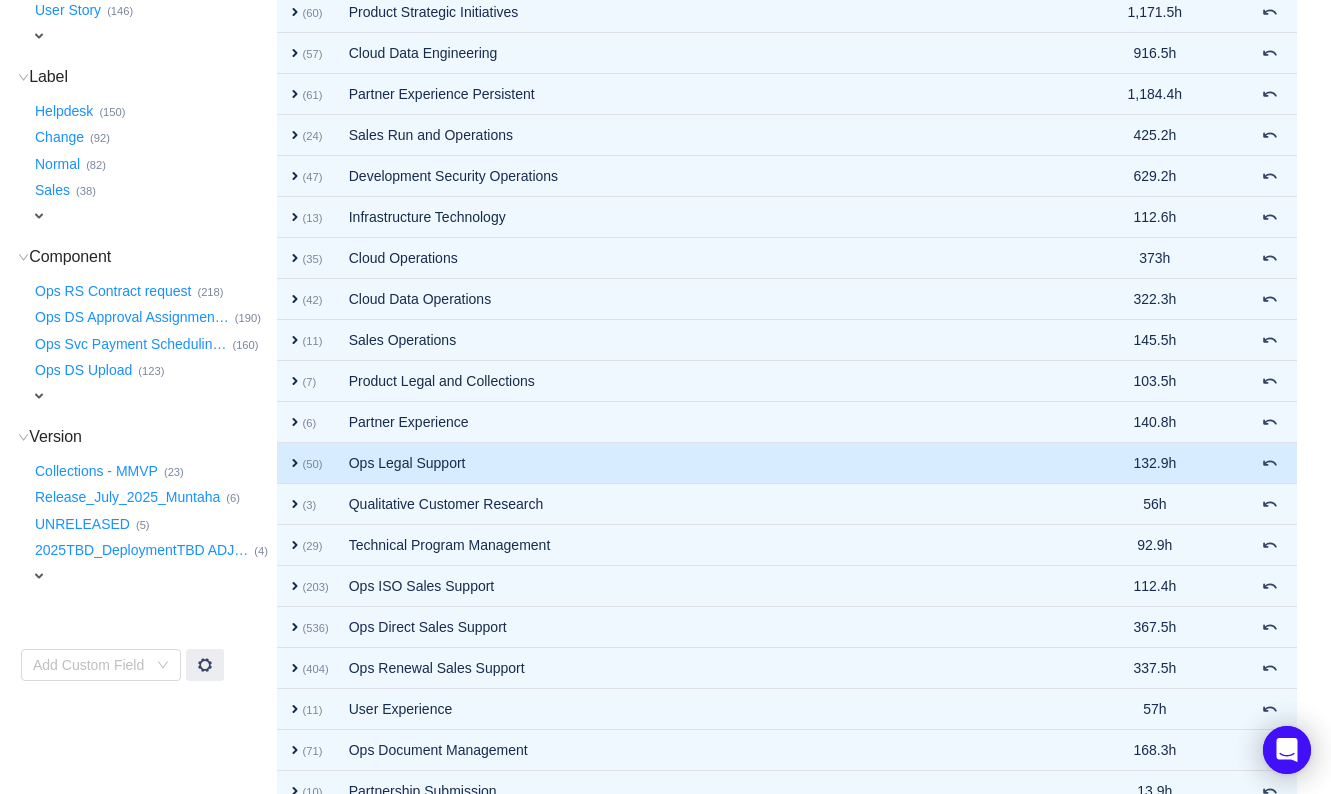 scroll, scrollTop: 625, scrollLeft: 0, axis: vertical 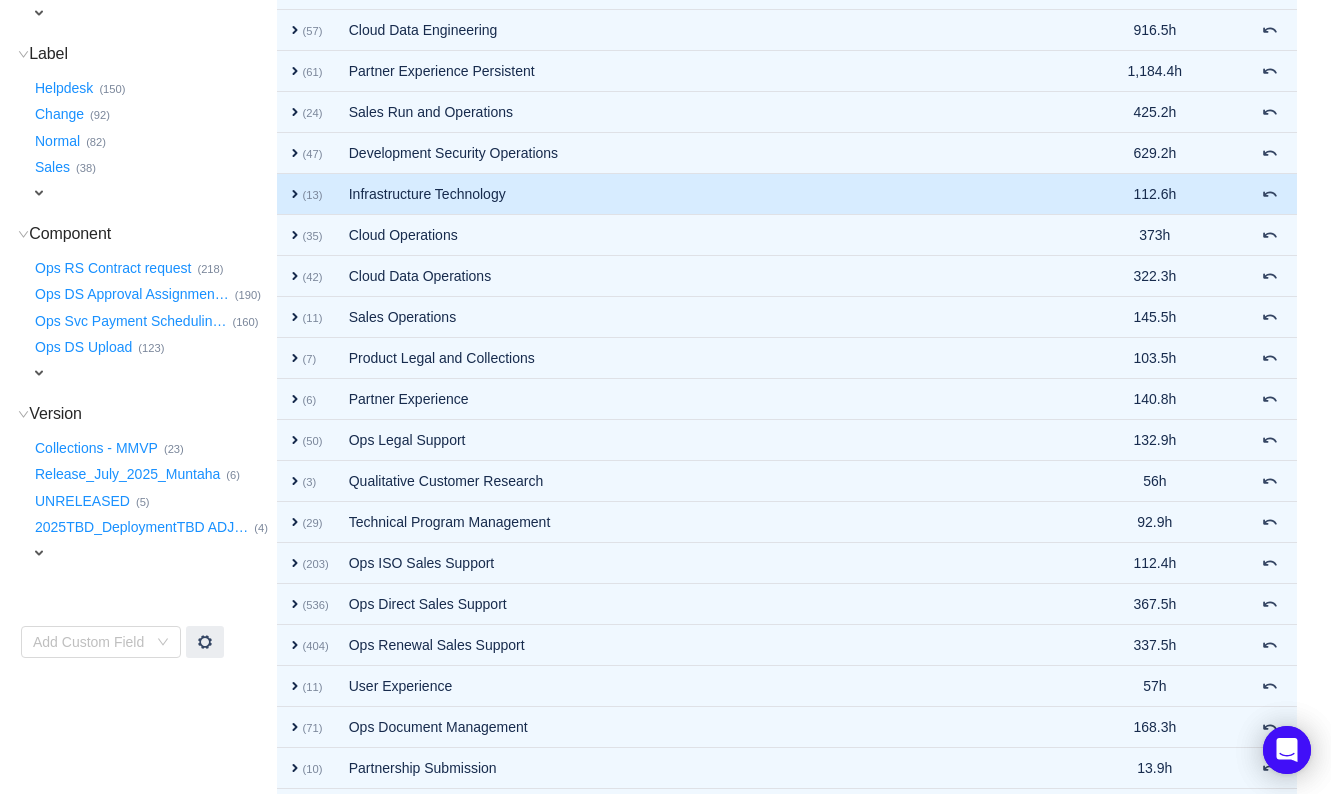 click on "expand" at bounding box center [295, 194] 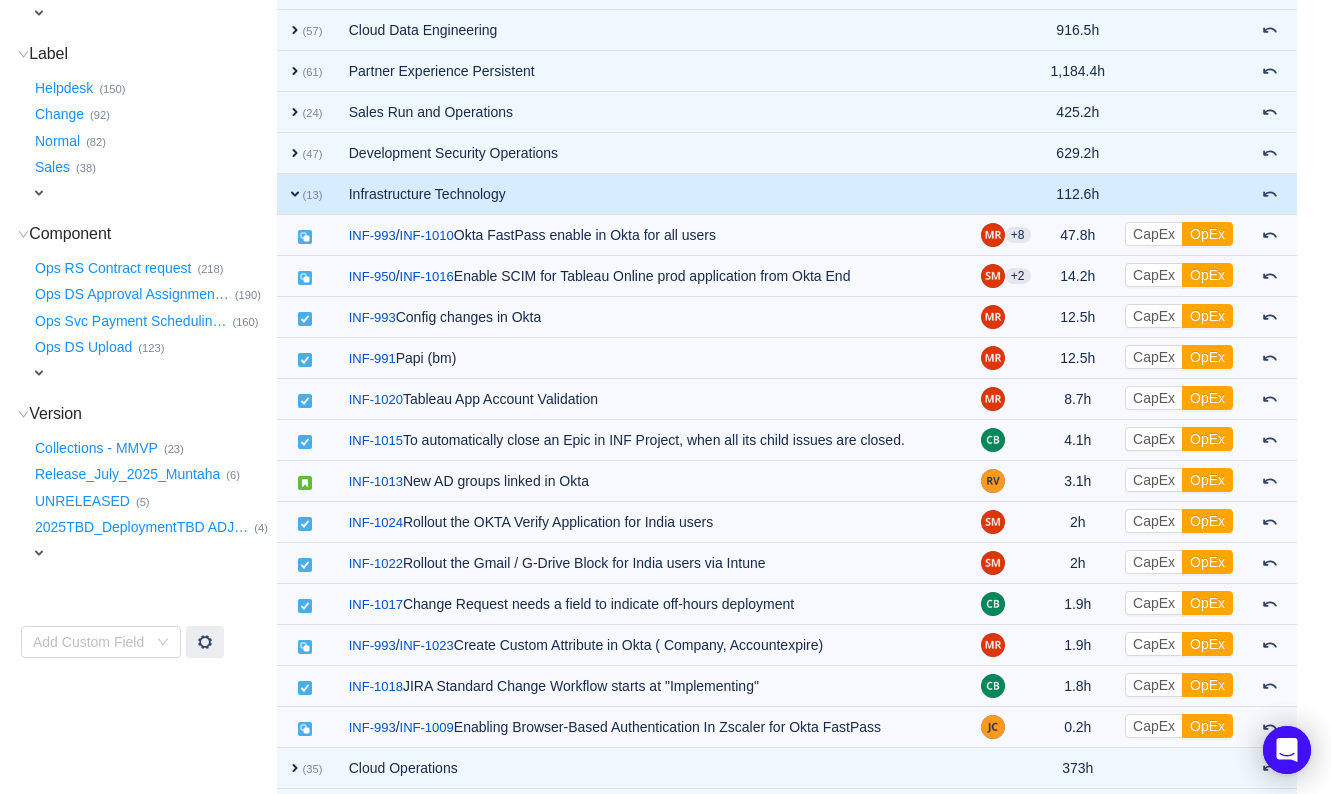 click on "expand" at bounding box center (295, 194) 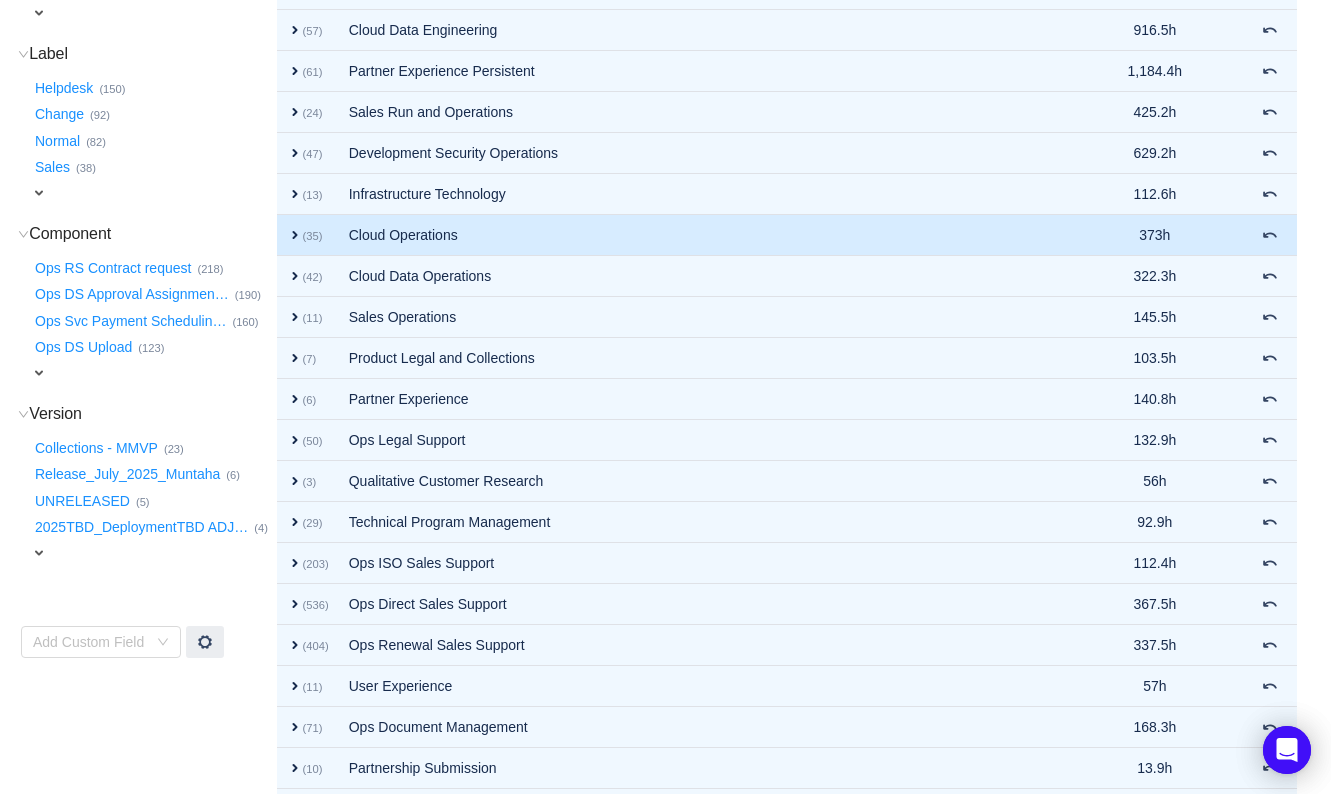 click on "expand" at bounding box center [295, 235] 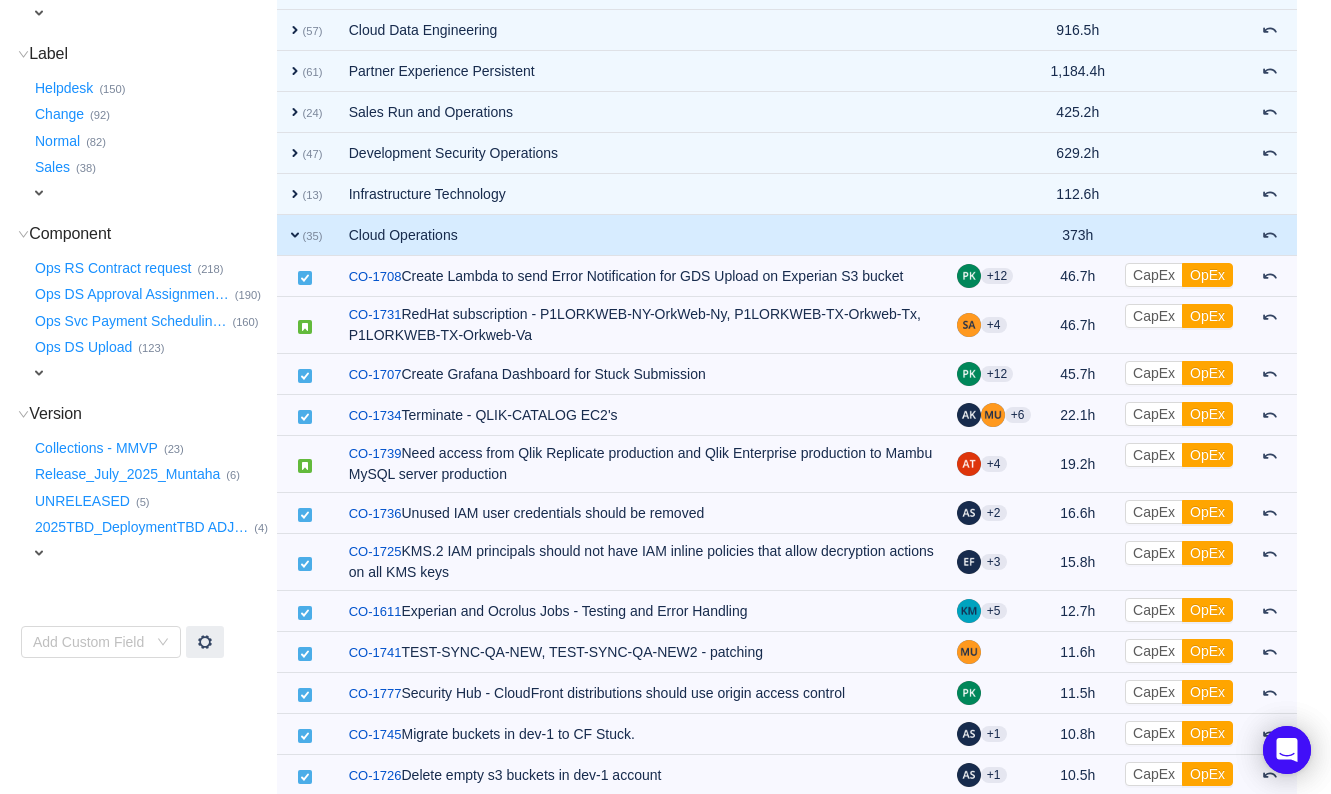 click on "expand" at bounding box center [295, 235] 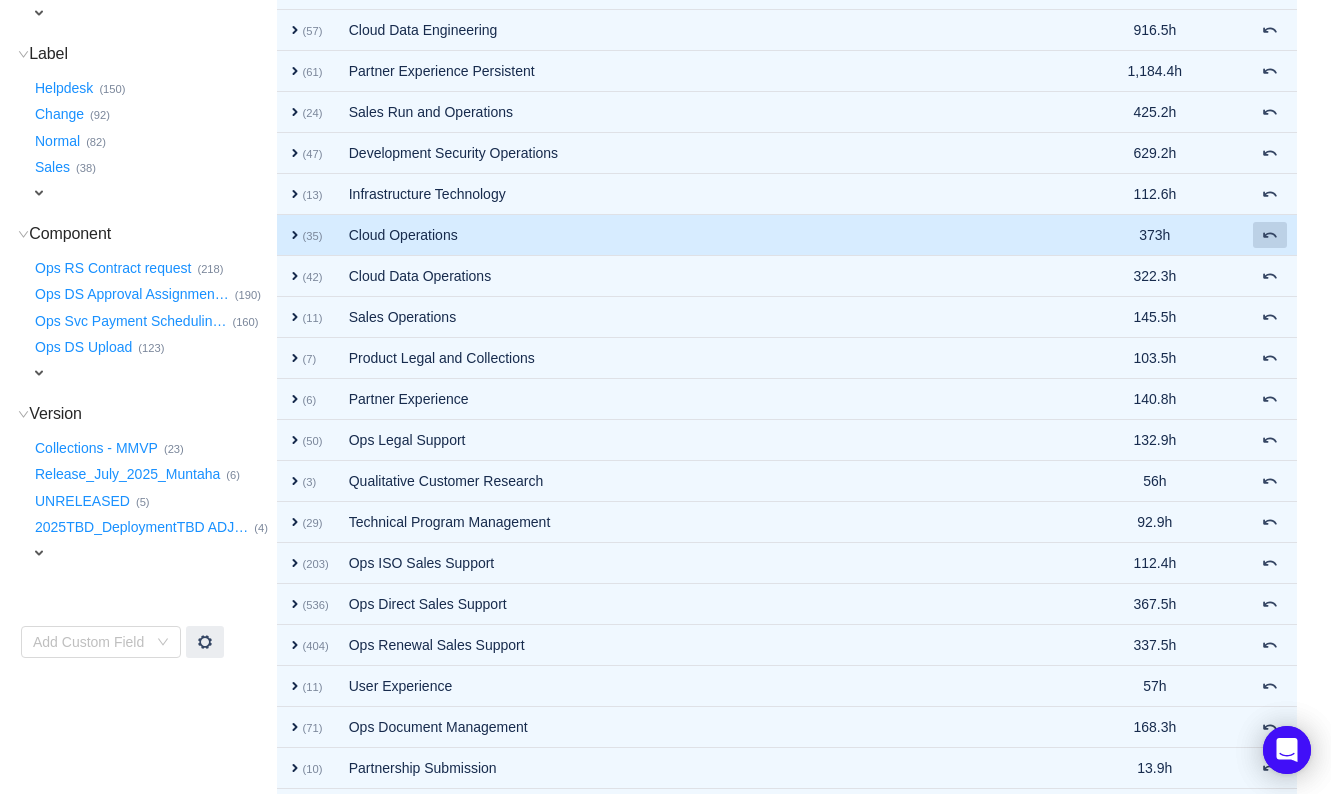 click at bounding box center [1270, 235] 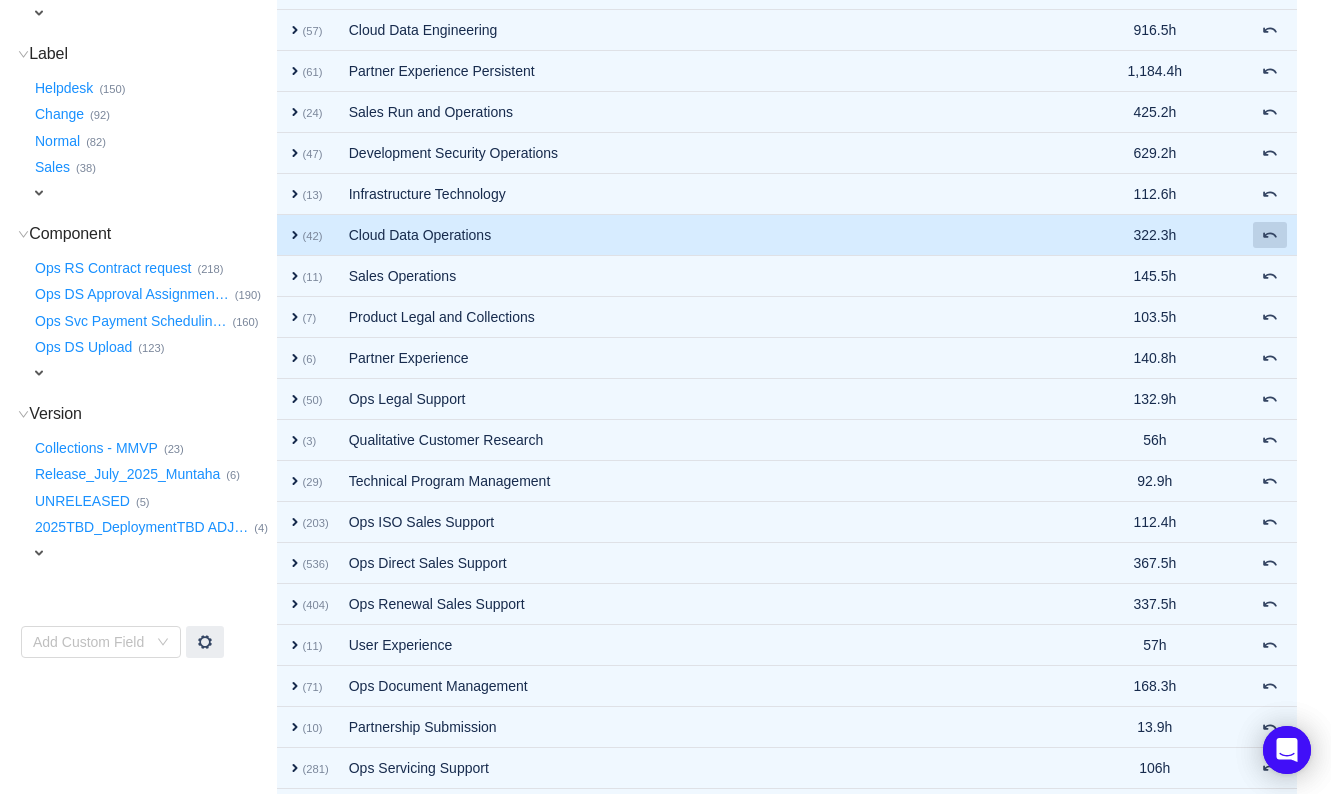 click at bounding box center (1270, 235) 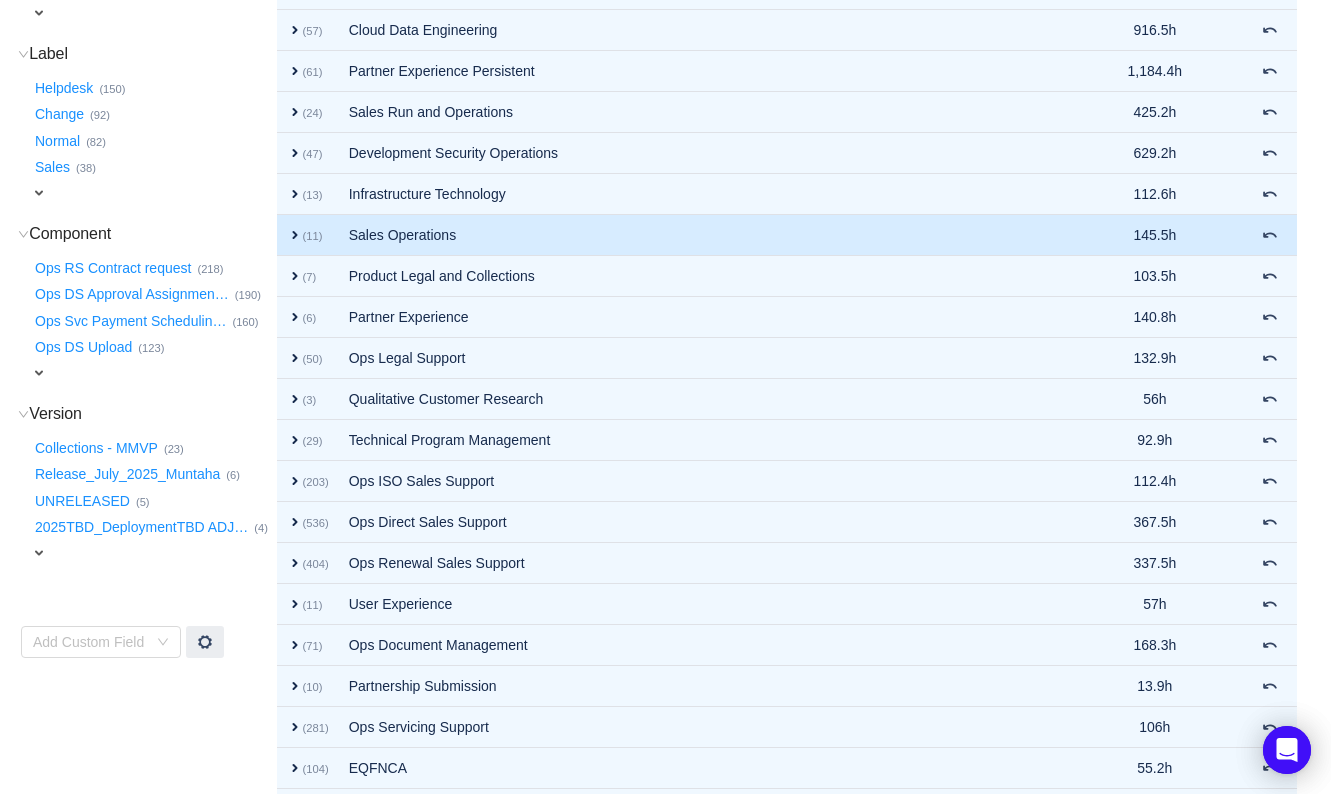 click on "expand" at bounding box center [295, 235] 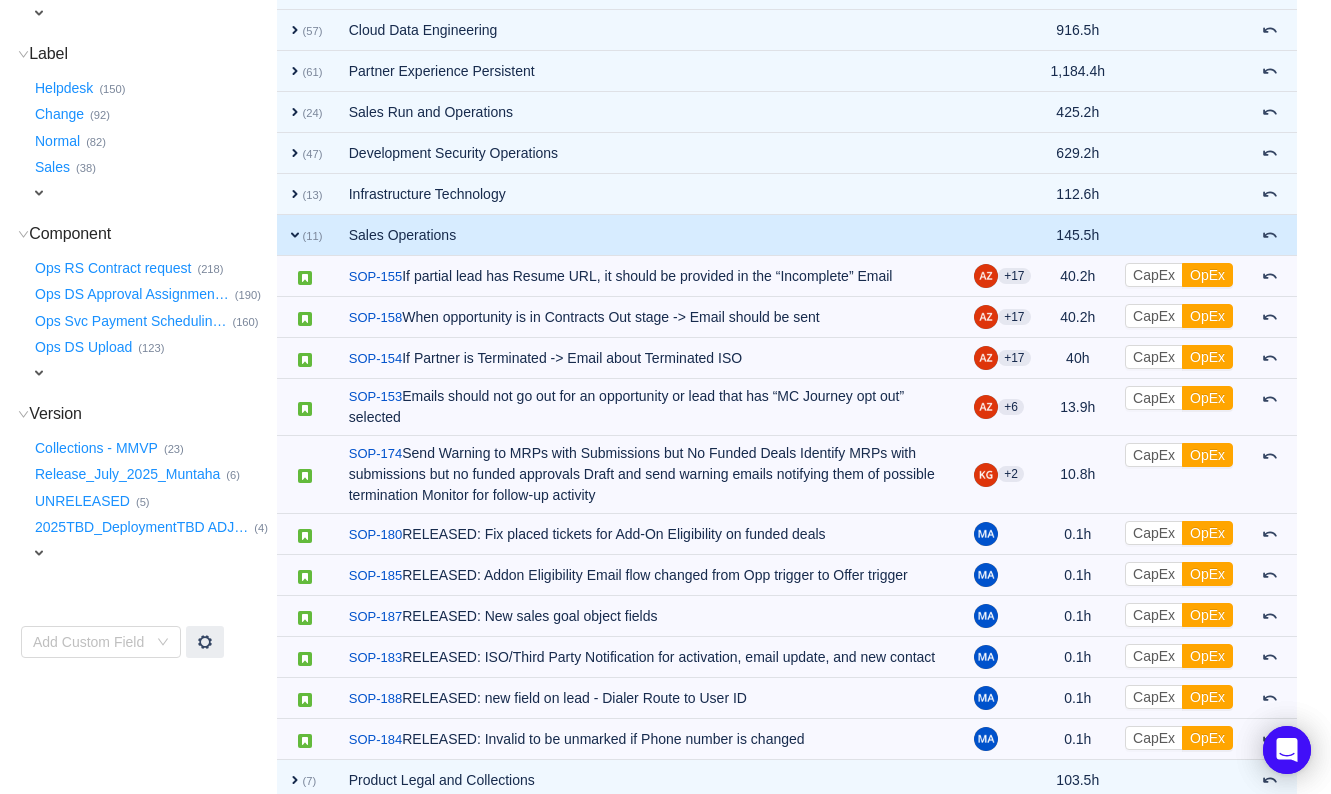 click on "expand" at bounding box center (295, 235) 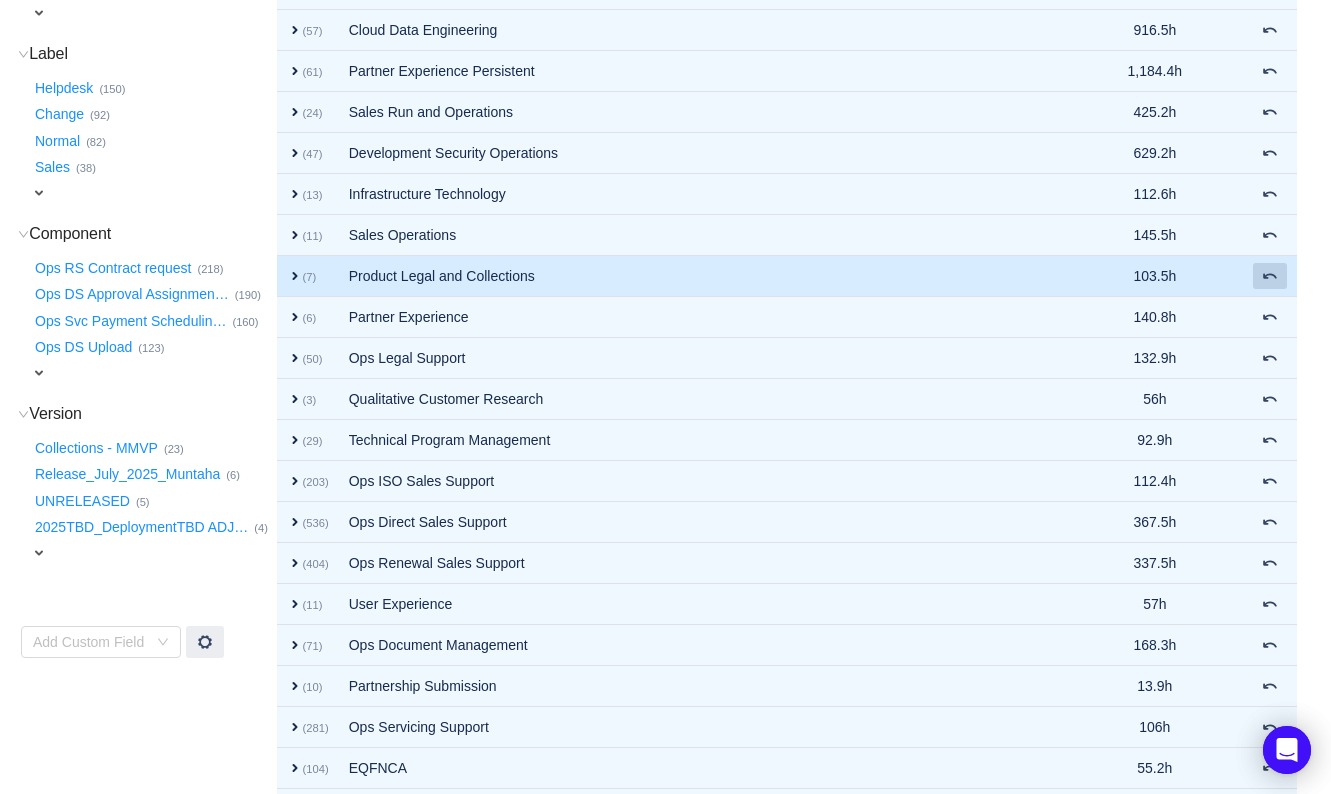 click at bounding box center (1270, 276) 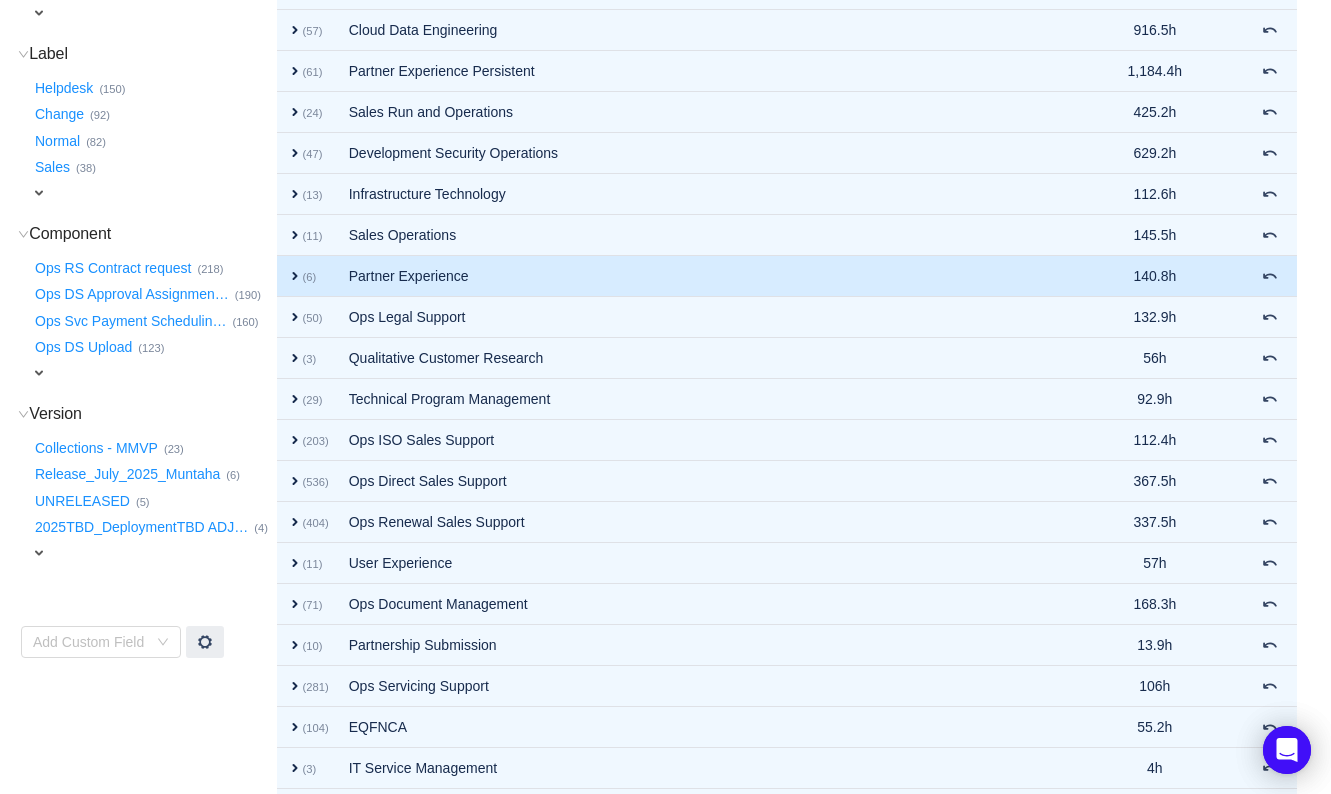 click on "expand" at bounding box center (295, 276) 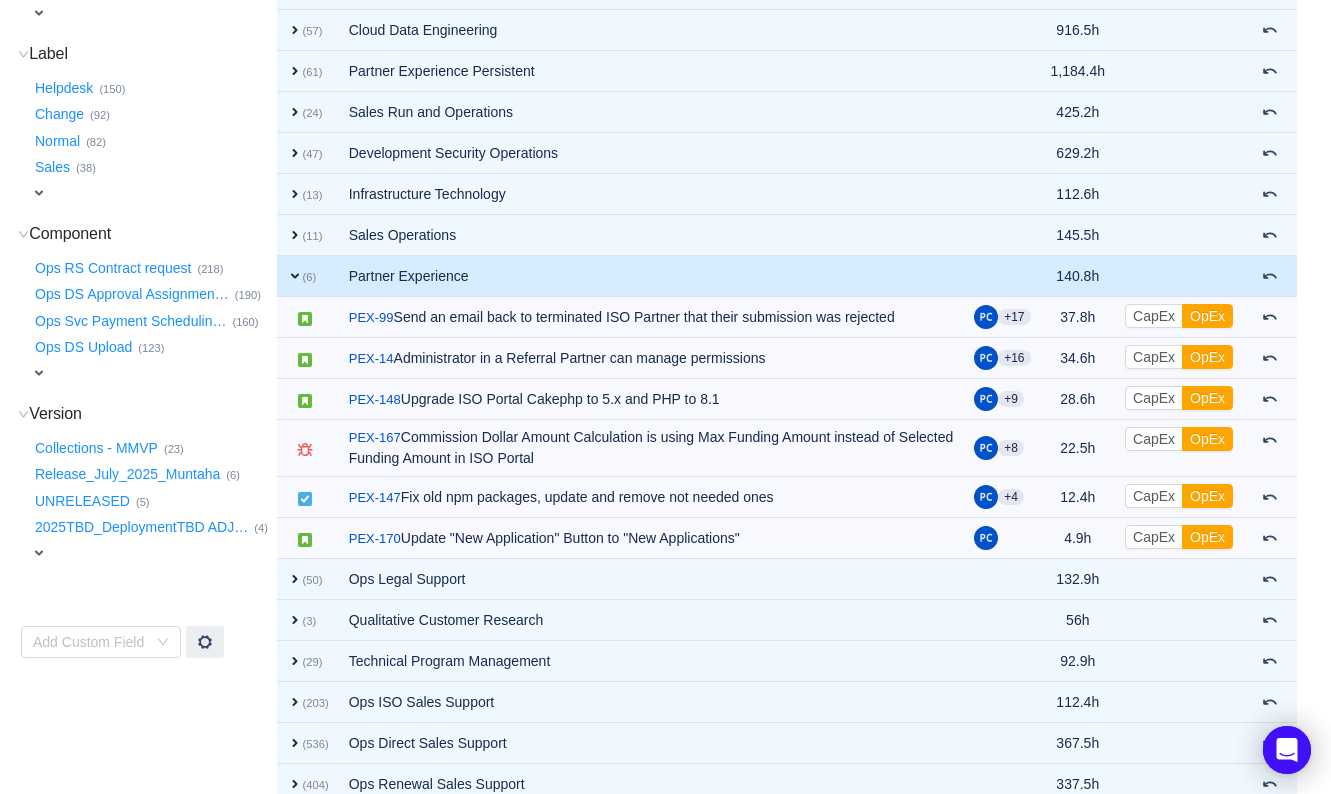 click on "expand" at bounding box center [295, 276] 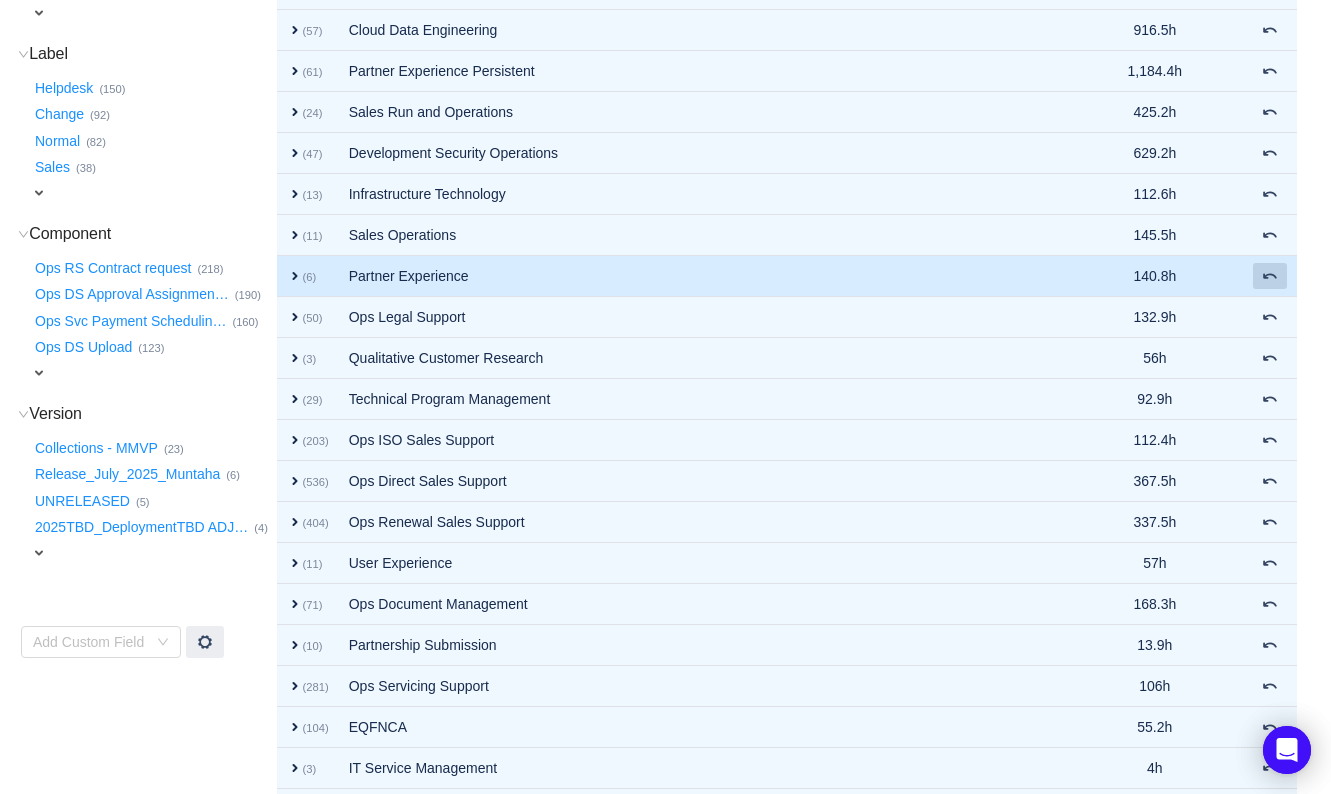 click at bounding box center [1270, 276] 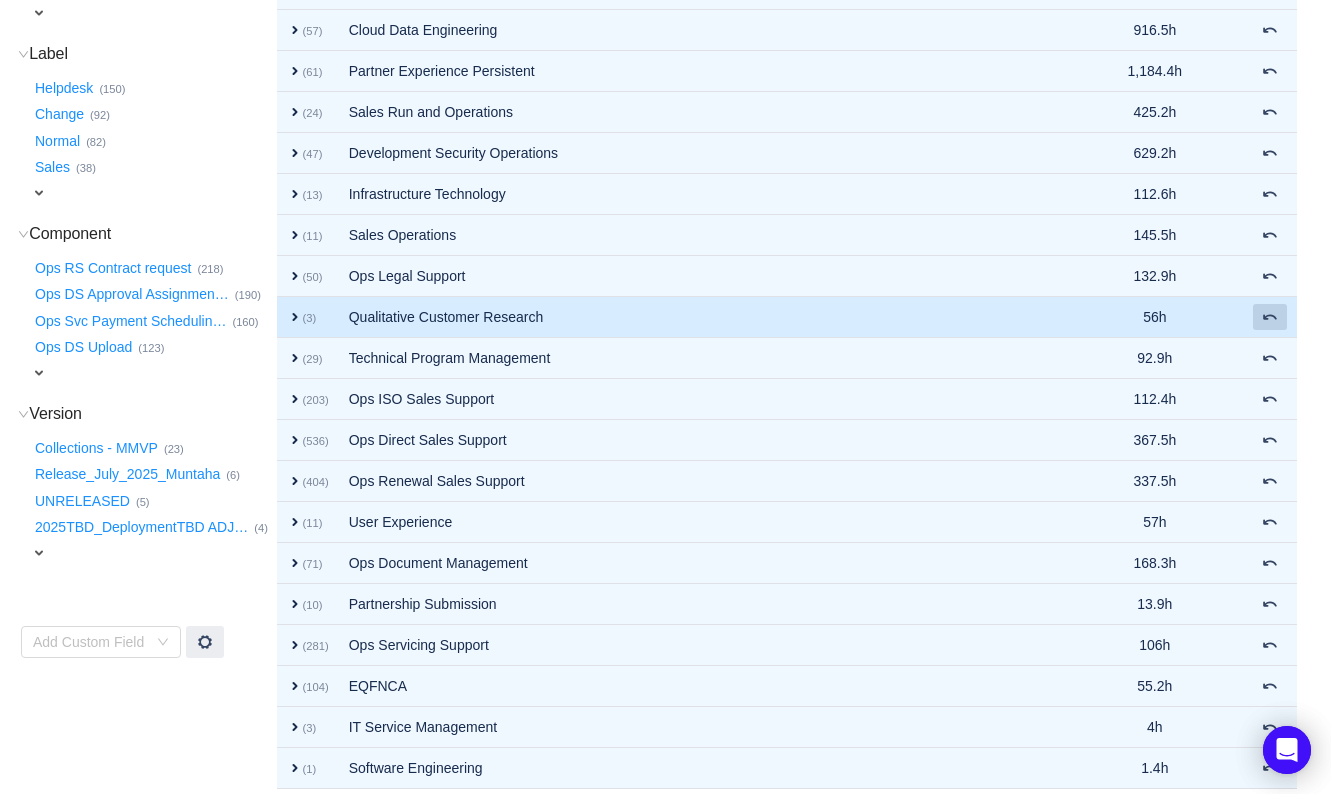 click at bounding box center (1270, 317) 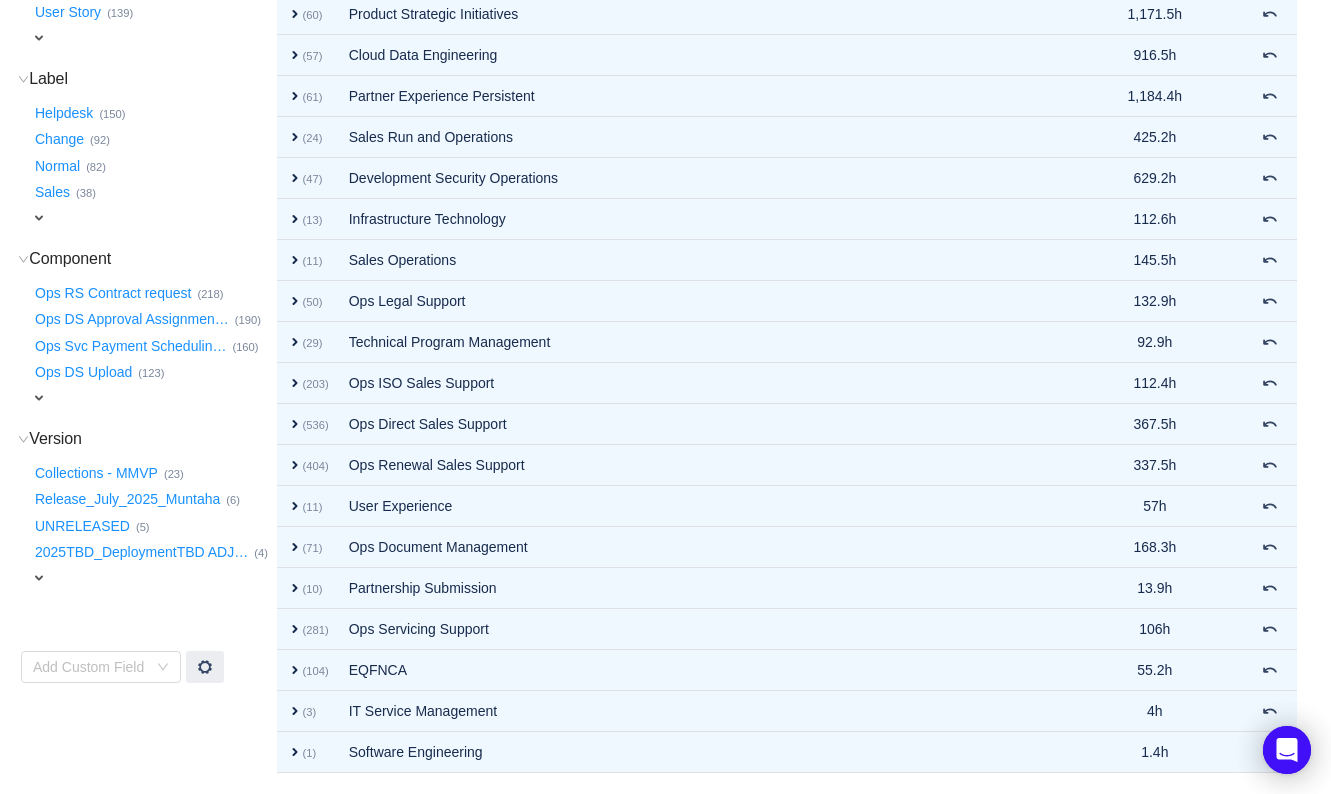scroll, scrollTop: 593, scrollLeft: 0, axis: vertical 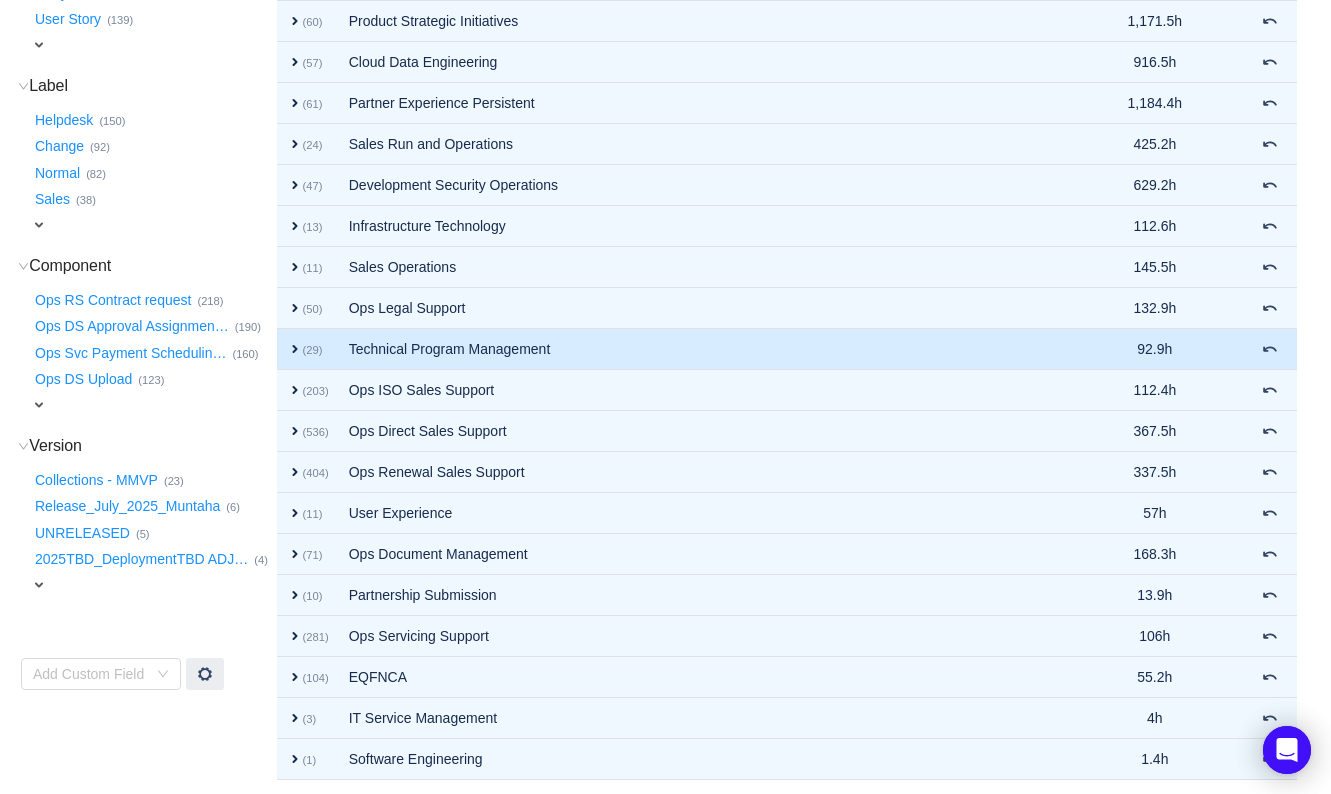 click on "expand" at bounding box center [295, 349] 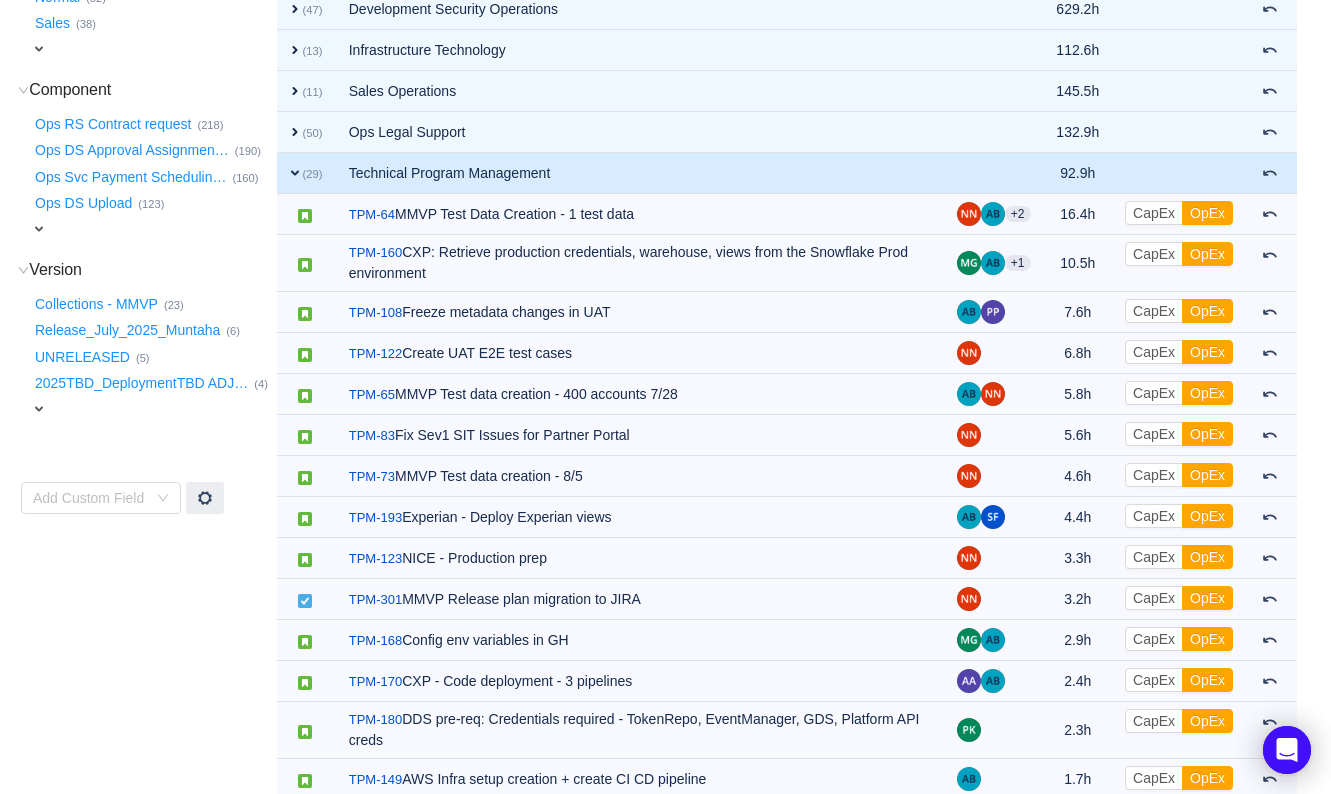 scroll, scrollTop: 750, scrollLeft: 0, axis: vertical 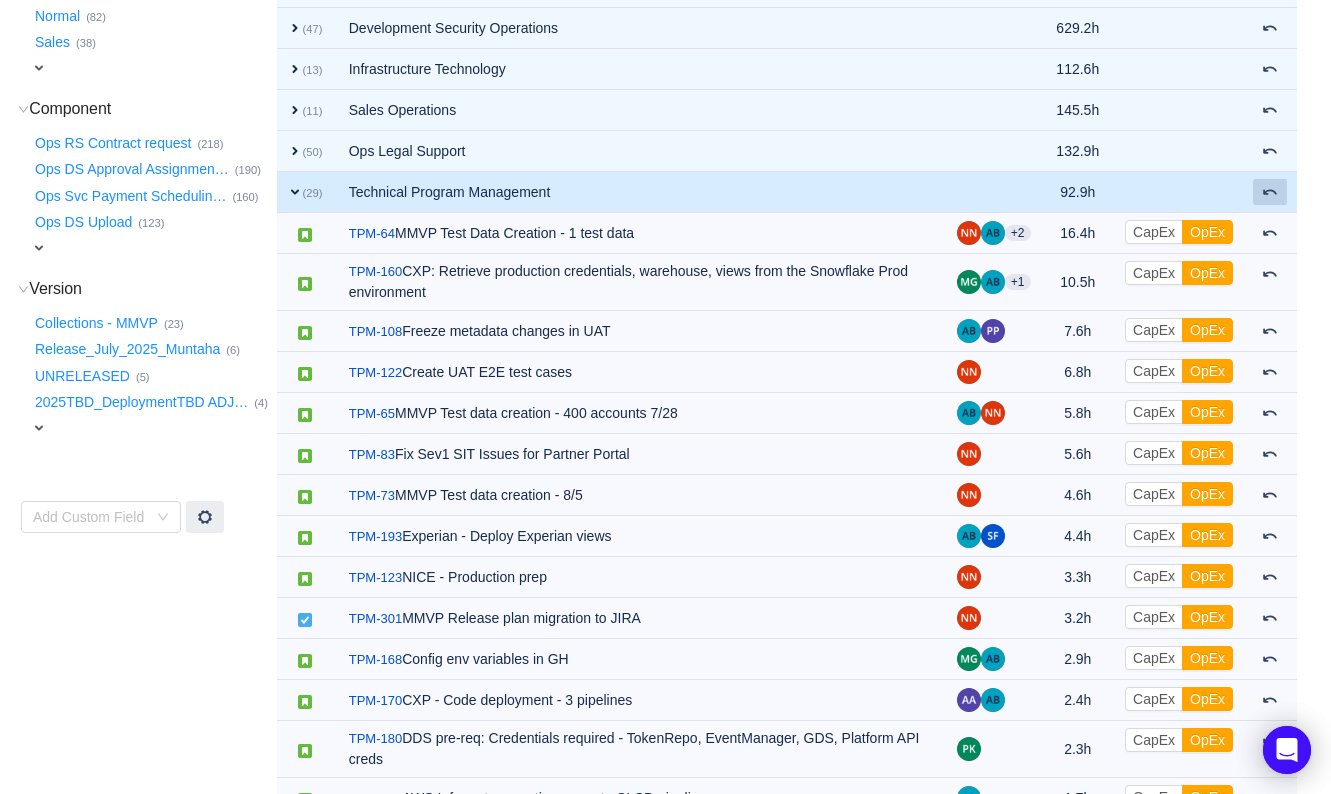 click at bounding box center (1270, 192) 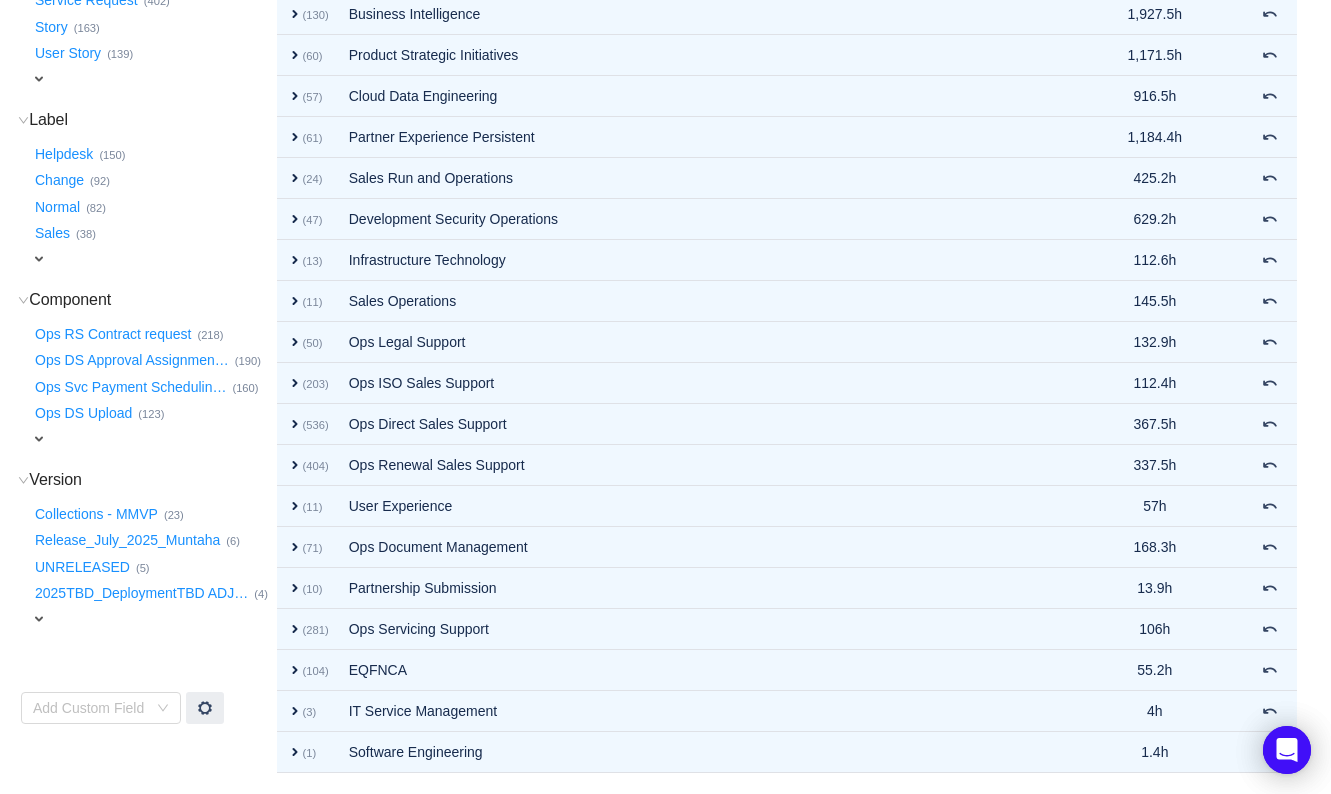 scroll, scrollTop: 552, scrollLeft: 0, axis: vertical 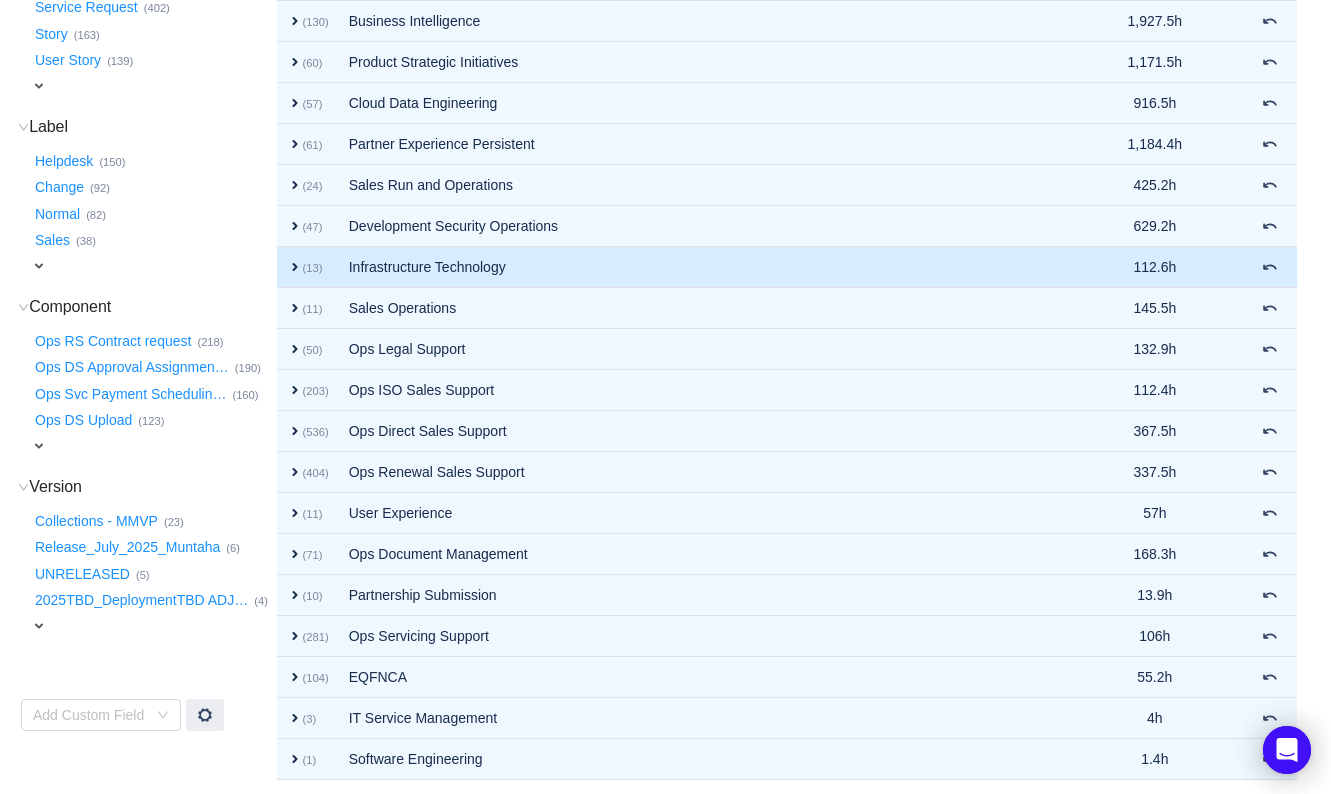 click on "expand" at bounding box center (295, 267) 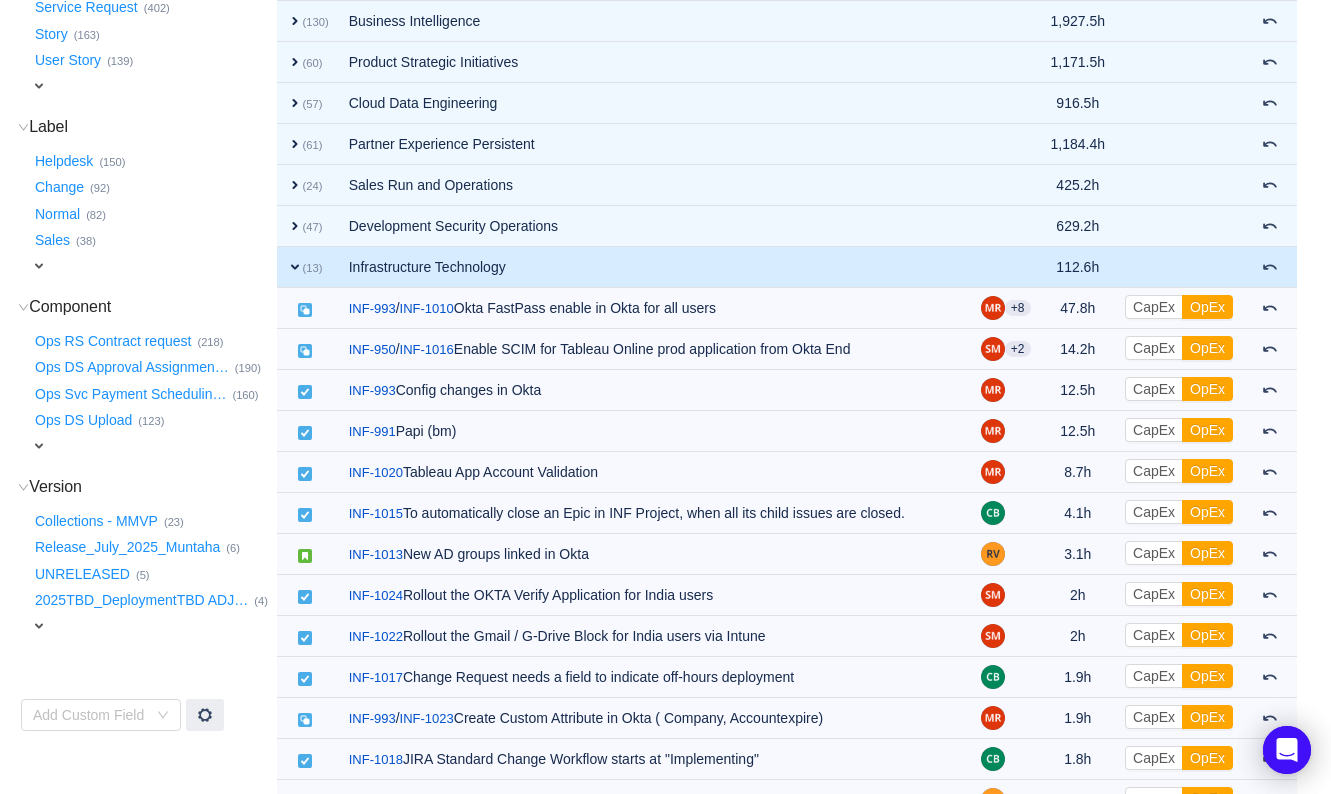 scroll, scrollTop: 750, scrollLeft: 0, axis: vertical 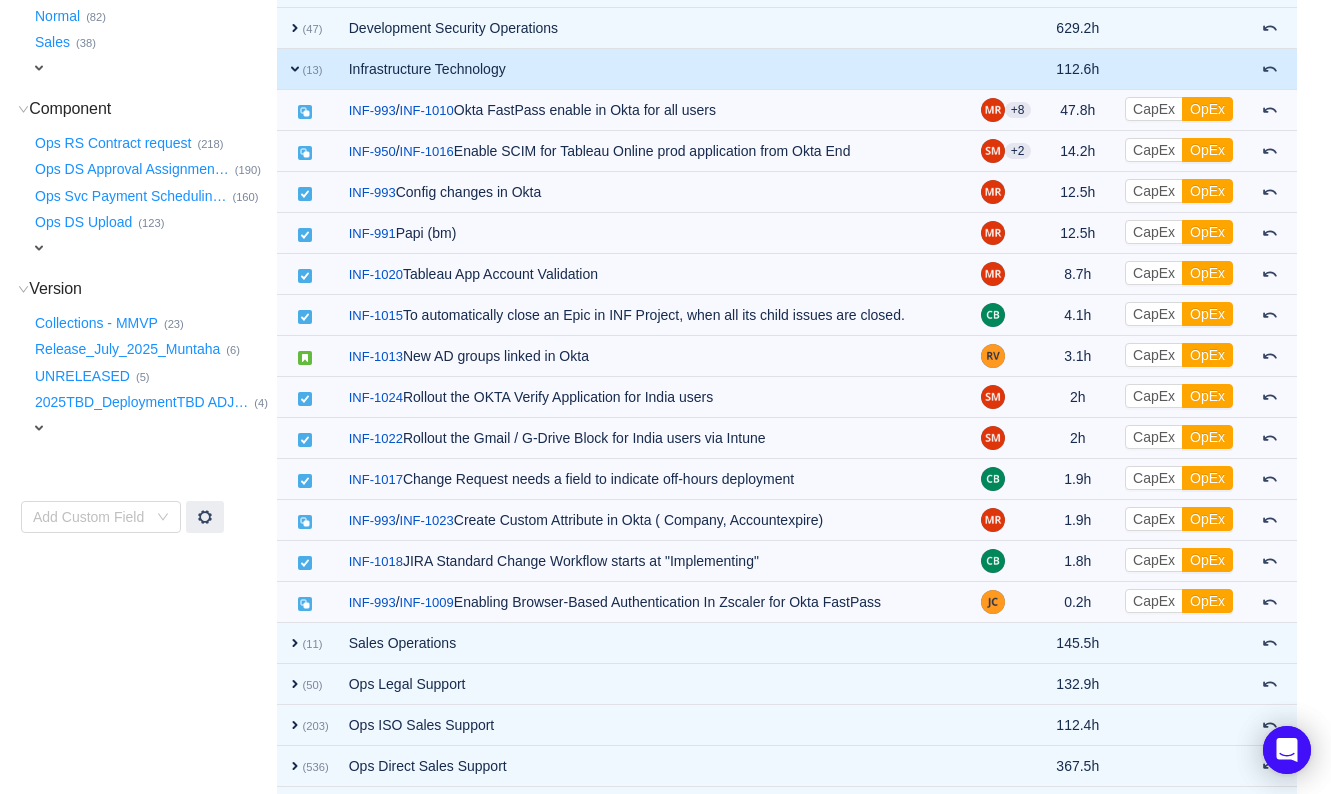 click on "expand" at bounding box center [295, 69] 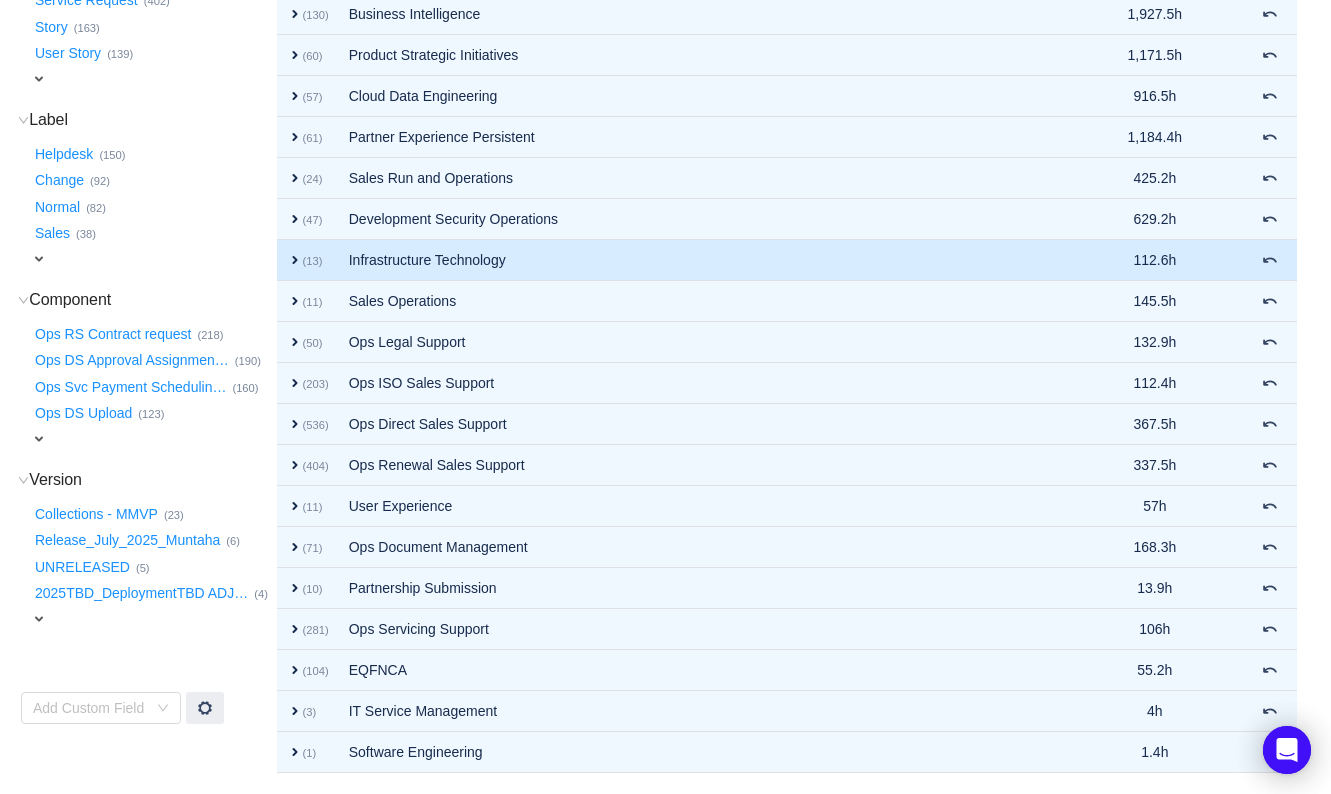 scroll, scrollTop: 552, scrollLeft: 0, axis: vertical 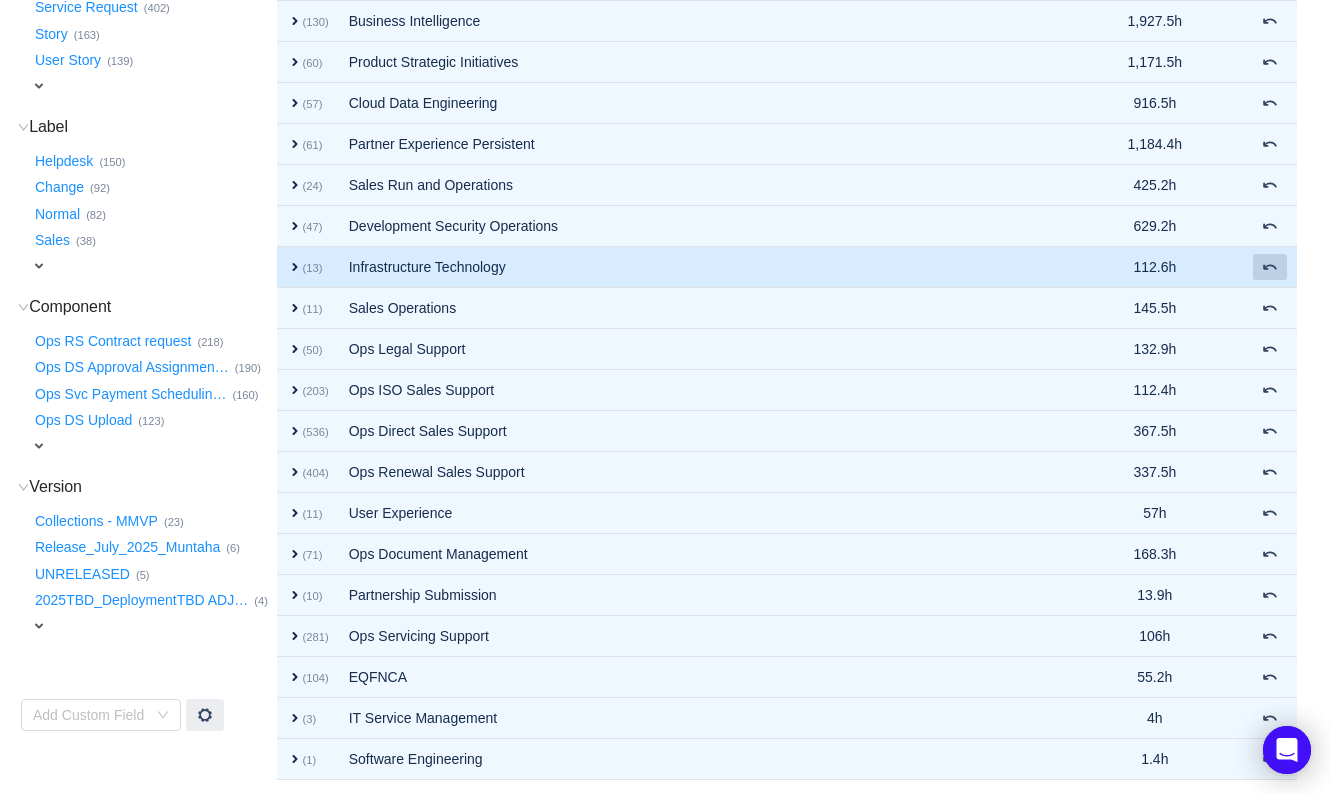click at bounding box center [1270, 267] 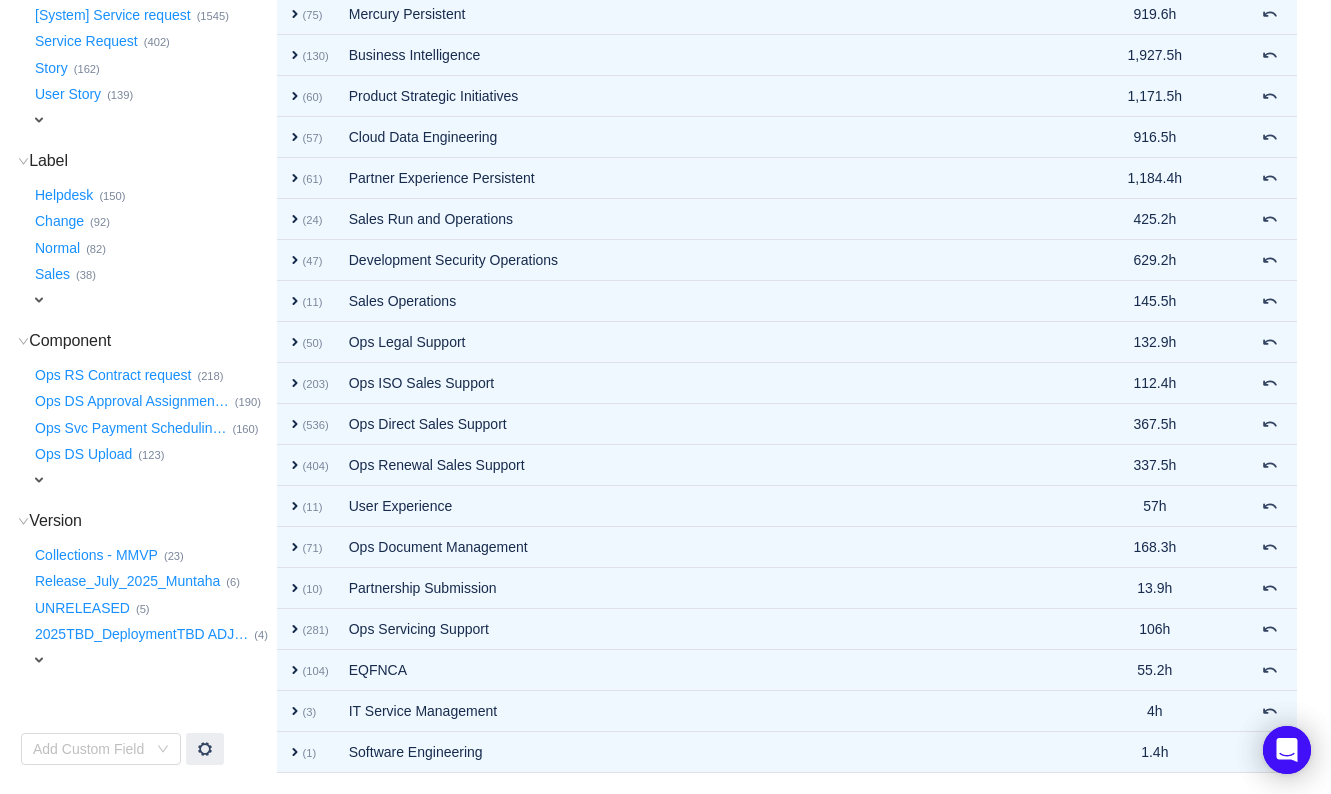 scroll, scrollTop: 511, scrollLeft: 0, axis: vertical 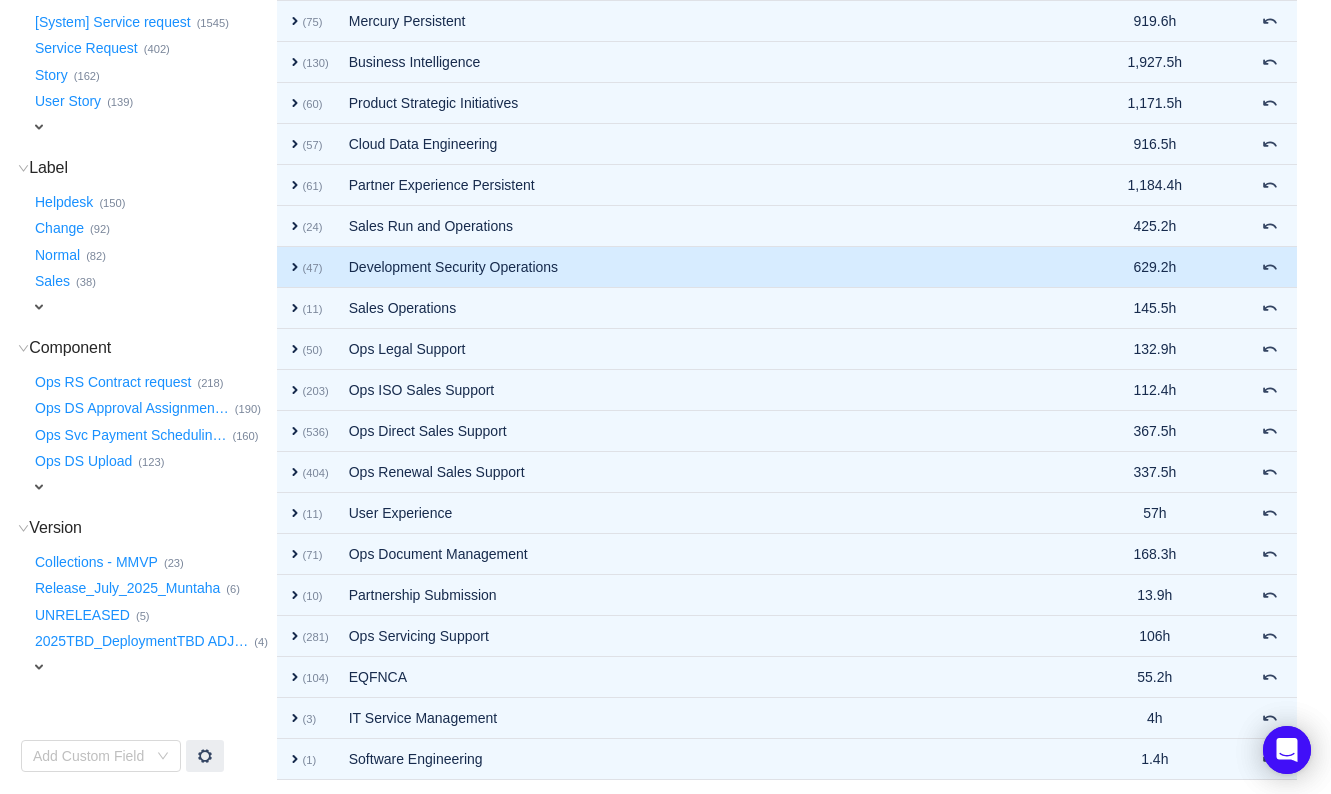 click on "expand" at bounding box center [295, 267] 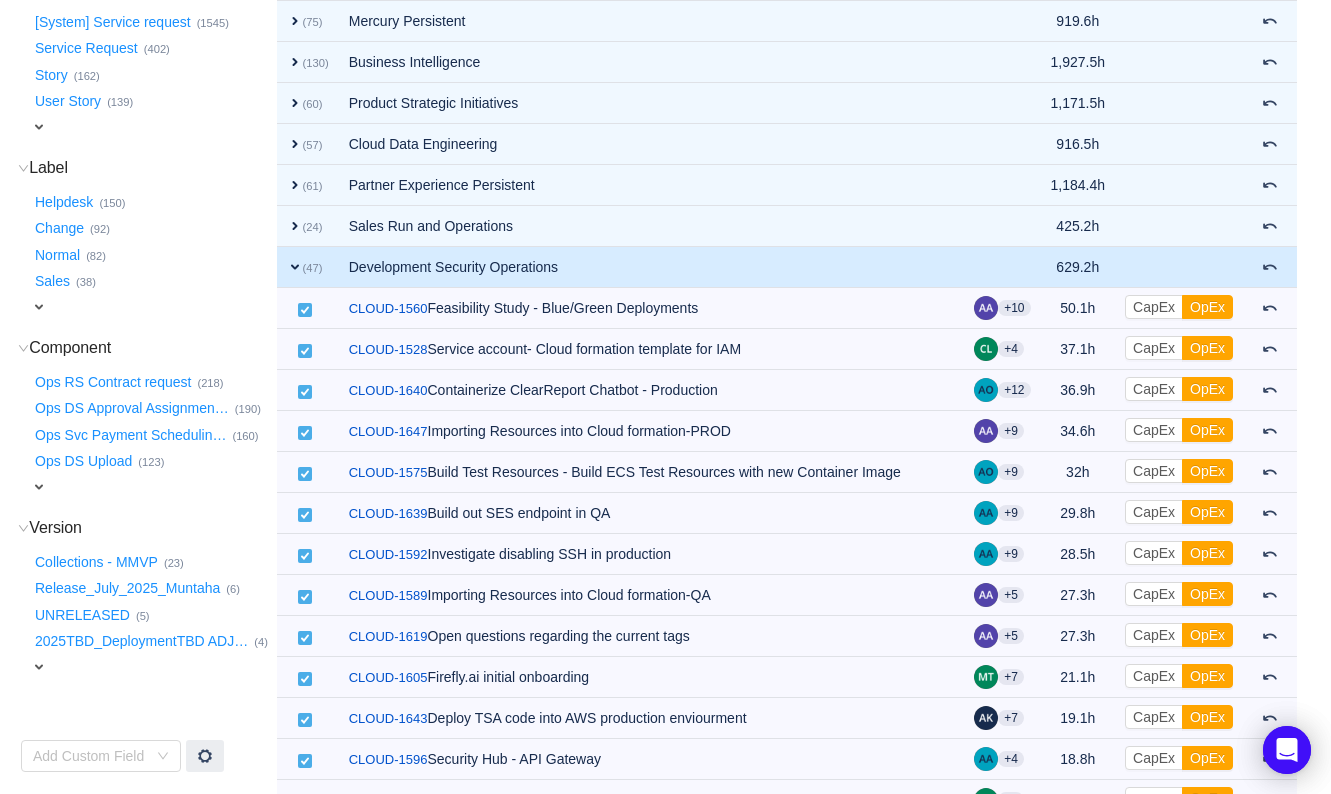 scroll, scrollTop: 552, scrollLeft: 0, axis: vertical 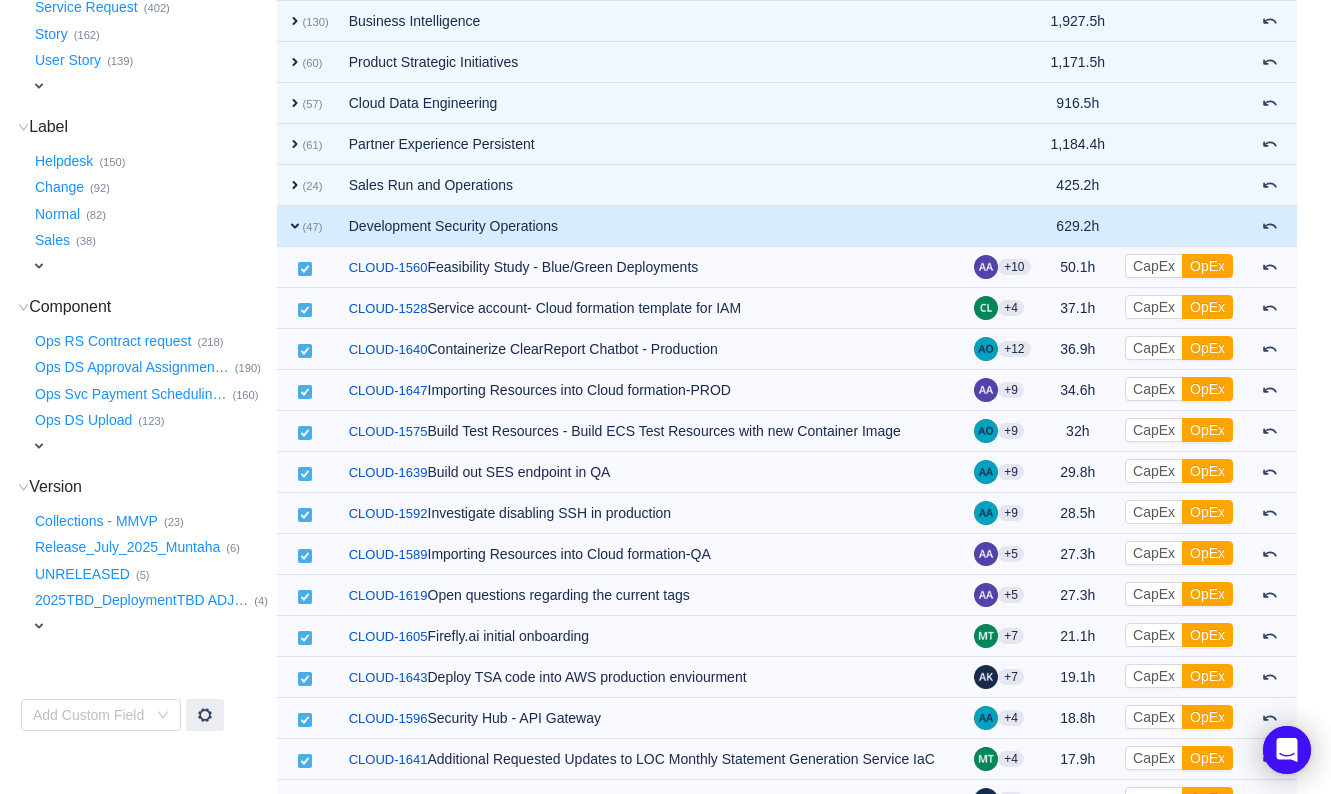 click on "expand (47)" at bounding box center [308, 226] 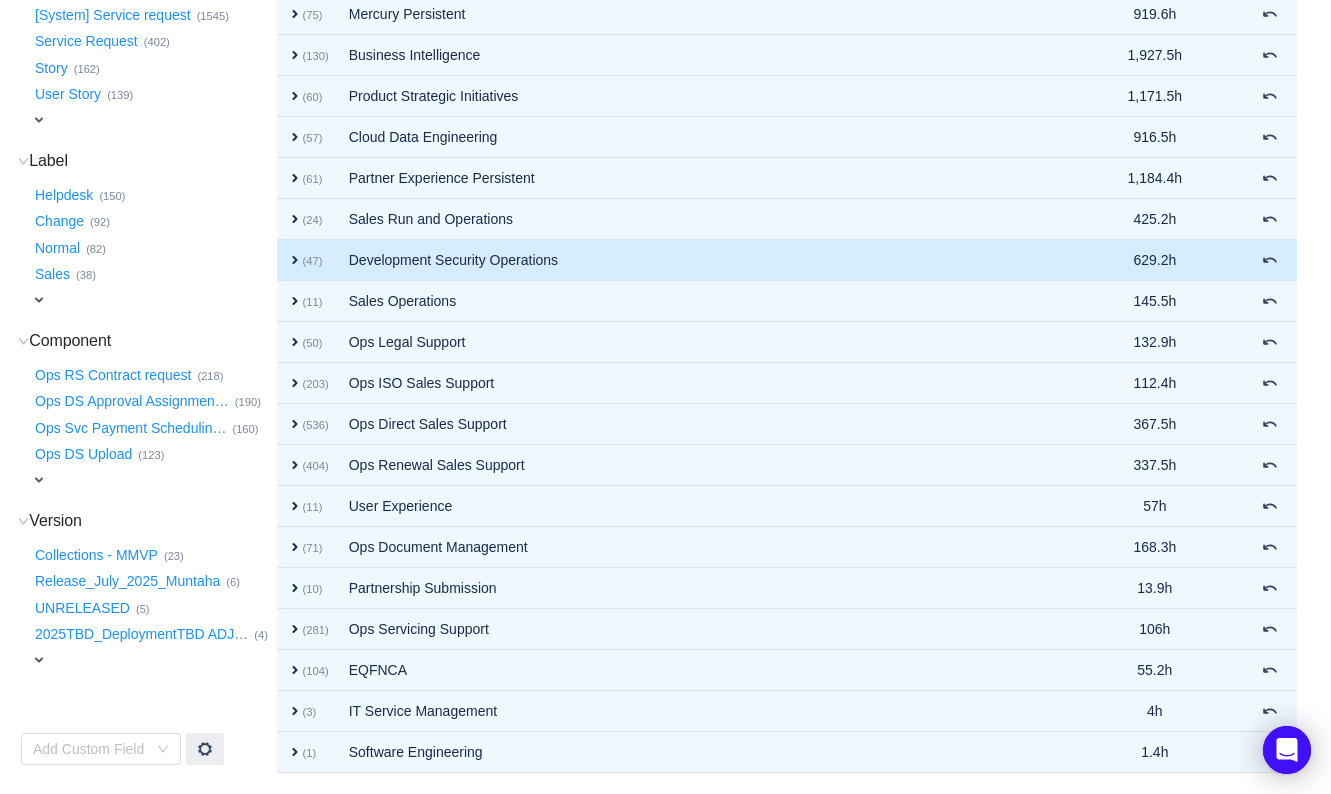 scroll, scrollTop: 511, scrollLeft: 0, axis: vertical 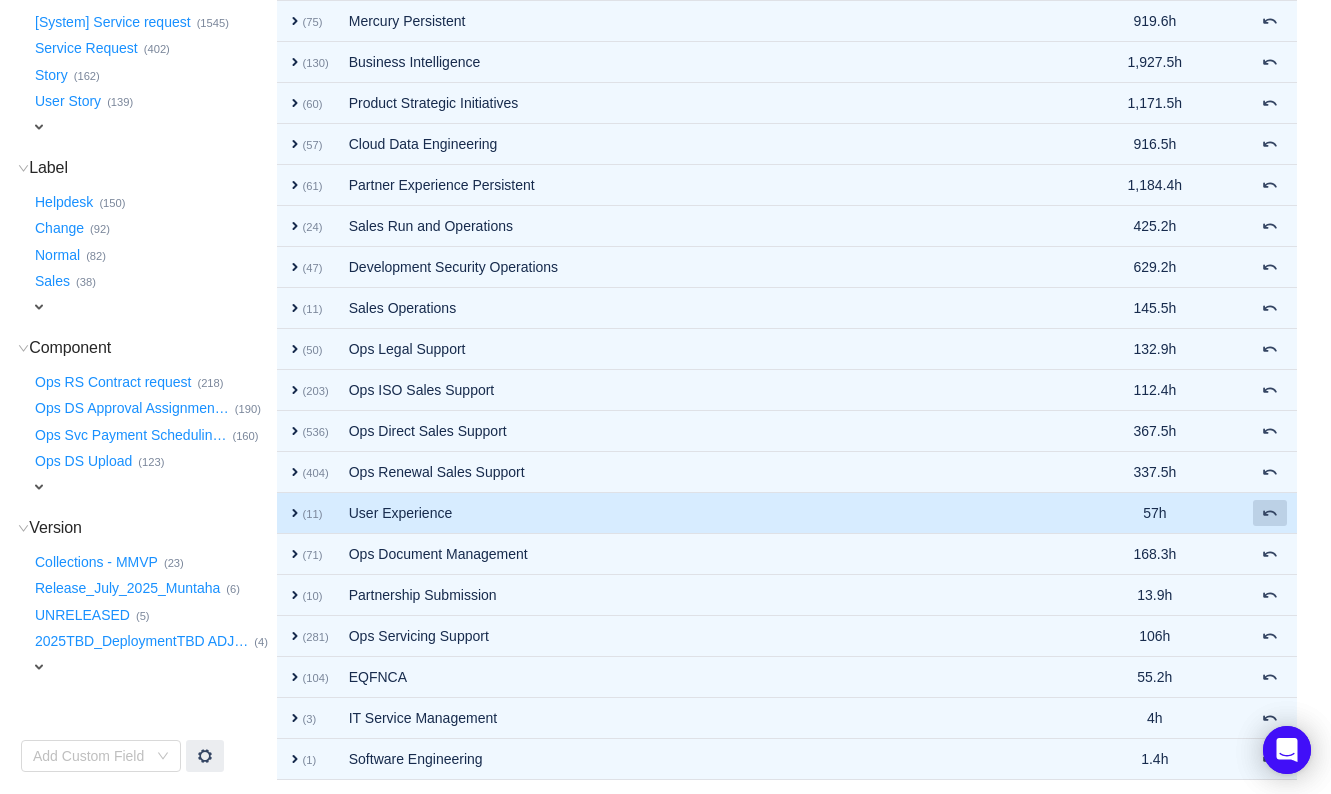 click at bounding box center (1270, 513) 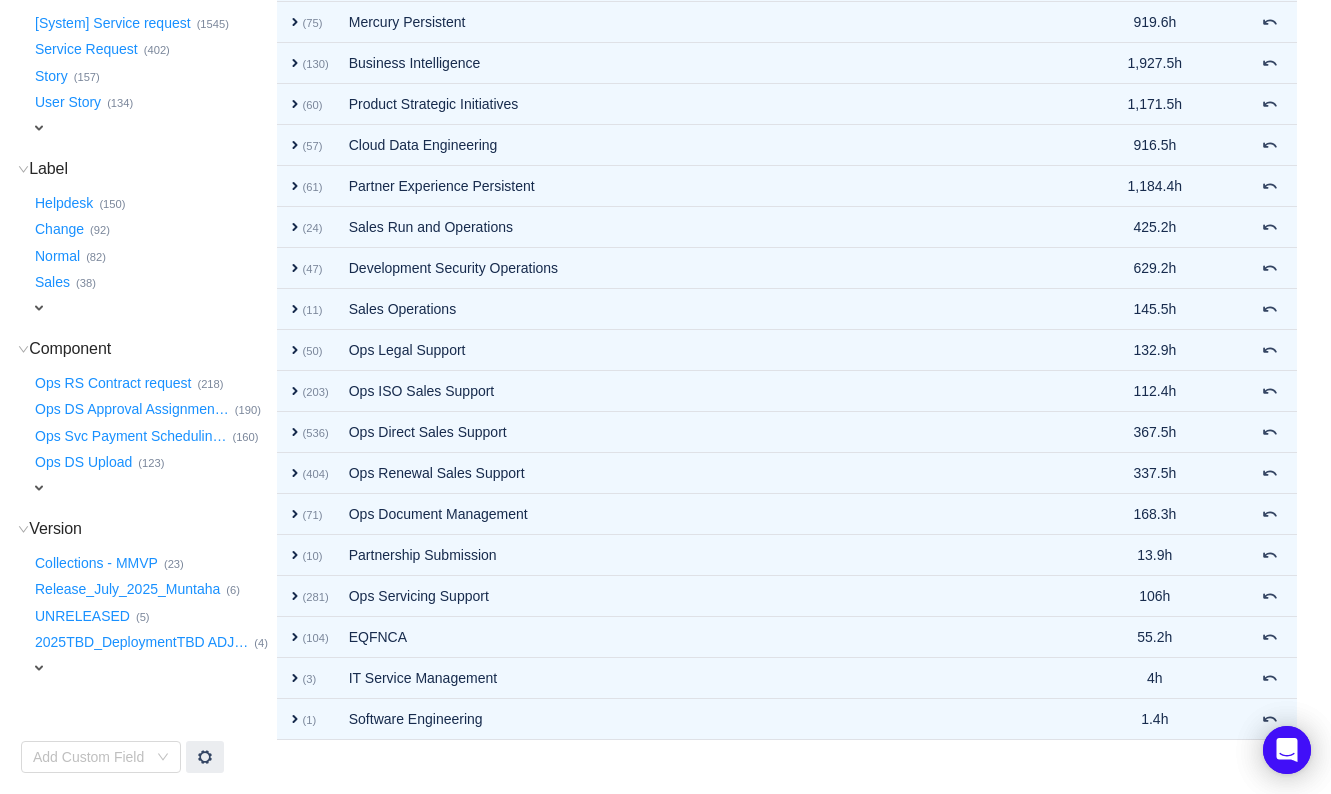 scroll, scrollTop: 509, scrollLeft: 0, axis: vertical 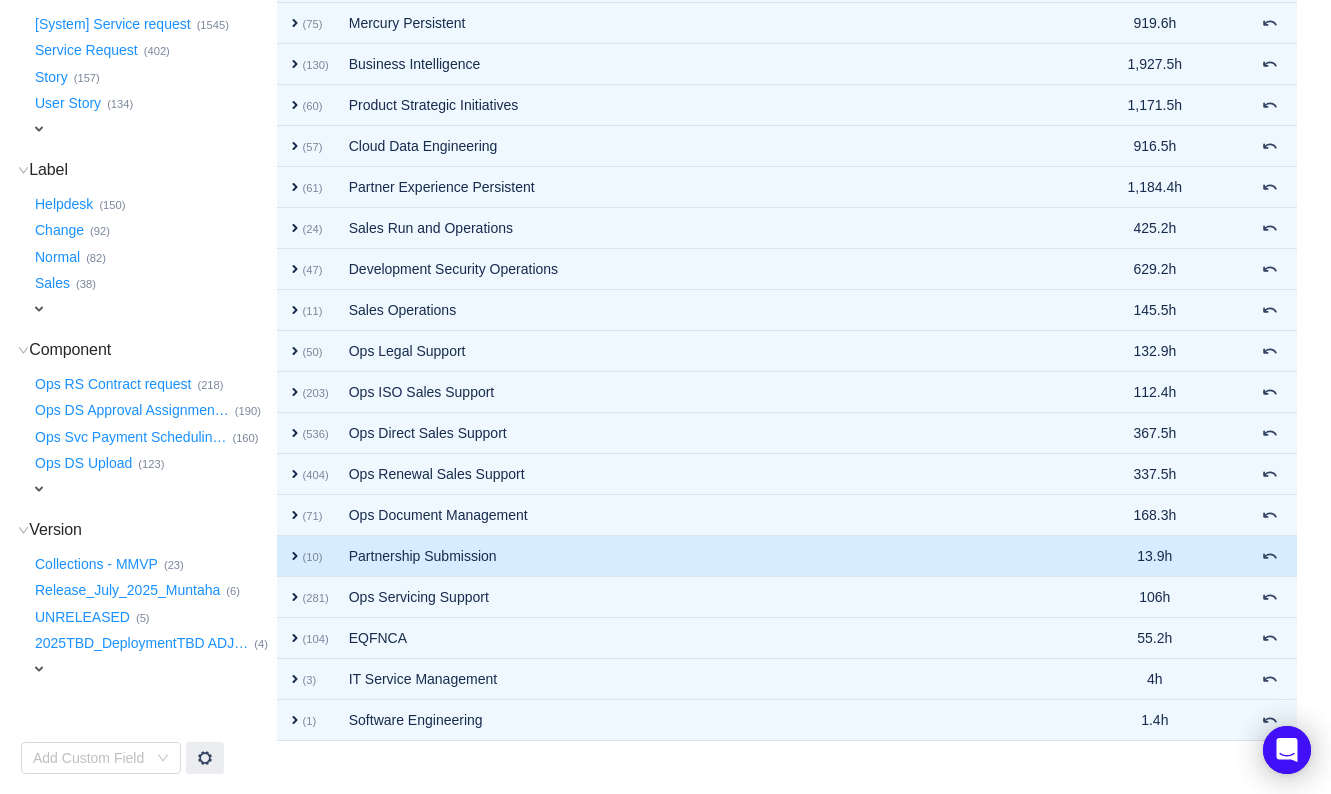 click on "expand" at bounding box center (295, 556) 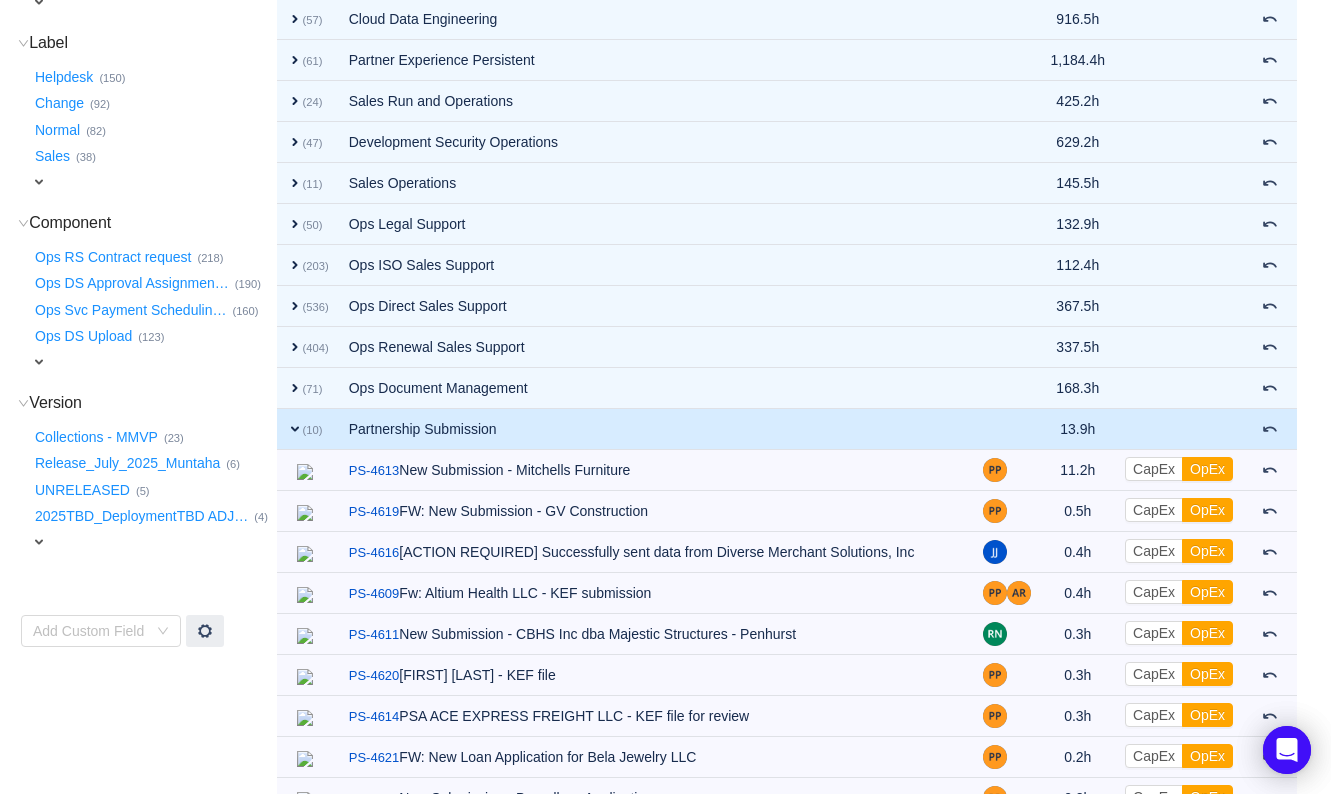 scroll, scrollTop: 761, scrollLeft: 0, axis: vertical 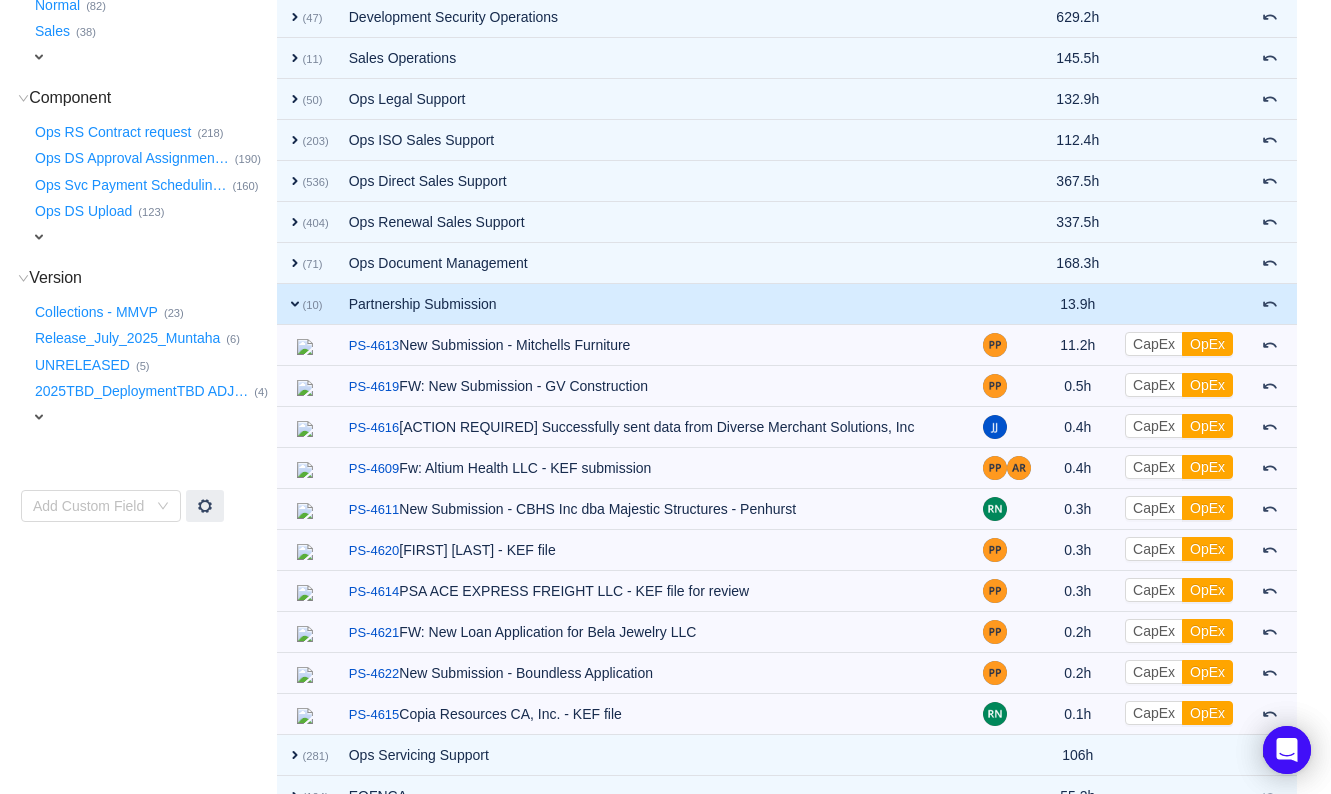 click on "expand" at bounding box center [295, 304] 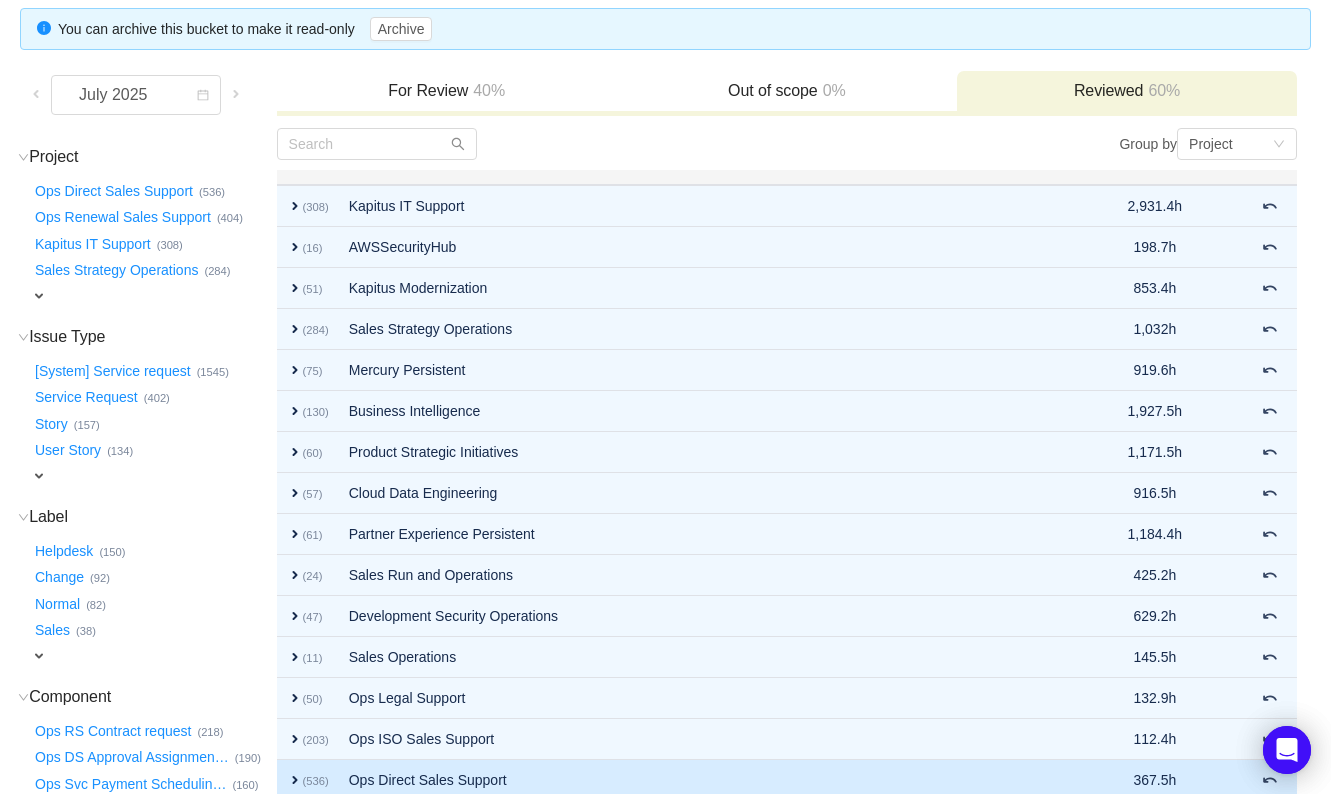scroll, scrollTop: 0, scrollLeft: 0, axis: both 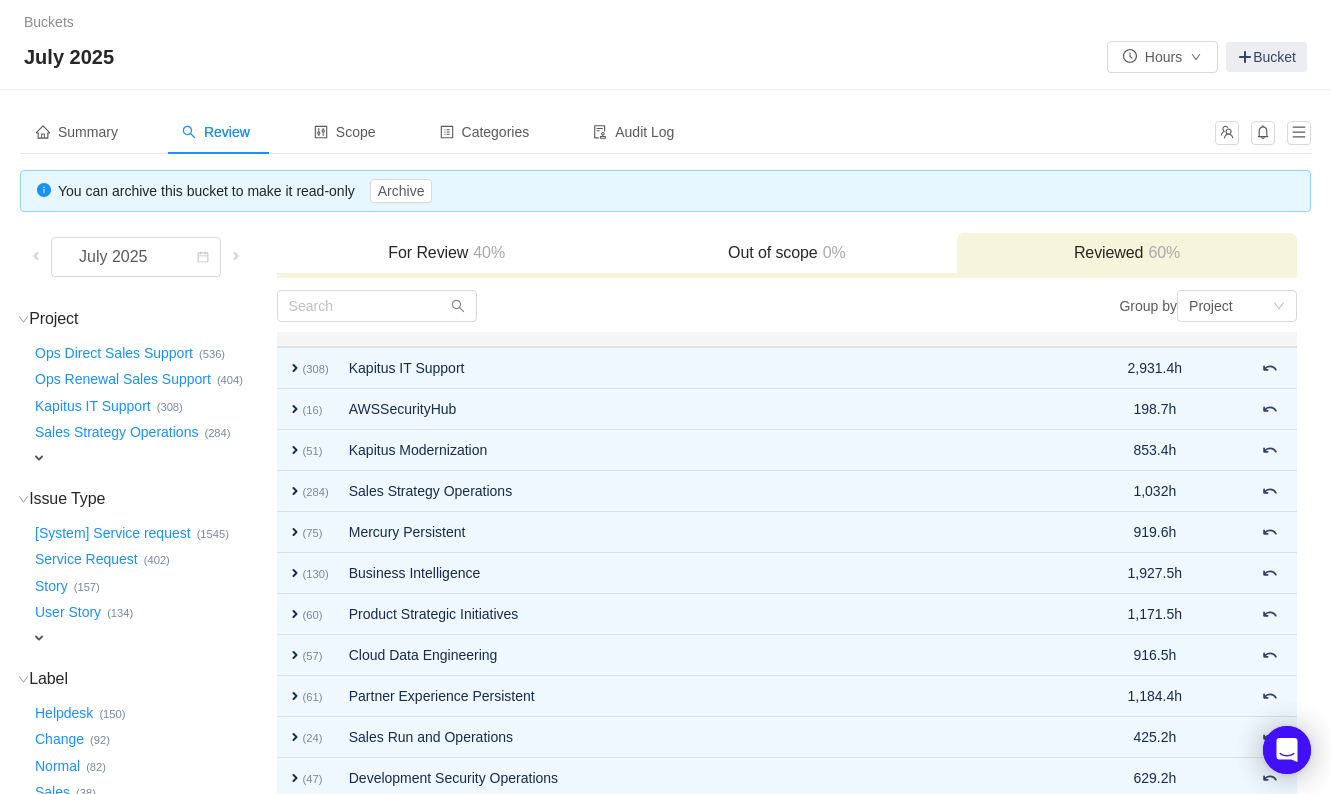 click on "For Review  40%" at bounding box center [447, 253] 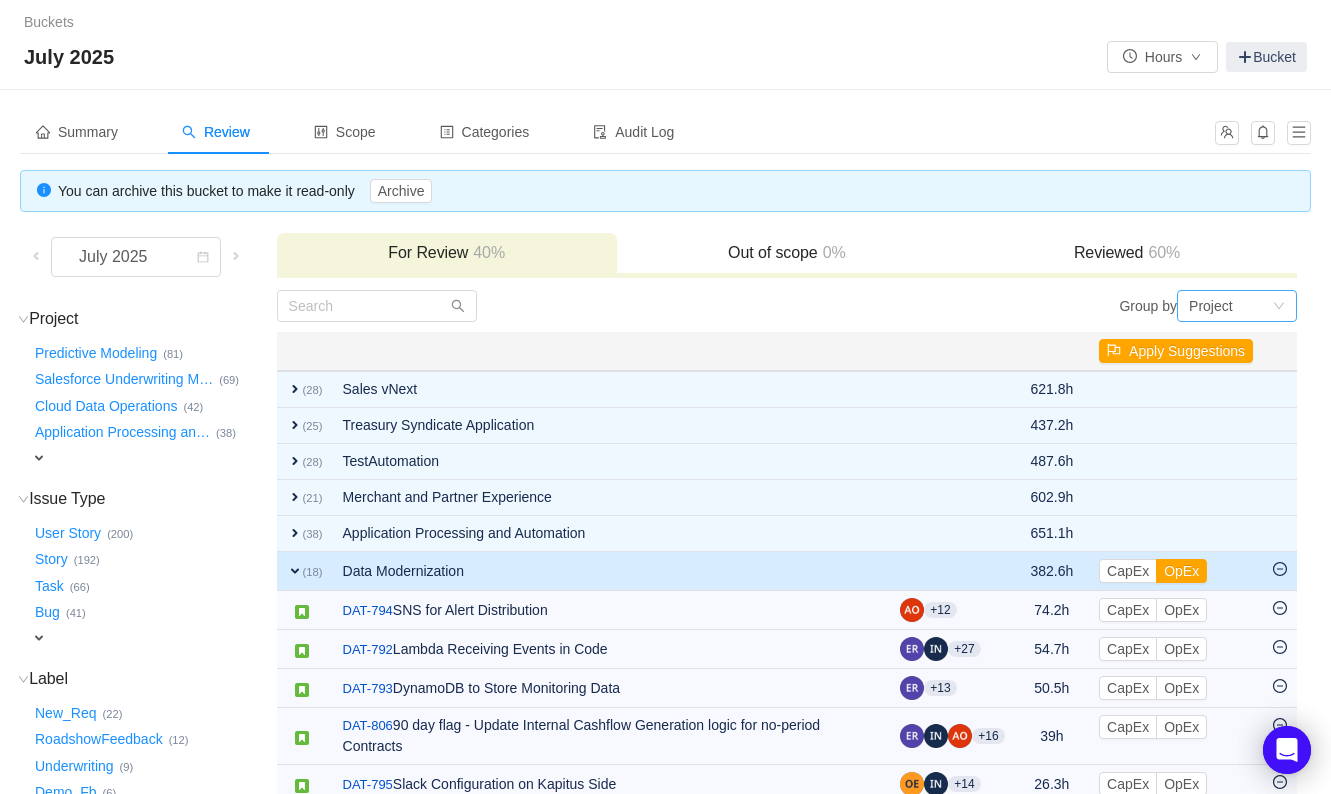 click 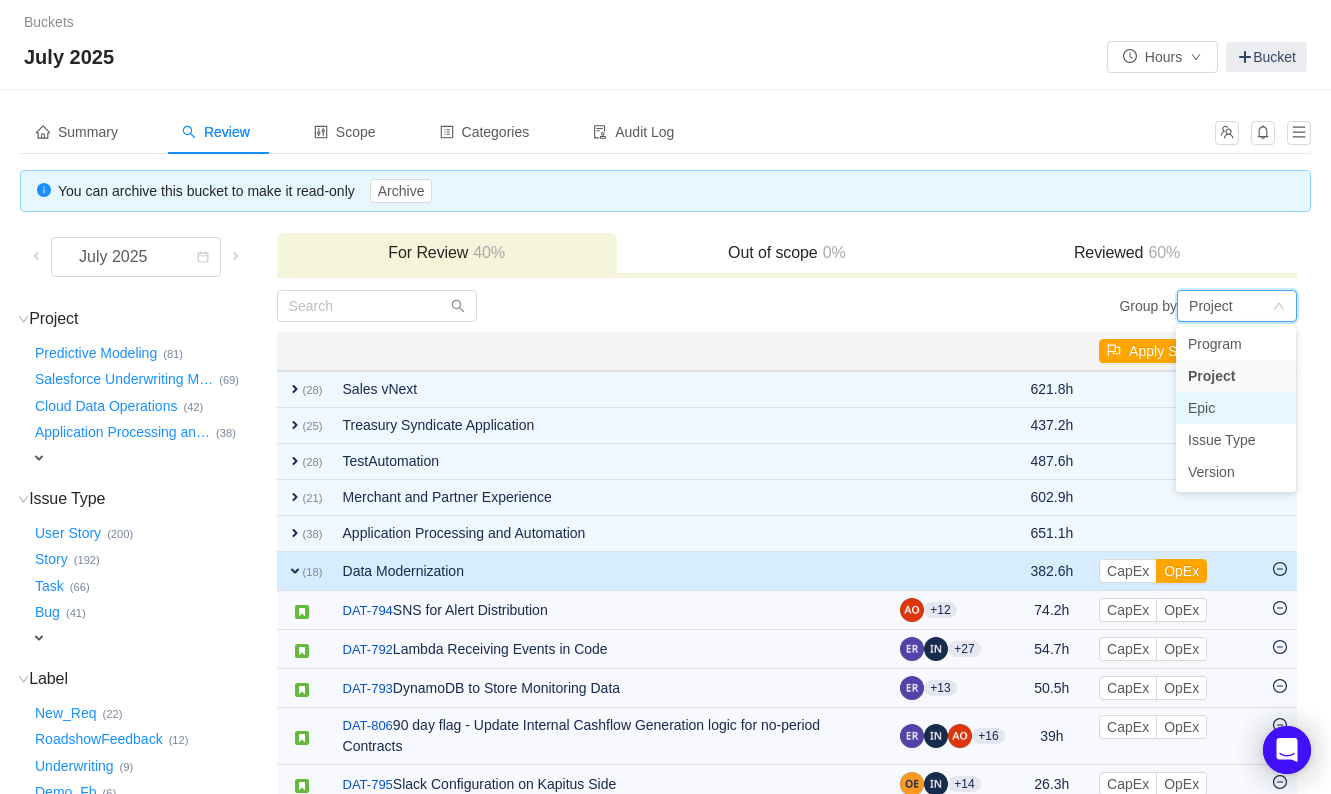 click on "Epic" at bounding box center [1236, 408] 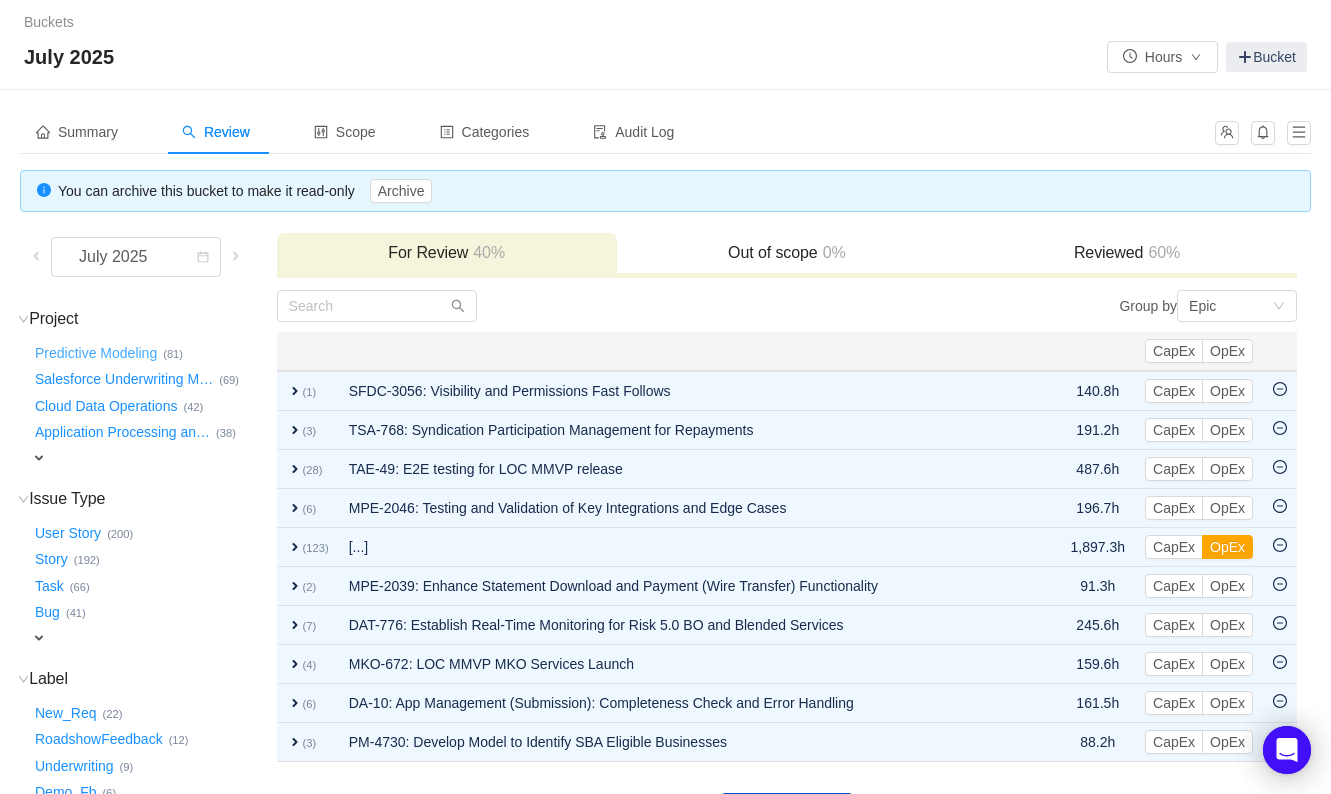 click on "Predictive Modeling …" at bounding box center (97, 353) 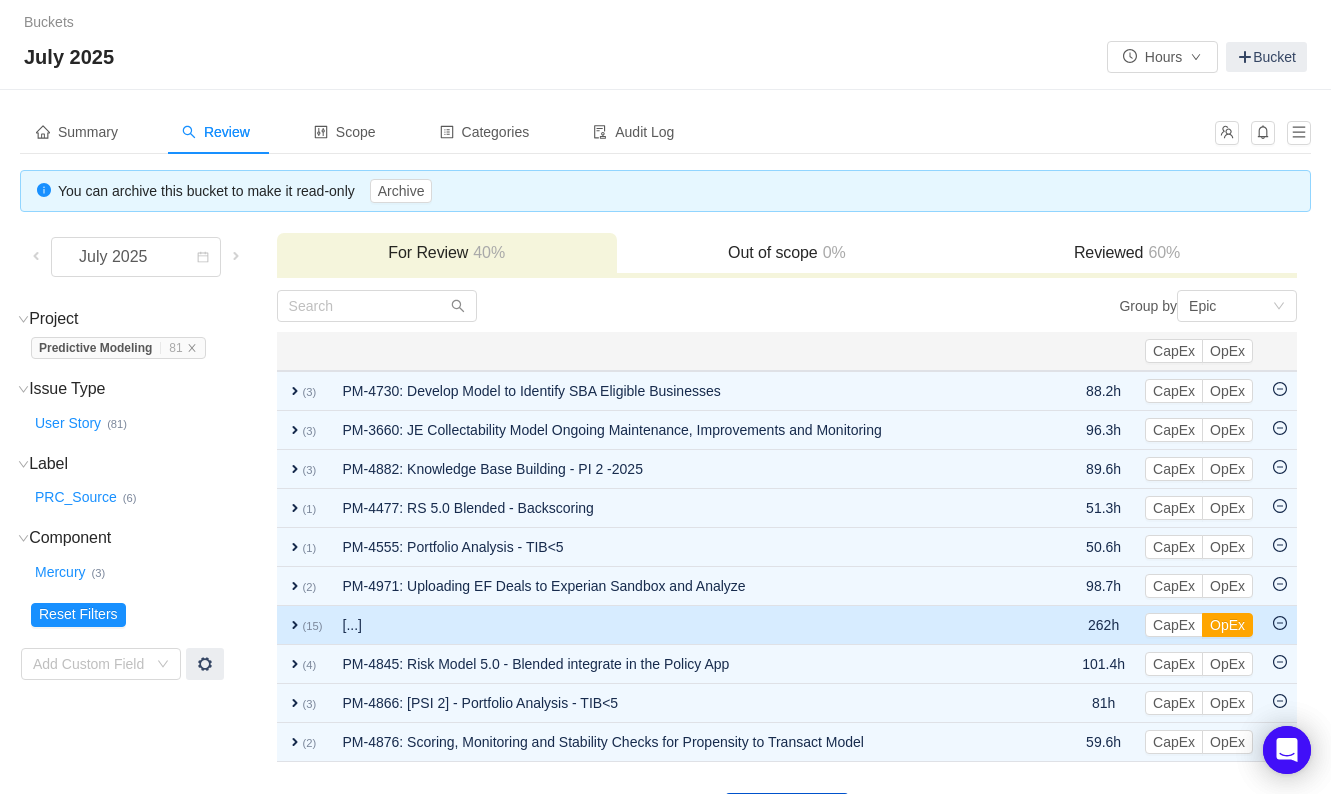 click on "expand" at bounding box center [295, 625] 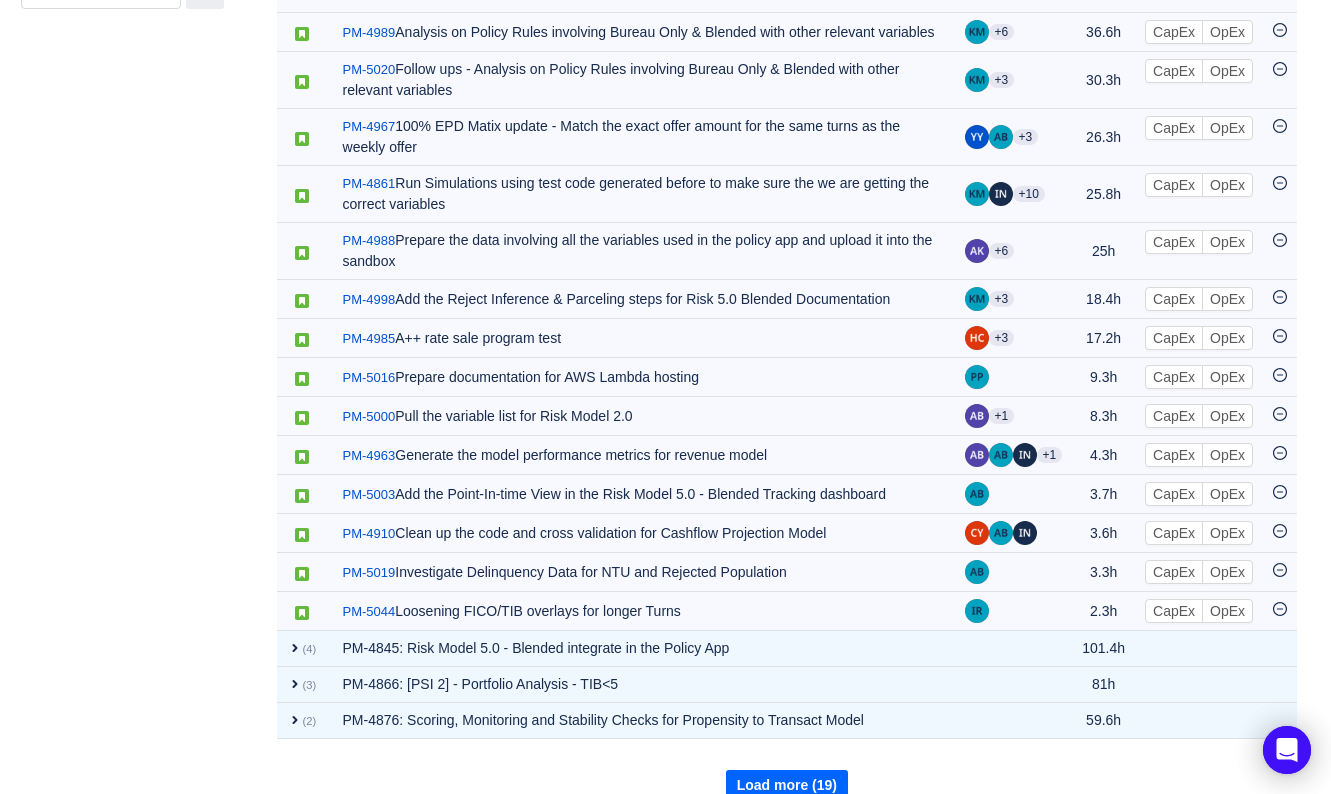 scroll, scrollTop: 695, scrollLeft: 0, axis: vertical 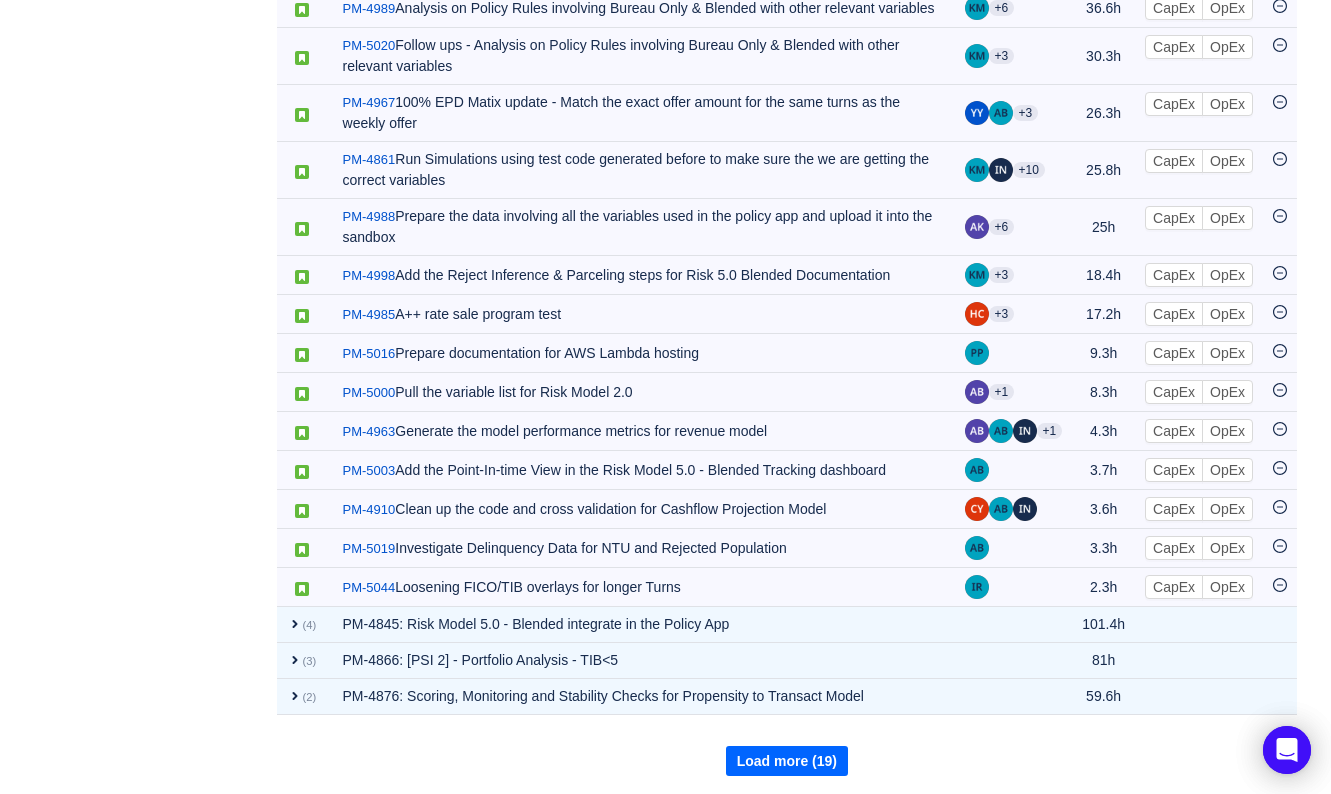 click on "Load more (19)" at bounding box center [787, 761] 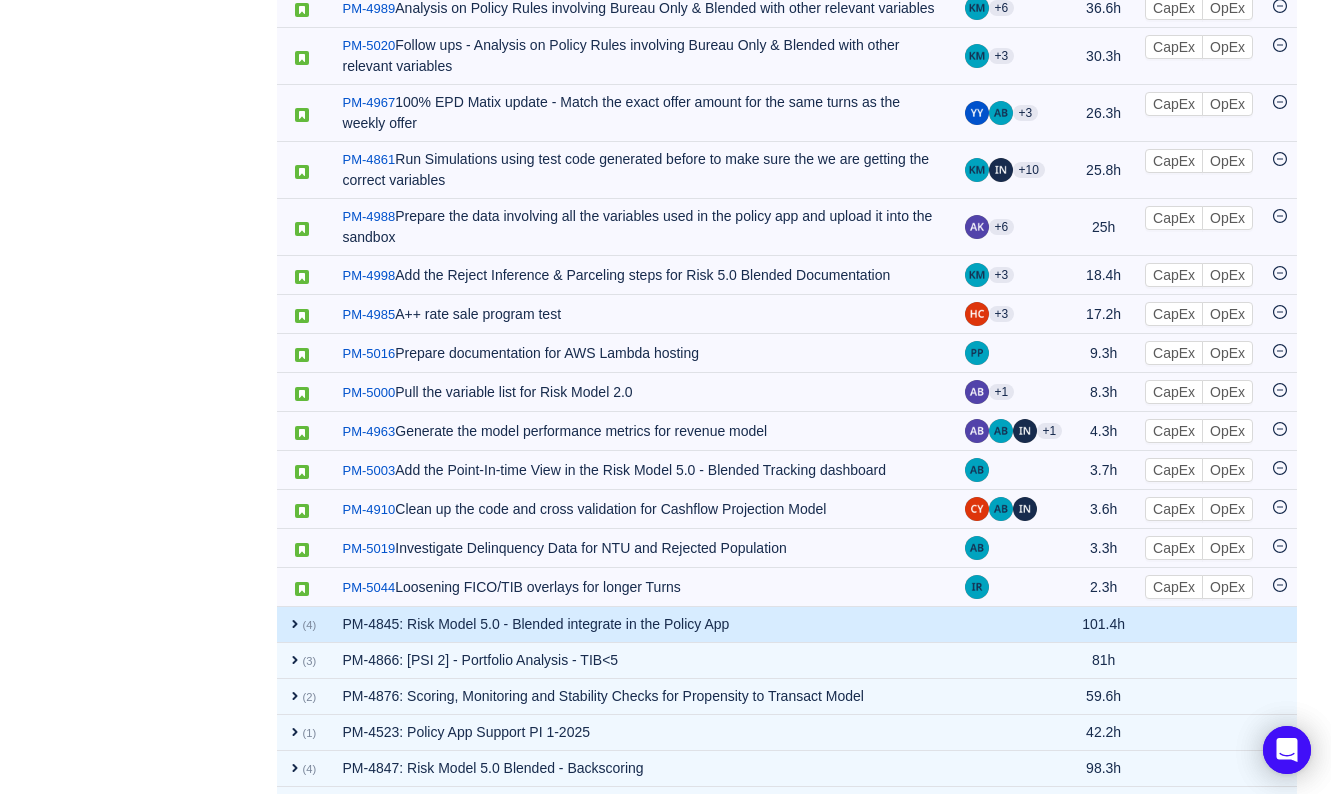 scroll, scrollTop: 1054, scrollLeft: 0, axis: vertical 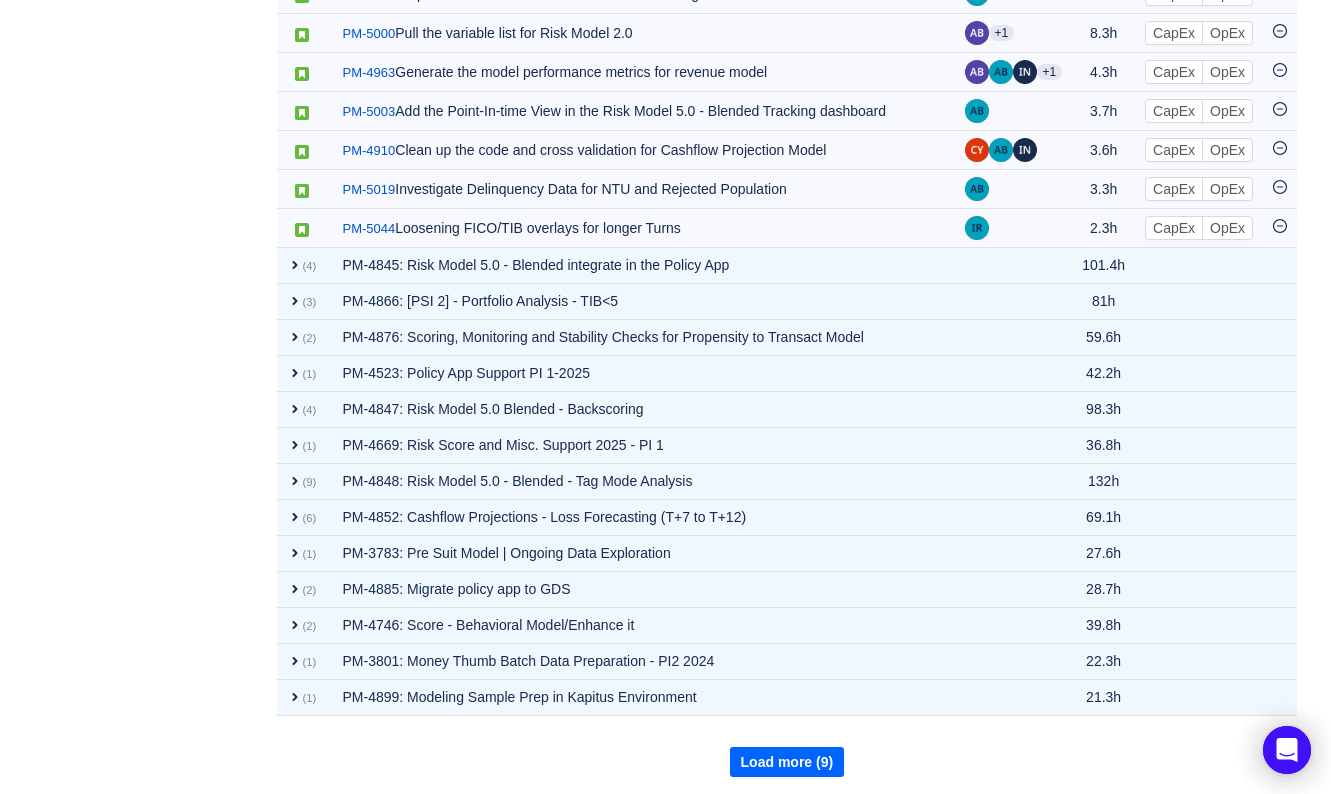 click on "Load more (9)" at bounding box center [787, 762] 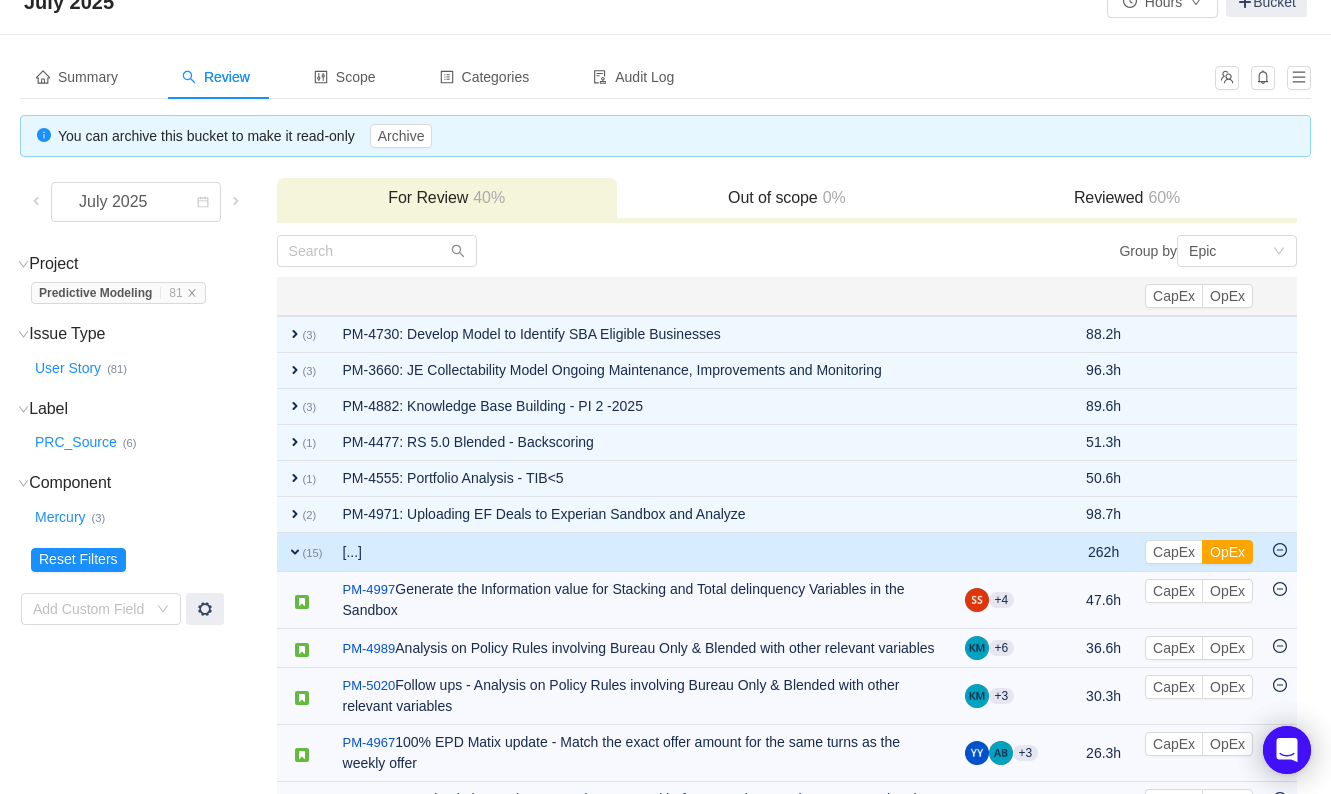 scroll, scrollTop: 0, scrollLeft: 0, axis: both 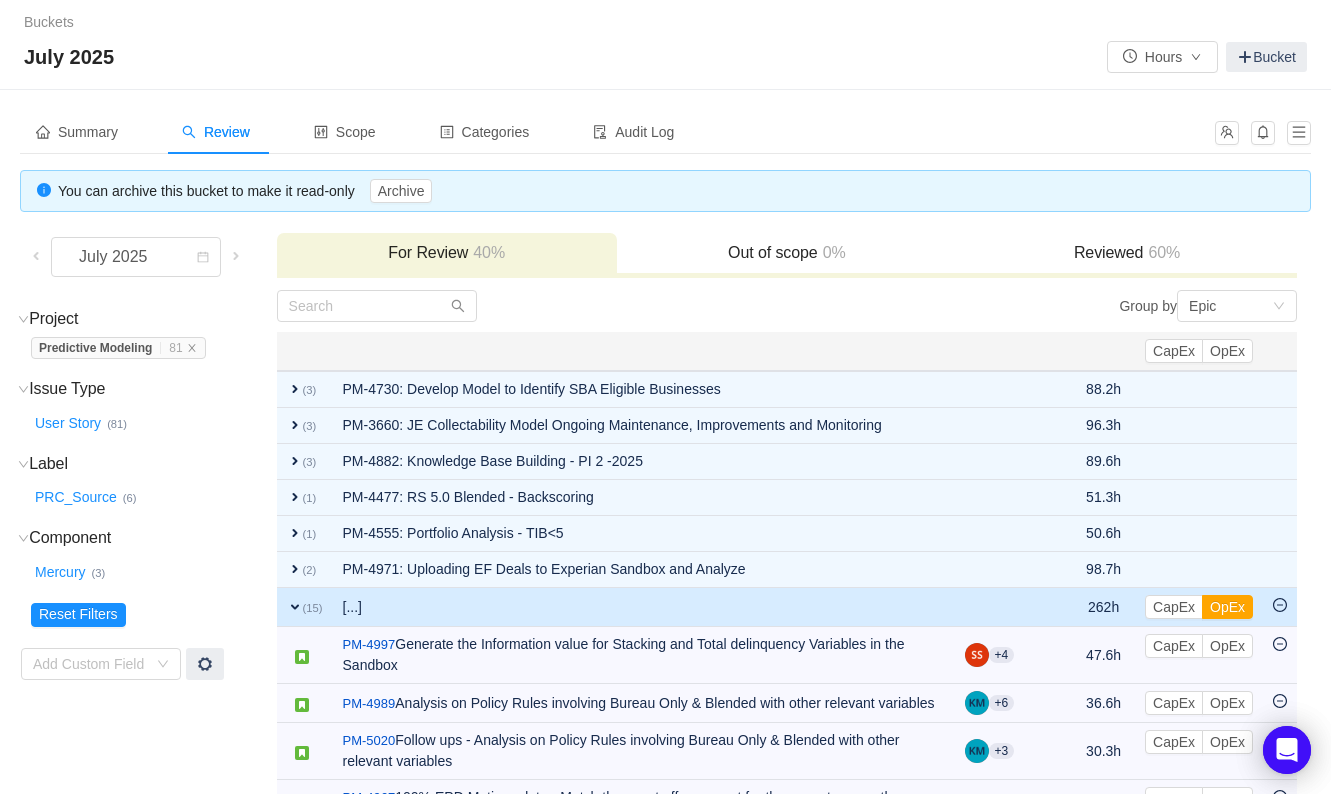 click on "expand" at bounding box center [295, 607] 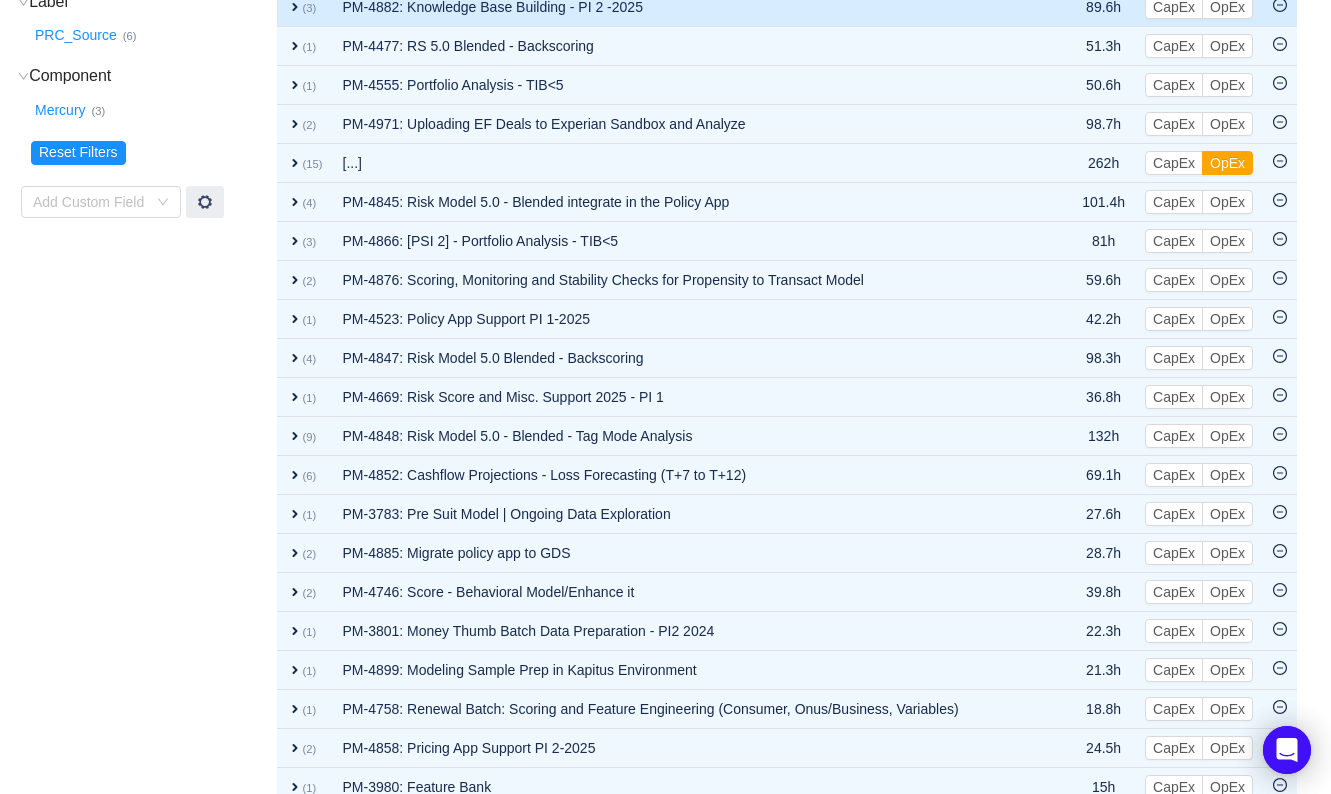 scroll, scrollTop: 723, scrollLeft: 0, axis: vertical 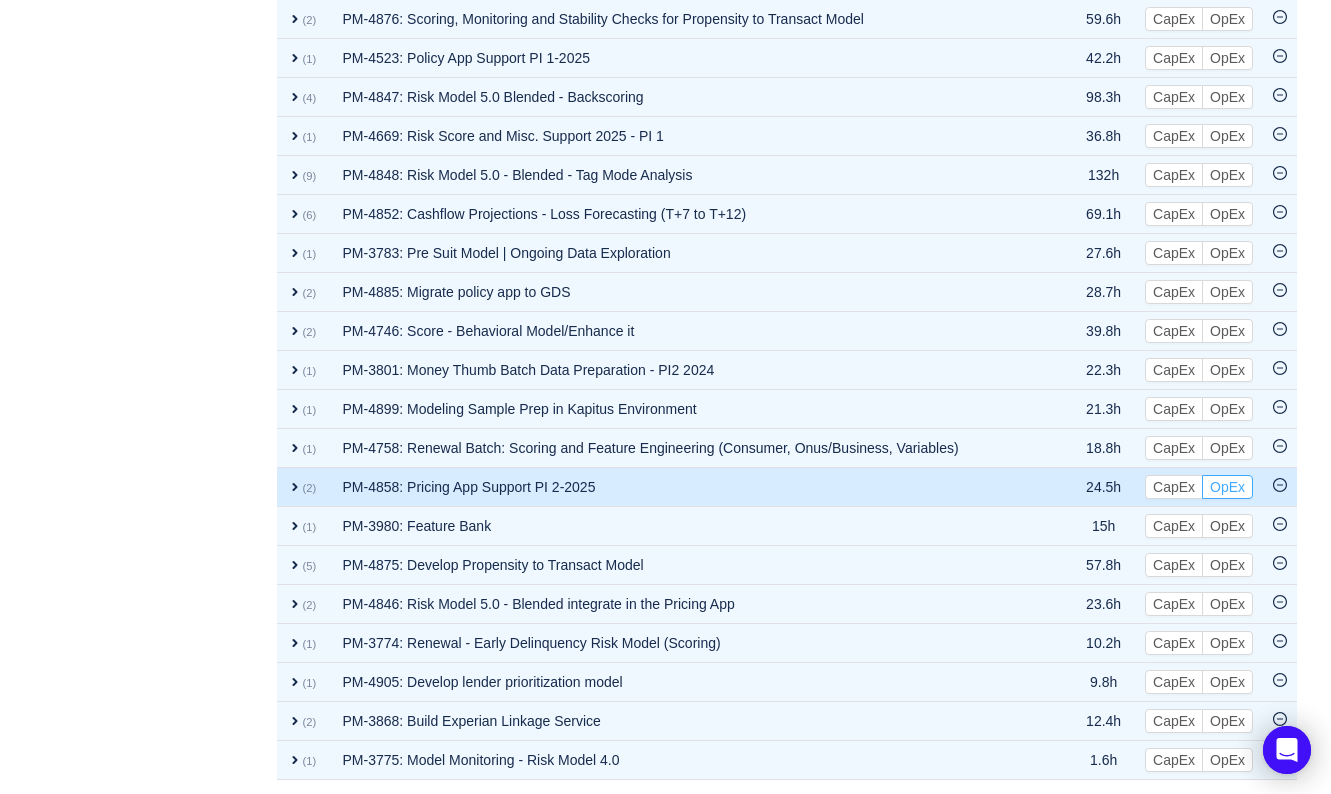 click on "OpEx" at bounding box center [1227, 487] 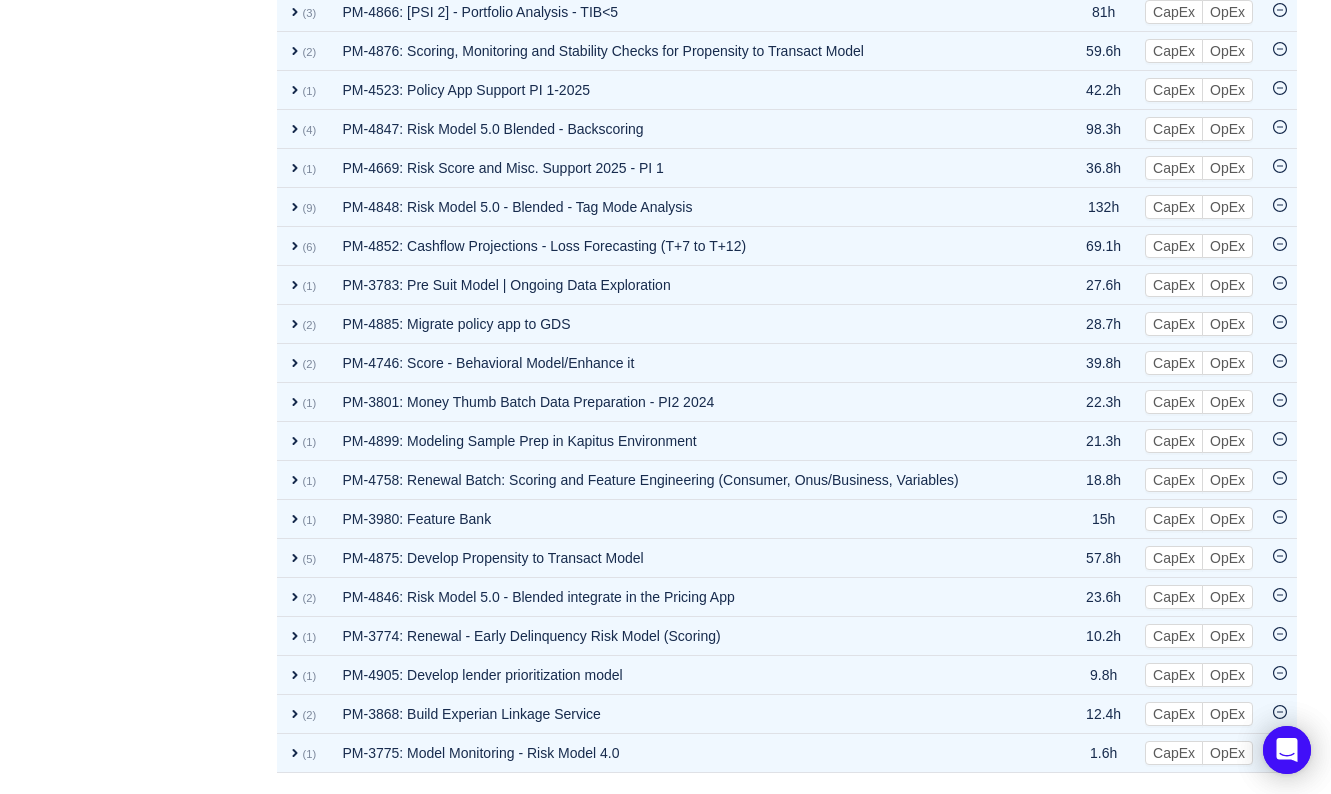 scroll, scrollTop: 684, scrollLeft: 0, axis: vertical 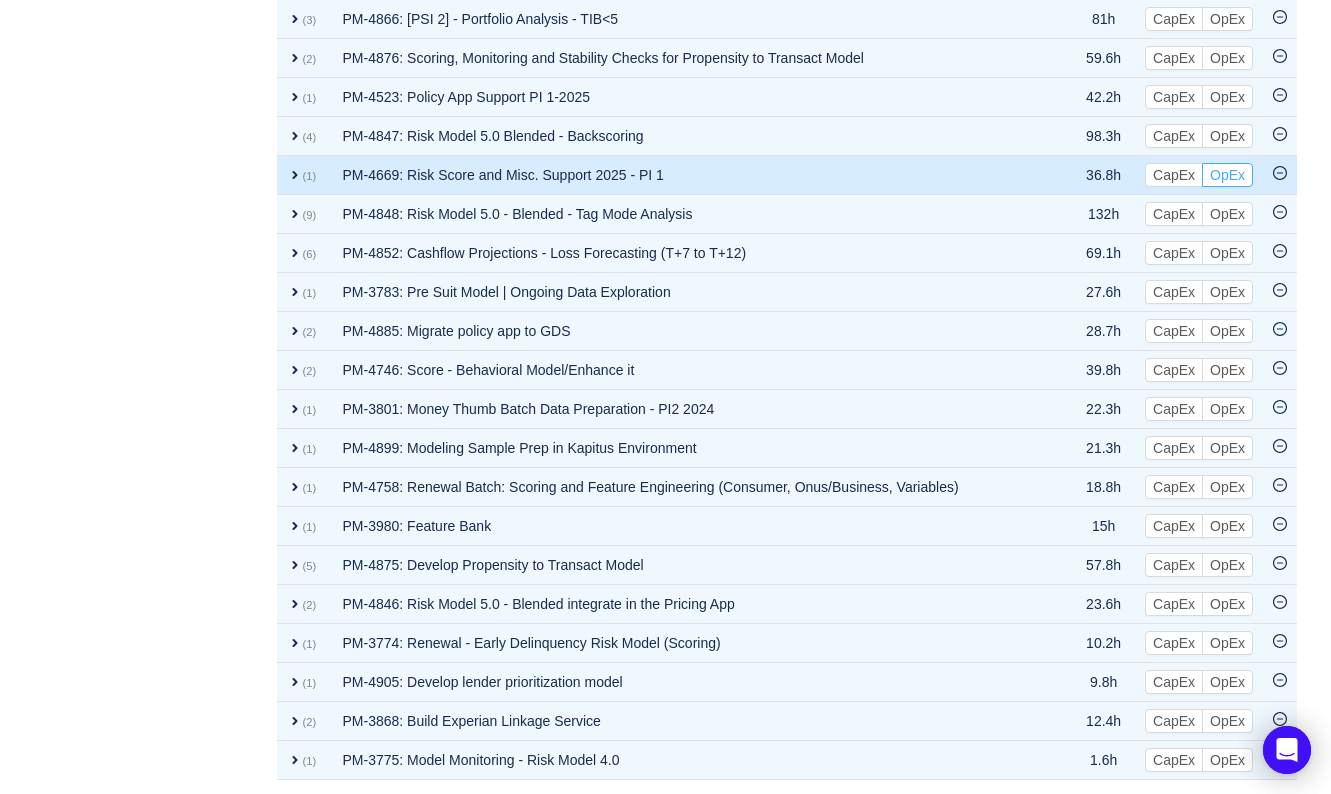 click on "OpEx" at bounding box center (1227, 175) 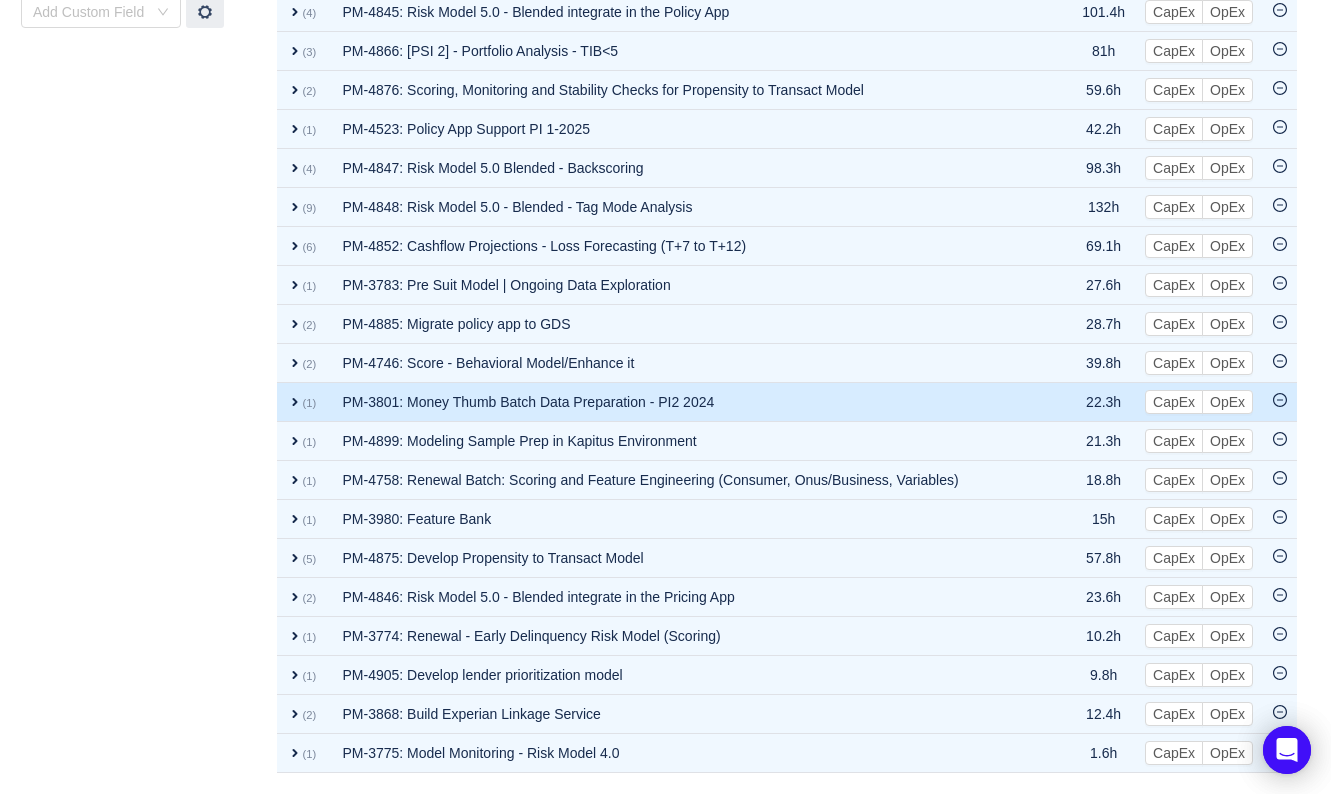 scroll, scrollTop: 645, scrollLeft: 0, axis: vertical 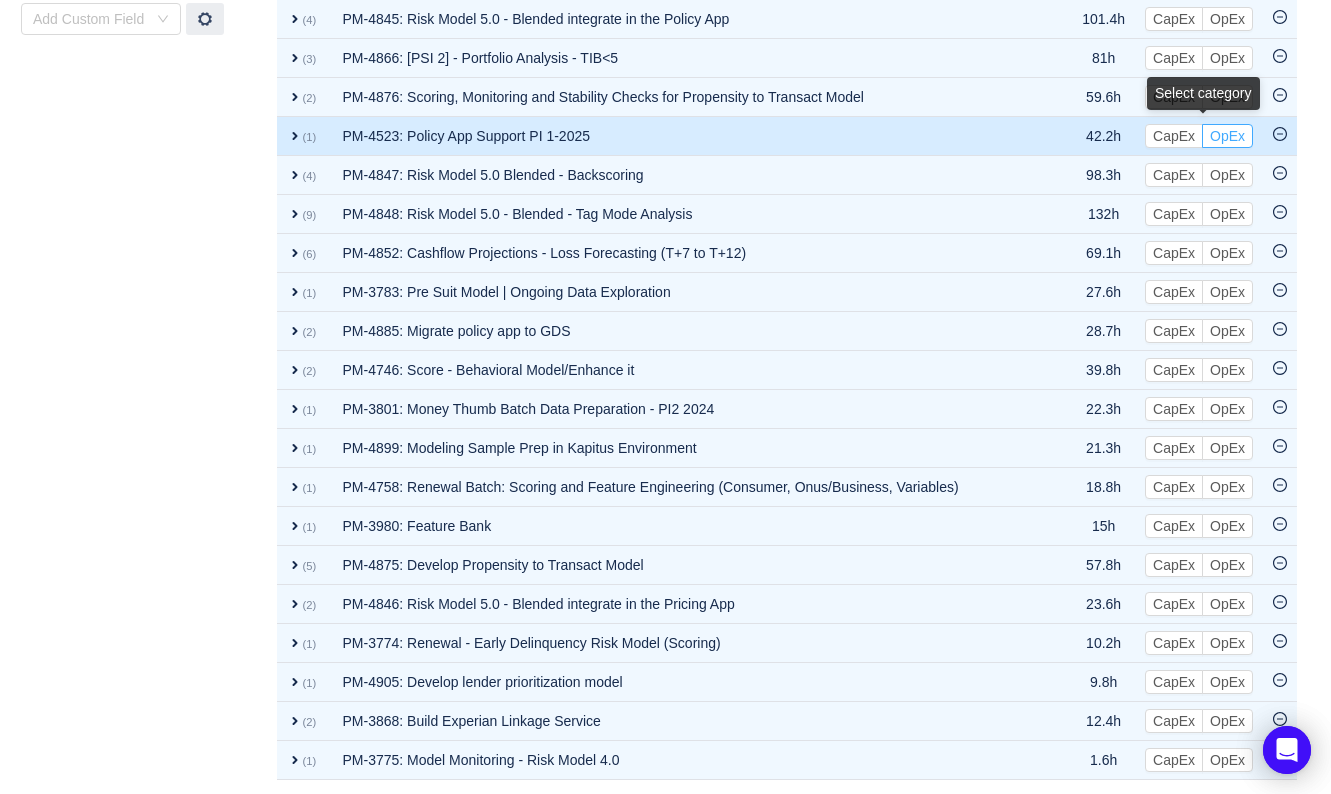 click on "OpEx" at bounding box center [1227, 136] 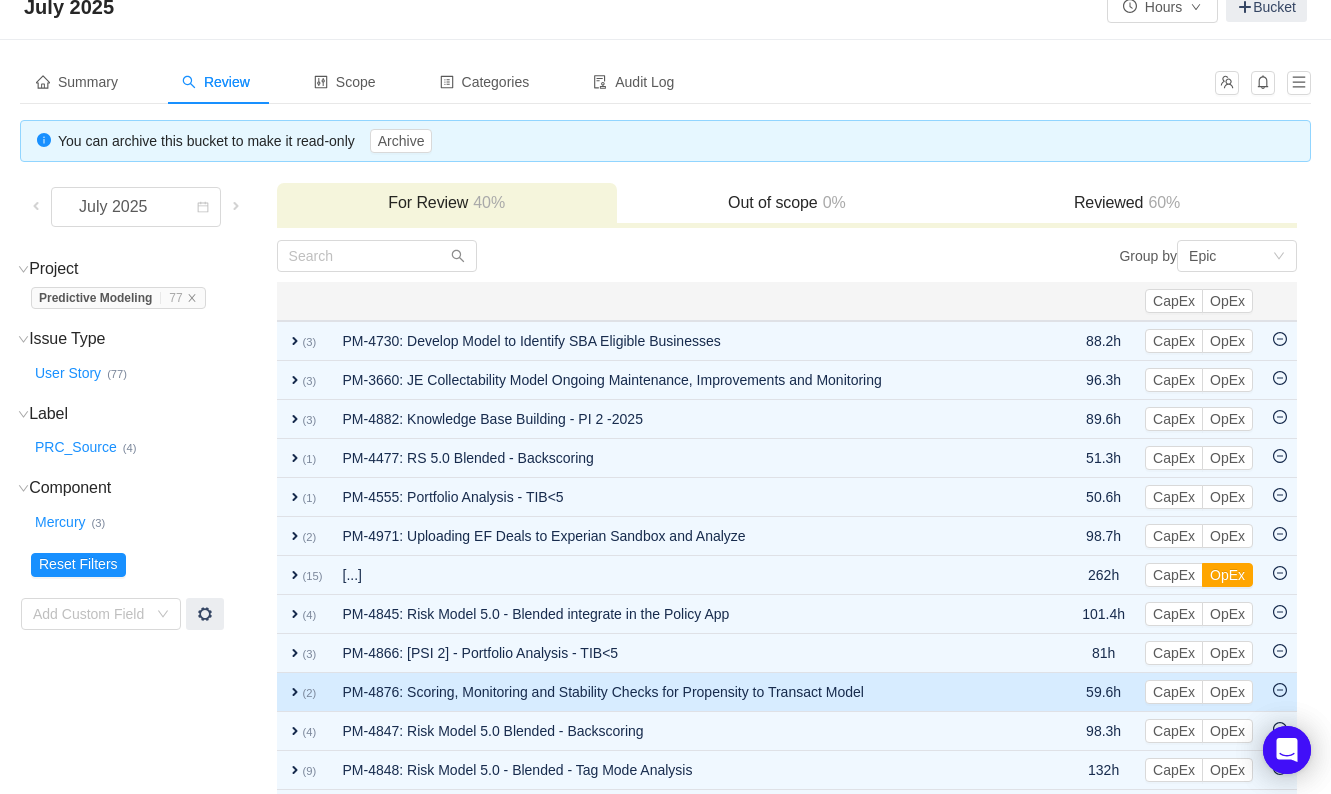 scroll, scrollTop: 0, scrollLeft: 0, axis: both 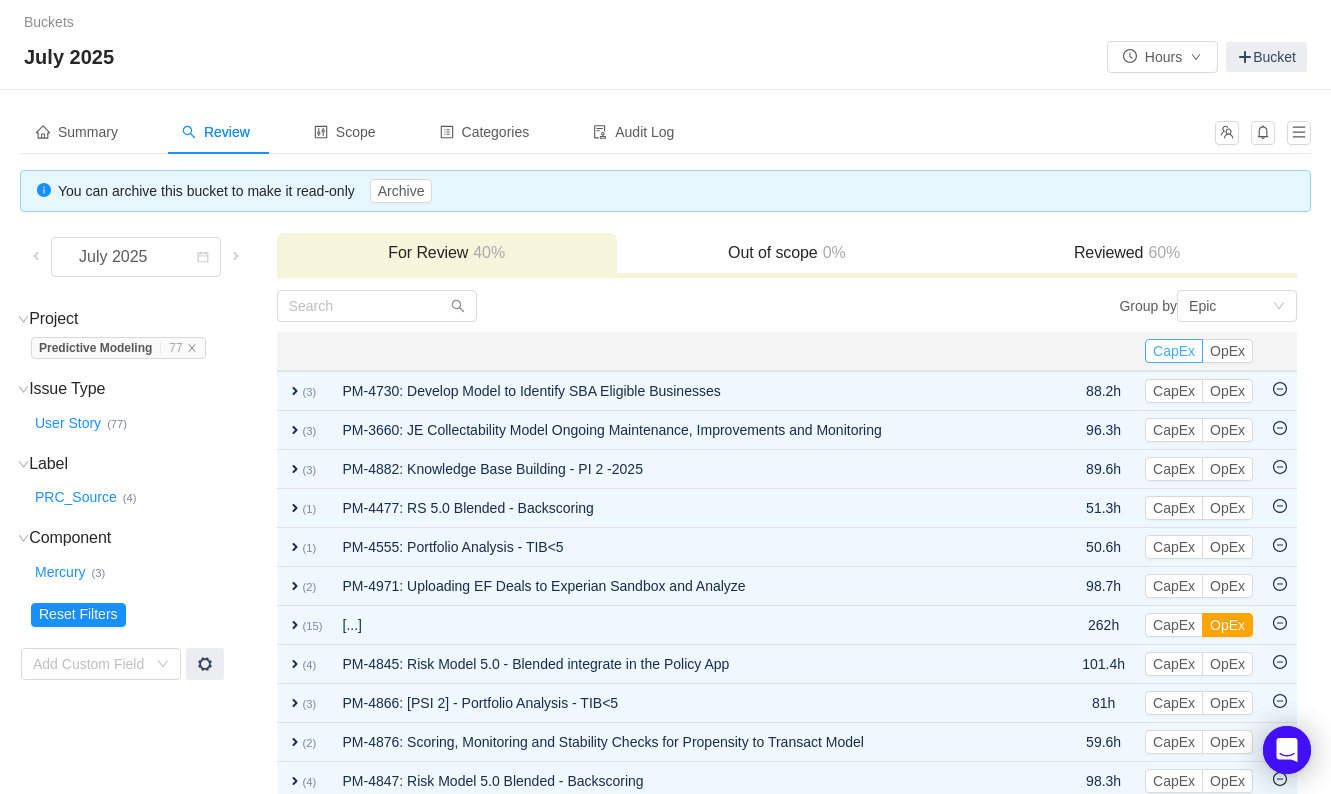 click on "CapEx" at bounding box center [1174, 351] 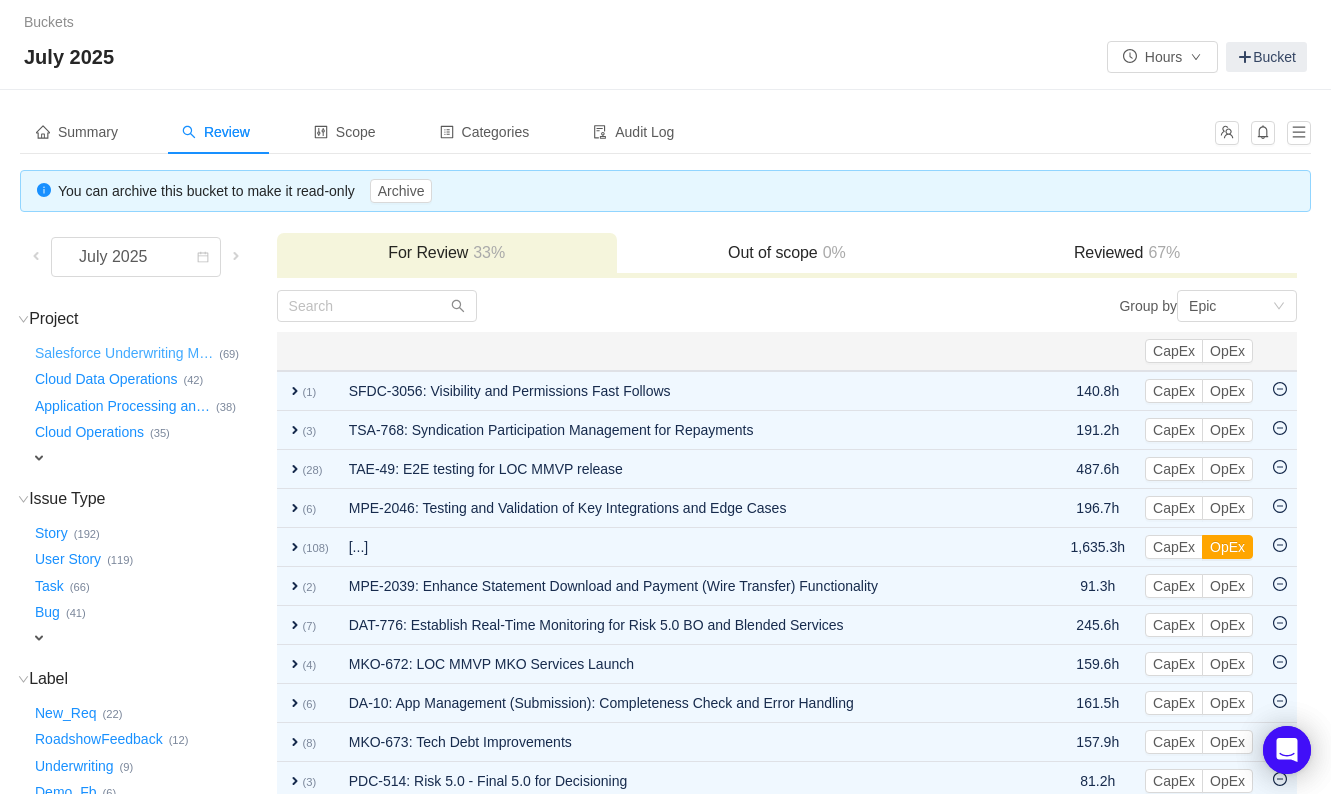 click on "Salesforce Underwriting M …" at bounding box center (125, 353) 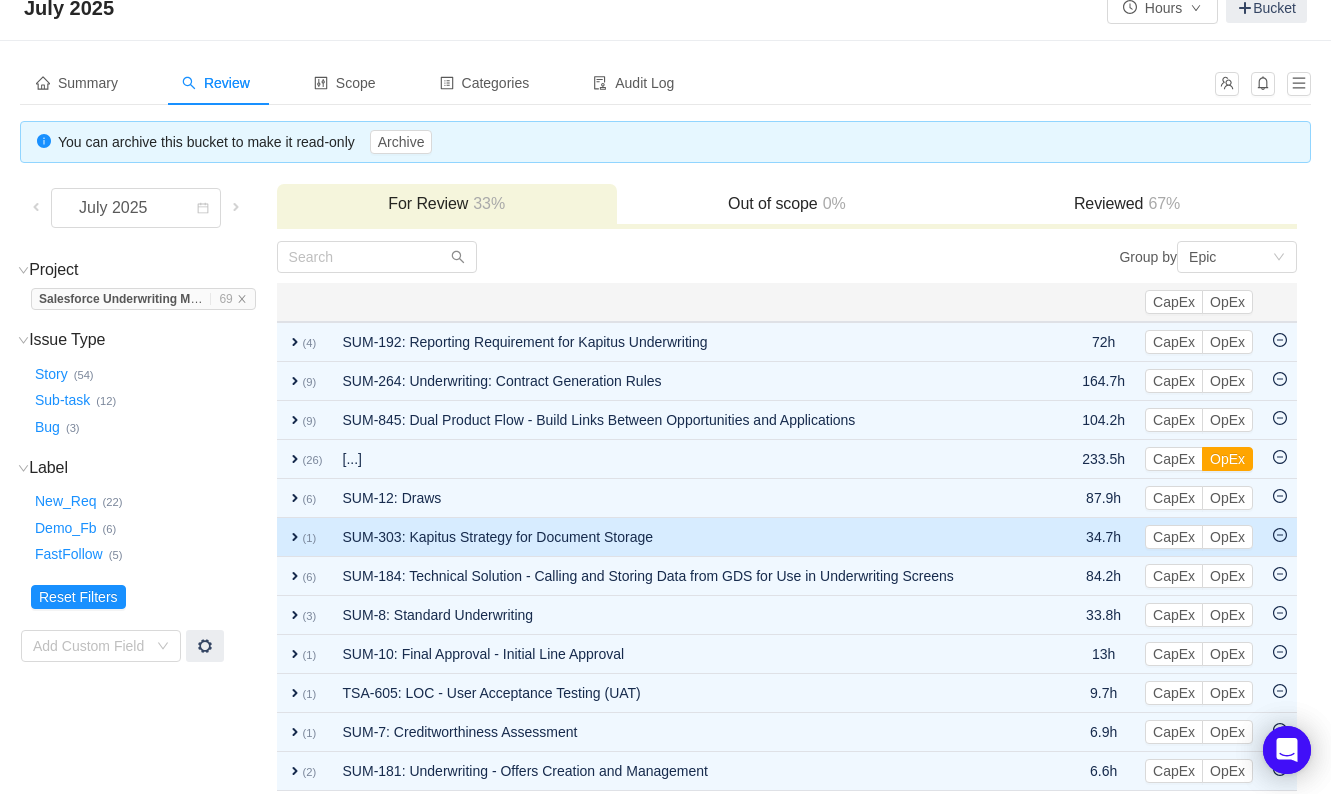 scroll, scrollTop: 63, scrollLeft: 0, axis: vertical 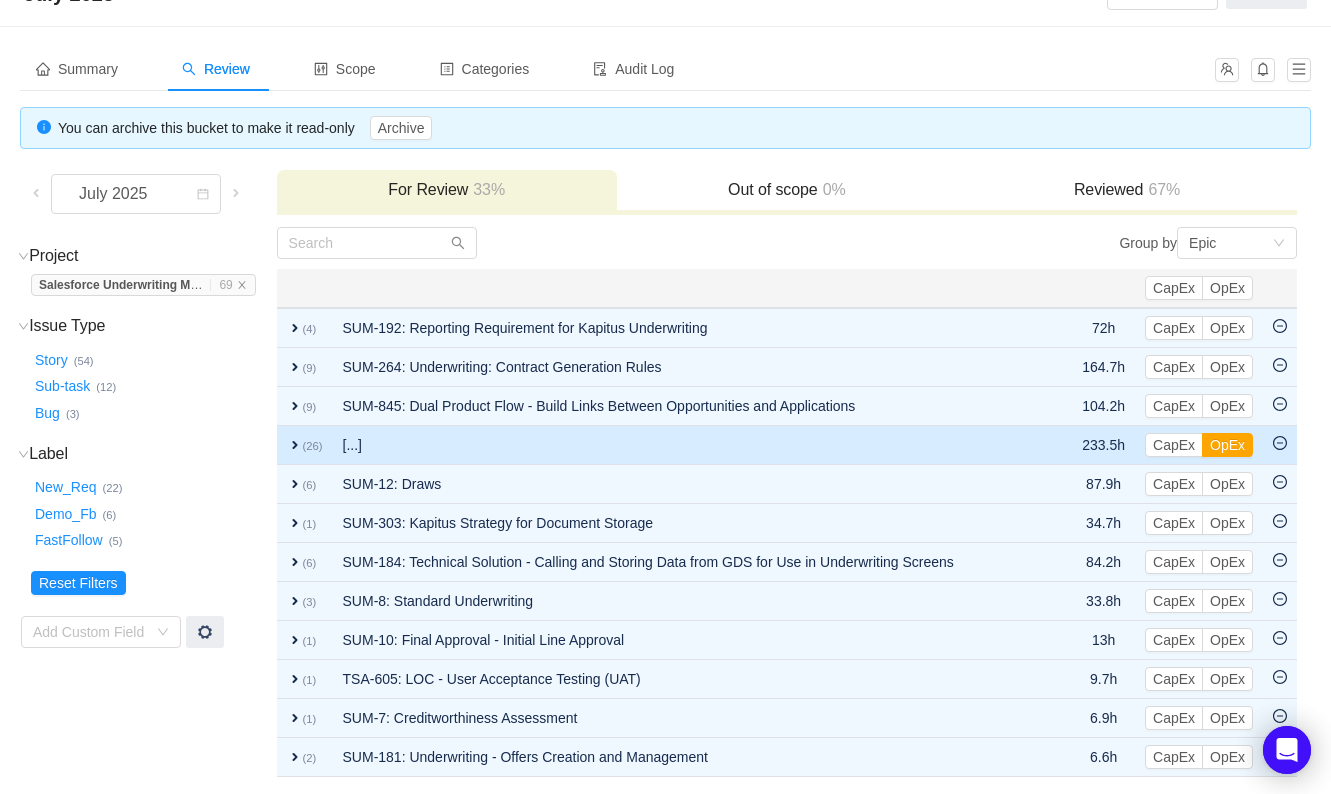 click on "expand" at bounding box center [295, 445] 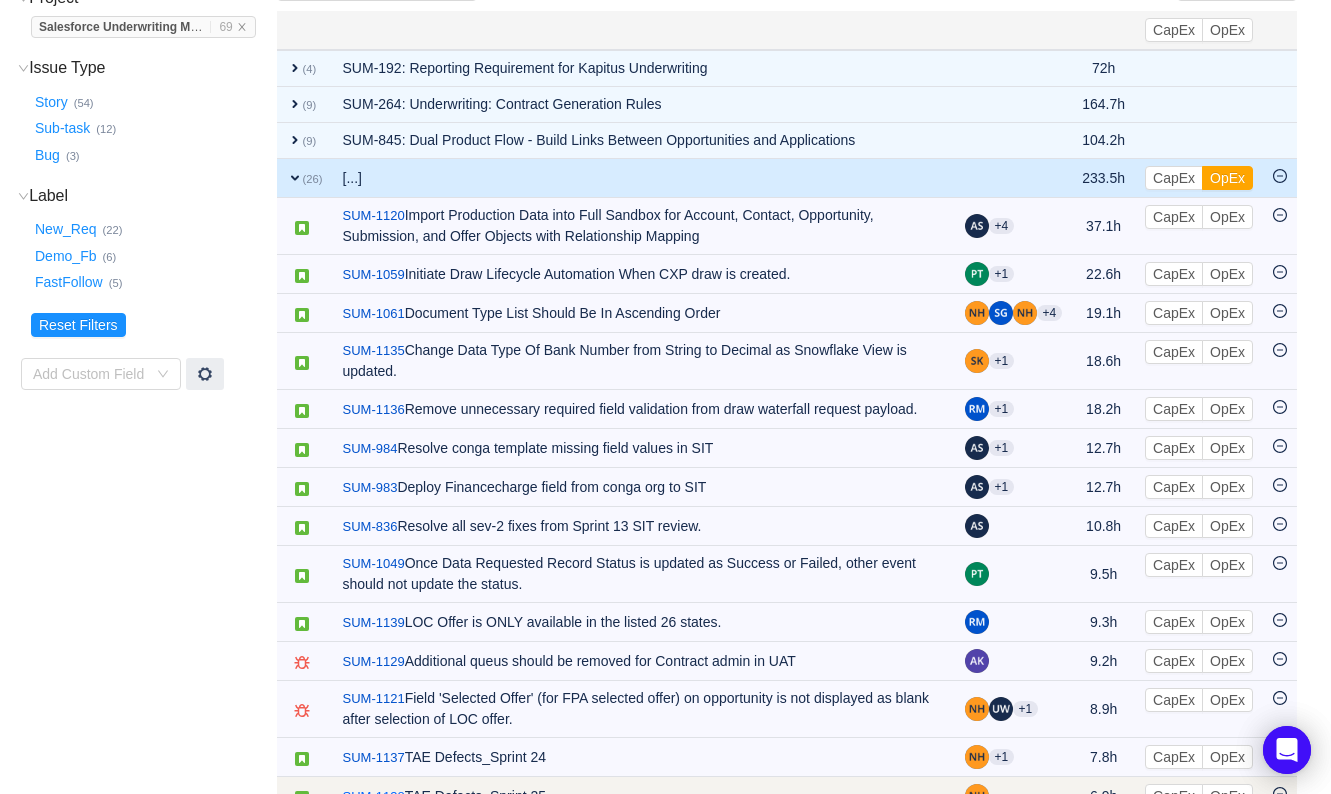 scroll, scrollTop: 10, scrollLeft: 0, axis: vertical 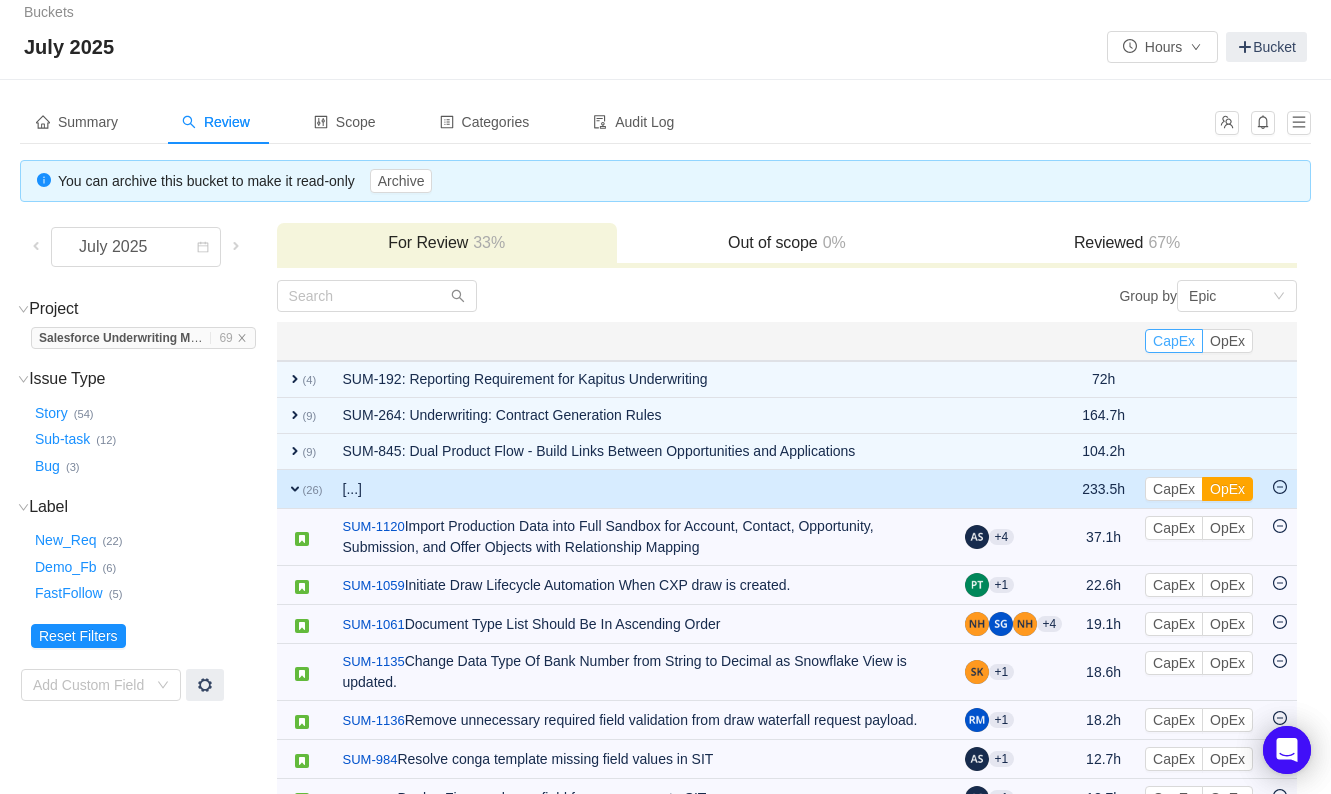 click on "CapEx" at bounding box center (1174, 341) 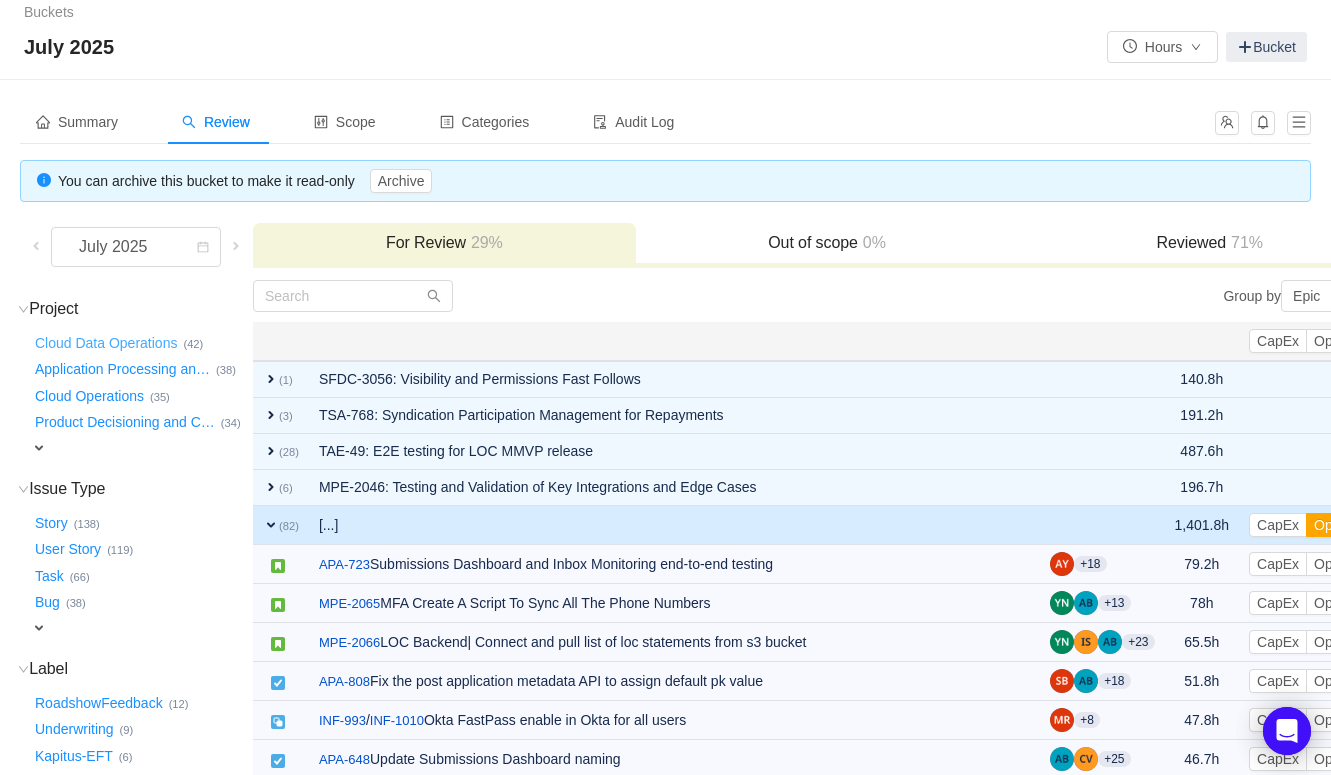 click on "Cloud Data Operations …" at bounding box center [107, 343] 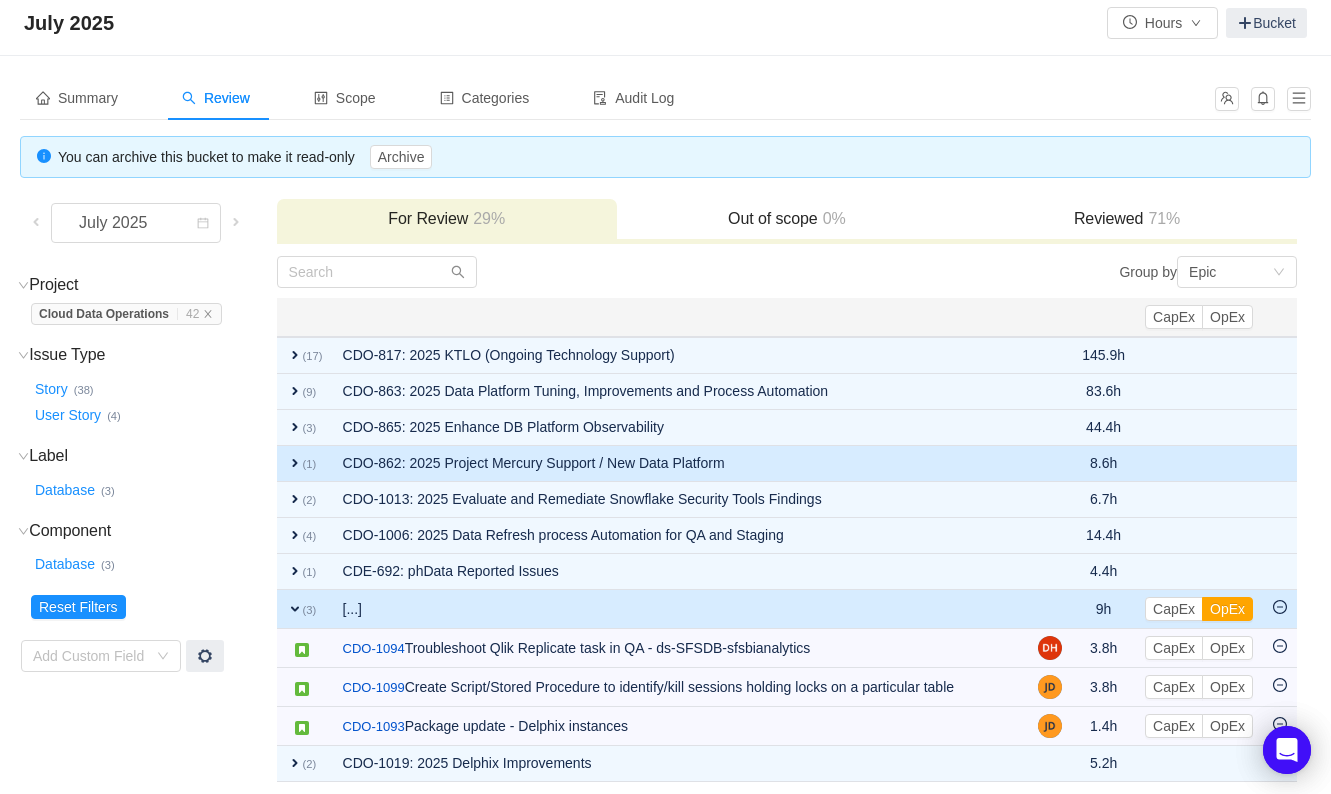 scroll, scrollTop: 40, scrollLeft: 0, axis: vertical 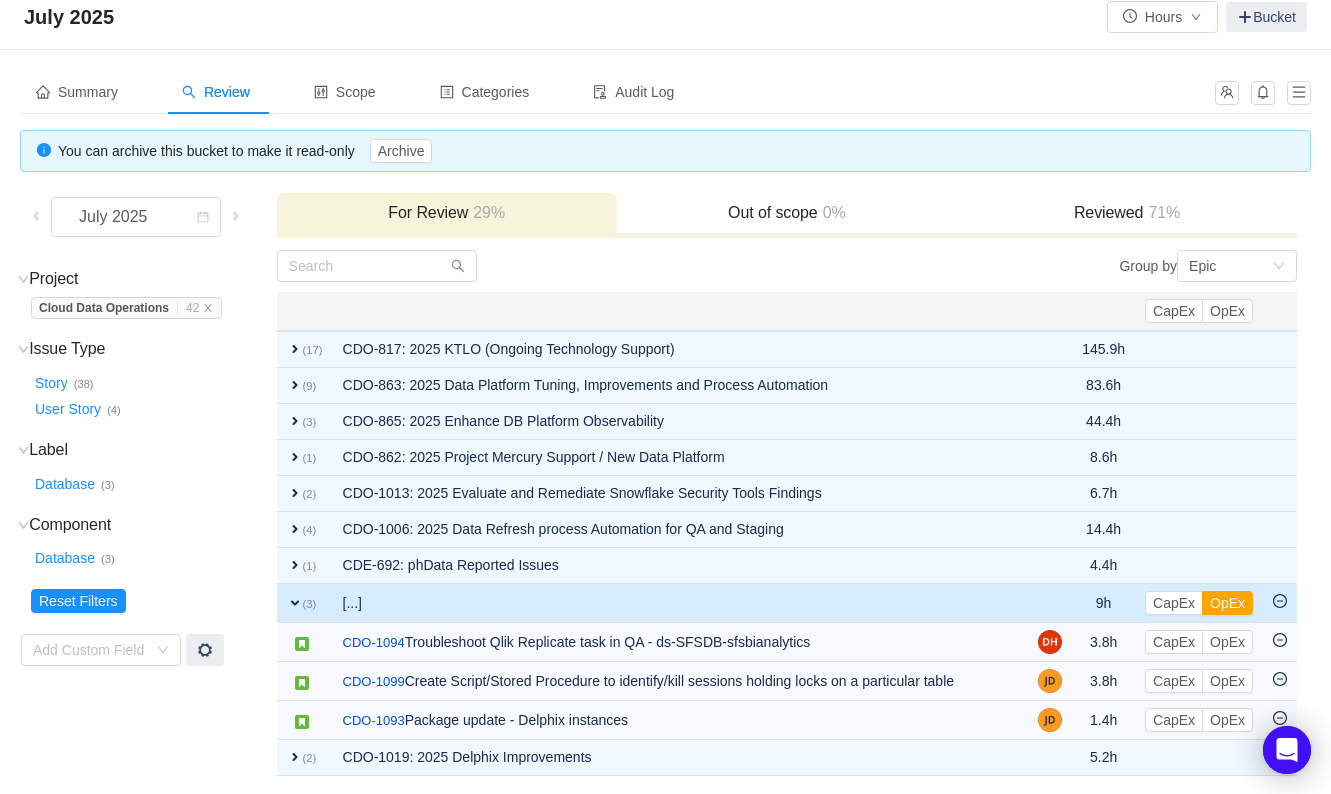 click on "expand" at bounding box center (295, 603) 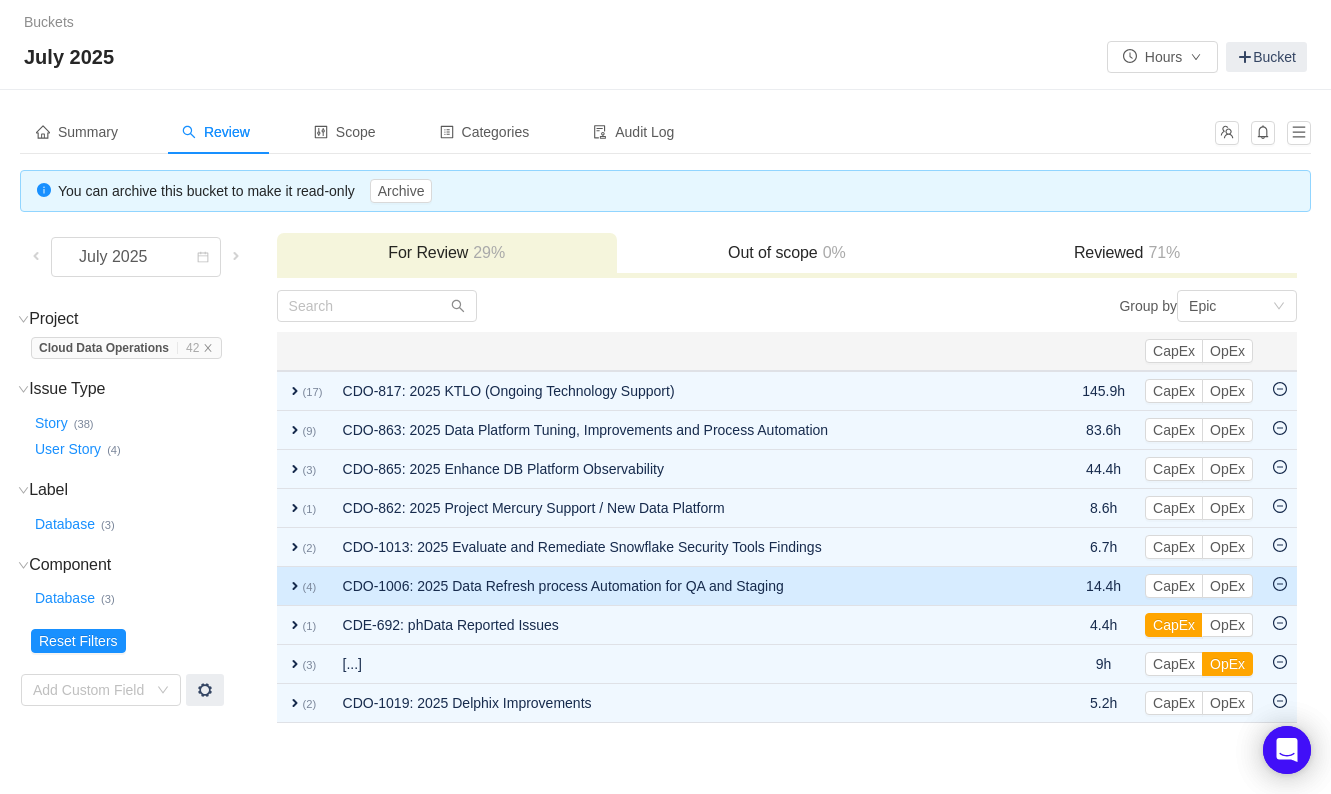 scroll, scrollTop: 0, scrollLeft: 0, axis: both 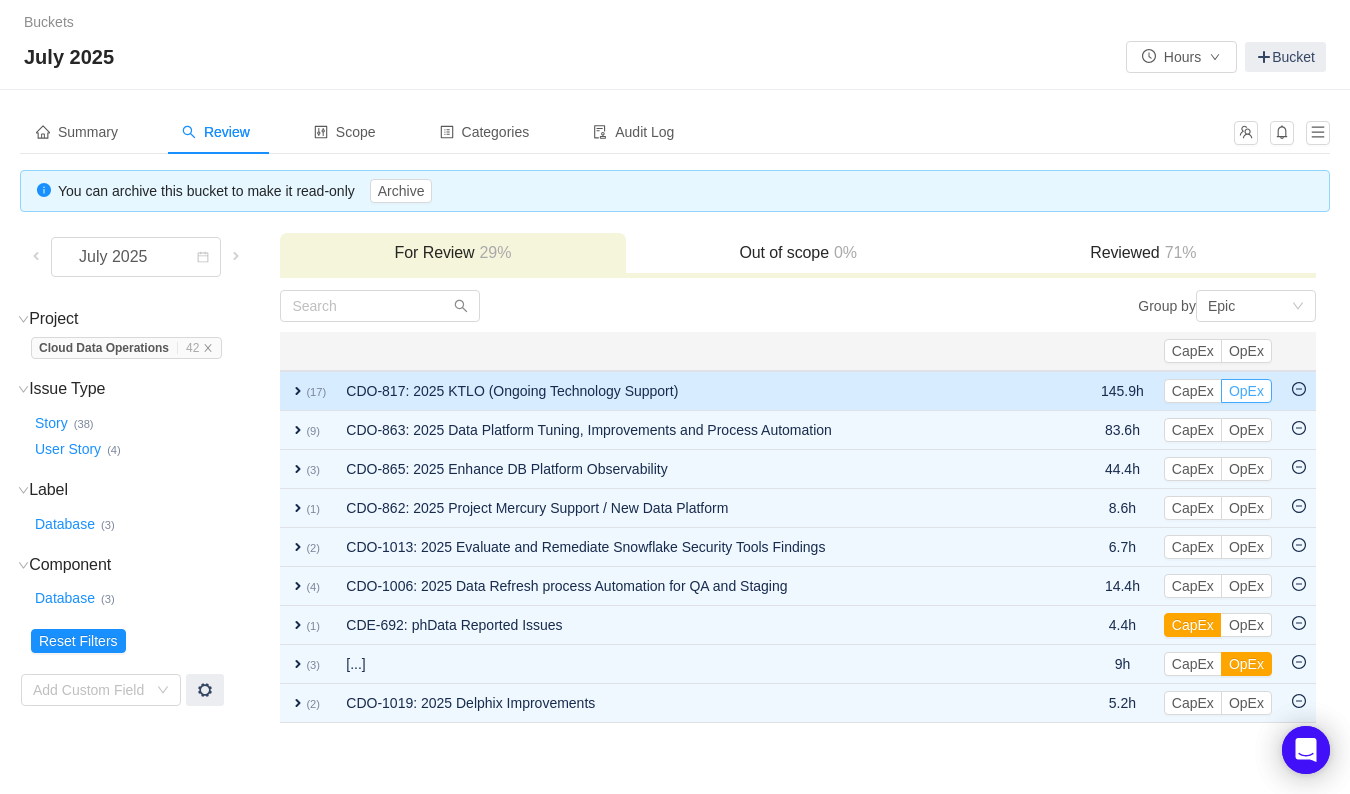 click on "OpEx" at bounding box center [1246, 391] 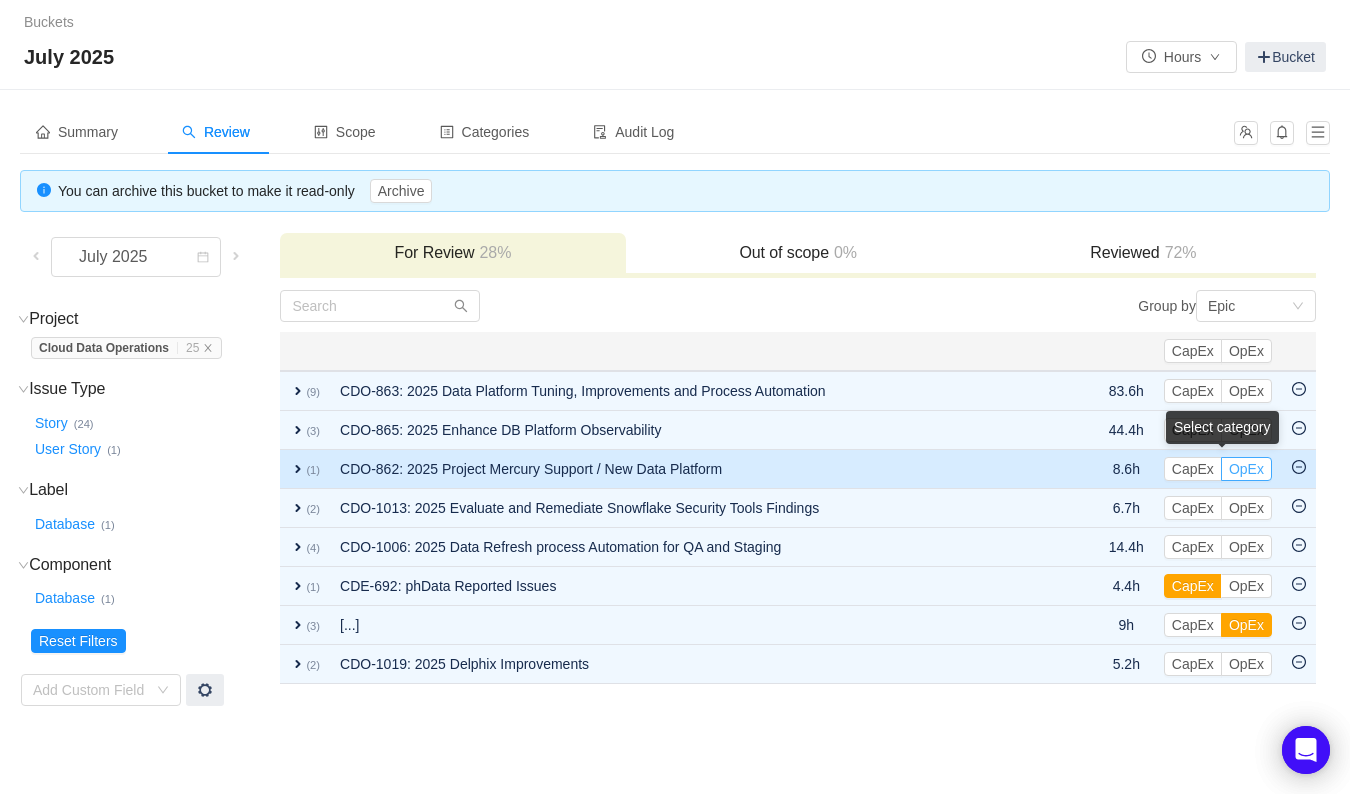 click on "OpEx" at bounding box center (1246, 469) 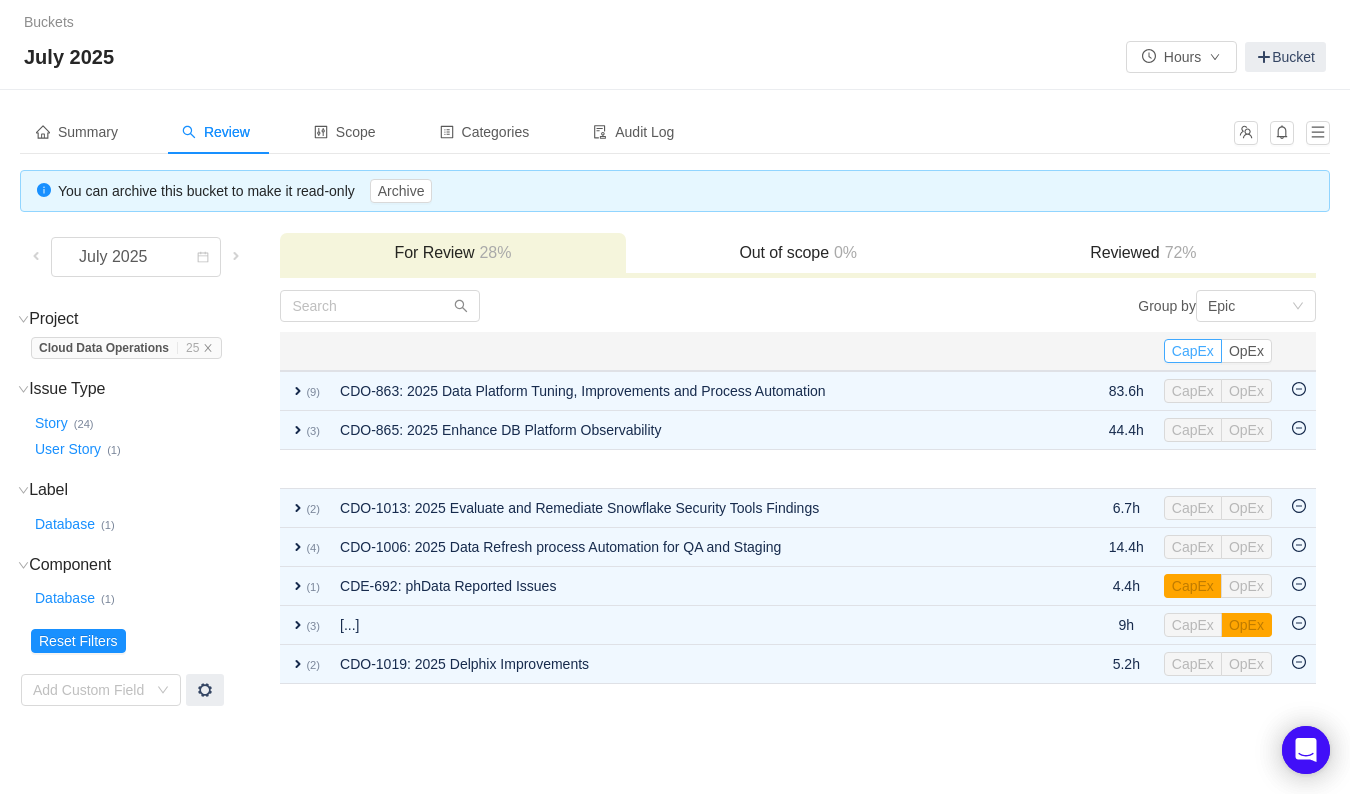click on "CapEx" at bounding box center (1193, 351) 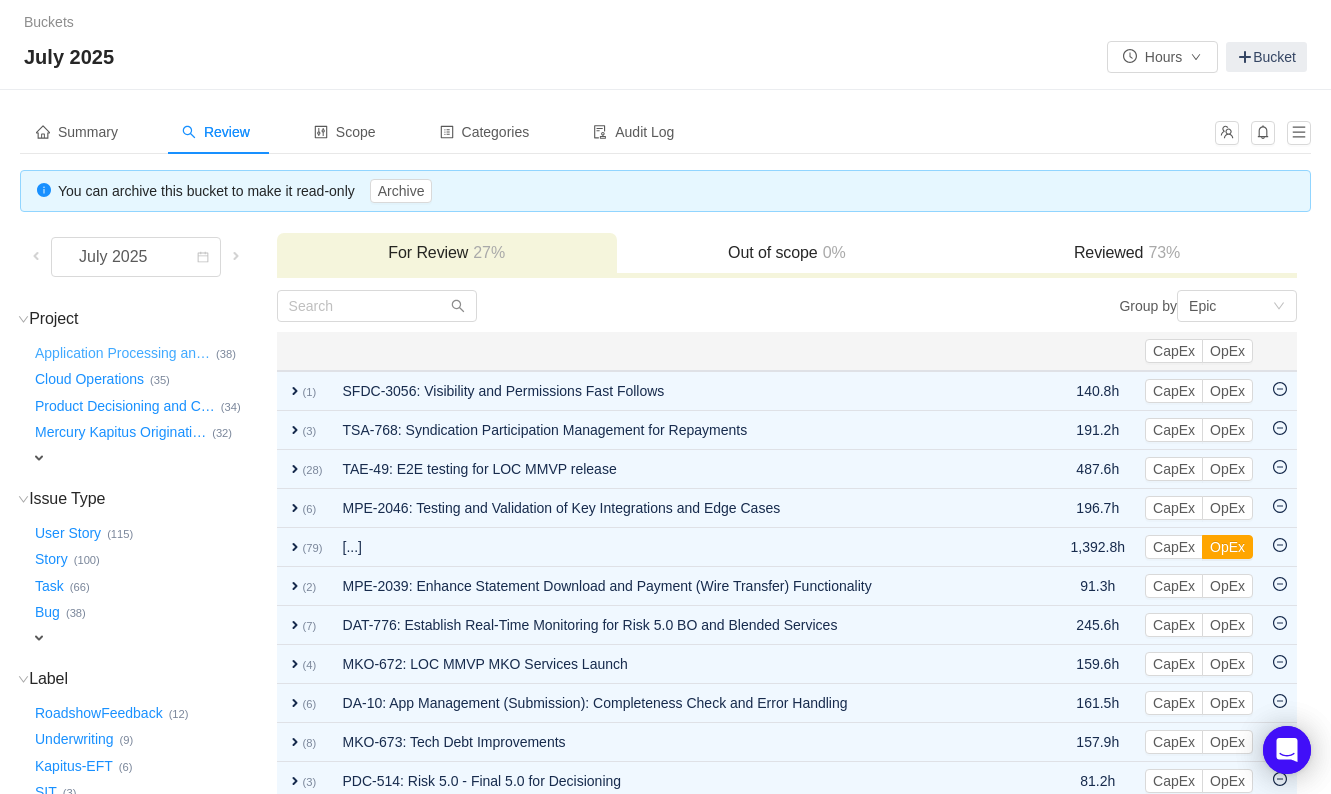 click on "Application Processing an …" at bounding box center (123, 353) 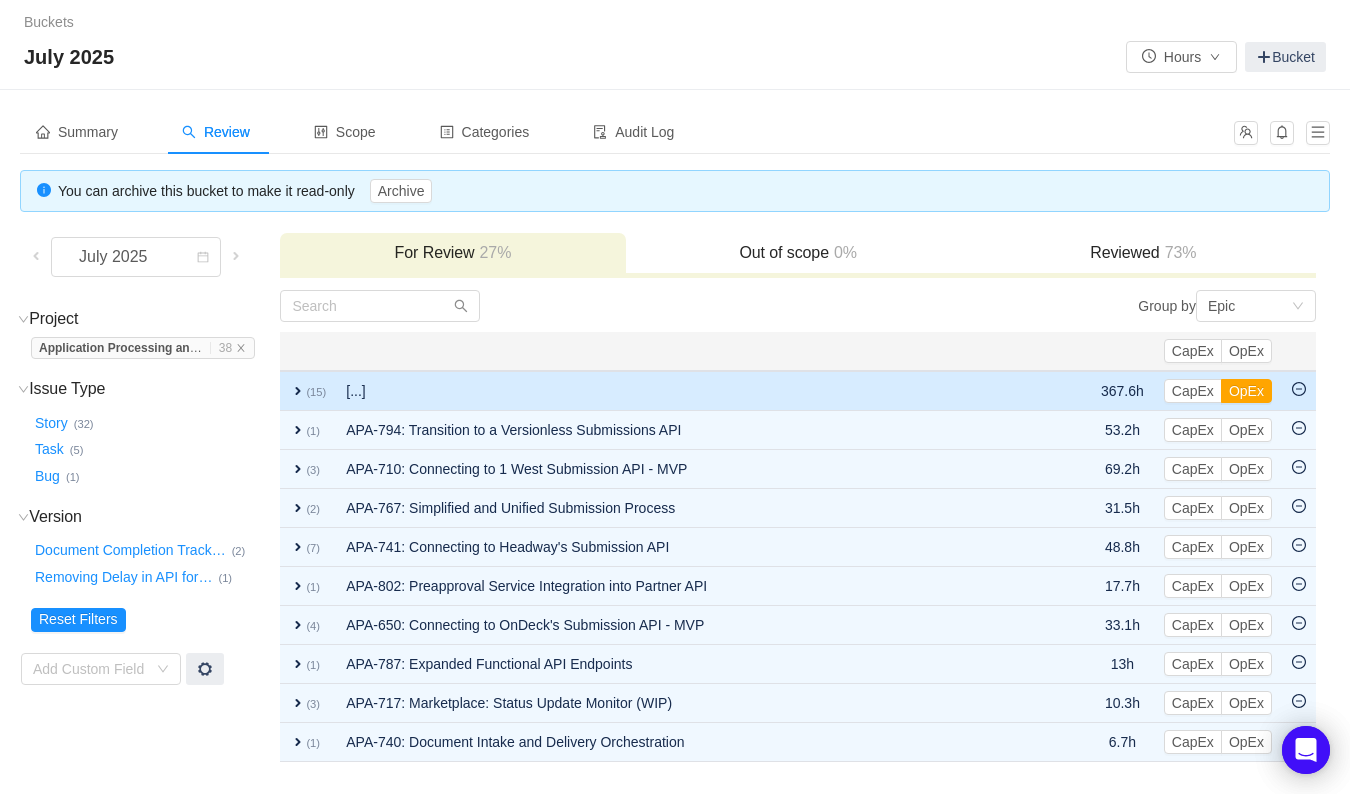 click on "expand" at bounding box center (298, 391) 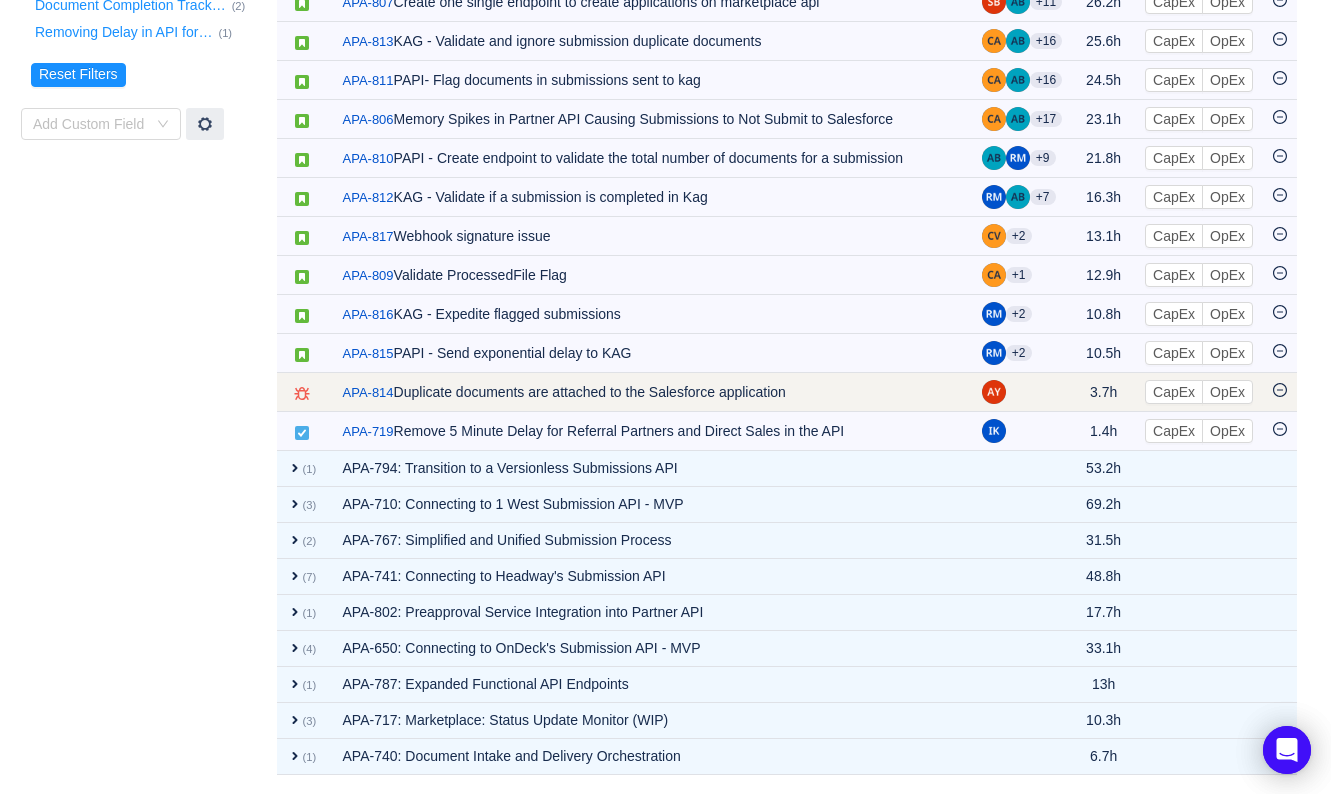 scroll, scrollTop: 0, scrollLeft: 0, axis: both 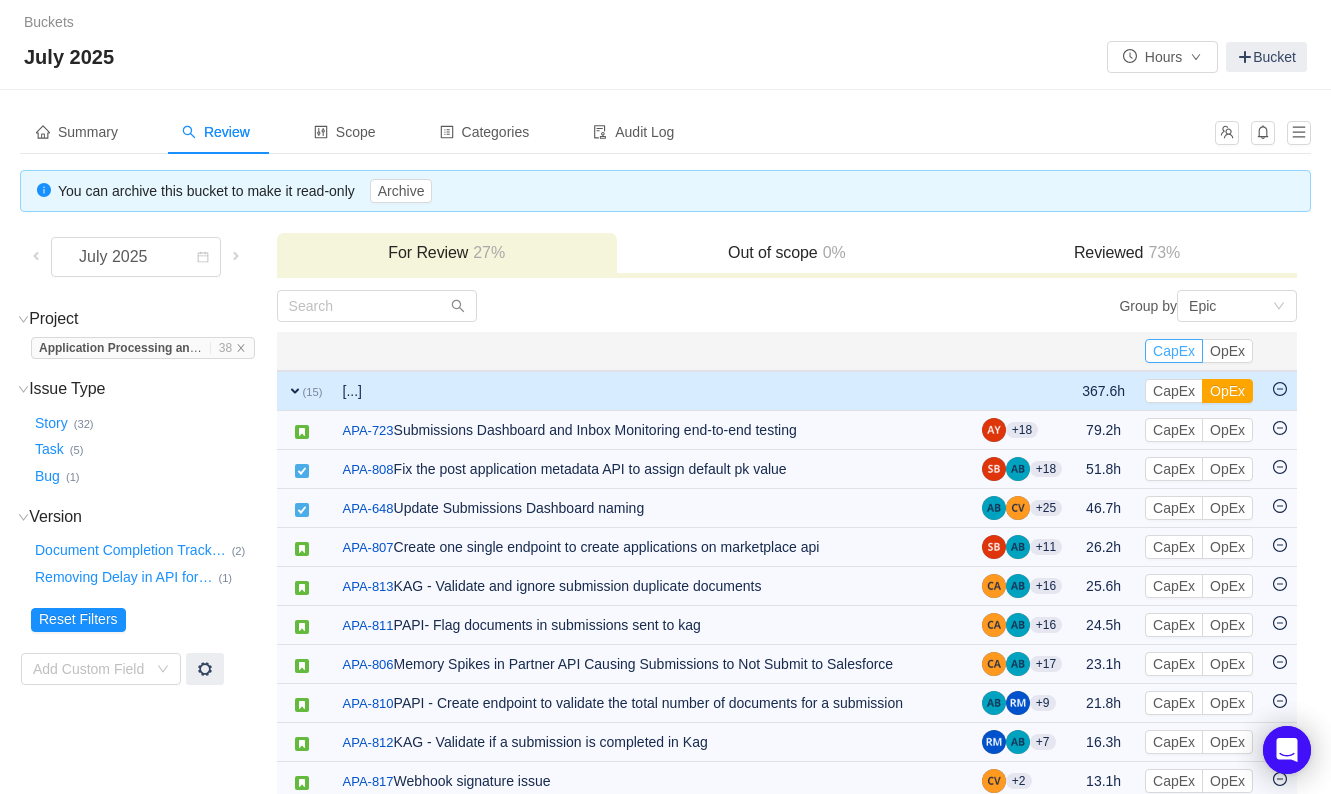 click on "CapEx" at bounding box center [1174, 351] 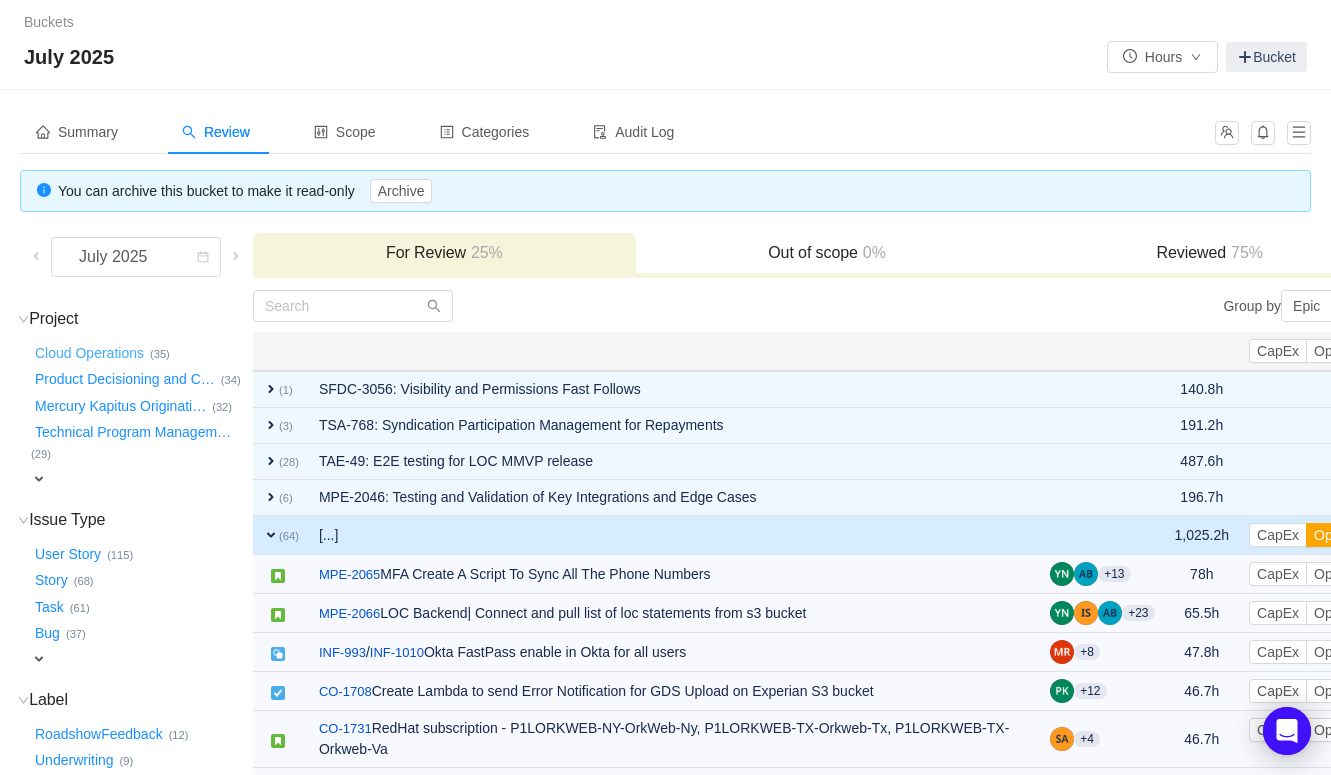click on "Cloud Operations …" at bounding box center [90, 353] 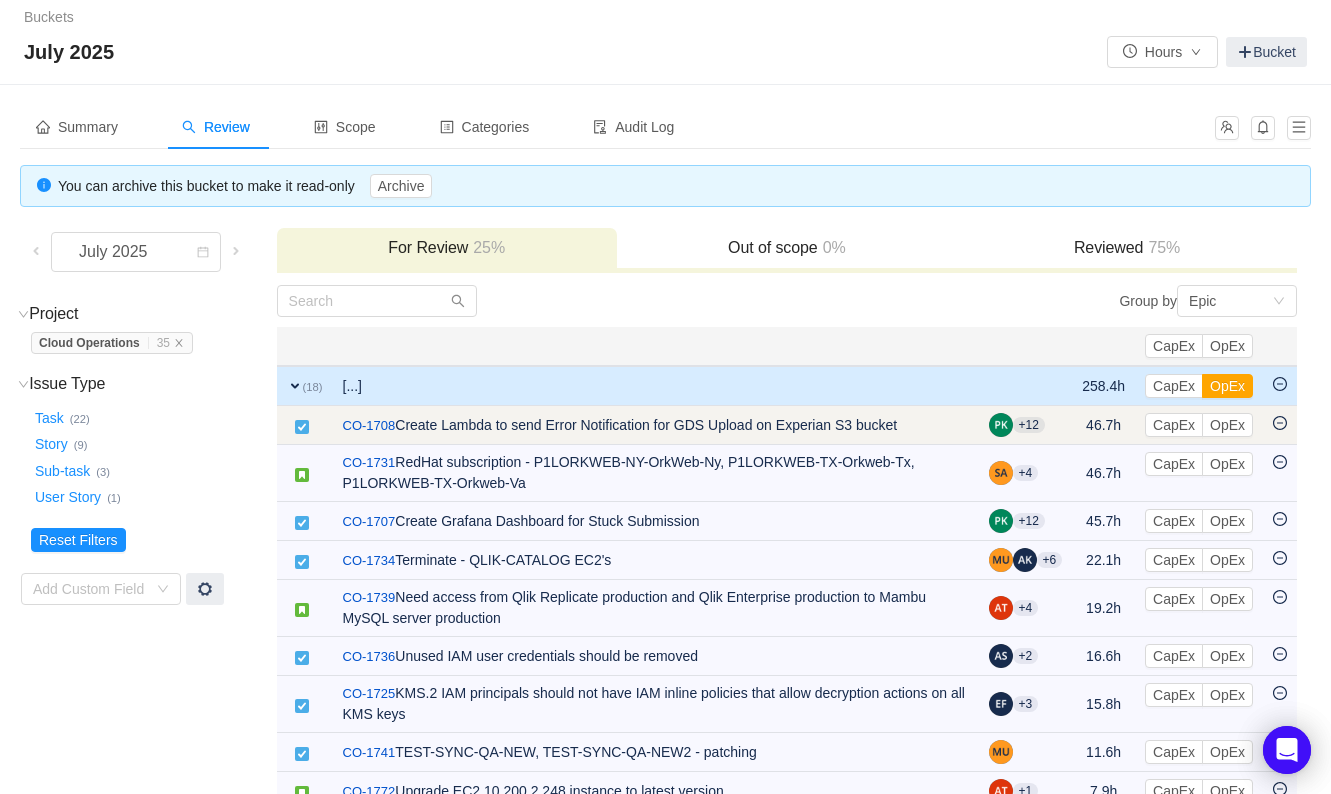 scroll, scrollTop: 0, scrollLeft: 0, axis: both 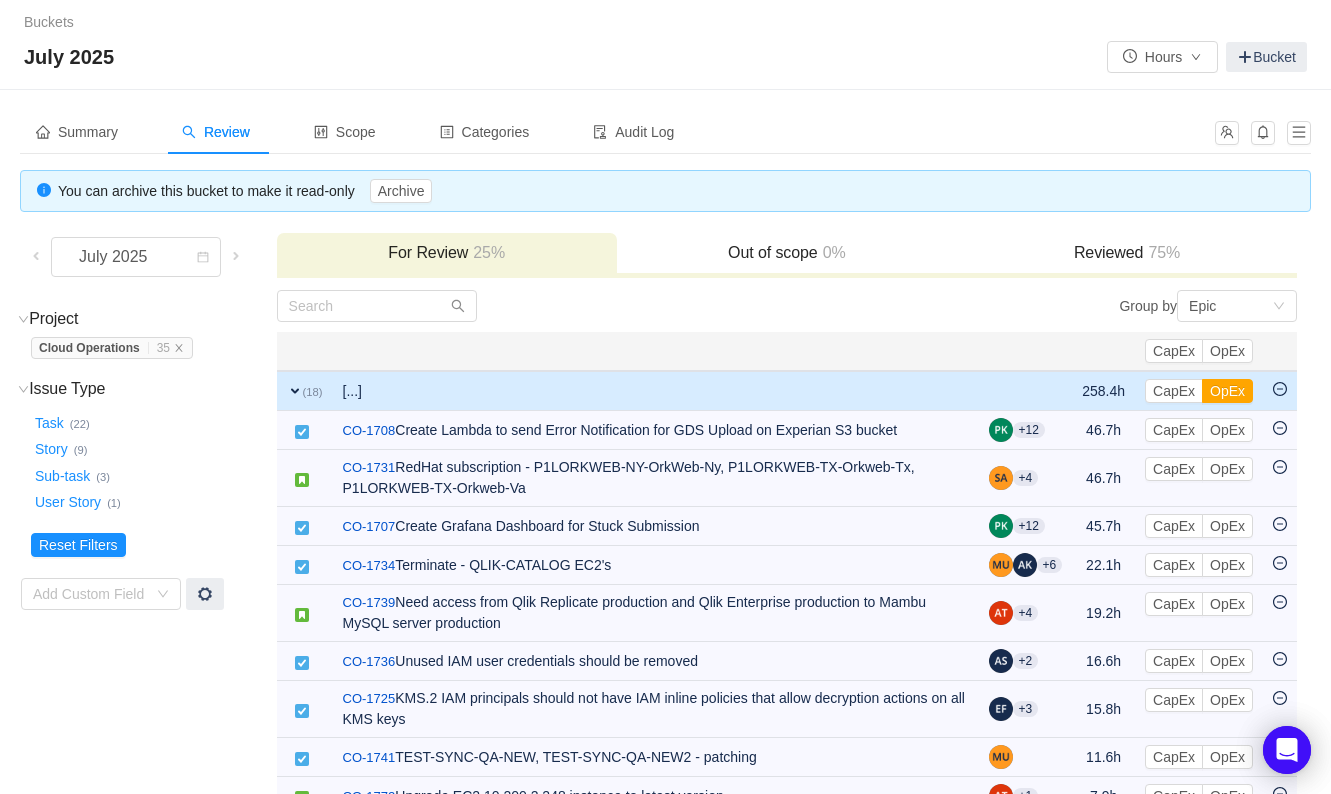click on "expand" at bounding box center [295, 391] 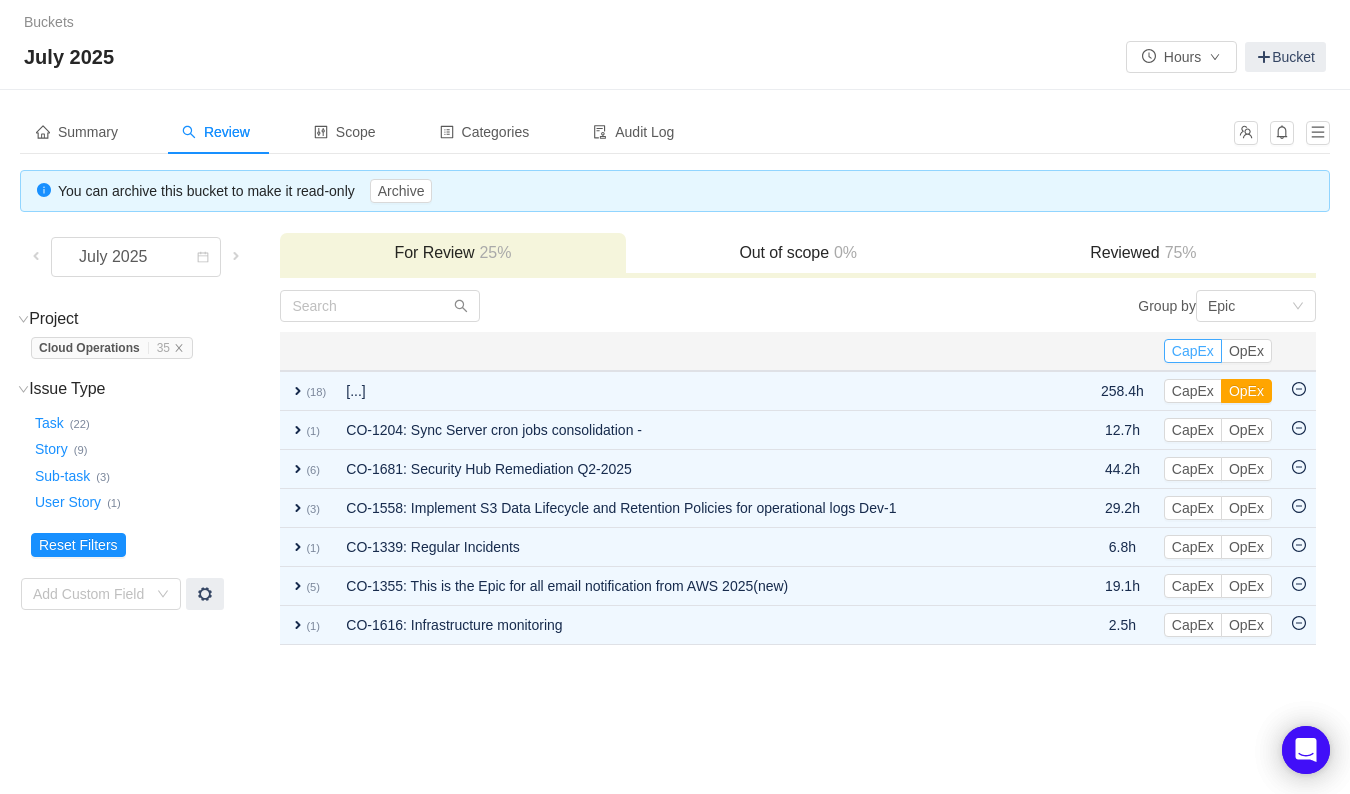click on "CapEx" at bounding box center [1193, 351] 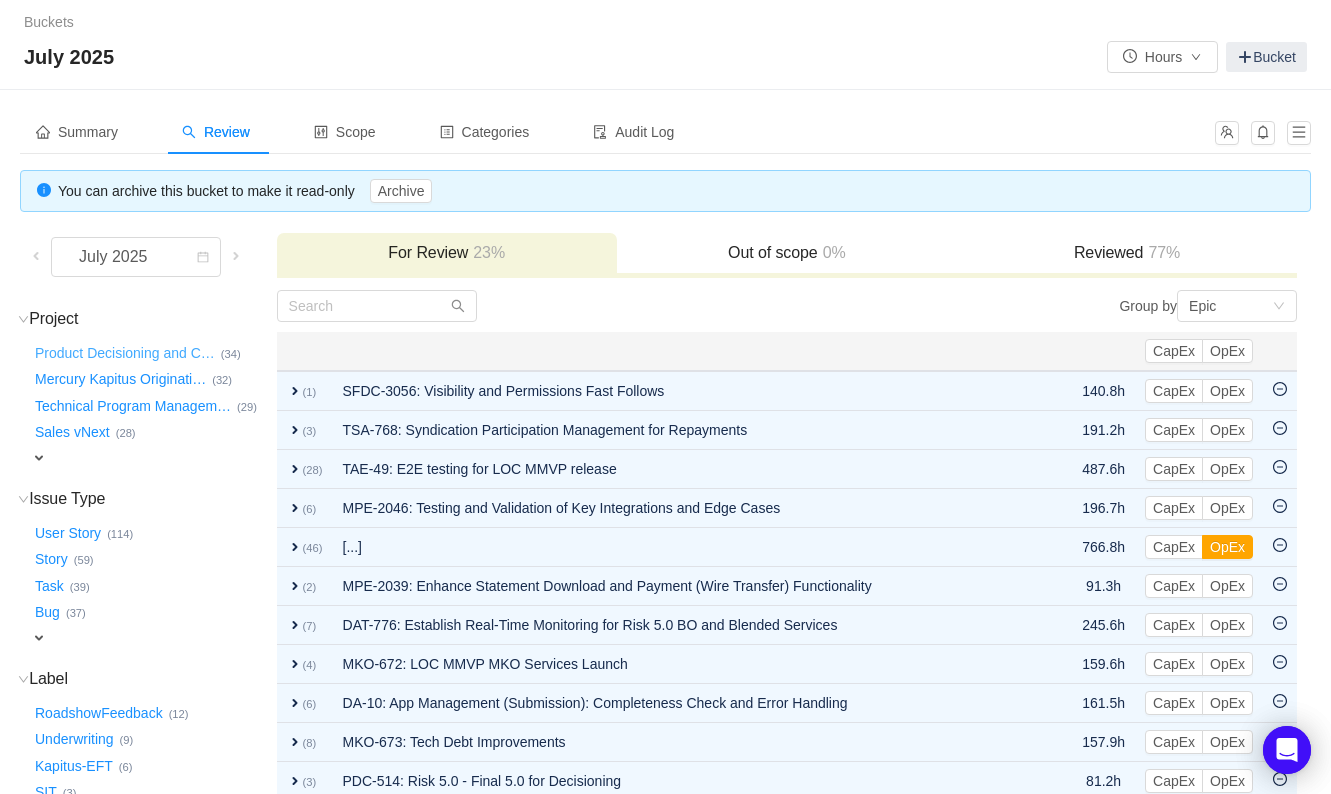 click on "Product Decisioning and C …" at bounding box center [126, 353] 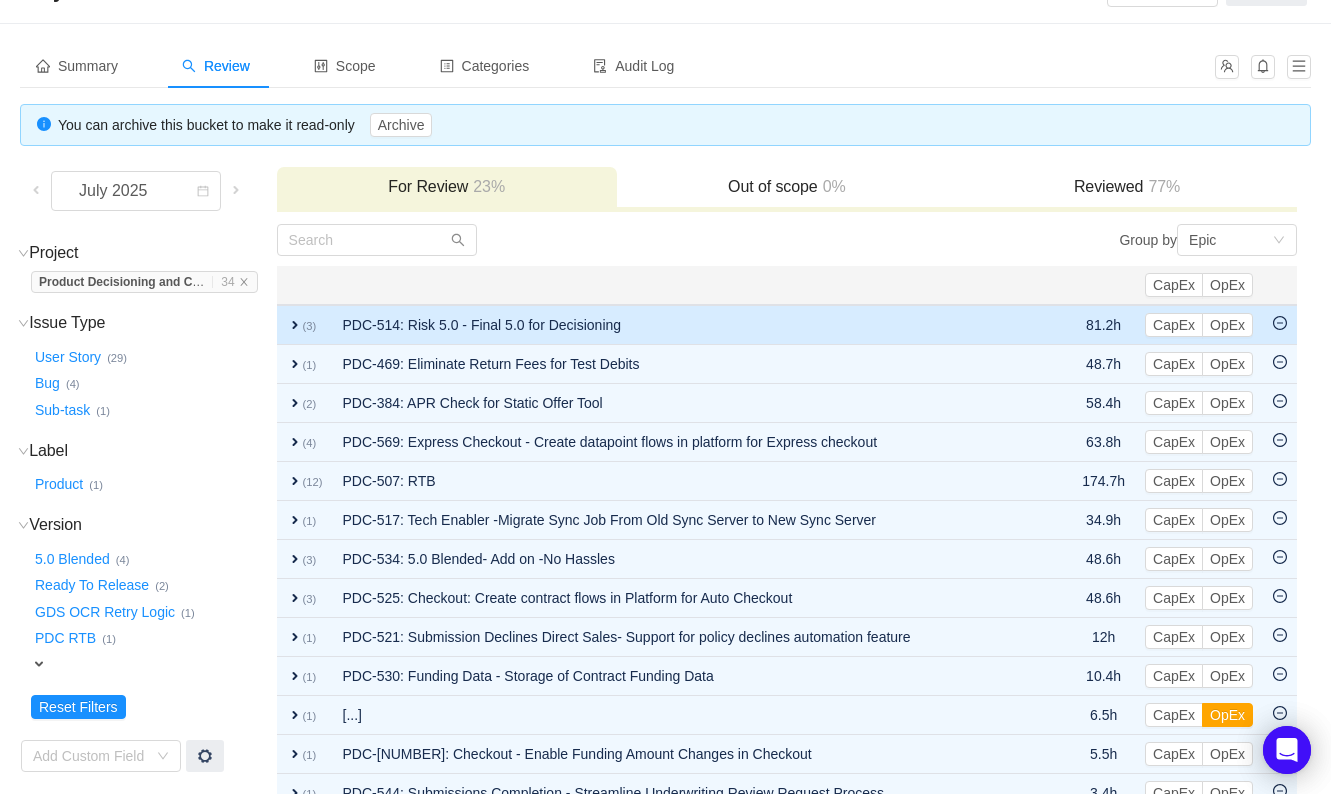 scroll, scrollTop: 101, scrollLeft: 0, axis: vertical 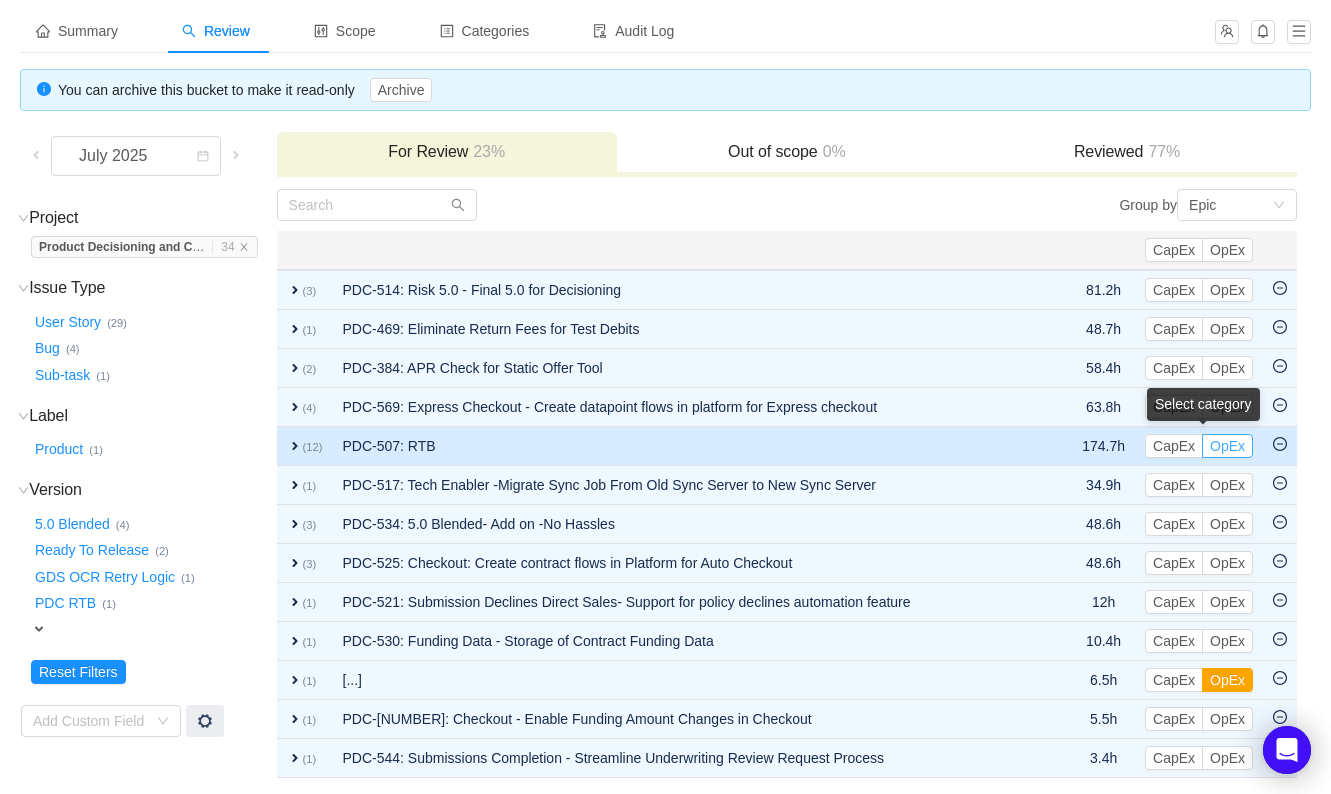 click on "OpEx" at bounding box center (1227, 446) 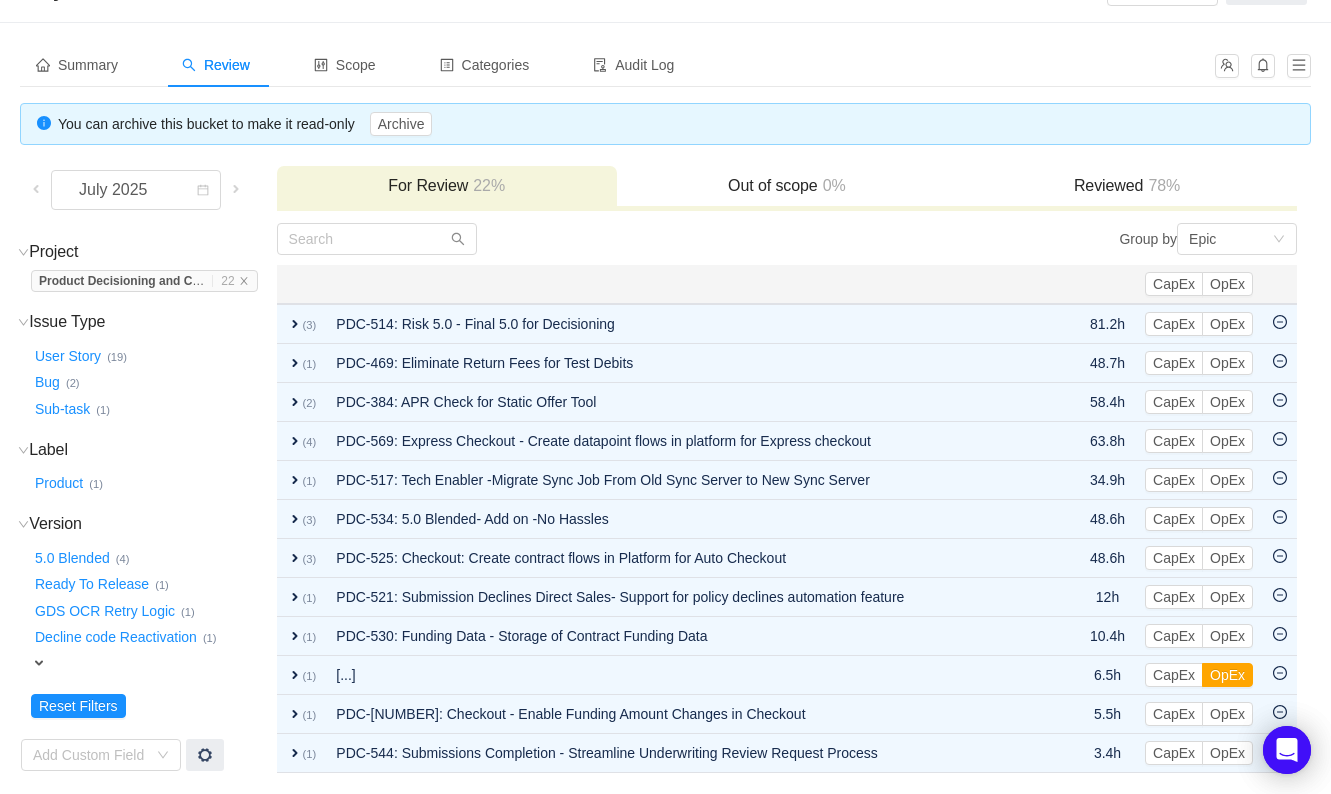 scroll, scrollTop: 63, scrollLeft: 0, axis: vertical 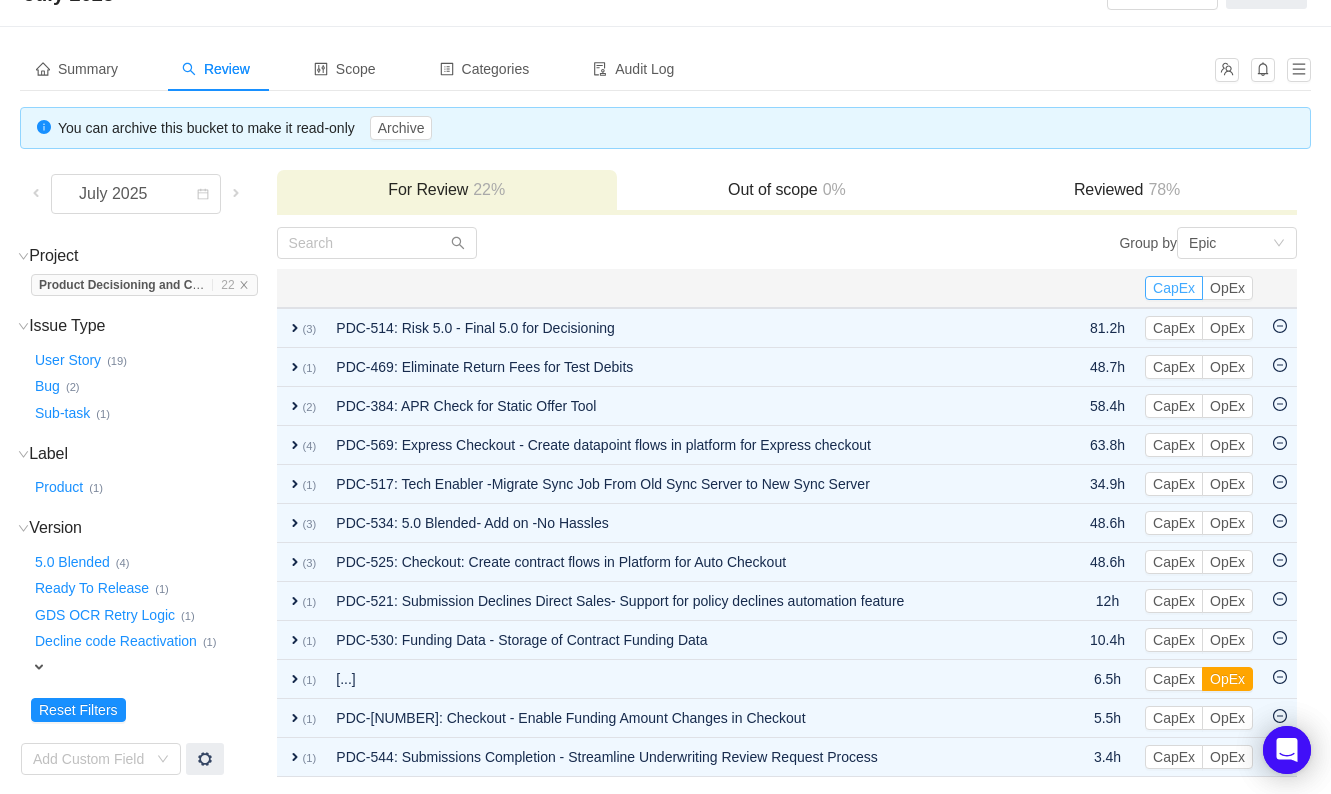 click on "CapEx" at bounding box center [1174, 288] 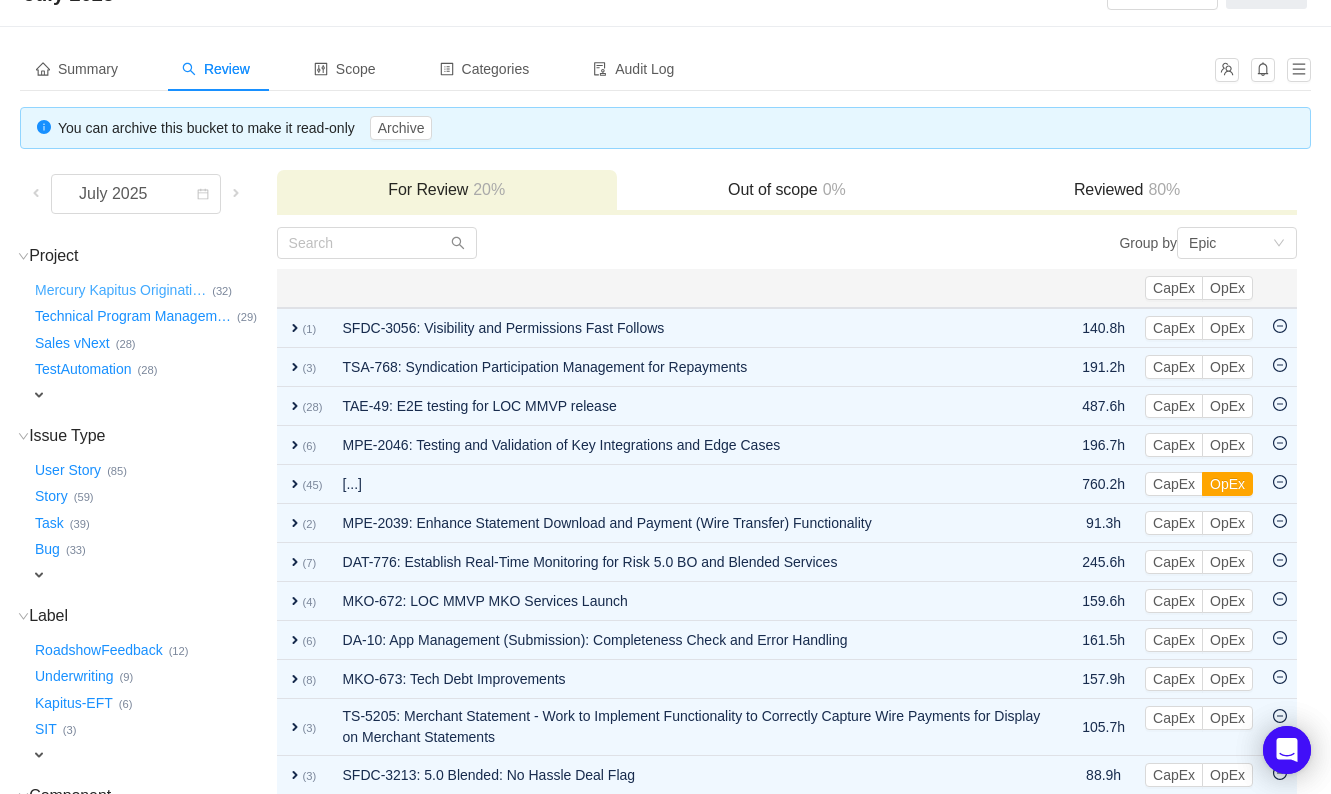 click on "Mercury Kapitus Originati …" at bounding box center [121, 290] 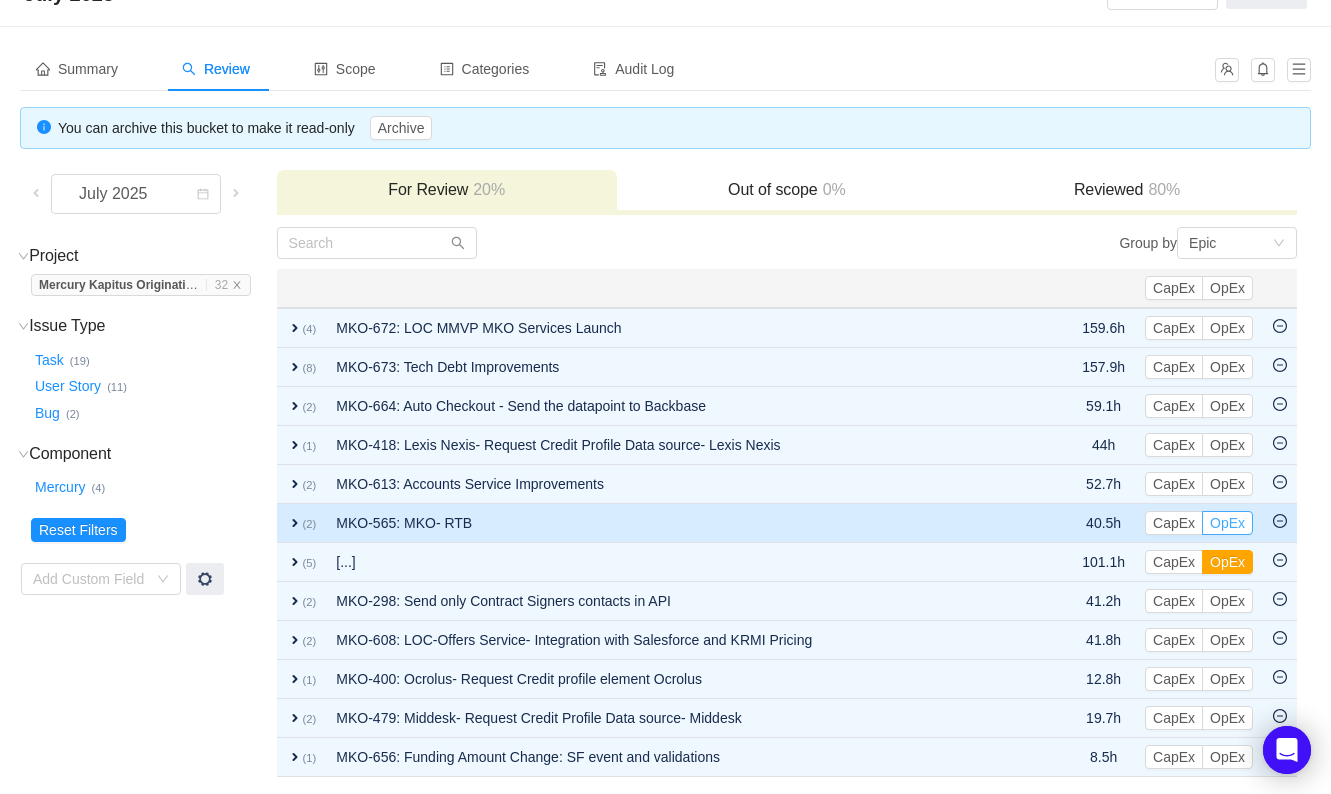 click on "OpEx" at bounding box center (1227, 523) 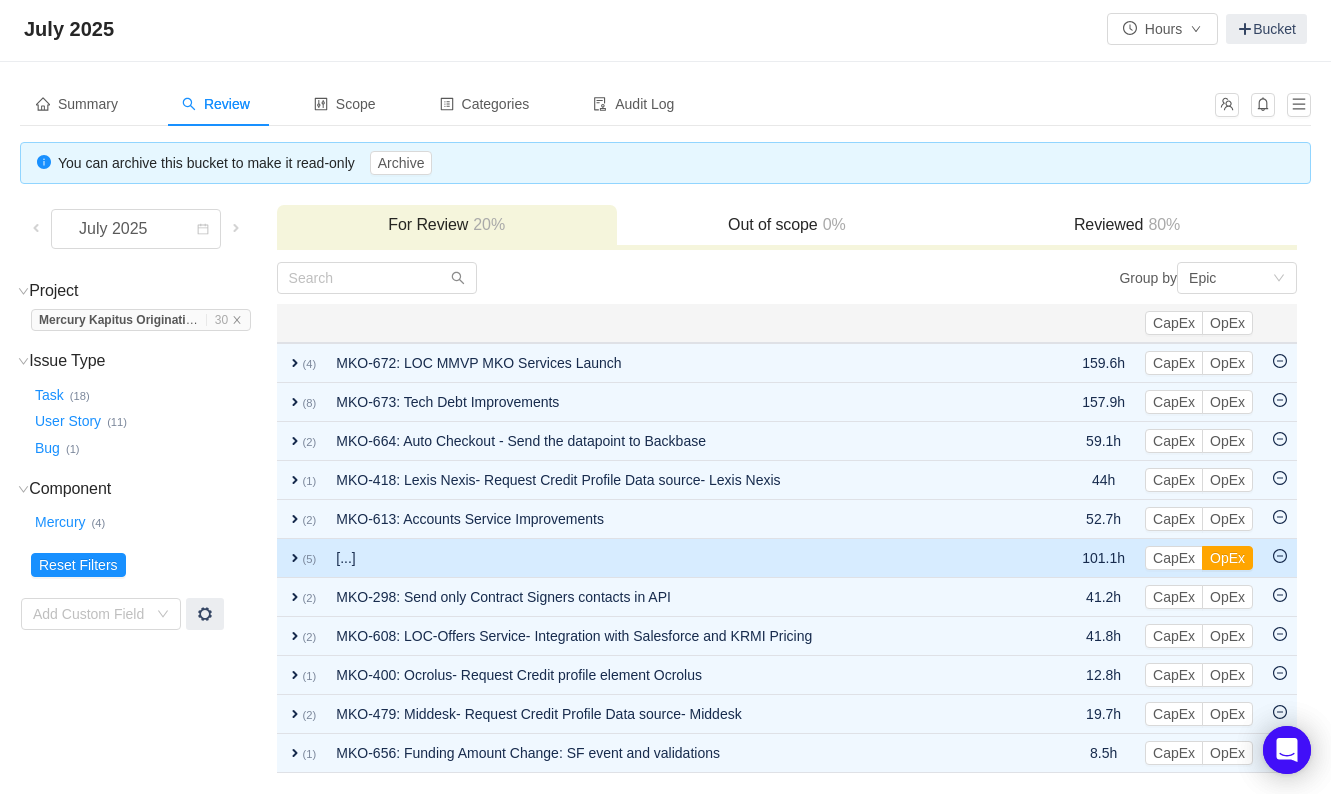 scroll, scrollTop: 24, scrollLeft: 0, axis: vertical 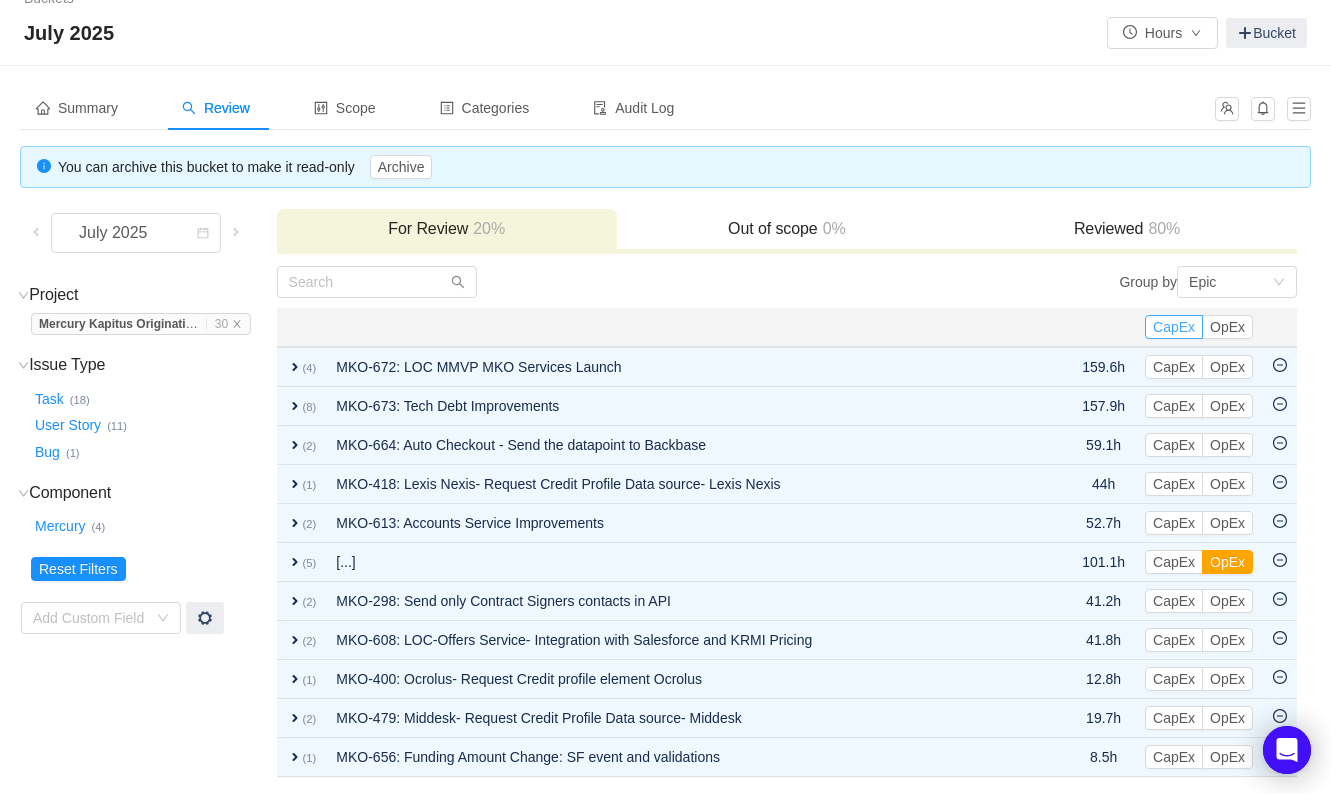 click on "CapEx" at bounding box center [1174, 327] 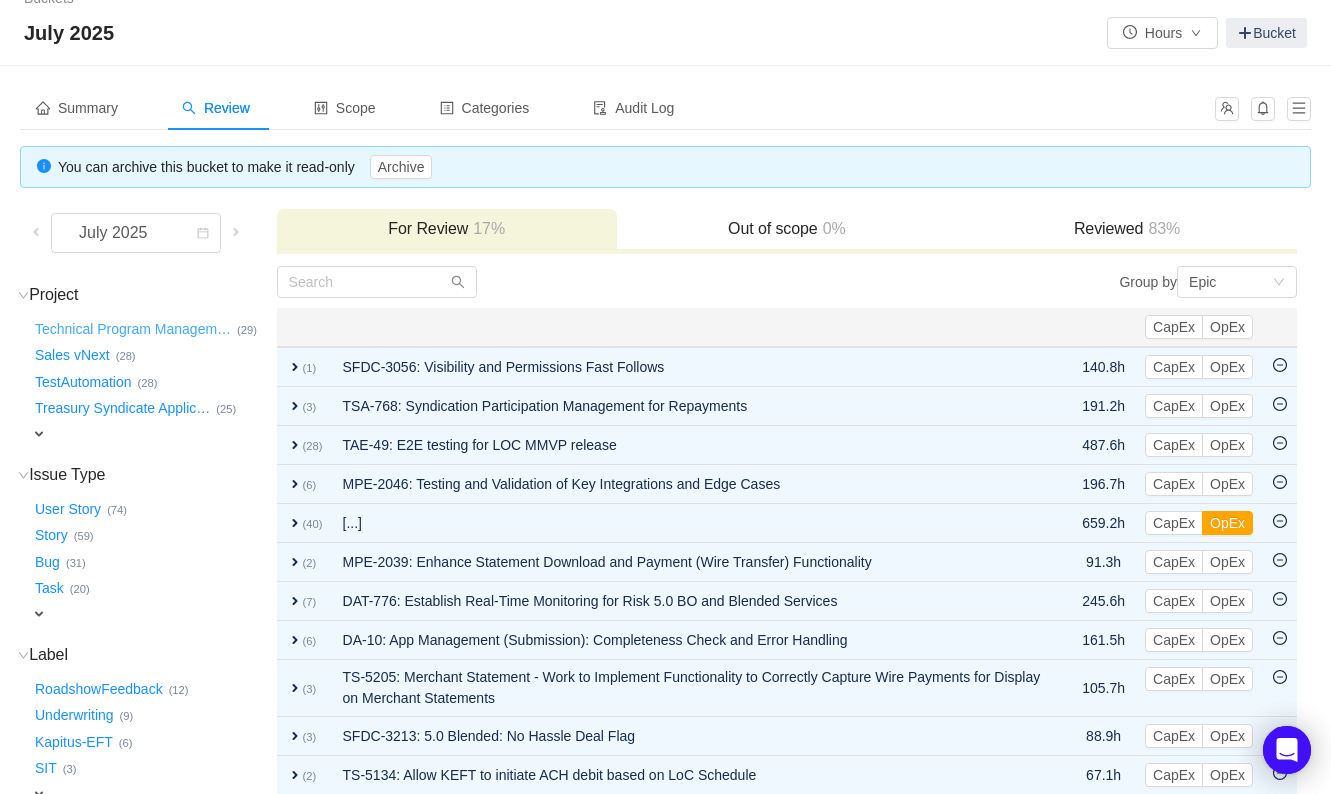 click on "Technical Program Managem …" at bounding box center [134, 329] 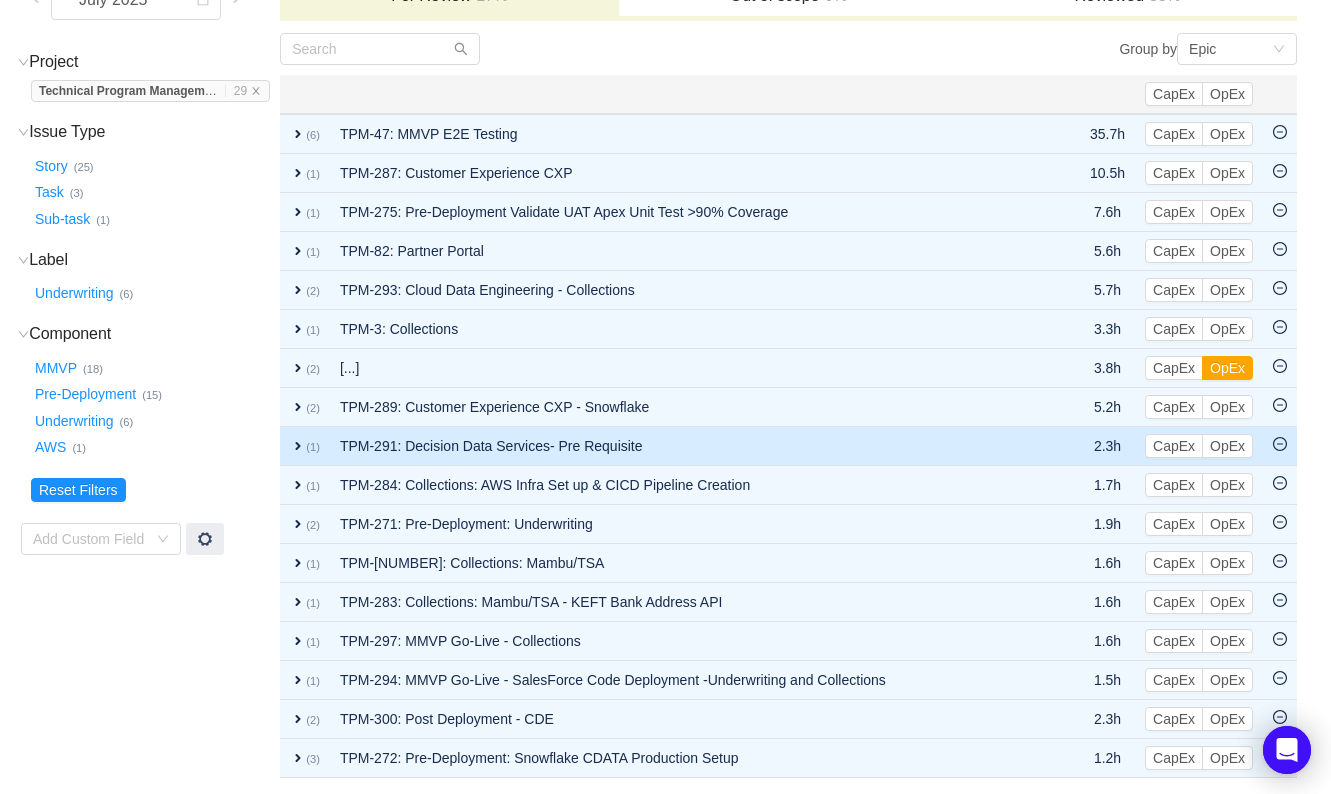 scroll, scrollTop: 7, scrollLeft: 0, axis: vertical 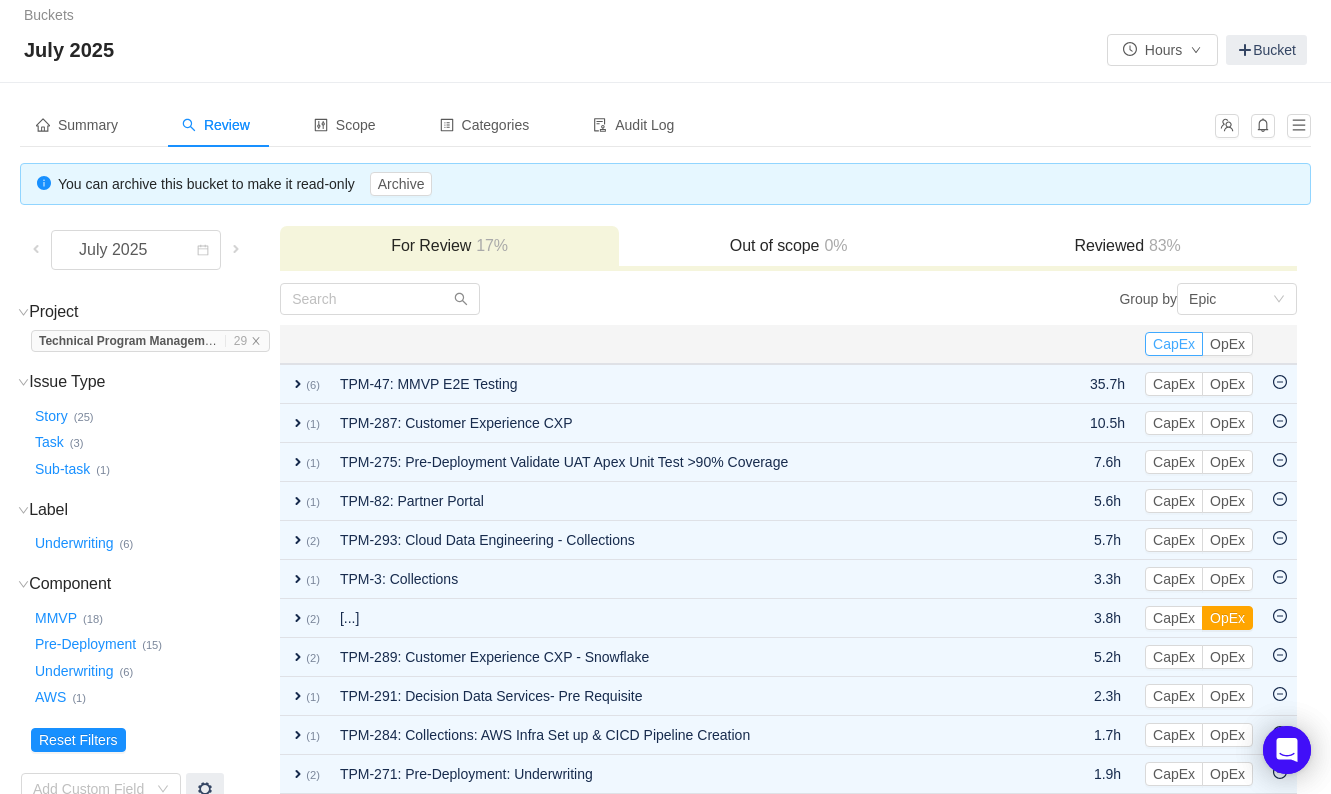 click on "CapEx" at bounding box center (1174, 344) 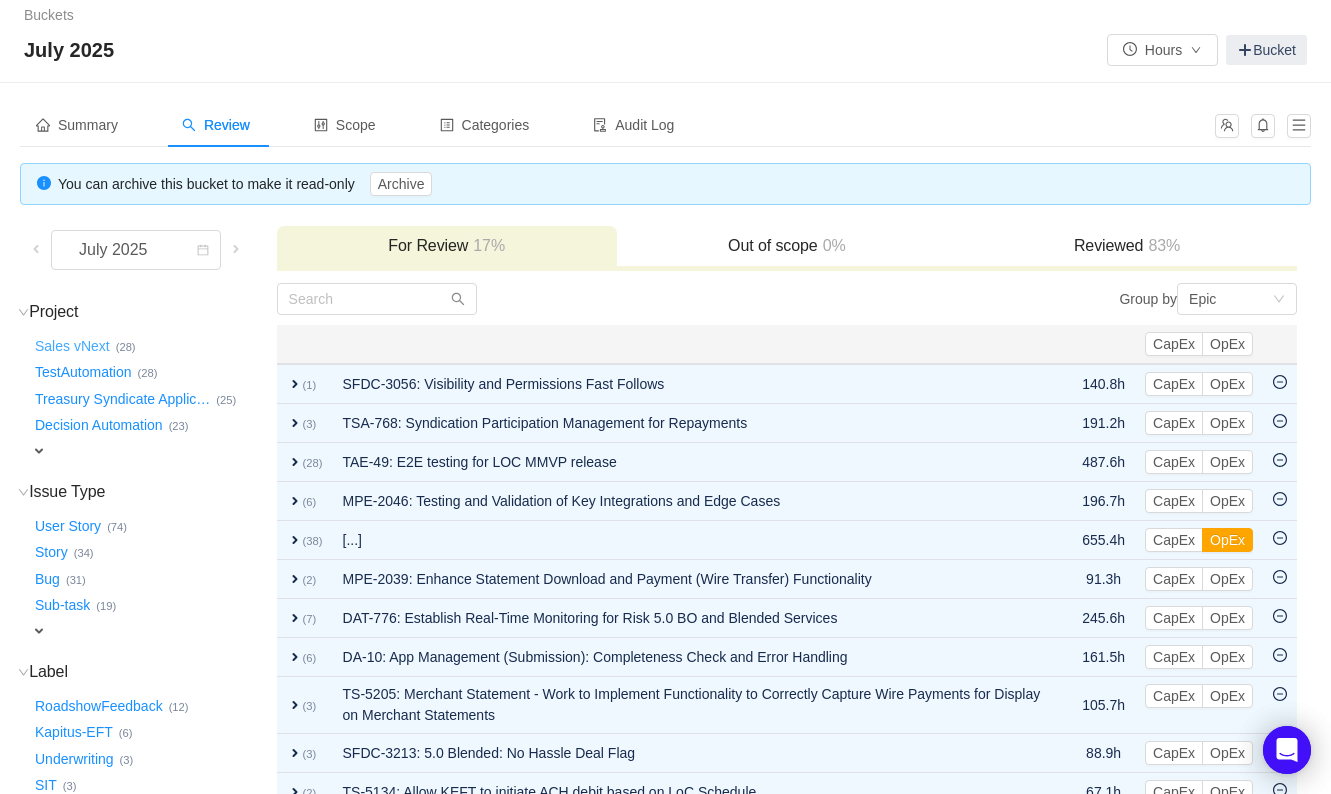 click on "Sales vNext …" at bounding box center (73, 346) 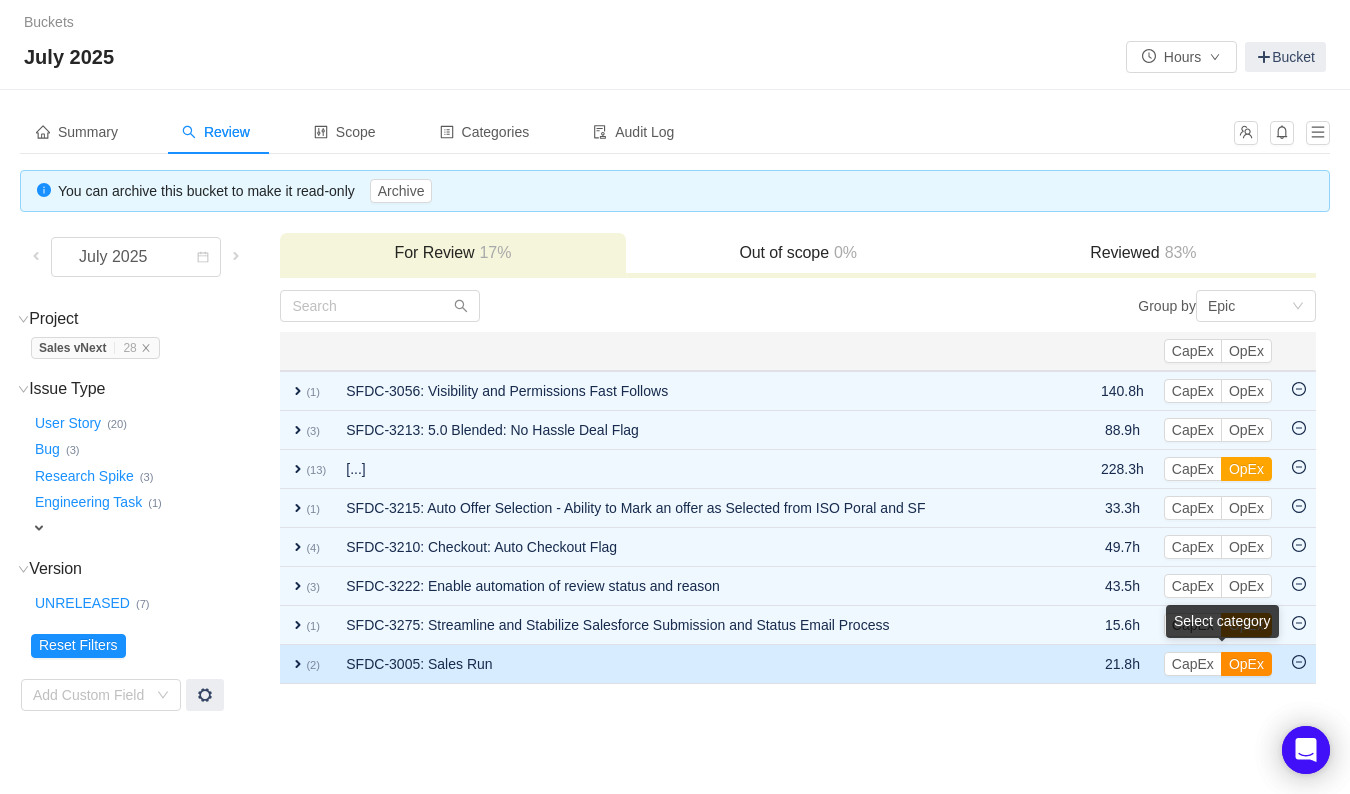 click on "OpEx" at bounding box center (1246, 664) 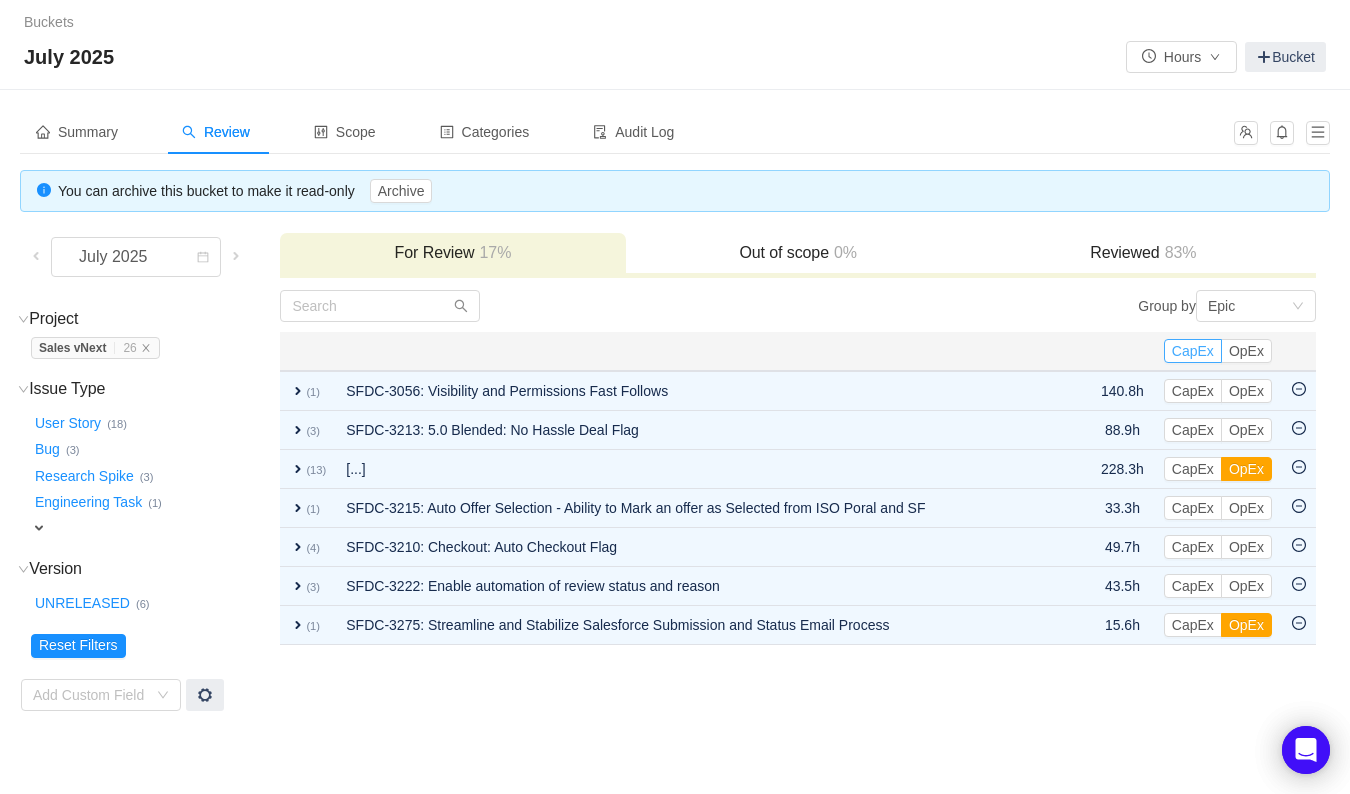 click on "CapEx" at bounding box center (1193, 351) 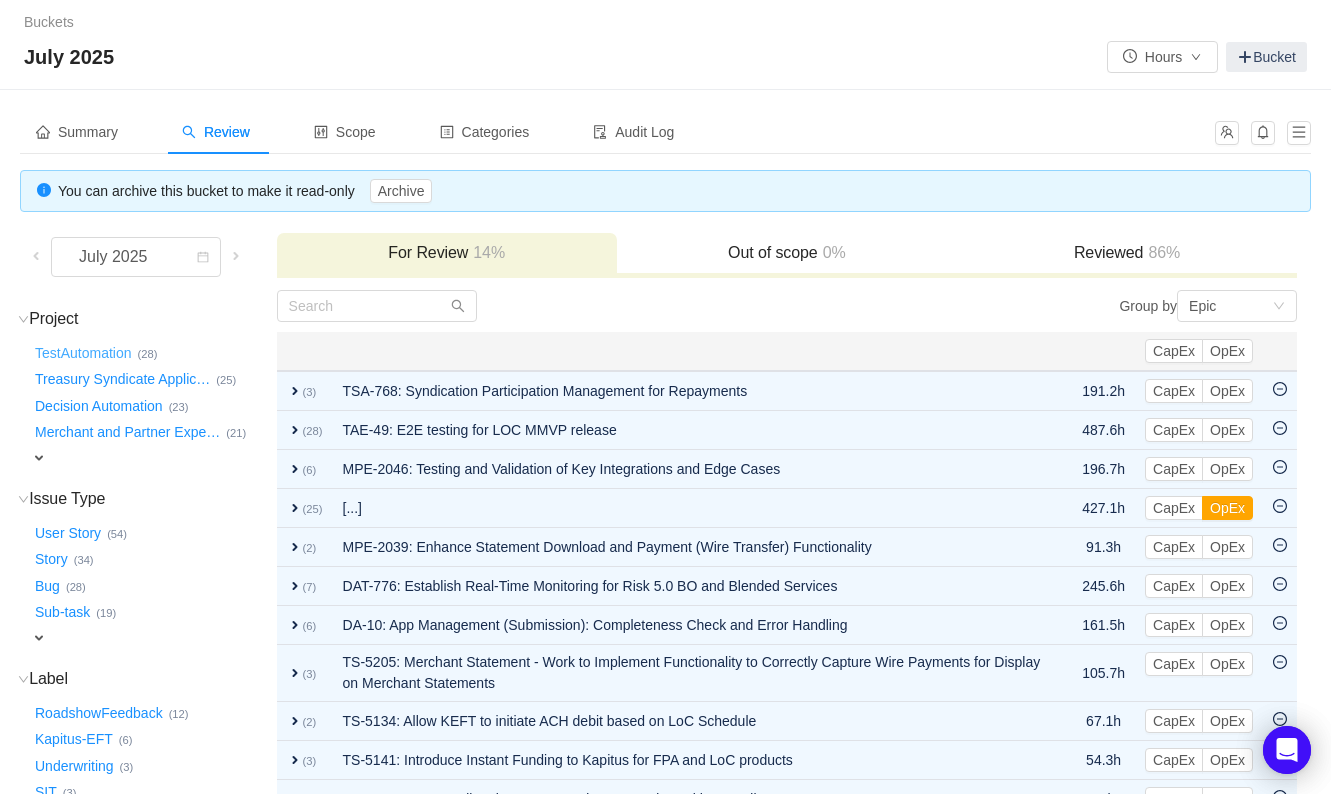 click on "TestAutomation …" at bounding box center (84, 353) 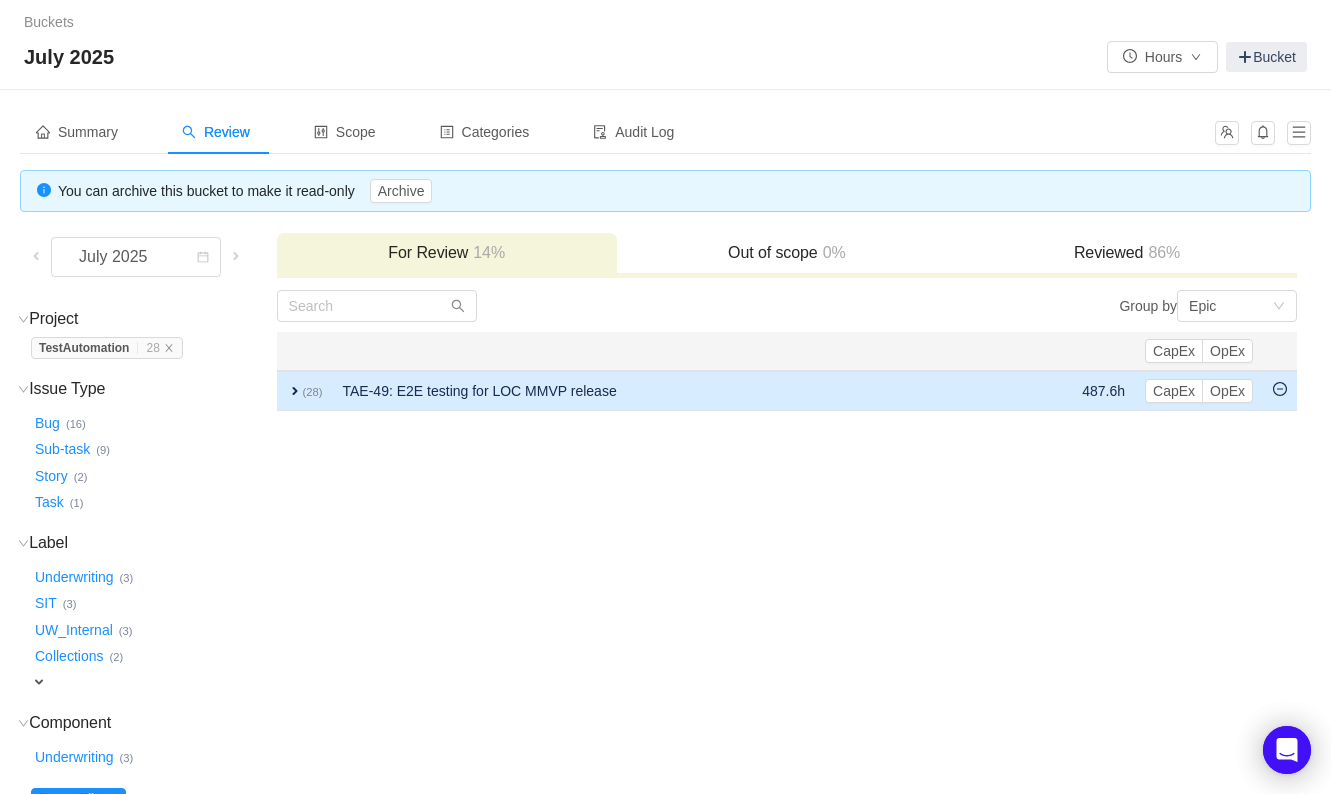 click on "expand" at bounding box center (295, 391) 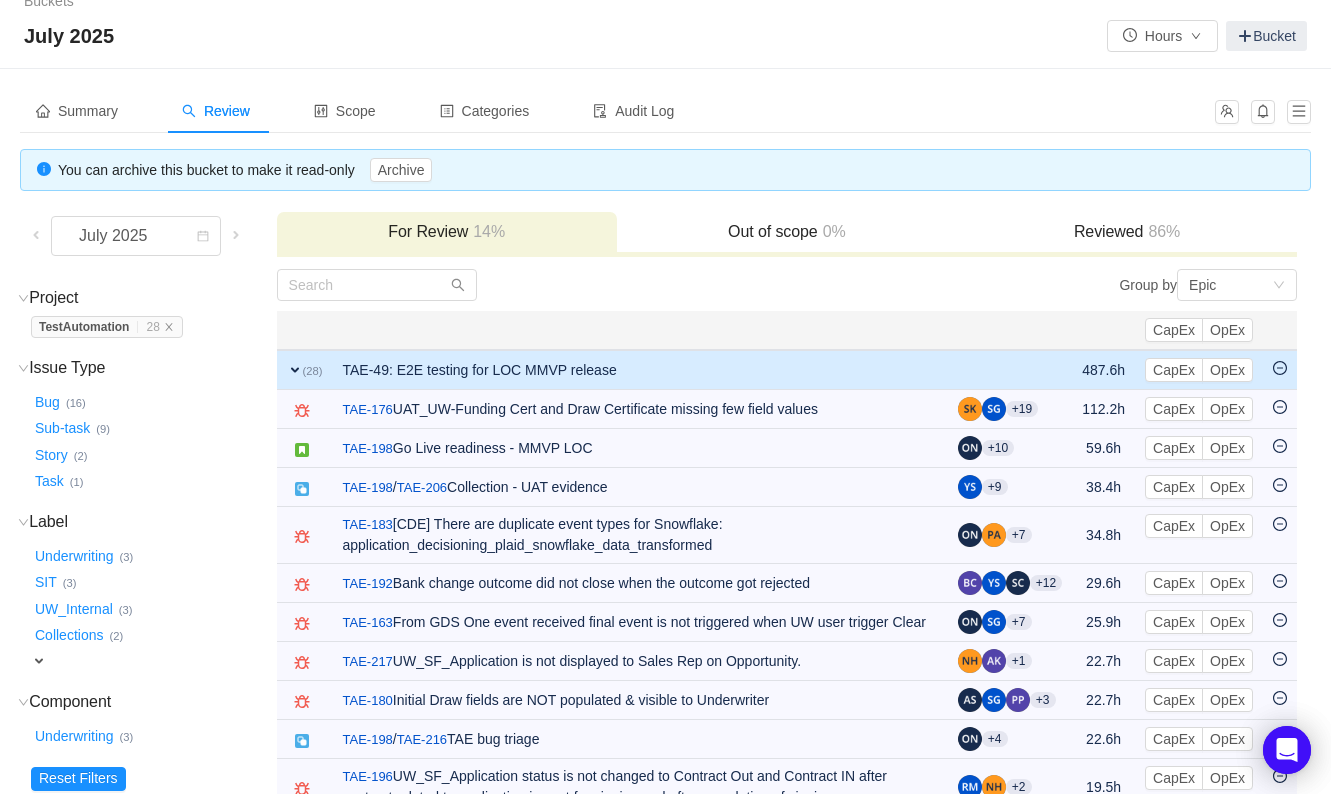 scroll, scrollTop: 0, scrollLeft: 0, axis: both 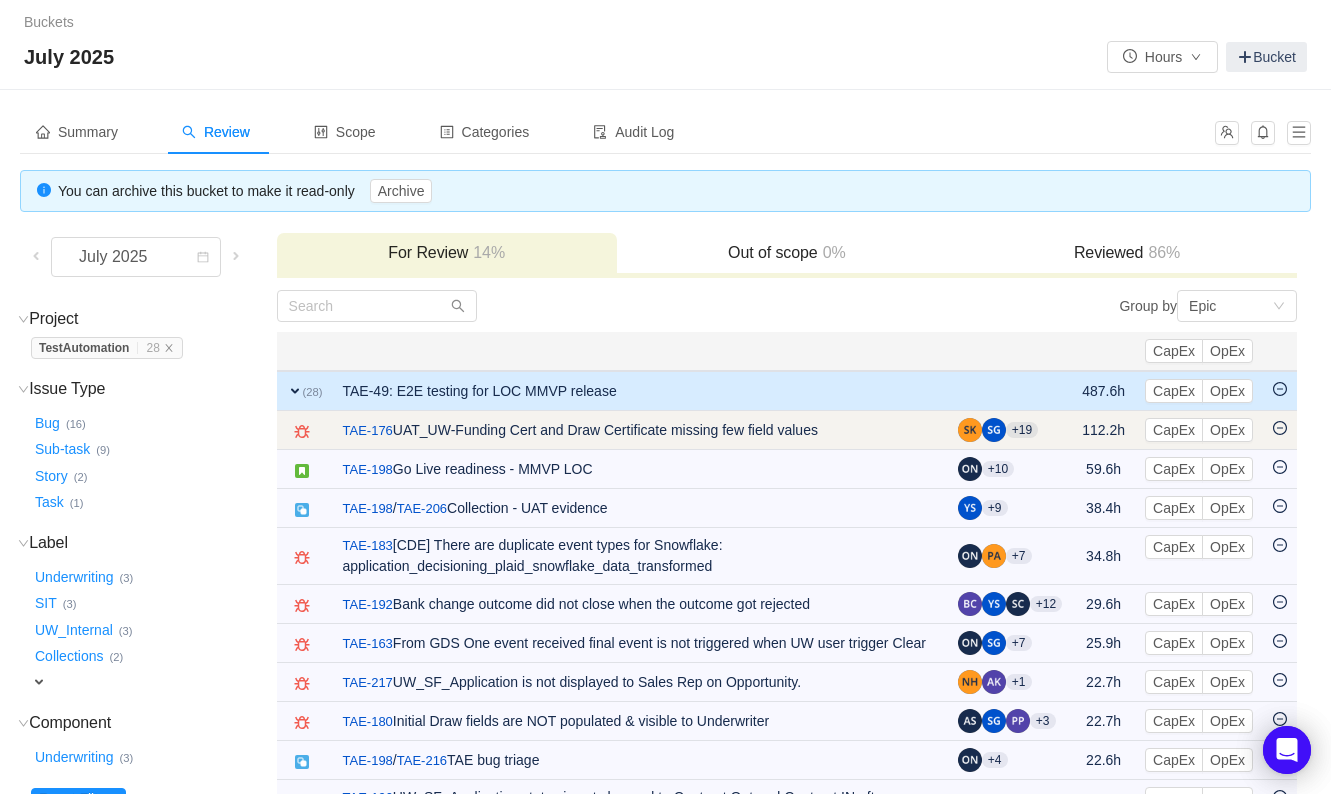 click at bounding box center (302, 432) 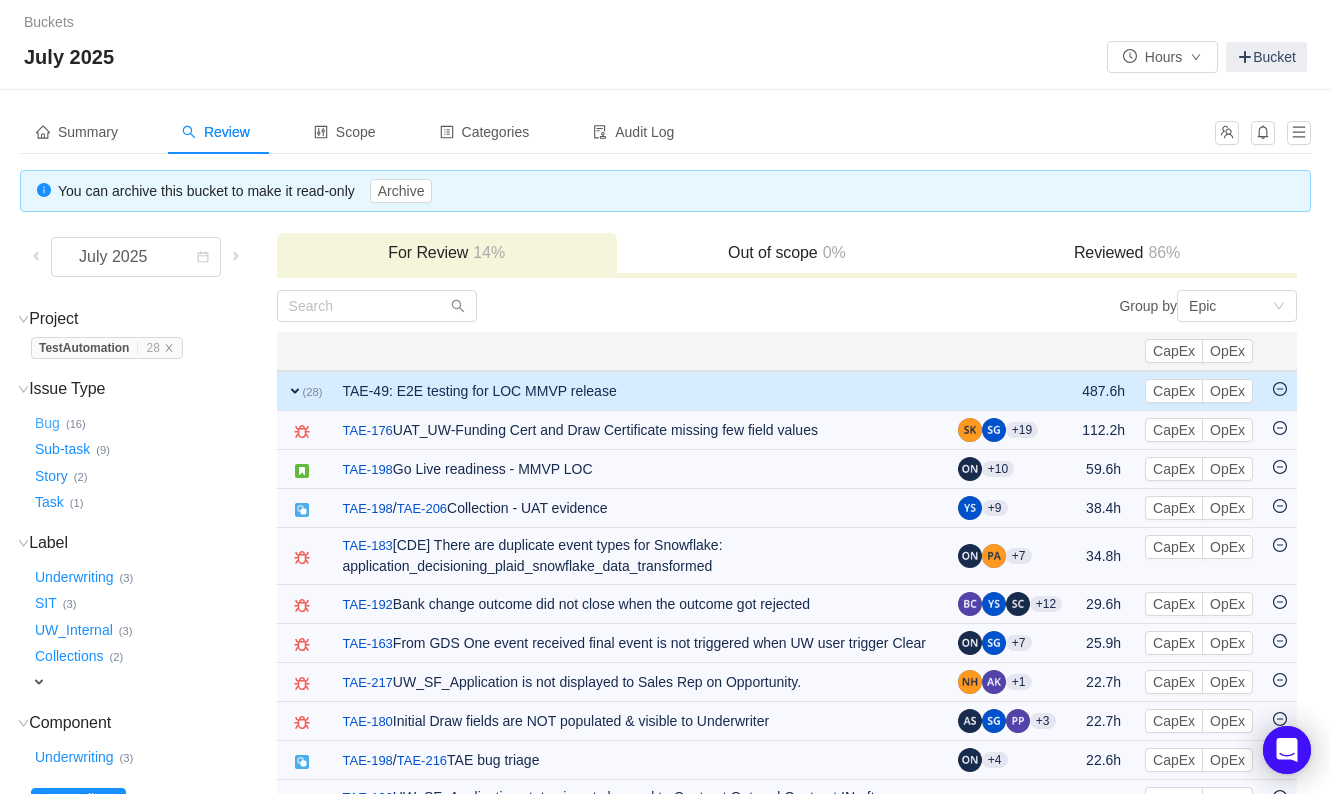 click on "Bug …" at bounding box center (48, 423) 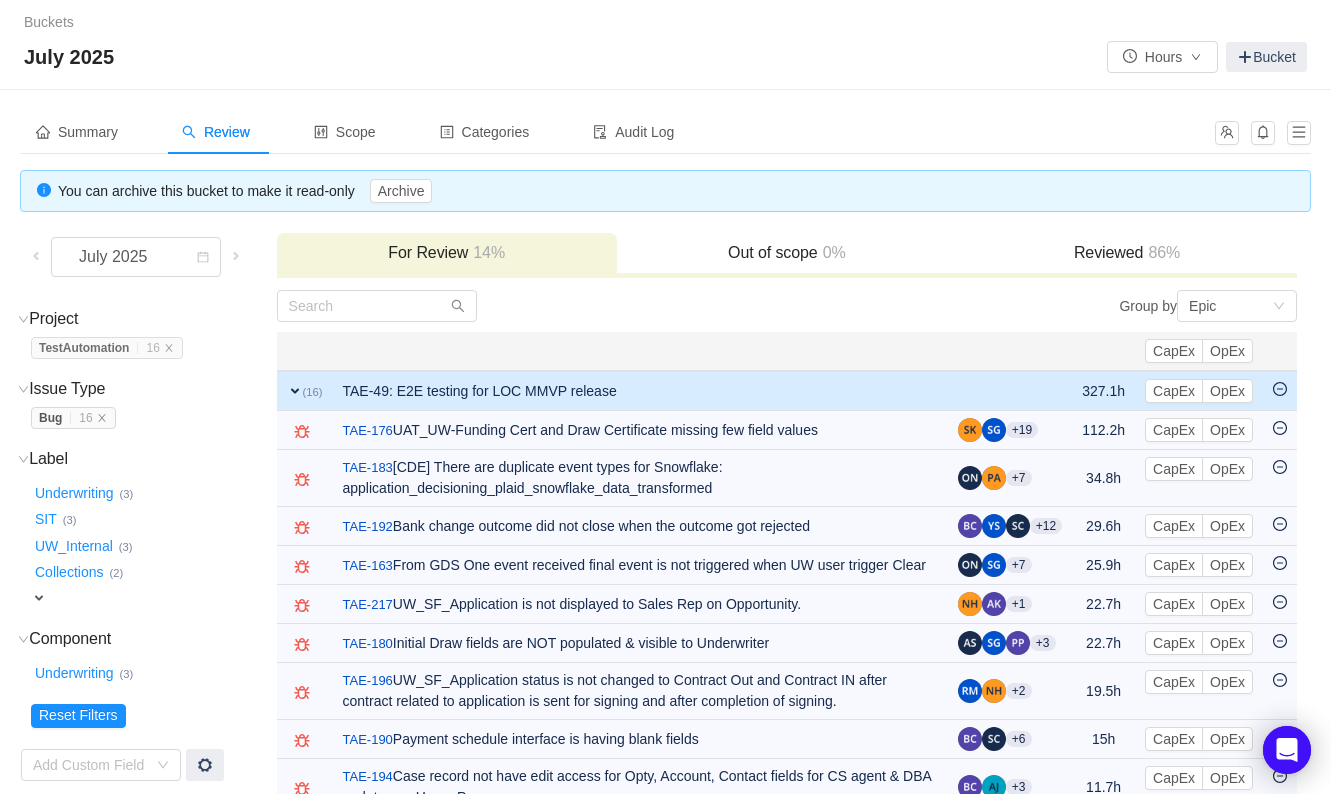 click on "TestAutomation … 16" at bounding box center [107, 348] 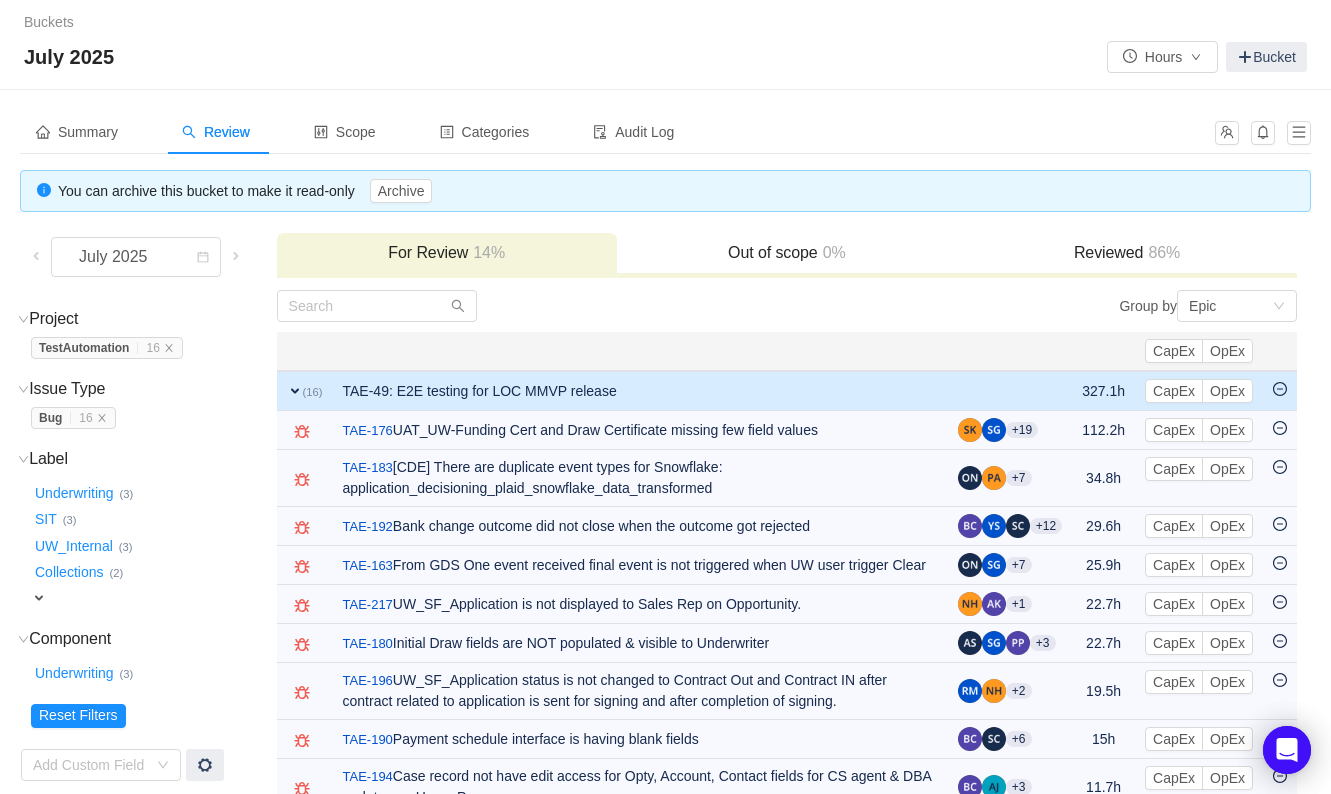 click 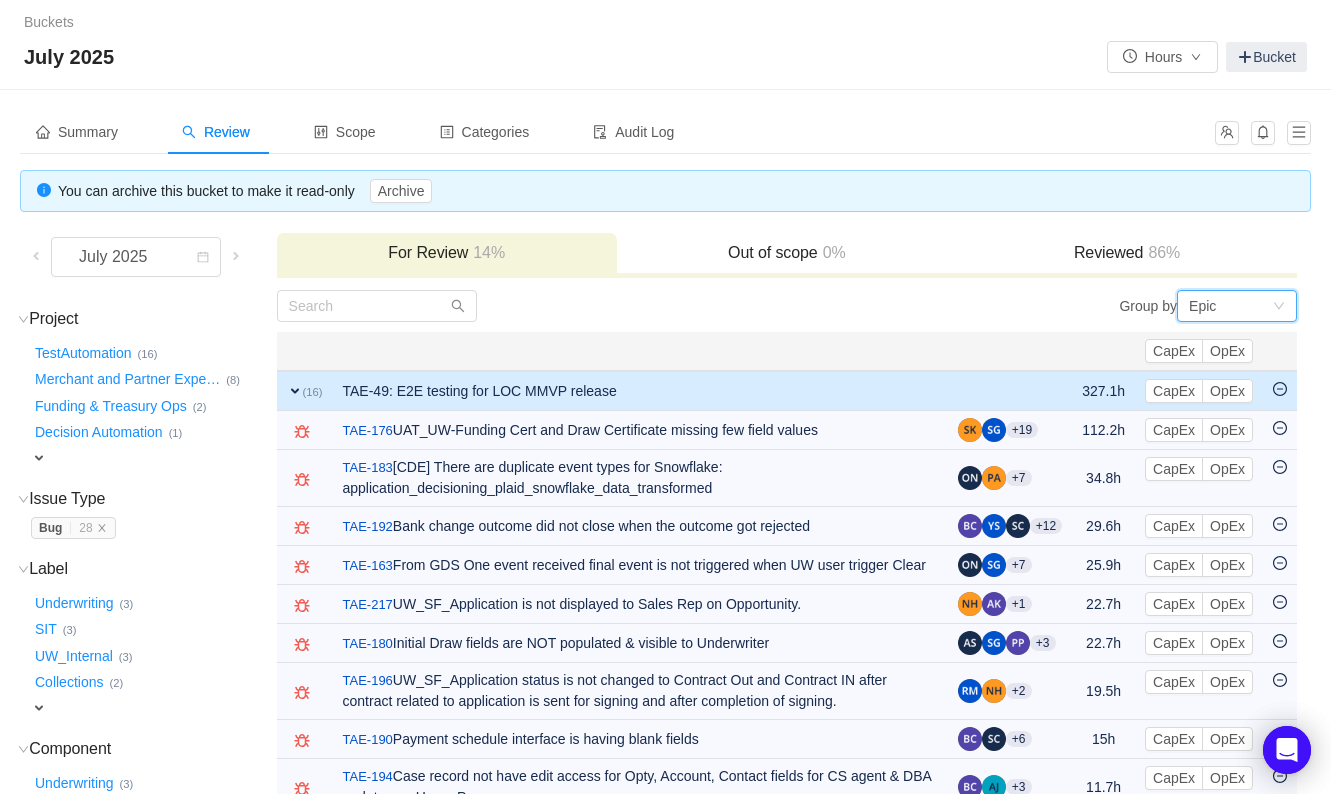 click on "Epic" at bounding box center (1230, 306) 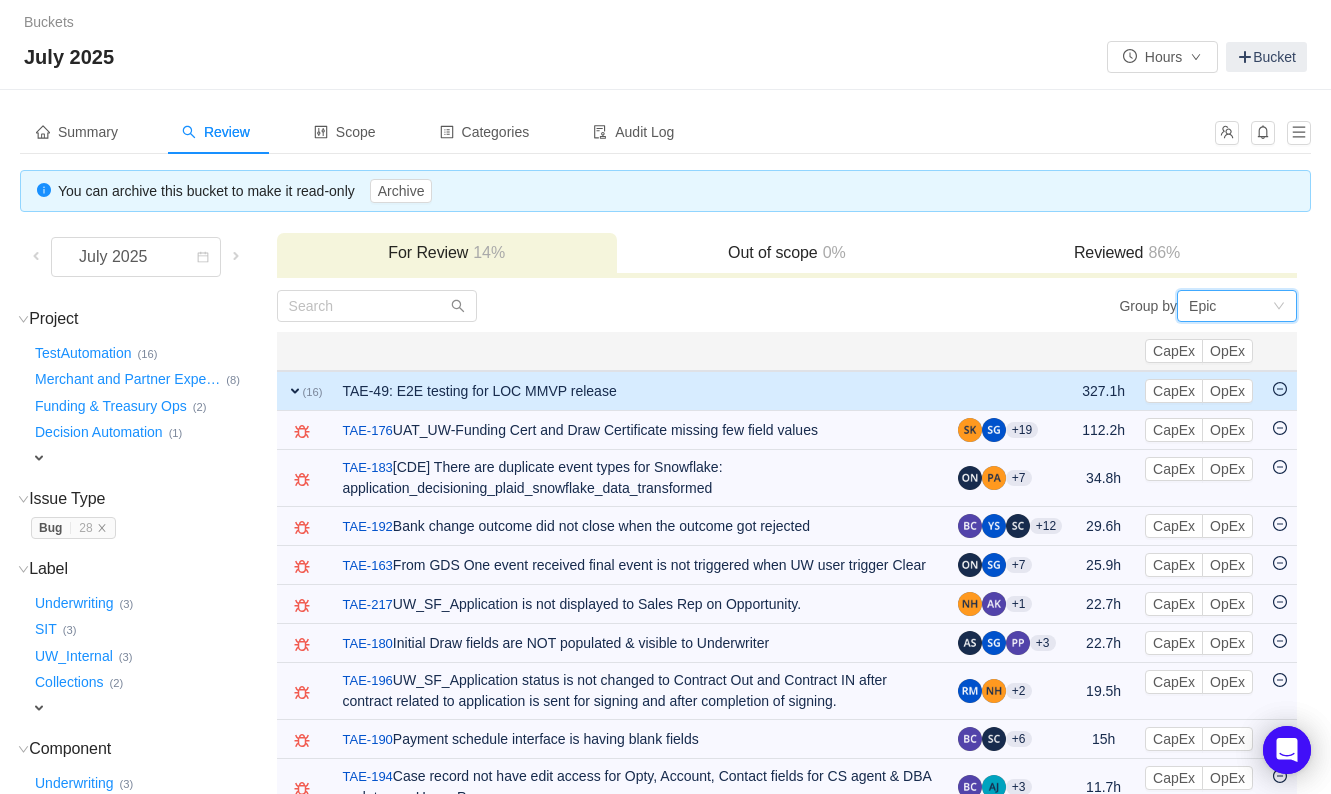 click on "Group by   Epic" at bounding box center [1042, 306] 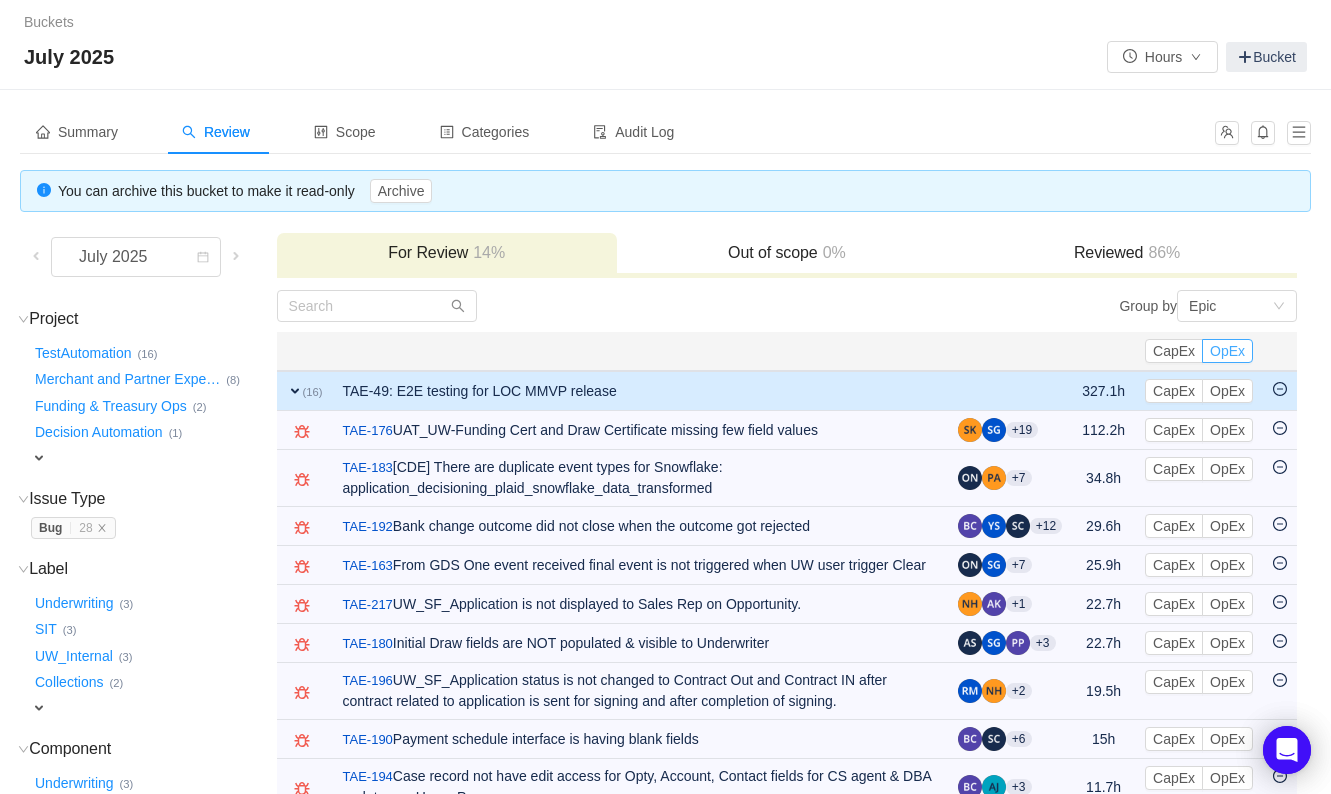 click on "OpEx" at bounding box center [1227, 351] 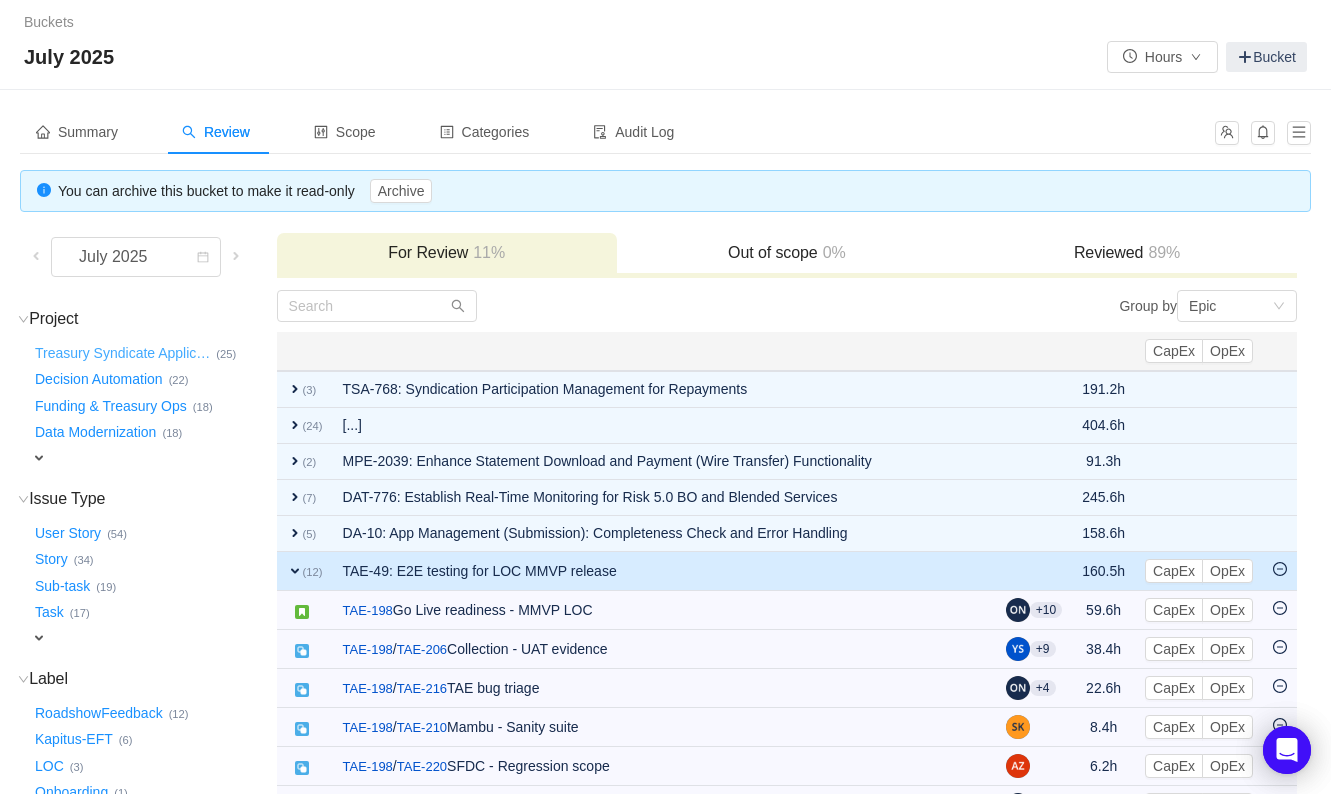 click on "Treasury Syndicate Applic …" at bounding box center [123, 353] 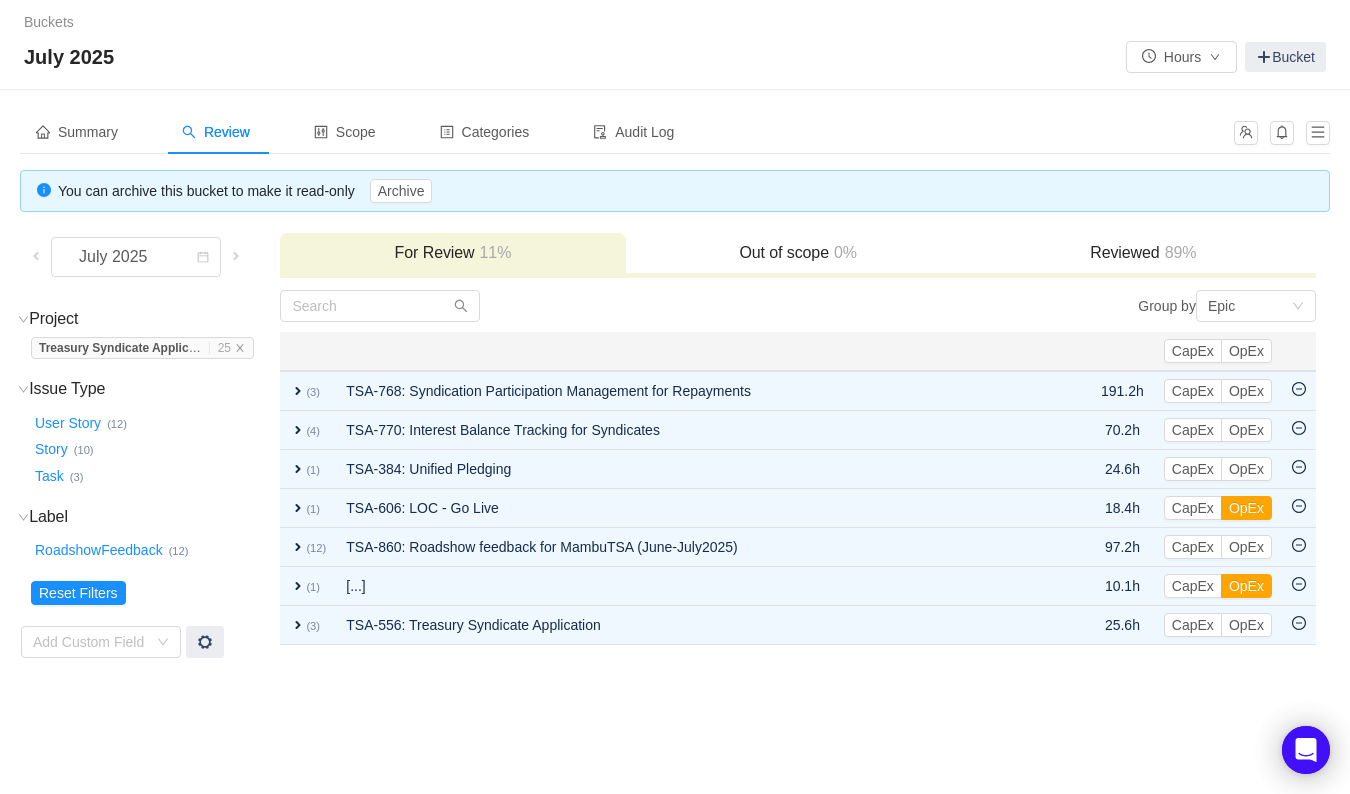 click on "Buckets / / July 2025 Hours  Bucket   Summary   Review   Scope   Categories   Audit Log   You can archive this bucket to make it read-only  Archive  July 2025   For Review  11%  Out of scope  0%  Reviewed  89%  Project   (1)  hide Treasury Syndicate Applic … 25 Treasury Syndicate Applic … (25) expand  Issue Type   (3)  hide User Story … (12) Story … (10) Task … (3) expand  Label   (1)  hide RoadshowFeedback … (12) expand Reset Filters Add Custom Field    Group by   Epic  You will see tickets here after they were marked as out of scope  You will see tickets here after they were categorized  Well done, nothing left for review! Check the summary or select another period for review Close Open Summary CapEx OpEx Apply Suggestions expand (3)  TSA-768: Syndication Participation Management for Repayments   191.2h  CapEx OpEx Out of scope expand (4)  TSA-770: Interest Balance Tracking for Syndicates   70.2h  CapEx OpEx Out of scope expand (1)  TSA-384: Unified Pledging   24.6h  CapEx OpEx Out of scope (1)" at bounding box center [675, 397] 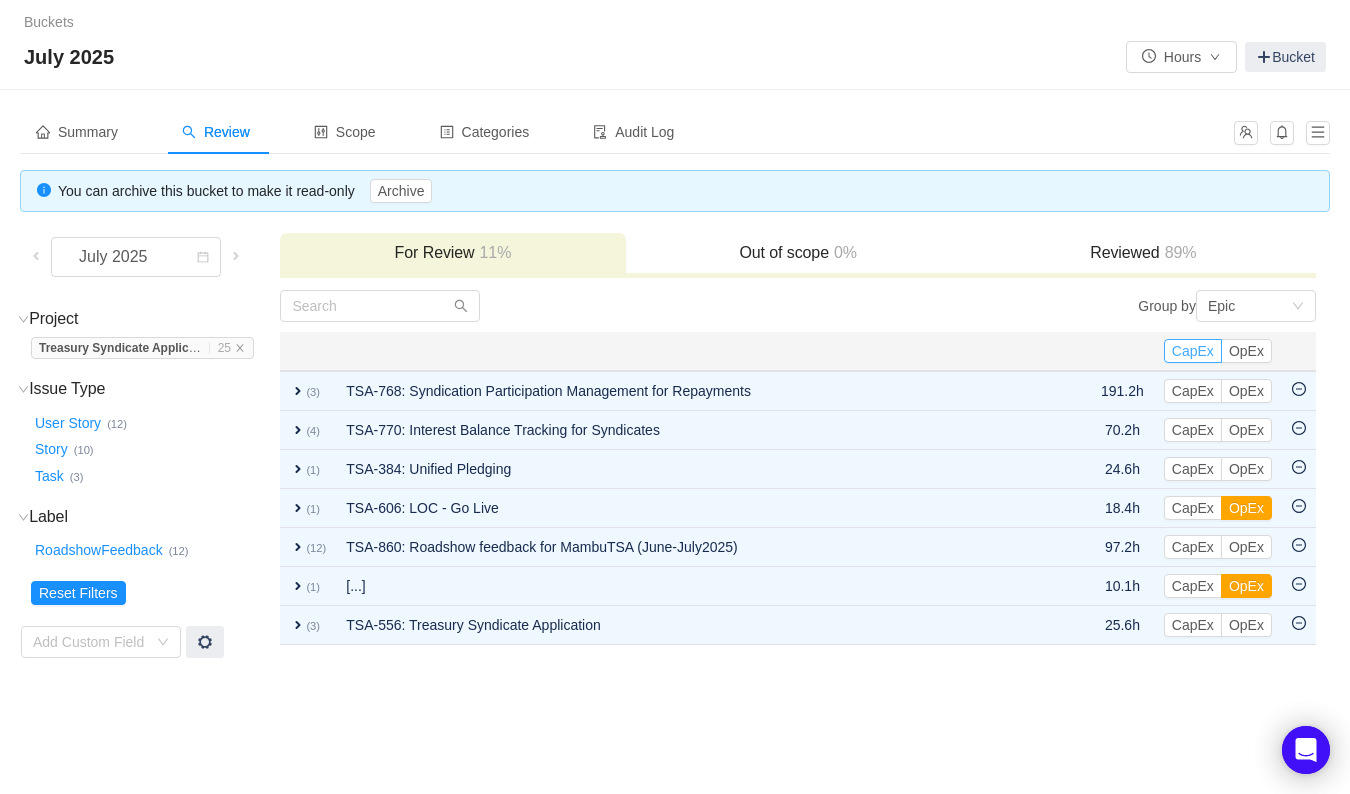 click on "CapEx" at bounding box center (1193, 351) 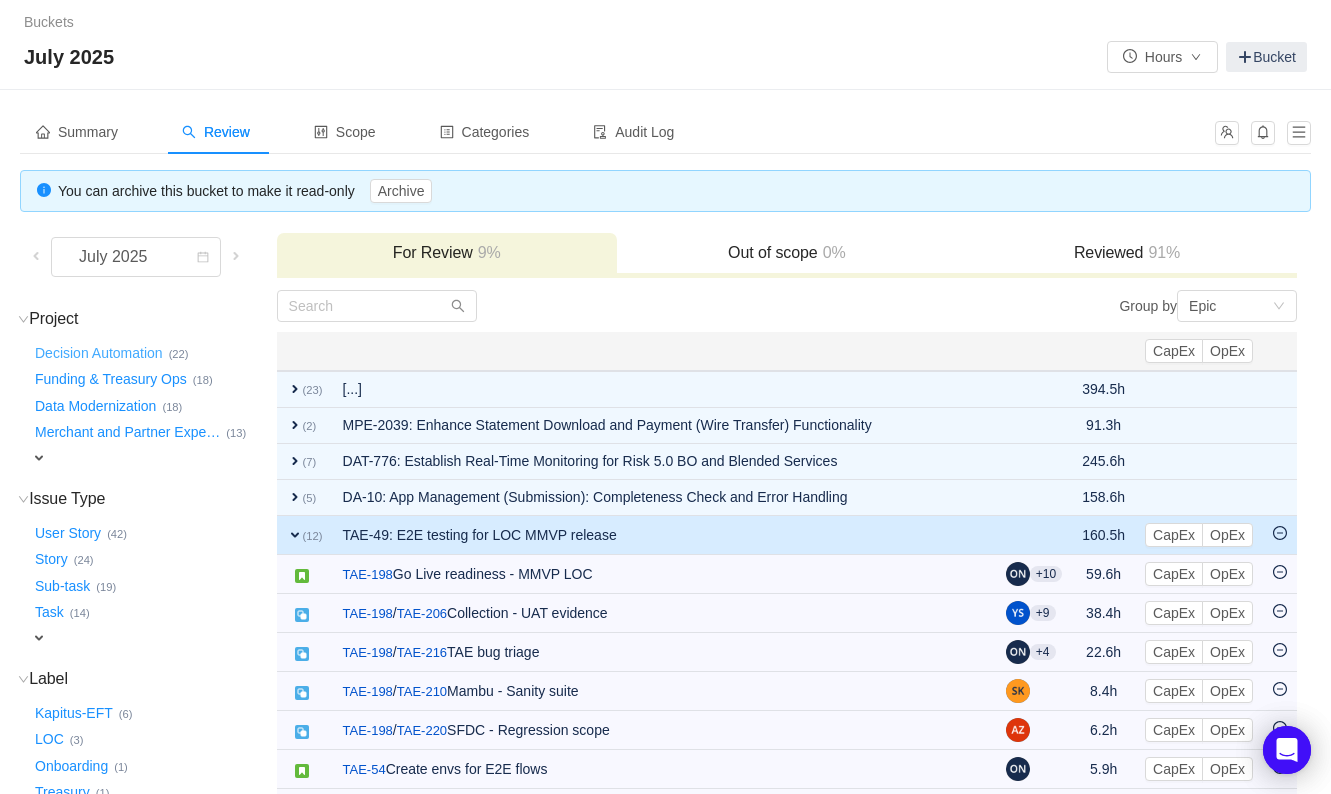 click on "Decision Automation …" at bounding box center (100, 353) 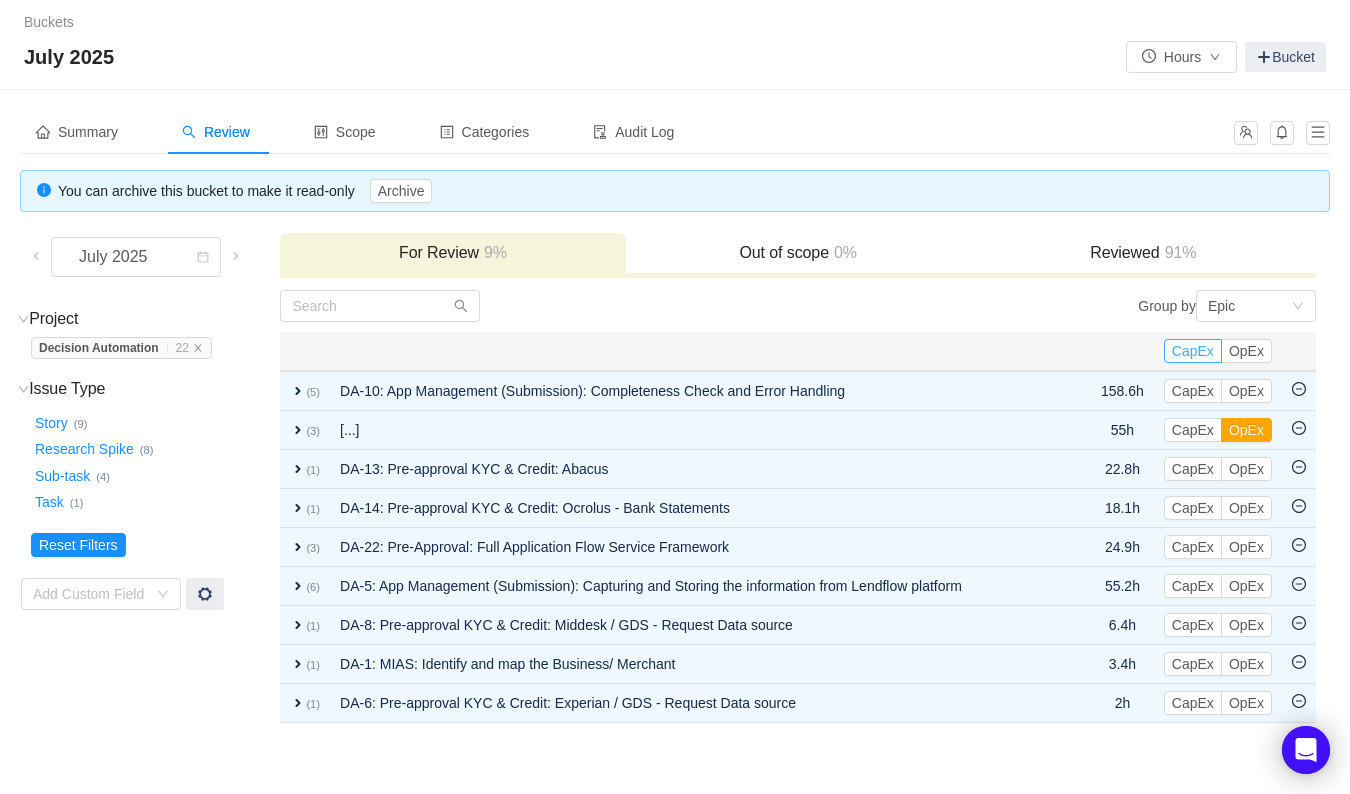 click on "CapEx" at bounding box center [1193, 351] 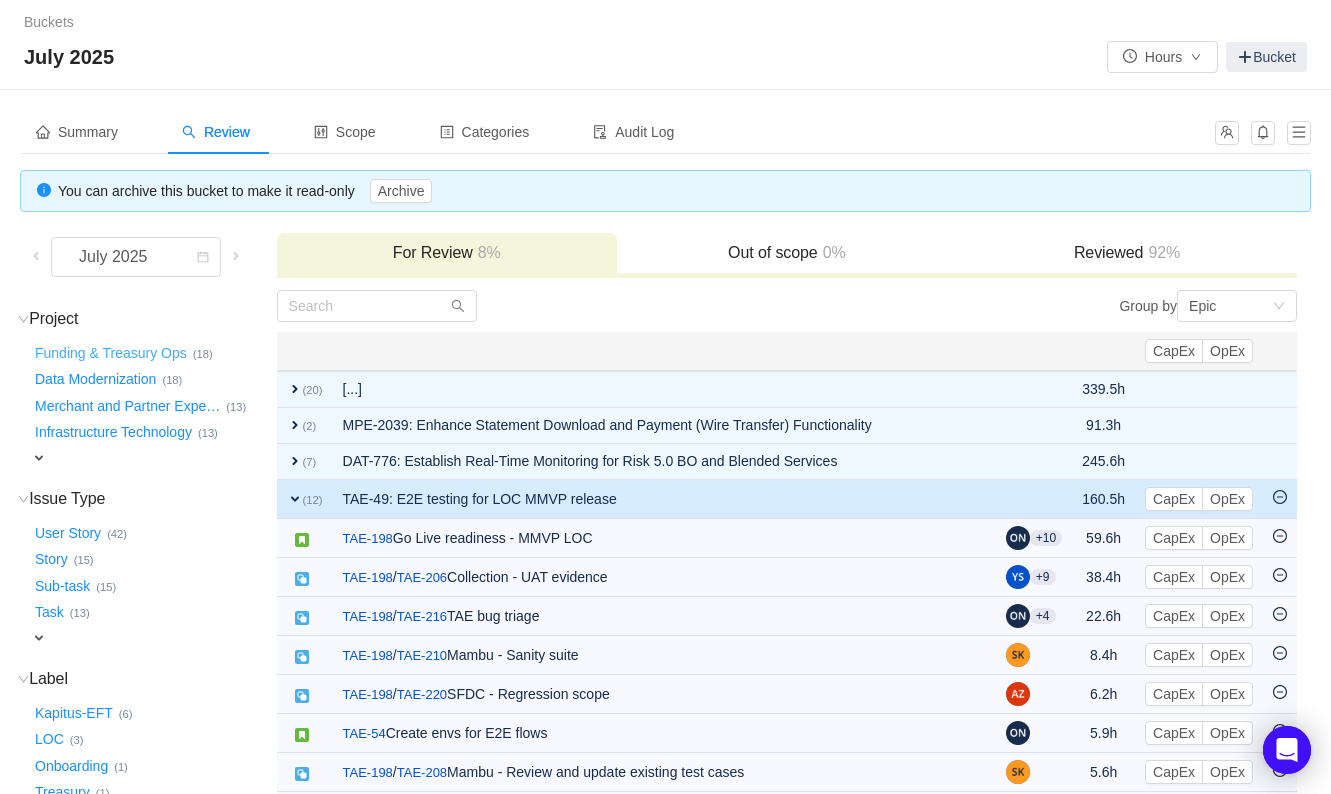 click on "Funding & Treasury Ops …" at bounding box center (112, 353) 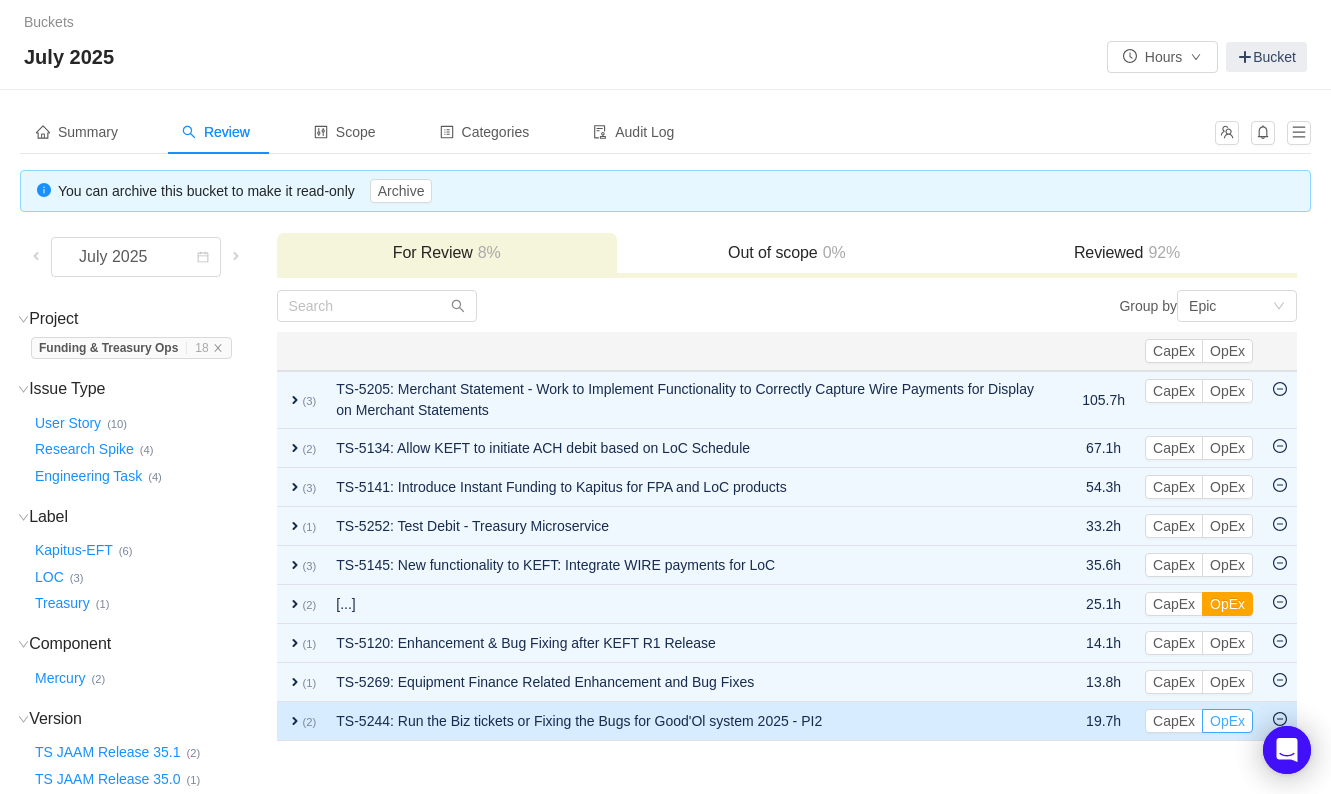 click on "OpEx" at bounding box center (1227, 721) 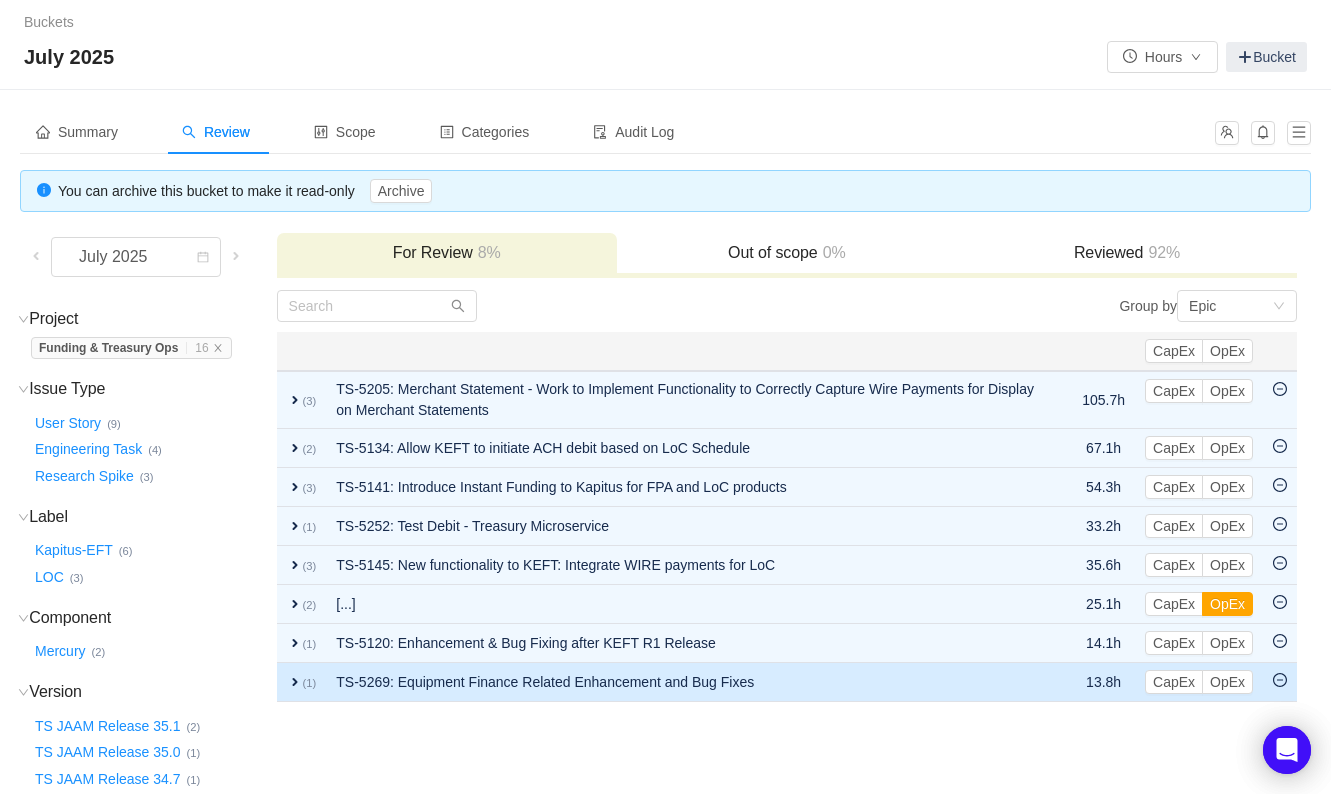 click on "expand" at bounding box center (295, 682) 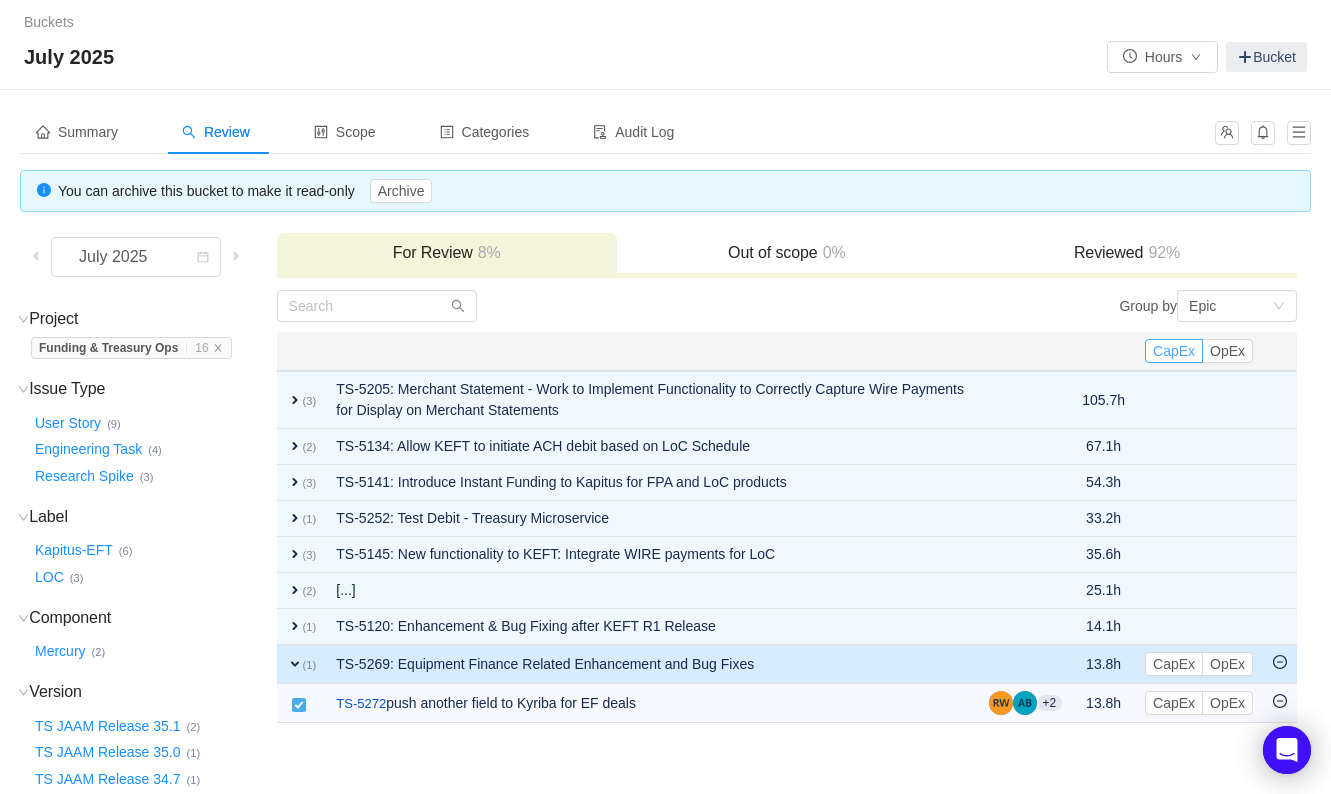 click on "CapEx" at bounding box center [1174, 351] 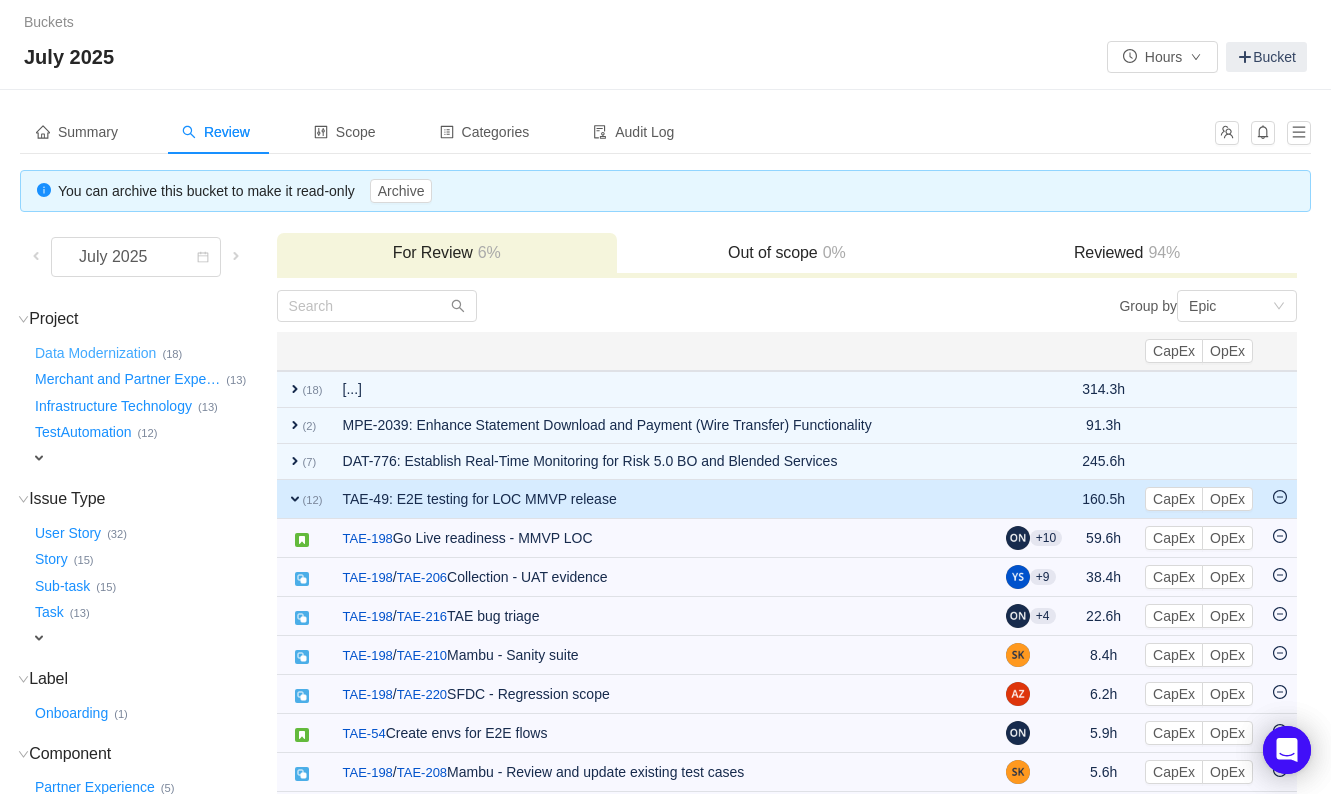 click on "Data Modernization …" at bounding box center [96, 353] 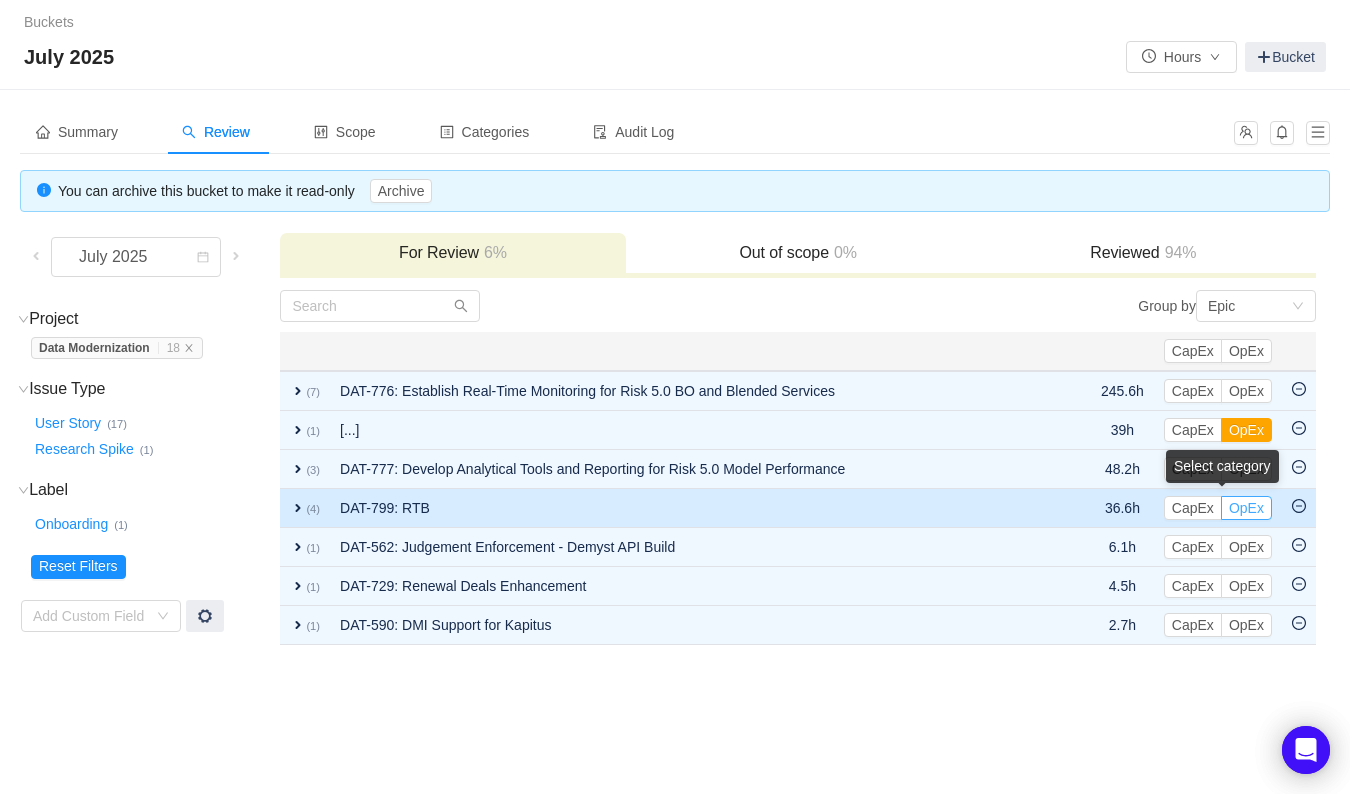 click on "OpEx" at bounding box center (1246, 508) 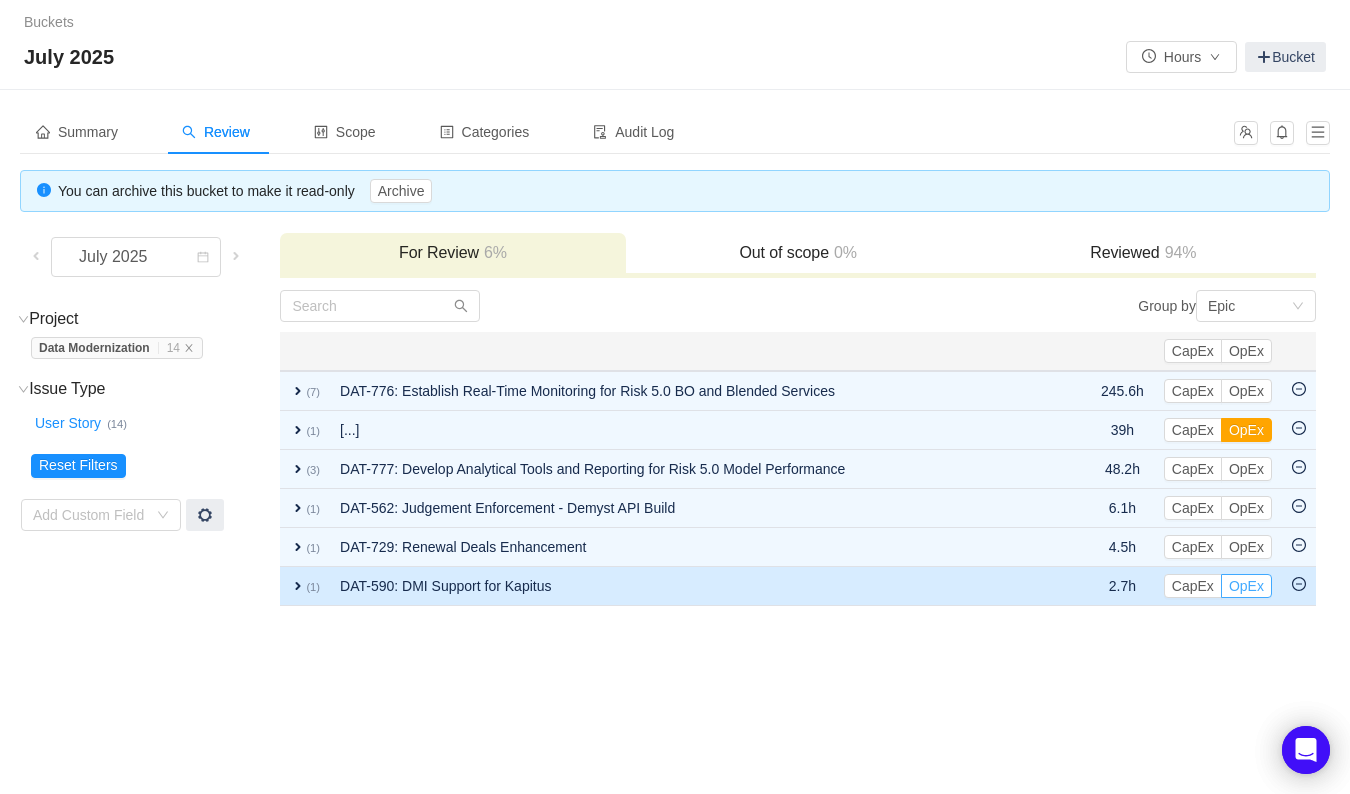 click on "OpEx" at bounding box center (1246, 586) 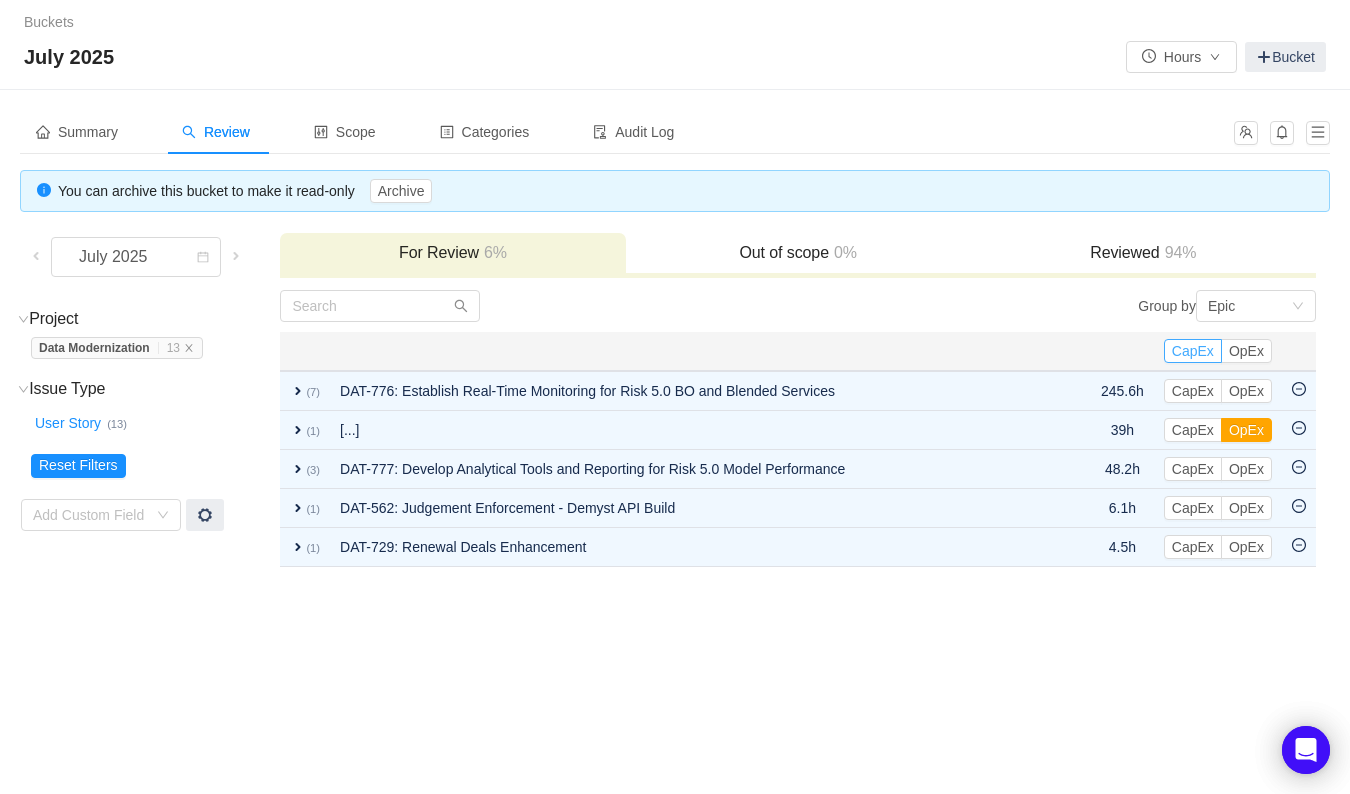 click on "CapEx" at bounding box center (1193, 351) 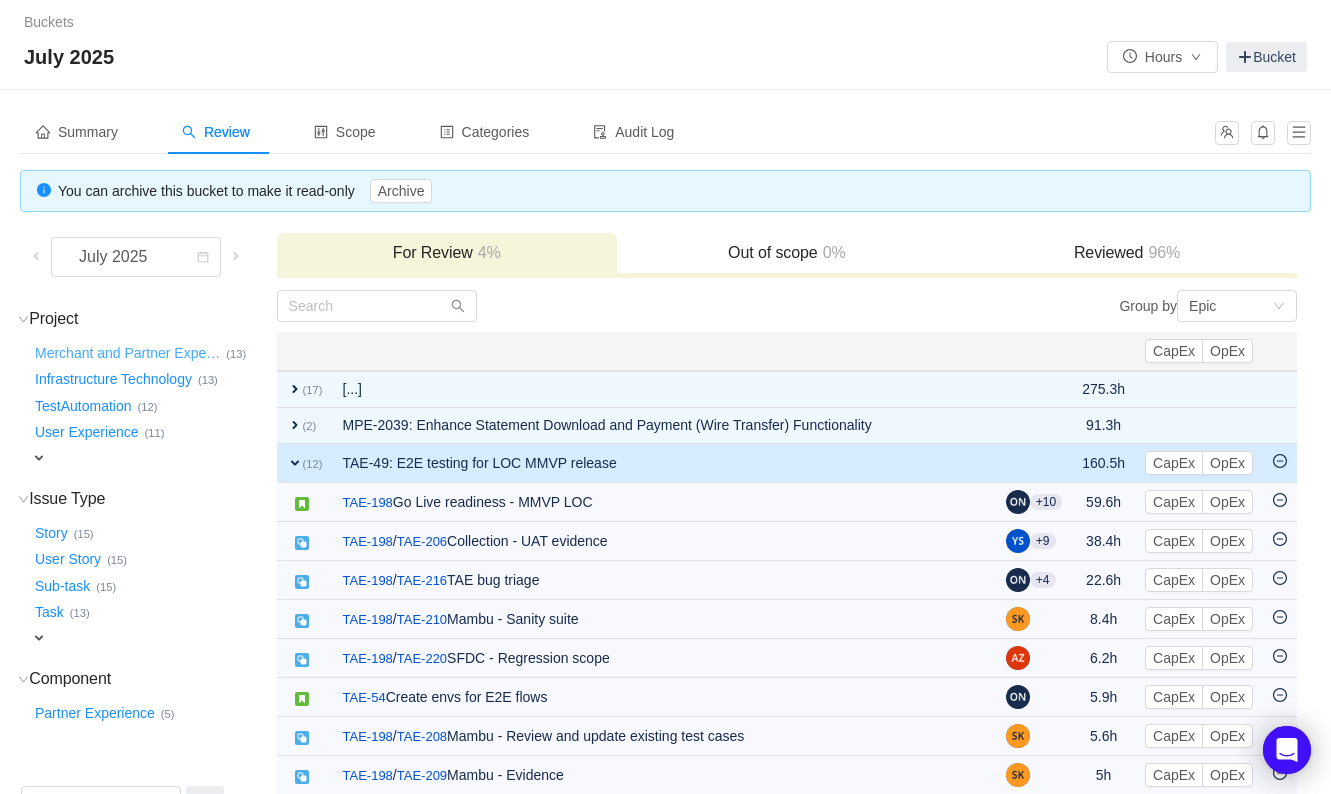click on "Merchant and Partner Expe …" at bounding box center [128, 353] 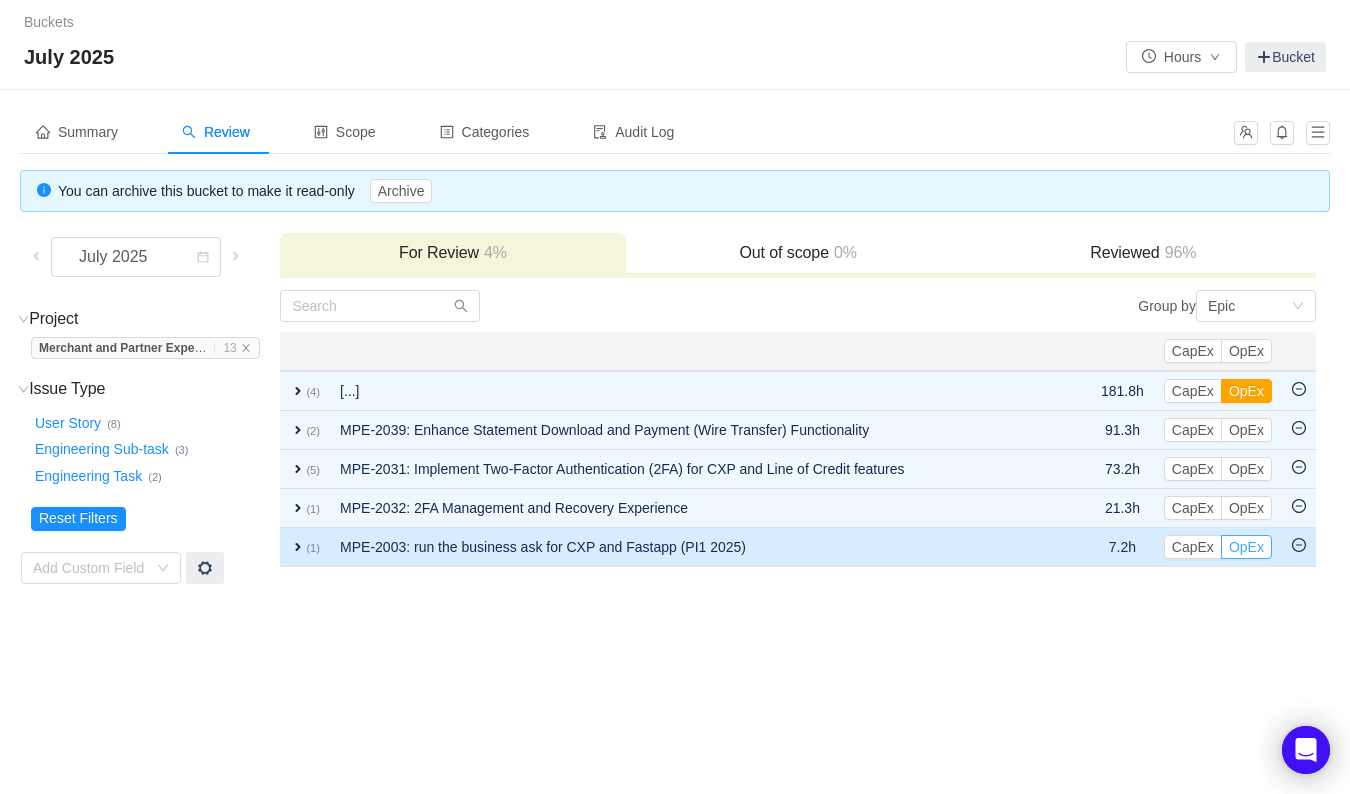 click on "OpEx" at bounding box center (1246, 547) 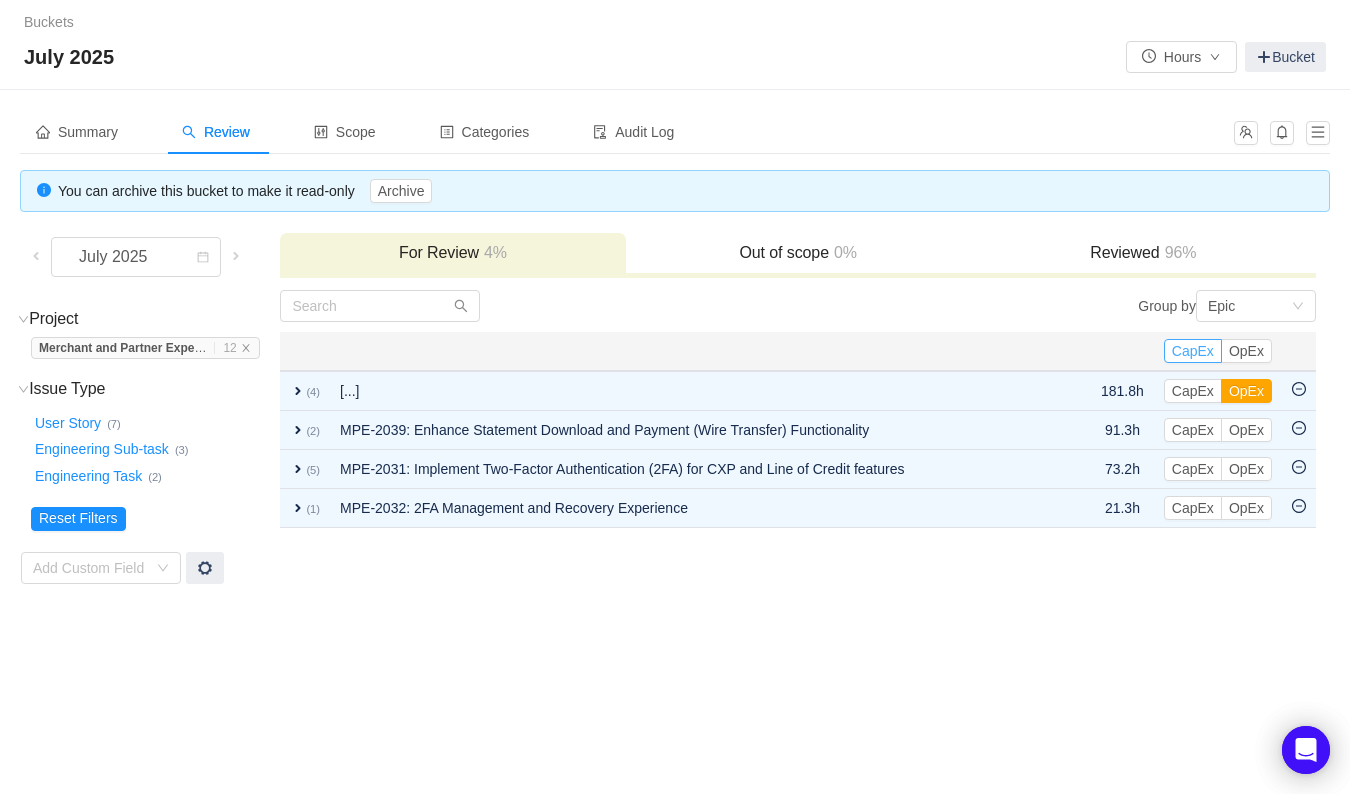 click on "CapEx" at bounding box center [1193, 351] 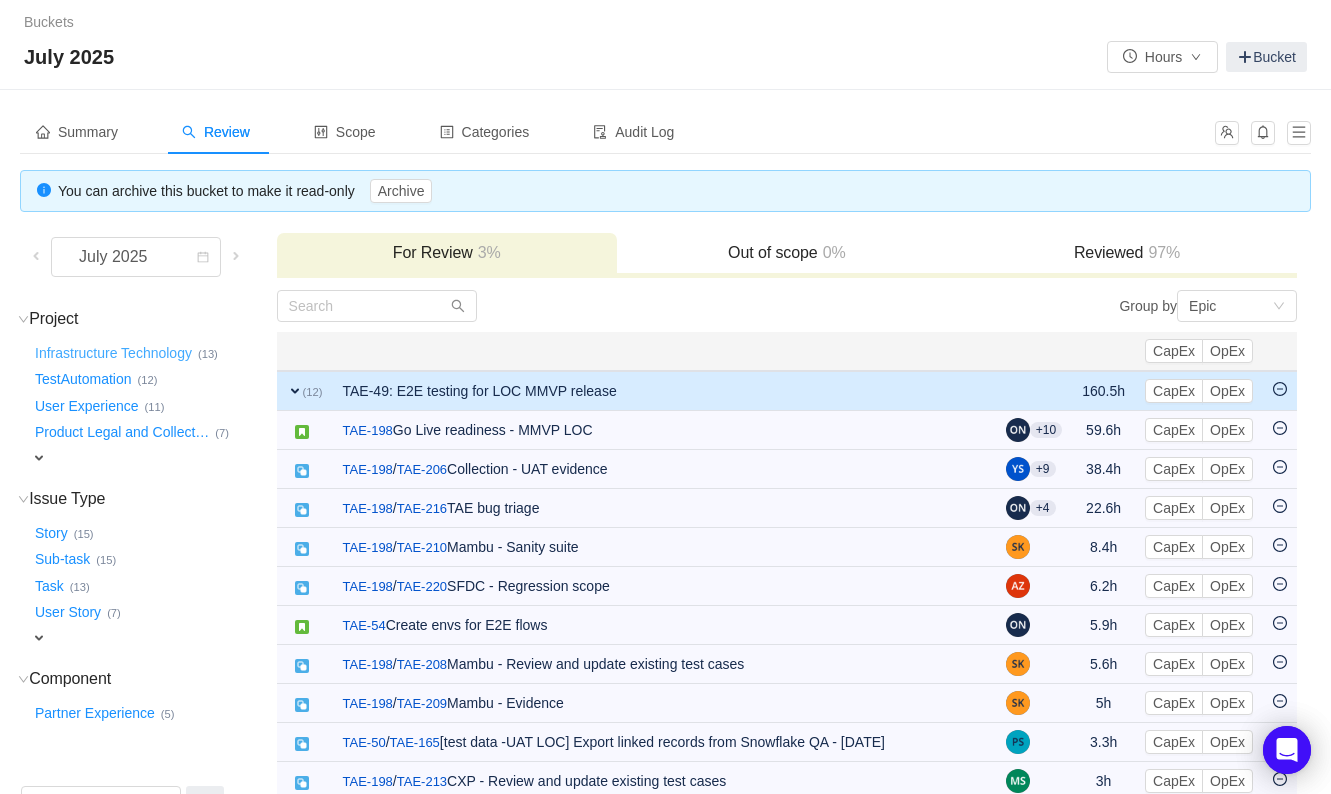click on "Infrastructure Technology …" at bounding box center (114, 353) 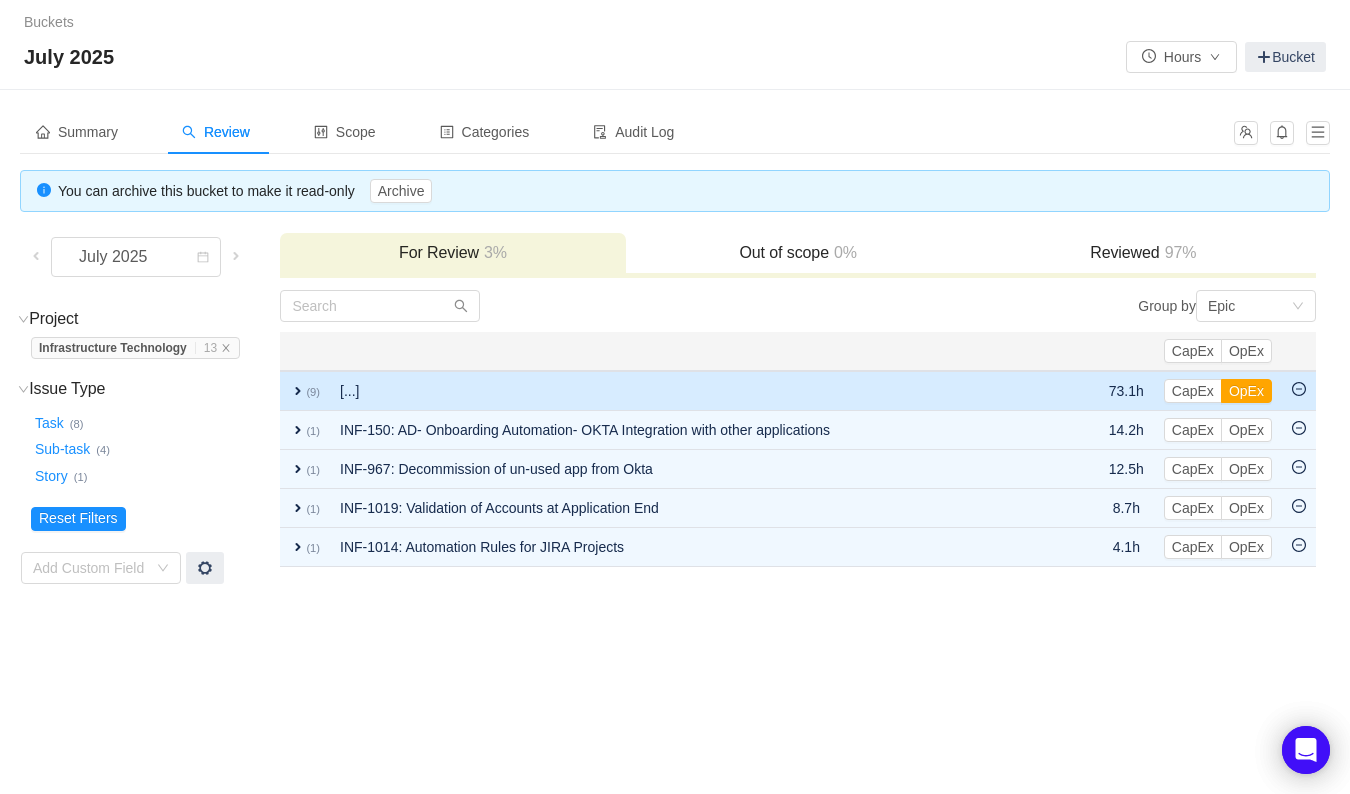 click on "expand" at bounding box center (298, 391) 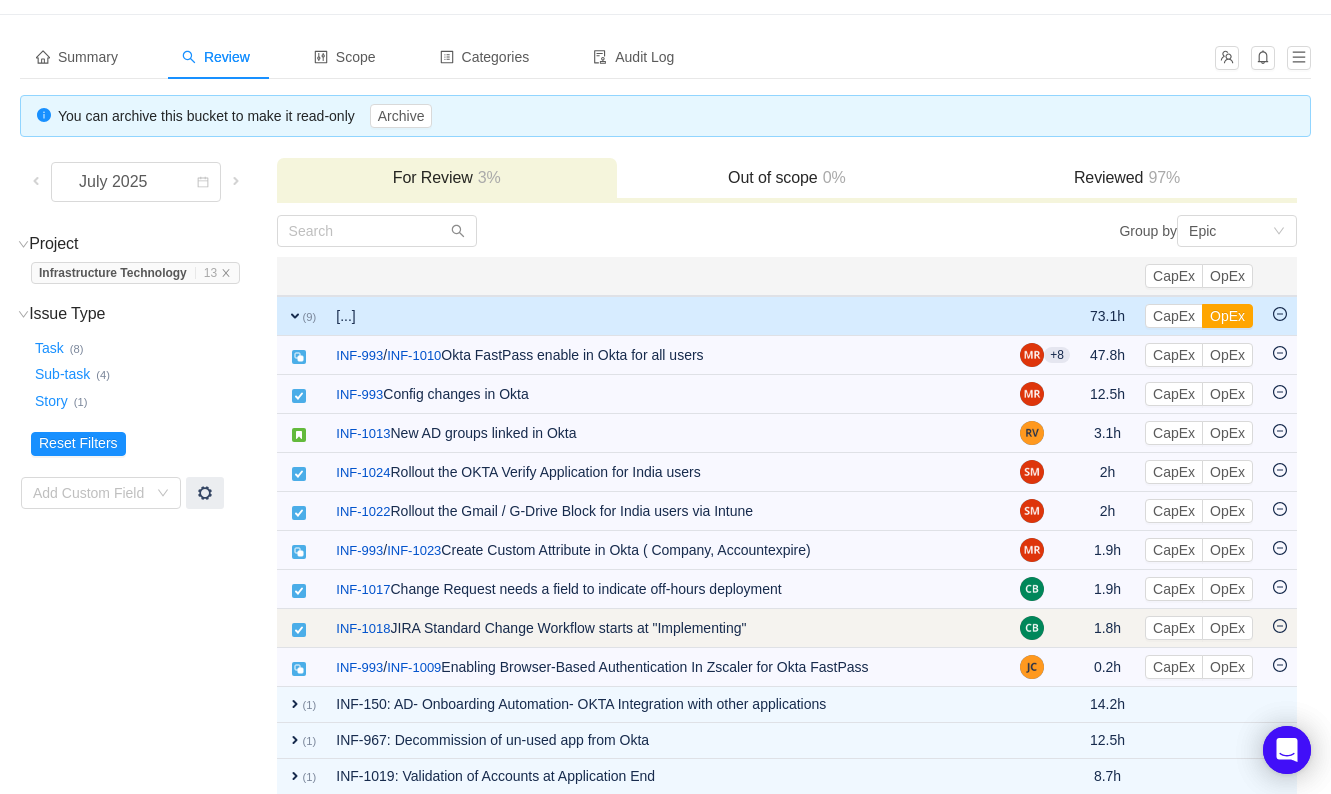 scroll, scrollTop: 0, scrollLeft: 0, axis: both 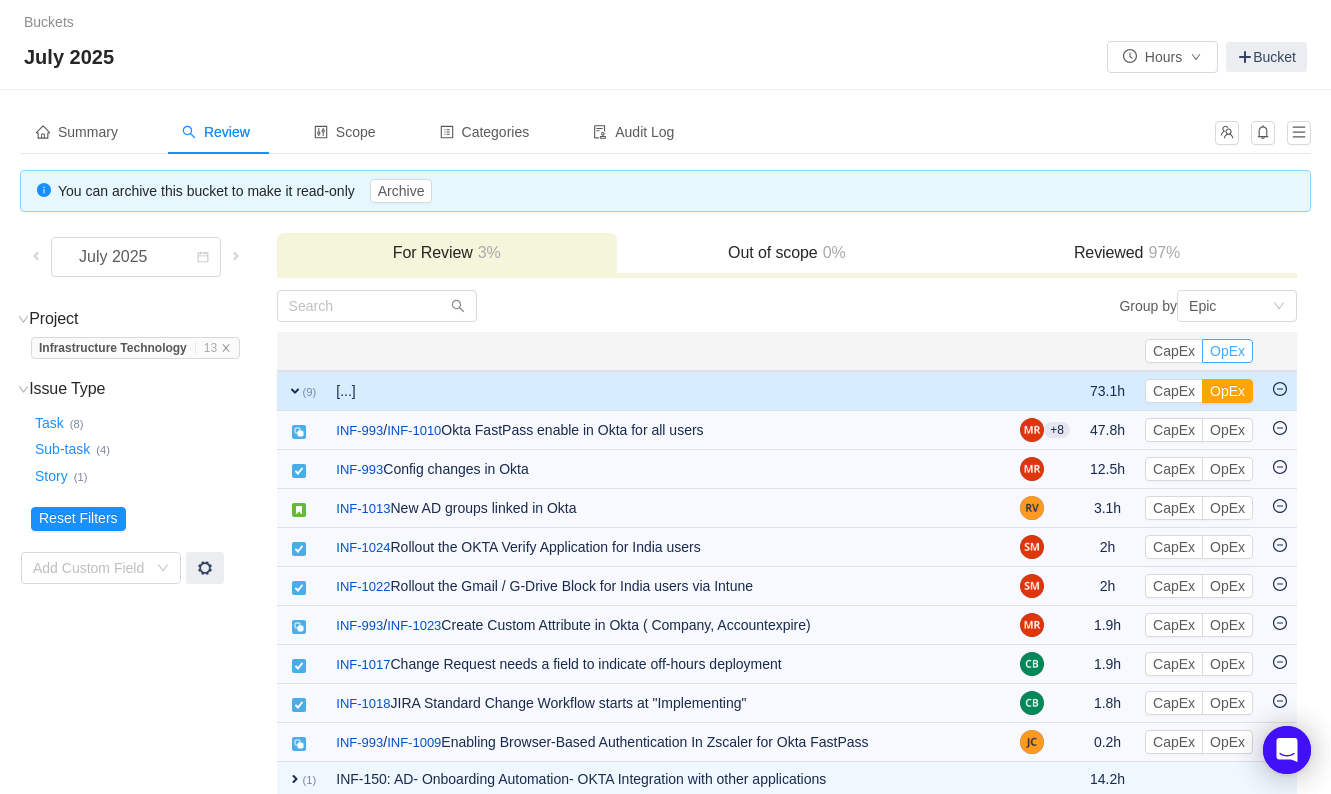 click on "OpEx" at bounding box center [1227, 351] 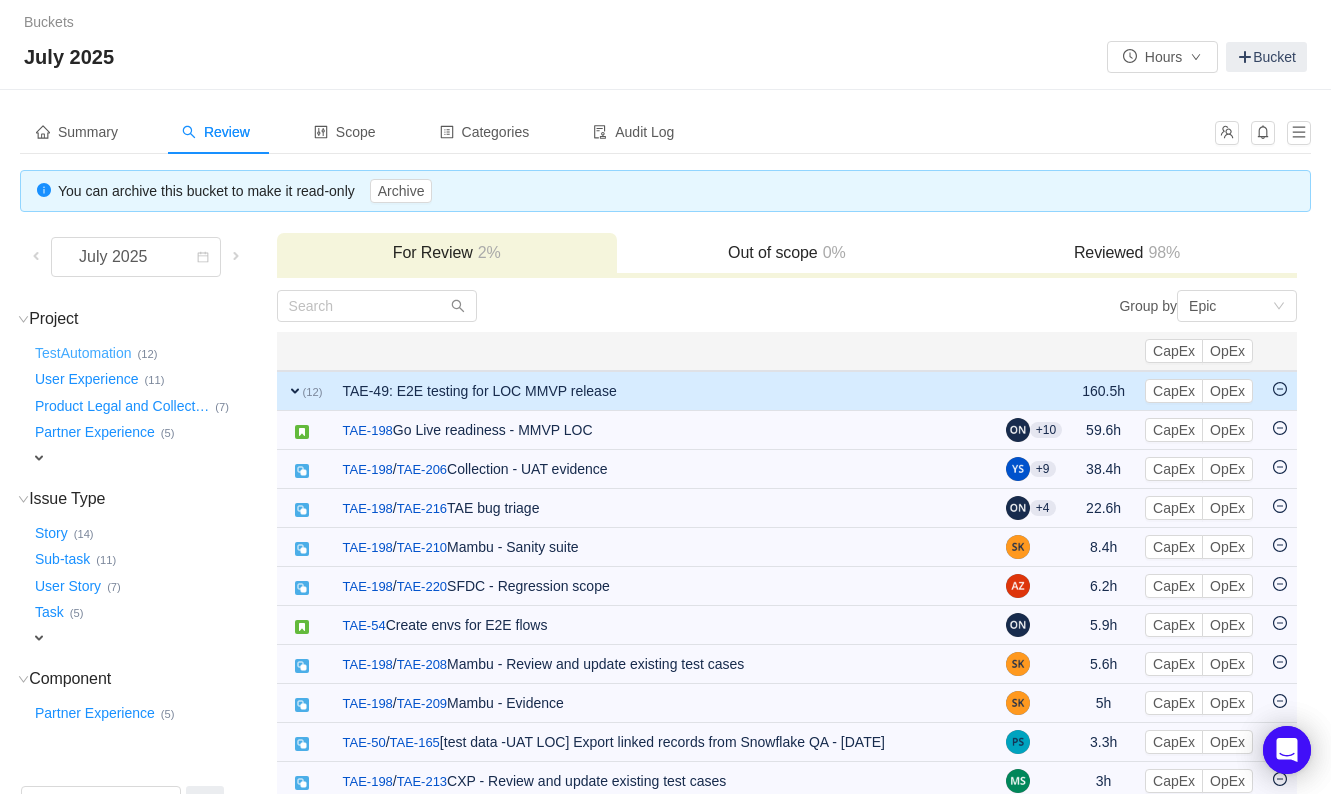 click on "TestAutomation …" at bounding box center [84, 353] 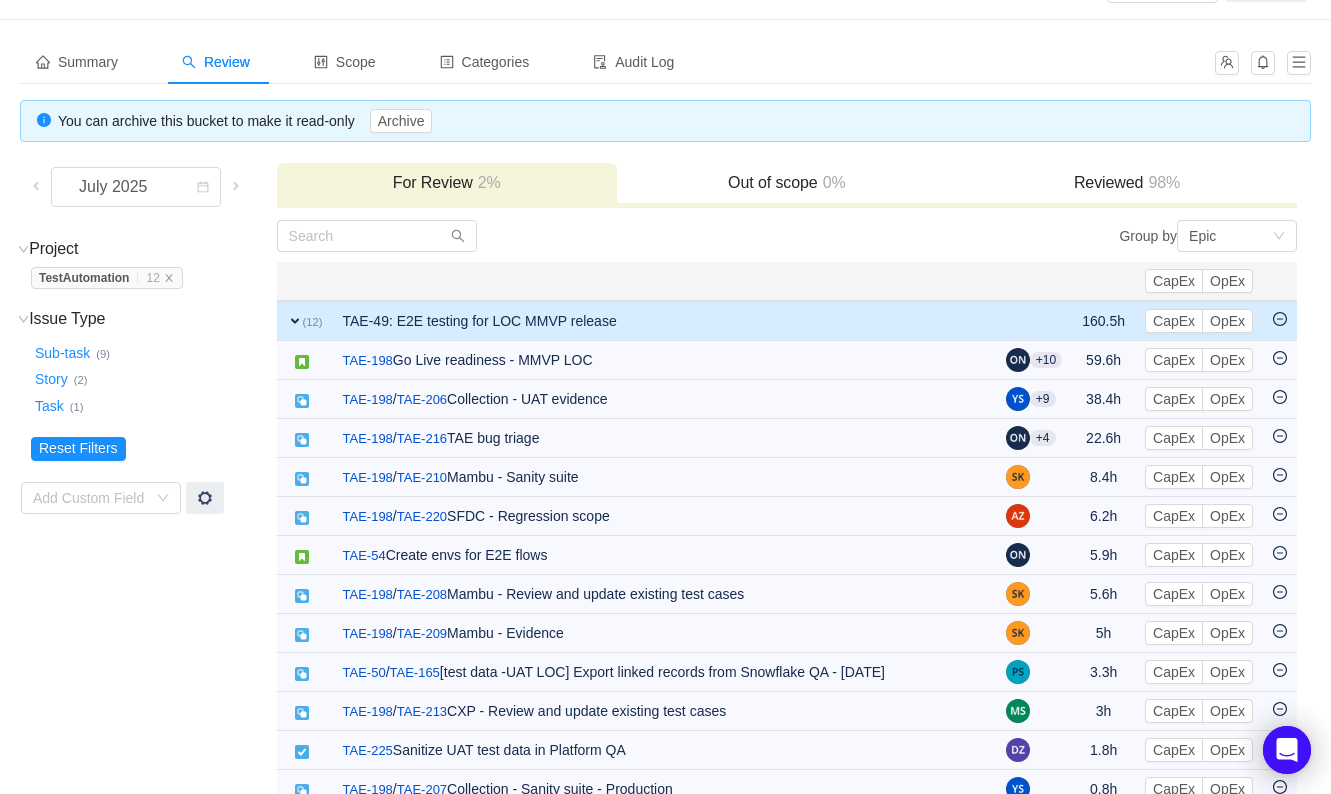 scroll, scrollTop: 105, scrollLeft: 0, axis: vertical 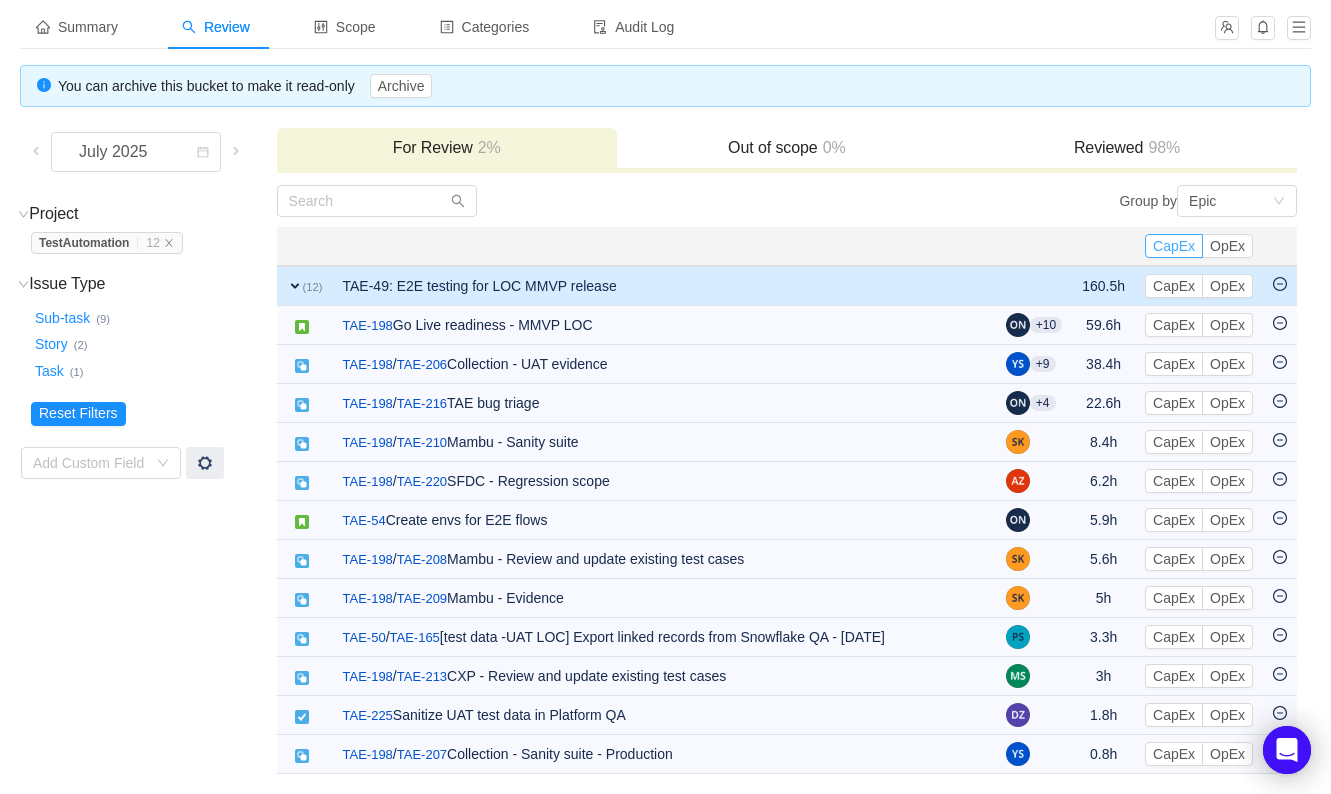 click on "CapEx" at bounding box center (1174, 246) 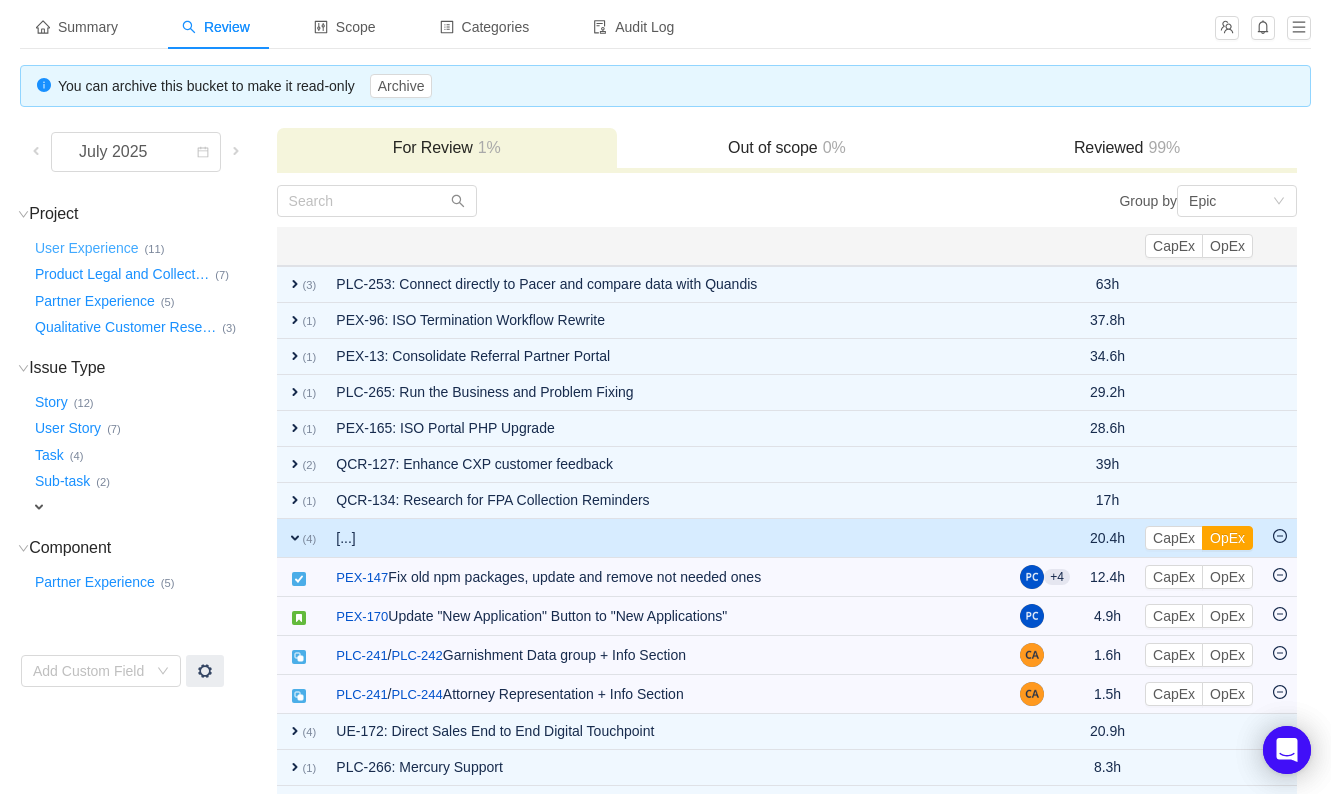 click on "User Experience …" at bounding box center (88, 248) 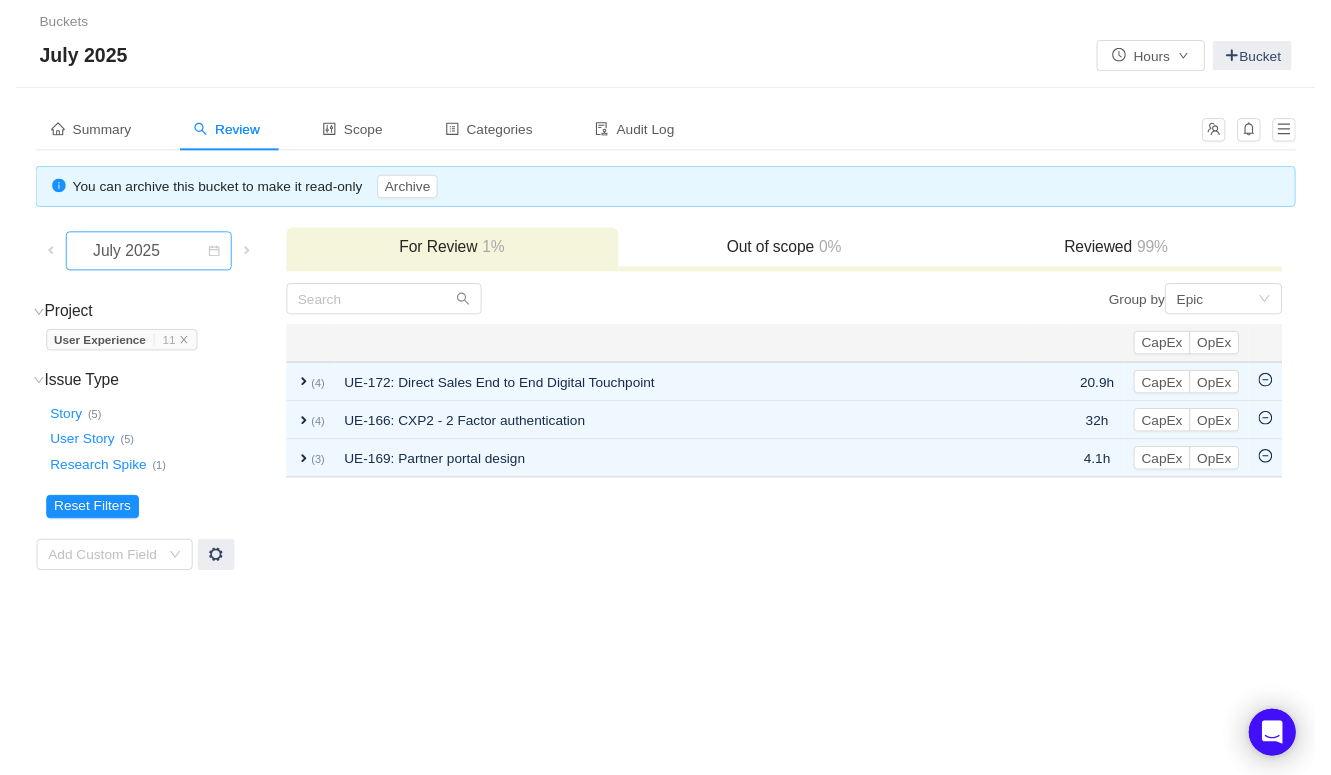 scroll, scrollTop: 0, scrollLeft: 0, axis: both 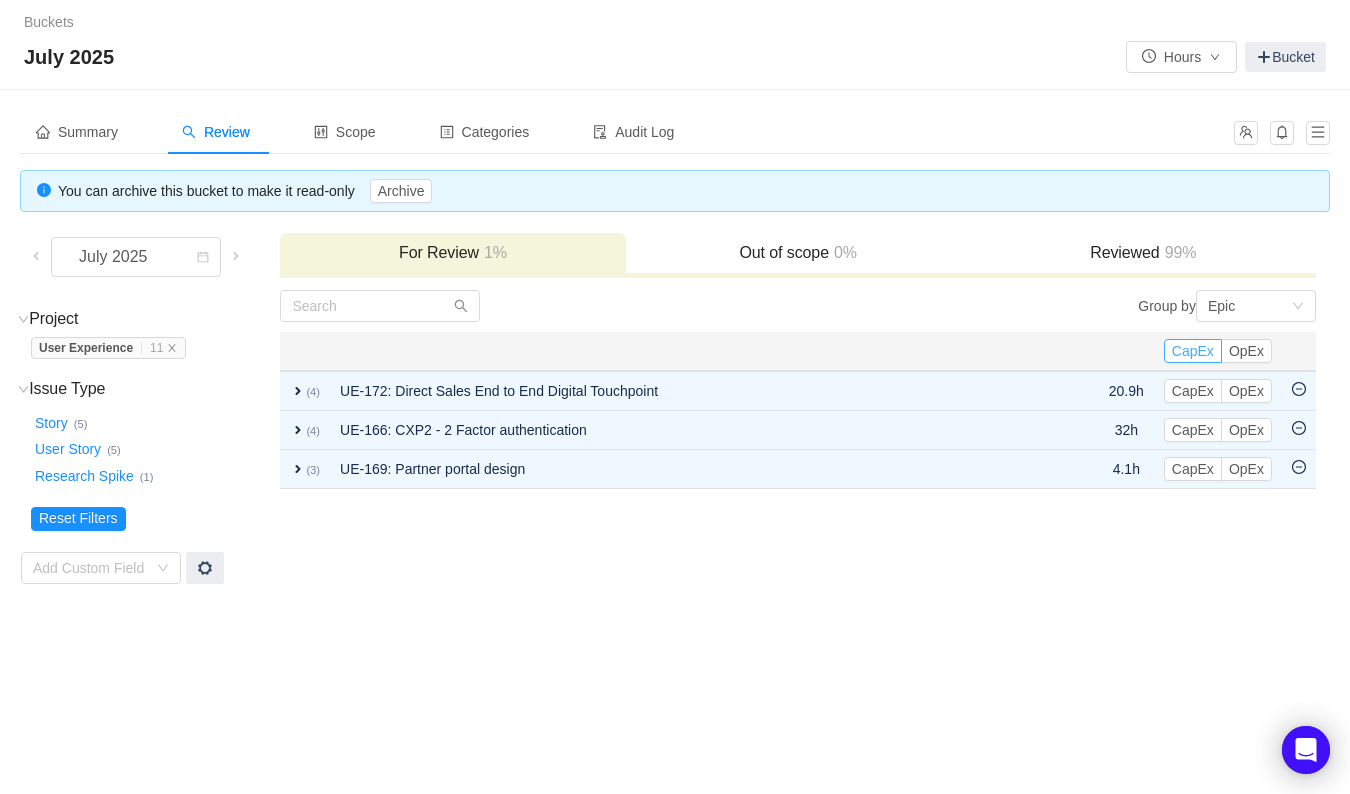 click on "CapEx" at bounding box center (1193, 351) 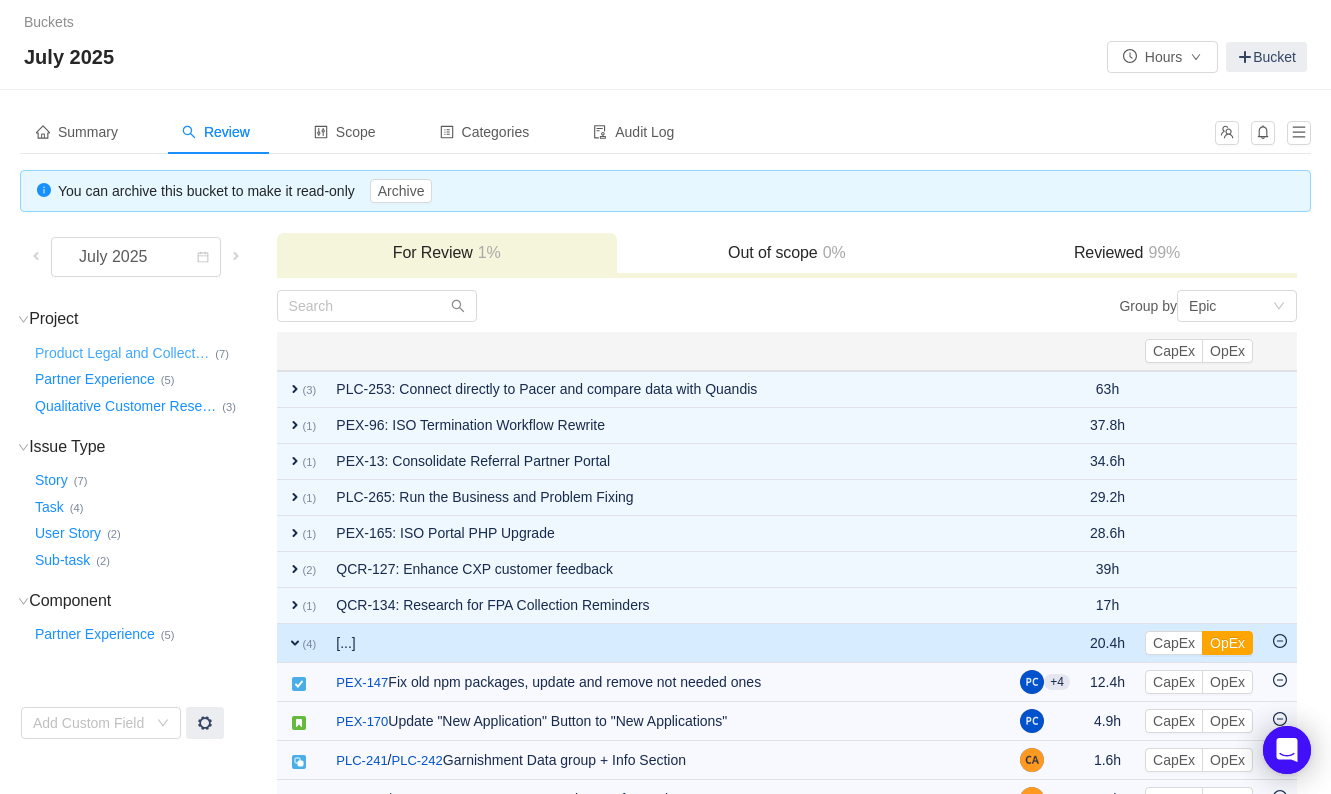 click on "Product Legal and Collect …" at bounding box center (123, 353) 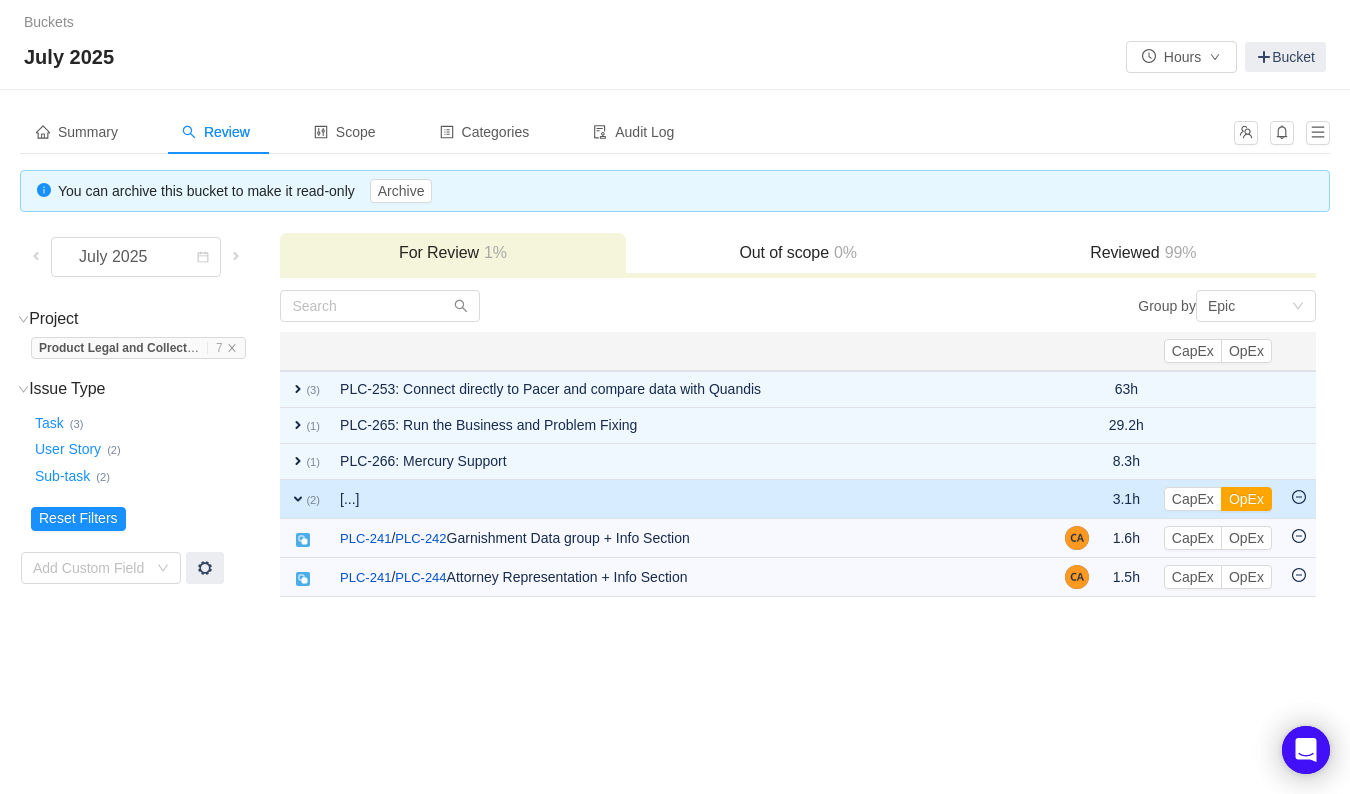 click on "Buckets / / [MONTH] [YEAR] Hours  Bucket   Summary   Review   Scope   Categories   Audit Log   You can archive this bucket to make it read-only  Archive  [MONTH] [YEAR]   For Review  1%  Out of scope  0%  Reviewed  99%  Project   (1)  hide Product Legal and Collect … 7 Product Legal and Collect … (7) expand  Issue Type   (3)  hide Task … (3) User Story … (2) Sub-task … (2) expand Reset Filters Add Custom Field    Group by   Epic  You will see tickets here after they were marked as out of scope  You will see tickets here after they were categorized  Well done, nothing left for review! Check the summary or select another period for review Close Open Summary CapEx OpEx Apply Suggestions expand (3)  PLC-253: Connect directly to Pacer and compare data with Quandis    63h  CapEx OpEx Out of scope expand (1)  PLC-265: Run the Business and Problem Fixing   29.2h  CapEx OpEx Out of scope expand (1)  PLC-266: Mercury Support    8.3h  CapEx OpEx Out of scope expand (2)  [...]   3.1h  CapEx OpEx Out of scope PLC-241  /" at bounding box center (675, 397) 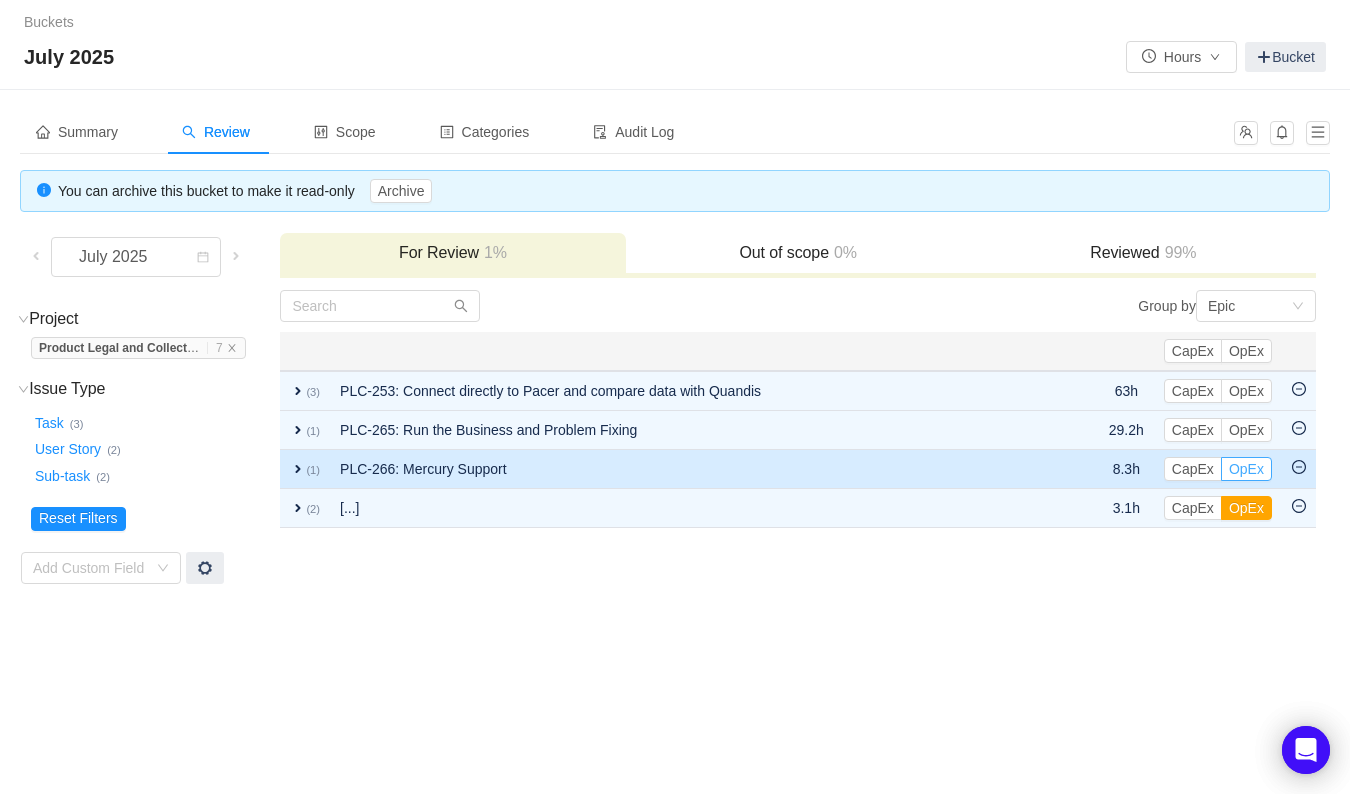click on "OpEx" at bounding box center (1246, 469) 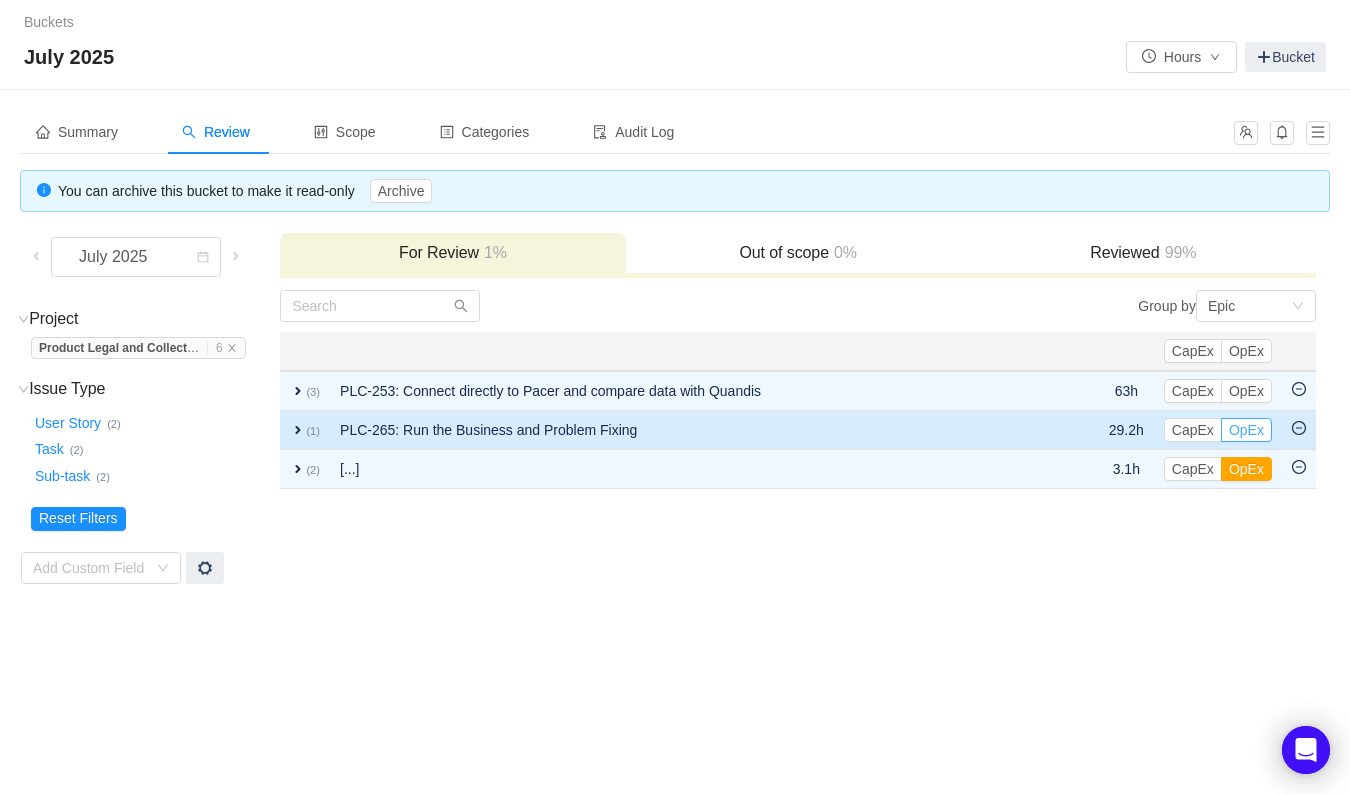 click on "OpEx" at bounding box center (1246, 430) 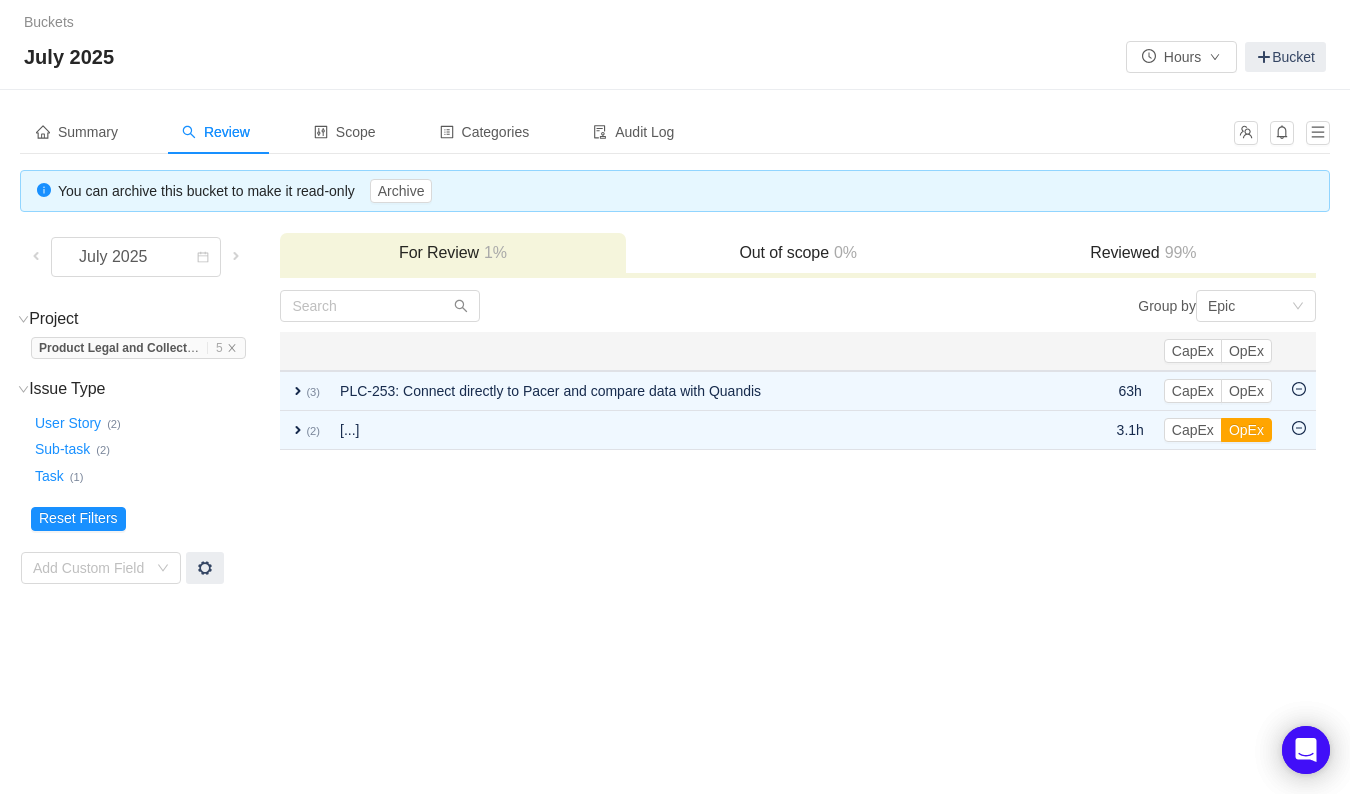 click on "Buckets / / [MONTH] [YEAR] Hours  Bucket   Summary   Review   Scope   Categories   Audit Log   You can archive this bucket to make it read-only  Archive  [MONTH] [YEAR]   For Review  1%  Out of scope  0%  Reviewed  99%  Project   (1)  hide Product Legal and Collect … 5 Product Legal and Collect … (5) expand  Issue Type   (3)  hide User Story … (2) Sub-task … (2) Task … (1) expand Reset Filters Add Custom Field    Group by   Epic  You will see tickets here after they were marked as out of scope  You will see tickets here after they were categorized  Well done, nothing left for review! Check the summary or select another period for review Close Open Summary CapEx OpEx Apply Suggestions expand (3)  PLC-253: Connect directly to Pacer and compare data with Quandis    63h  CapEx OpEx Out of scope expand (2)  [...]   3.1h  CapEx OpEx Out of scope  Load more (0)  No items left after applying the search criteria Clear There is no data in scope for the selected period." at bounding box center (675, 397) 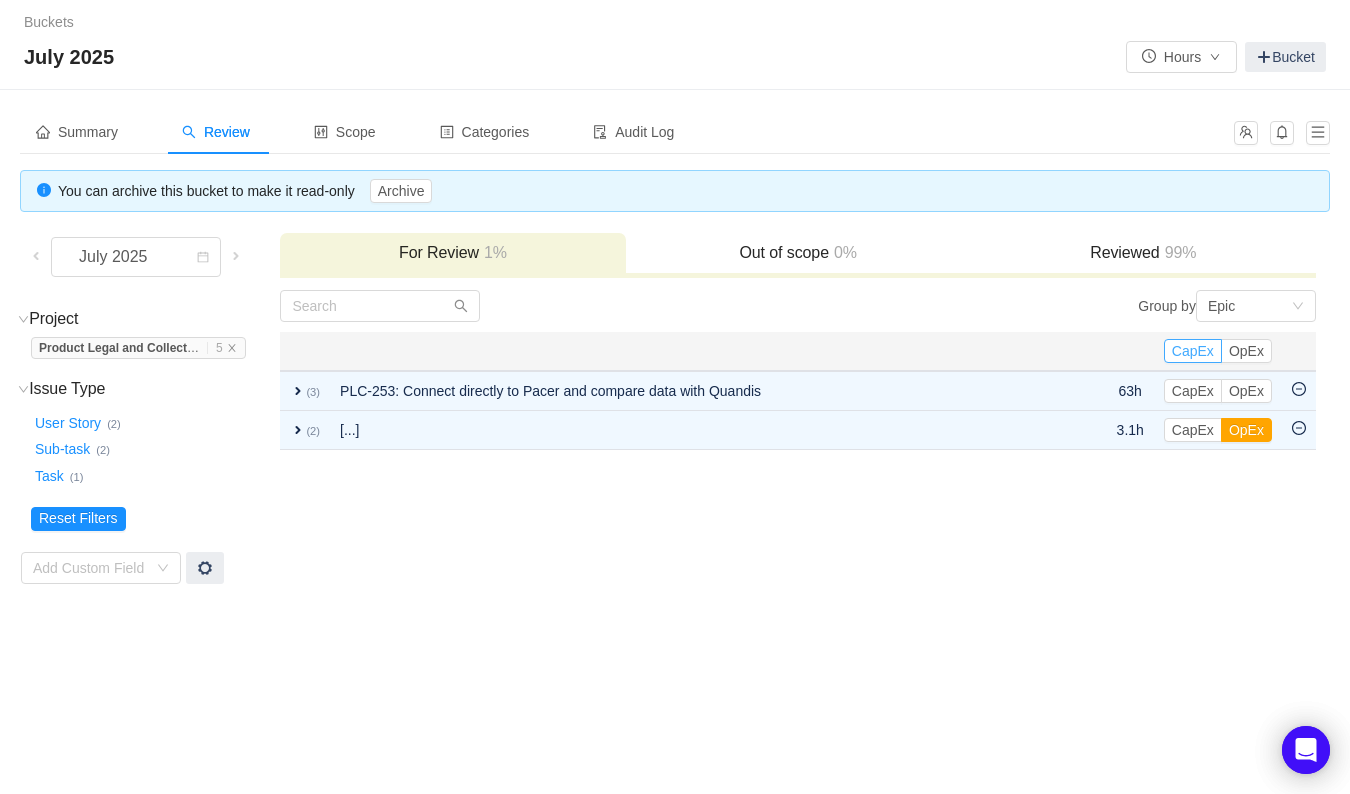 click on "CapEx" at bounding box center [1193, 351] 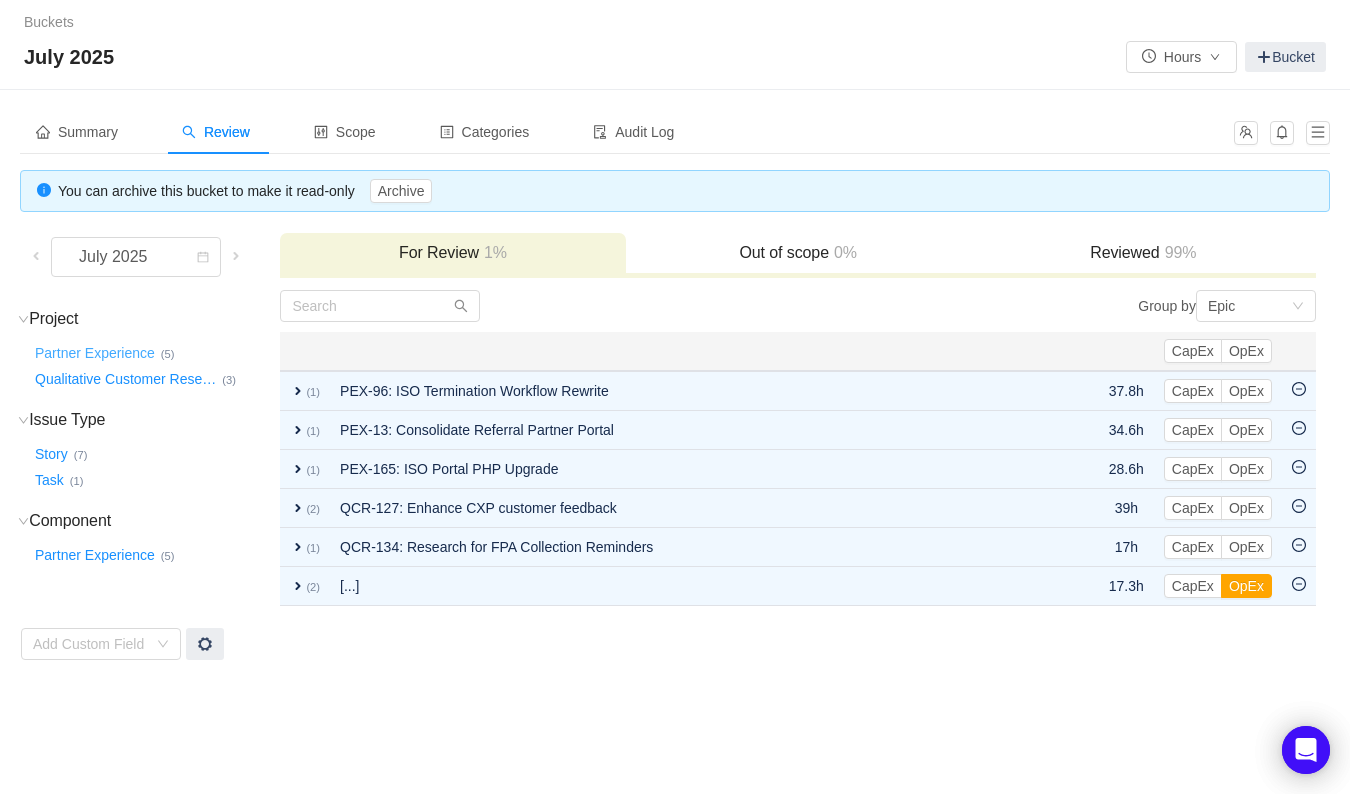 click on "Partner Experience …" at bounding box center [96, 353] 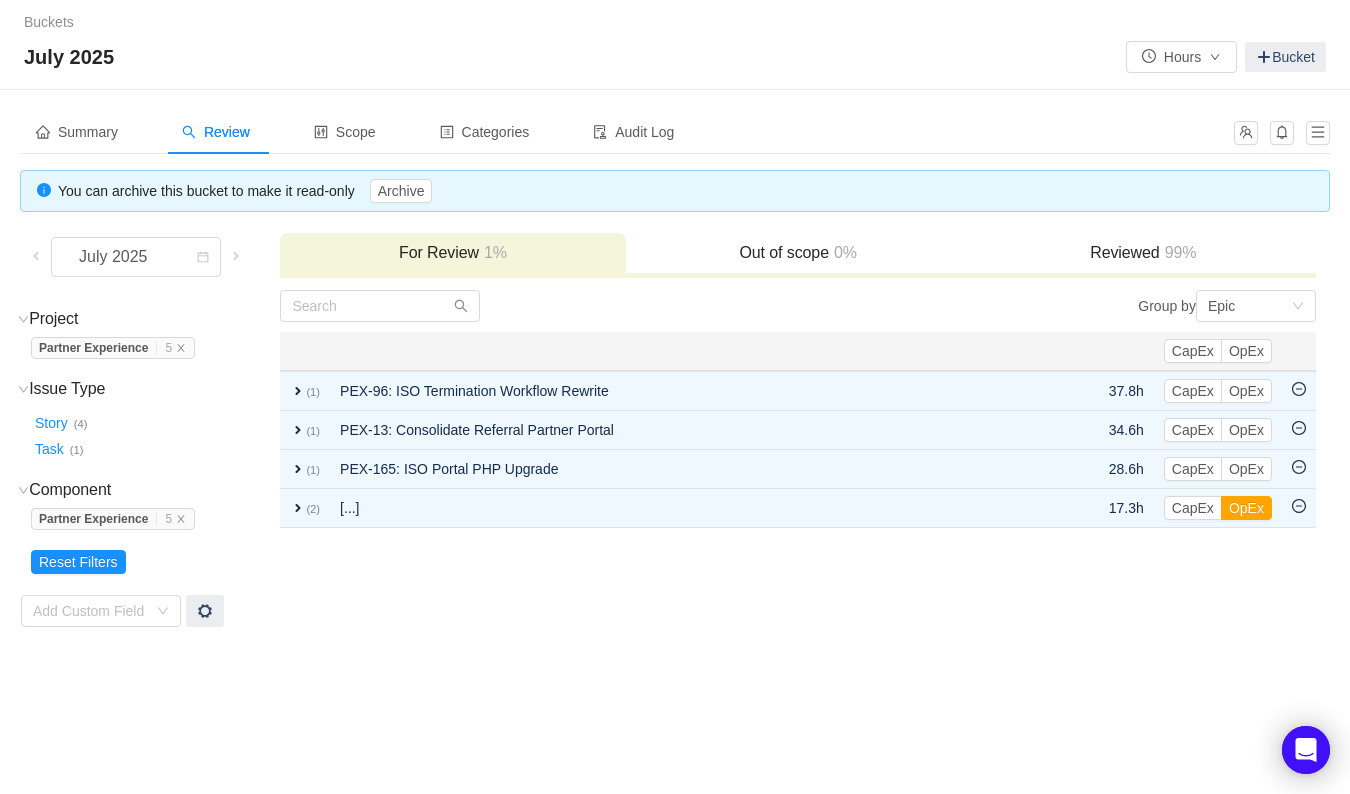 click on "Summary   Review   Scope   Categories   Audit Log   You can archive this bucket to make it read-only  Archive  July [YEAR]   For Review  1%  Out of scope  0%  Reviewed  99%  Project   (1)  hide Partner Experience … 5 Partner Experience … (5) expand  Issue Type   (2)  hide Story … (4) Task … (1) expand  Component   (1)  hide Partner Experience … 5 Partner Experience … (5) expand Reset Filters Add Custom Field    Group by   Epic  You will see tickets here after they were marked as out of scope  You will see tickets here after they were categorized  Well done, nothing left for review! Check the summary or select another period for review Close Open Summary CapEx OpEx Apply Suggestions expand (1)  PEX-[NUMBER]: [FIRST] [LAST] Workflow Rewrite   37.8h  CapEx OpEx Out of scope expand (1)  PEX-[NUMBER]: Consolidate Referral Partner Portal   34.6h  CapEx OpEx Out of scope expand (1)  PEX-[NUMBER]: [FIRST] [LAST] Portal PHP Upgrade   28.6h  CapEx OpEx Out of scope expand (2)  [...]   17.3h  CapEx OpEx Out of scope  Load more (0)" at bounding box center (675, 369) 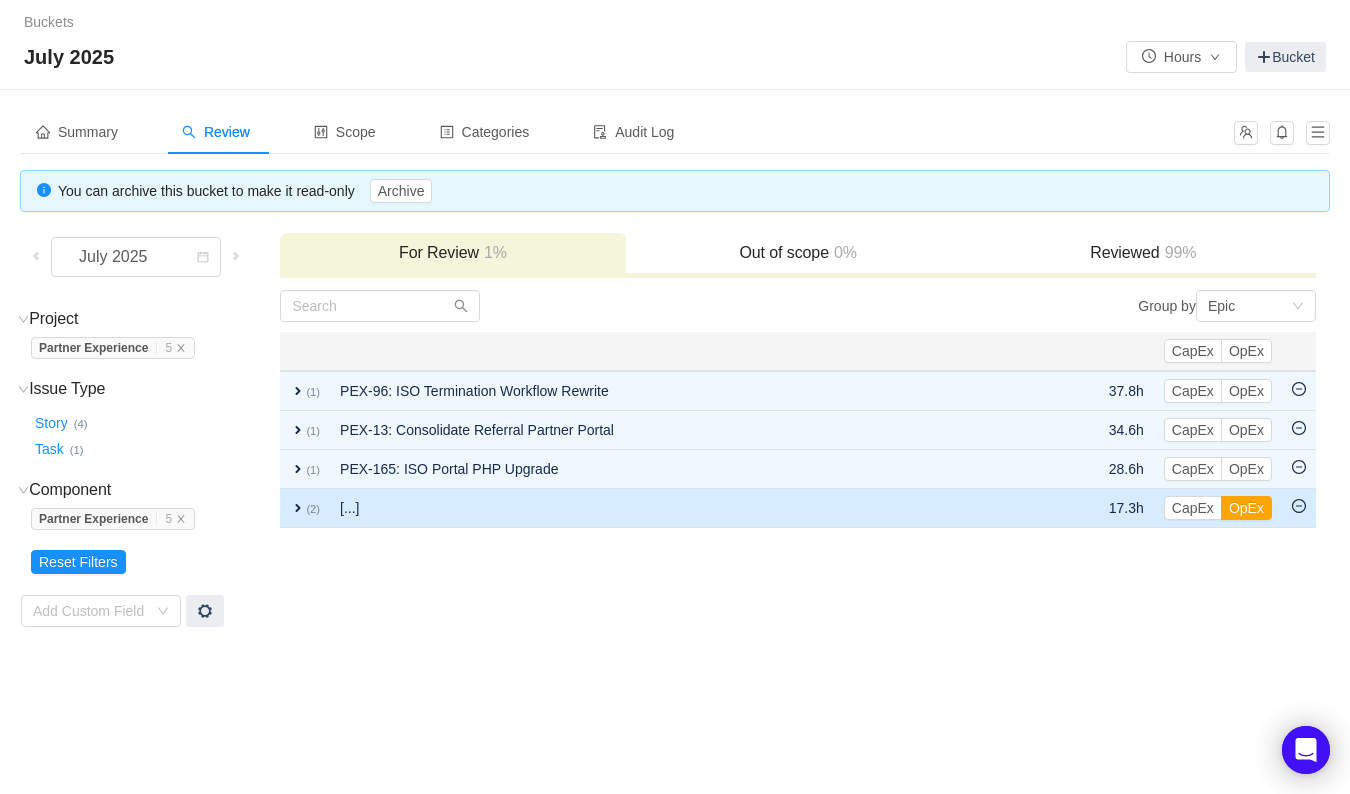 click on "expand" at bounding box center (298, 508) 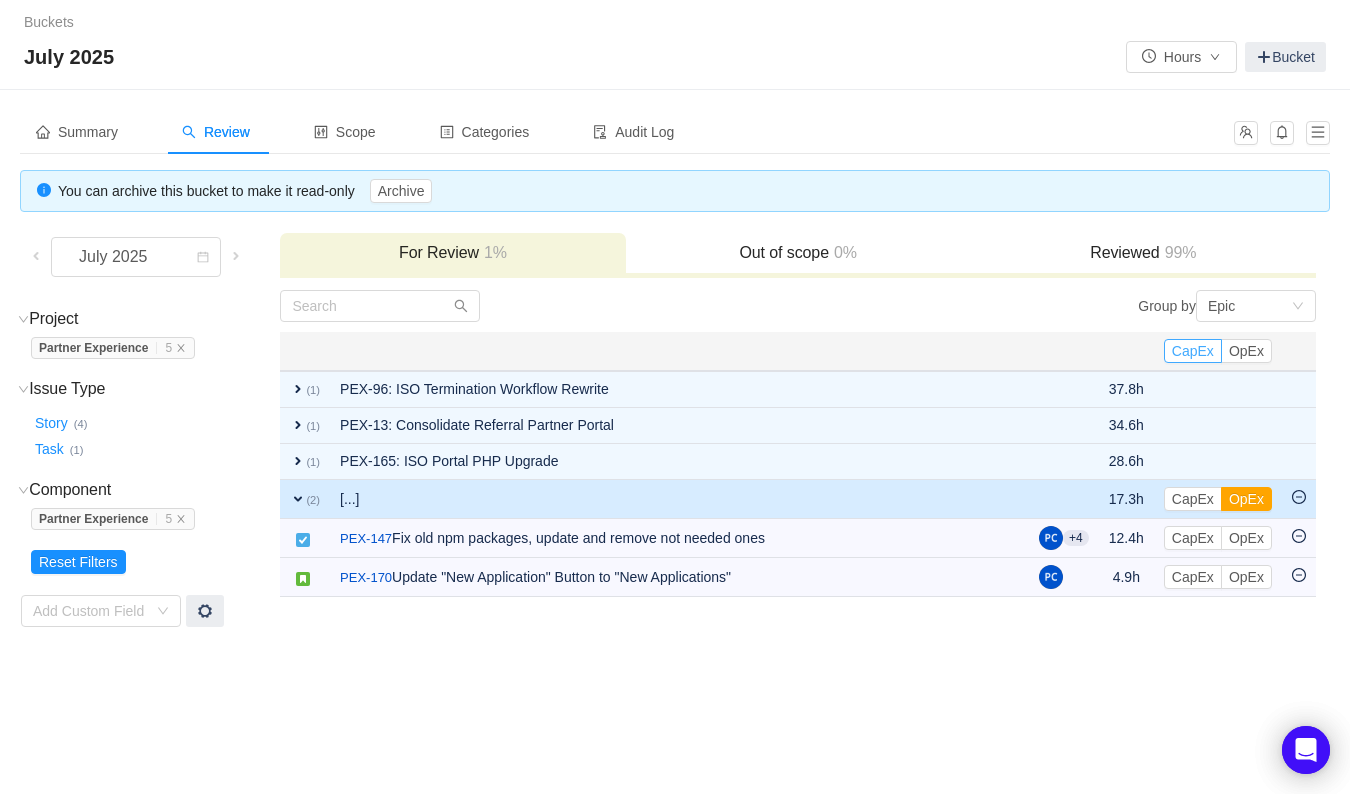 click on "CapEx" at bounding box center (1193, 351) 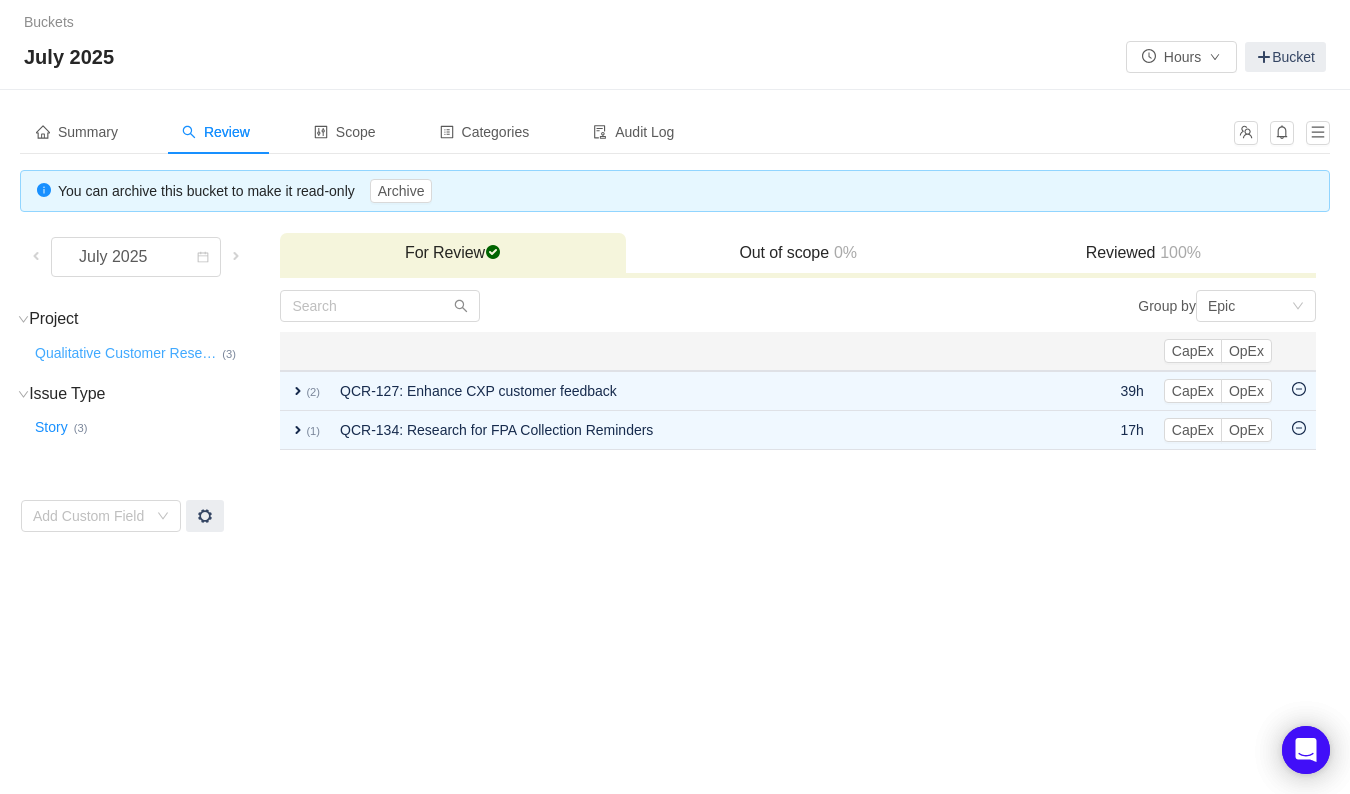 click on "Qualitative Customer Rese …" at bounding box center [126, 353] 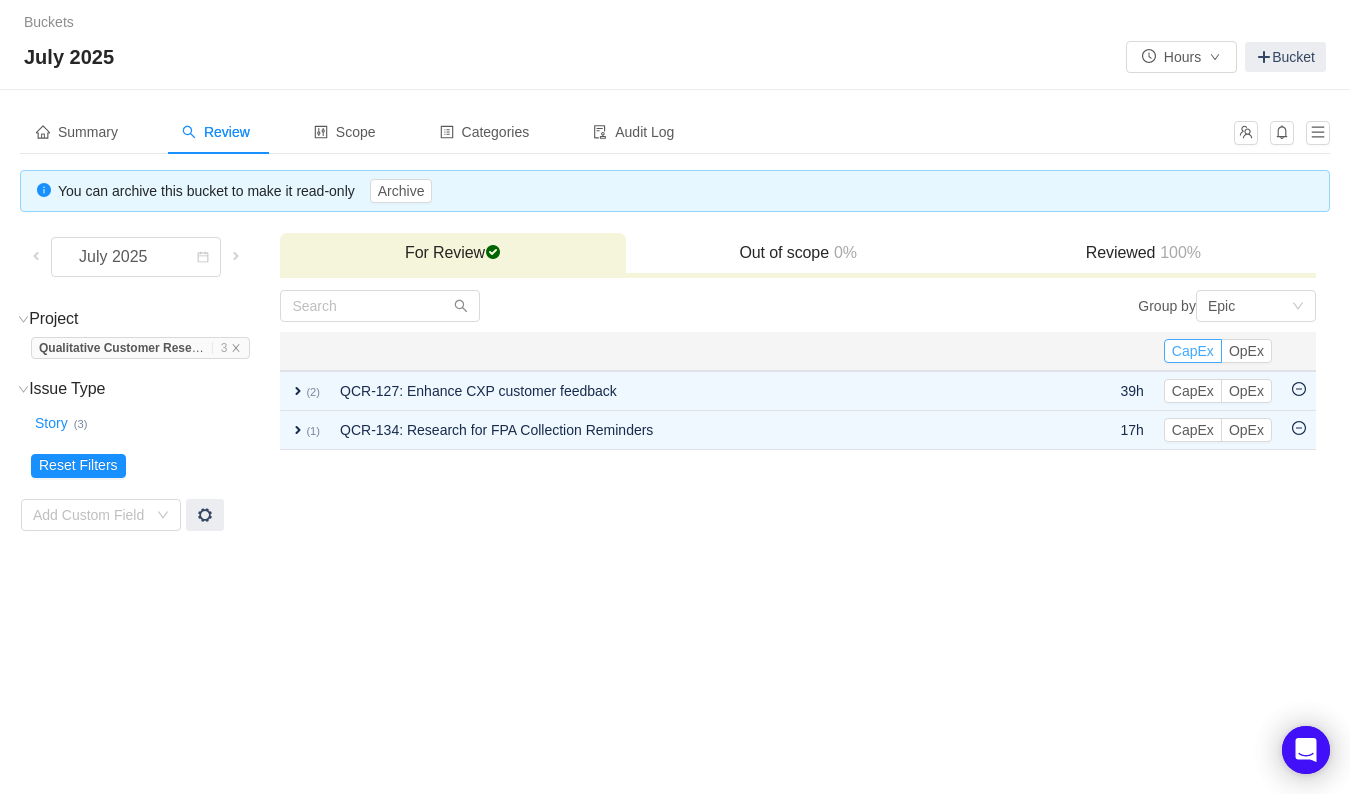 click on "CapEx" at bounding box center (1193, 351) 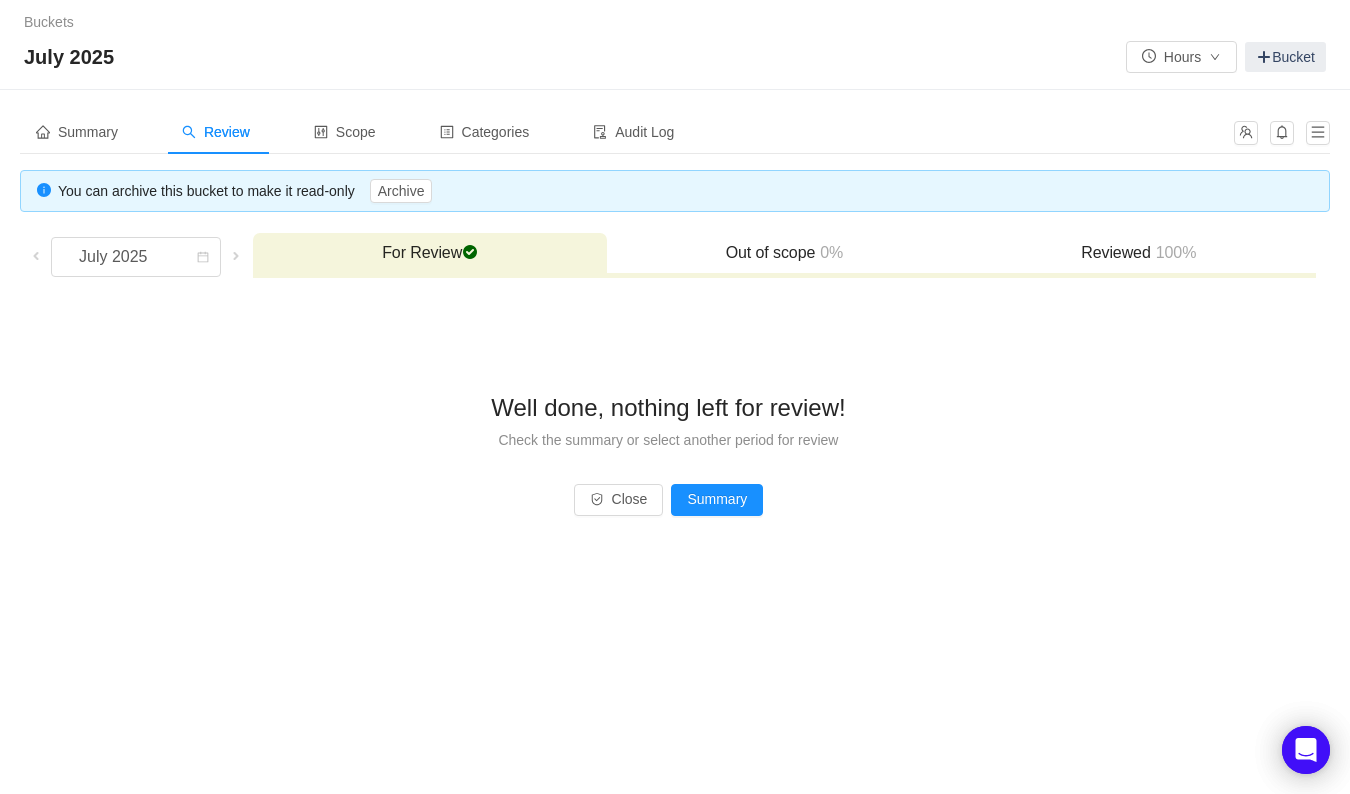 click on "Reviewed  100%" at bounding box center (1139, 253) 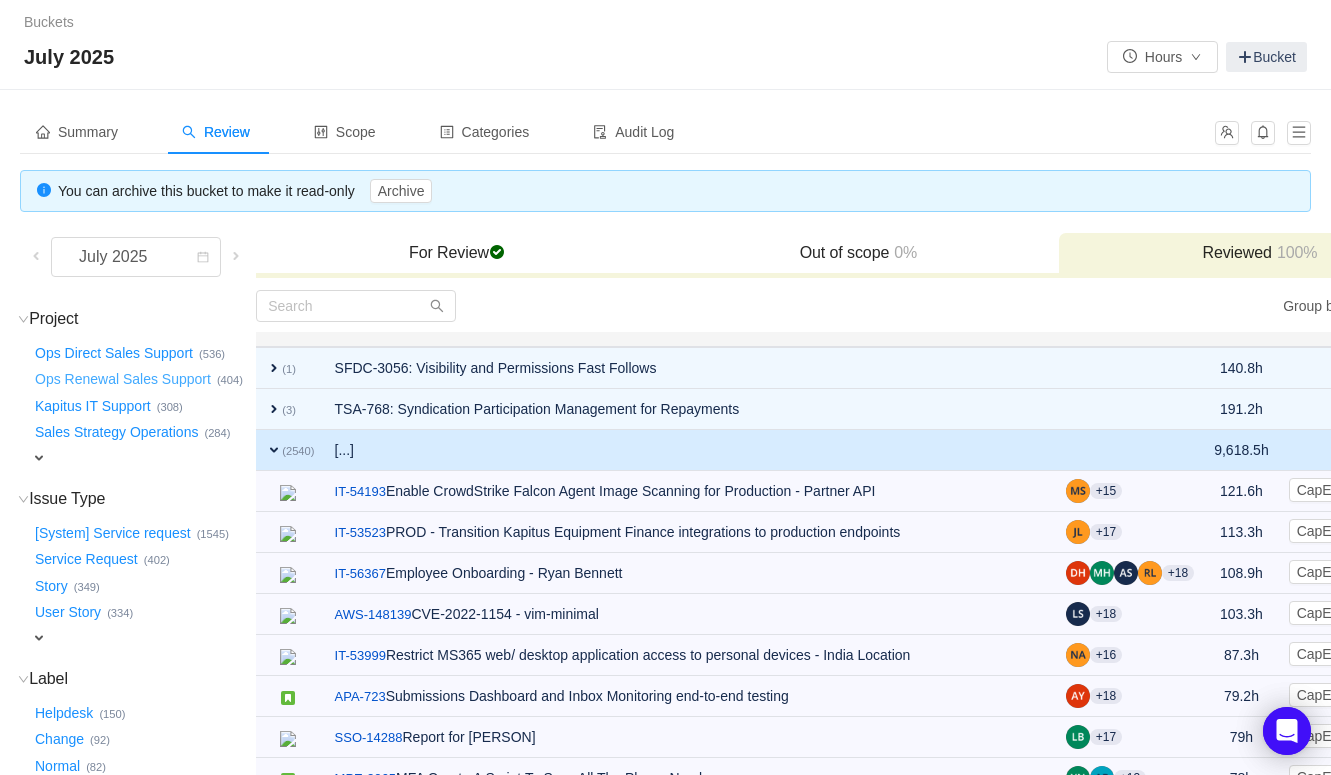 drag, startPoint x: 38, startPoint y: 637, endPoint x: 50, endPoint y: 381, distance: 256.2811 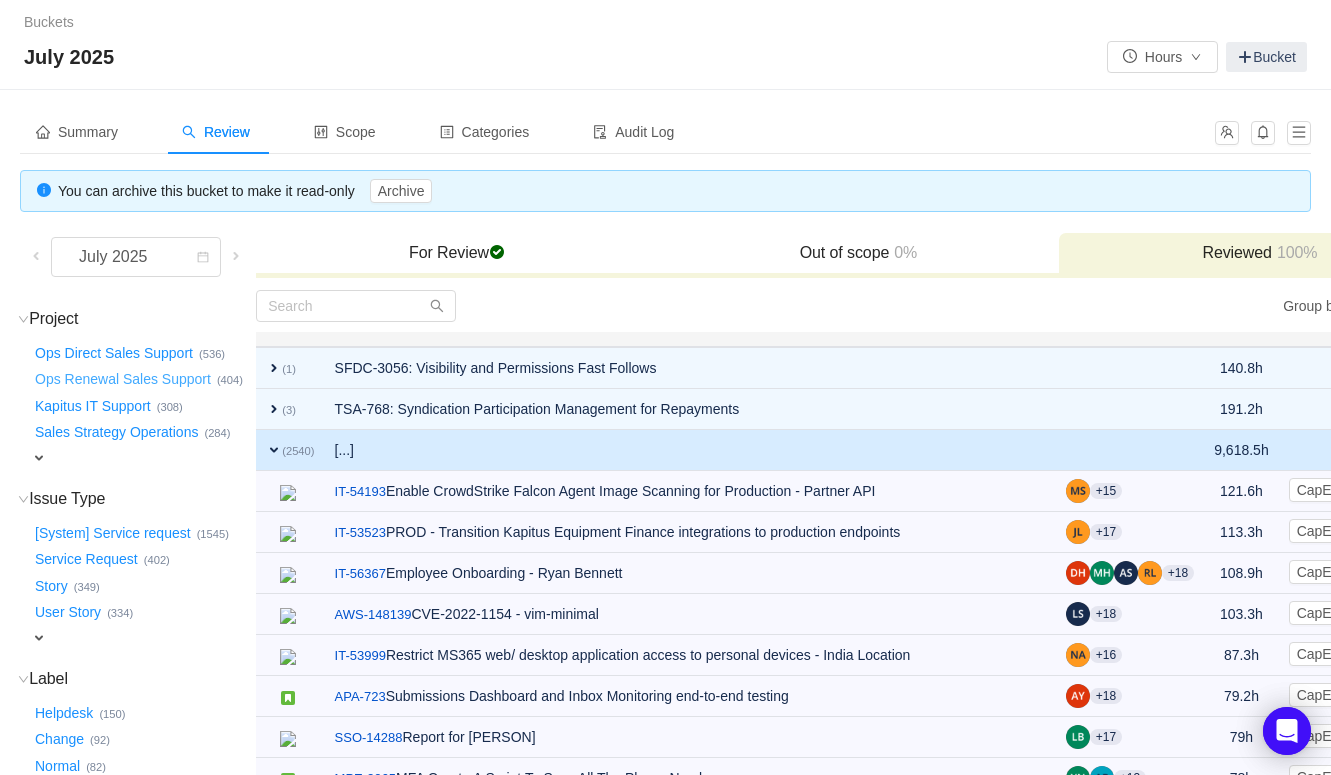 click on "Select value" at bounding box center (0, 0) 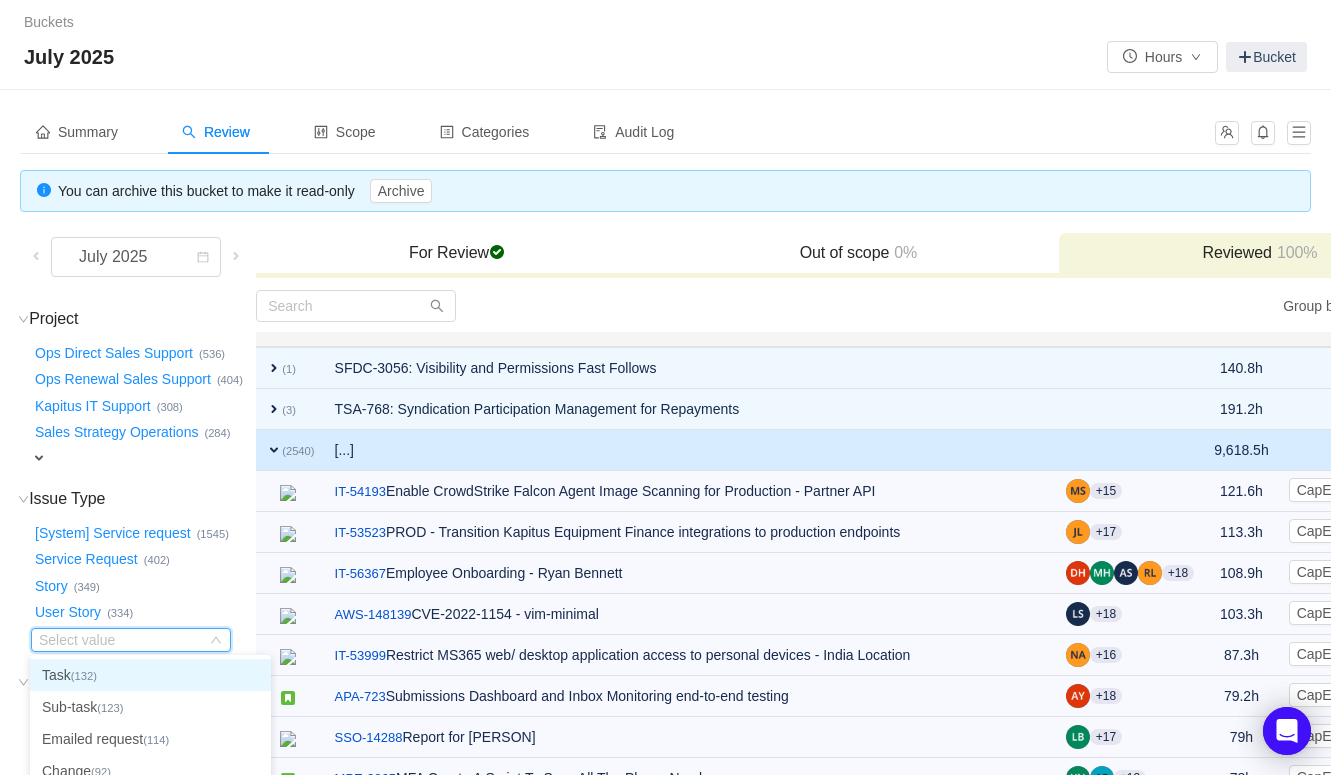 click at bounding box center [122, 640] 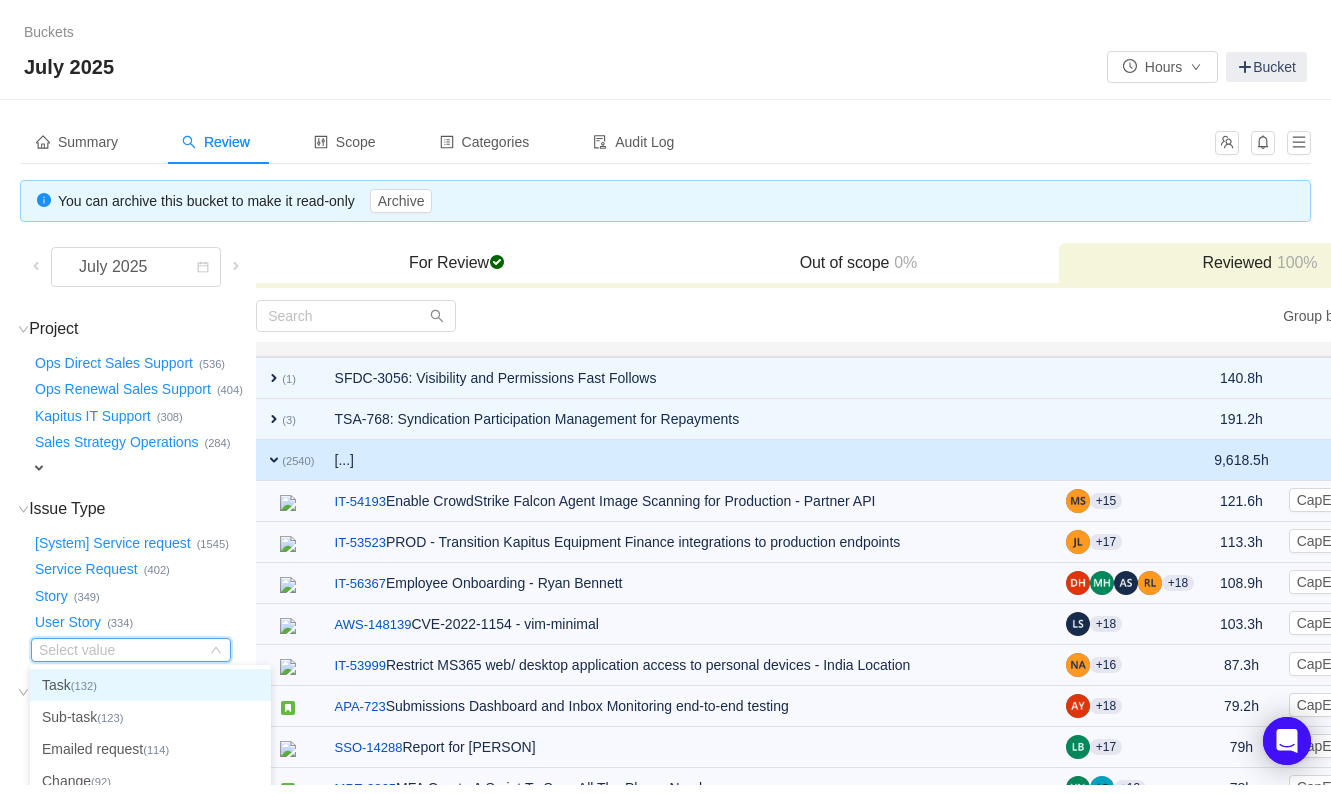 scroll, scrollTop: 249, scrollLeft: 0, axis: vertical 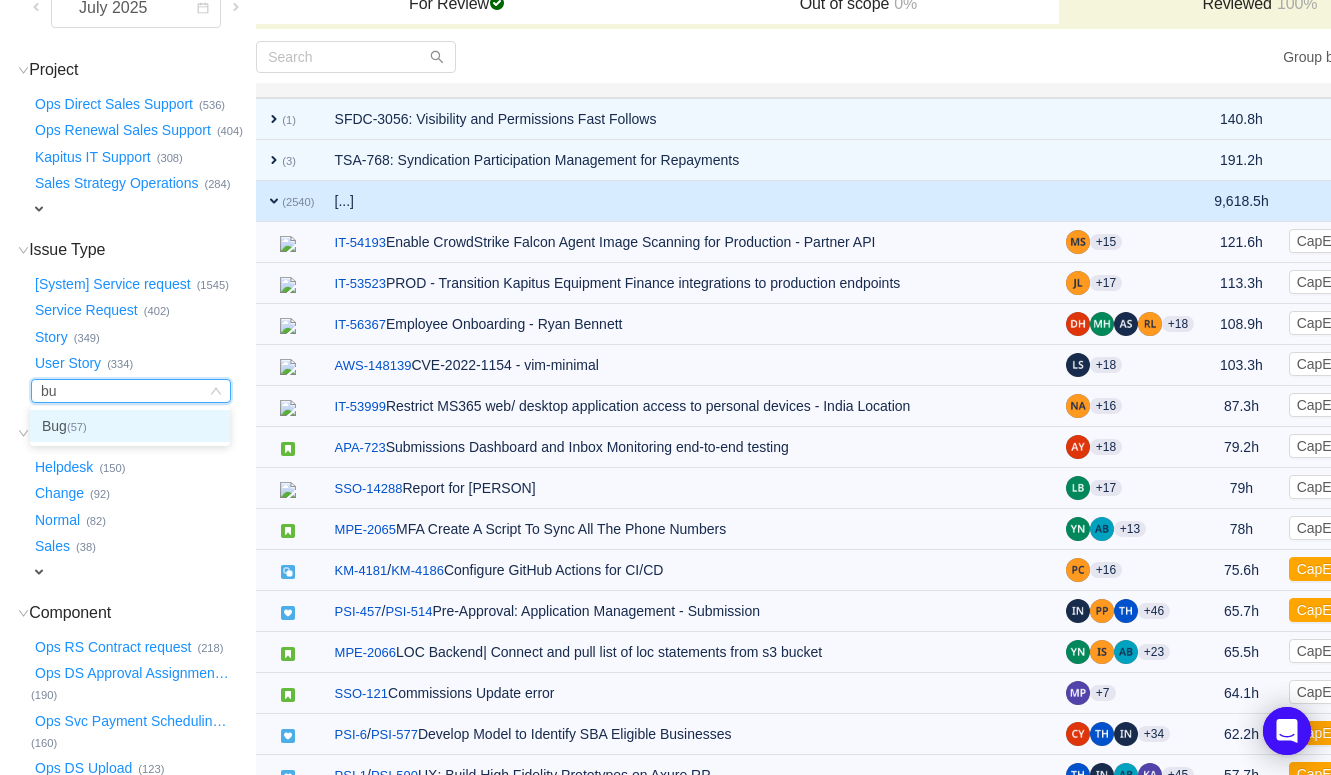 type on "bug" 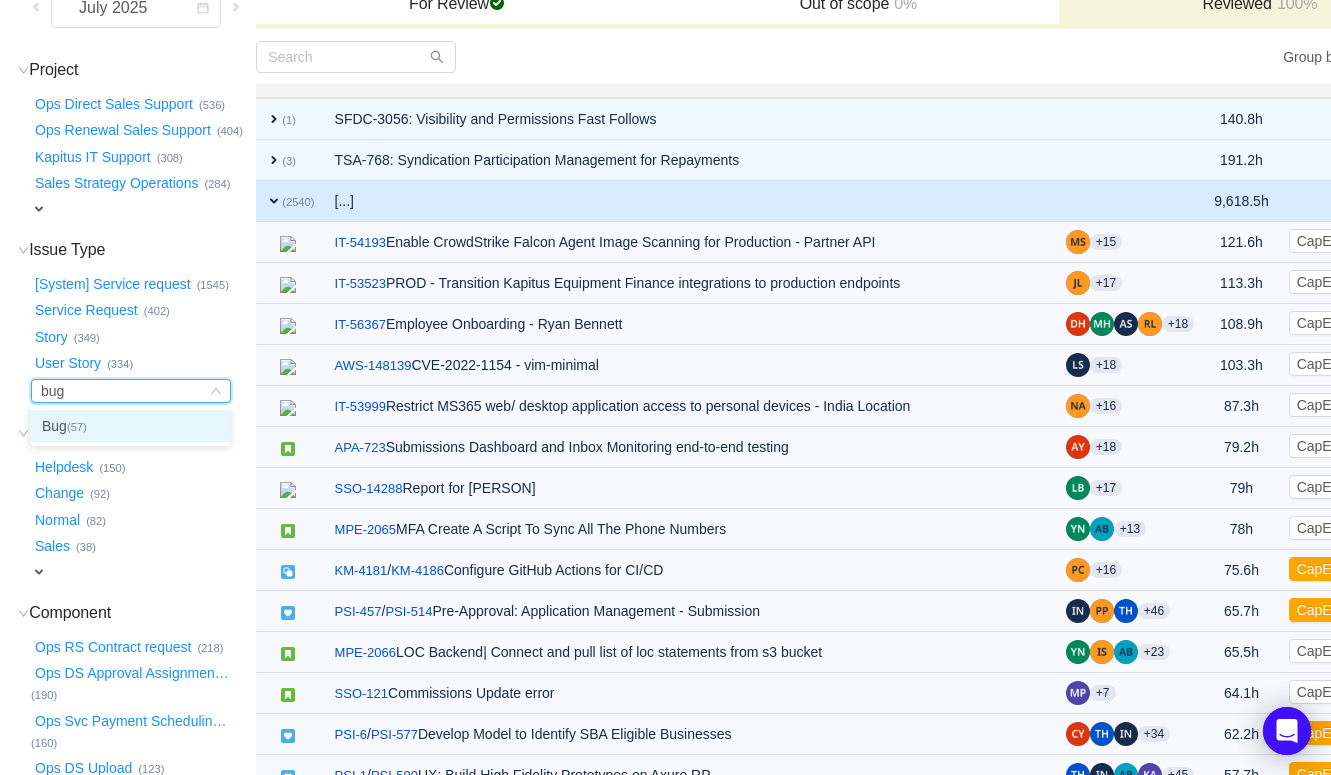 click on "(57)" at bounding box center (77, 427) 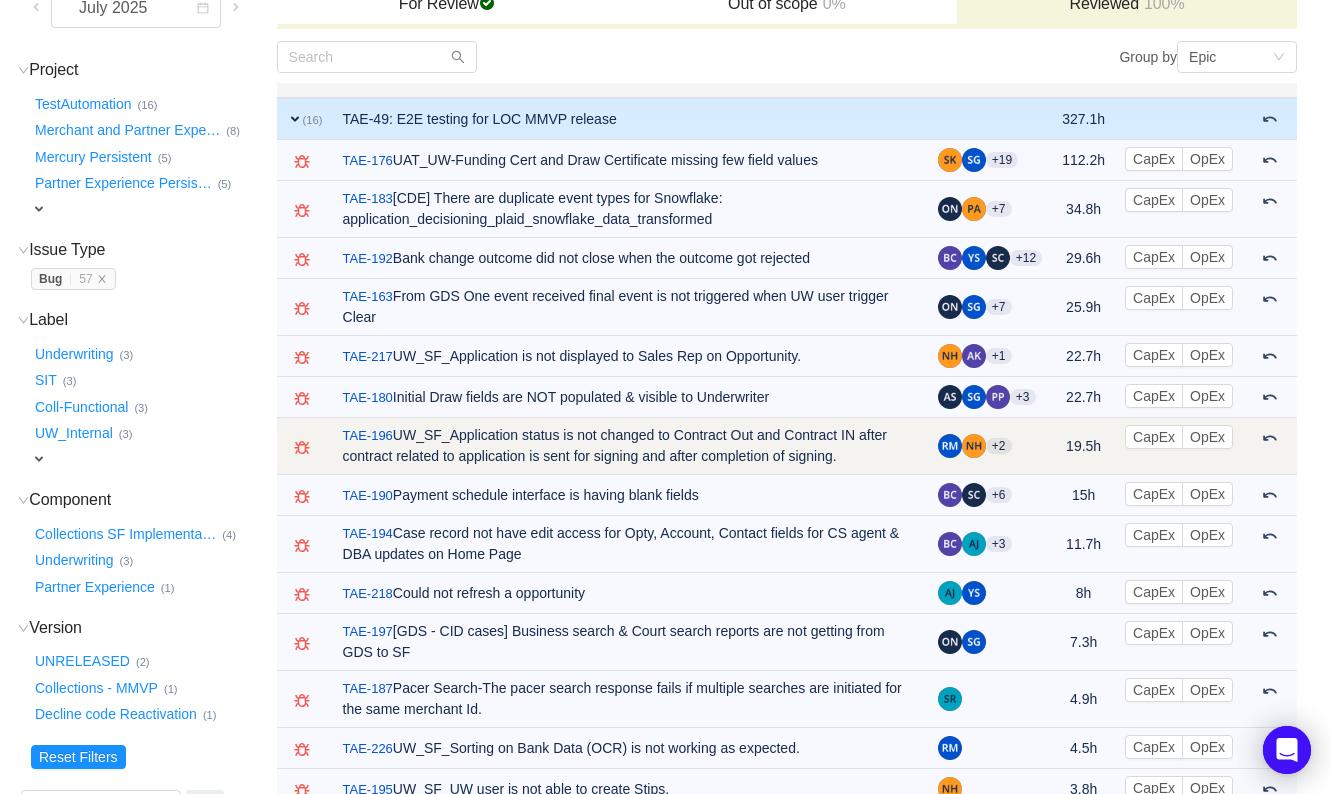 scroll, scrollTop: 0, scrollLeft: 0, axis: both 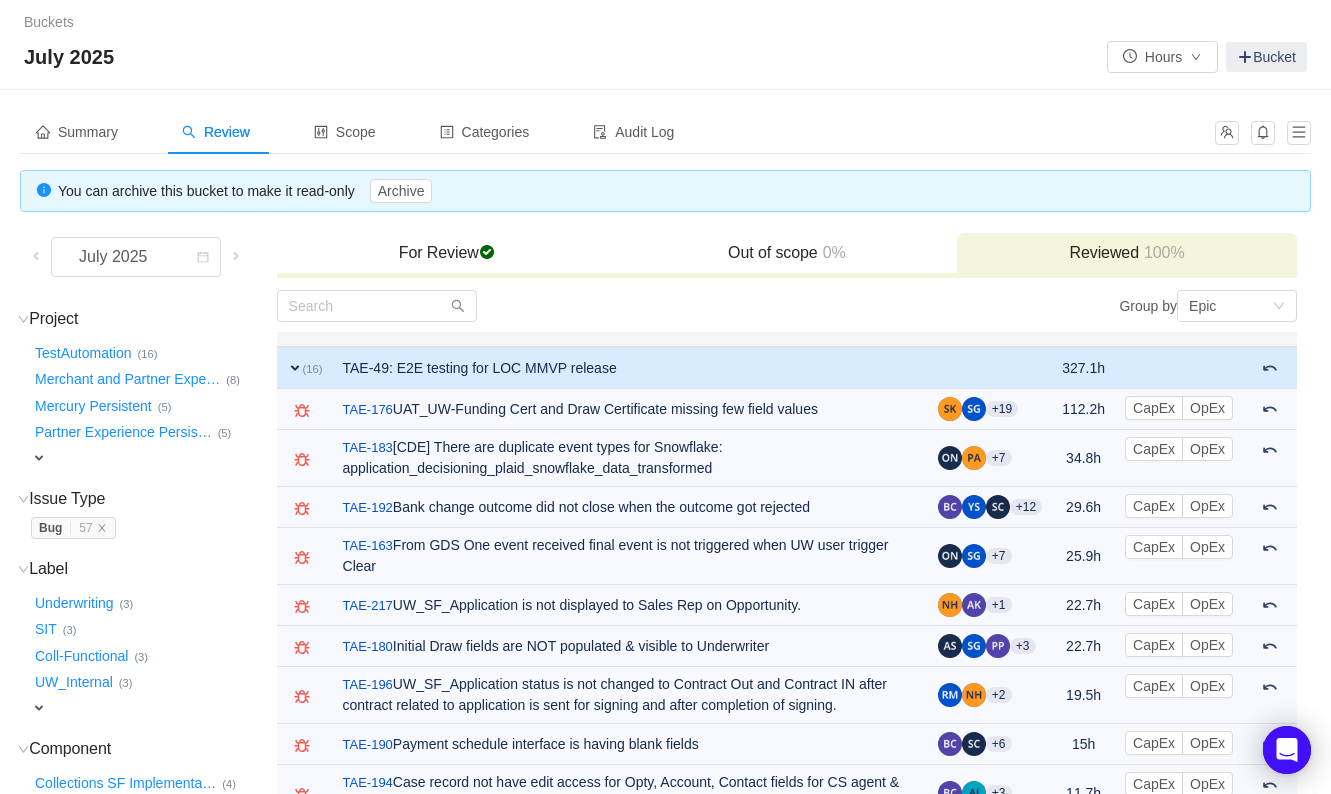 click on "expand" at bounding box center (295, 368) 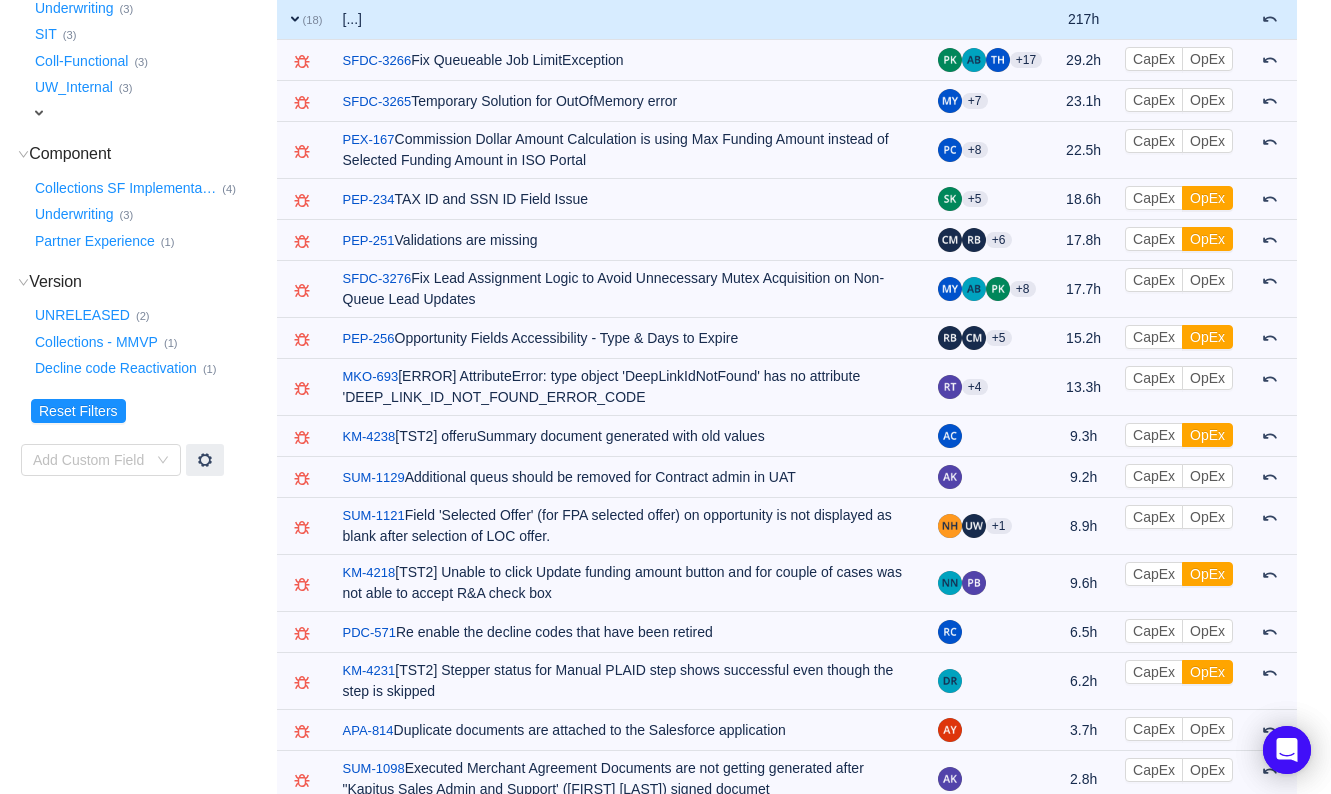 scroll, scrollTop: 890, scrollLeft: 0, axis: vertical 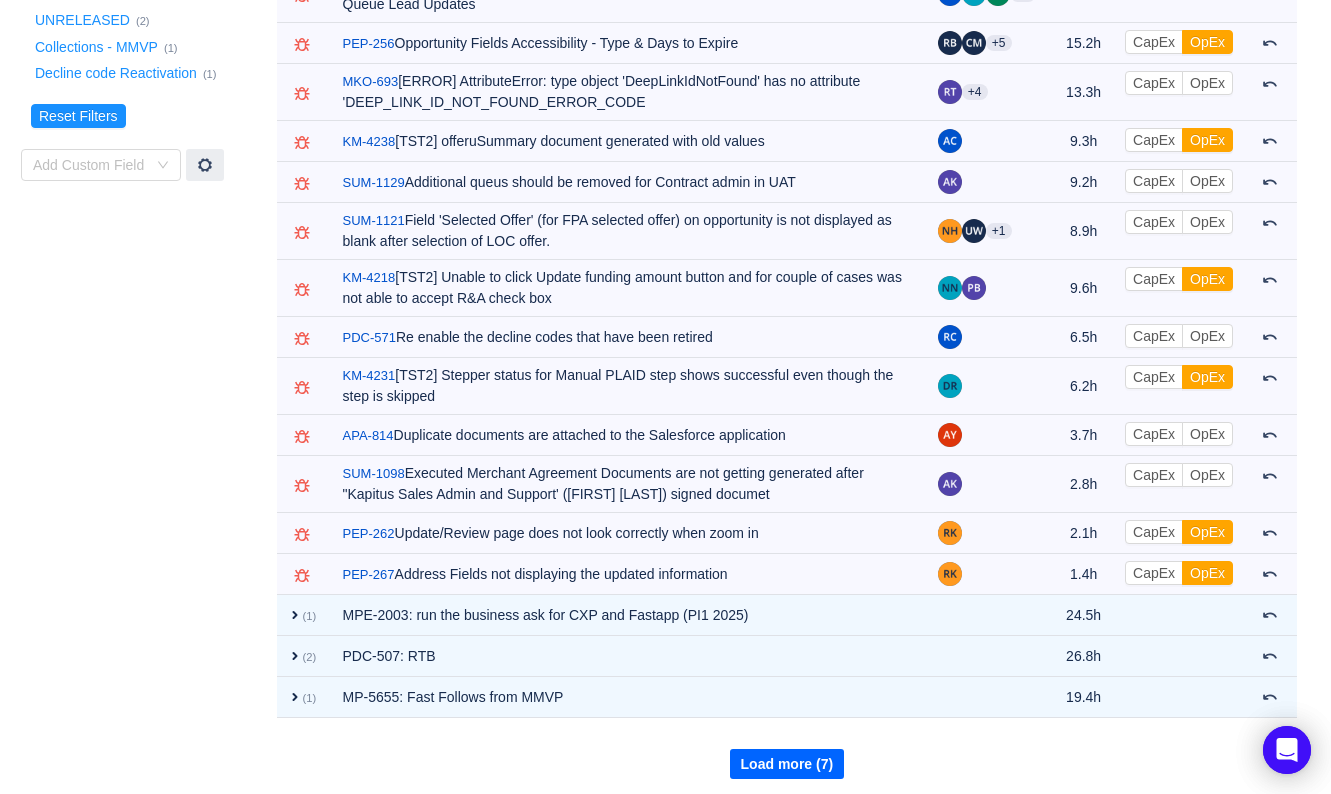 click on "Load more (7)" at bounding box center (787, 764) 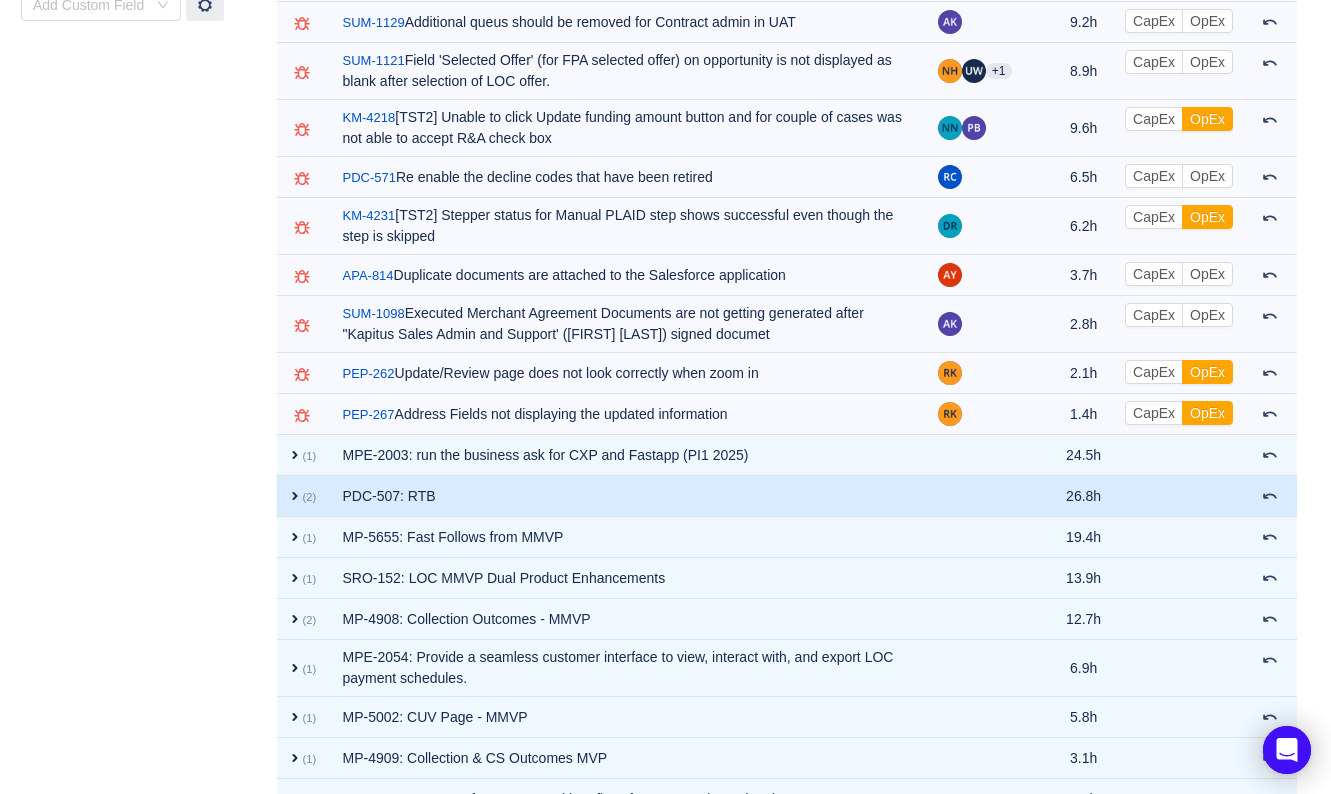 scroll, scrollTop: 1130, scrollLeft: 0, axis: vertical 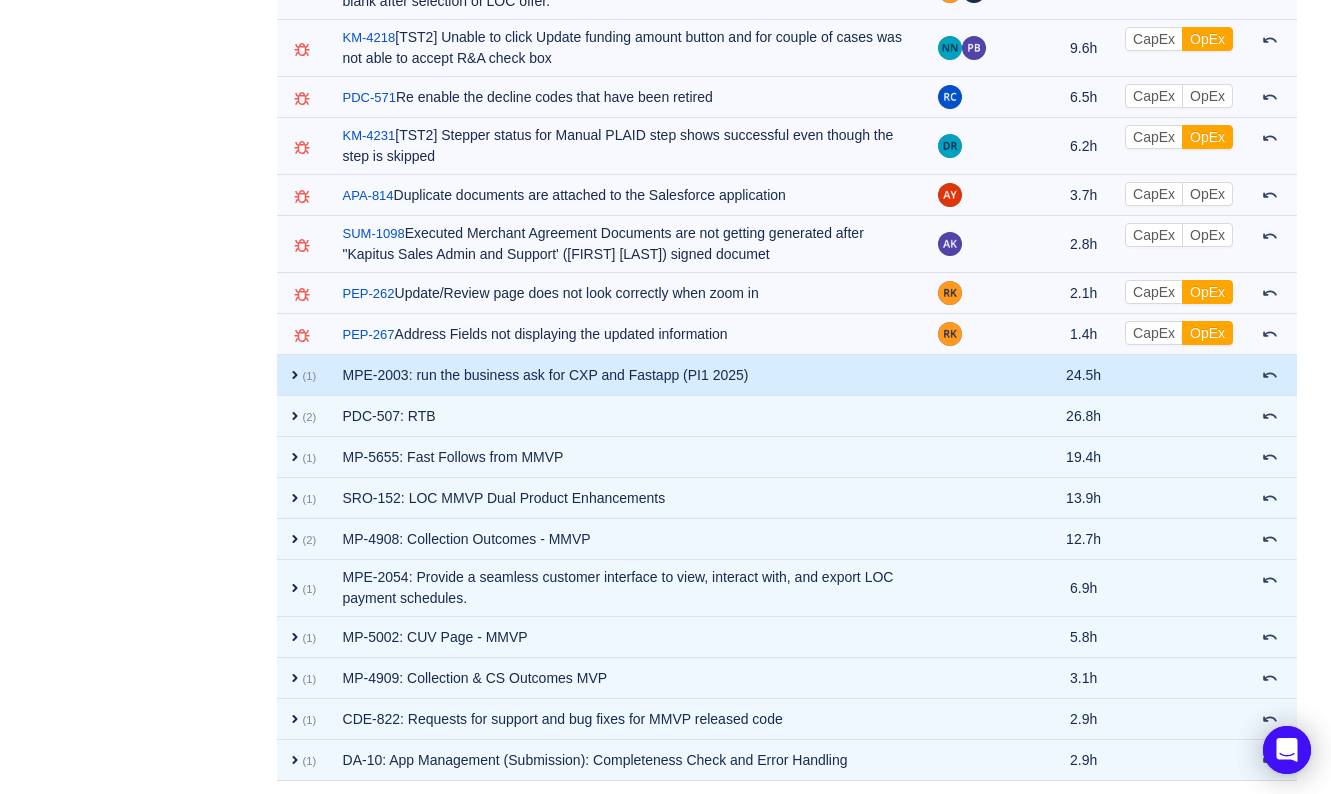 click on "expand" at bounding box center [295, 375] 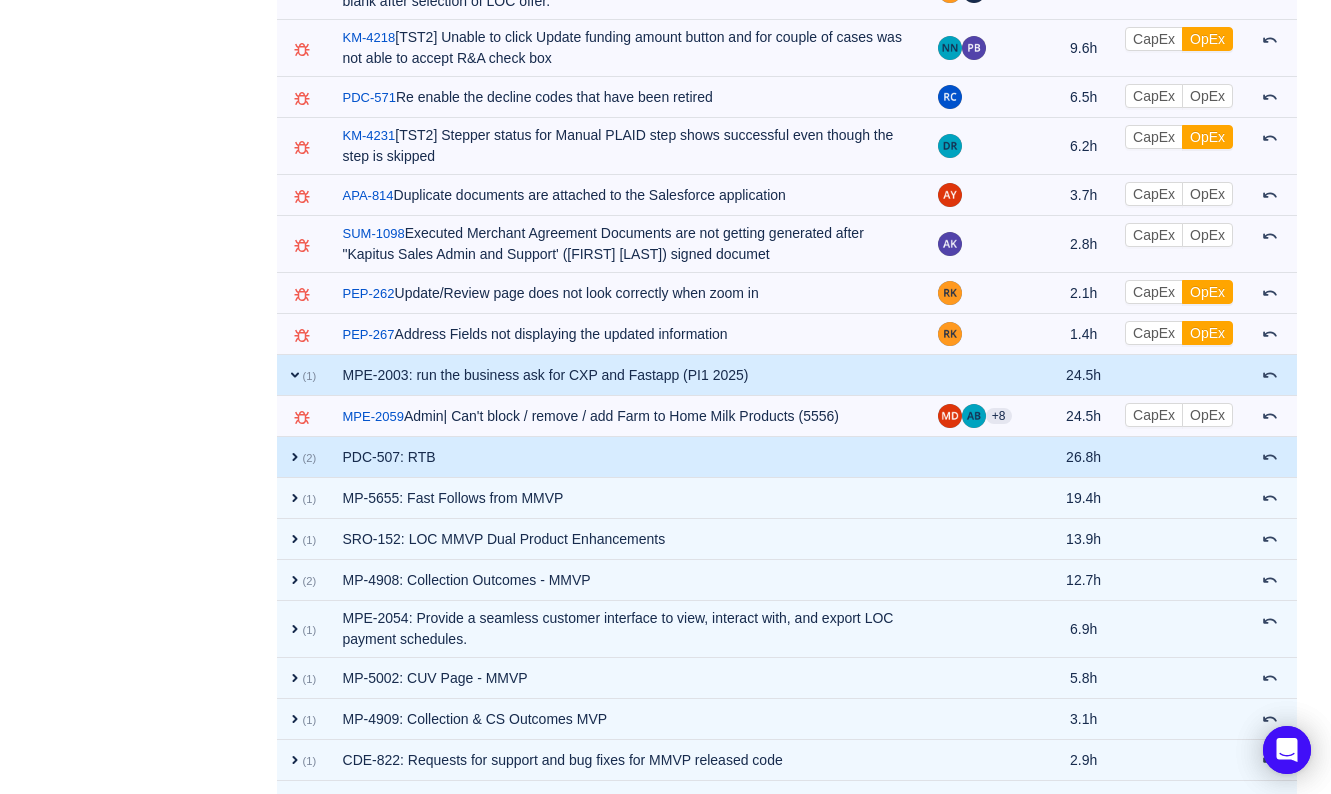 click on "expand" at bounding box center [295, 457] 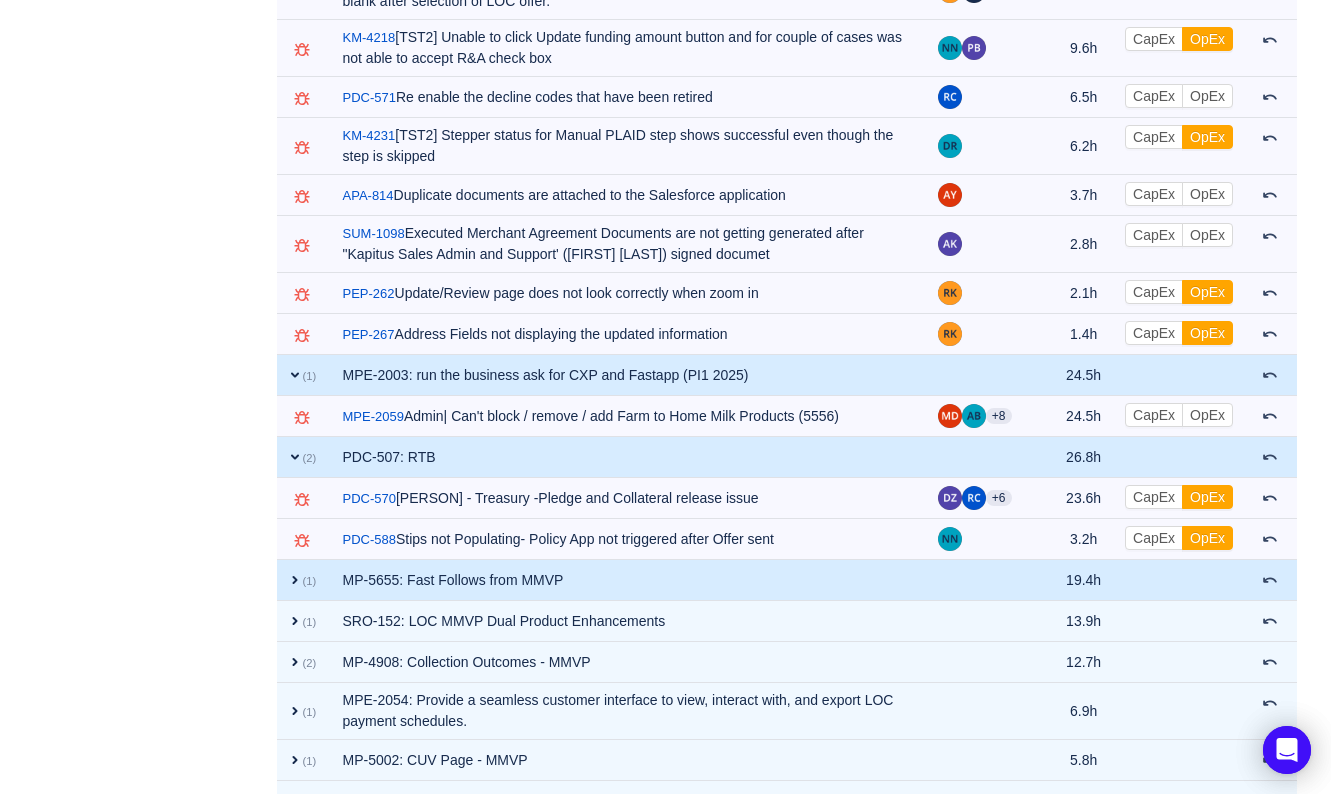 click on "expand (1)" at bounding box center (305, 580) 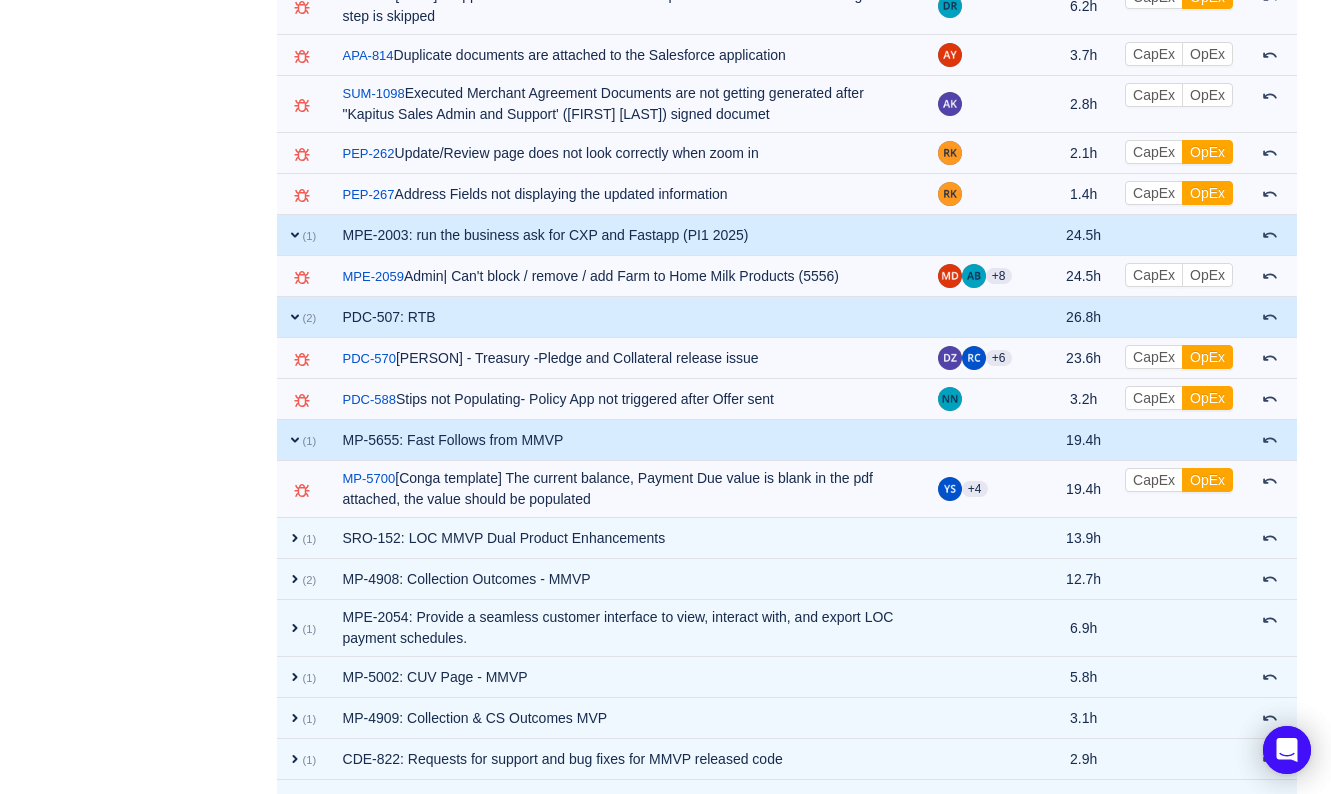 scroll, scrollTop: 1309, scrollLeft: 0, axis: vertical 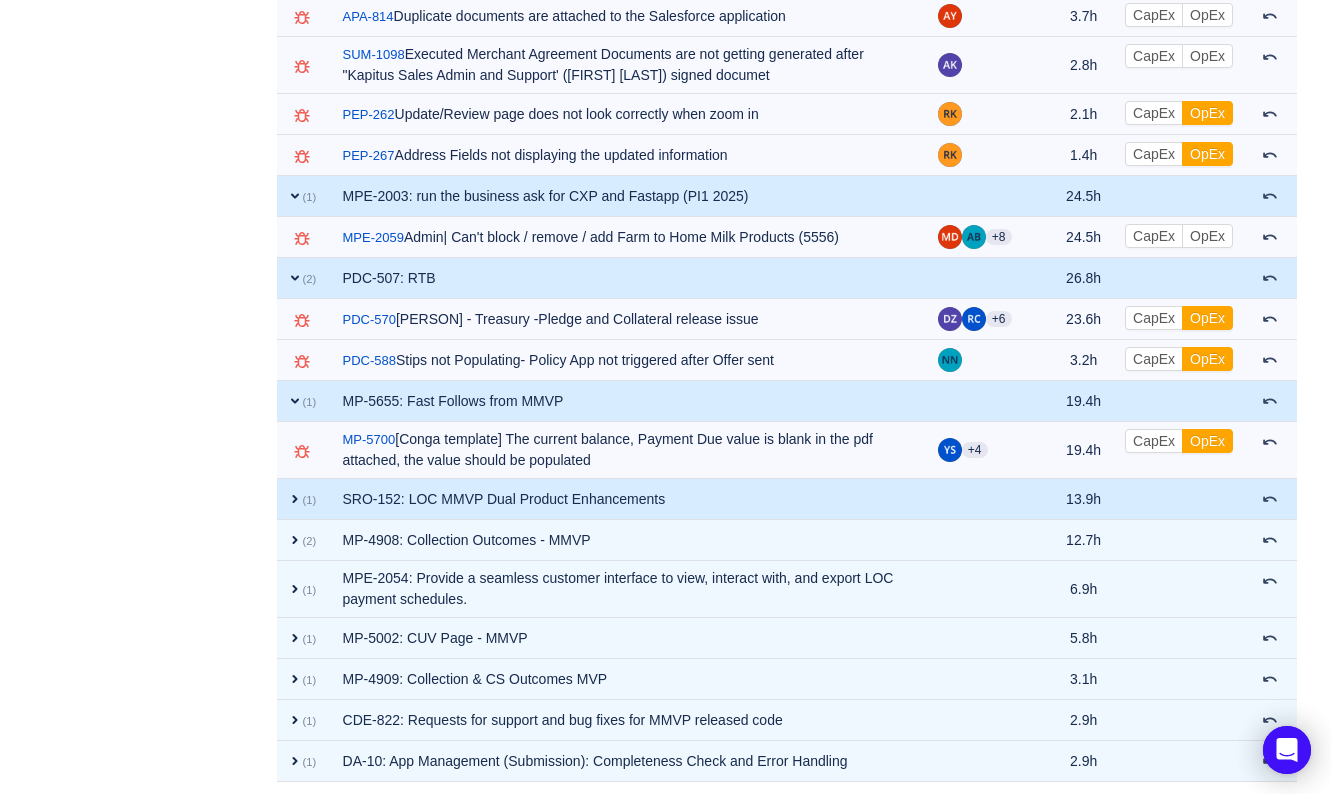 click on "expand" at bounding box center [295, 499] 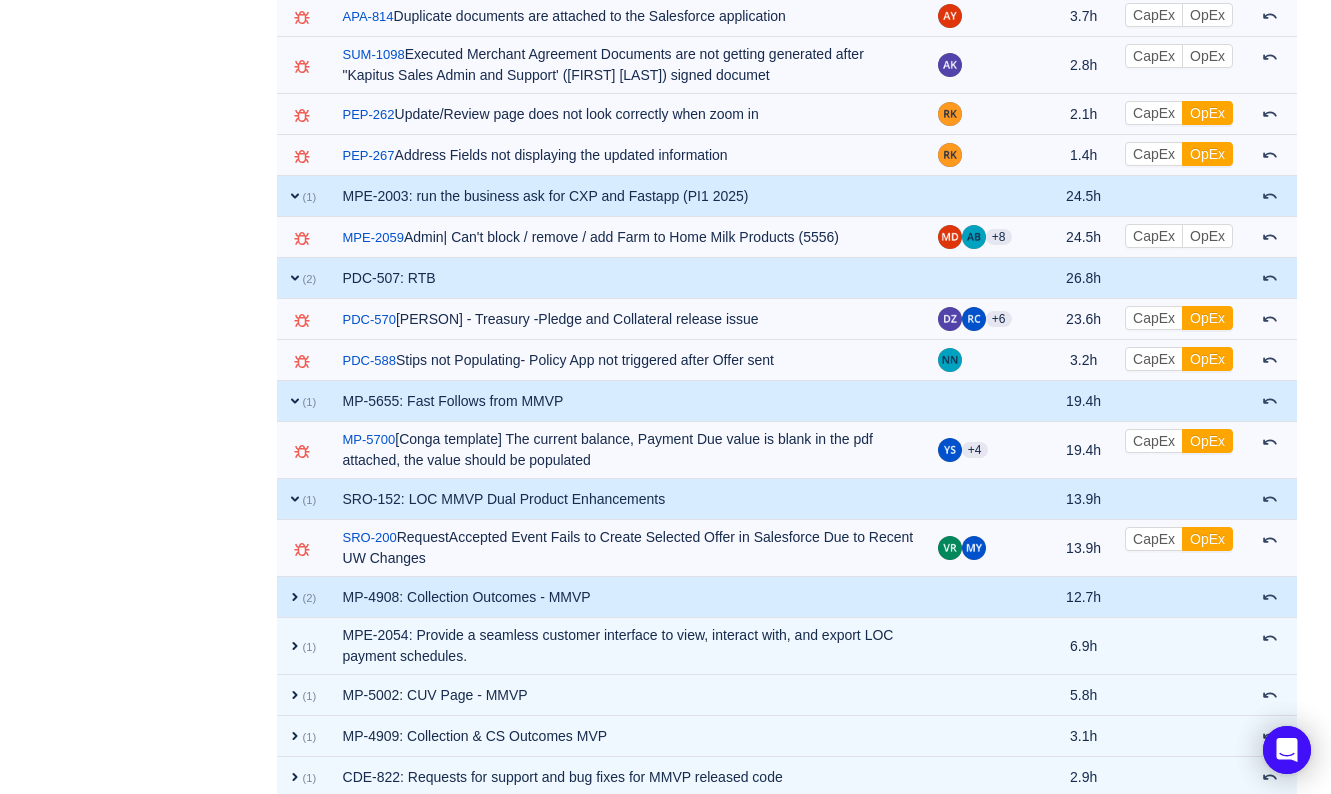 click on "expand" at bounding box center [295, 597] 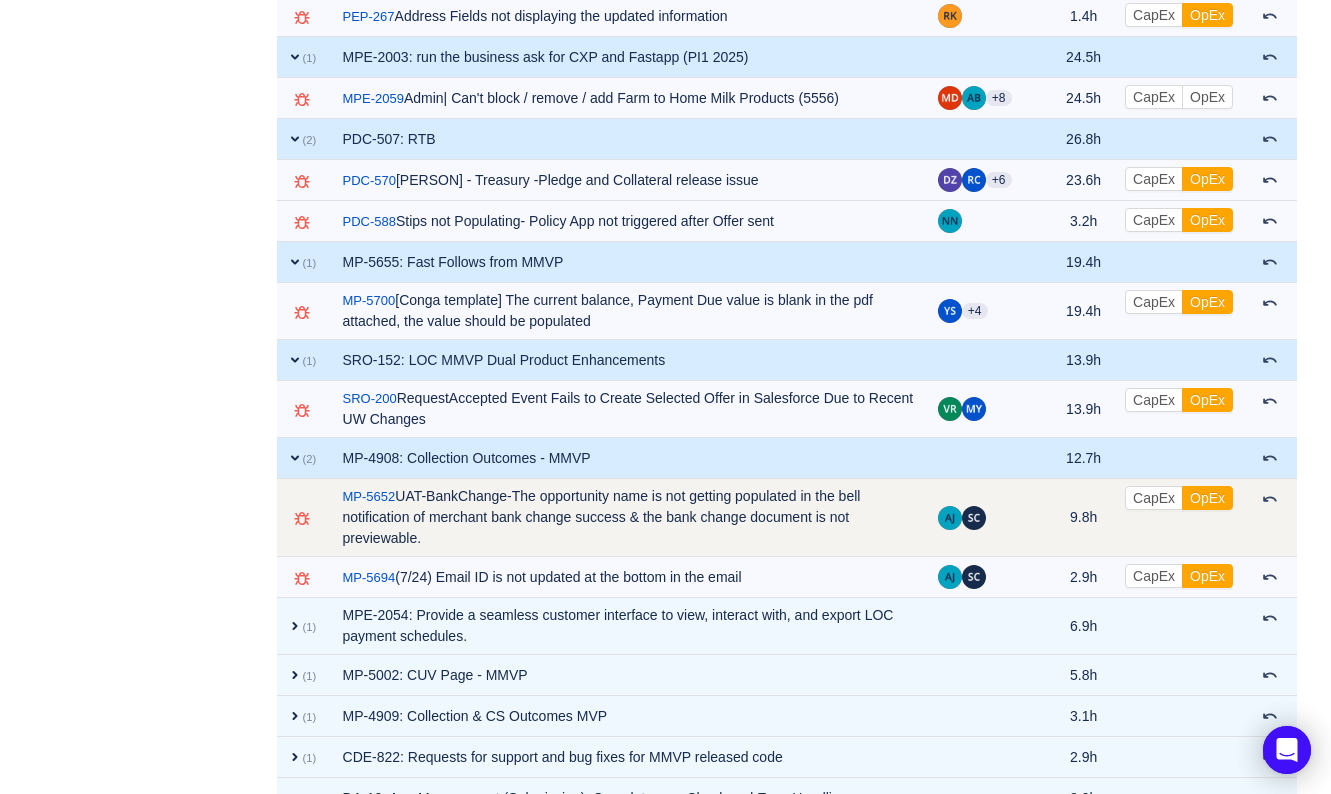scroll, scrollTop: 1485, scrollLeft: 0, axis: vertical 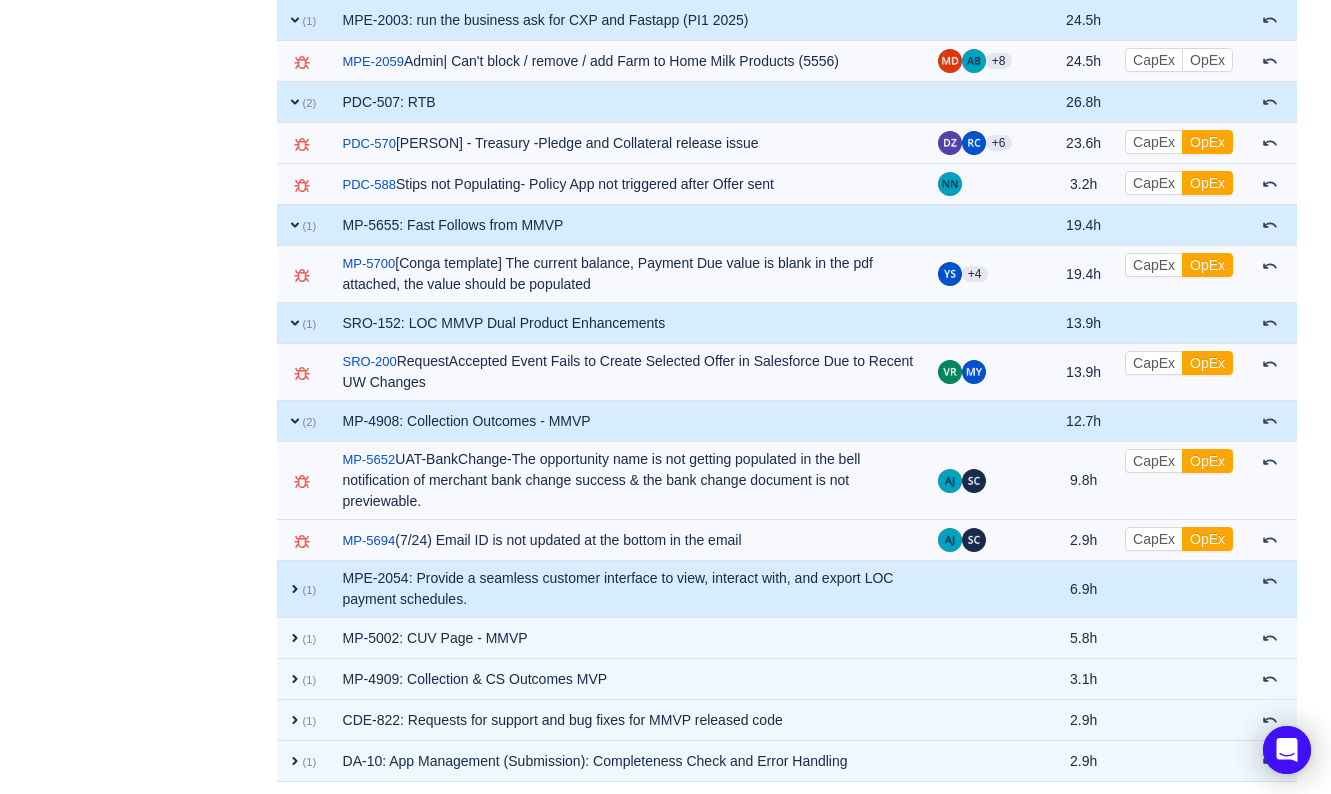 click on "expand" at bounding box center (295, 589) 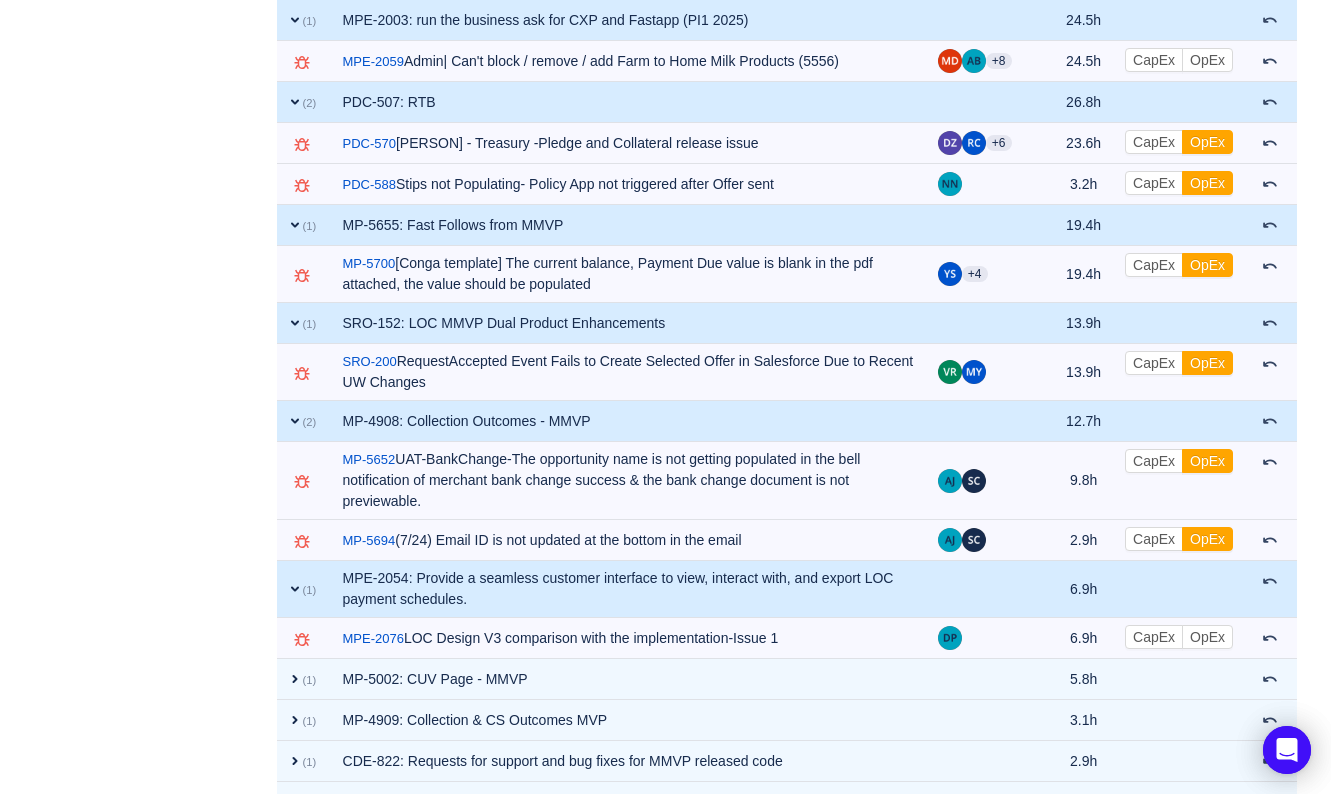 scroll, scrollTop: 1525, scrollLeft: 0, axis: vertical 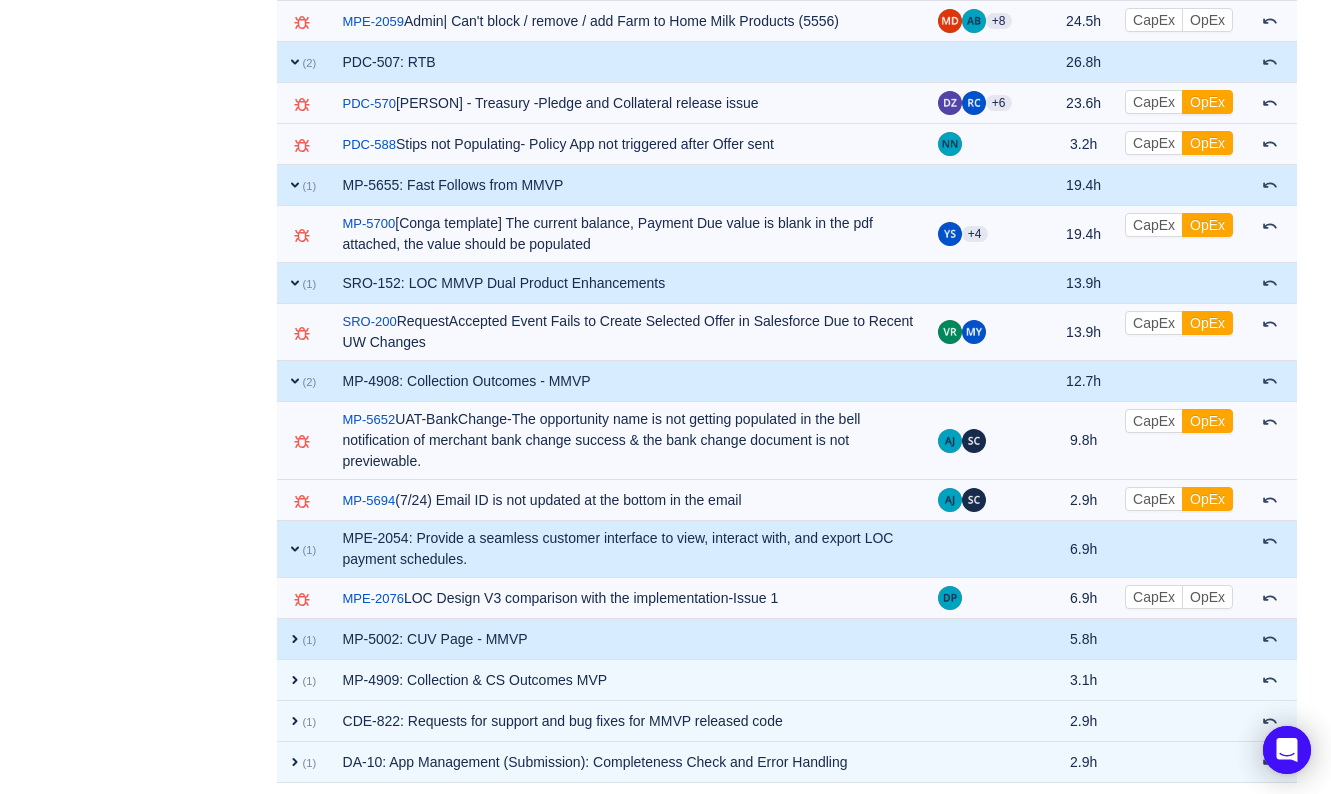 click on "expand" at bounding box center (295, 639) 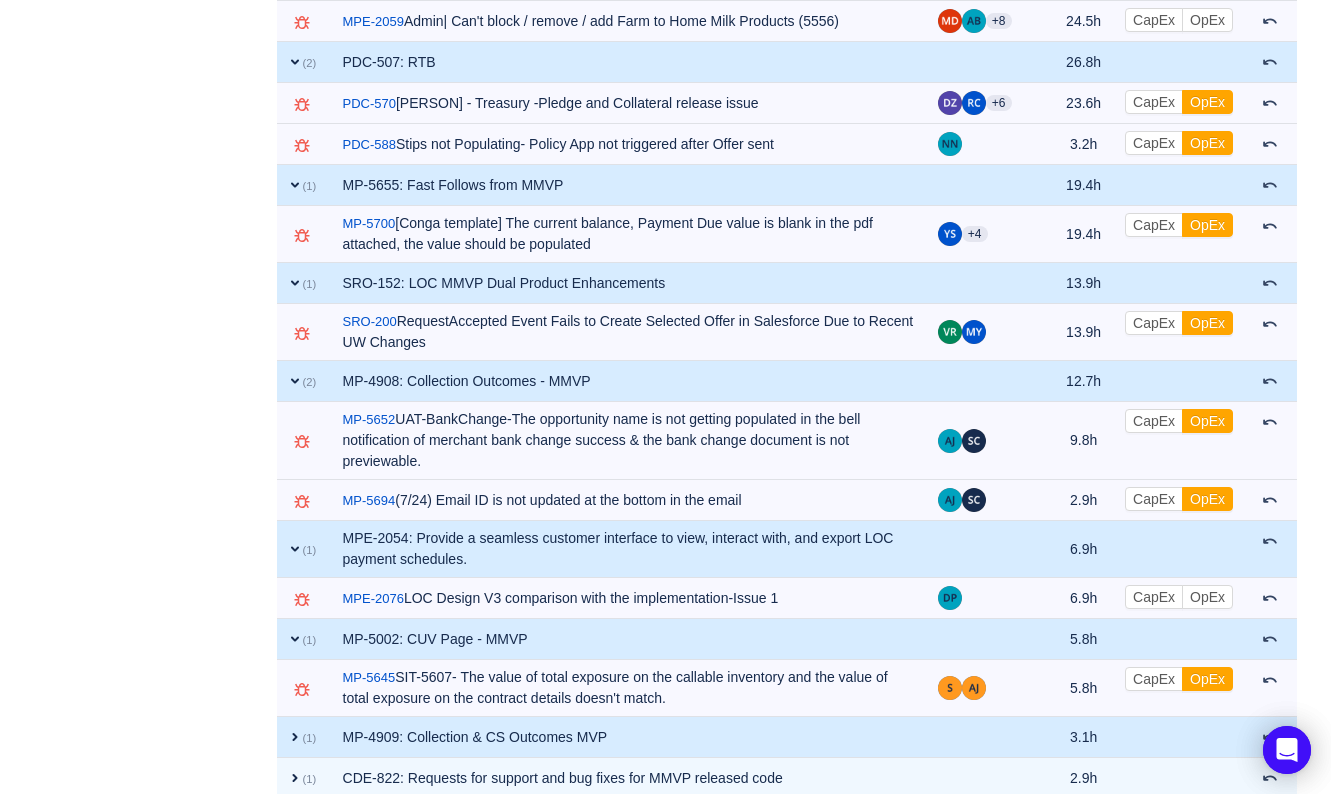 click on "expand" at bounding box center (295, 737) 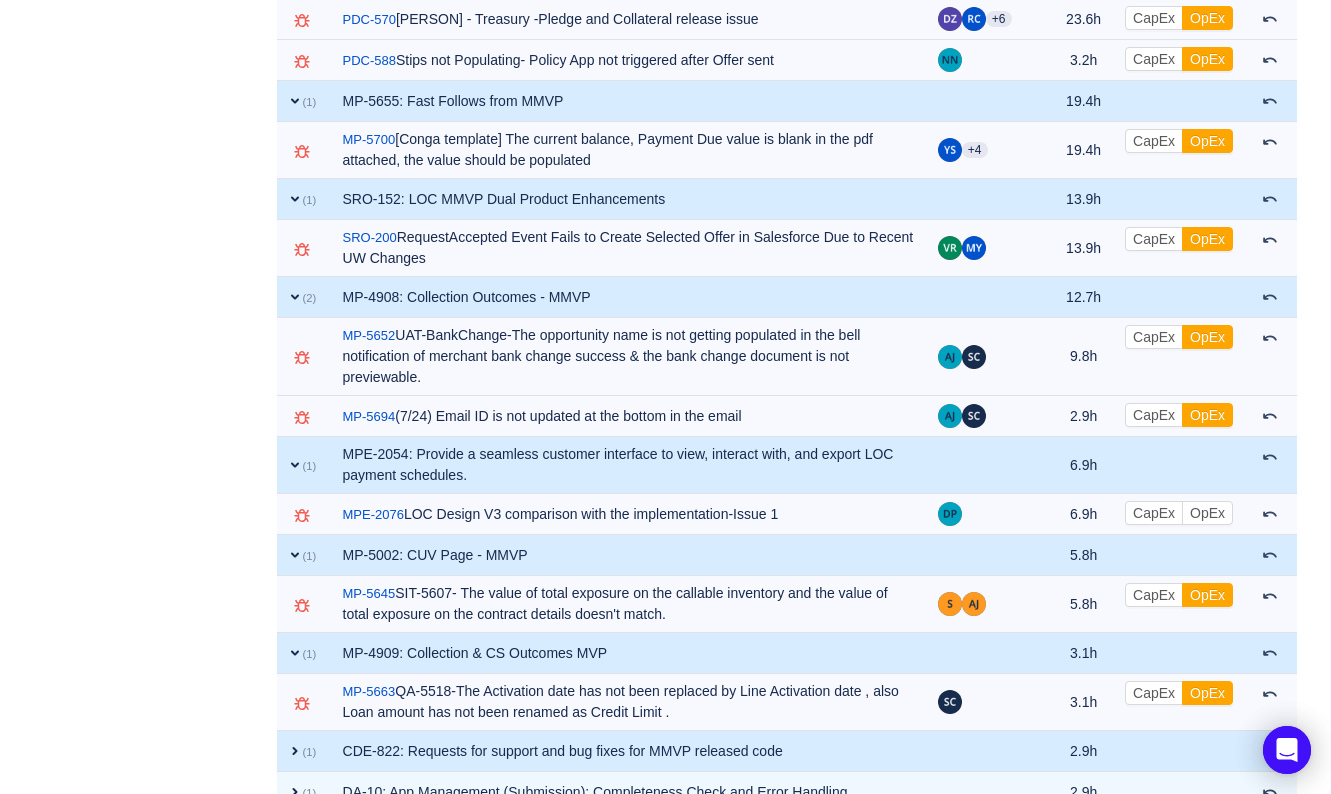 scroll, scrollTop: 1639, scrollLeft: 0, axis: vertical 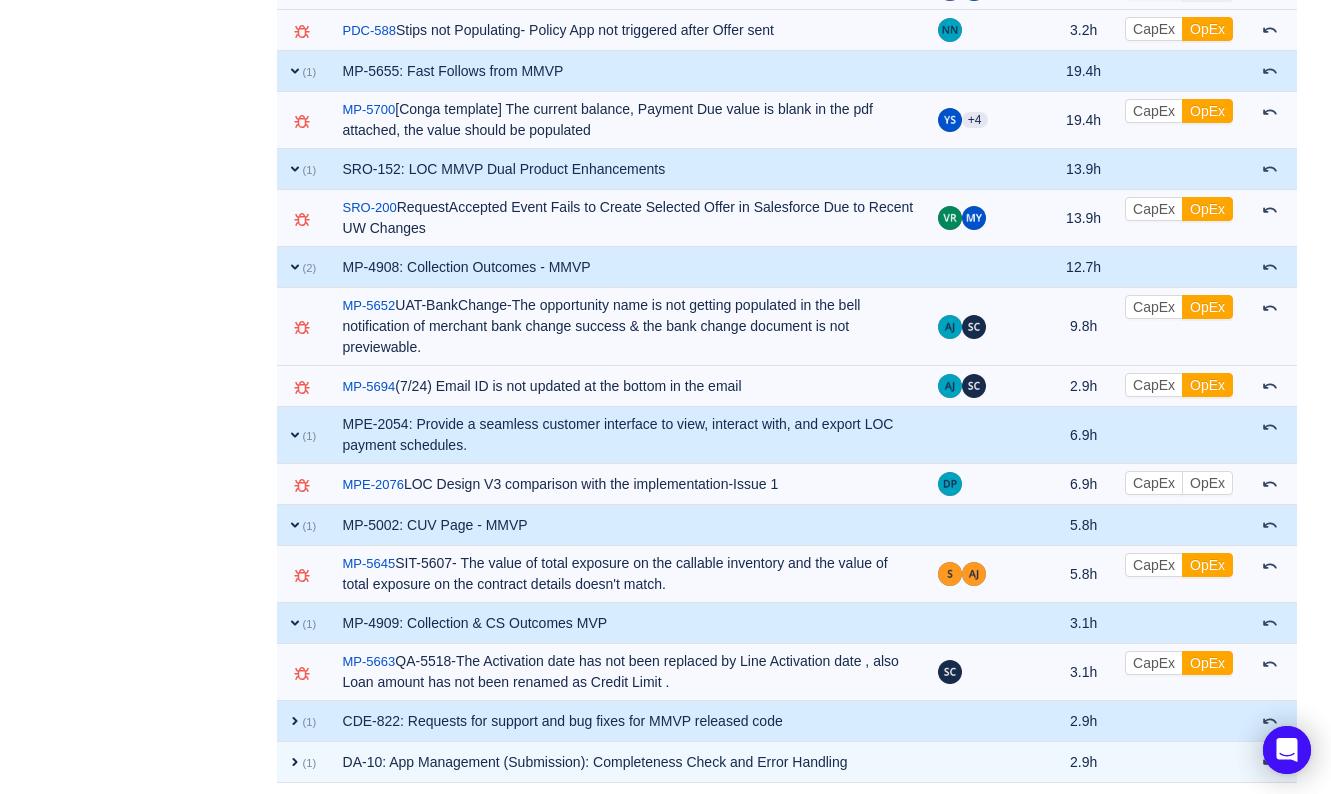 click on "expand" at bounding box center (295, 721) 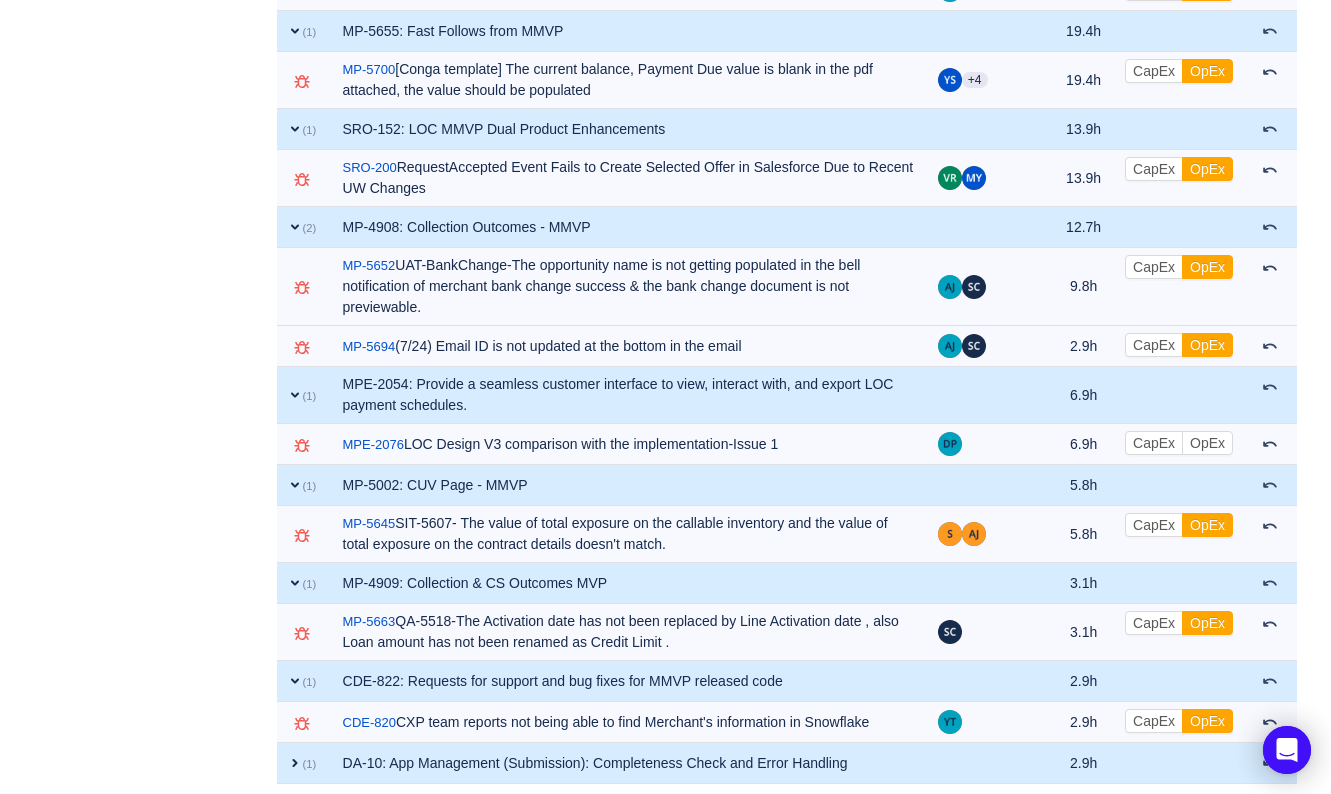 click on "expand" at bounding box center [295, 763] 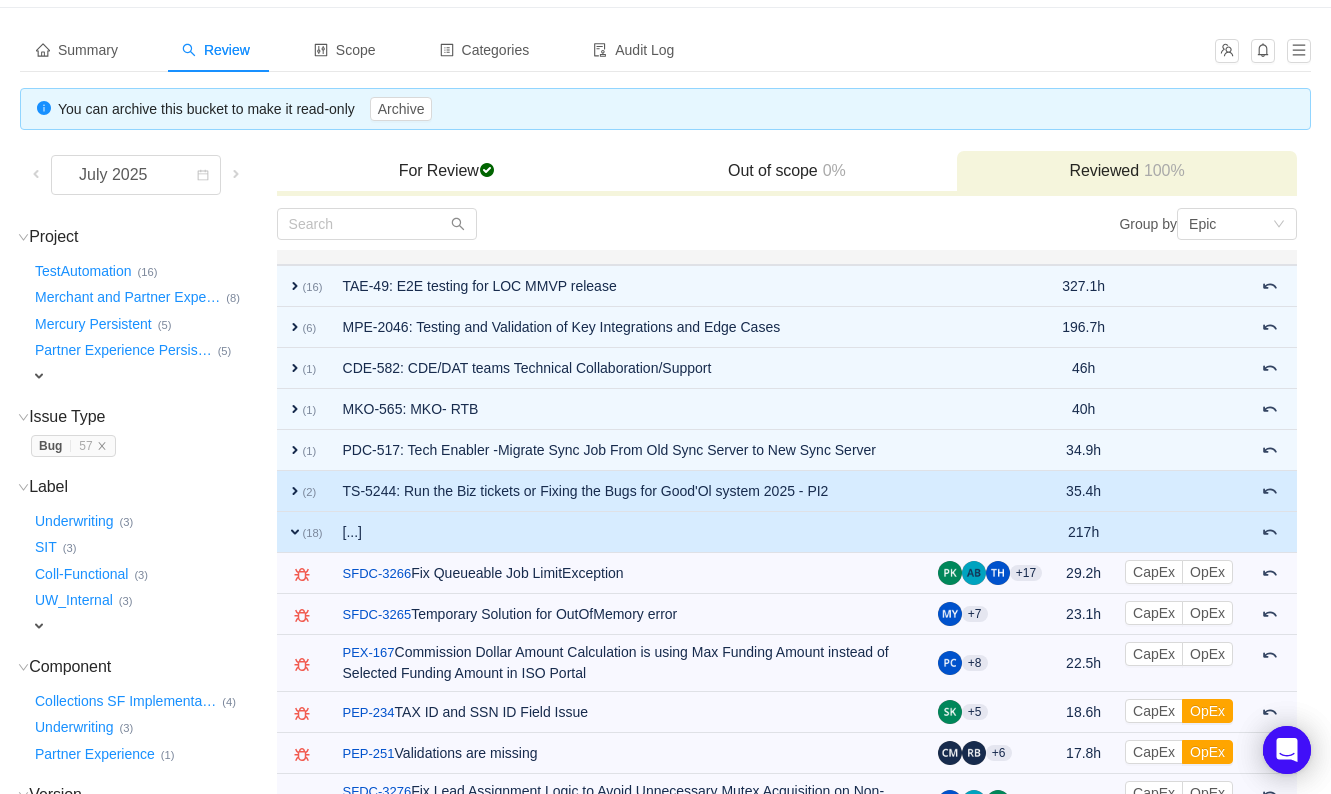 scroll, scrollTop: 0, scrollLeft: 0, axis: both 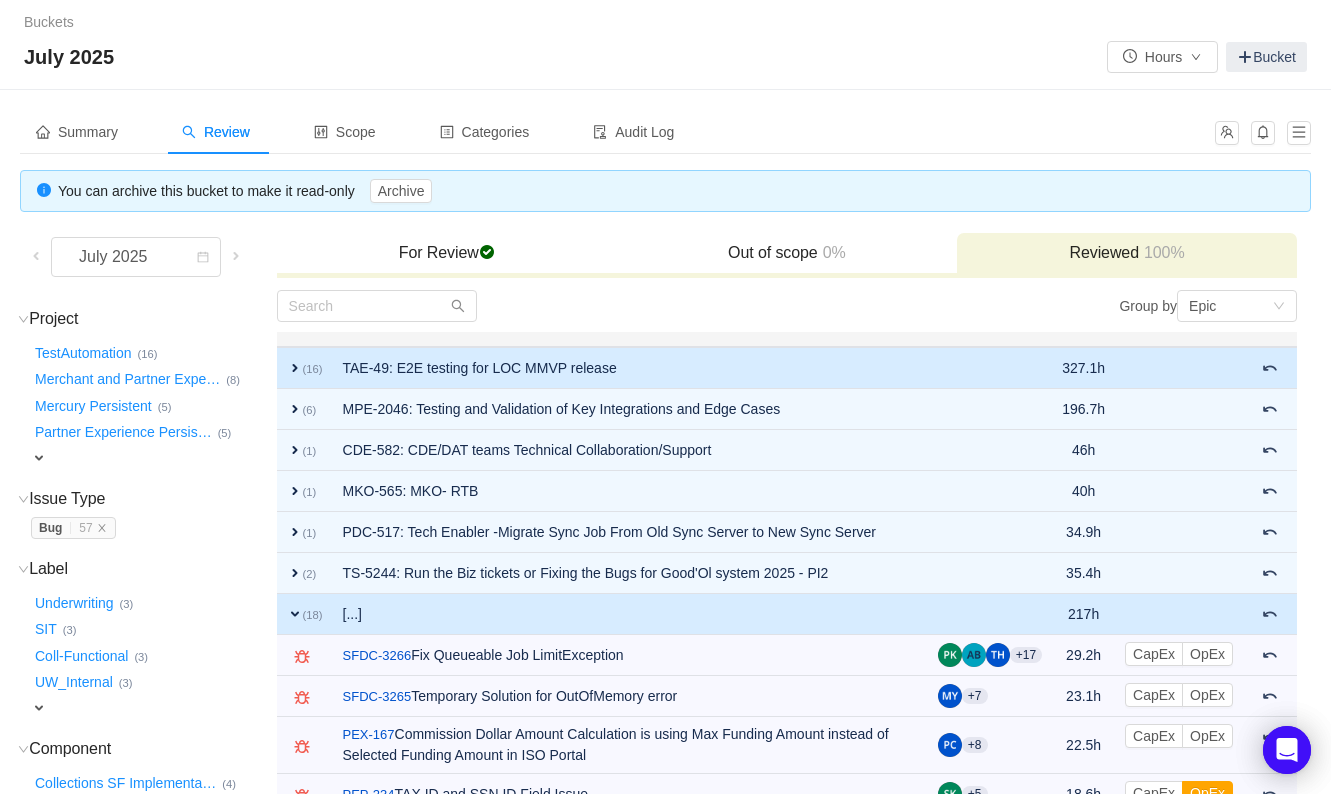 click on "expand (16)" at bounding box center (305, 368) 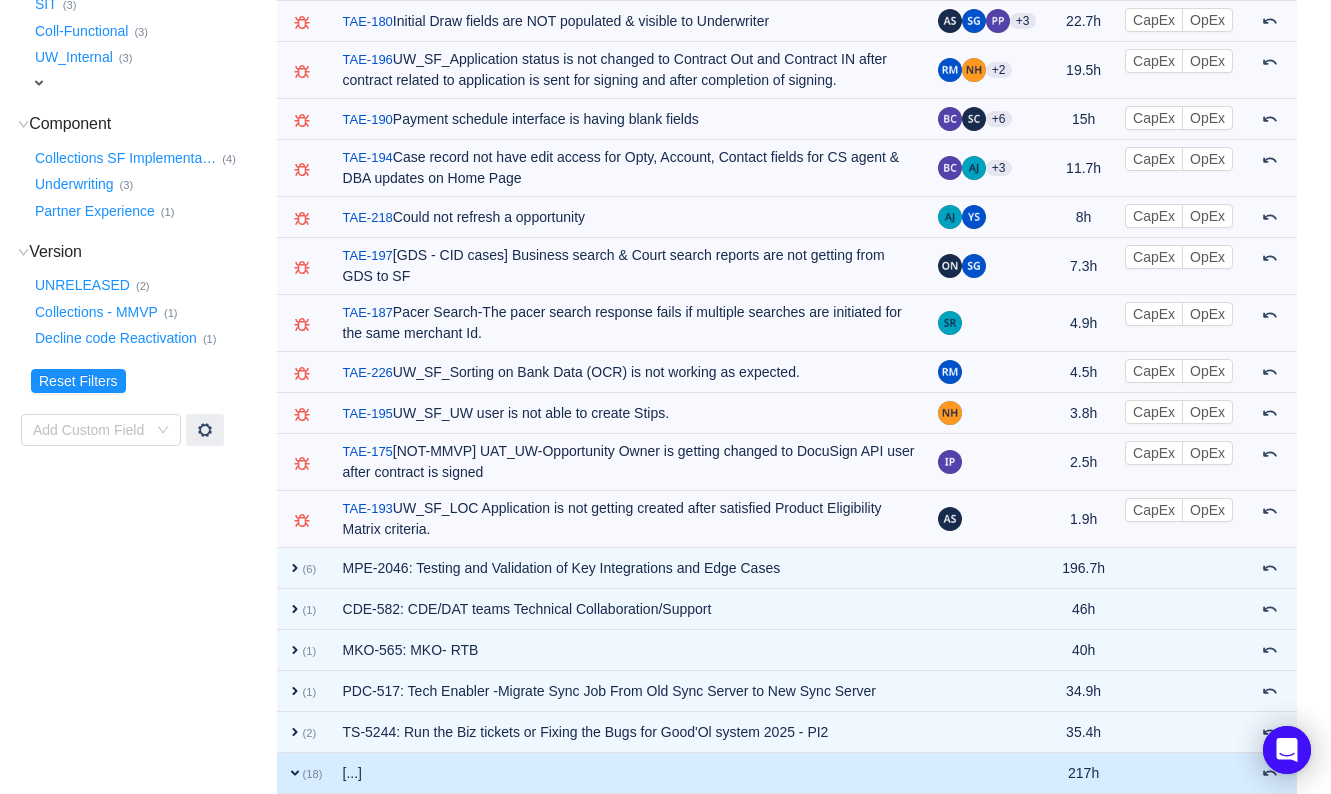 scroll, scrollTop: 0, scrollLeft: 0, axis: both 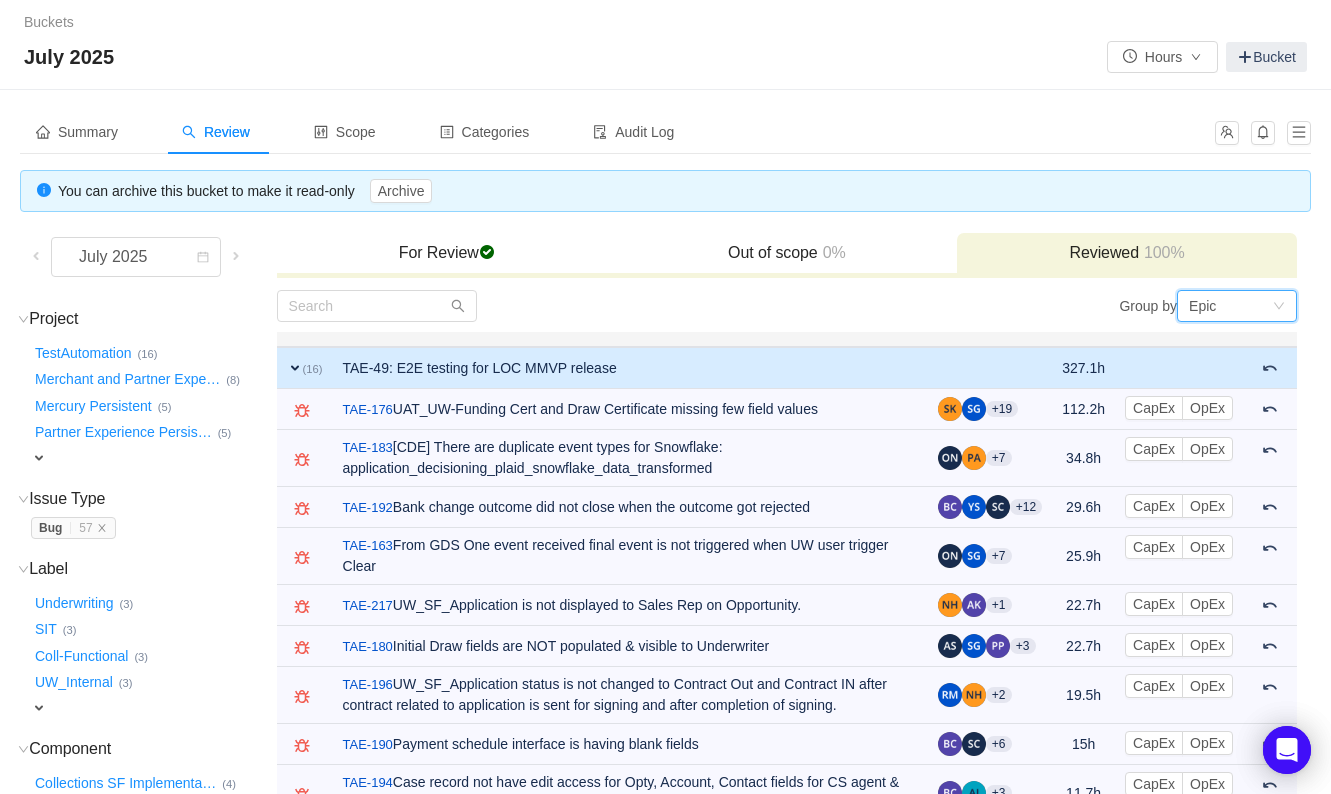 click on "Epic" at bounding box center [1202, 306] 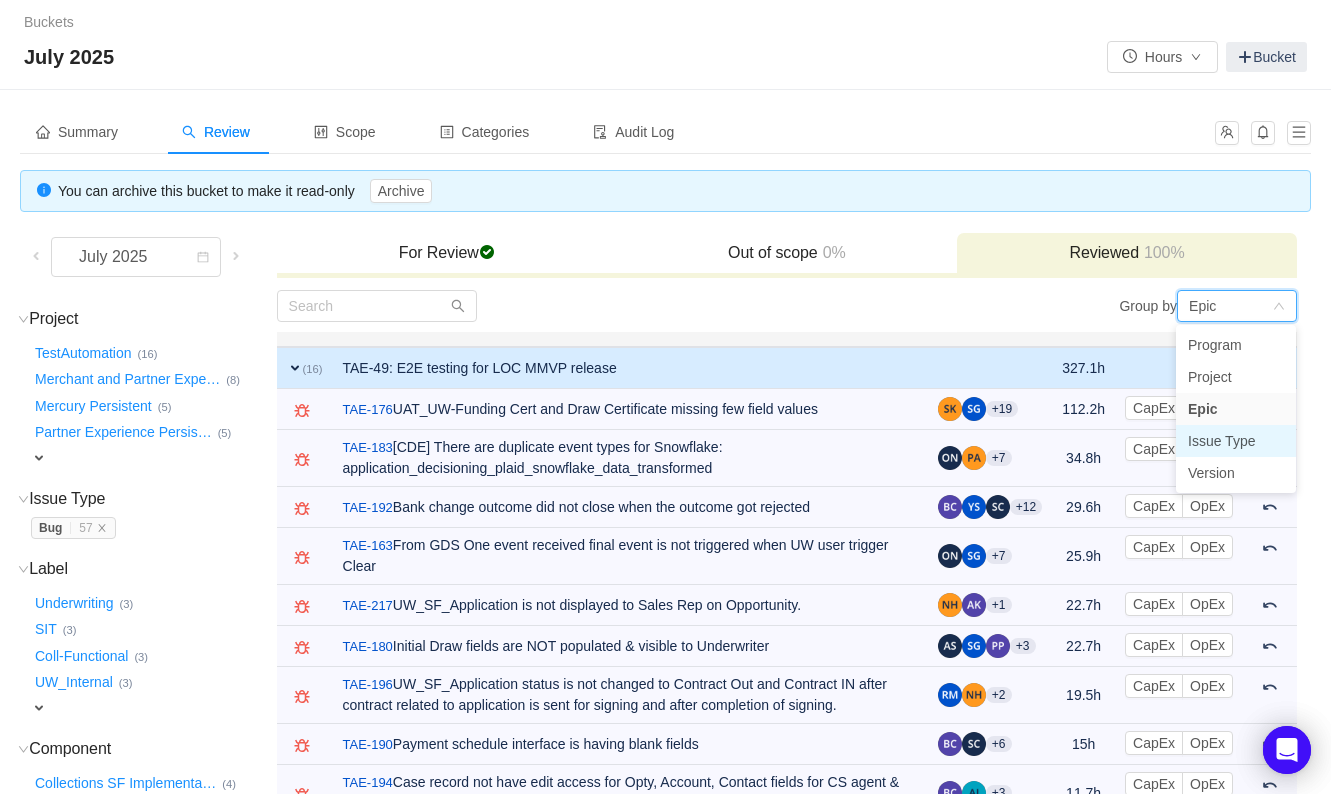 click on "Issue Type" at bounding box center (1236, 441) 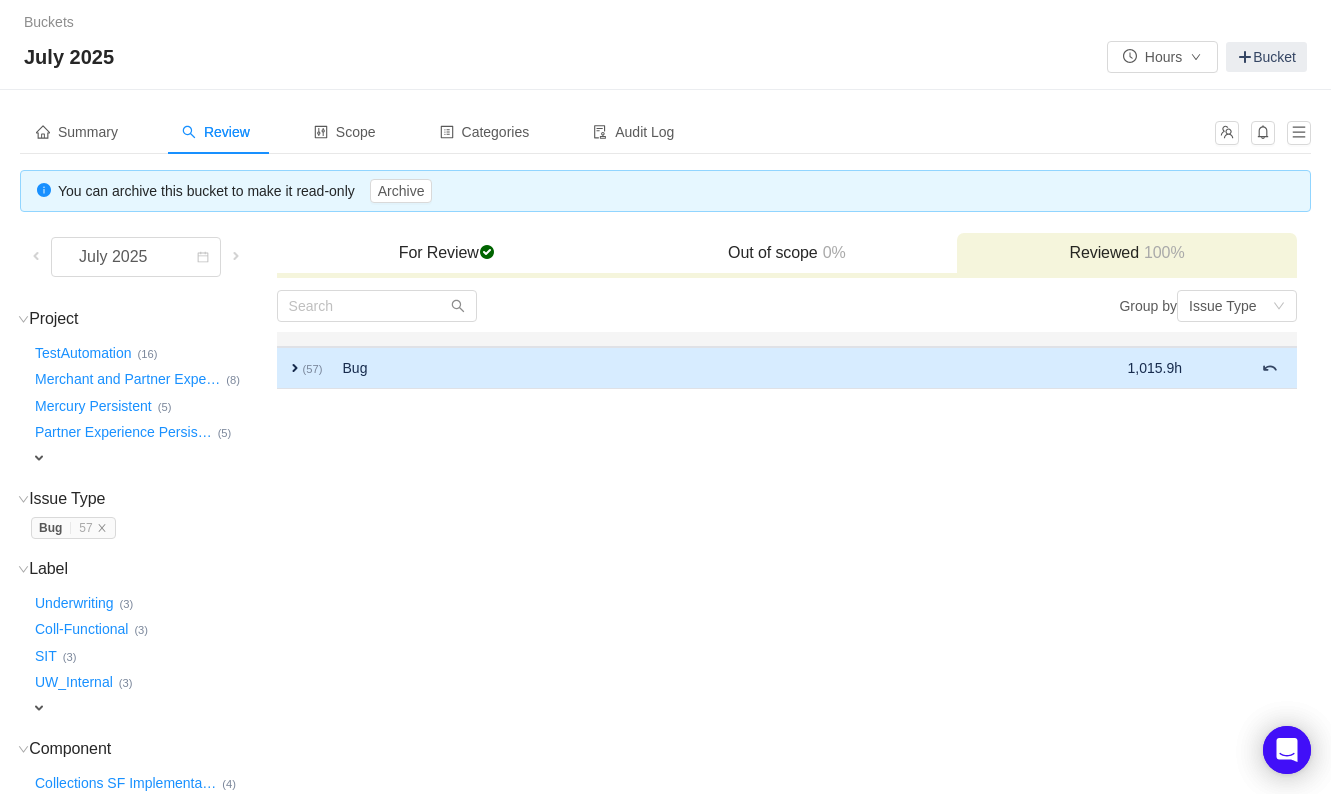 click on "expand" at bounding box center [295, 368] 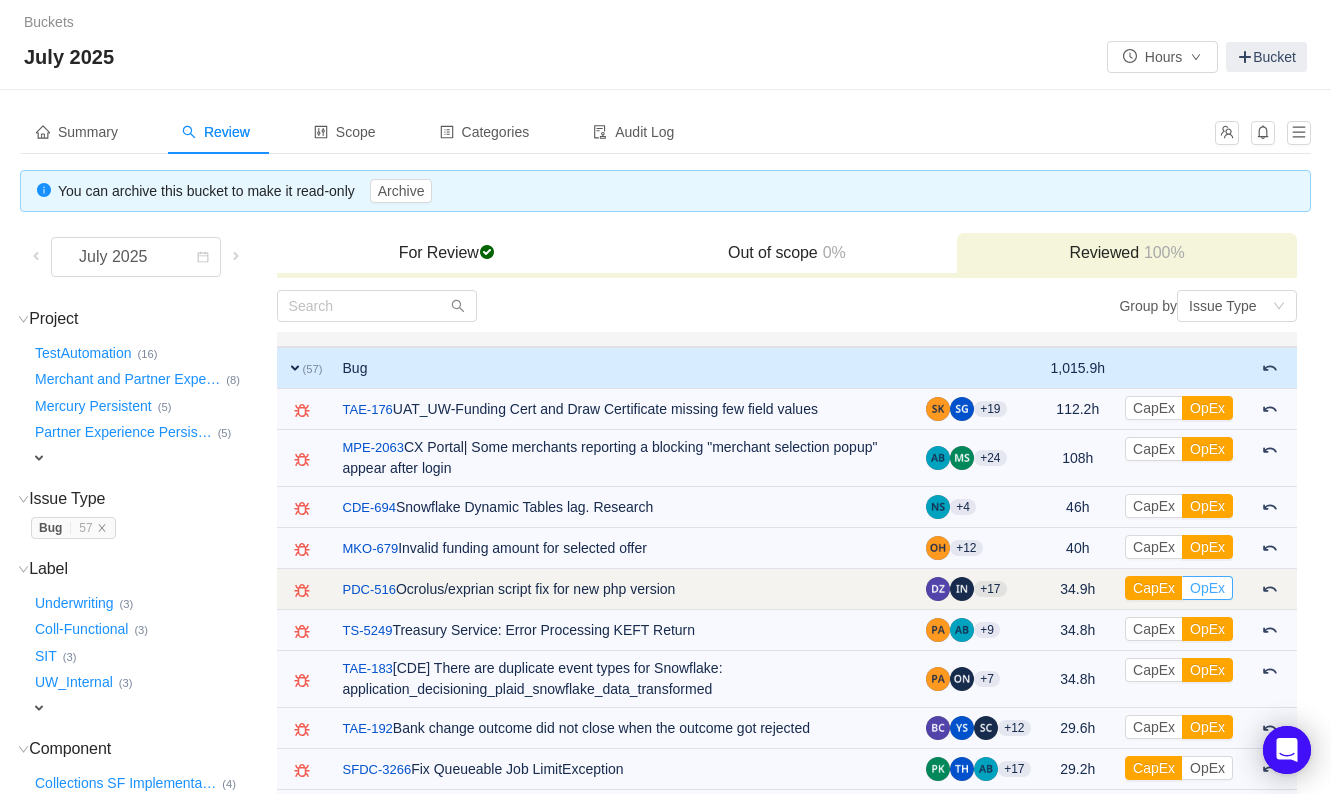 click on "OpEx" at bounding box center (1207, 588) 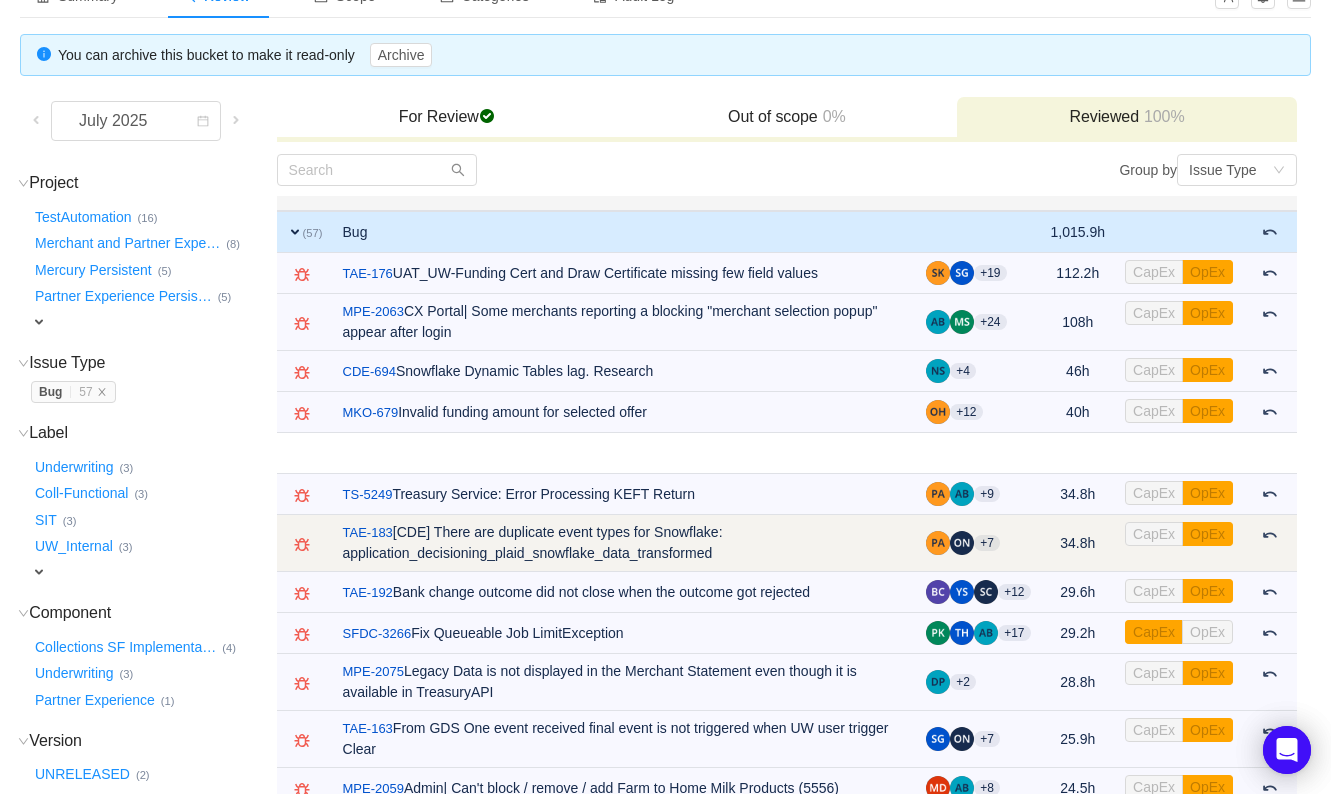 scroll, scrollTop: 249, scrollLeft: 0, axis: vertical 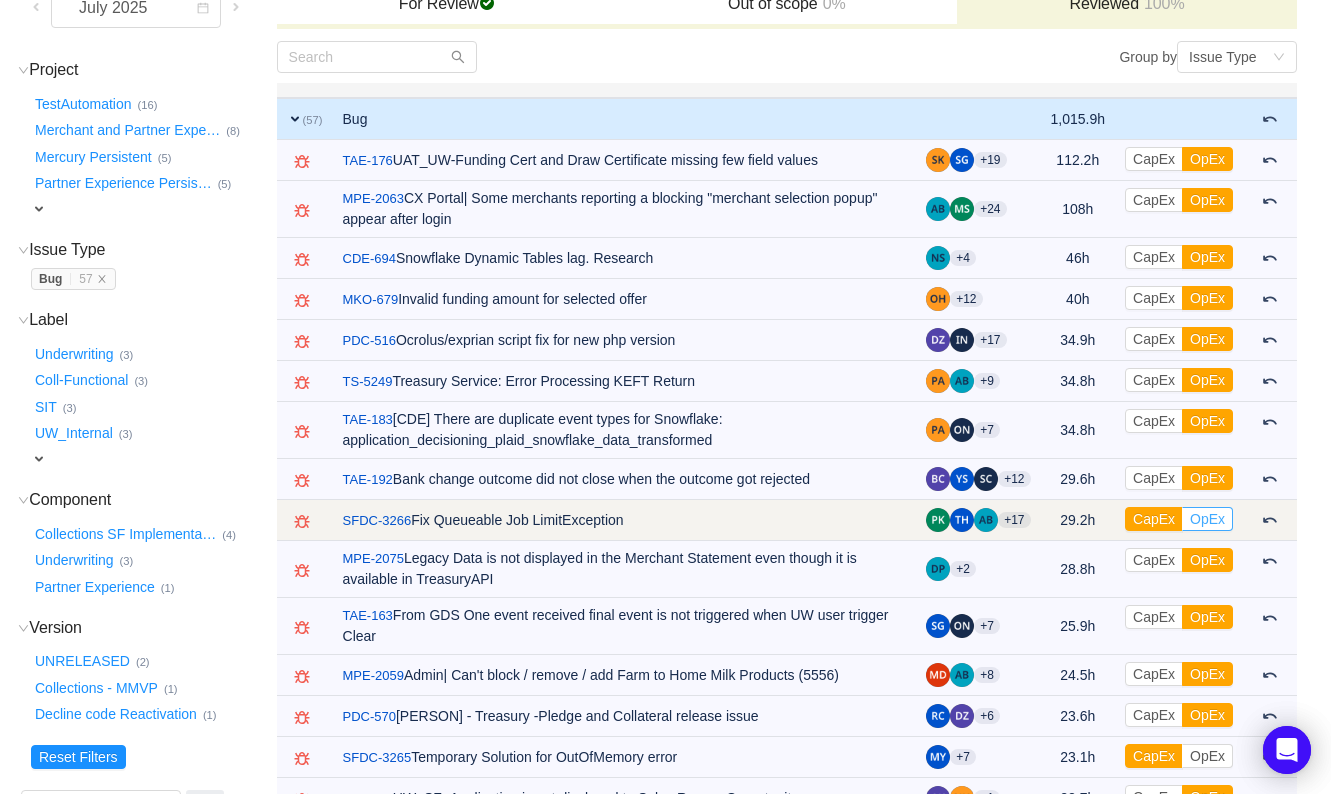 click on "OpEx" at bounding box center [1207, 519] 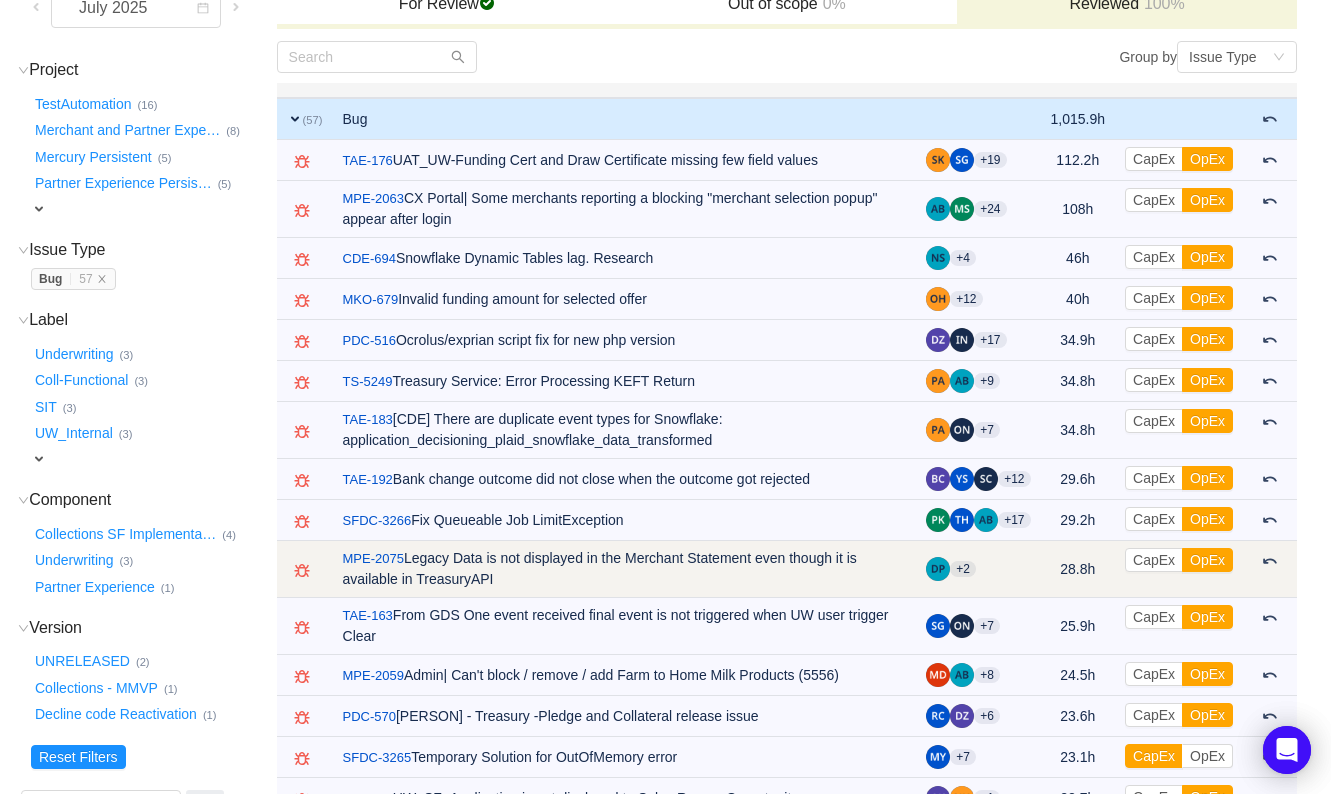 scroll, scrollTop: 625, scrollLeft: 0, axis: vertical 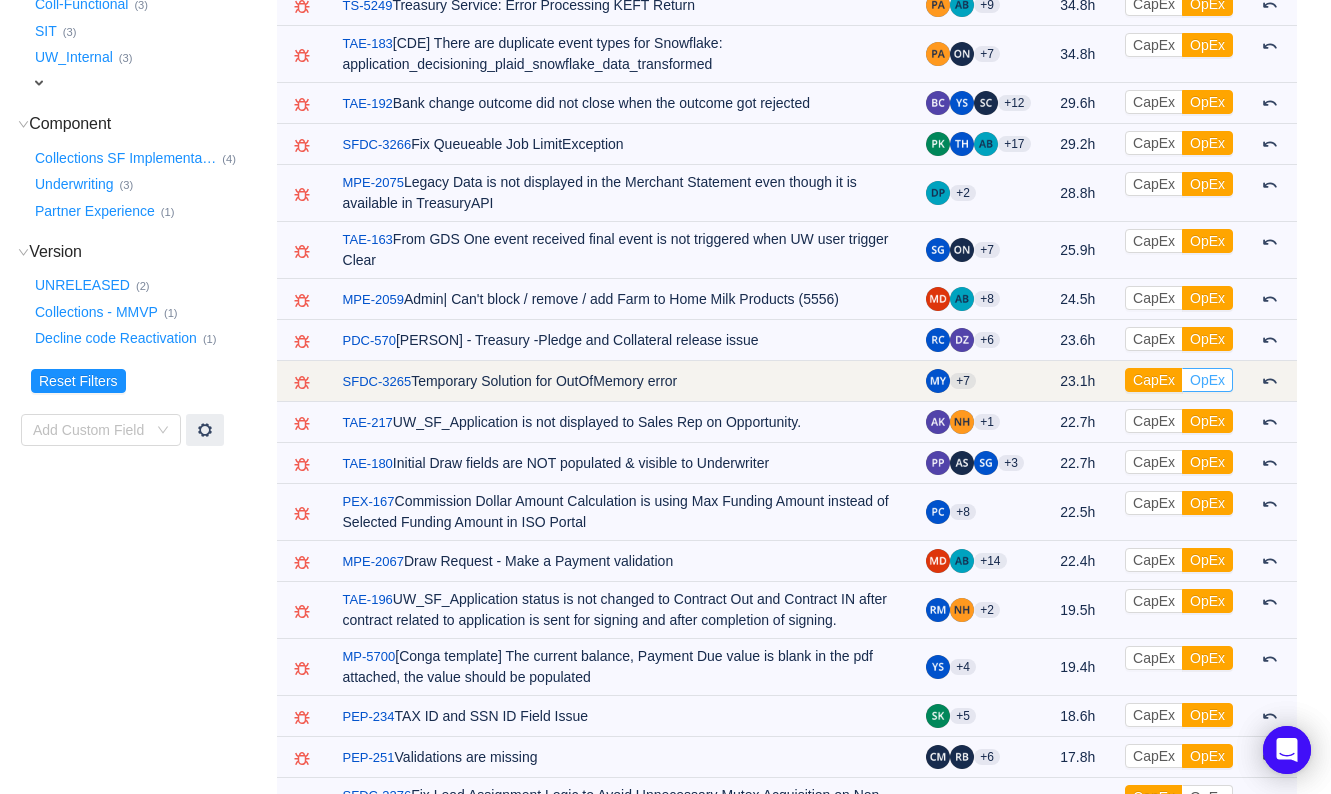 click on "OpEx" at bounding box center [1207, 380] 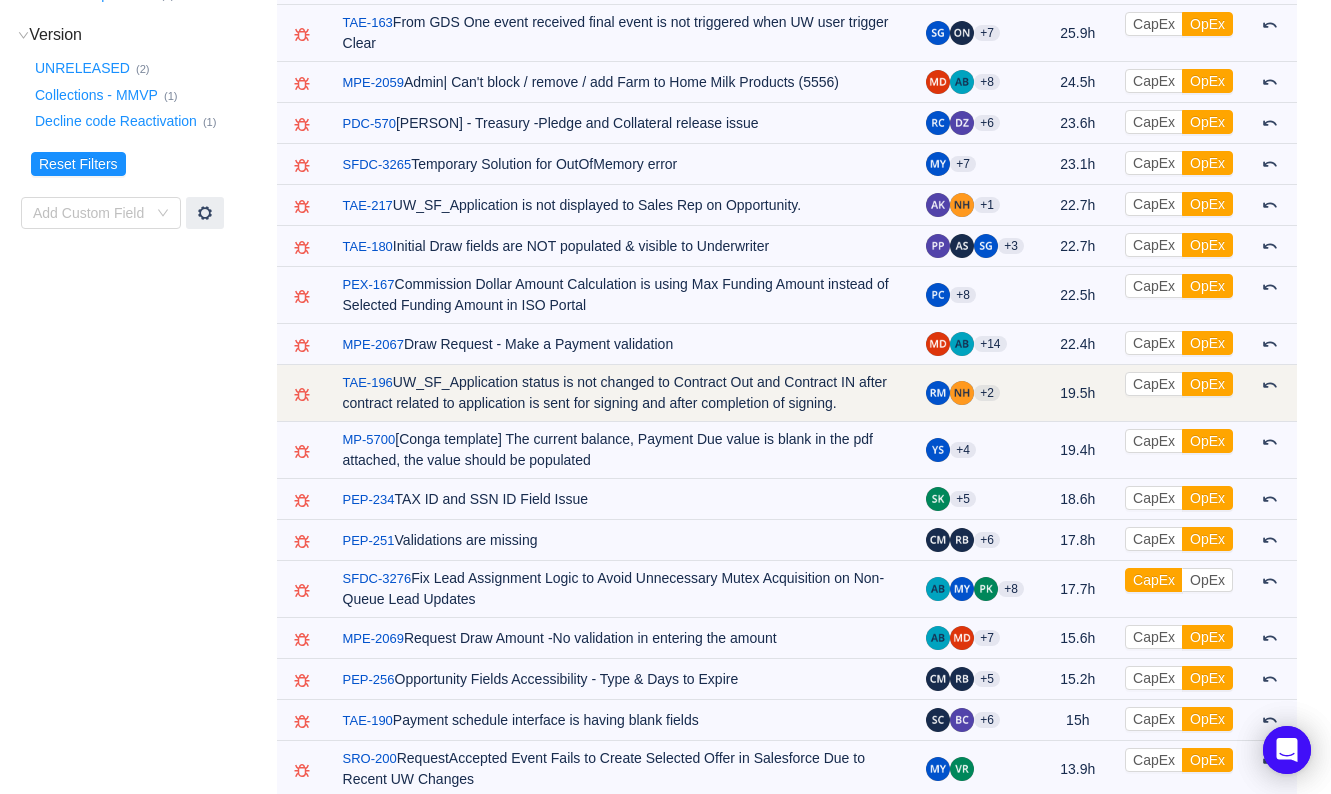 scroll, scrollTop: 1250, scrollLeft: 0, axis: vertical 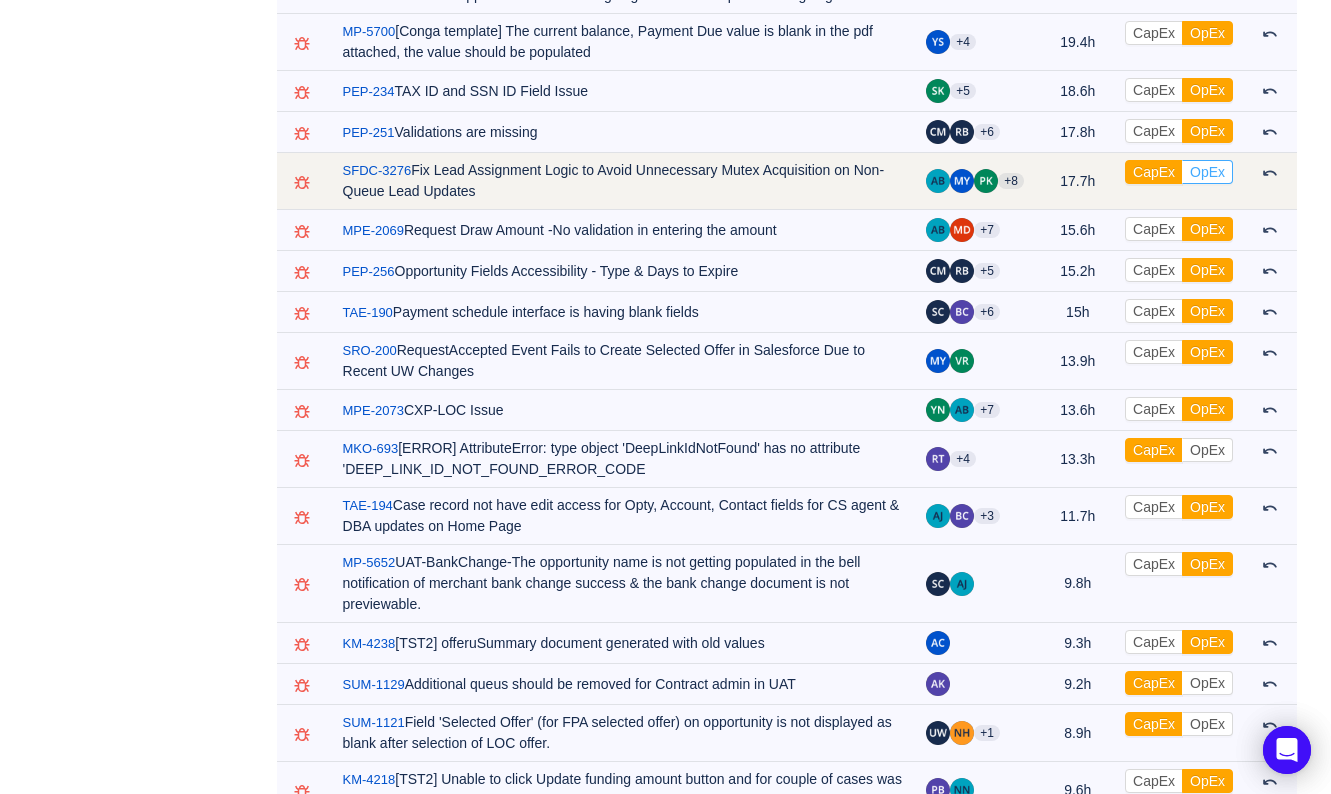 click on "OpEx" at bounding box center [1207, 172] 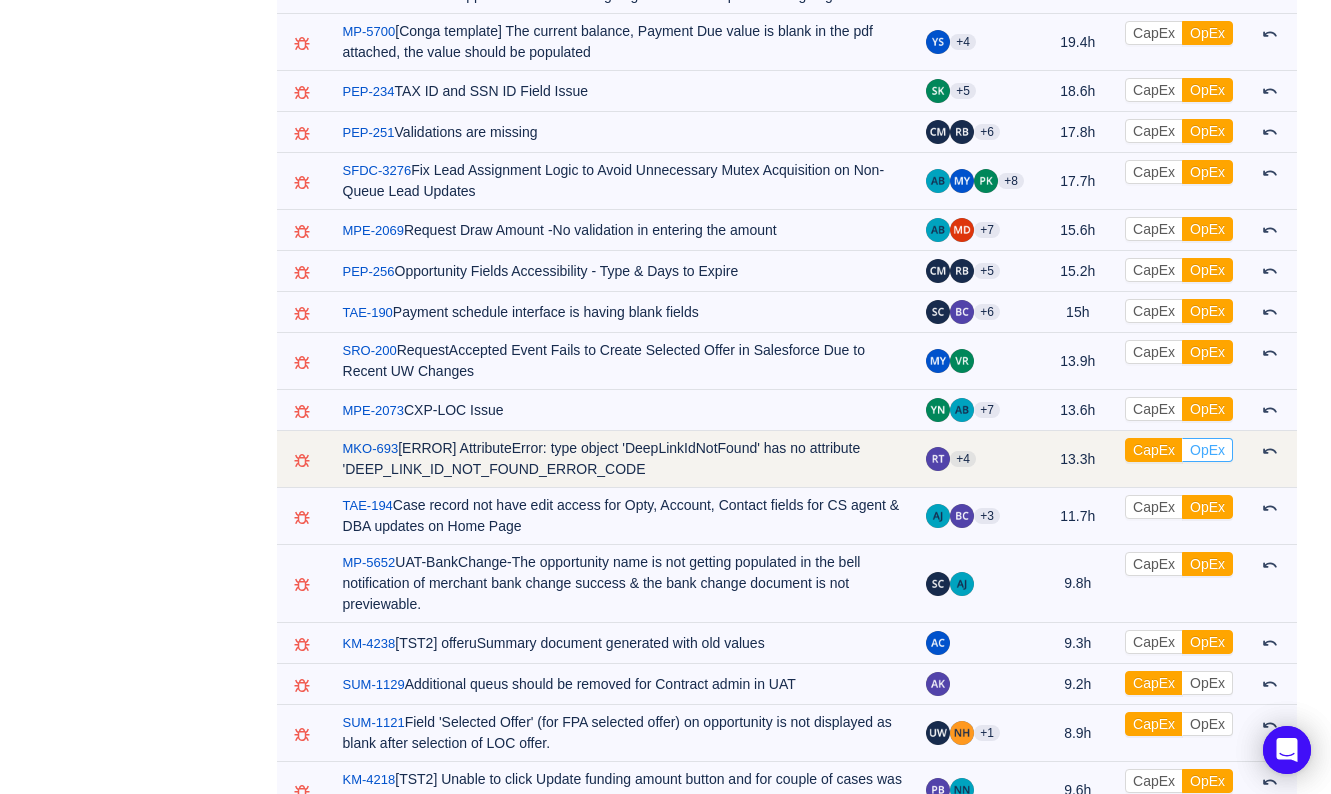 click on "OpEx" at bounding box center (1207, 450) 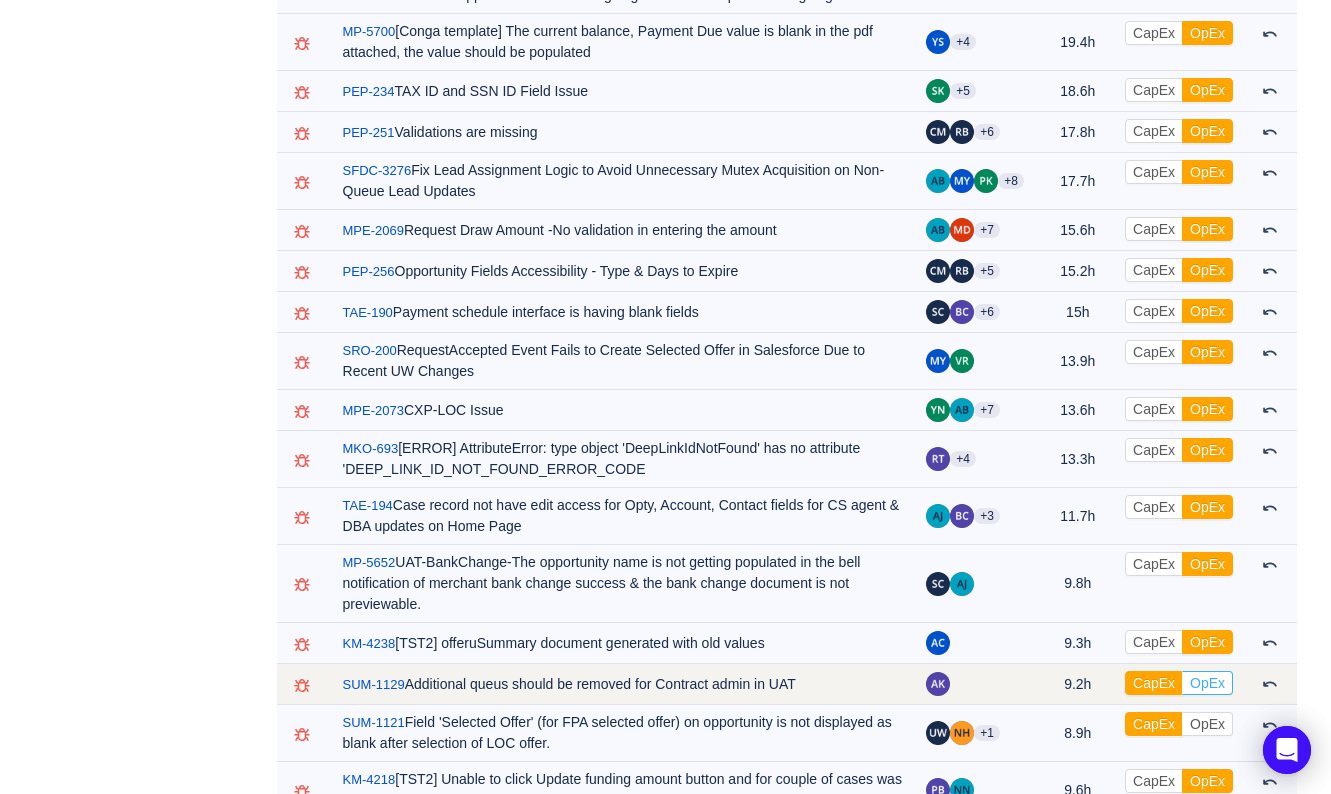 click on "OpEx" at bounding box center [1207, 683] 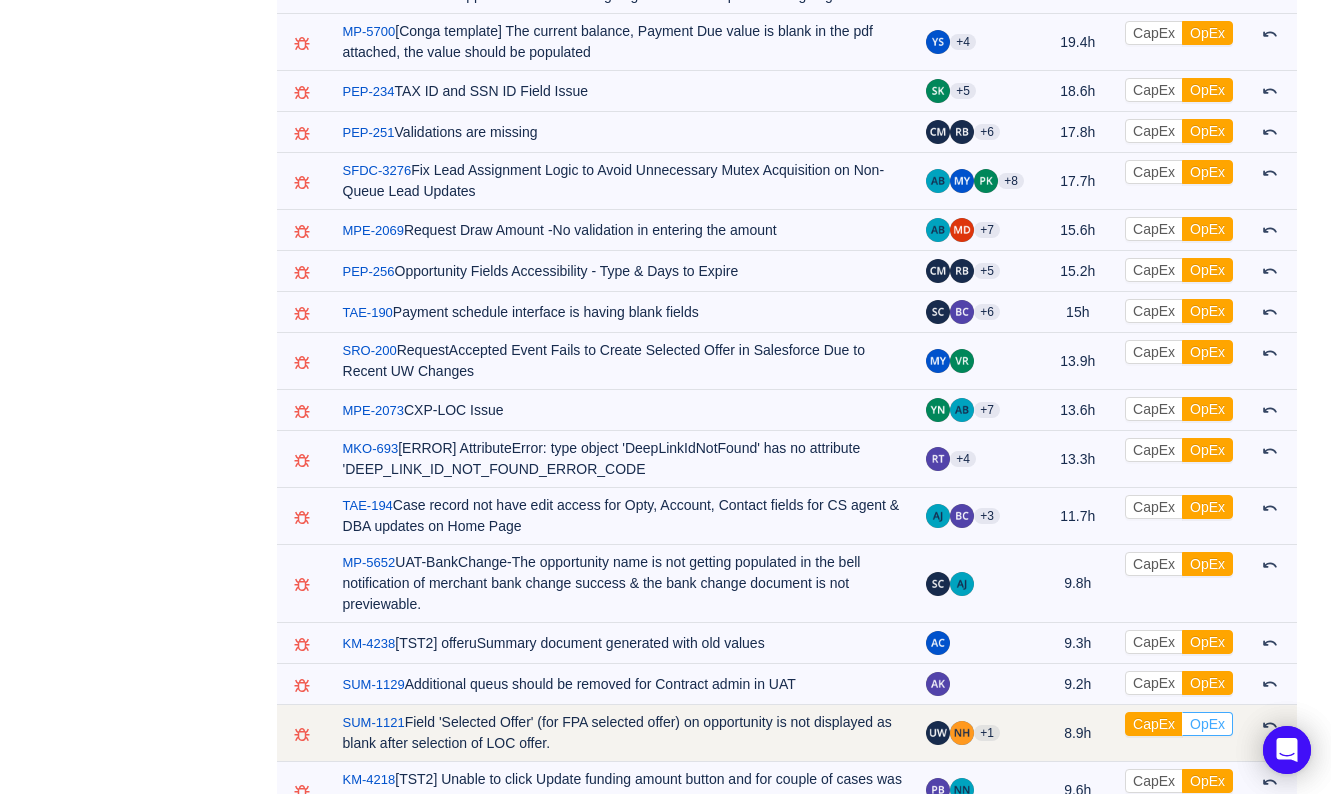 click on "OpEx" at bounding box center (1207, 724) 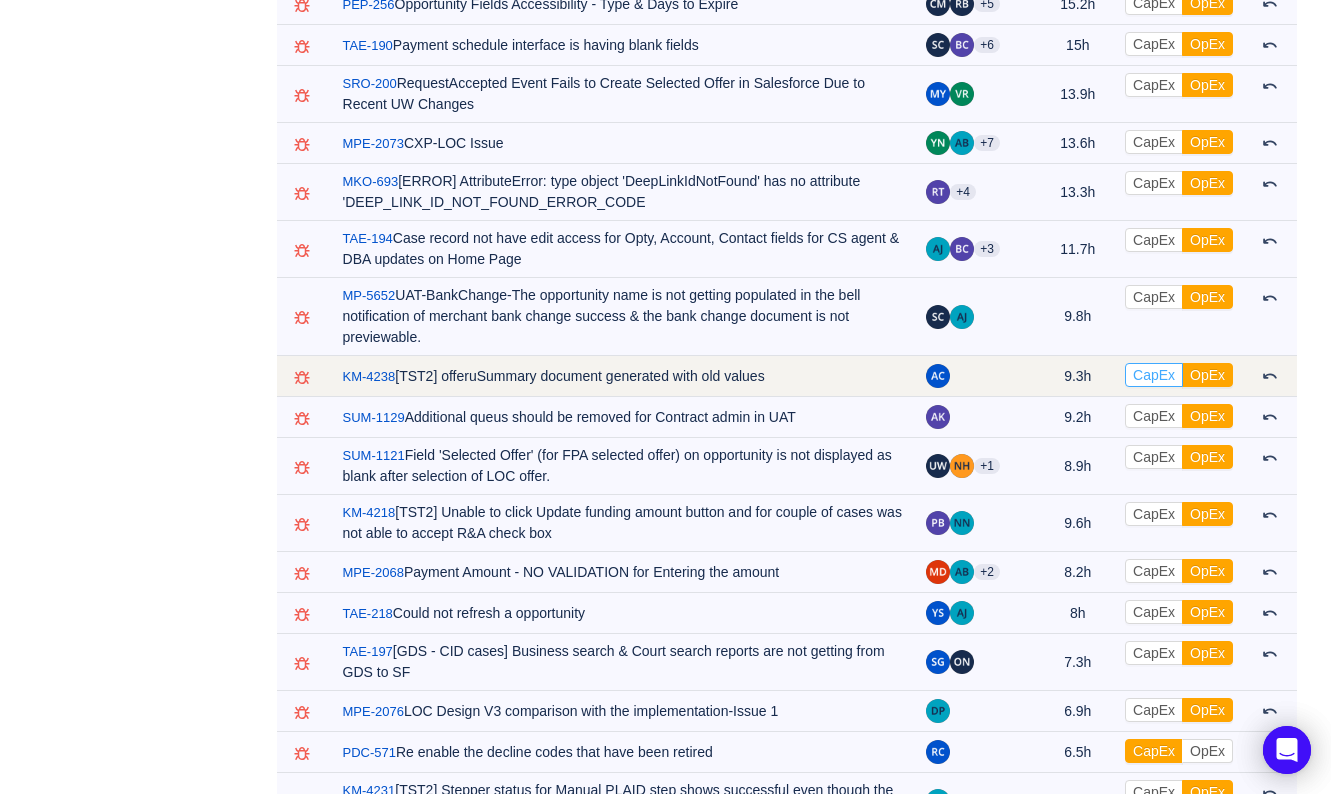 scroll, scrollTop: 1874, scrollLeft: 0, axis: vertical 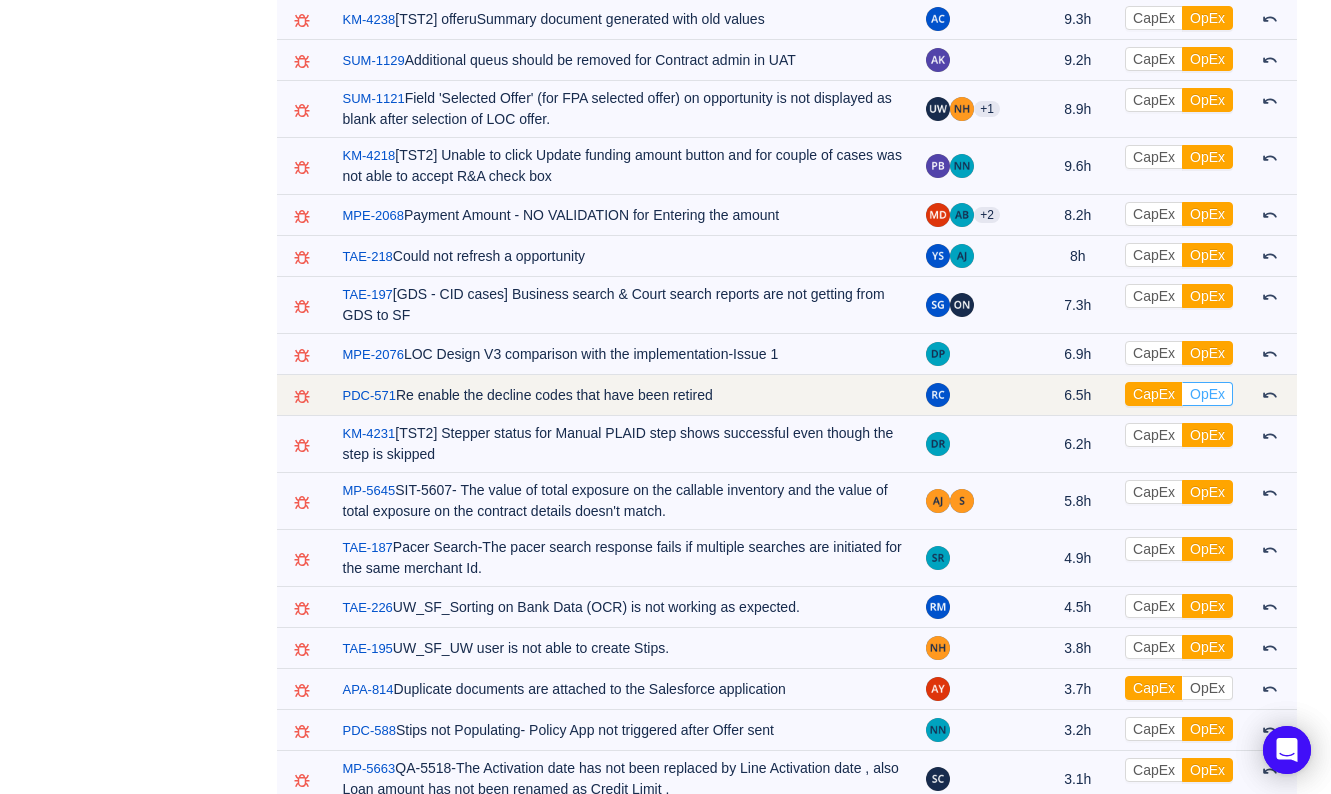 click on "OpEx" at bounding box center [1207, 394] 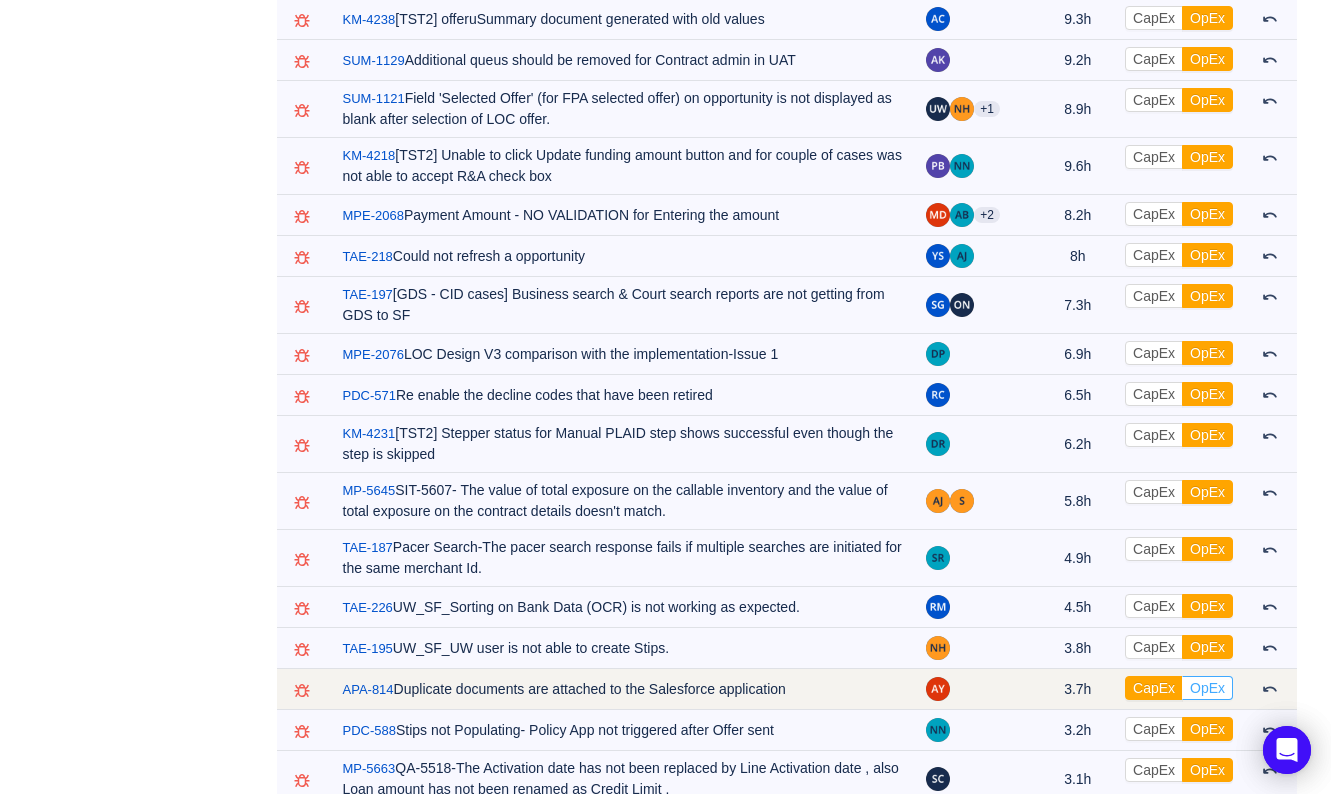 click on "OpEx" at bounding box center (1207, 688) 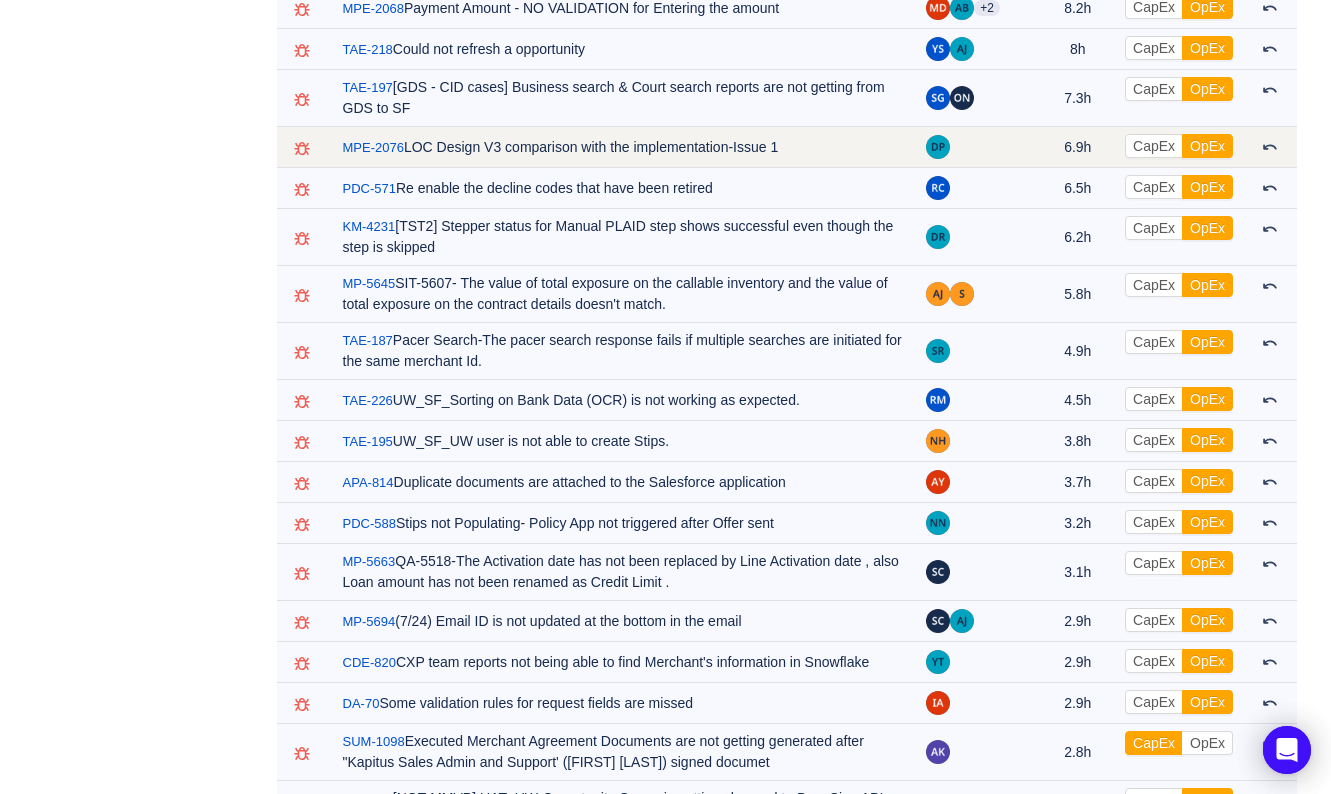 scroll, scrollTop: 2313, scrollLeft: 0, axis: vertical 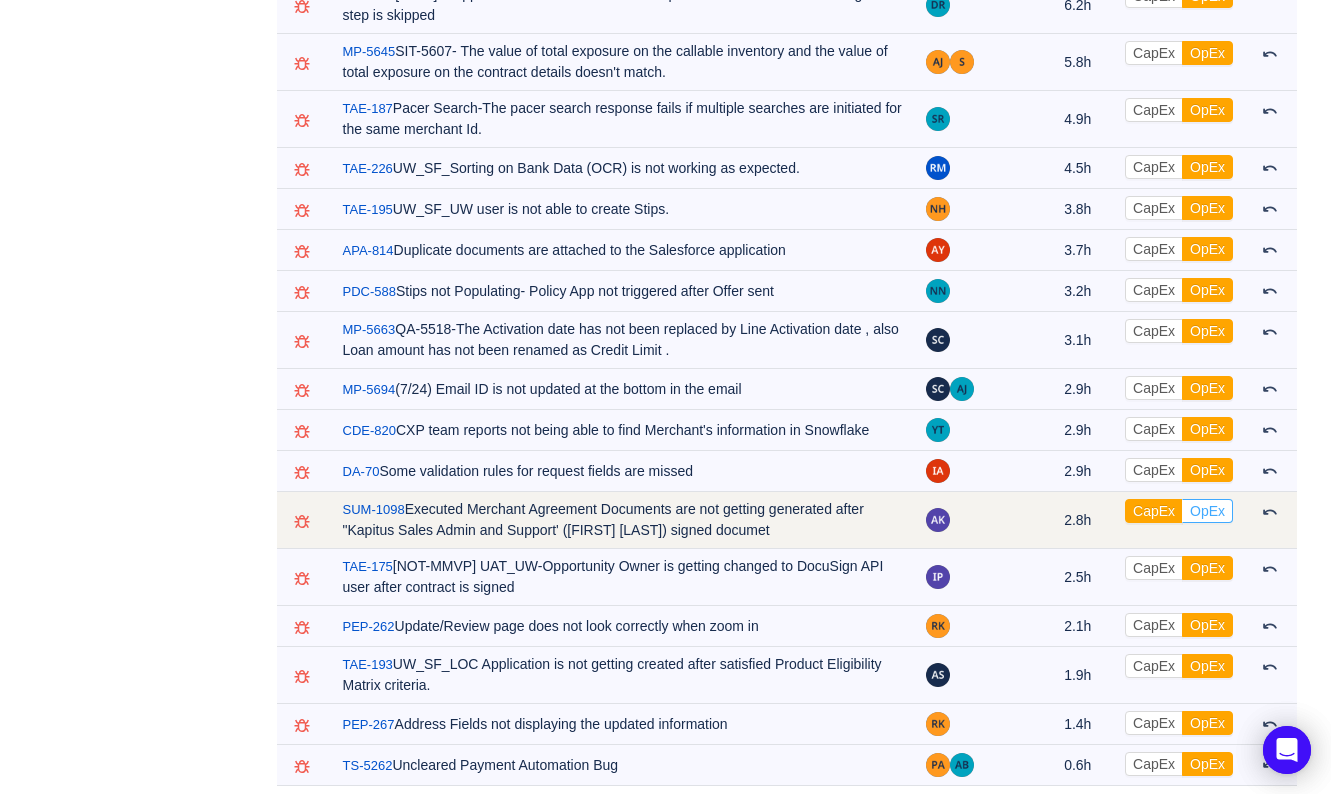 click on "OpEx" at bounding box center [1207, 511] 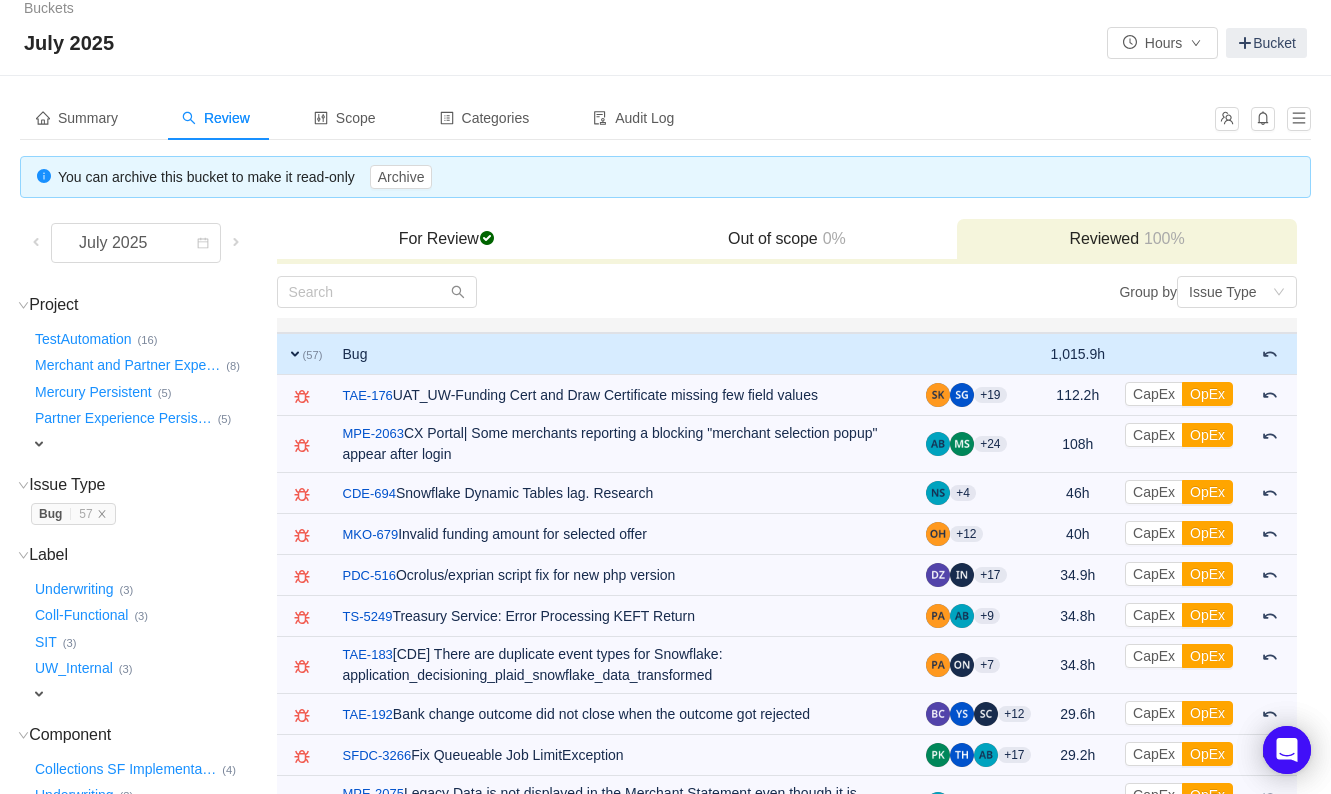 scroll, scrollTop: 0, scrollLeft: 0, axis: both 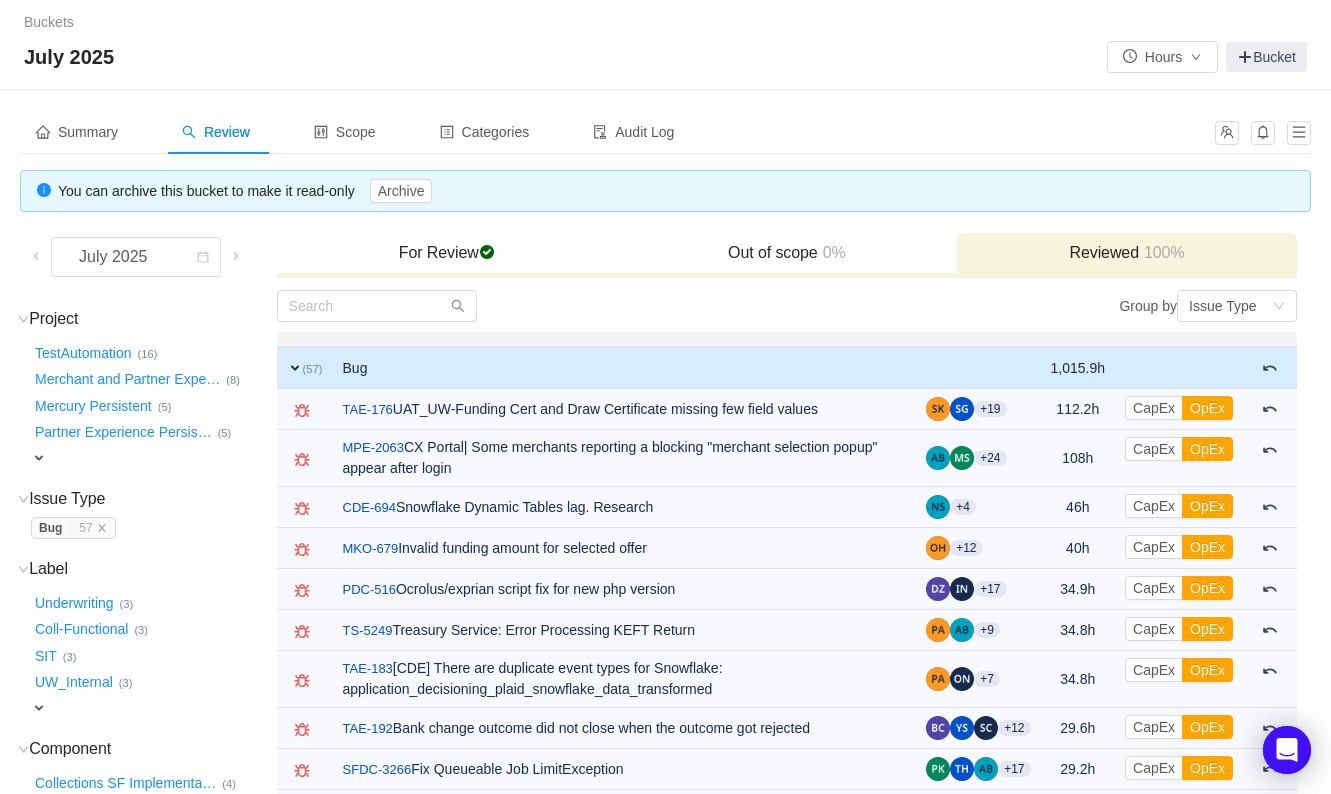 click at bounding box center [532, 306] 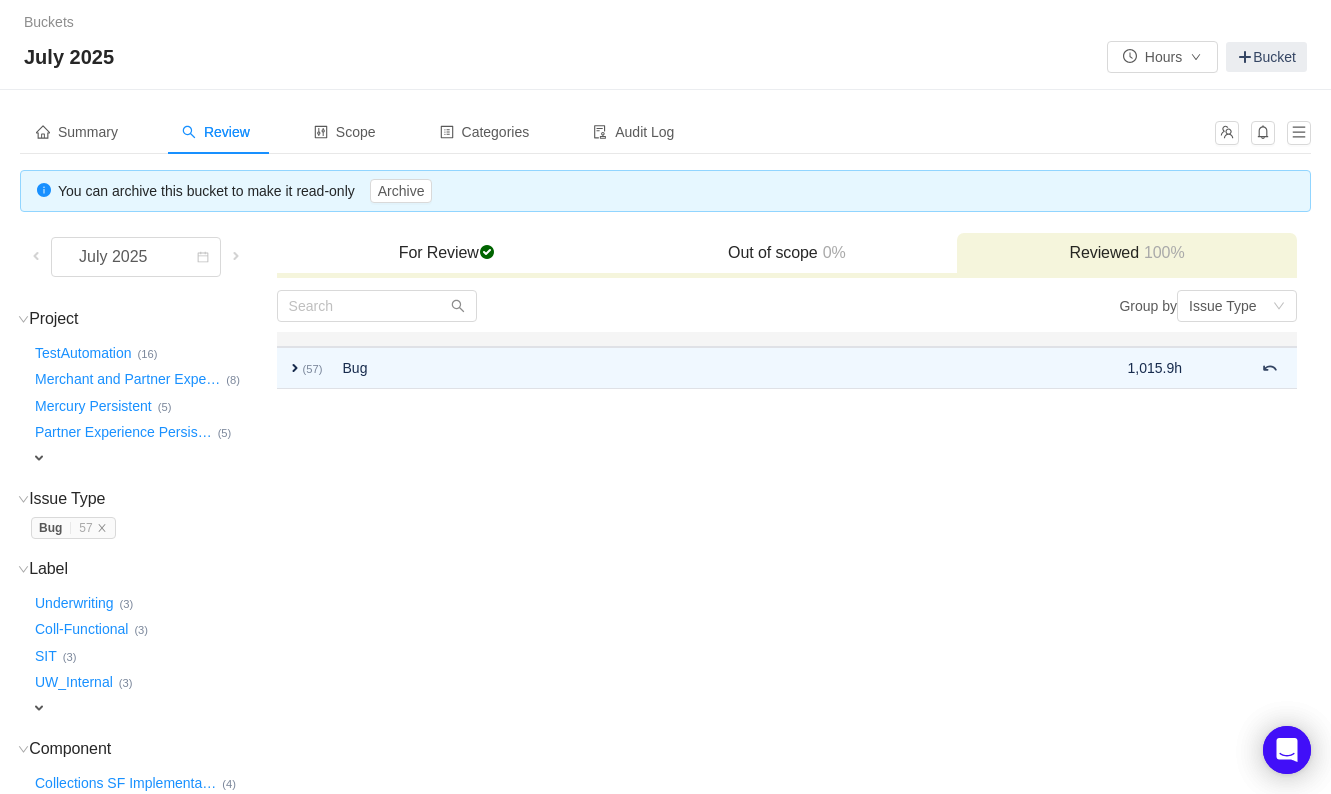 click on "Group by   Issue Type  You will see tickets here after they were marked as out of scope  You will see tickets here after they were categorized  Well done, nothing left for review! Check the summary or select another period for review Close Open Summary expand (57)  Bug   1,015.9h  Out of scope  Load more (0)  No items left after applying the search criteria Clear" at bounding box center [787, 680] 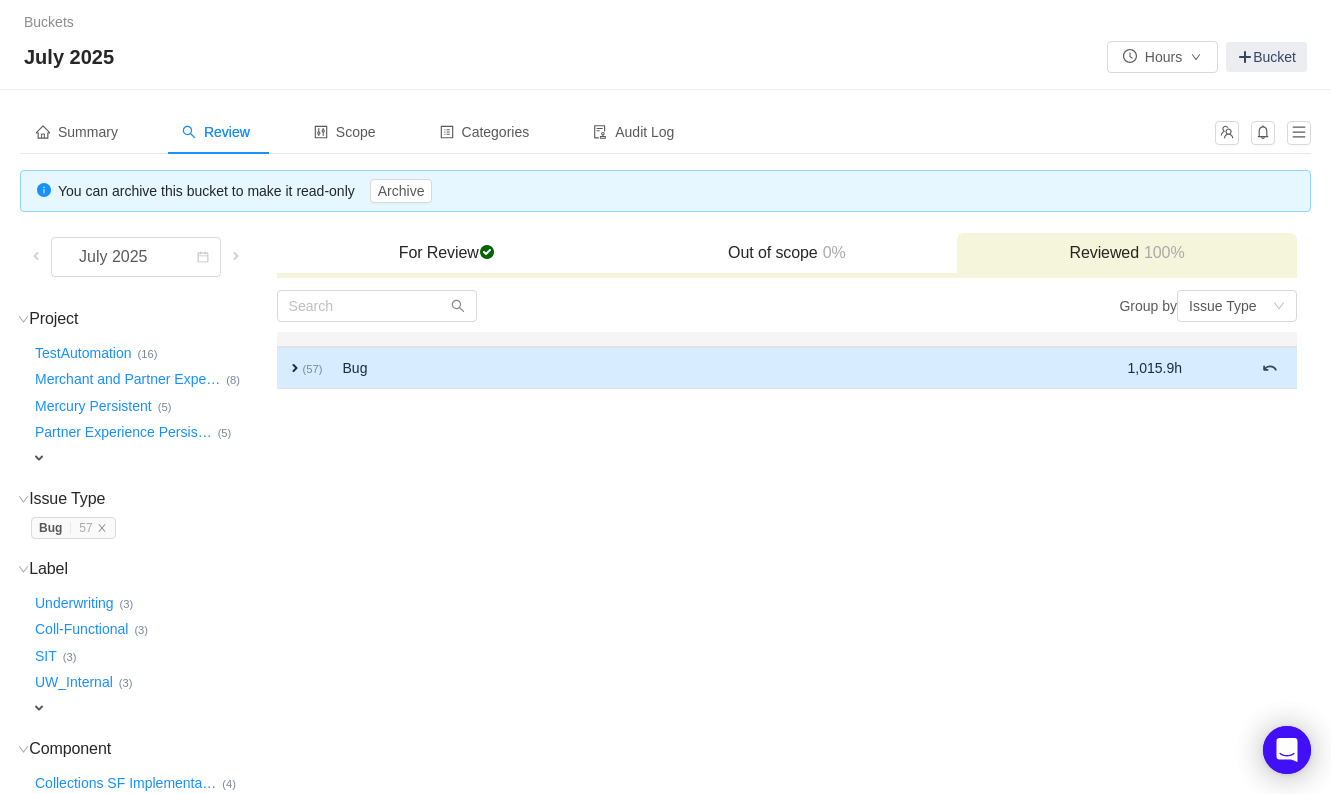 click on "expand" at bounding box center (295, 368) 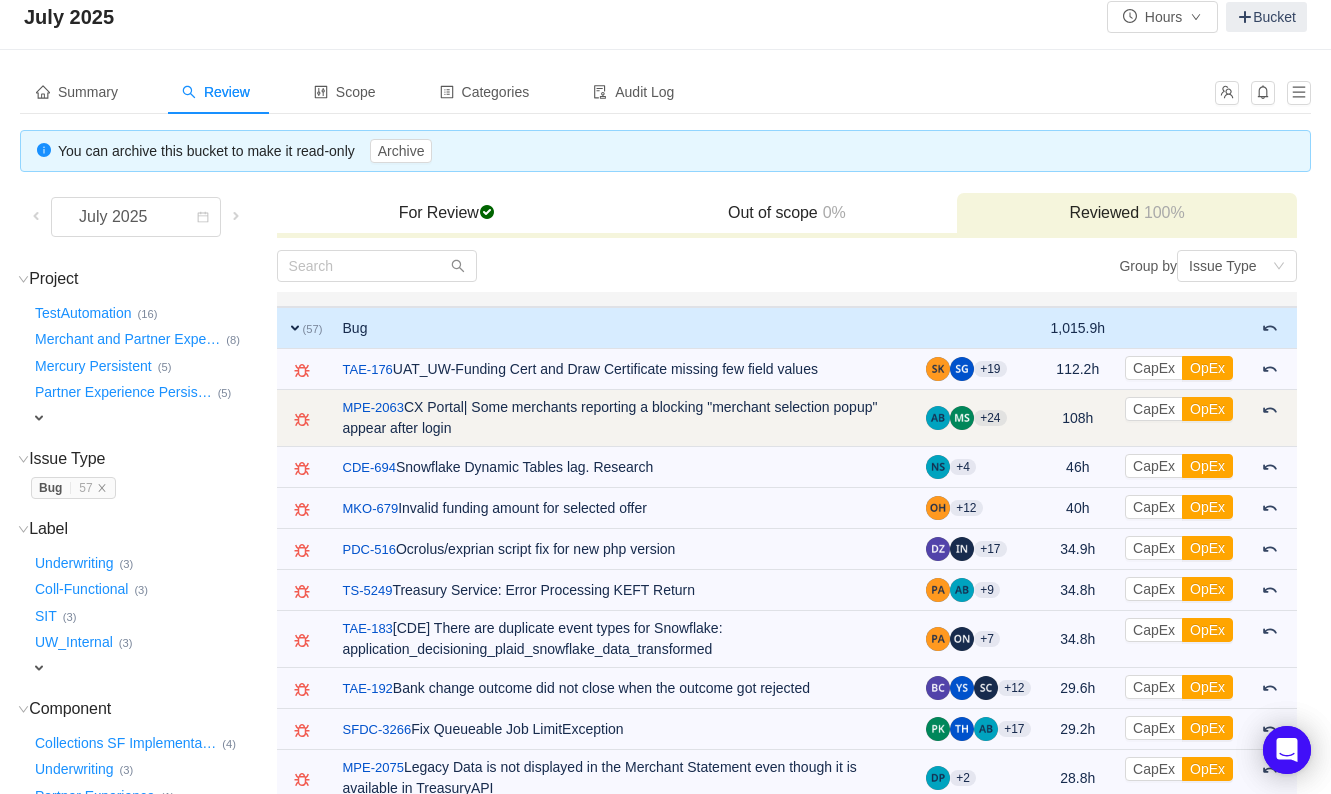 scroll, scrollTop: 0, scrollLeft: 0, axis: both 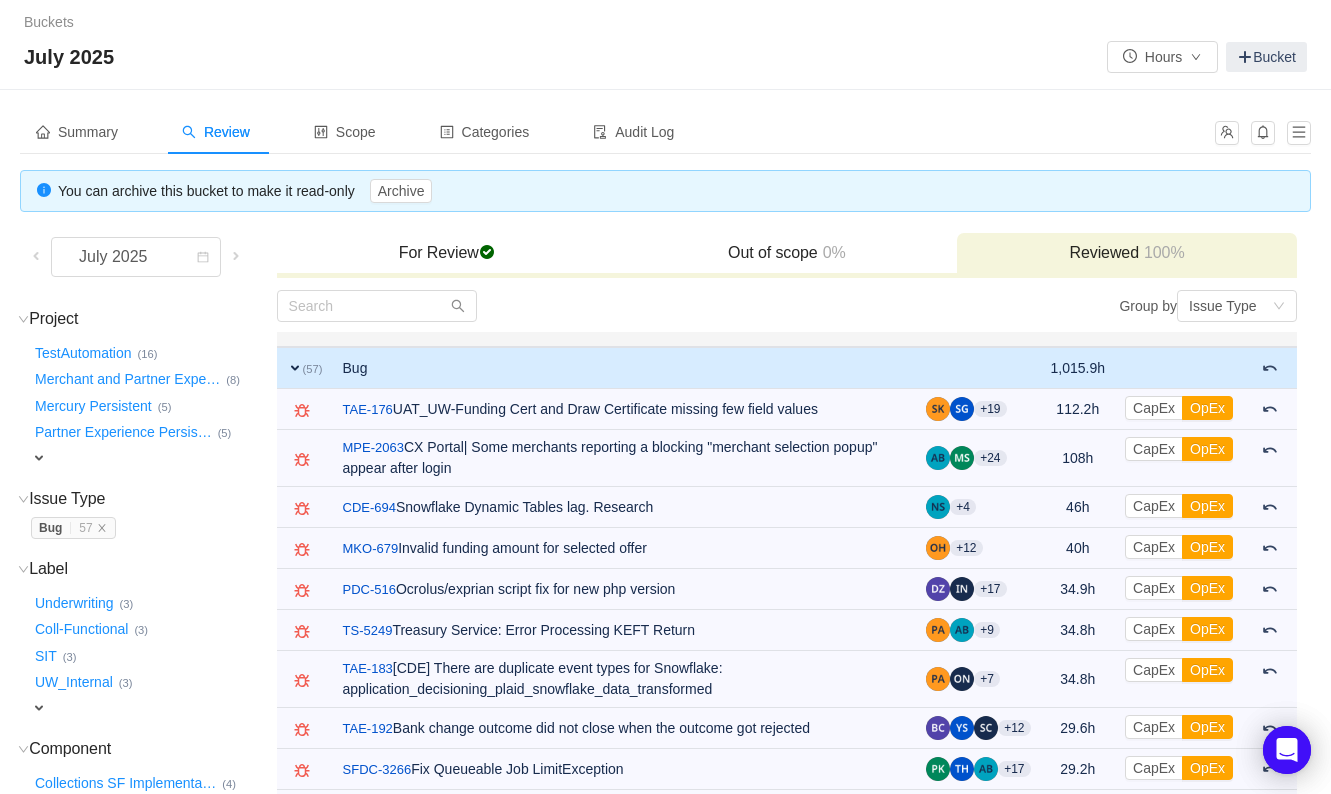 click on "expand" at bounding box center [295, 368] 